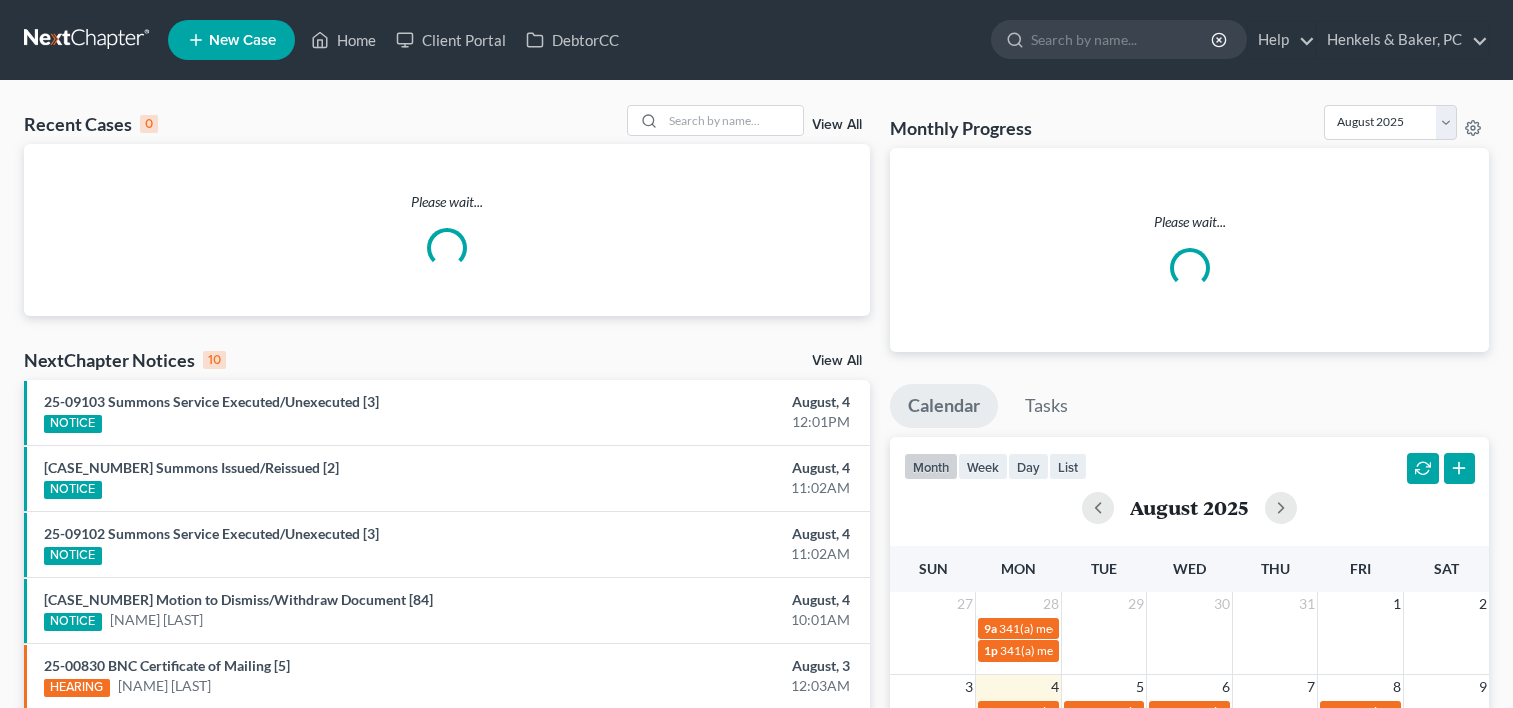 scroll, scrollTop: 0, scrollLeft: 0, axis: both 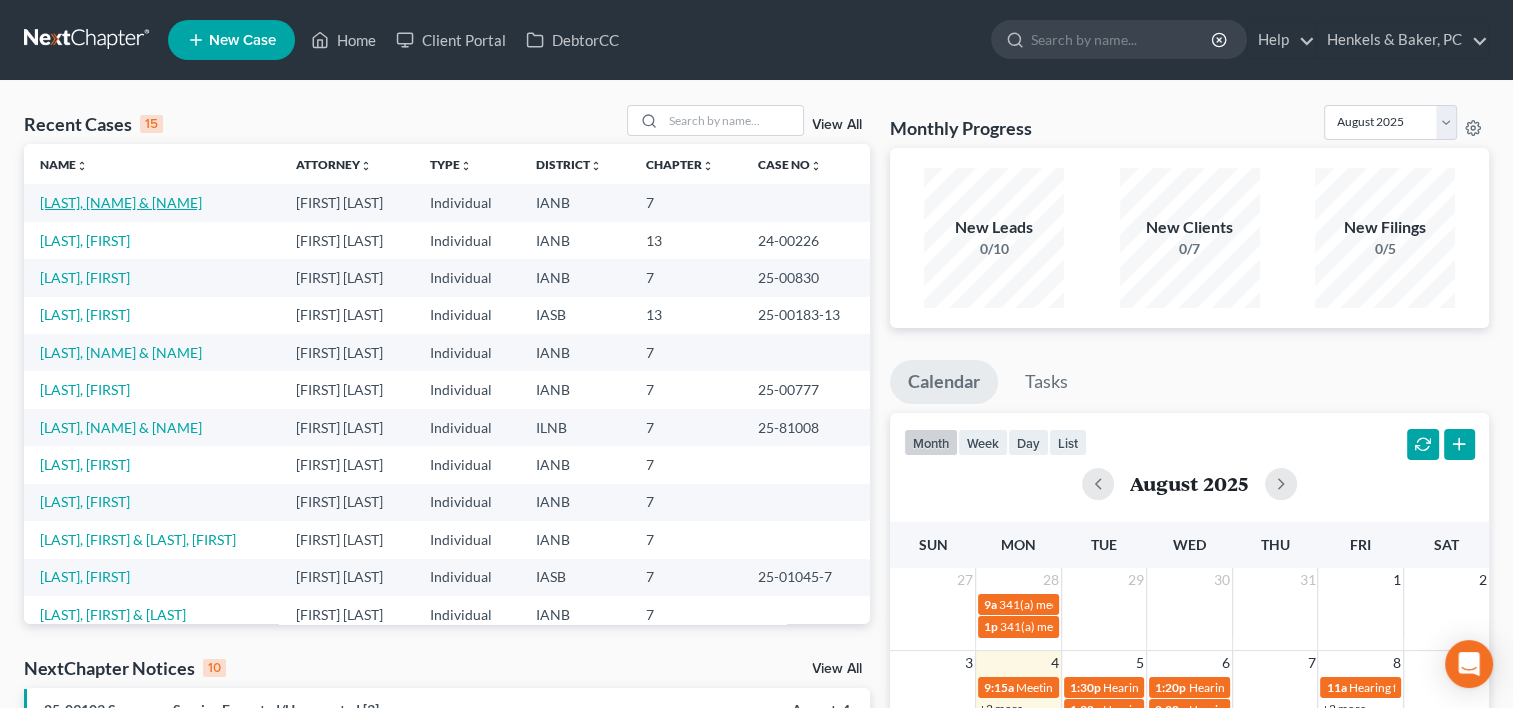 click on "[LAST], [NAME] & [NAME]" at bounding box center [121, 202] 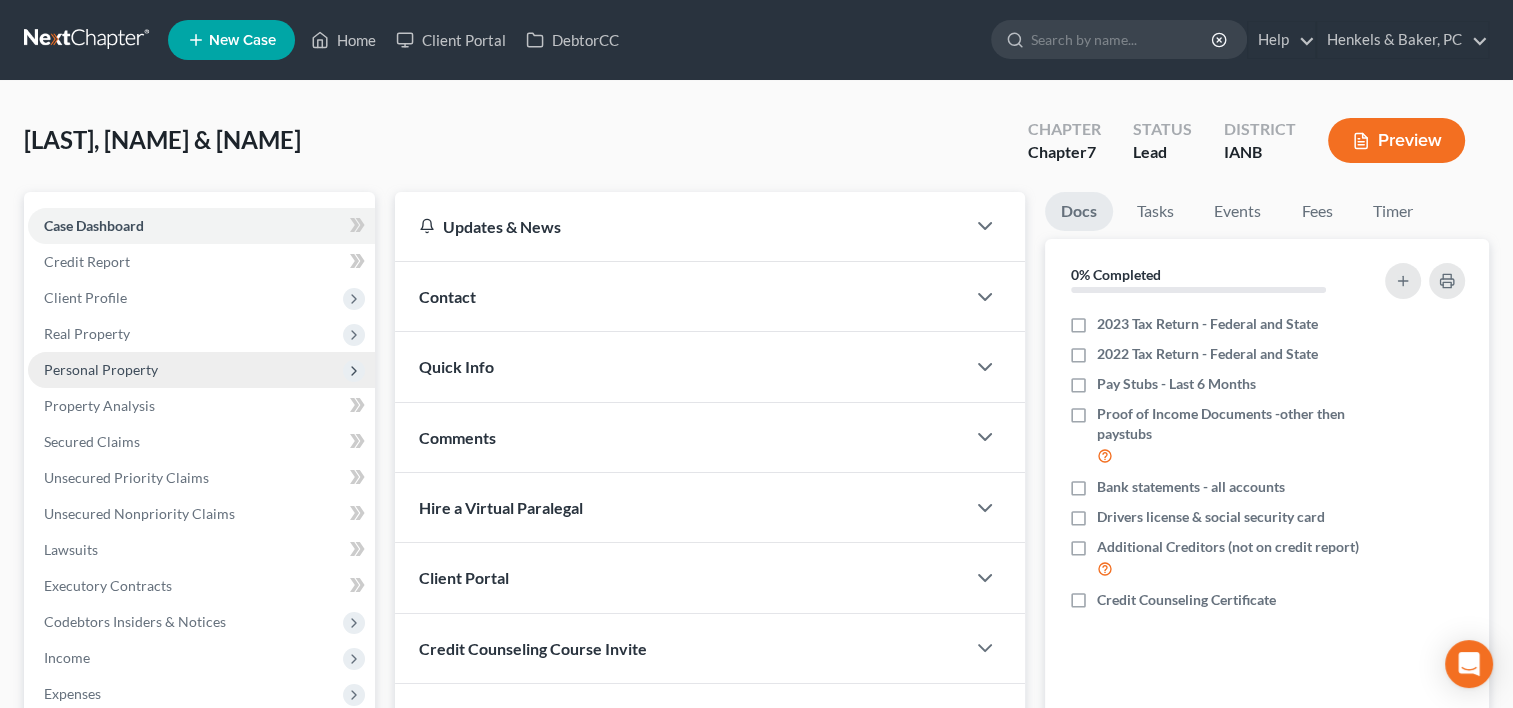 click on "Personal Property" at bounding box center [201, 370] 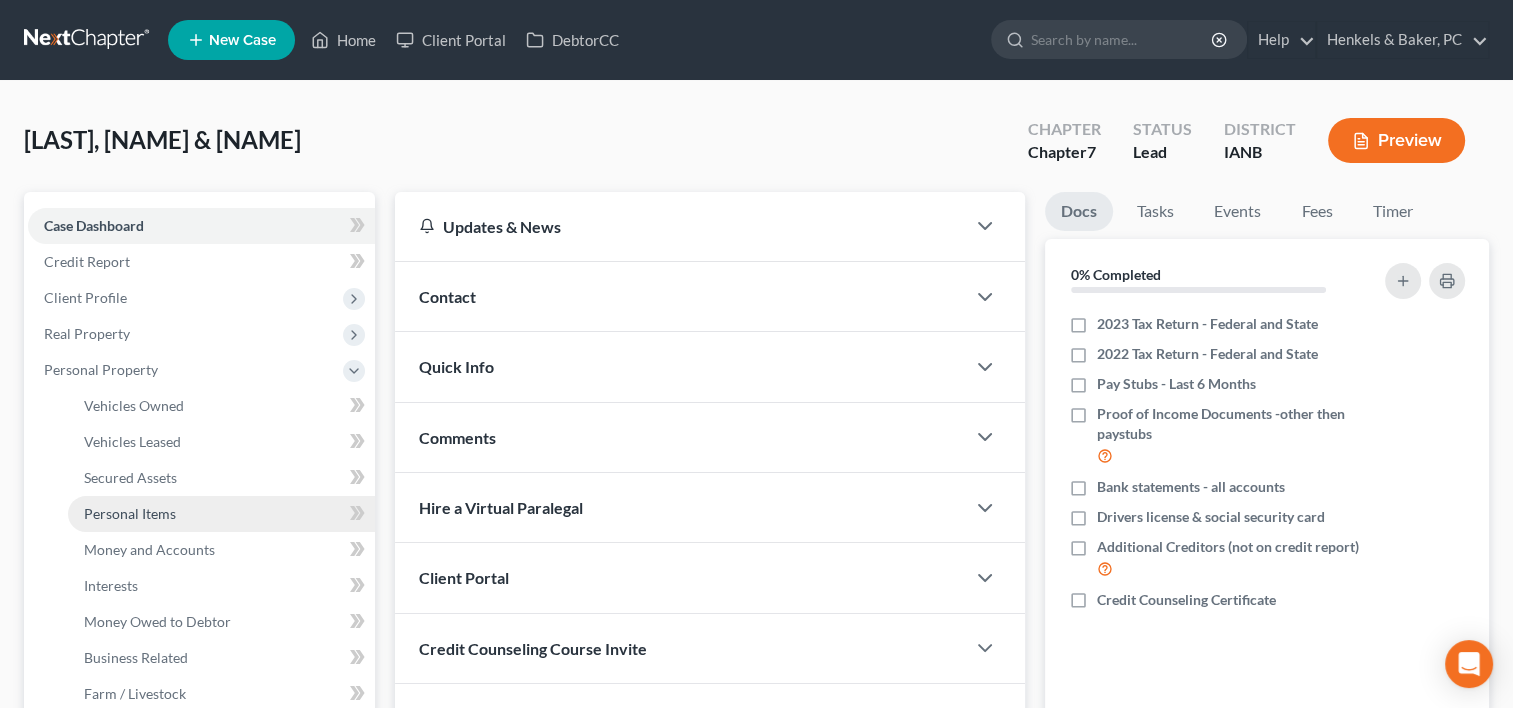 click on "Personal Items" at bounding box center (221, 514) 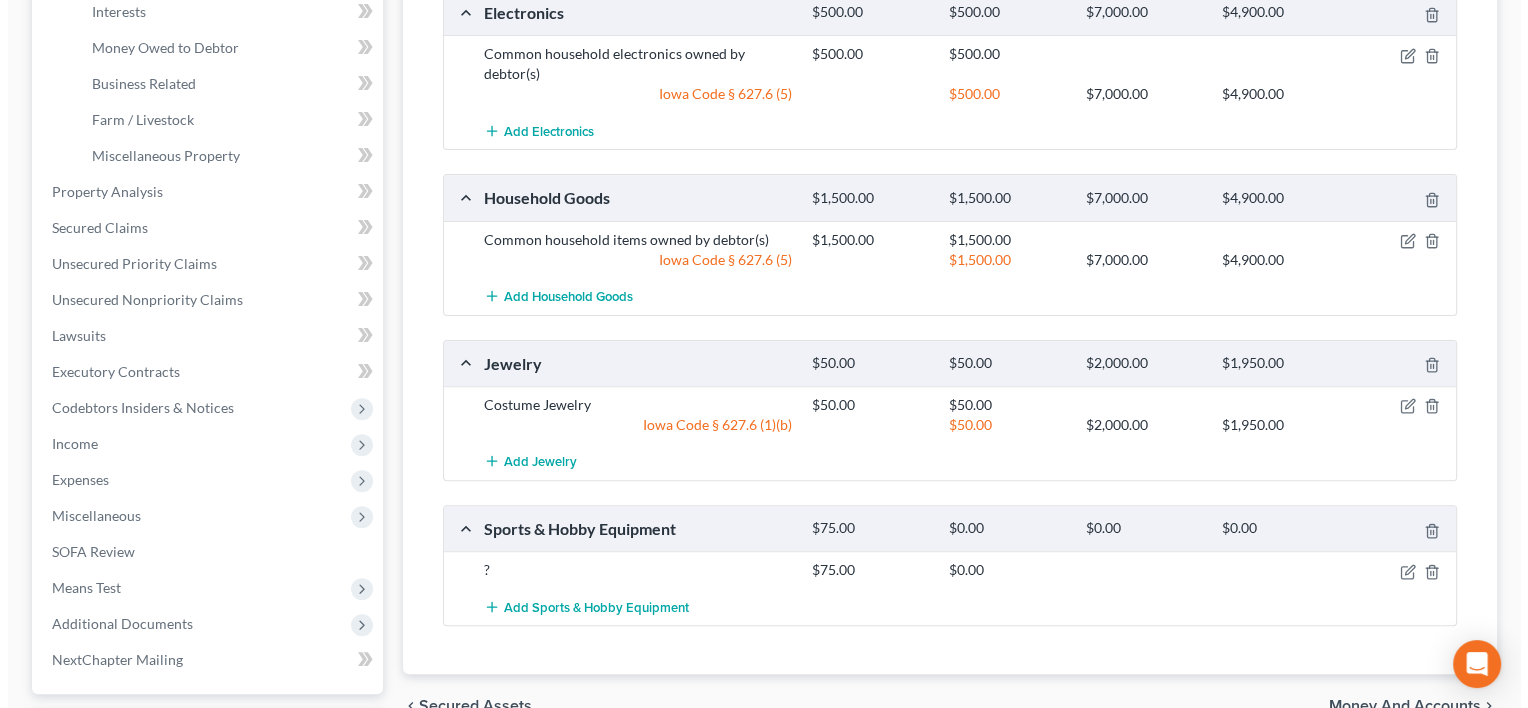 scroll, scrollTop: 600, scrollLeft: 0, axis: vertical 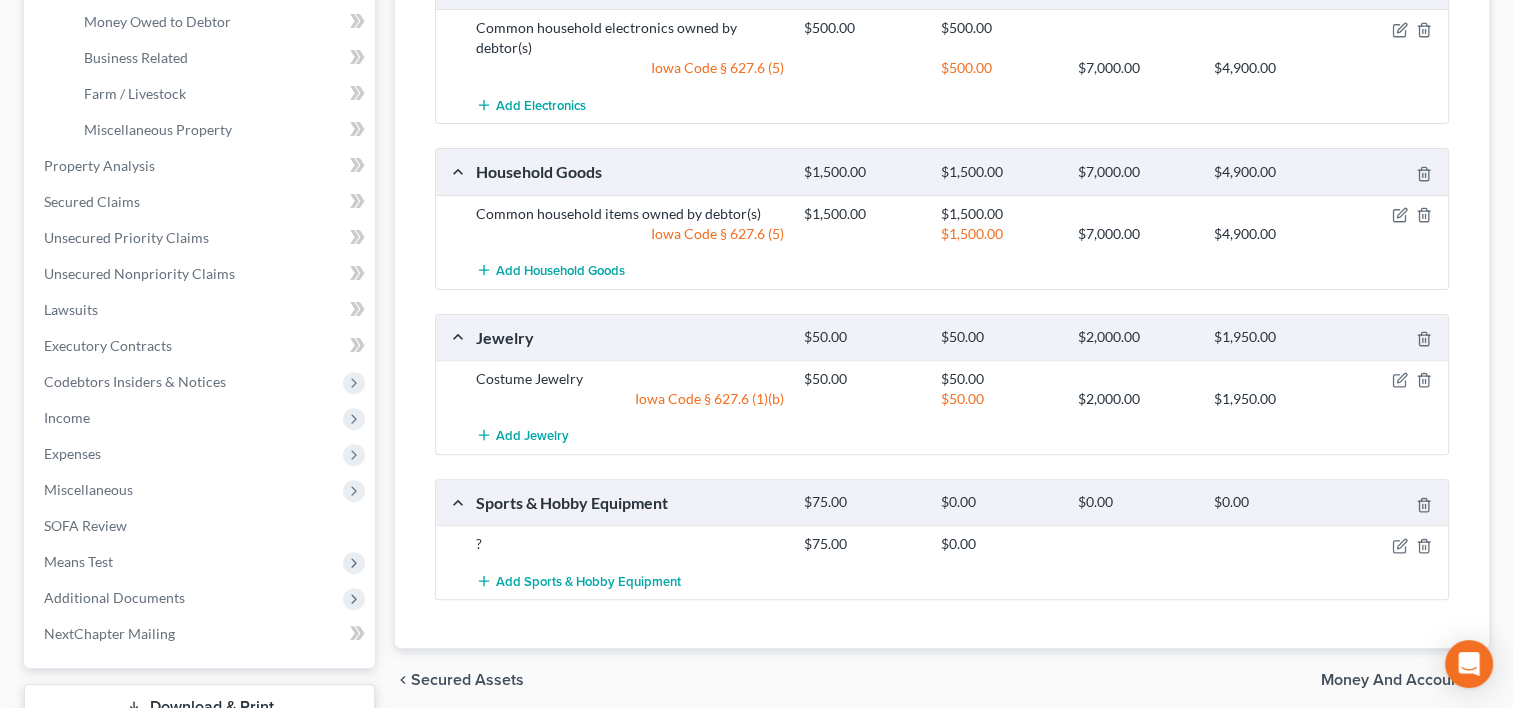 click at bounding box center (1395, 544) 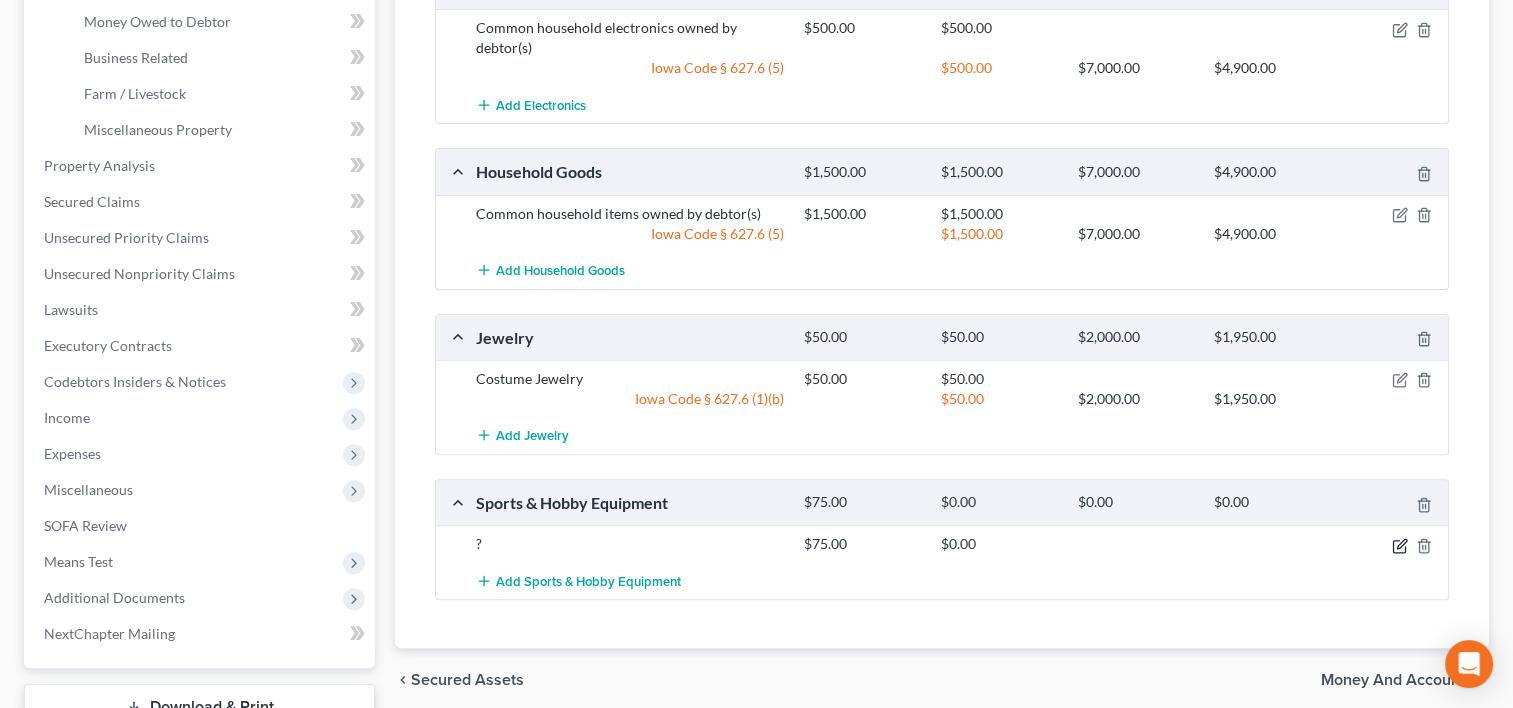 click 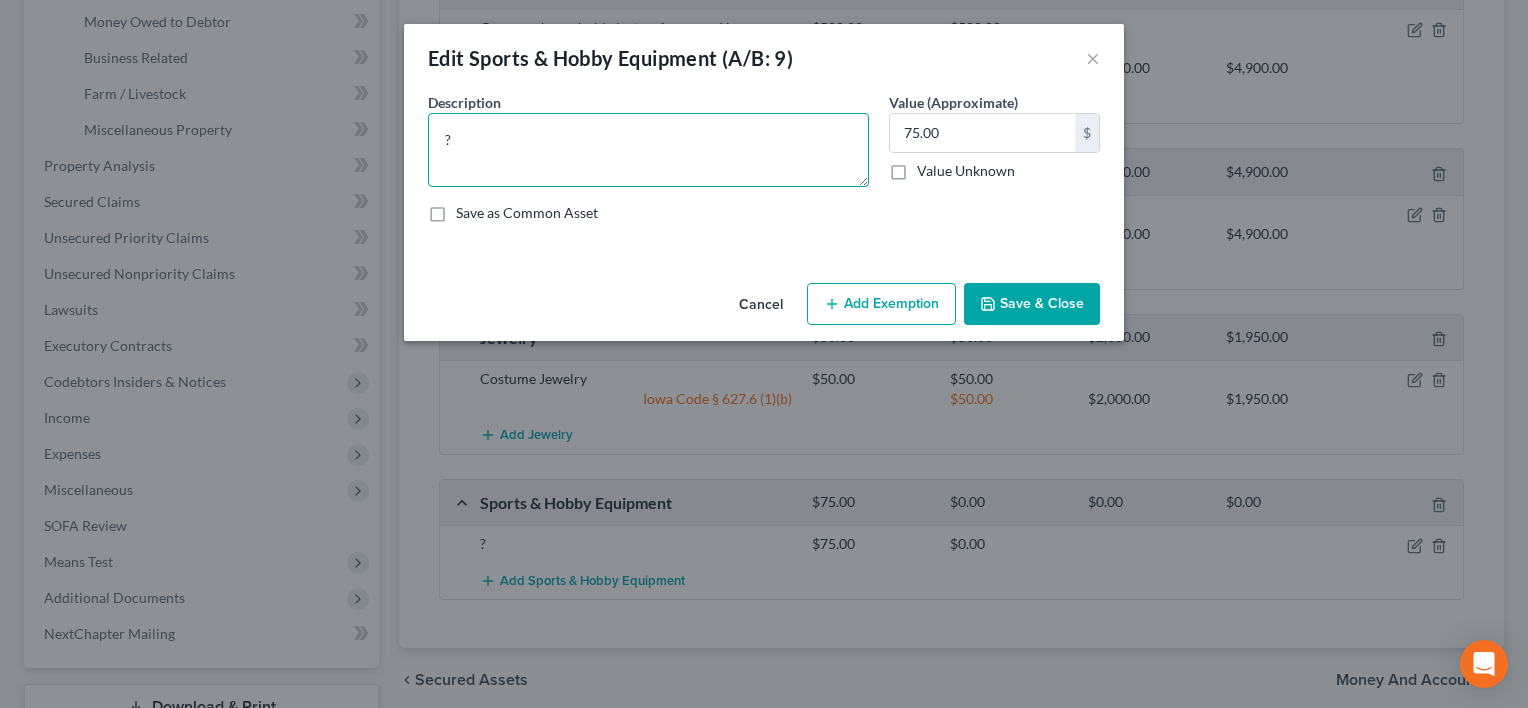 drag, startPoint x: 500, startPoint y: 160, endPoint x: 213, endPoint y: 155, distance: 287.04355 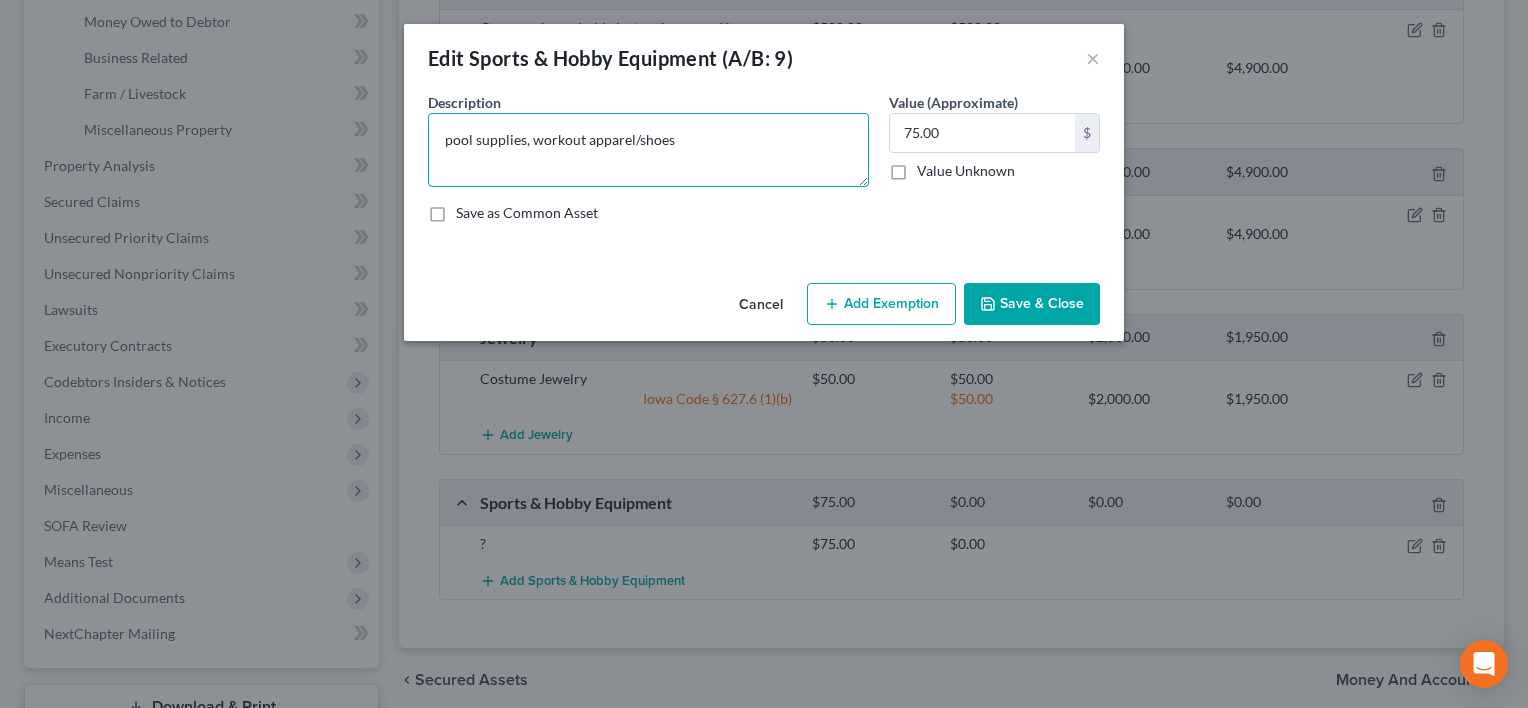 click on "pool supplies, workout apparel/shoes" at bounding box center (648, 150) 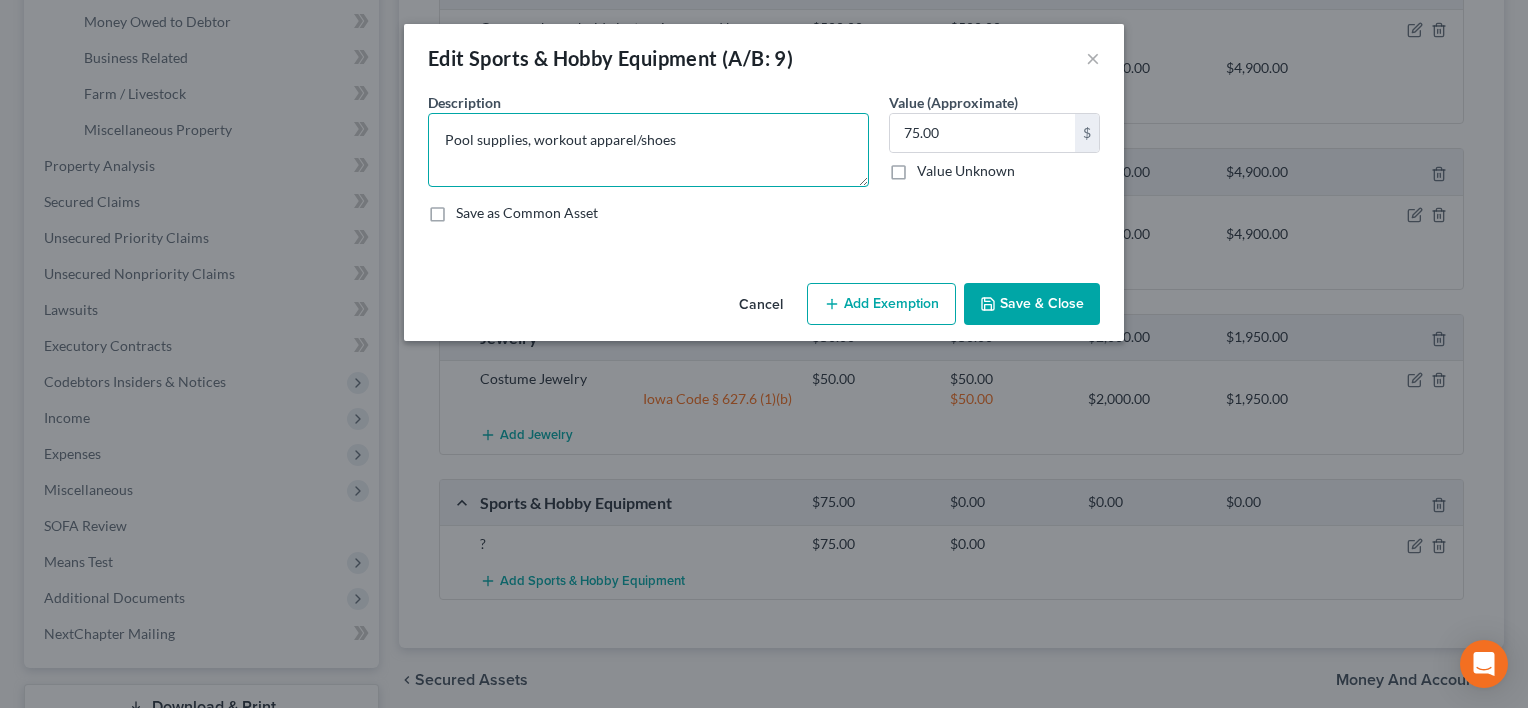 type on "Pool supplies, workout apparel/shoes" 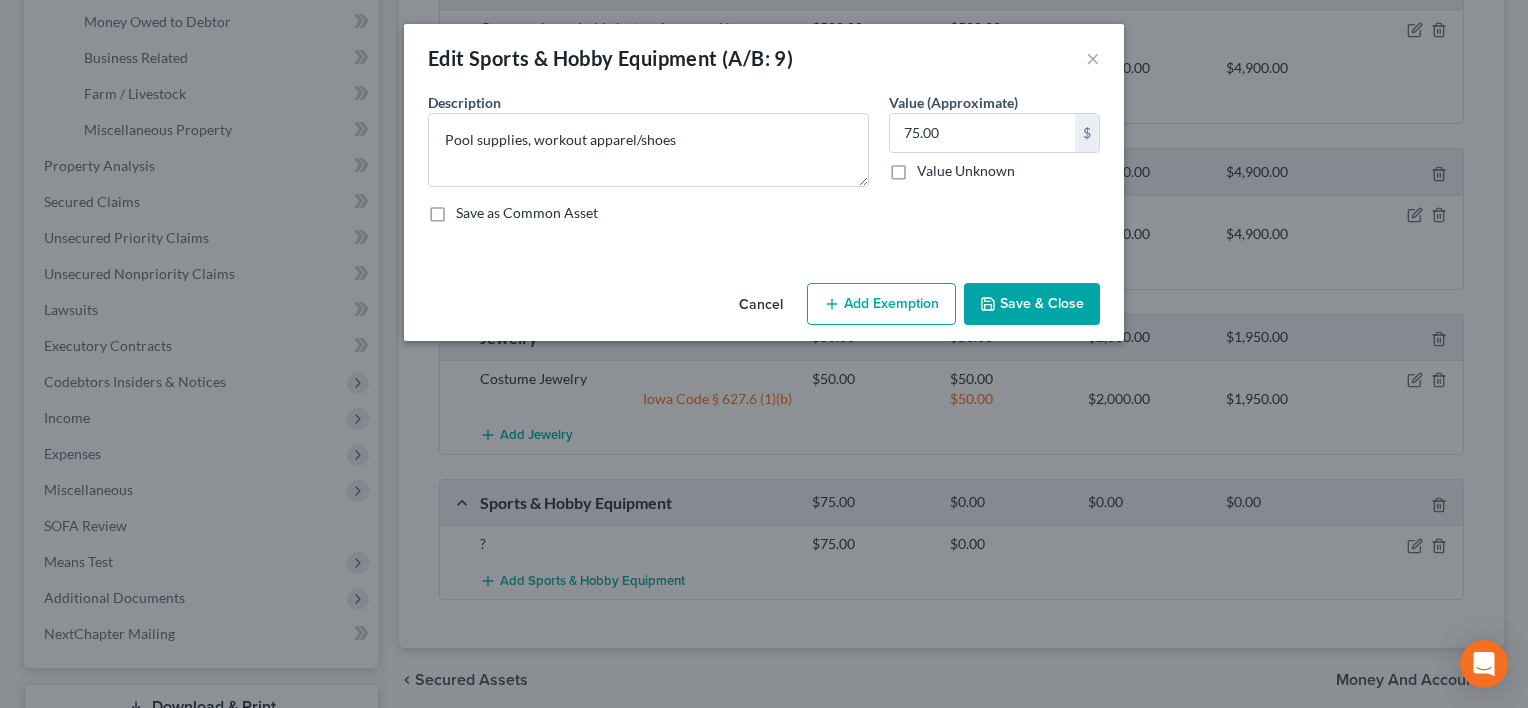 click on "Save & Close" at bounding box center [1032, 304] 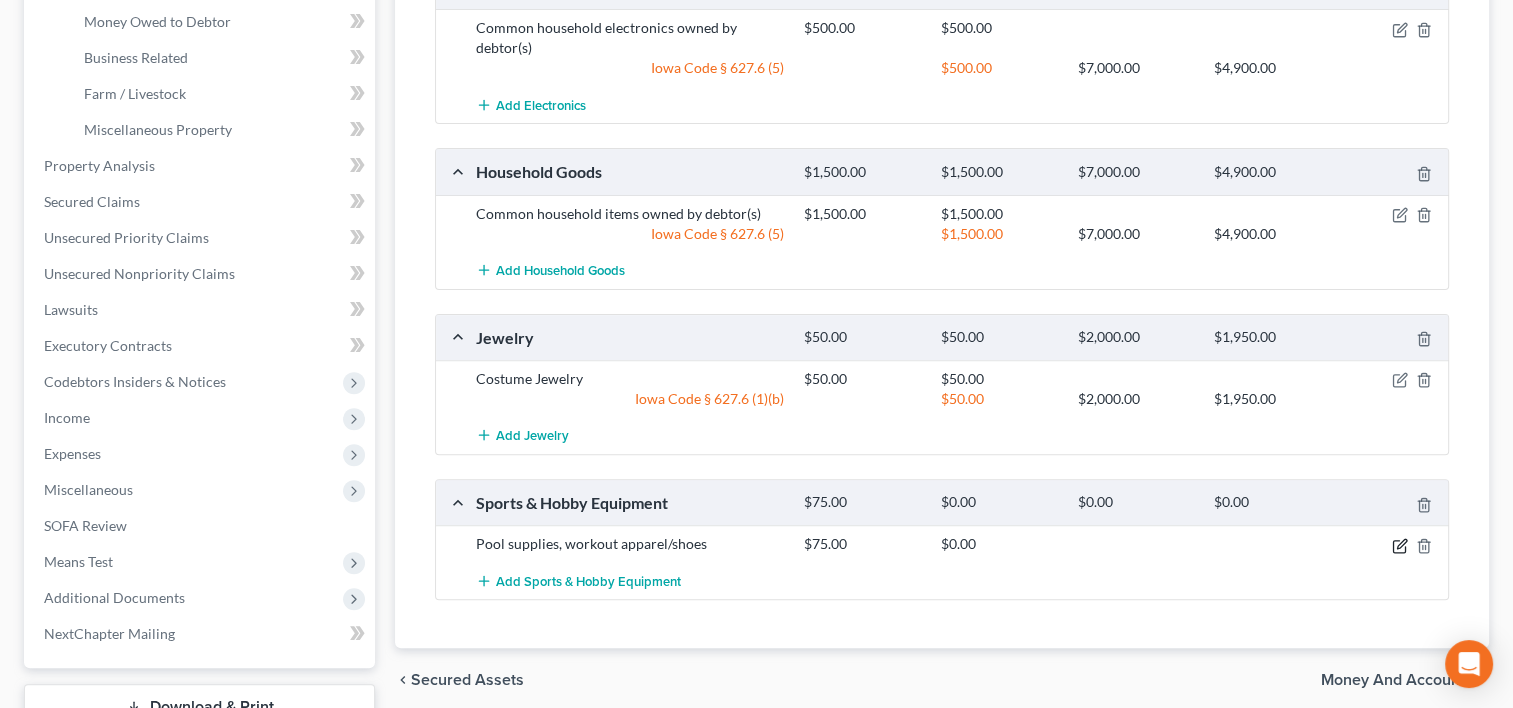click 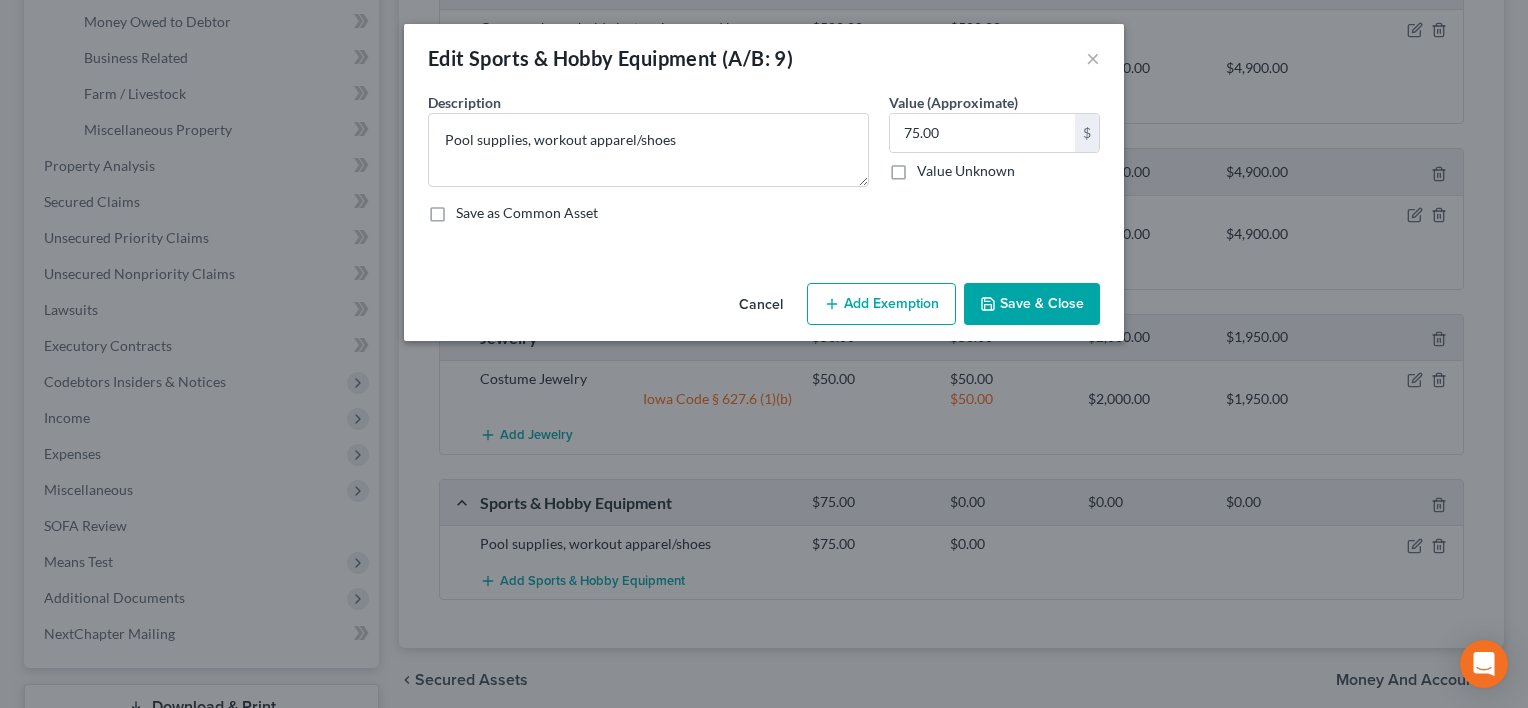 click on "Add Exemption" at bounding box center (881, 304) 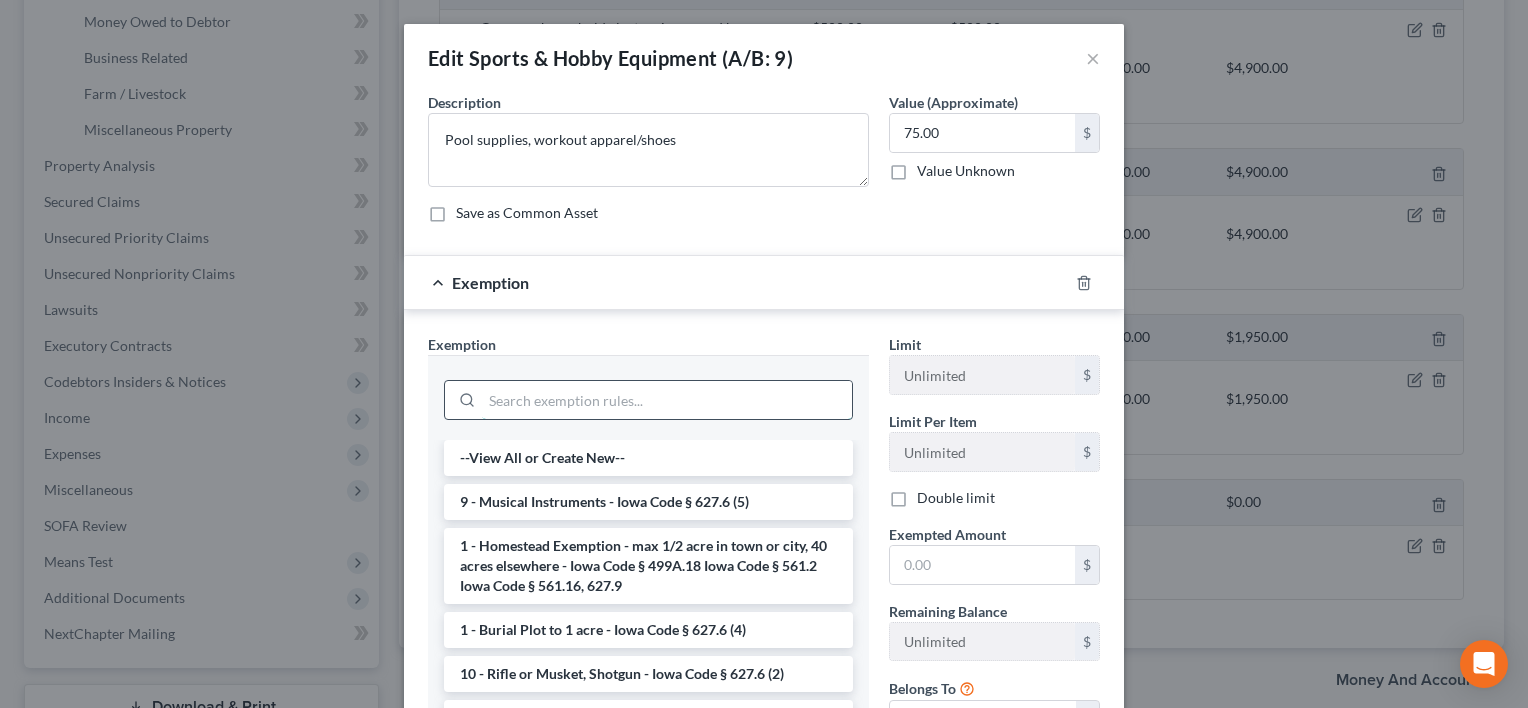 click at bounding box center (667, 400) 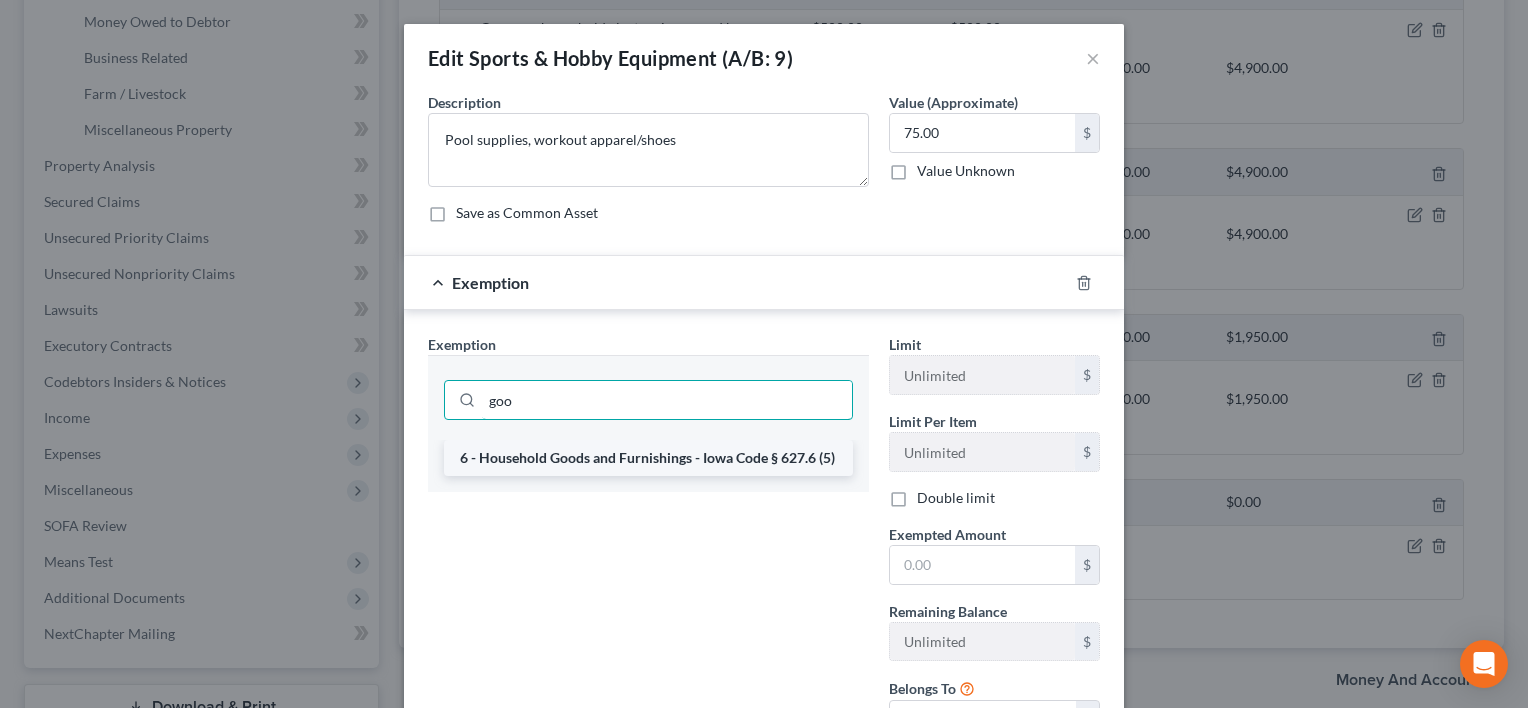 type on "goo" 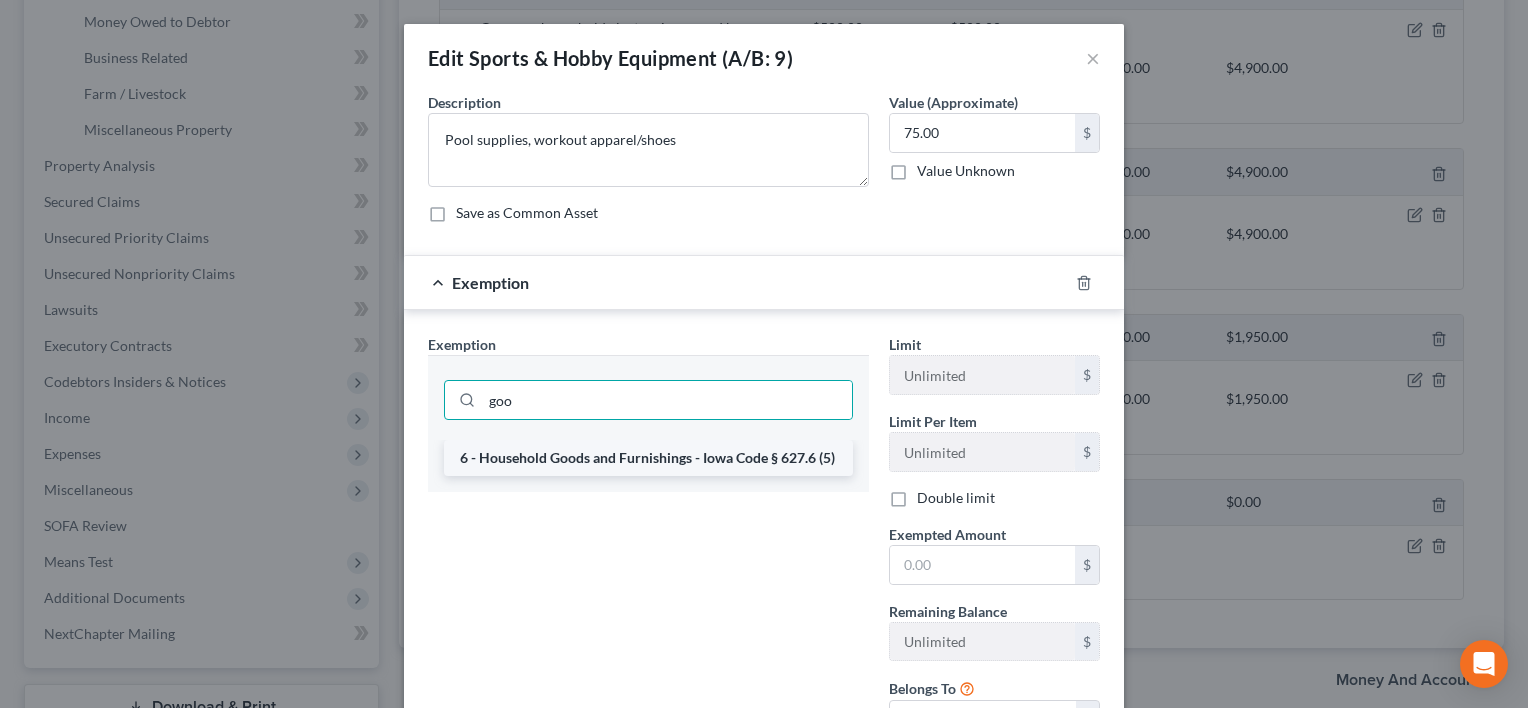 click on "6 - Household Goods and Furnishings - Iowa Code § 627.6 (5)" at bounding box center (648, 458) 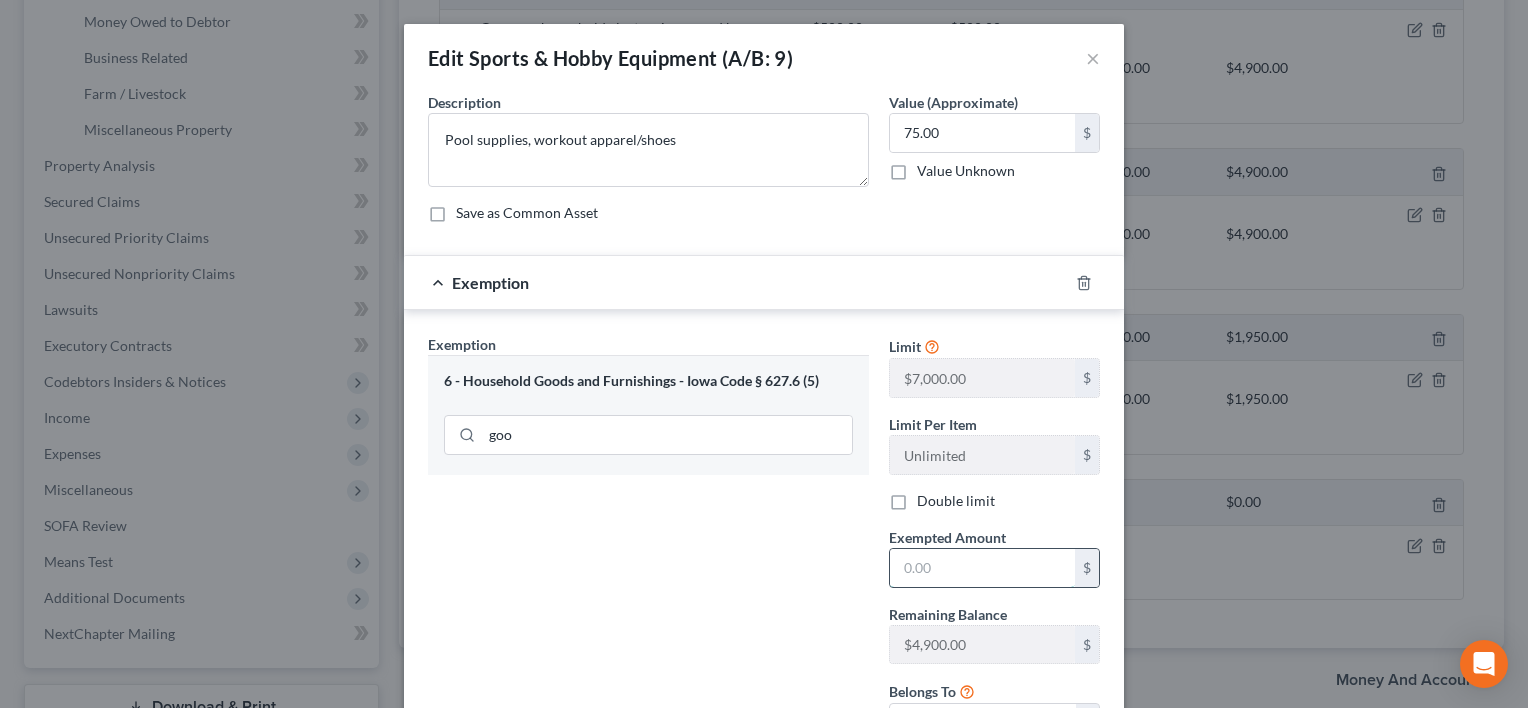 click at bounding box center (982, 568) 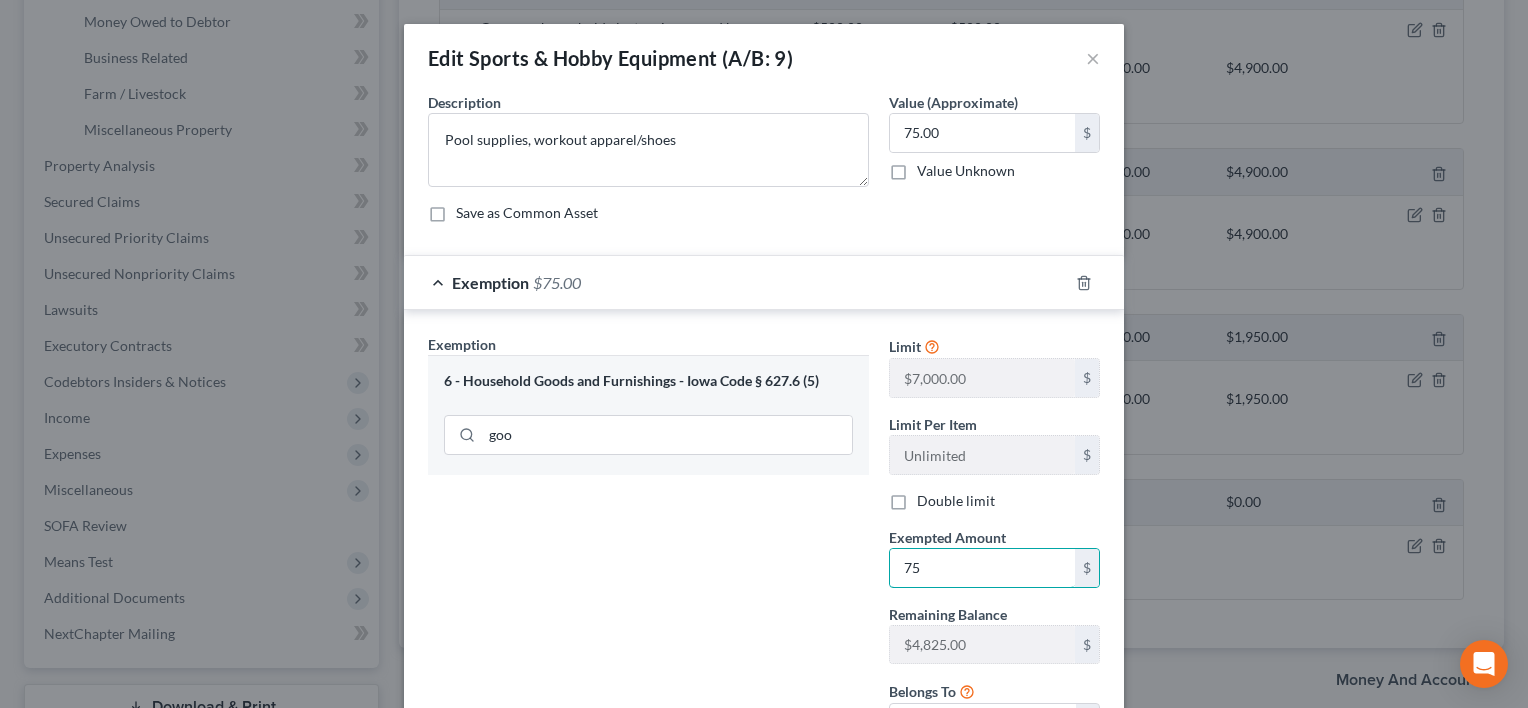 type on "75" 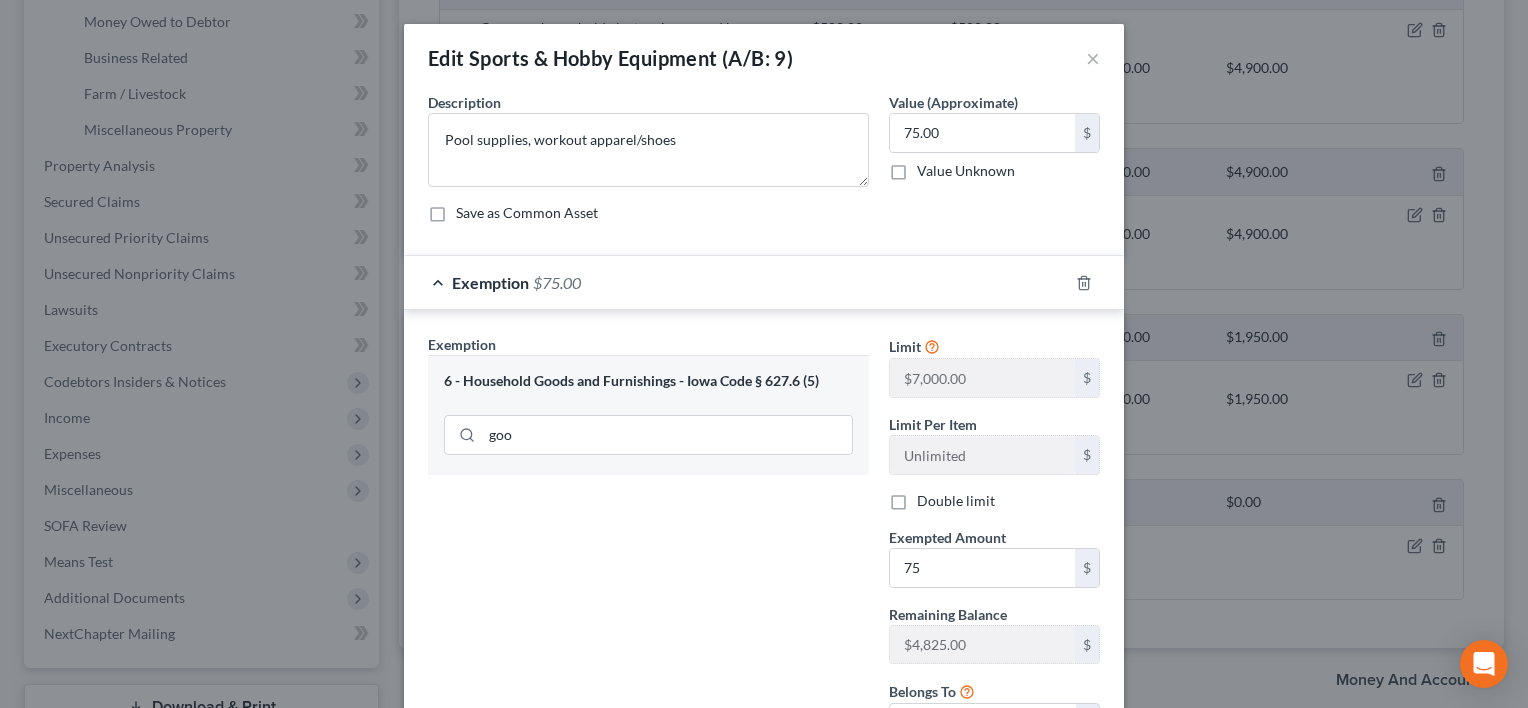 click on "Exemption Set must be selected for CA.
Exemption
*
6 - Household Goods and Furnishings - Iowa Code § 627.6 (5)         goo" at bounding box center (648, 546) 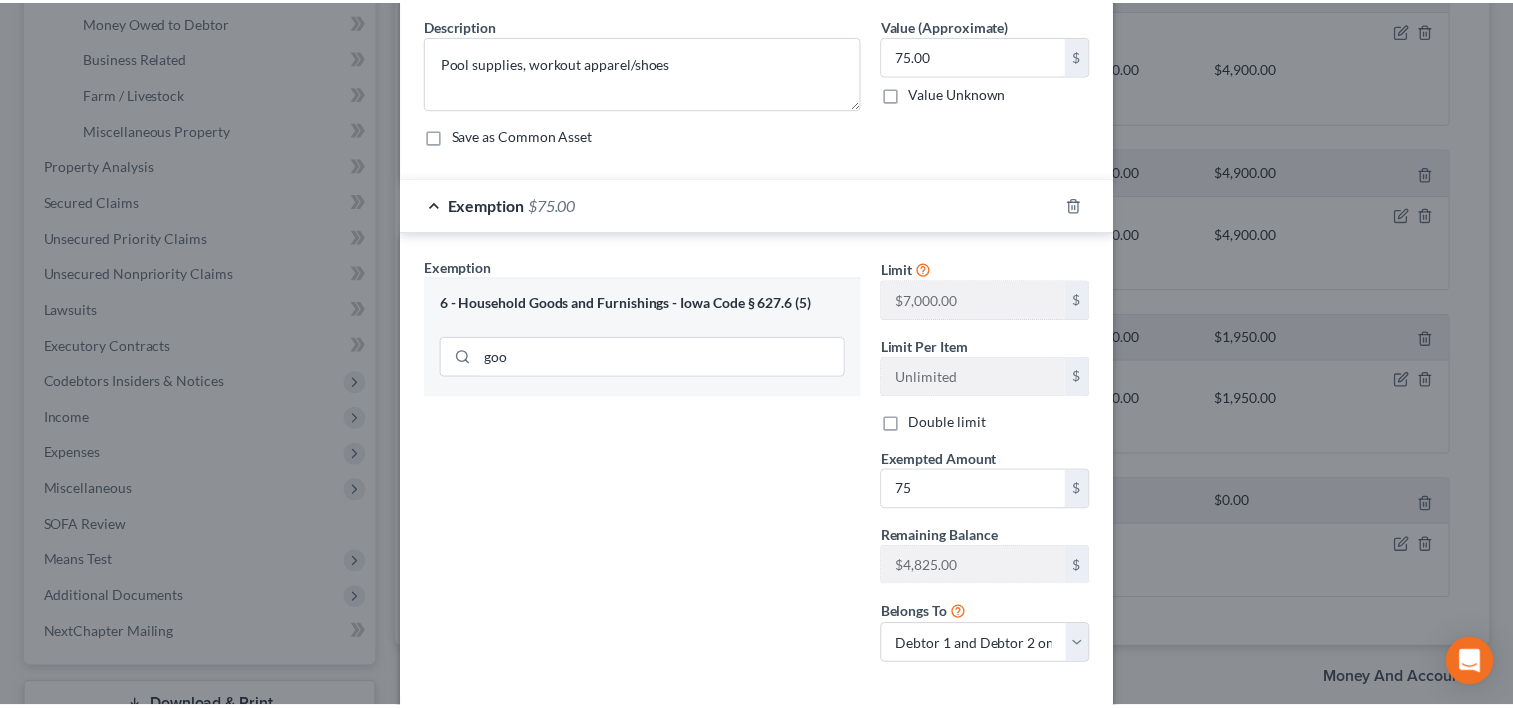 scroll, scrollTop: 176, scrollLeft: 0, axis: vertical 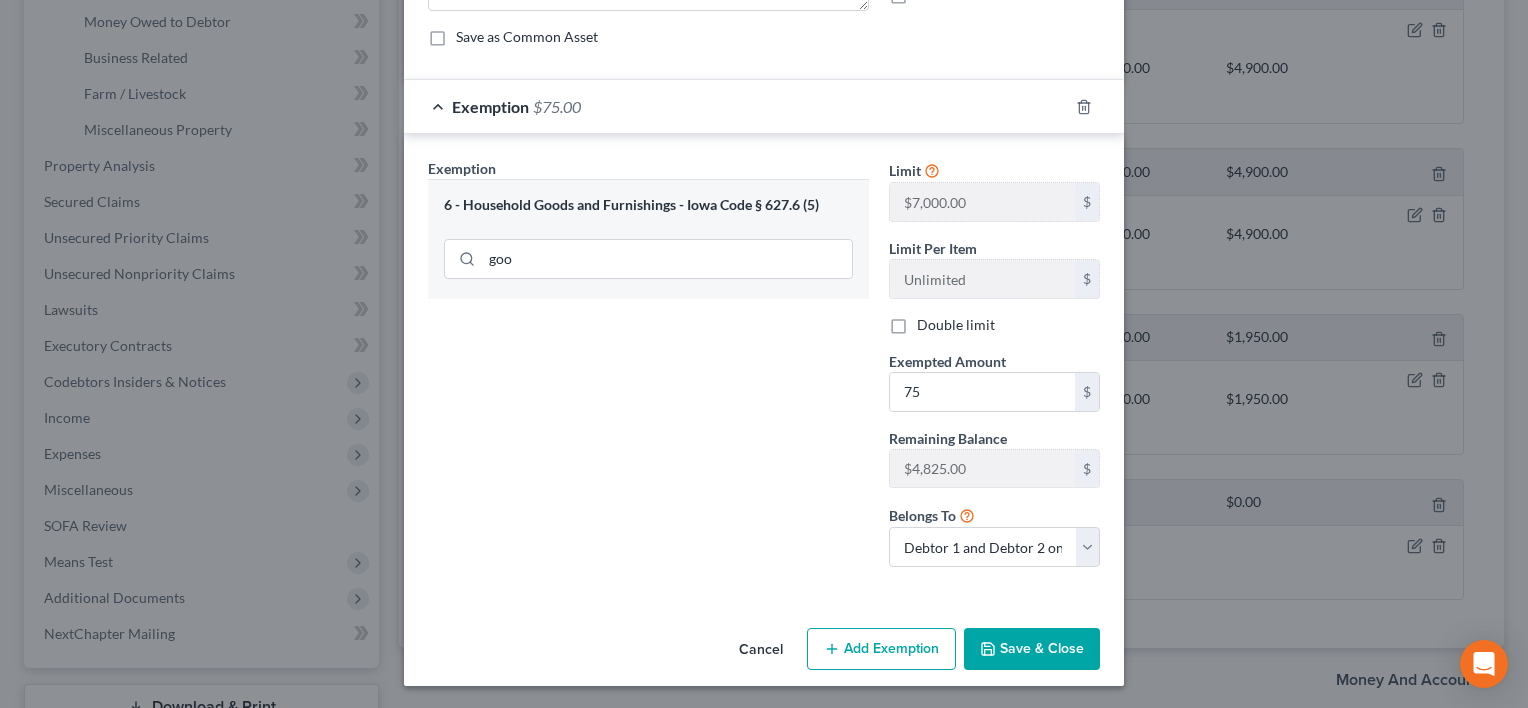 click on "Save & Close" at bounding box center [1032, 649] 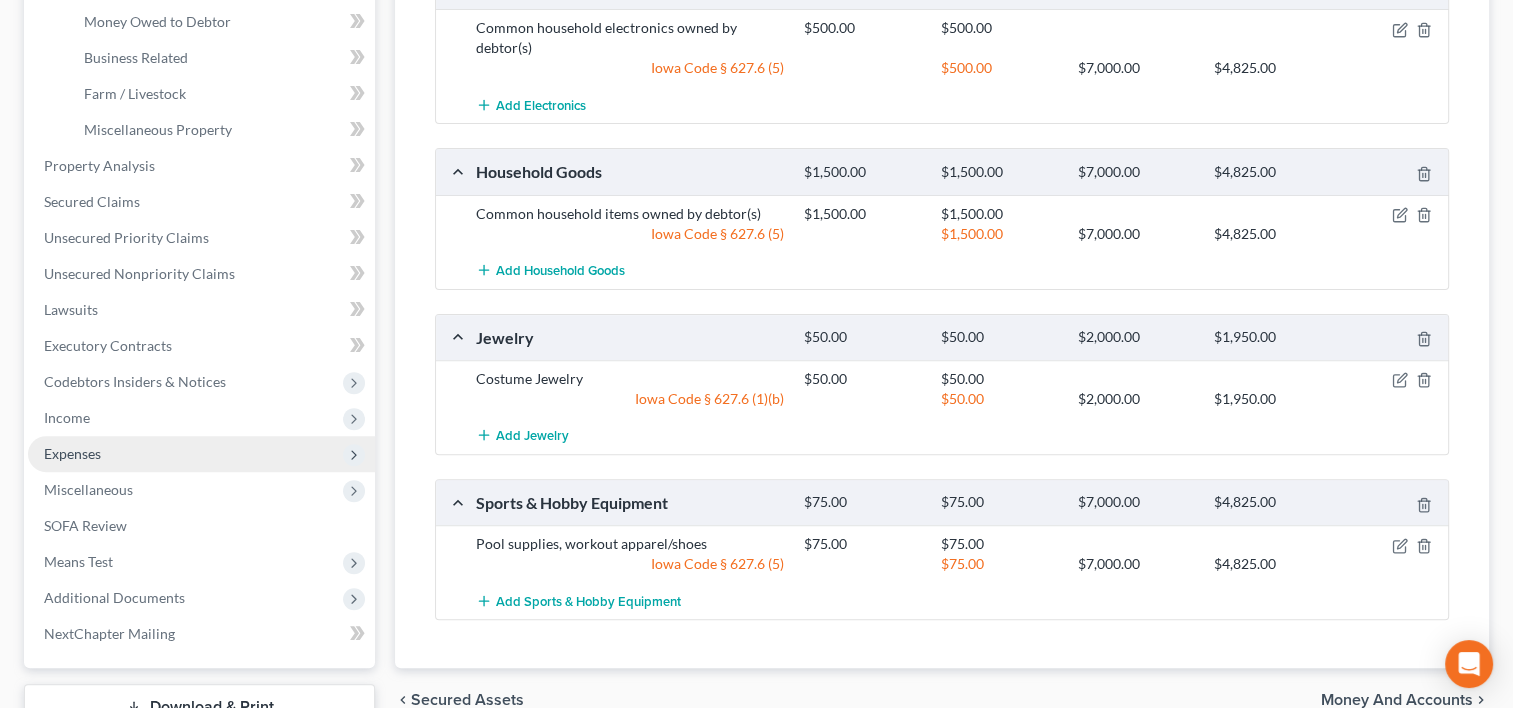 click on "Expenses" at bounding box center (201, 454) 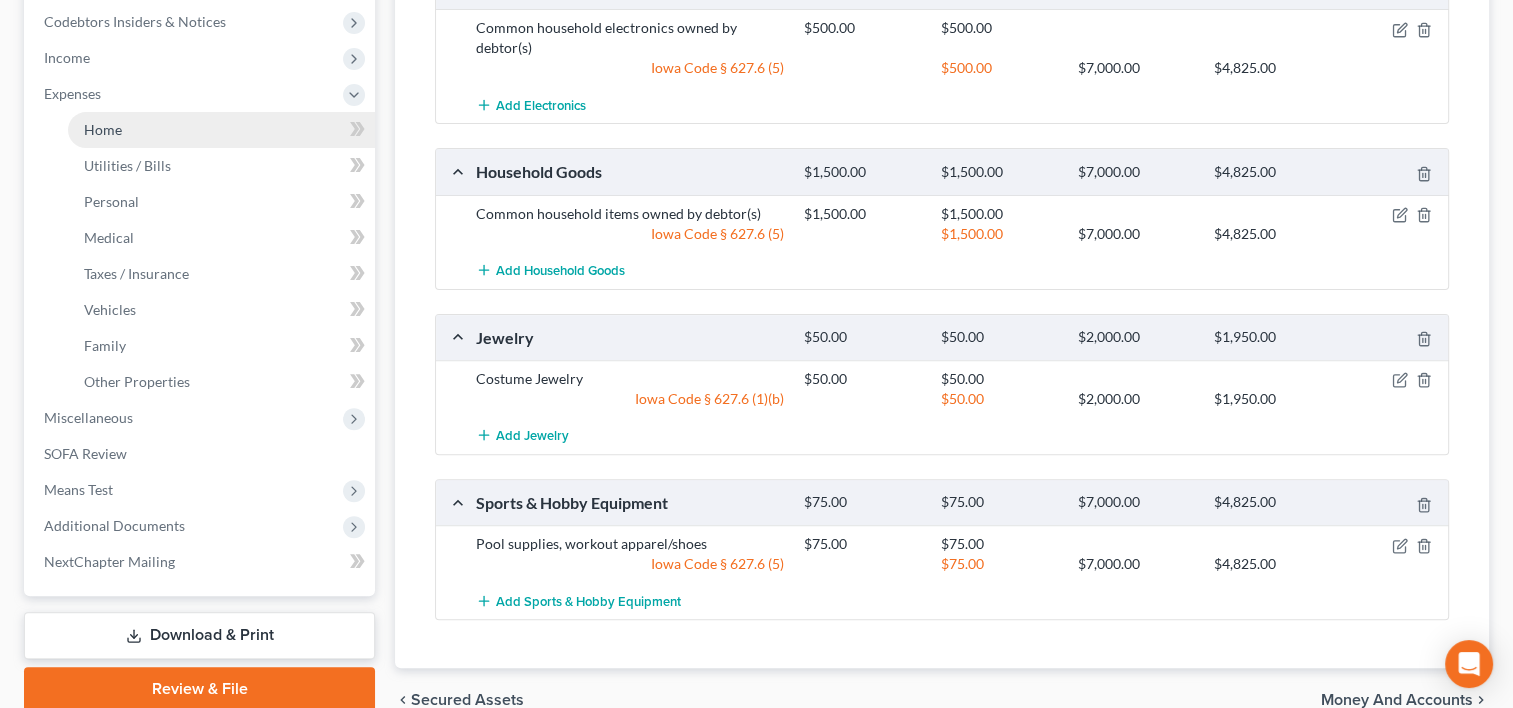 click on "Home" at bounding box center [103, 129] 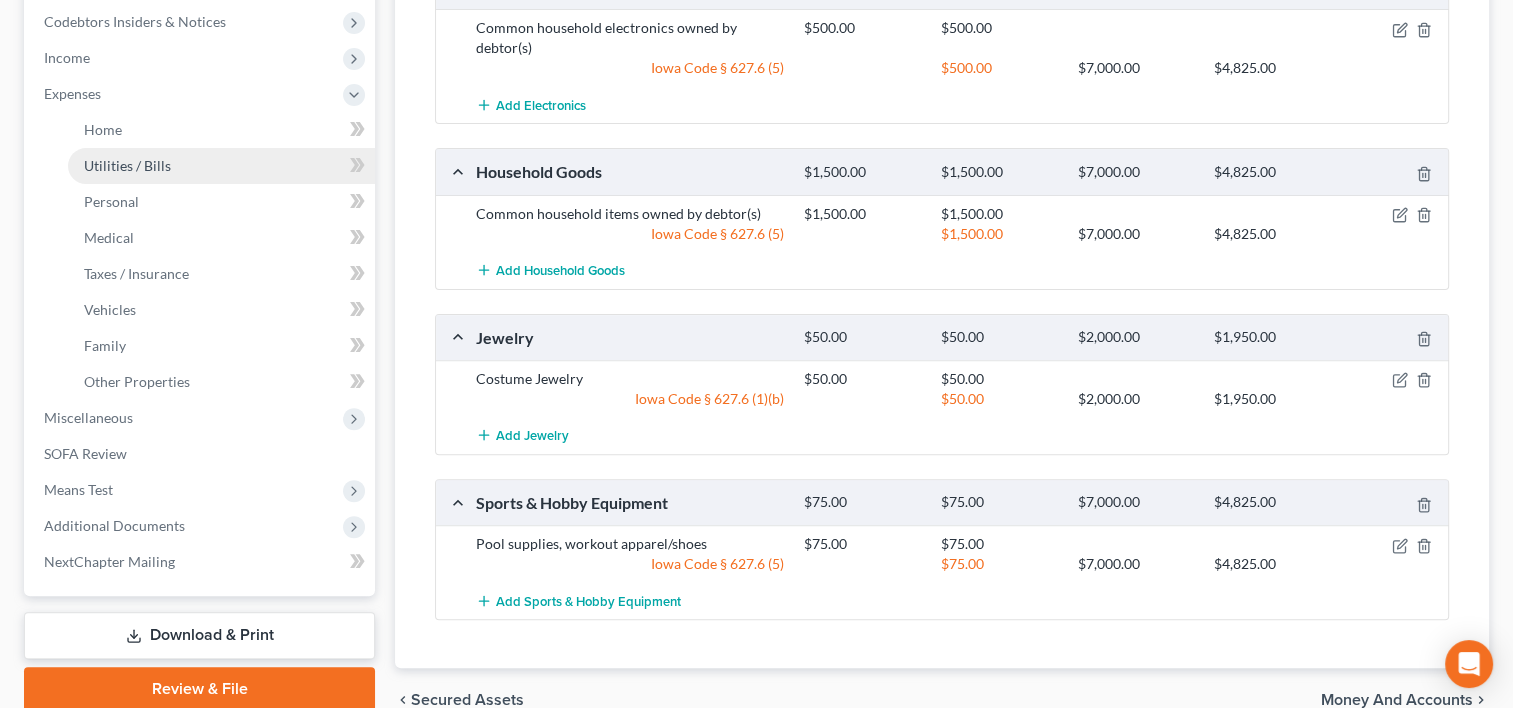 click on "Utilities / Bills" at bounding box center [127, 165] 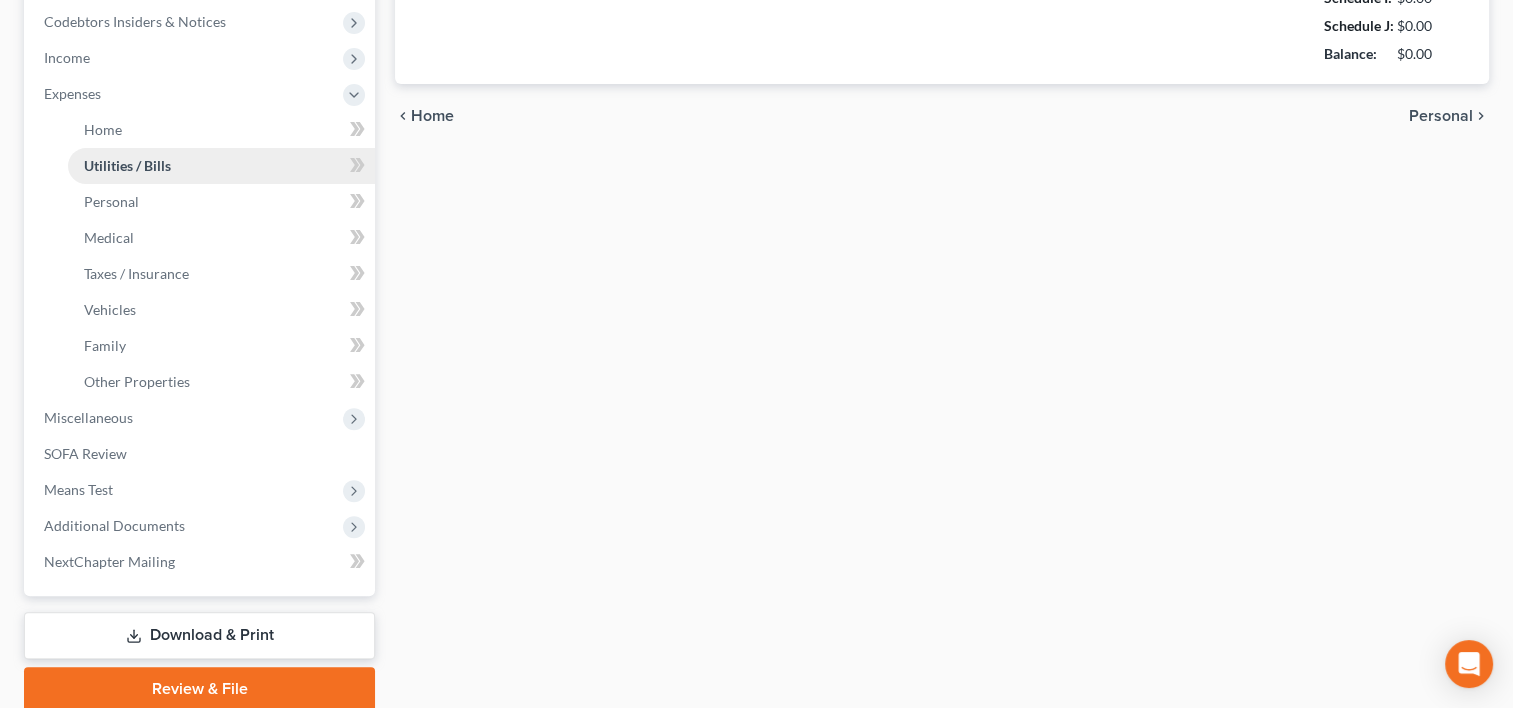 type on "200.00" 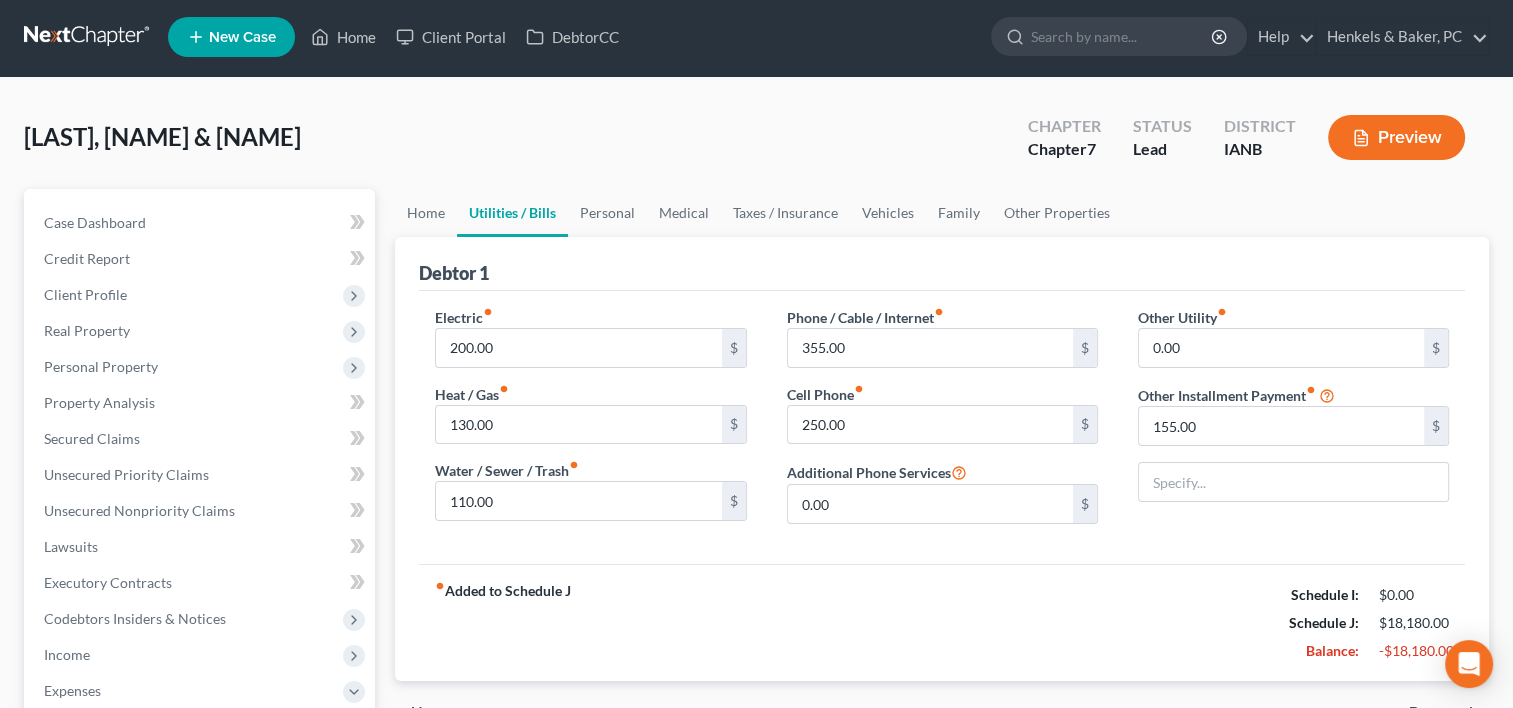 scroll, scrollTop: 0, scrollLeft: 0, axis: both 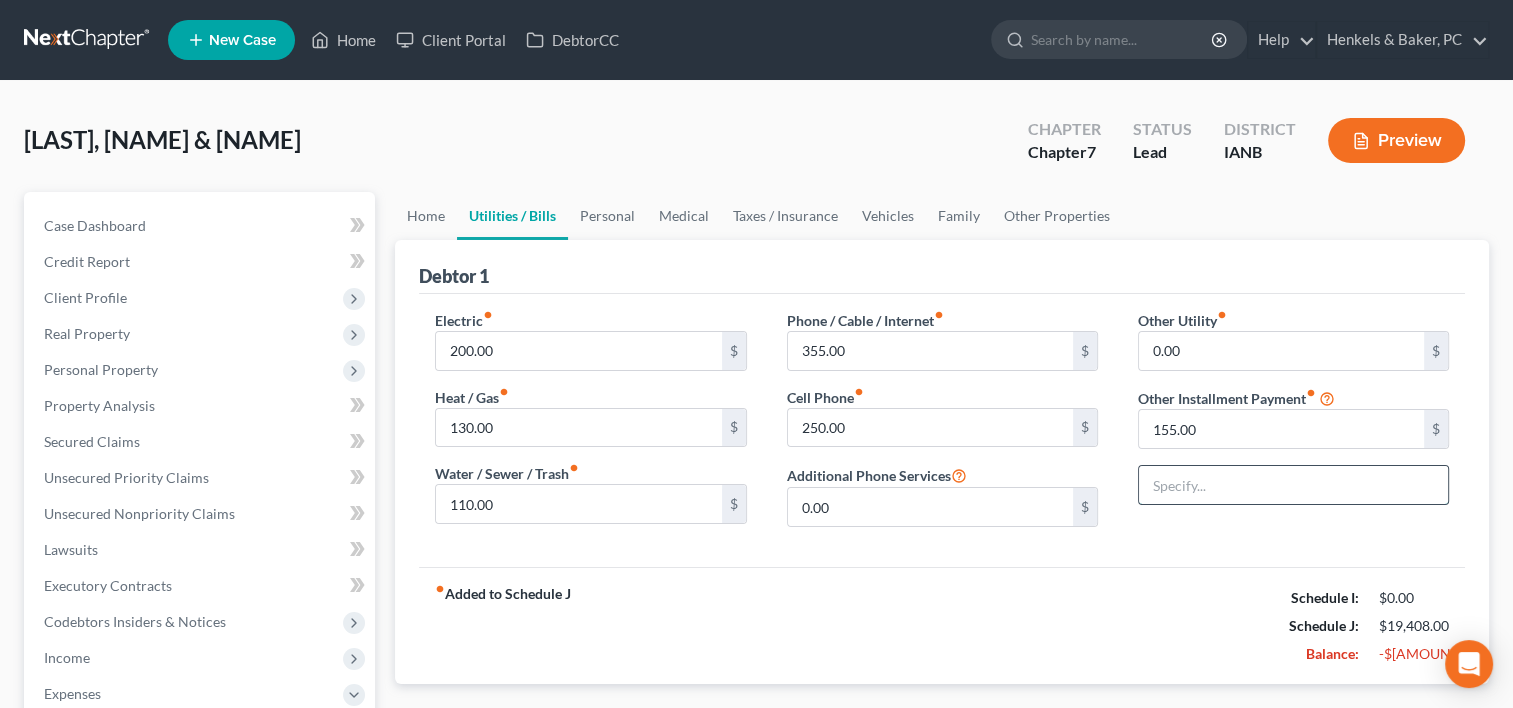 click at bounding box center (1293, 485) 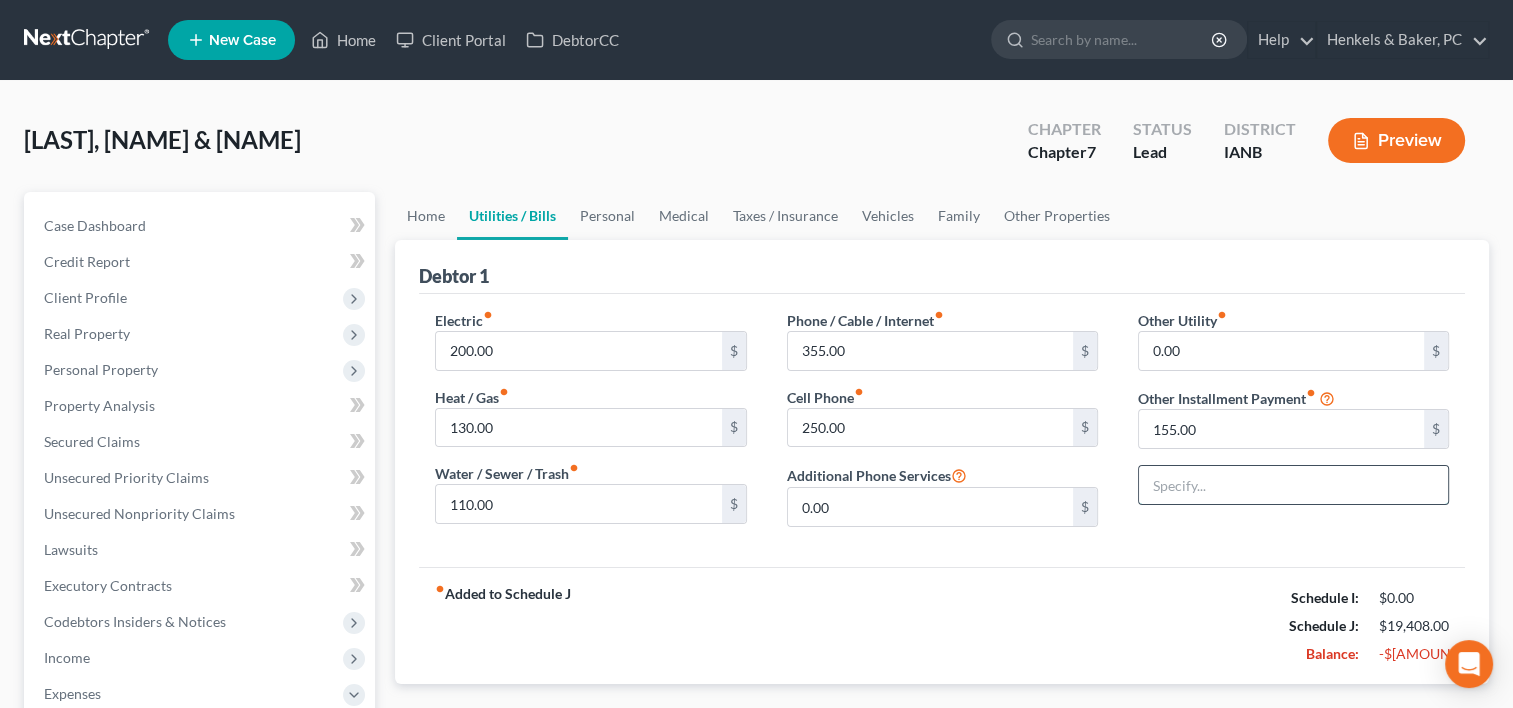 paste on "HVAC system" 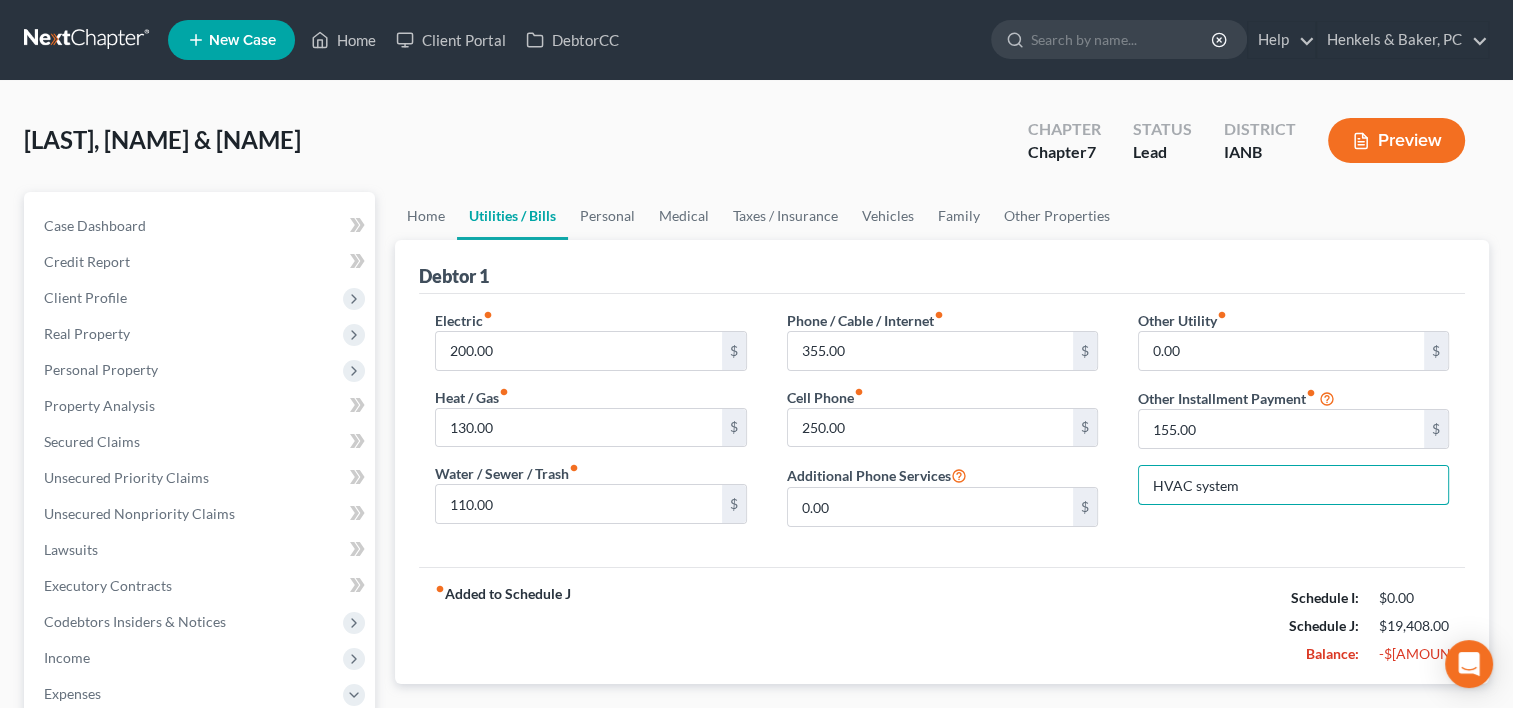 type on "HVAC system" 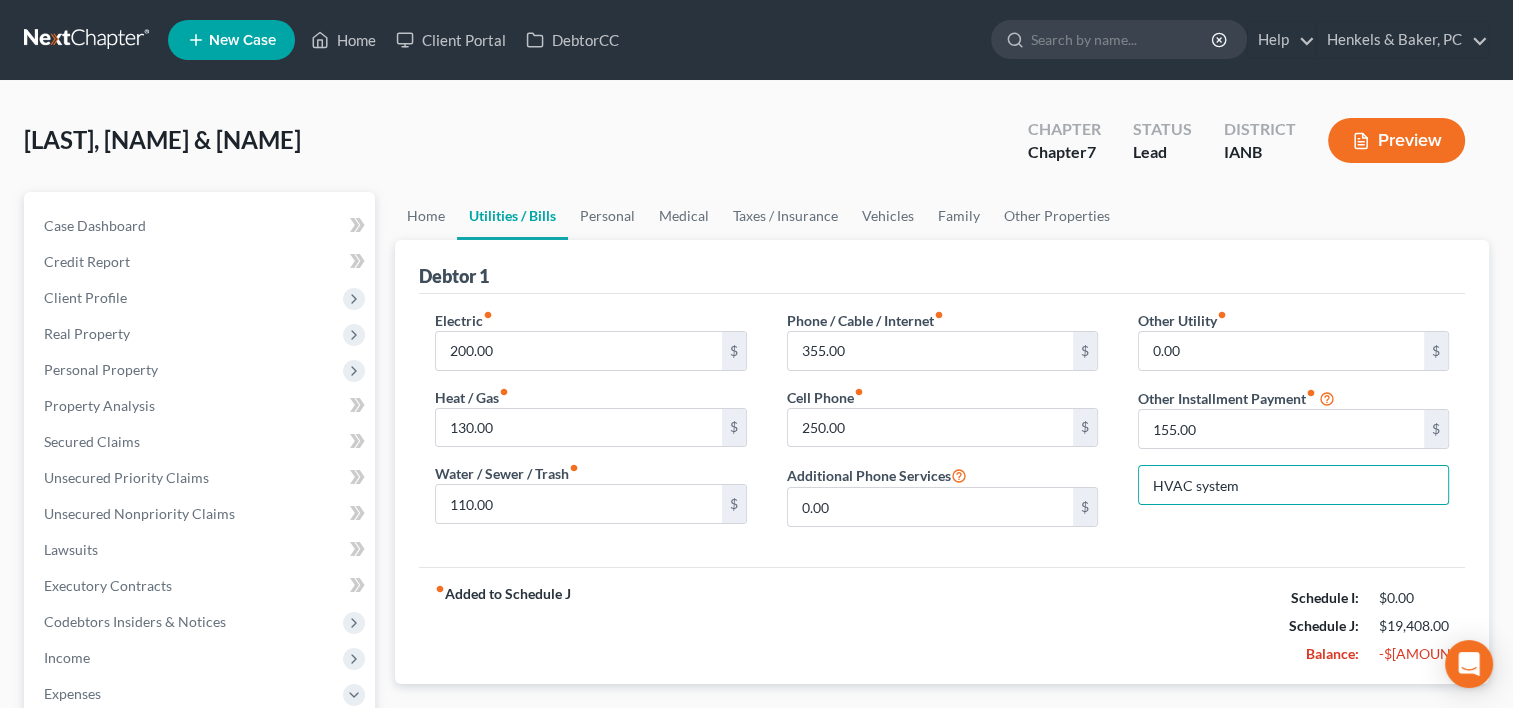 click on "fiber_manual_record  Added to Schedule J Schedule I: $0.00 Schedule J: $[AMOUNT] Balance: -$[AMOUNT]" at bounding box center [942, 625] 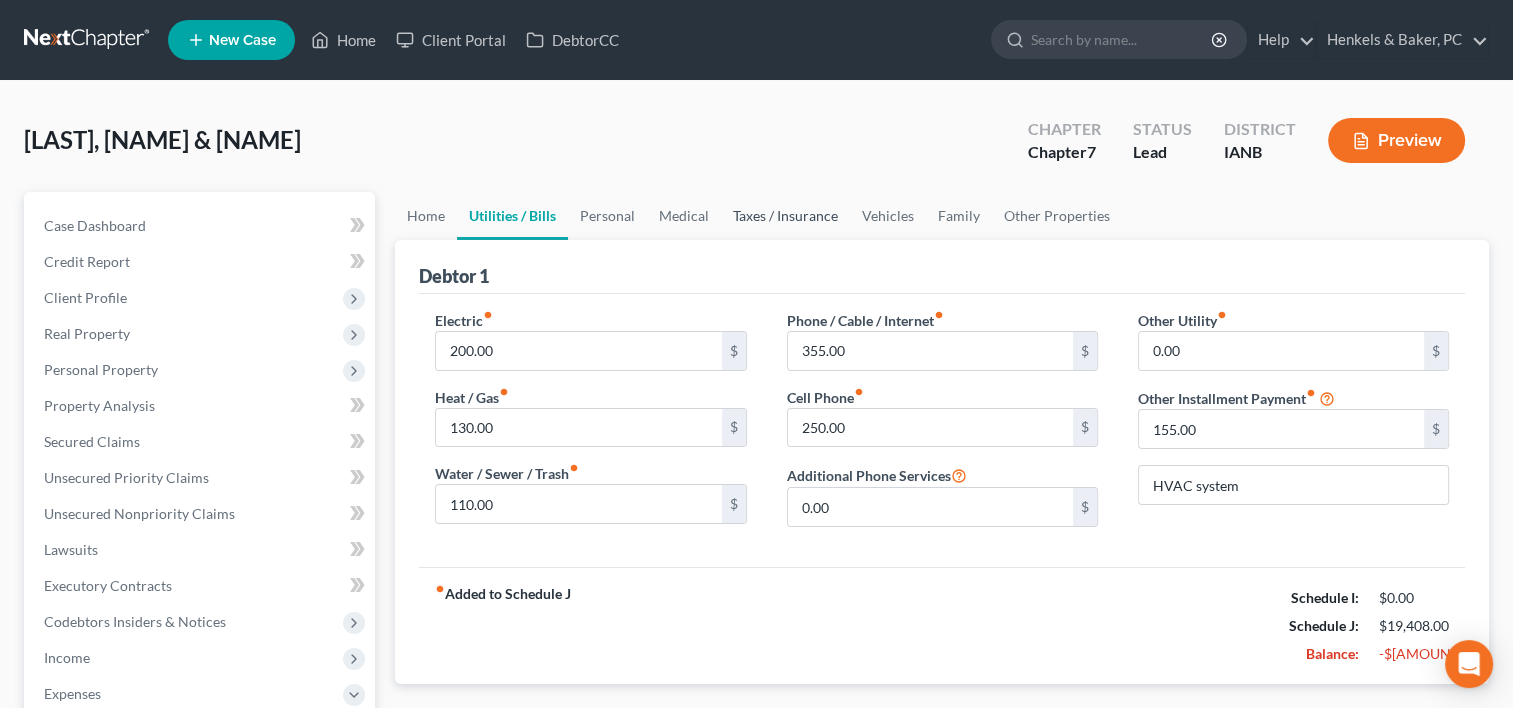 click on "Taxes / Insurance" at bounding box center (785, 216) 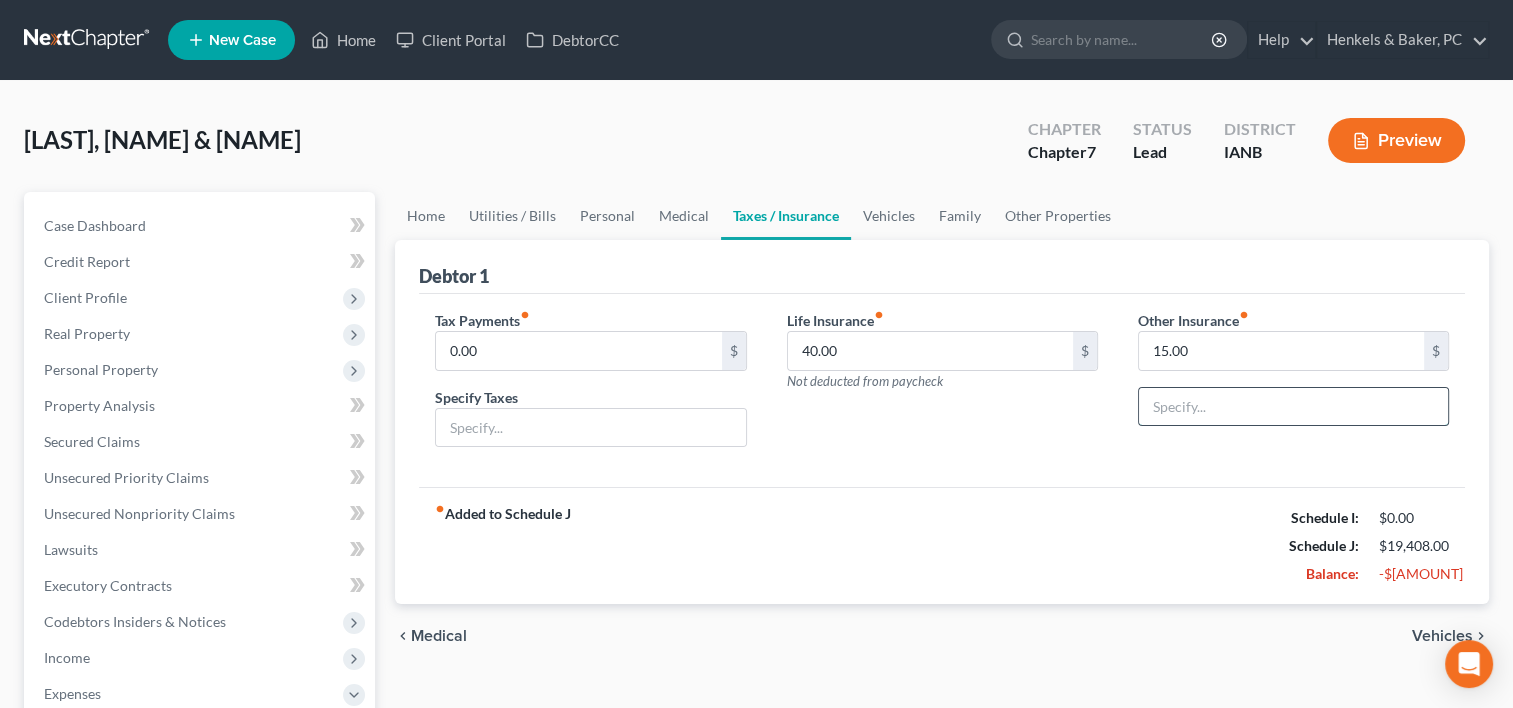 click at bounding box center [1293, 407] 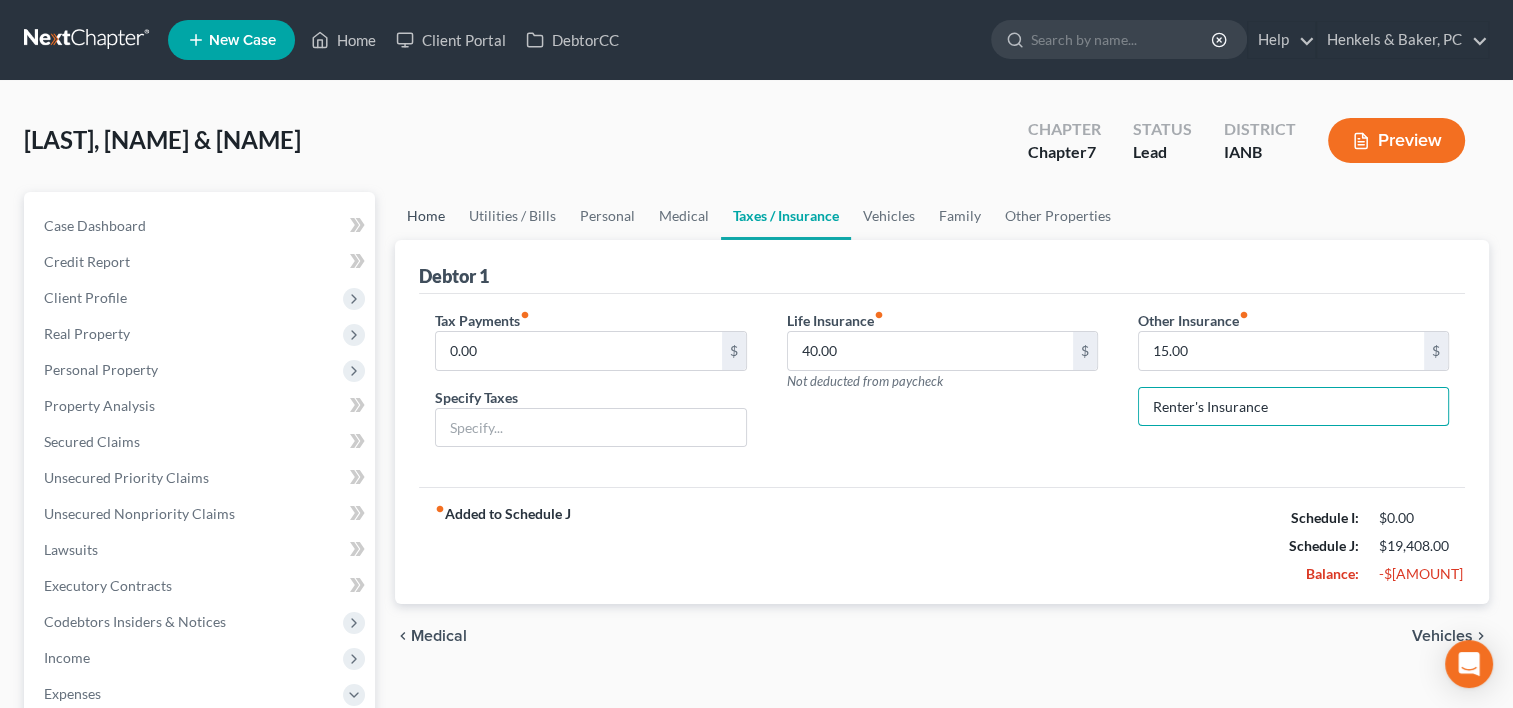 type on "Renter's Insurance" 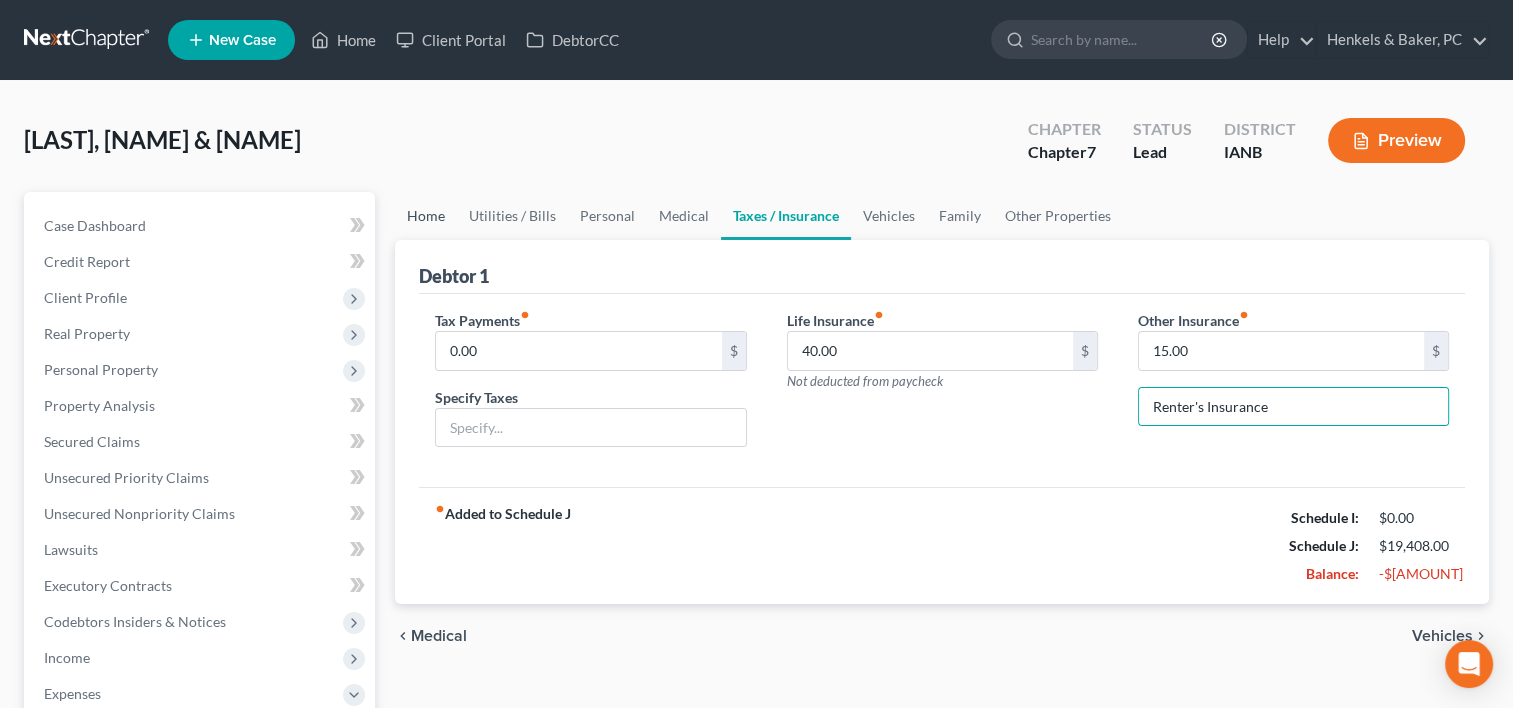 click on "Home" at bounding box center (426, 216) 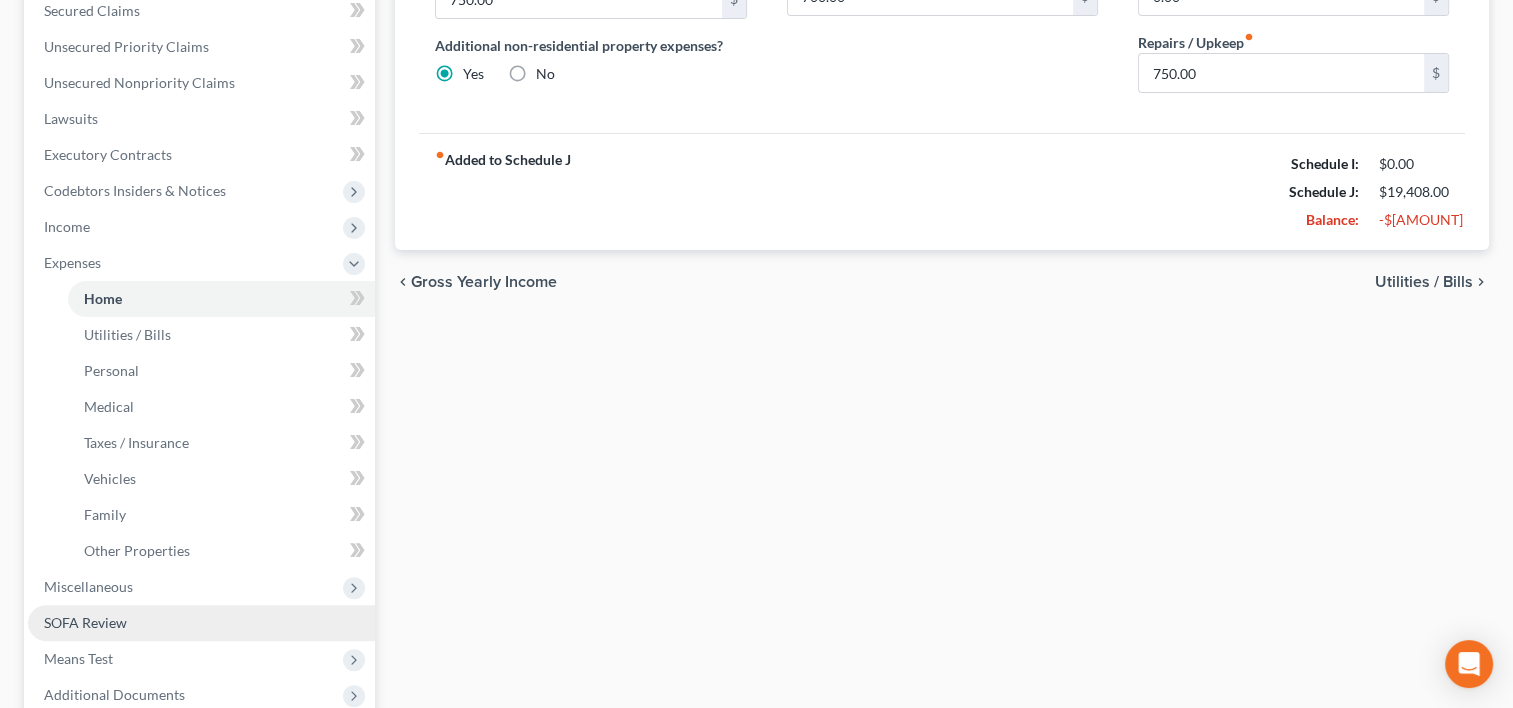 scroll, scrollTop: 600, scrollLeft: 0, axis: vertical 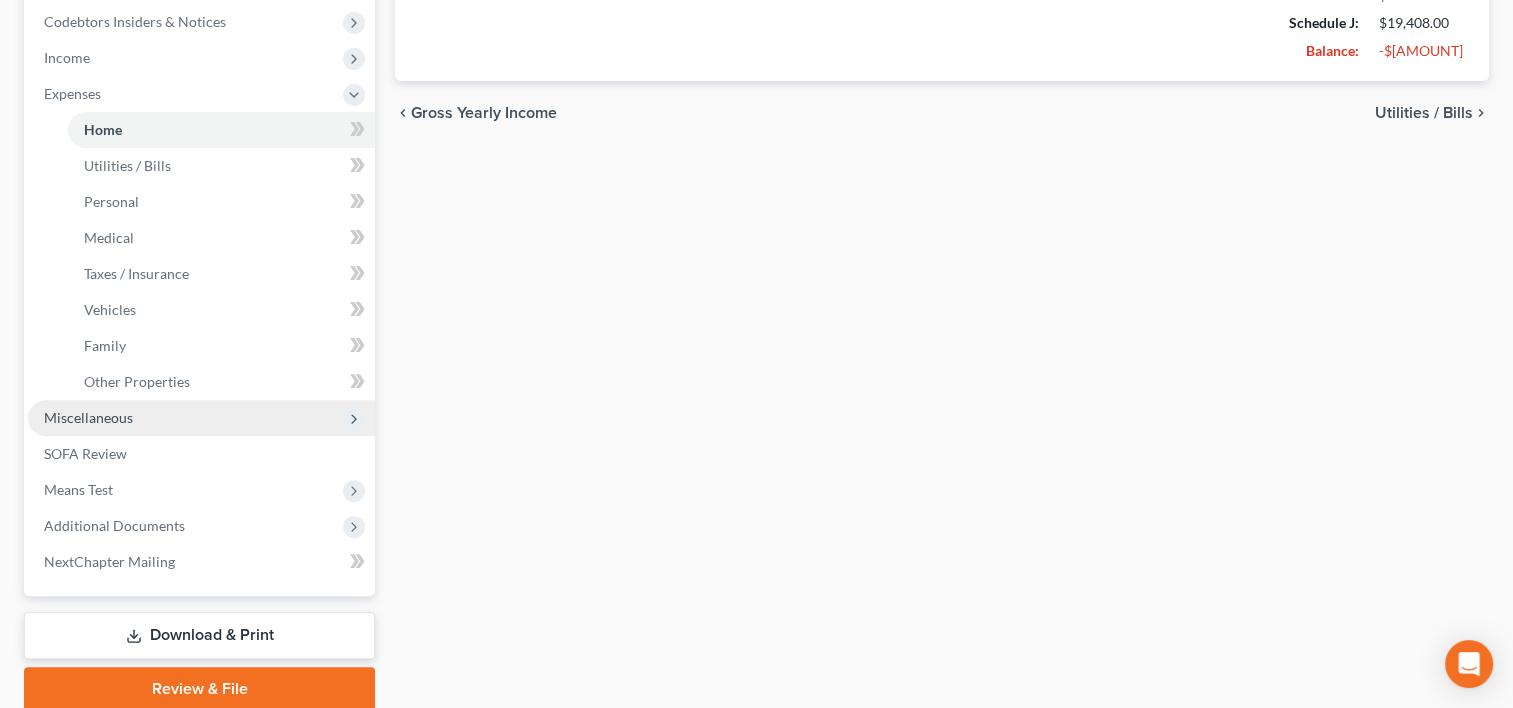 click on "Miscellaneous" at bounding box center [201, 418] 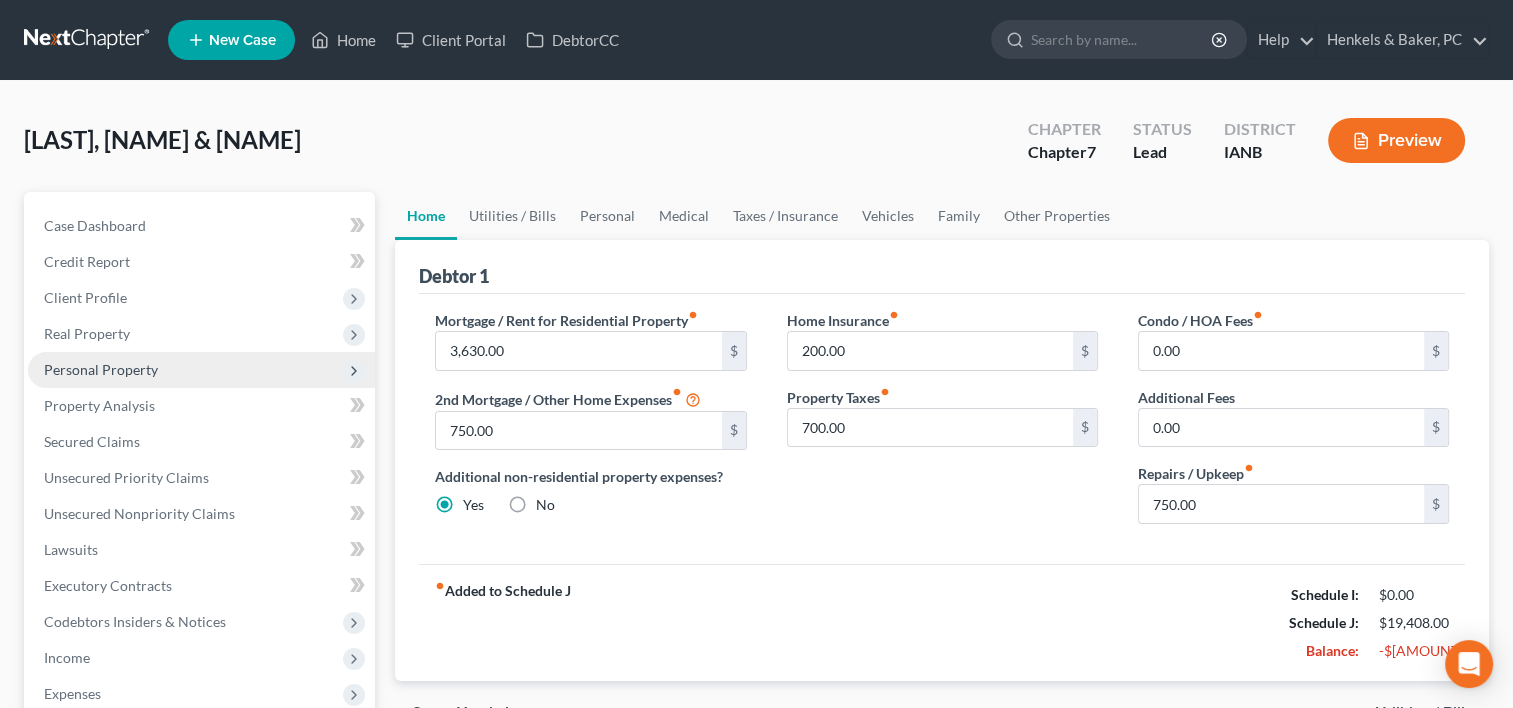 scroll, scrollTop: 0, scrollLeft: 0, axis: both 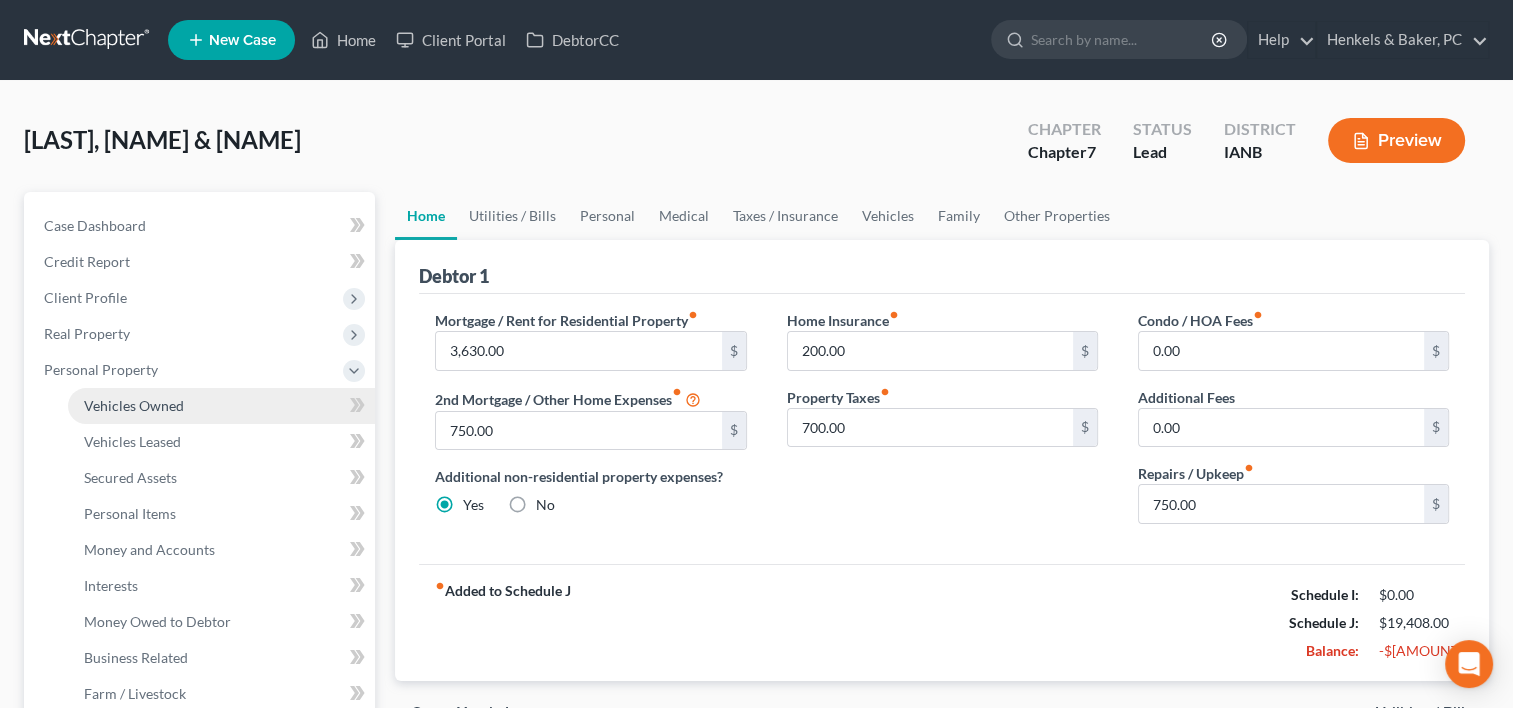 click on "Vehicles Owned" at bounding box center (134, 405) 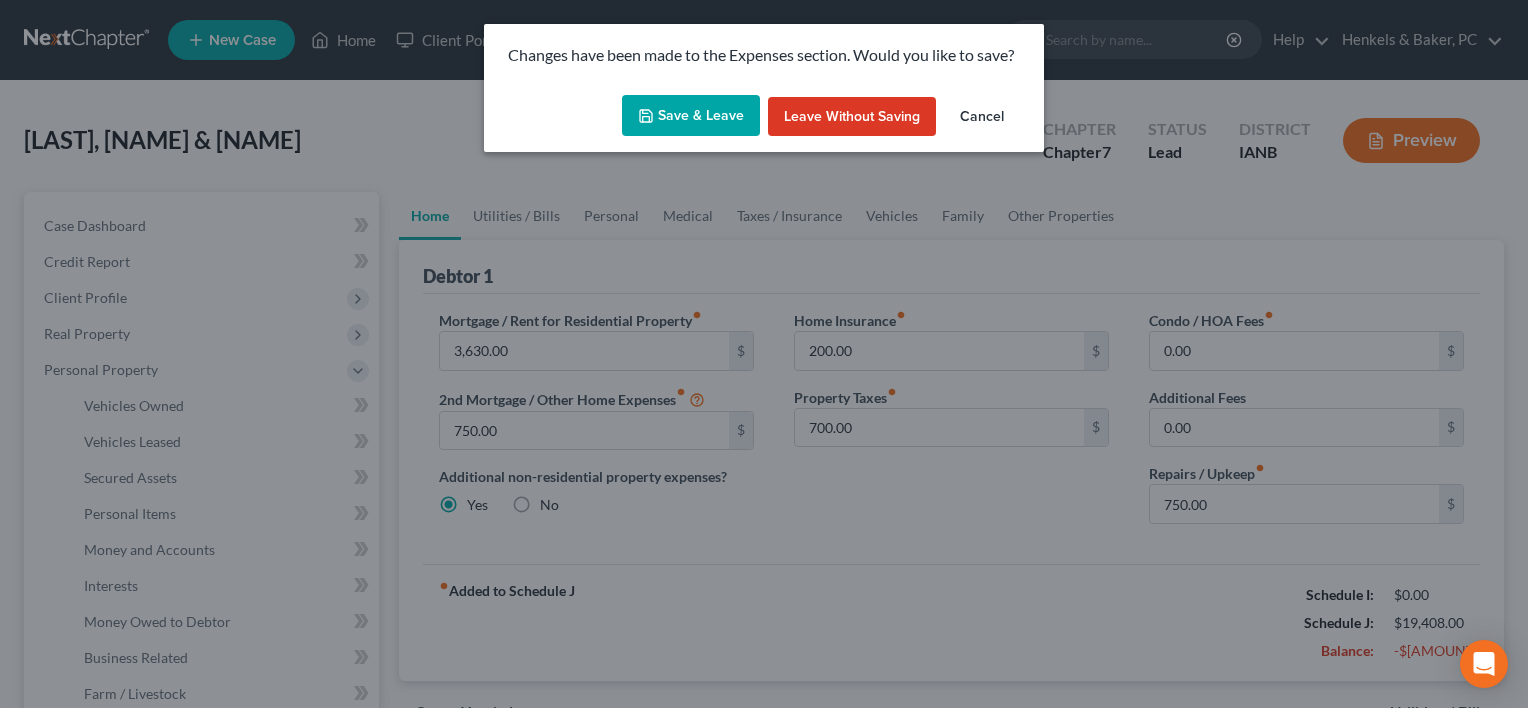click on "Save & Leave" at bounding box center [691, 116] 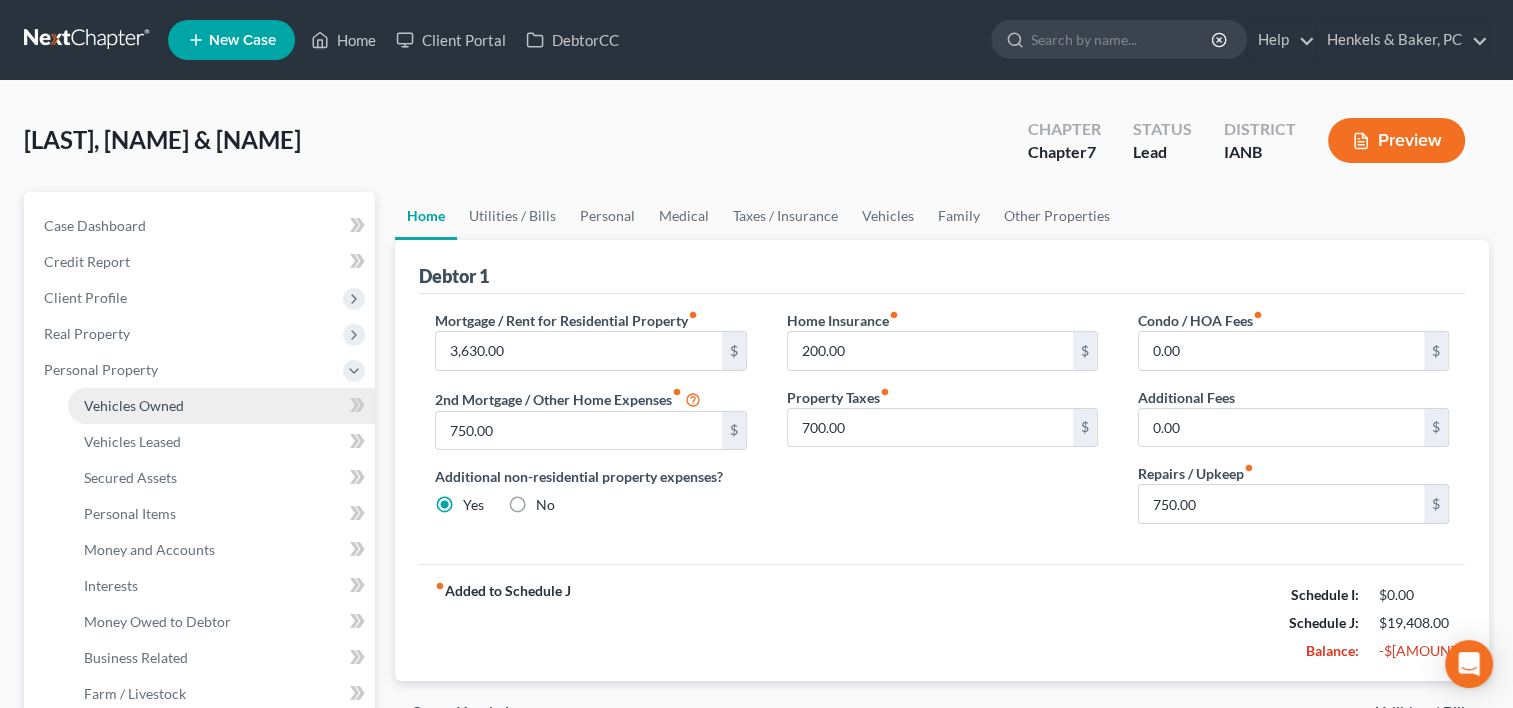 click on "Vehicles Owned" at bounding box center (134, 405) 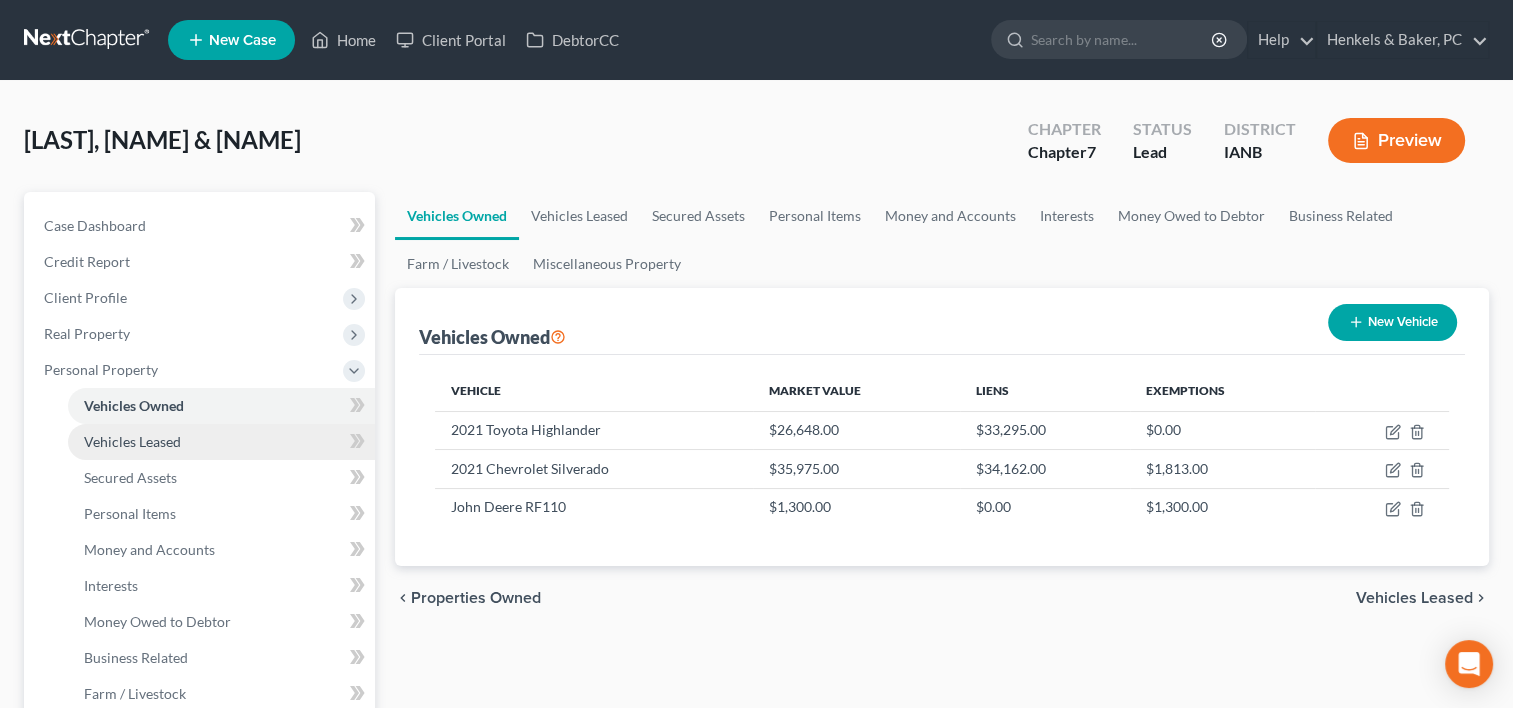 click on "Vehicles Leased" at bounding box center (132, 441) 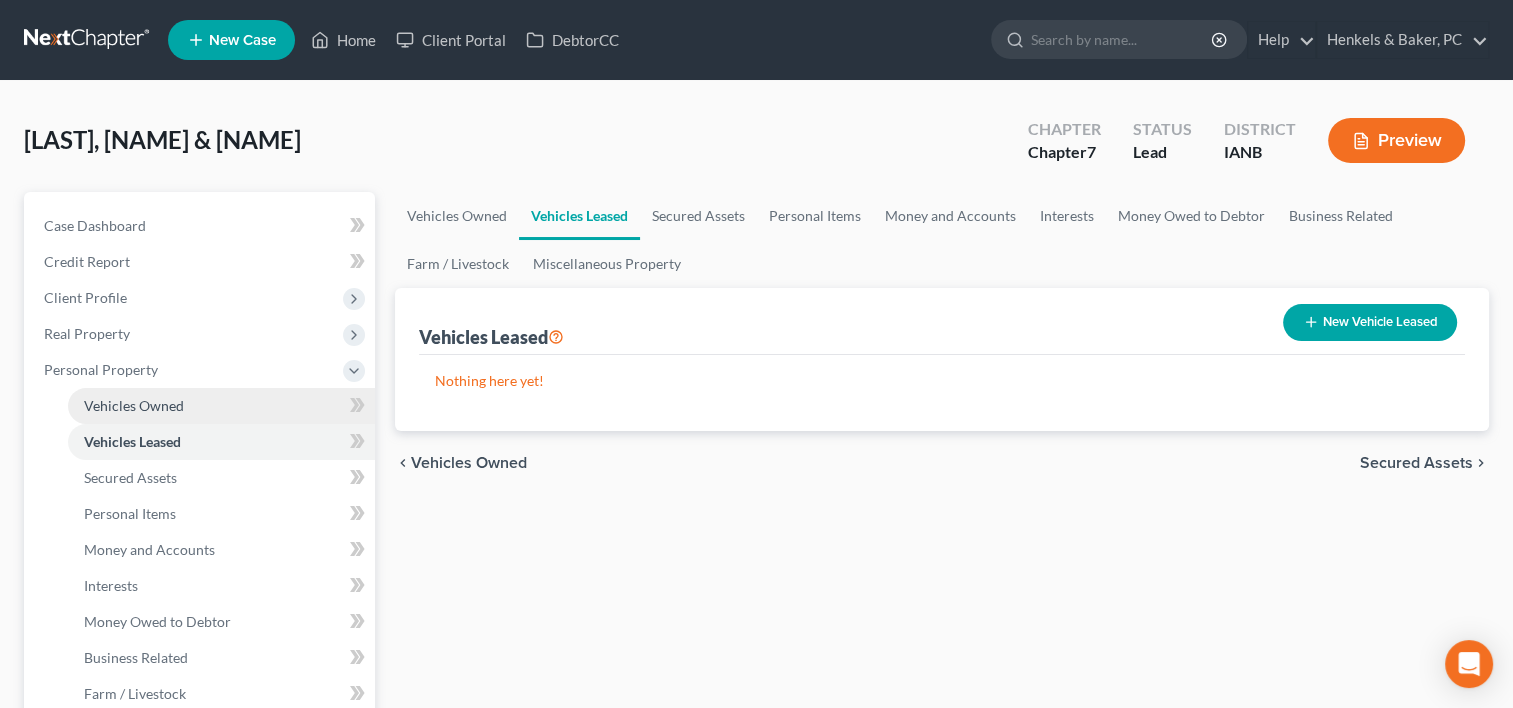 click on "Vehicles Owned" at bounding box center [134, 405] 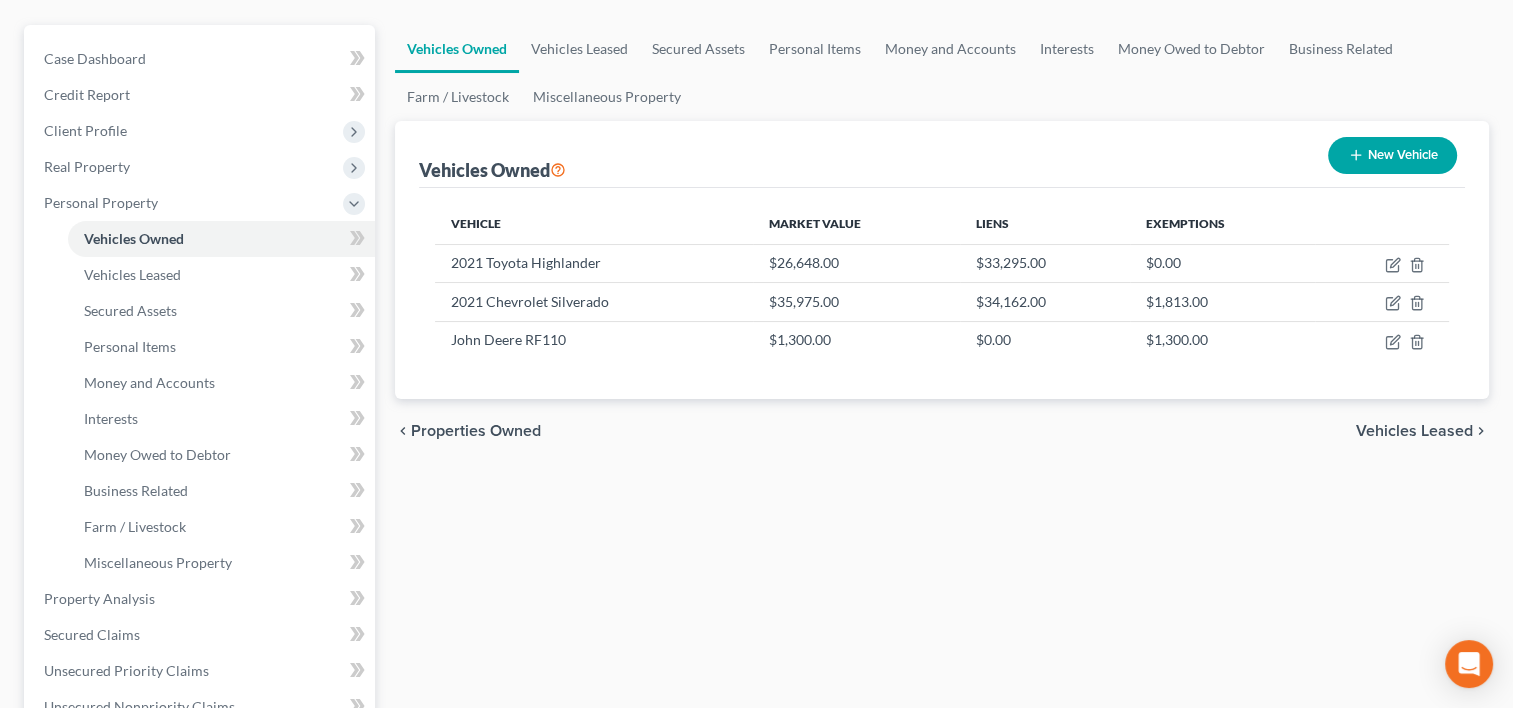 scroll, scrollTop: 200, scrollLeft: 0, axis: vertical 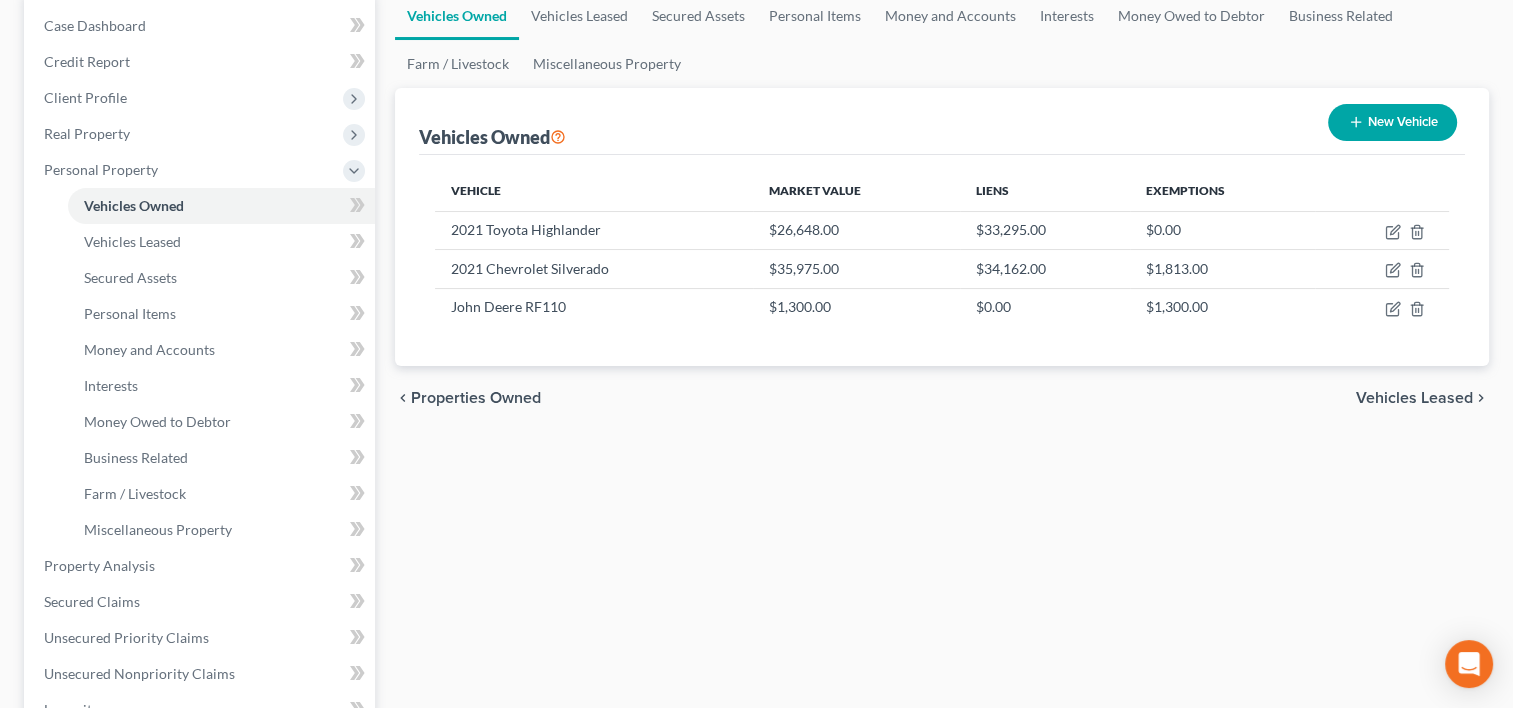 click 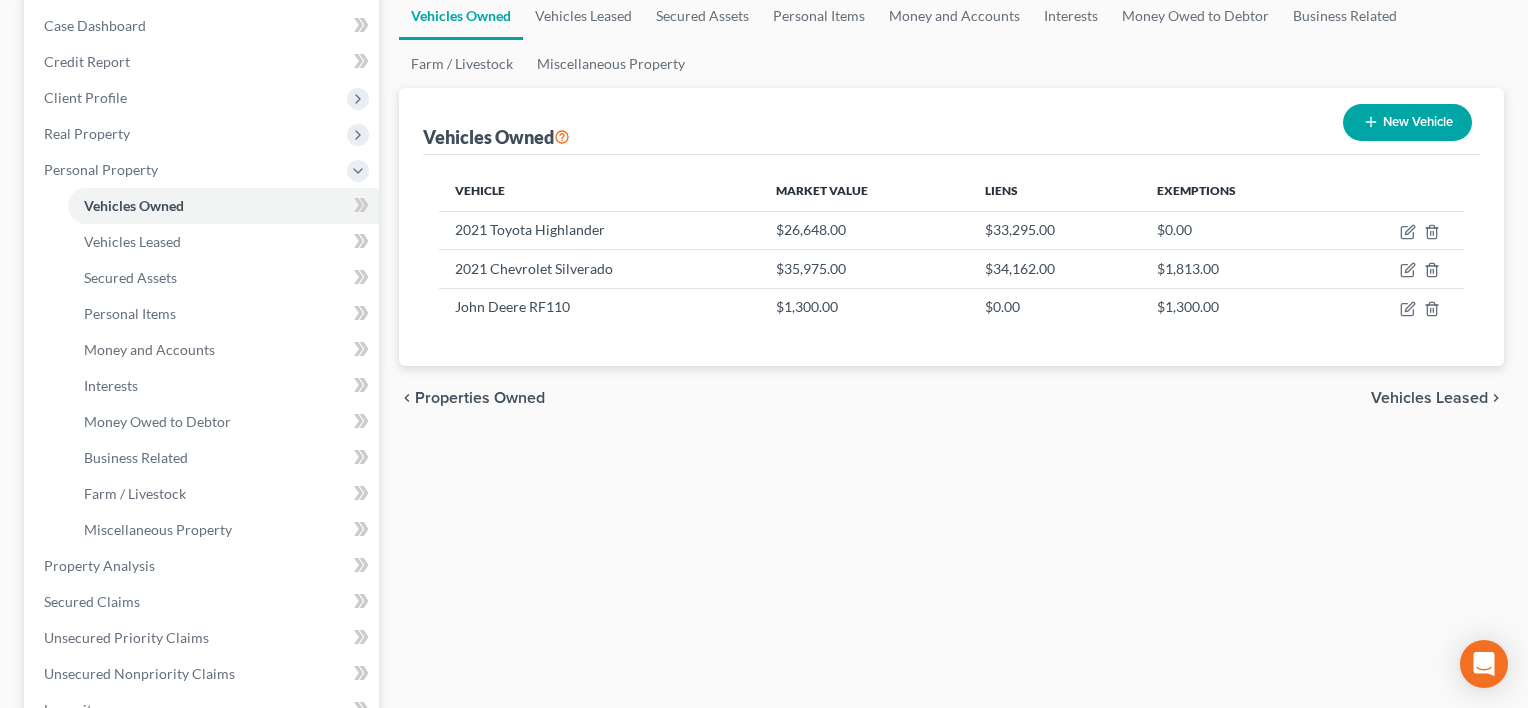 select on "0" 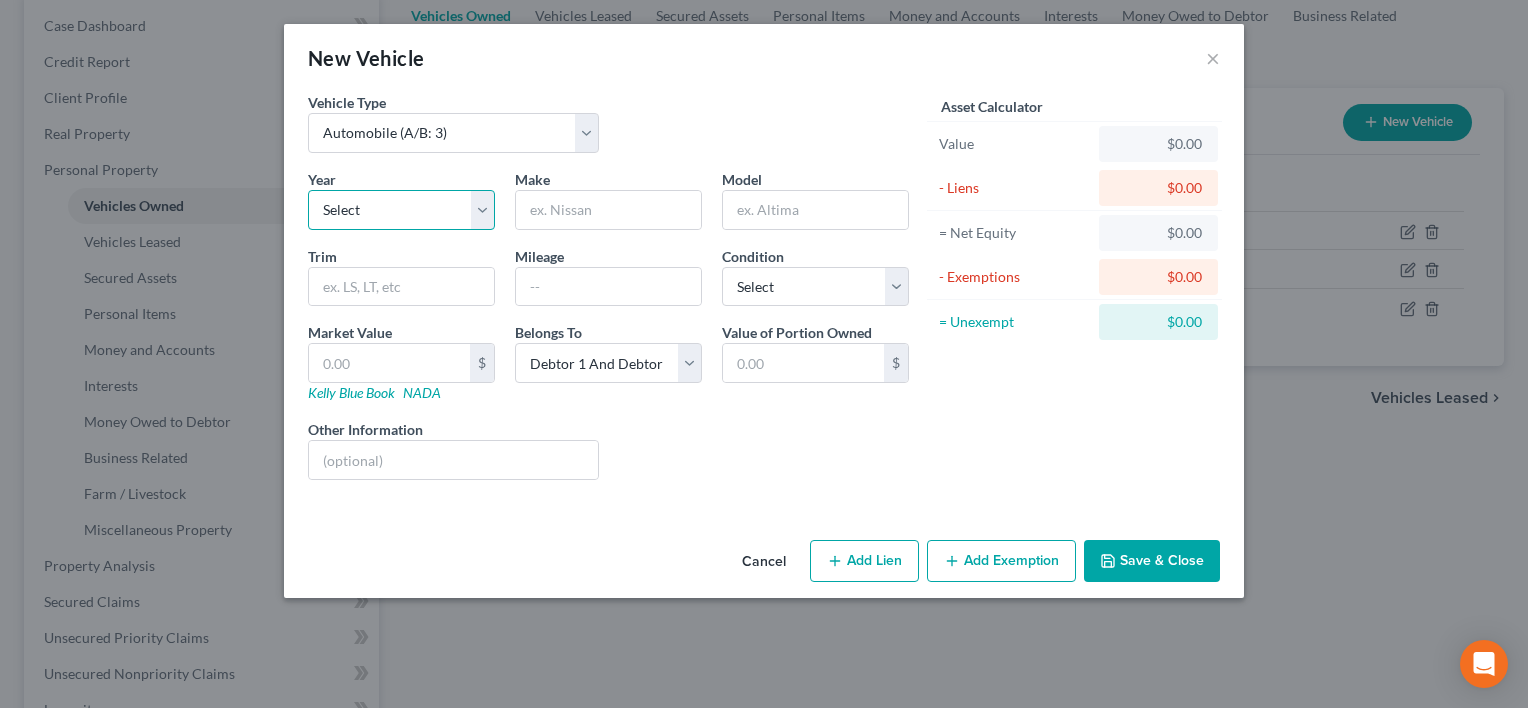 click on "Select 2026 2025 2024 2023 2022 2021 2020 2019 2018 2017 2016 2015 2014 2013 2012 2011 2010 2009 2008 2007 2006 2005 2004 2003 2002 2001 2000 1999 1998 1997 1996 1995 1994 1993 1992 1991 1990 1989 1988 1987 1986 1985 1984 1983 1982 1981 1980 1979 1978 1977 1976 1975 1974 1973 1972 1971 1970 1969 1968 1967 1966 1965 1964 1963 1962 1961 1960 1959 1958 1957 1956 1955 1954 1953 1952 1951 1950 1949 1948 1947 1946 1945 1944 1943 1942 1941 1940 1939 1938 1937 1936 1935 1934 1933 1932 1931 1930 1929 1928 1927 1926 1925 1924 1923 1922 1921 1920 1919 1918 1917 1916 1915 1914 1913 1912 1911 1910 1909 1908 1907 1906 1905 1904 1903 1902 1901" at bounding box center (401, 210) 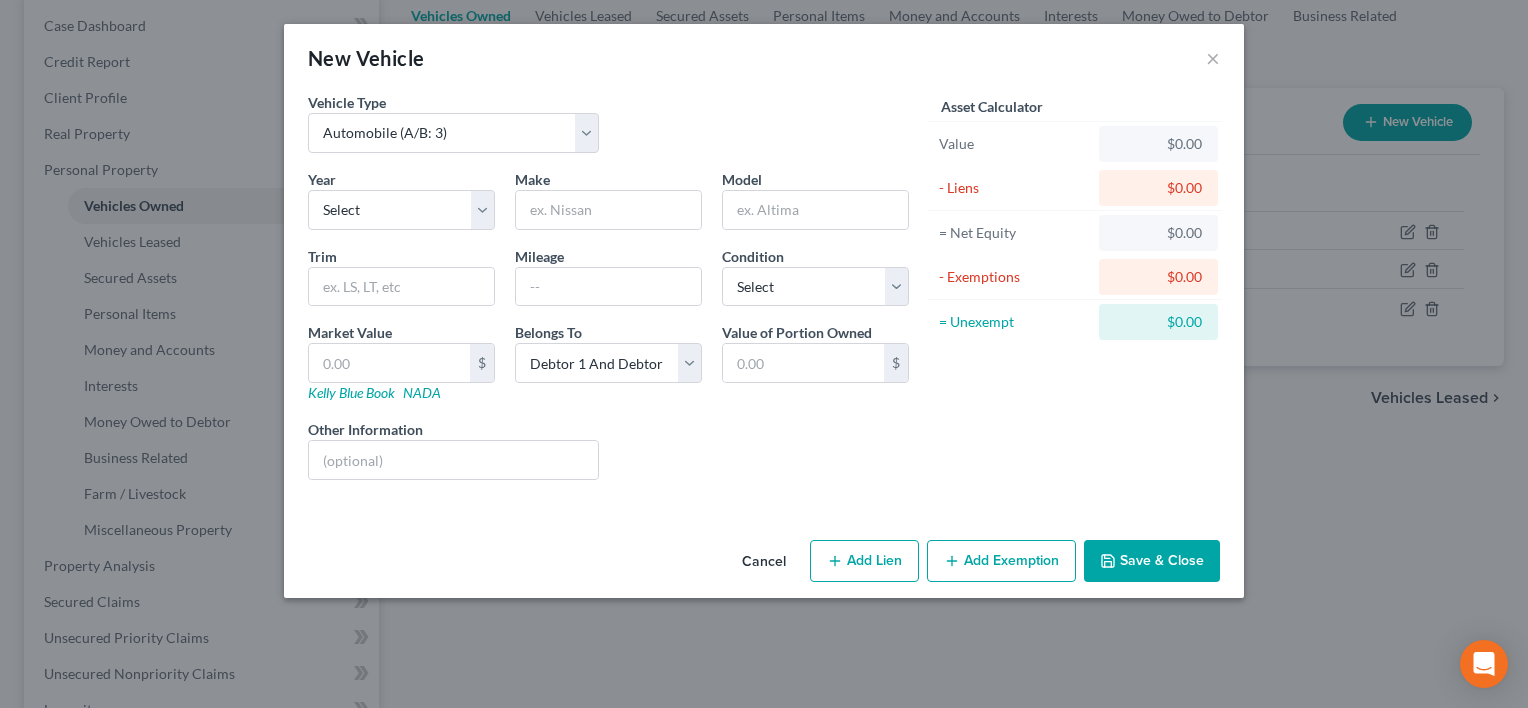 click on "Vehicle Type Select Automobile (A/B: 3) Truck (A/B: 3) Trailer (A/B: 4) Watercraft (A/B: 4) Aircraft (A/B: 4) Motor Home (A/B: 4) ATV (A/B: 4) Other Vehicle (A/B: 4)" at bounding box center [608, 130] 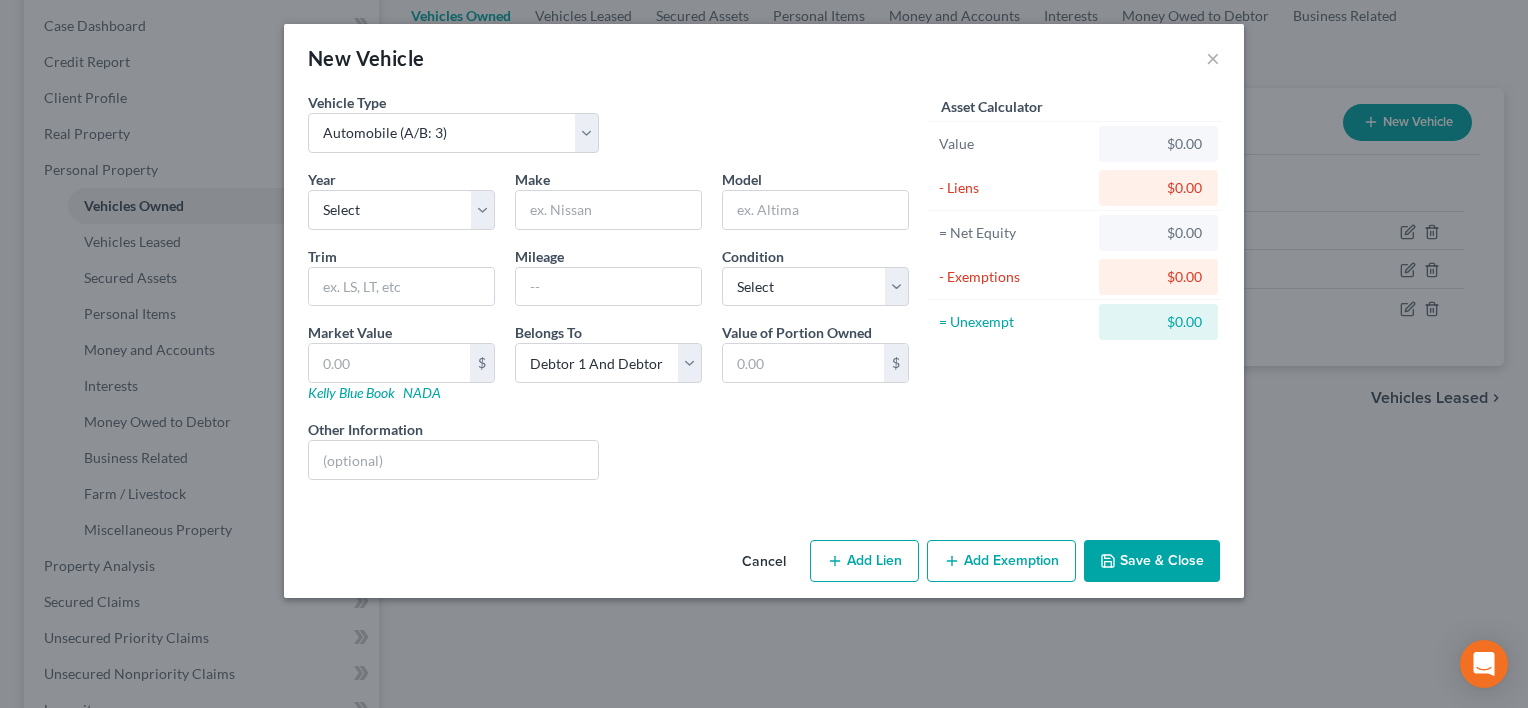 click on "Cancel" at bounding box center [764, 562] 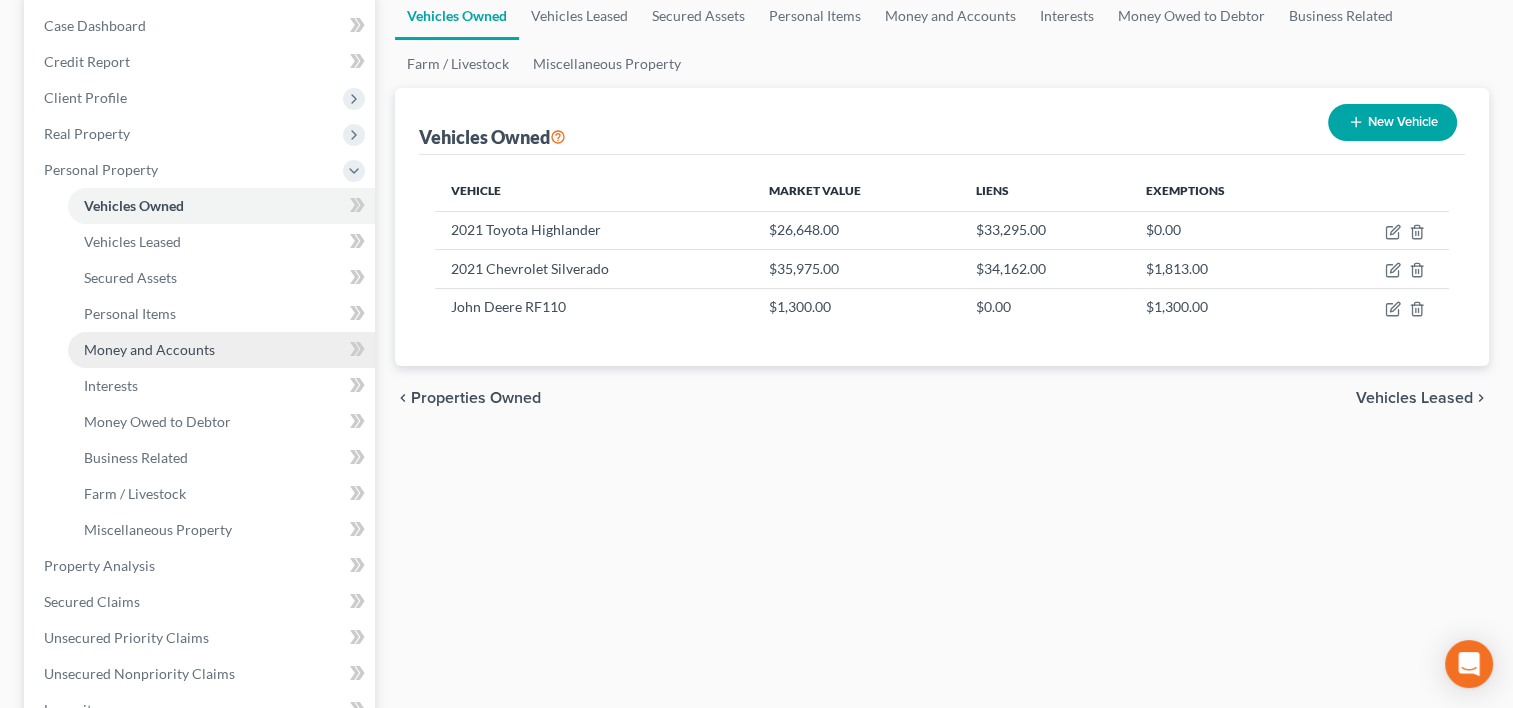 click on "Money and Accounts" at bounding box center (149, 349) 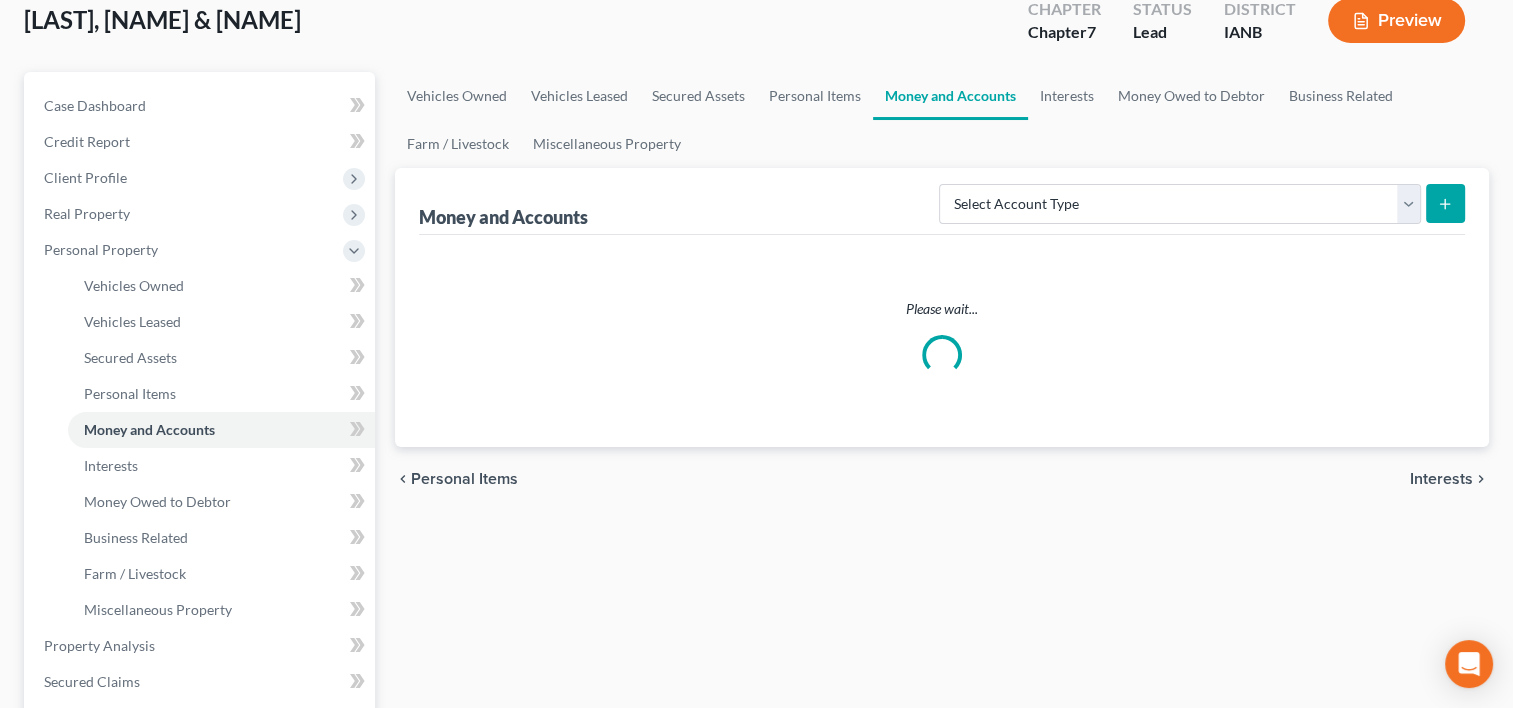 scroll, scrollTop: 0, scrollLeft: 0, axis: both 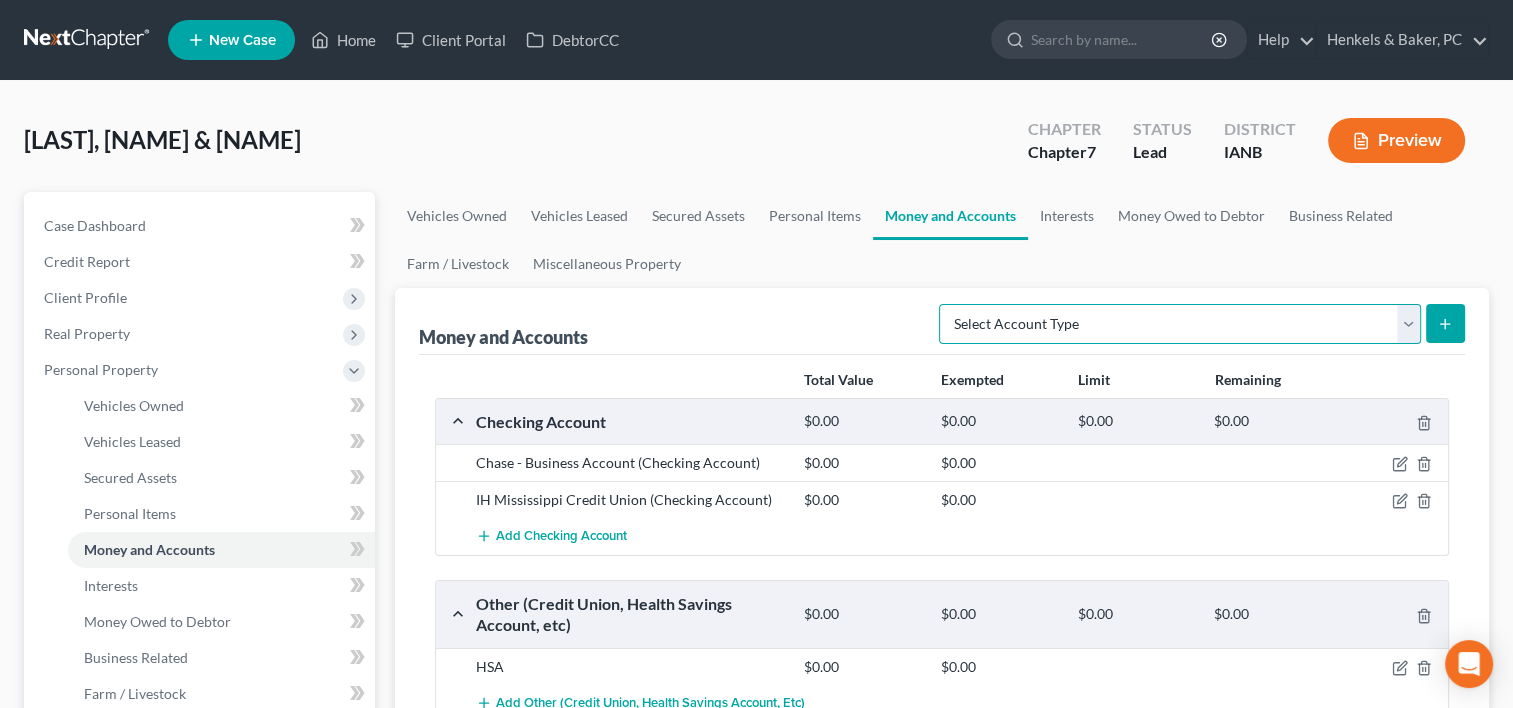 click on "Select Account Type Brokerage (A/B: 18, SOFA: 20) Cash on Hand (A/B: 16) Certificates of Deposit (A/B: 17, SOFA: 20) Checking Account (A/B: 17, SOFA: 20) Money Market (A/B: 18, SOFA: 20) Other (Credit Union, Health Savings Account, etc) (A/B: 17, SOFA: 20) Safe Deposit Box (A/B: 16) Savings Account (A/B: 17, SOFA: 20) Security Deposits or Prepayments (A/B: 22)" at bounding box center (1180, 324) 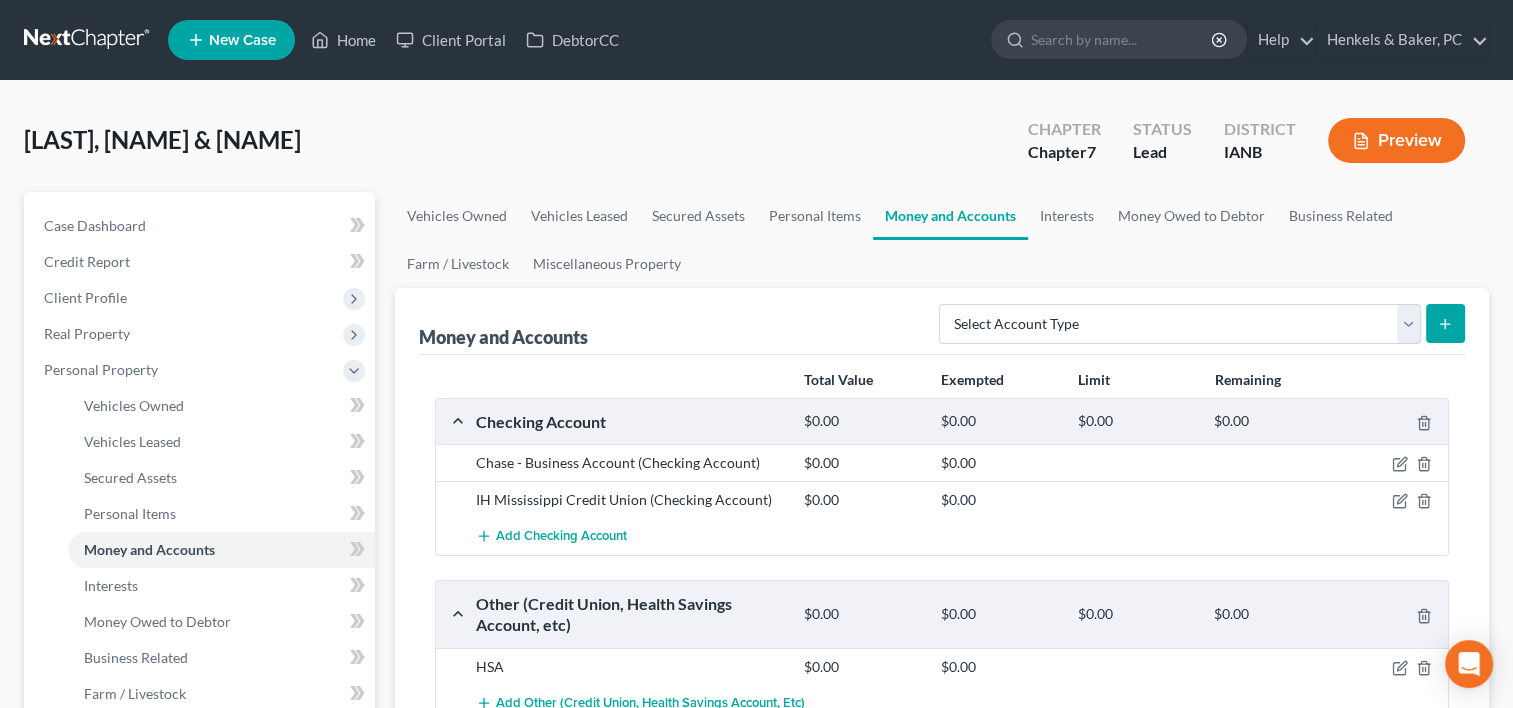 click on "Money and Accounts Select Account Type Brokerage (A/B: 18, SOFA: 20) Cash on Hand (A/B: 16) Certificates of Deposit (A/B: 17, SOFA: 20) Checking Account (A/B: 17, SOFA: 20) Money Market (A/B: 18, SOFA: 20) Other (Credit Union, Health Savings Account, etc) (A/B: 17, SOFA: 20) Safe Deposit Box (A/B: 16) Savings Account (A/B: 17, SOFA: 20) Security Deposits or Prepayments (A/B: 22)" at bounding box center (942, 321) 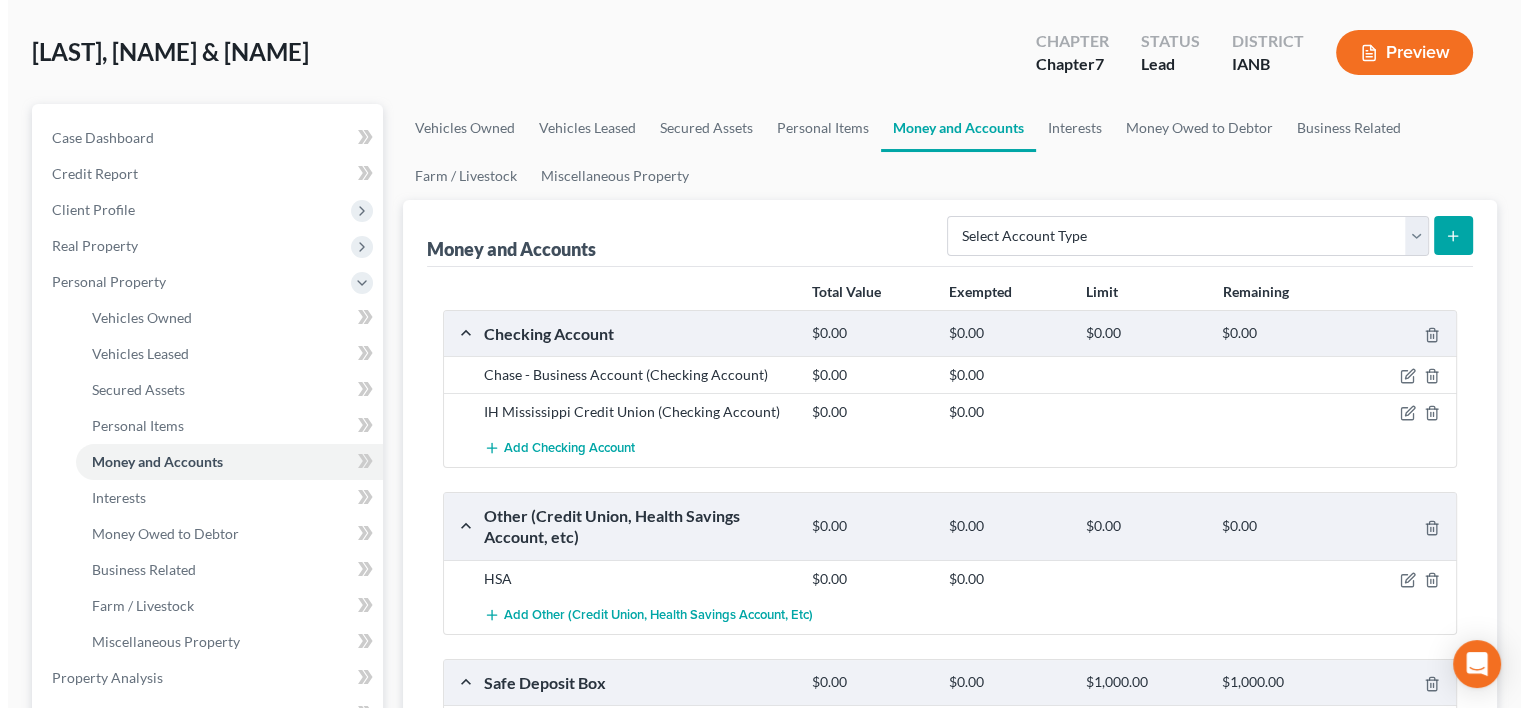 scroll, scrollTop: 100, scrollLeft: 0, axis: vertical 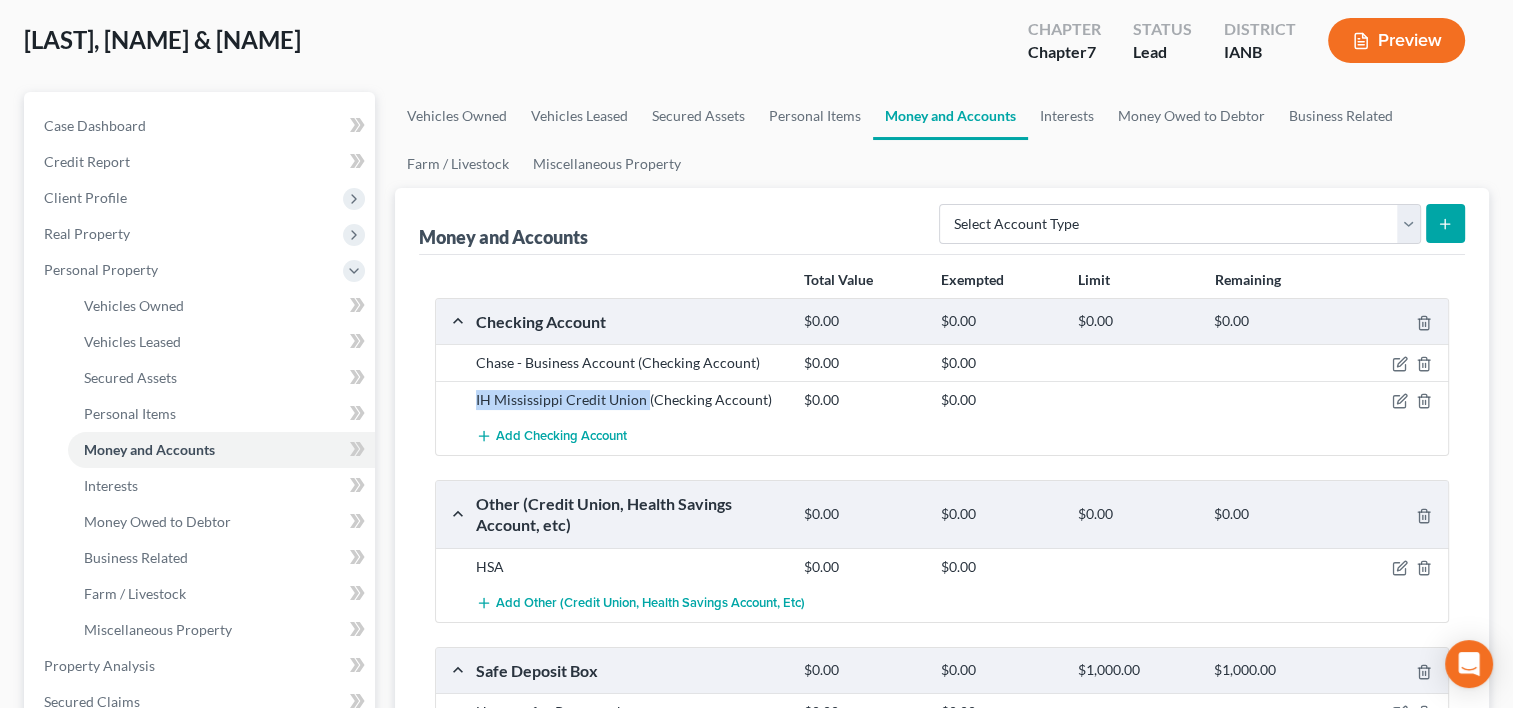 drag, startPoint x: 471, startPoint y: 395, endPoint x: 646, endPoint y: 404, distance: 175.23128 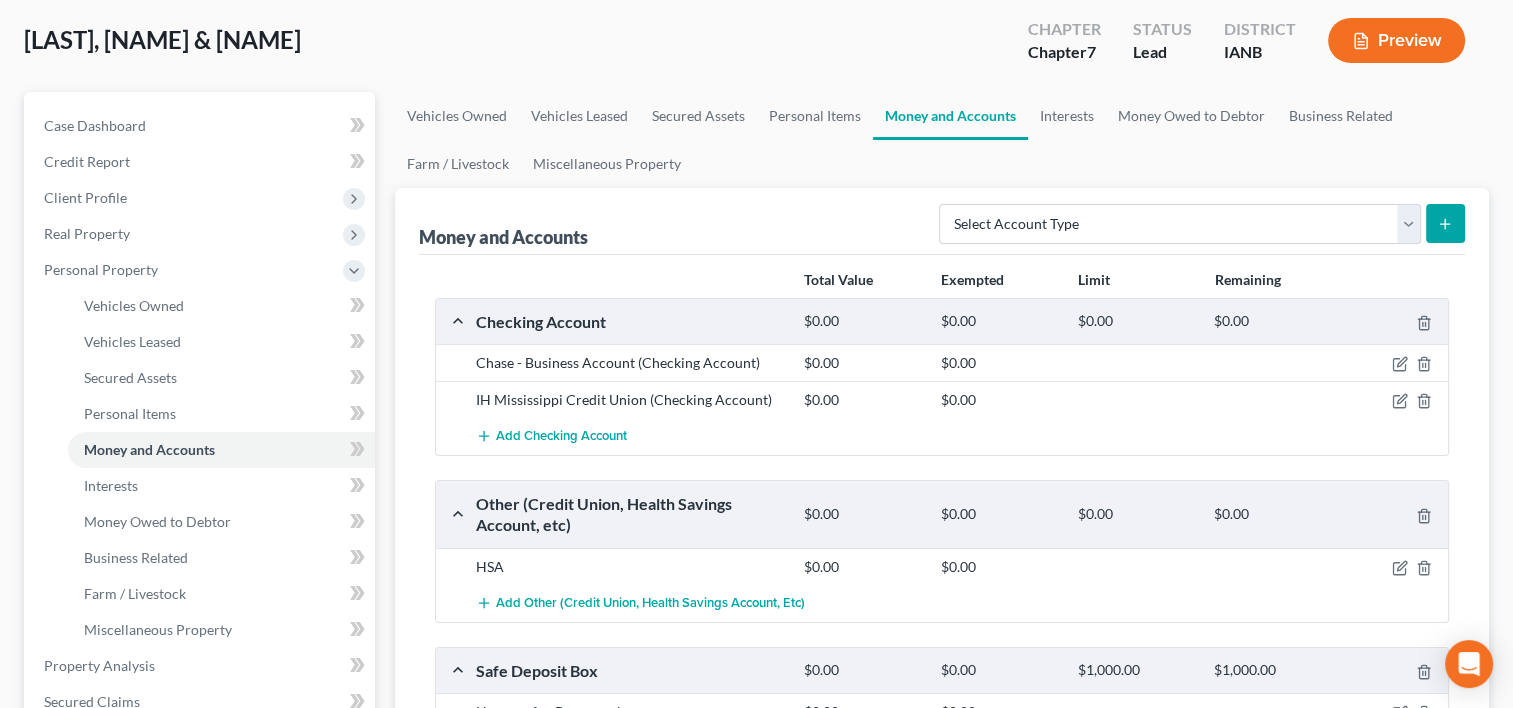 click on "Select Account Type Brokerage (A/B: 18, SOFA: 20) Cash on Hand (A/B: 16) Certificates of Deposit (A/B: 17, SOFA: 20) Checking Account (A/B: 17, SOFA: 20) Money Market (A/B: 18, SOFA: 20) Other (Credit Union, Health Savings Account, etc) (A/B: 17, SOFA: 20) Safe Deposit Box (A/B: 16) Savings Account (A/B: 17, SOFA: 20) Security Deposits or Prepayments (A/B: 22)" at bounding box center [1198, 222] 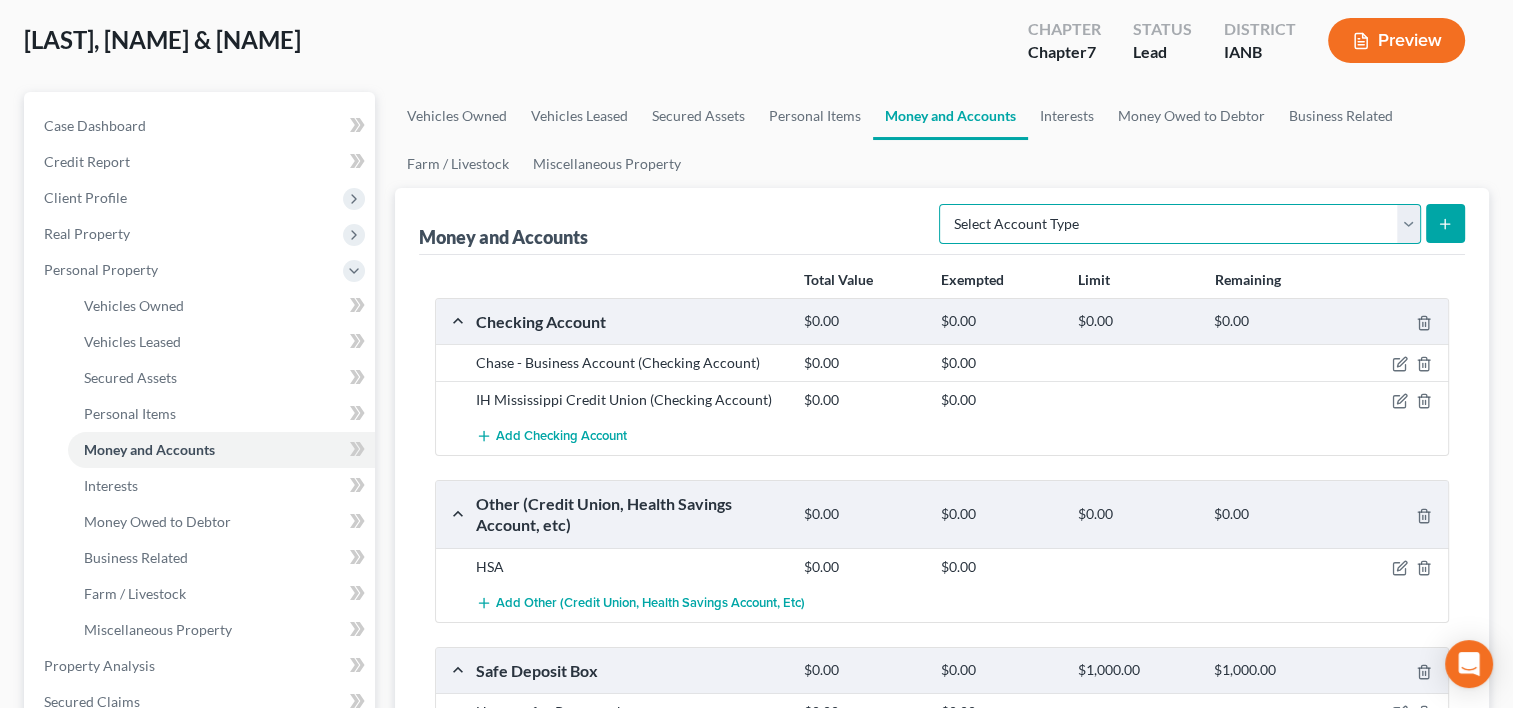 click on "Select Account Type Brokerage (A/B: 18, SOFA: 20) Cash on Hand (A/B: 16) Certificates of Deposit (A/B: 17, SOFA: 20) Checking Account (A/B: 17, SOFA: 20) Money Market (A/B: 18, SOFA: 20) Other (Credit Union, Health Savings Account, etc) (A/B: 17, SOFA: 20) Safe Deposit Box (A/B: 16) Savings Account (A/B: 17, SOFA: 20) Security Deposits or Prepayments (A/B: 22)" at bounding box center [1180, 224] 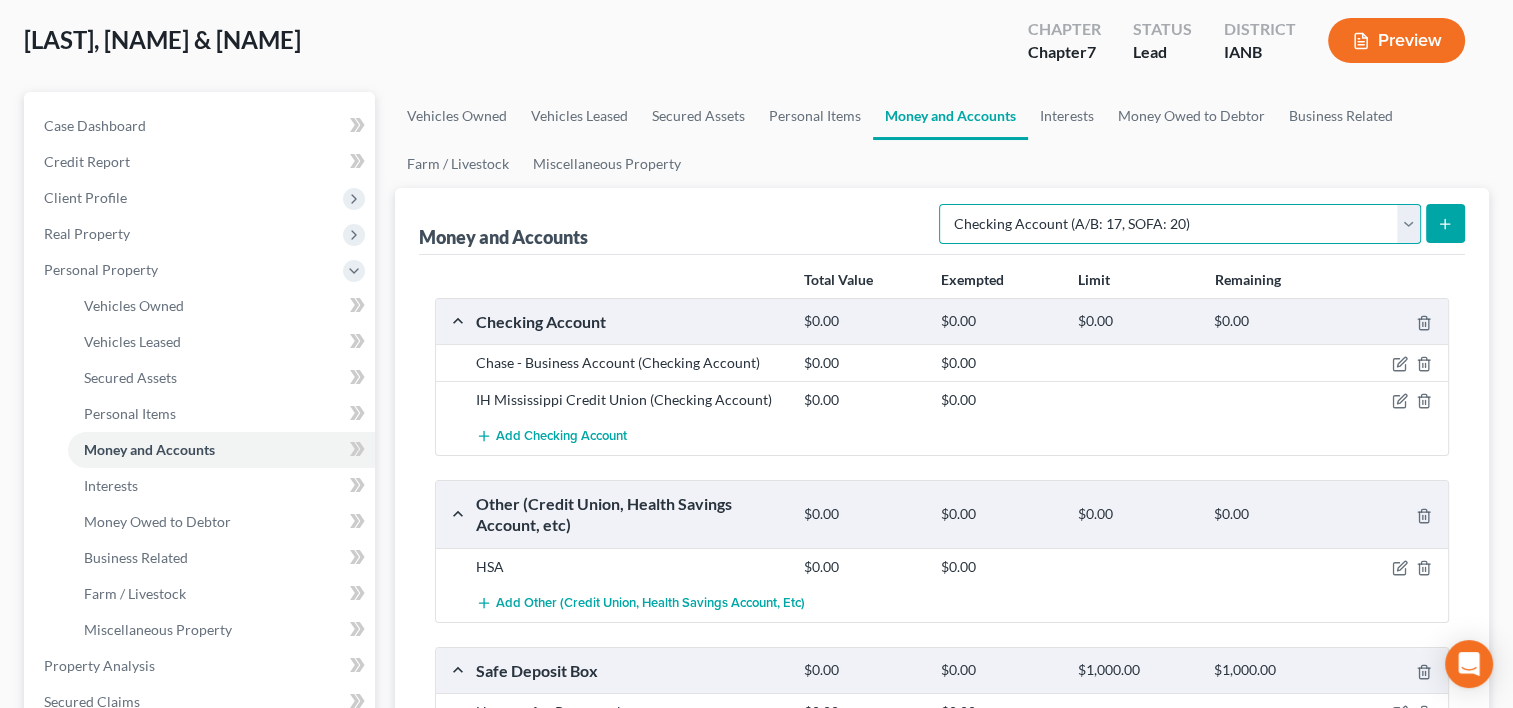 click on "Select Account Type Brokerage (A/B: 18, SOFA: 20) Cash on Hand (A/B: 16) Certificates of Deposit (A/B: 17, SOFA: 20) Checking Account (A/B: 17, SOFA: 20) Money Market (A/B: 18, SOFA: 20) Other (Credit Union, Health Savings Account, etc) (A/B: 17, SOFA: 20) Safe Deposit Box (A/B: 16) Savings Account (A/B: 17, SOFA: 20) Security Deposits or Prepayments (A/B: 22)" at bounding box center (1180, 224) 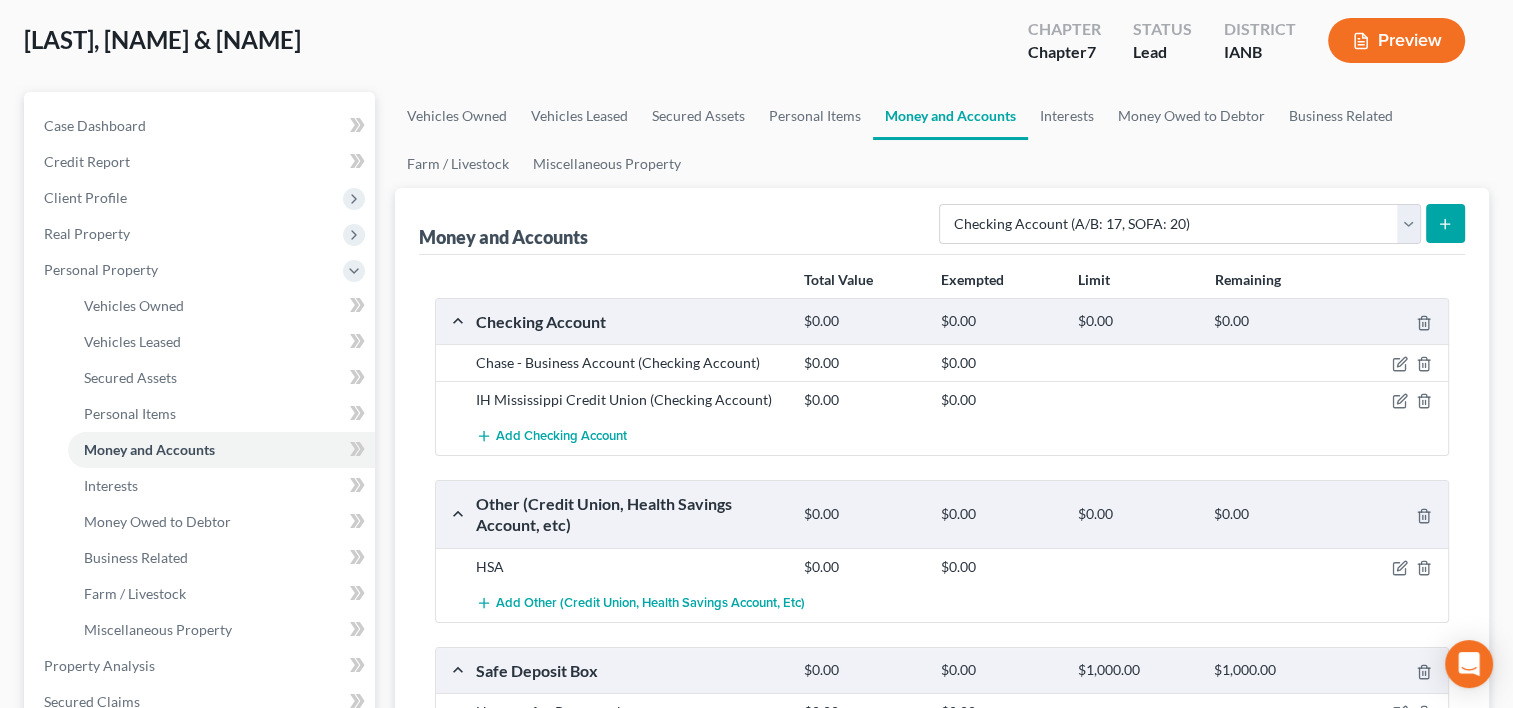 click 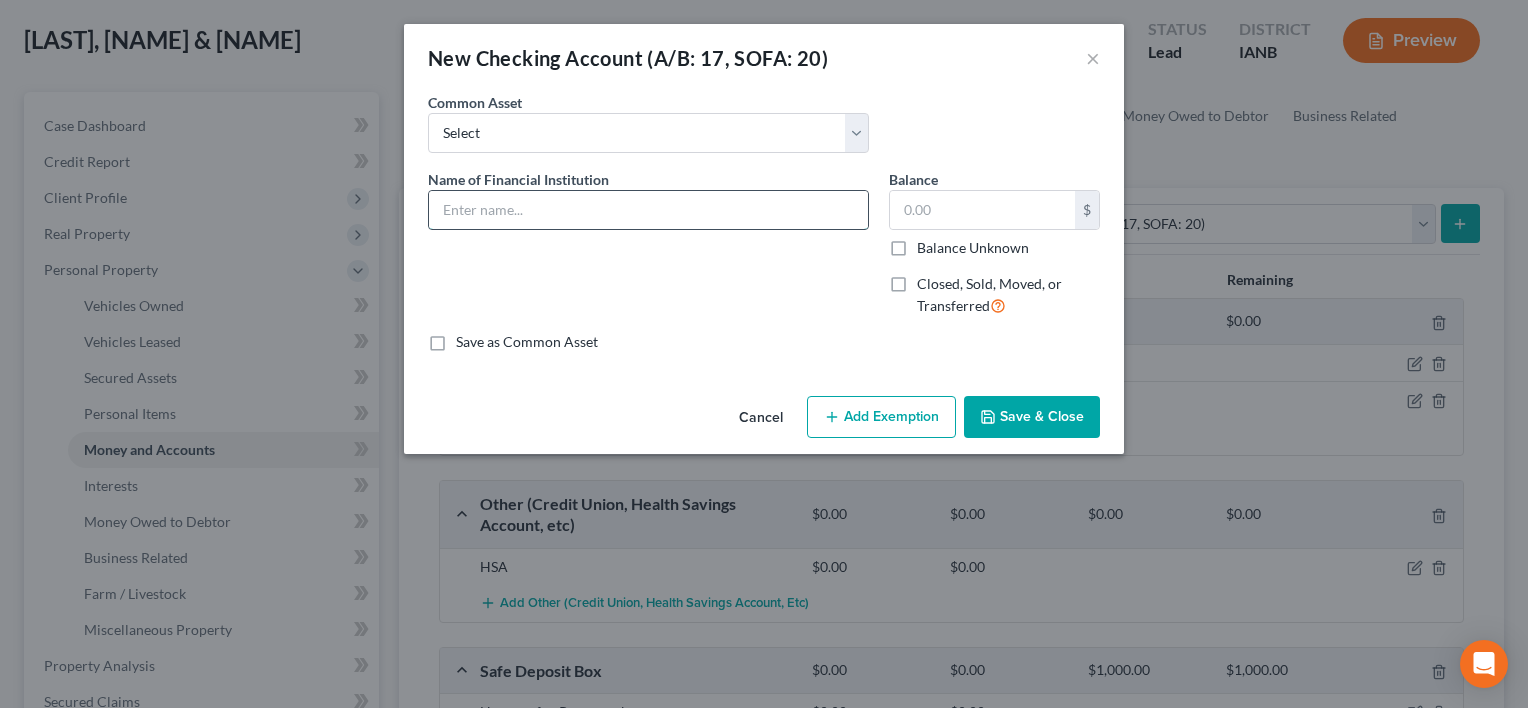 click at bounding box center [648, 210] 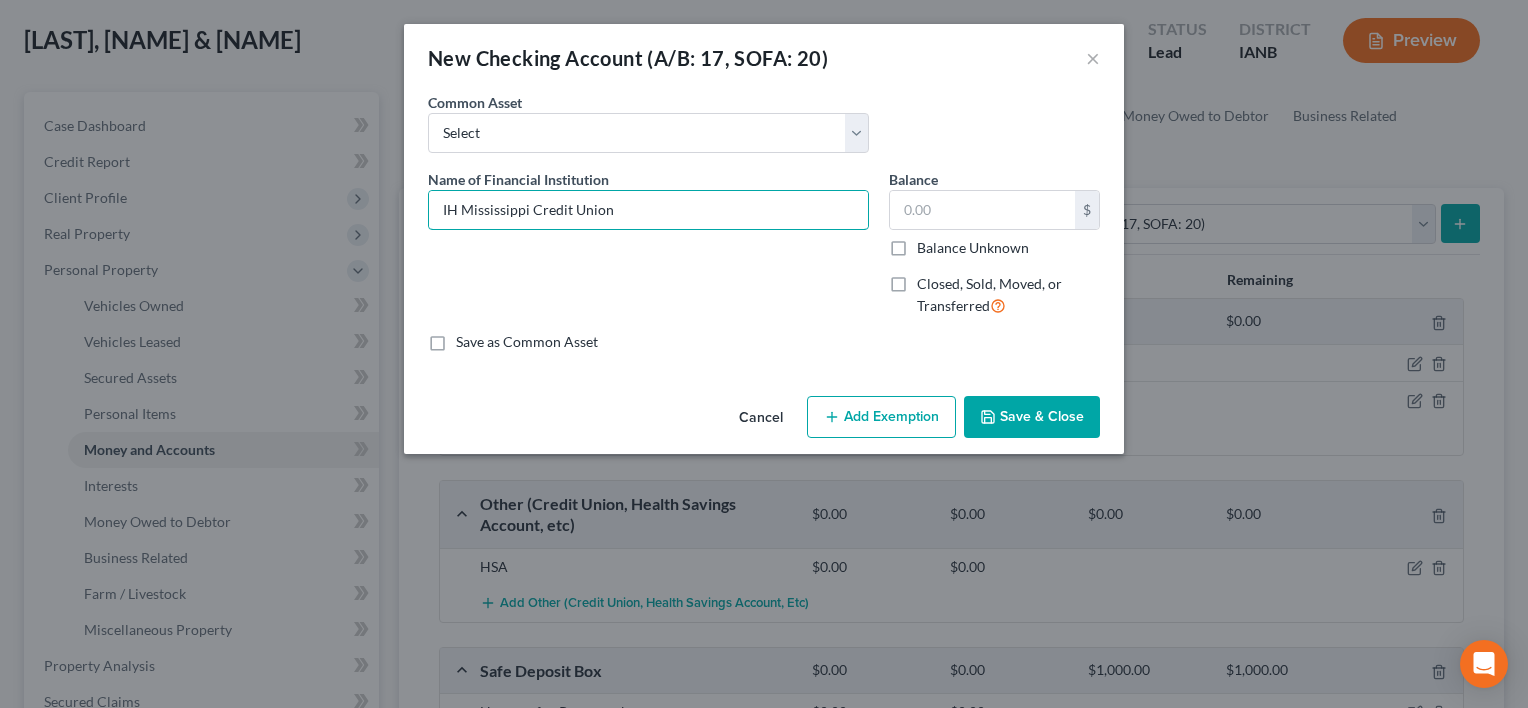 type on "IH Mississippi Credit Union" 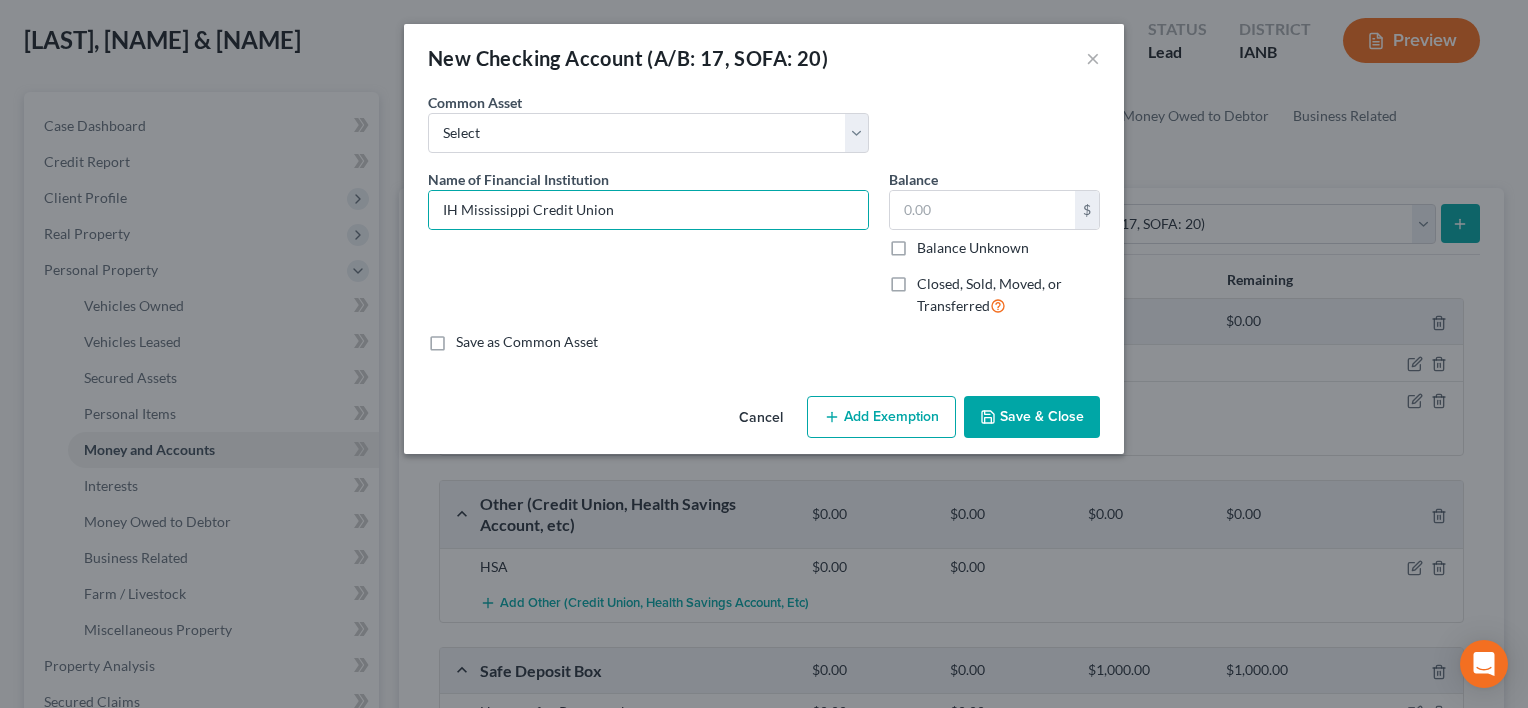 click on "Closed, Sold, Moved, or Transferred" at bounding box center (1008, 295) 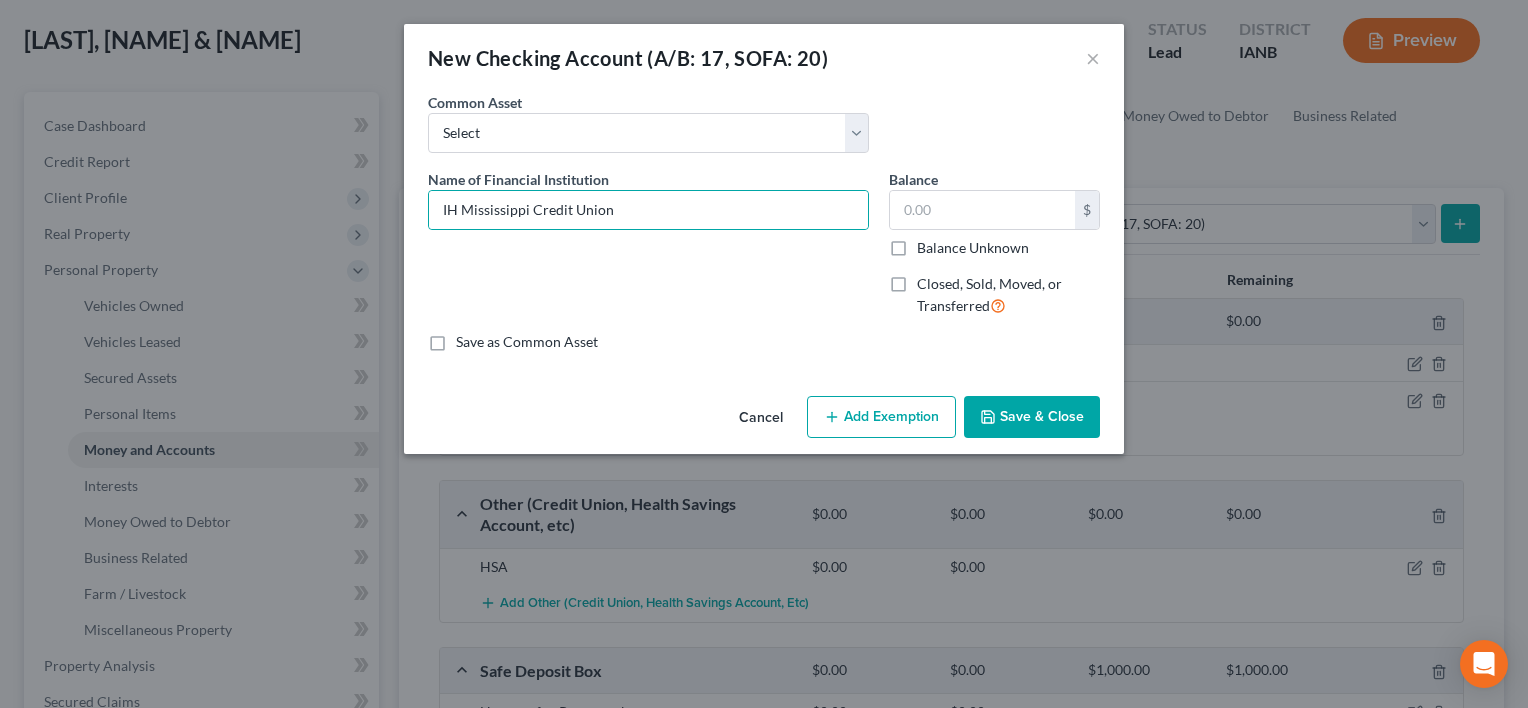 click on "Closed, Sold, Moved, or Transferred" at bounding box center (931, 280) 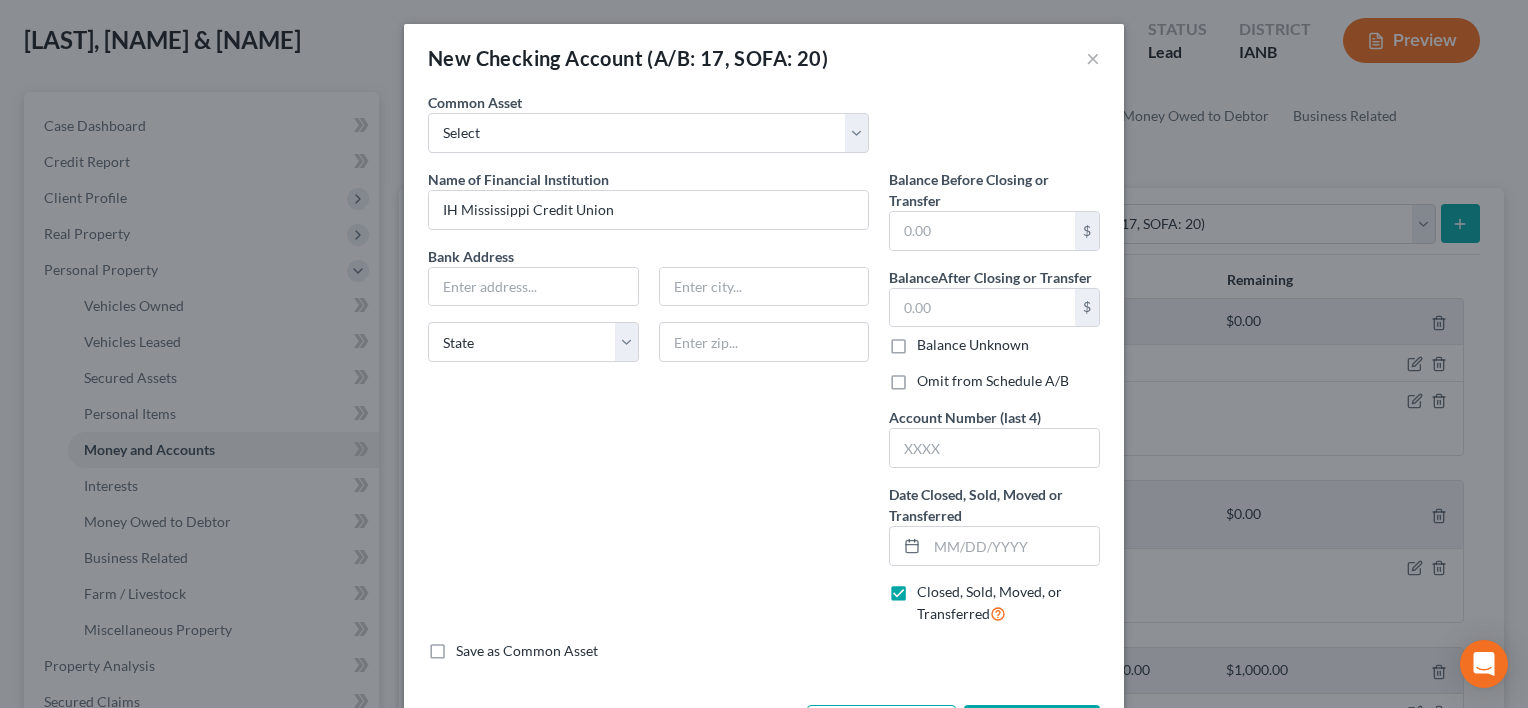 click on "Omit from Schedule A/B" at bounding box center [993, 381] 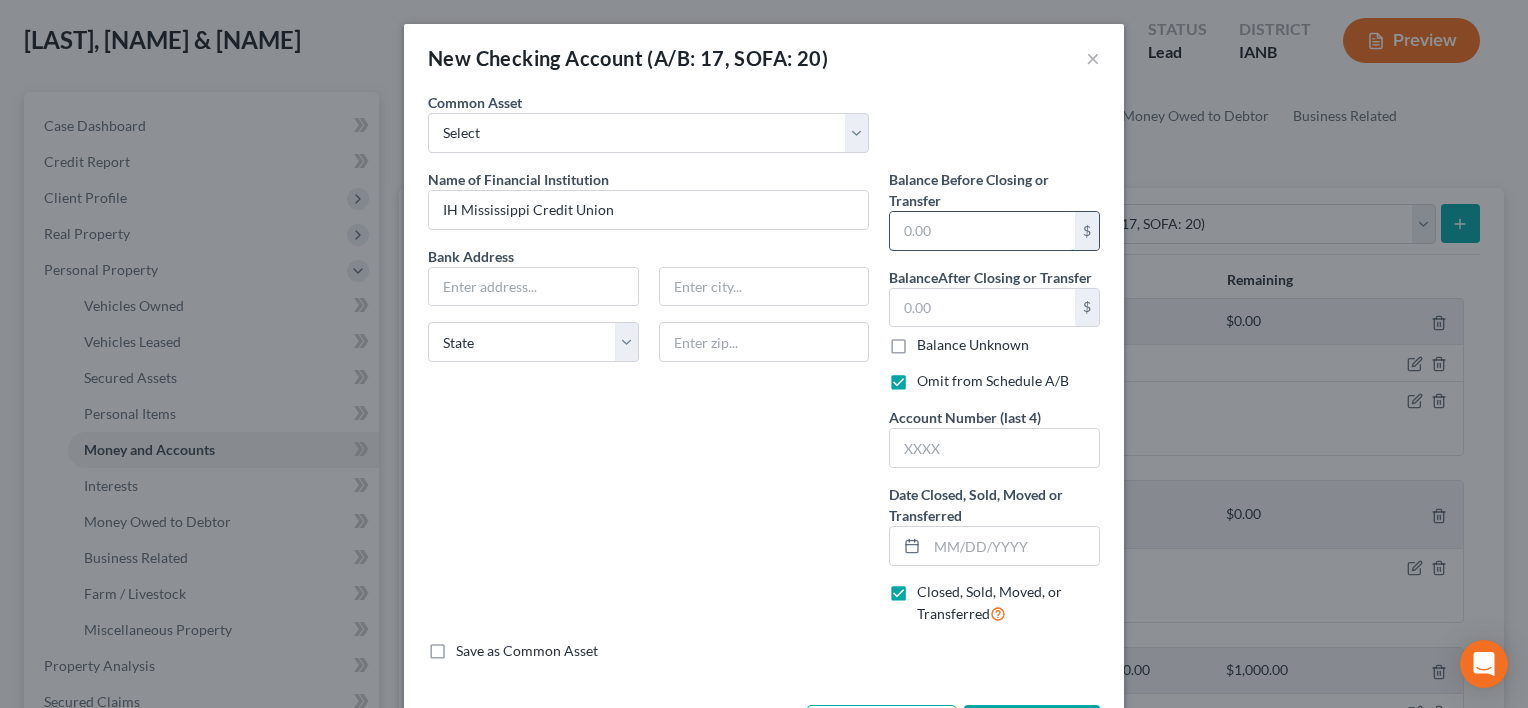 click at bounding box center (982, 231) 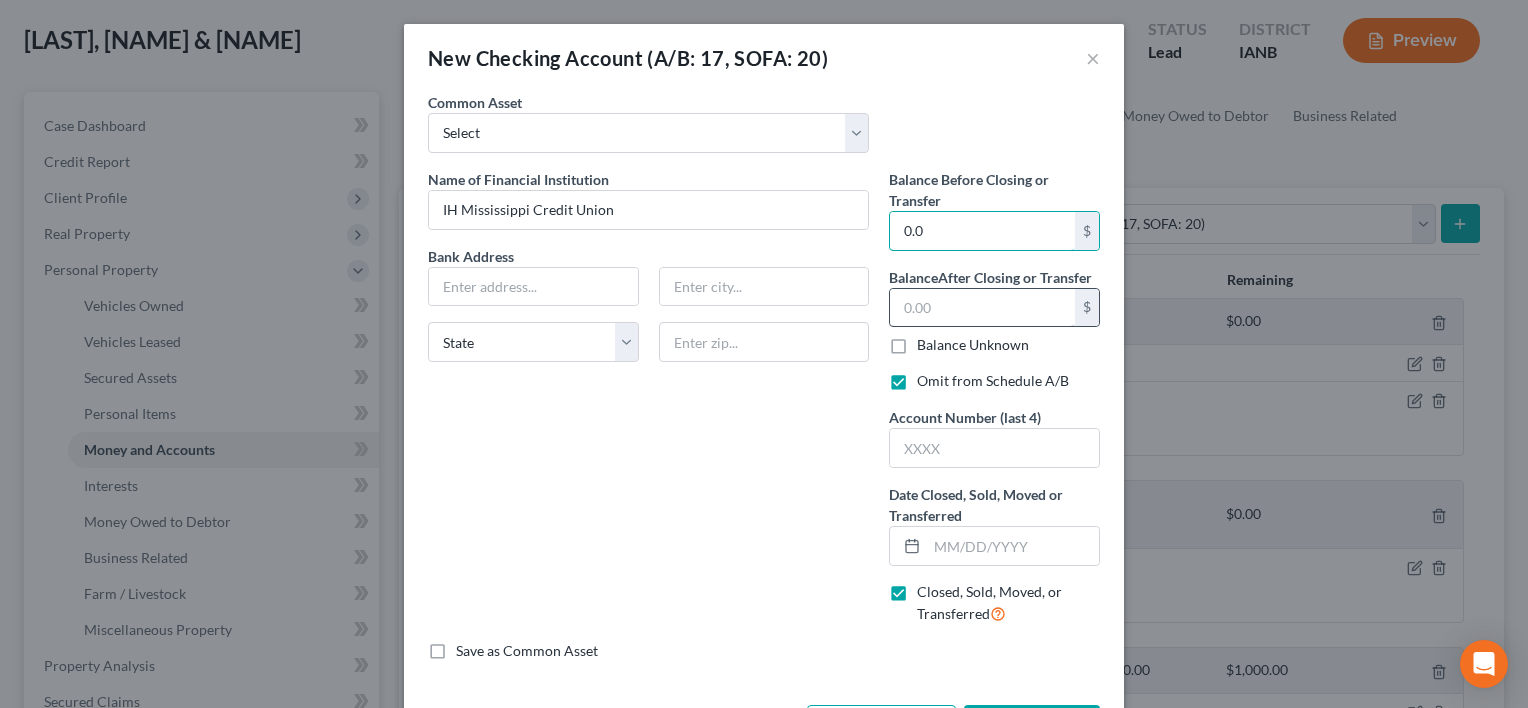 type on "0.0" 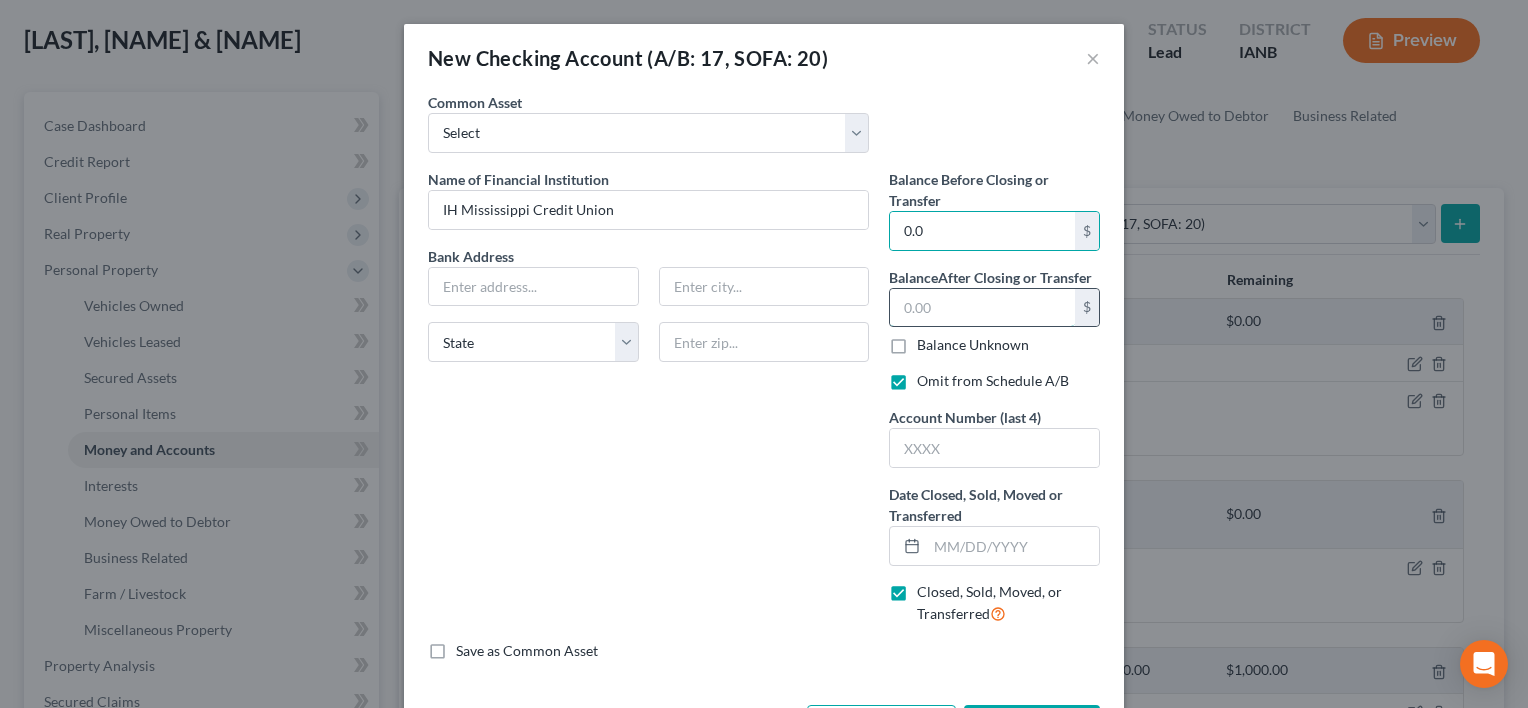 click at bounding box center (982, 308) 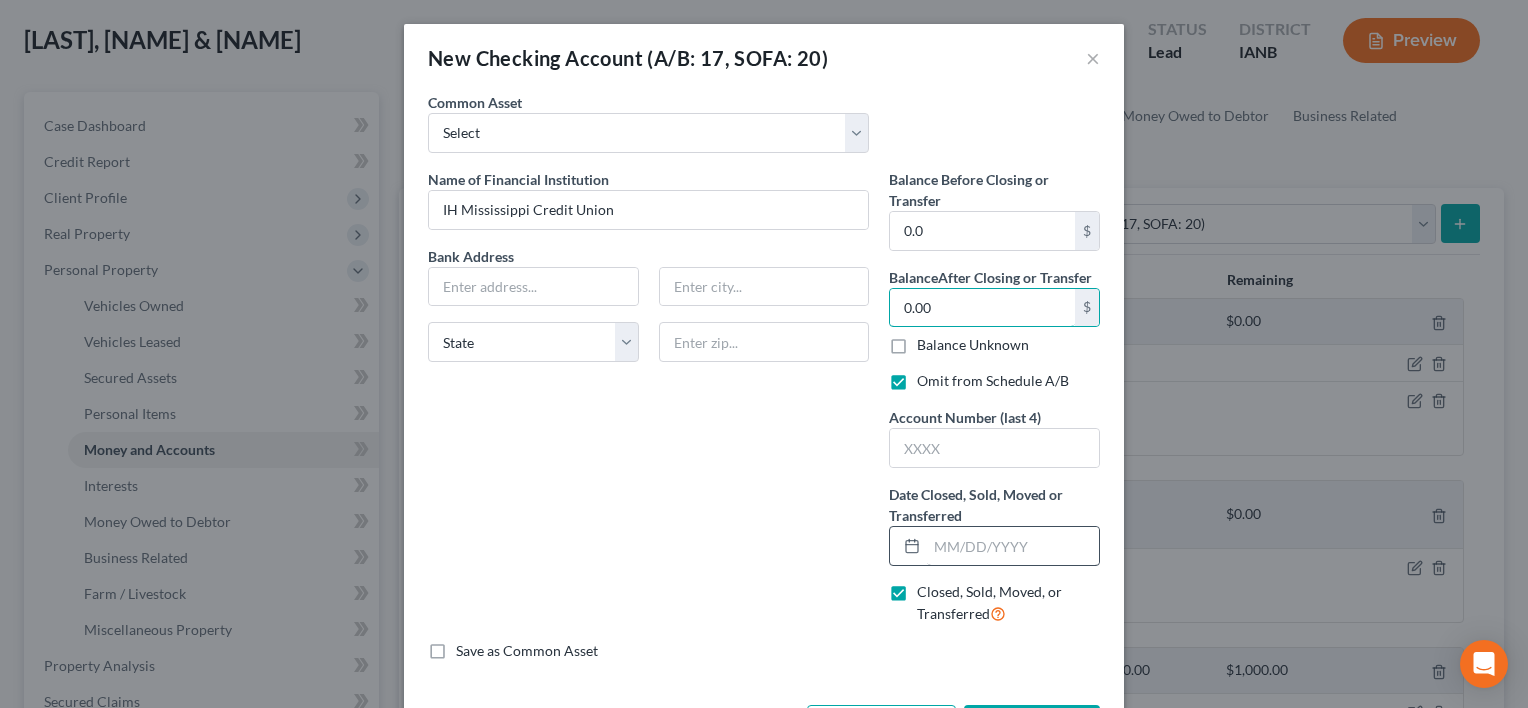 type on "0.00" 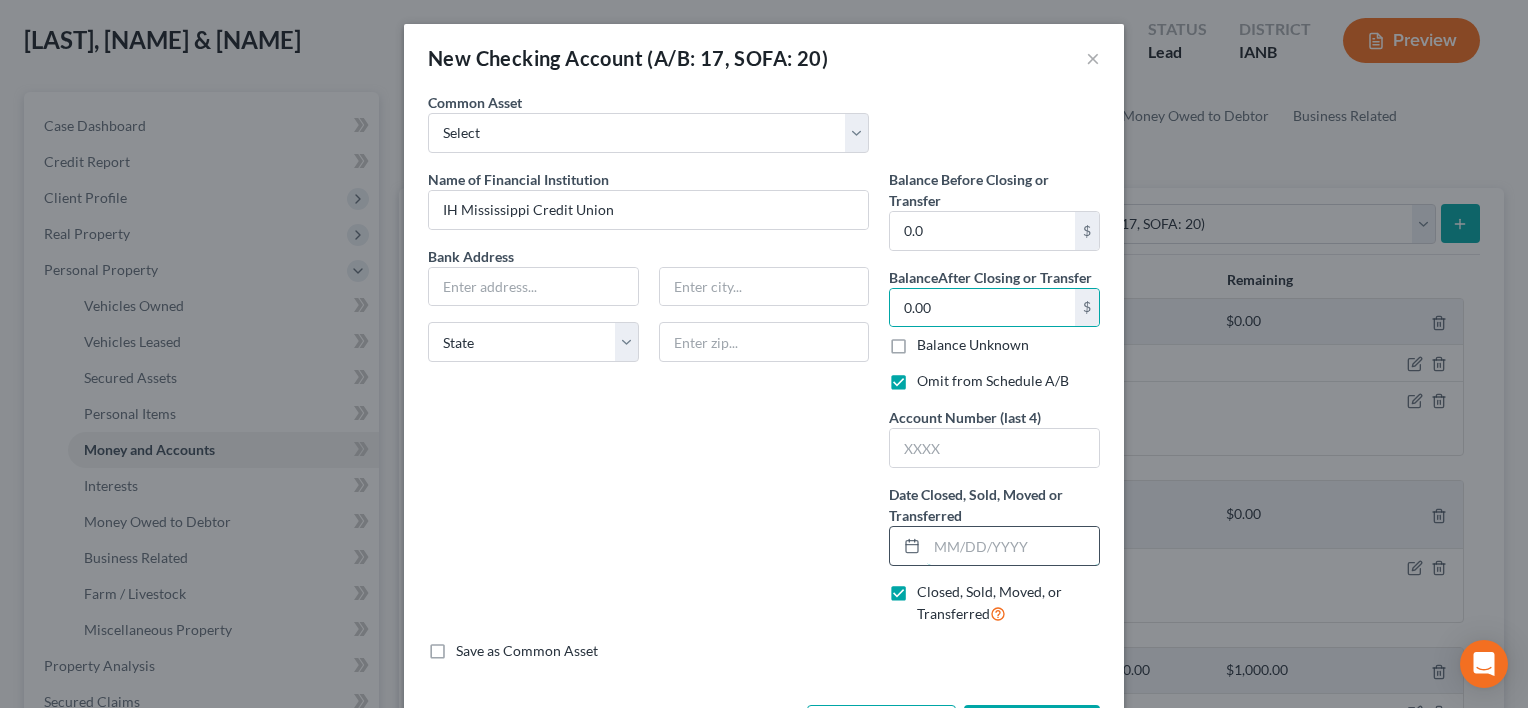 click at bounding box center (1013, 546) 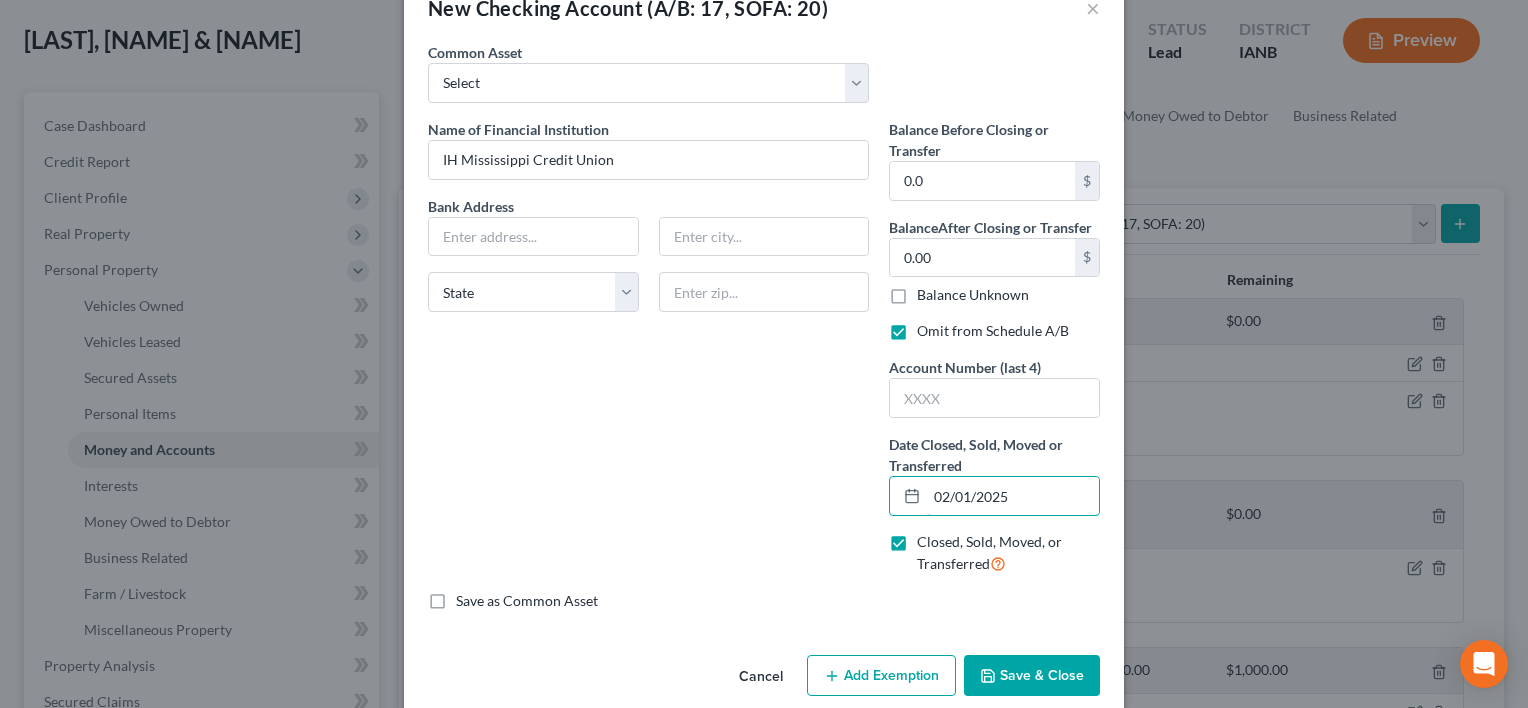 scroll, scrollTop: 76, scrollLeft: 0, axis: vertical 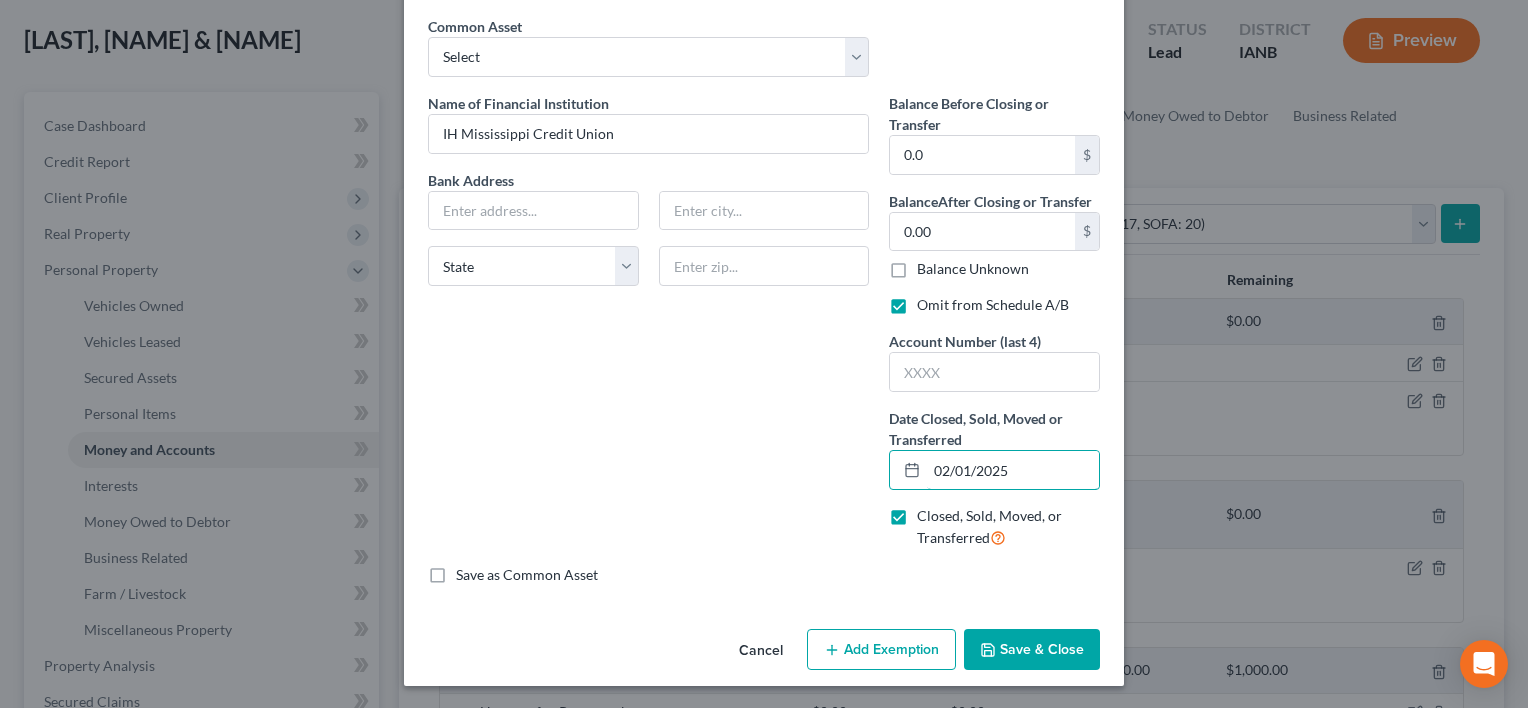 type on "02/01/2025" 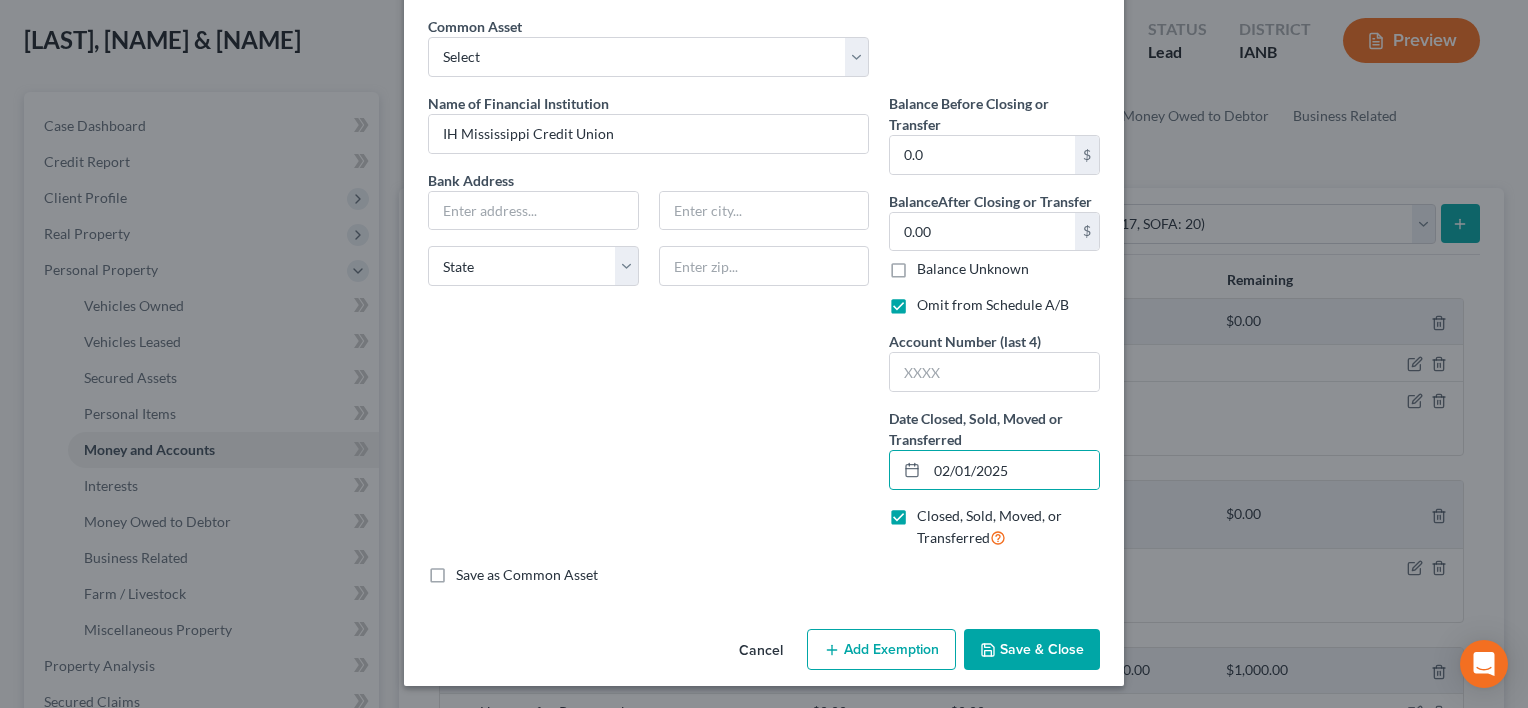 click on "Save & Close" at bounding box center (1032, 650) 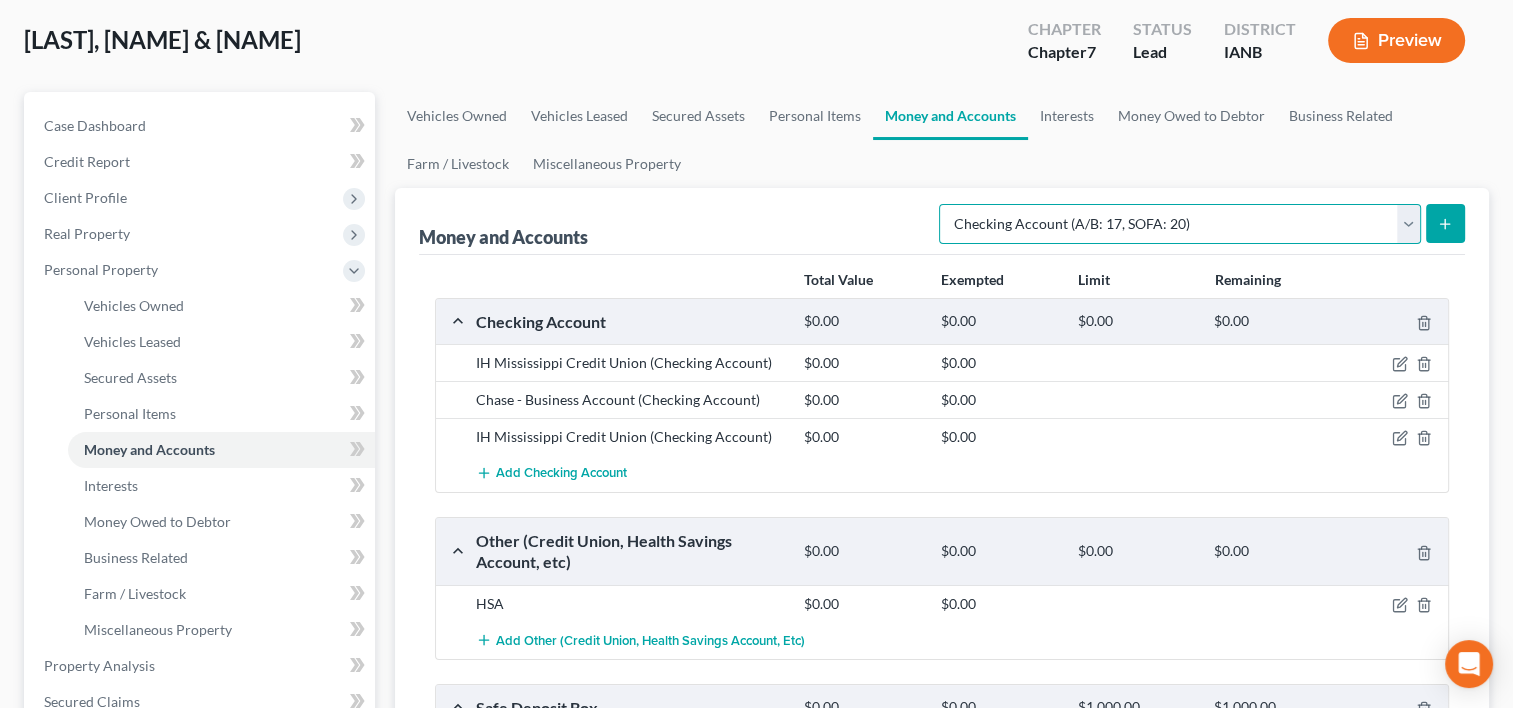 click on "Select Account Type Brokerage (A/B: 18, SOFA: 20) Cash on Hand (A/B: 16) Certificates of Deposit (A/B: 17, SOFA: 20) Checking Account (A/B: 17, SOFA: 20) Money Market (A/B: 18, SOFA: 20) Other (Credit Union, Health Savings Account, etc) (A/B: 17, SOFA: 20) Safe Deposit Box (A/B: 16) Savings Account (A/B: 17, SOFA: 20) Security Deposits or Prepayments (A/B: 22)" at bounding box center (1180, 224) 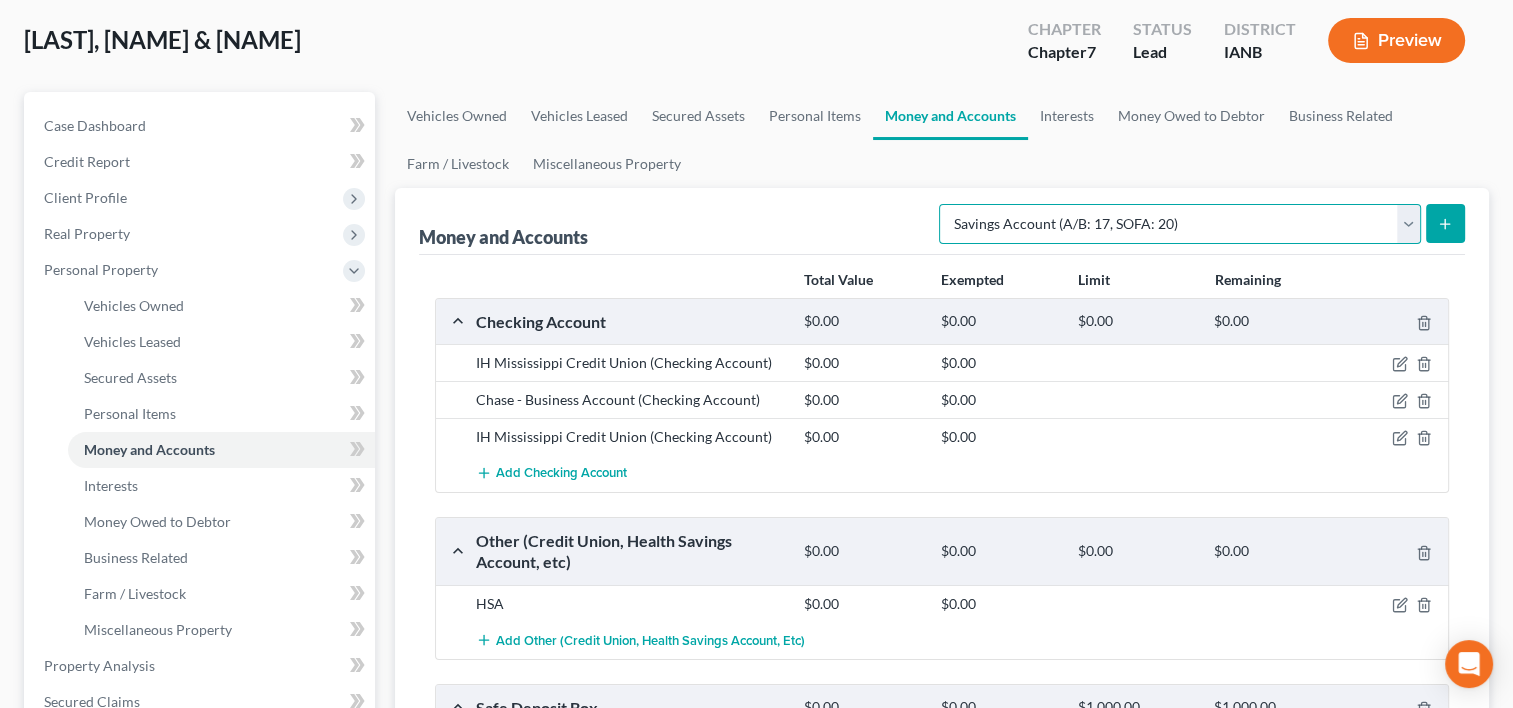click on "Select Account Type Brokerage (A/B: 18, SOFA: 20) Cash on Hand (A/B: 16) Certificates of Deposit (A/B: 17, SOFA: 20) Checking Account (A/B: 17, SOFA: 20) Money Market (A/B: 18, SOFA: 20) Other (Credit Union, Health Savings Account, etc) (A/B: 17, SOFA: 20) Safe Deposit Box (A/B: 16) Savings Account (A/B: 17, SOFA: 20) Security Deposits or Prepayments (A/B: 22)" at bounding box center (1180, 224) 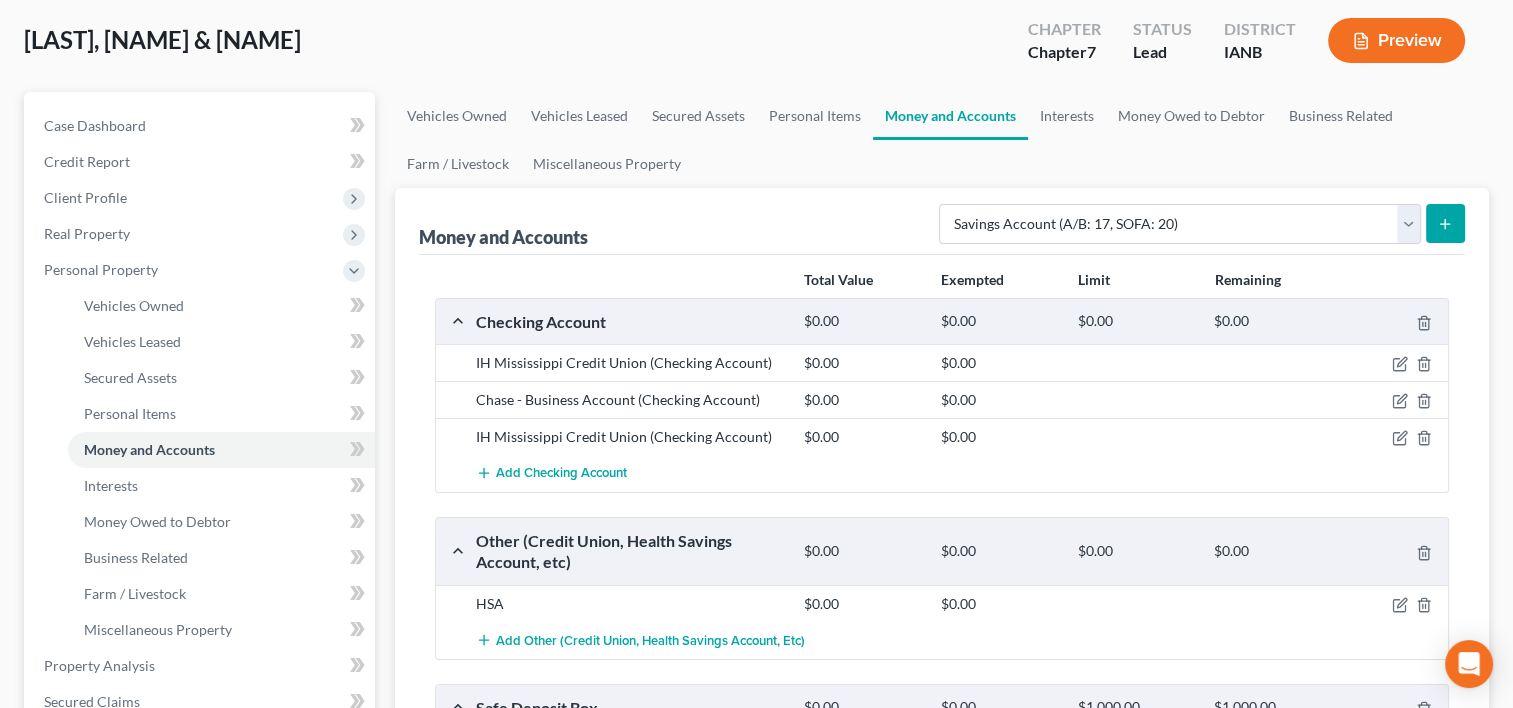 click 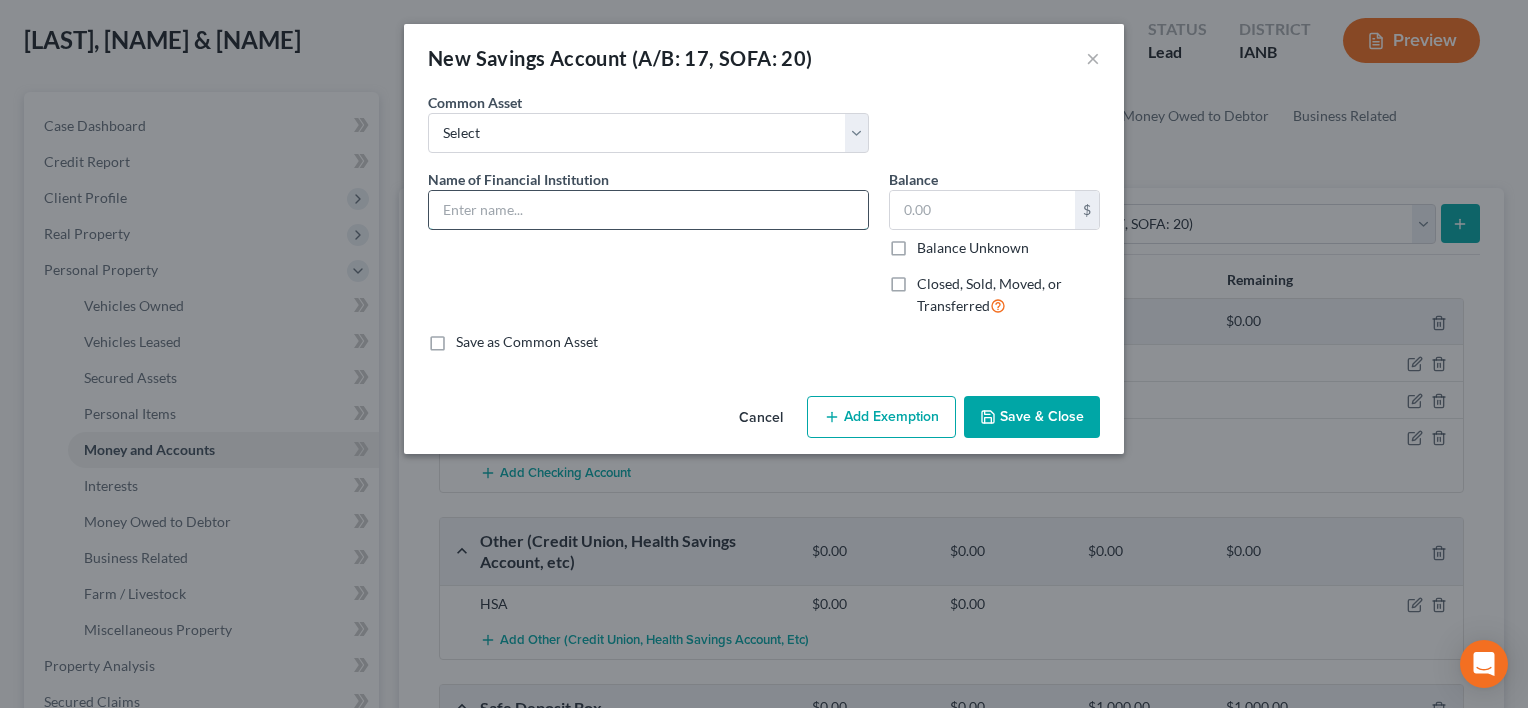 paste on "IH Mississippi Credit Union" 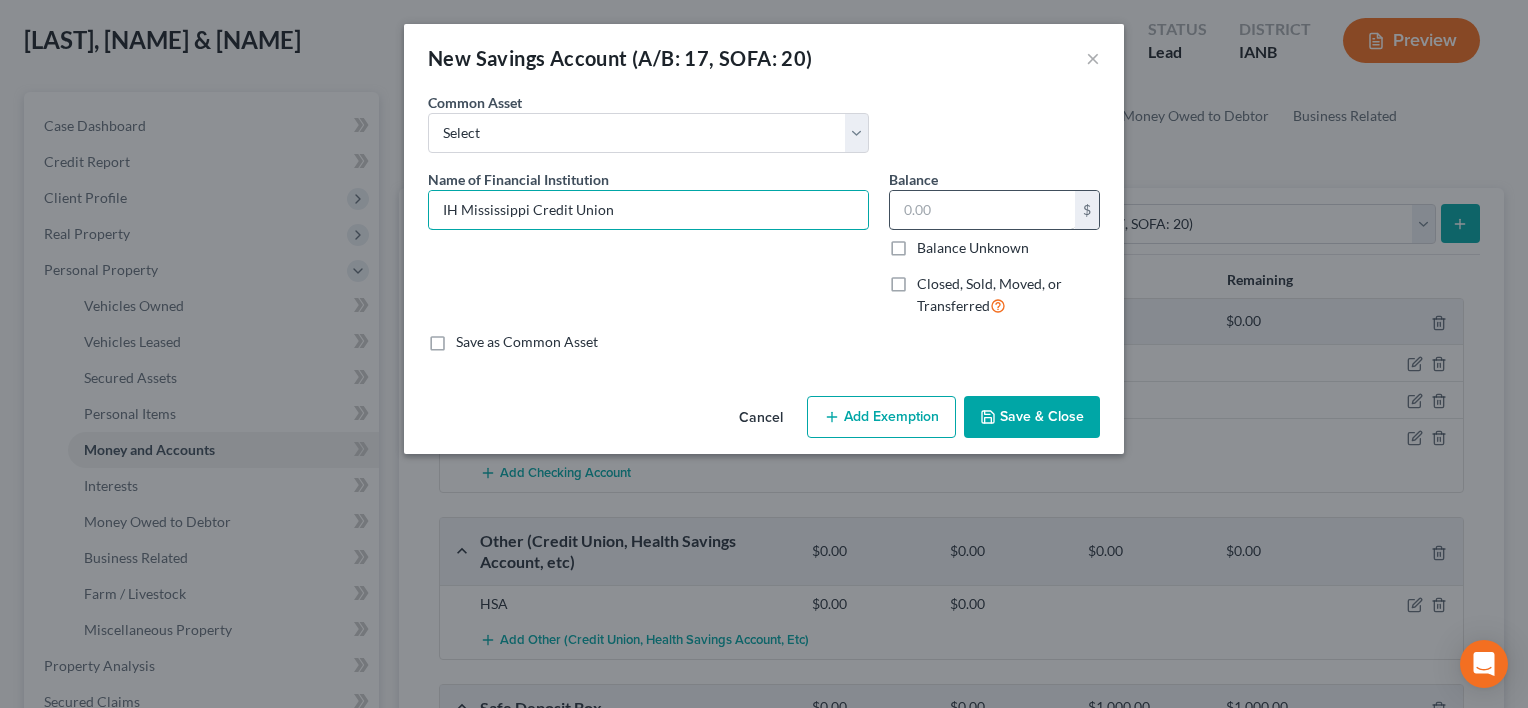 type on "IH Mississippi Credit Union" 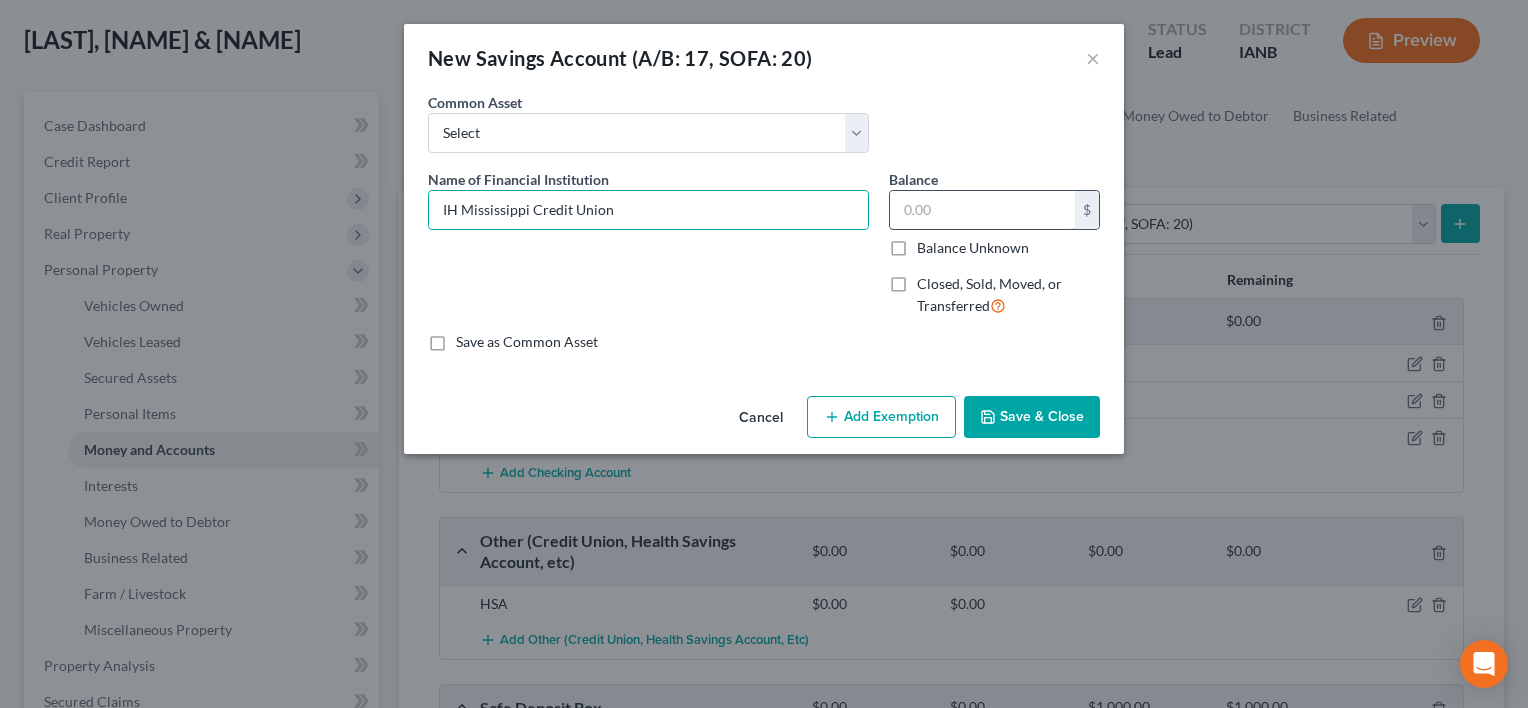 click at bounding box center (982, 210) 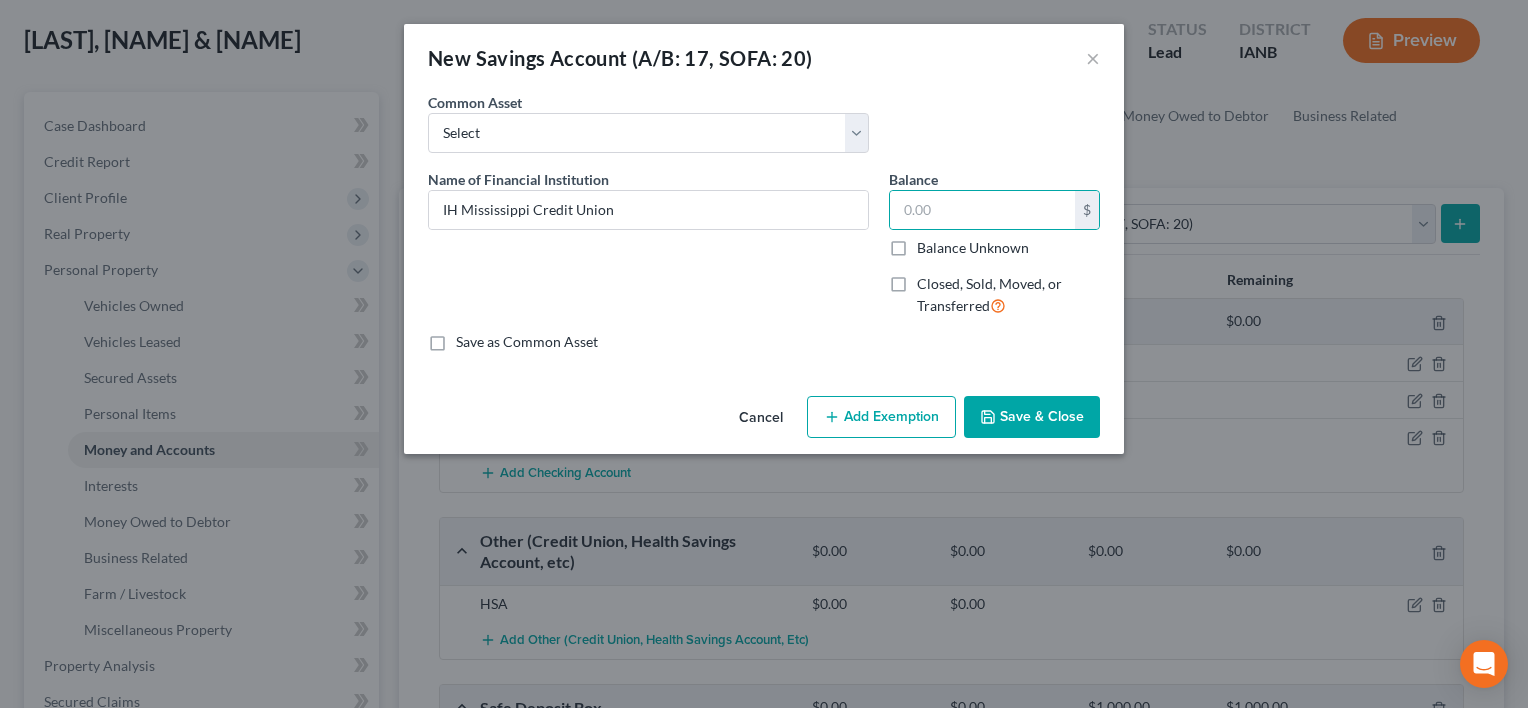 click on "Closed, Sold, Moved, or Transferred" at bounding box center (1008, 295) 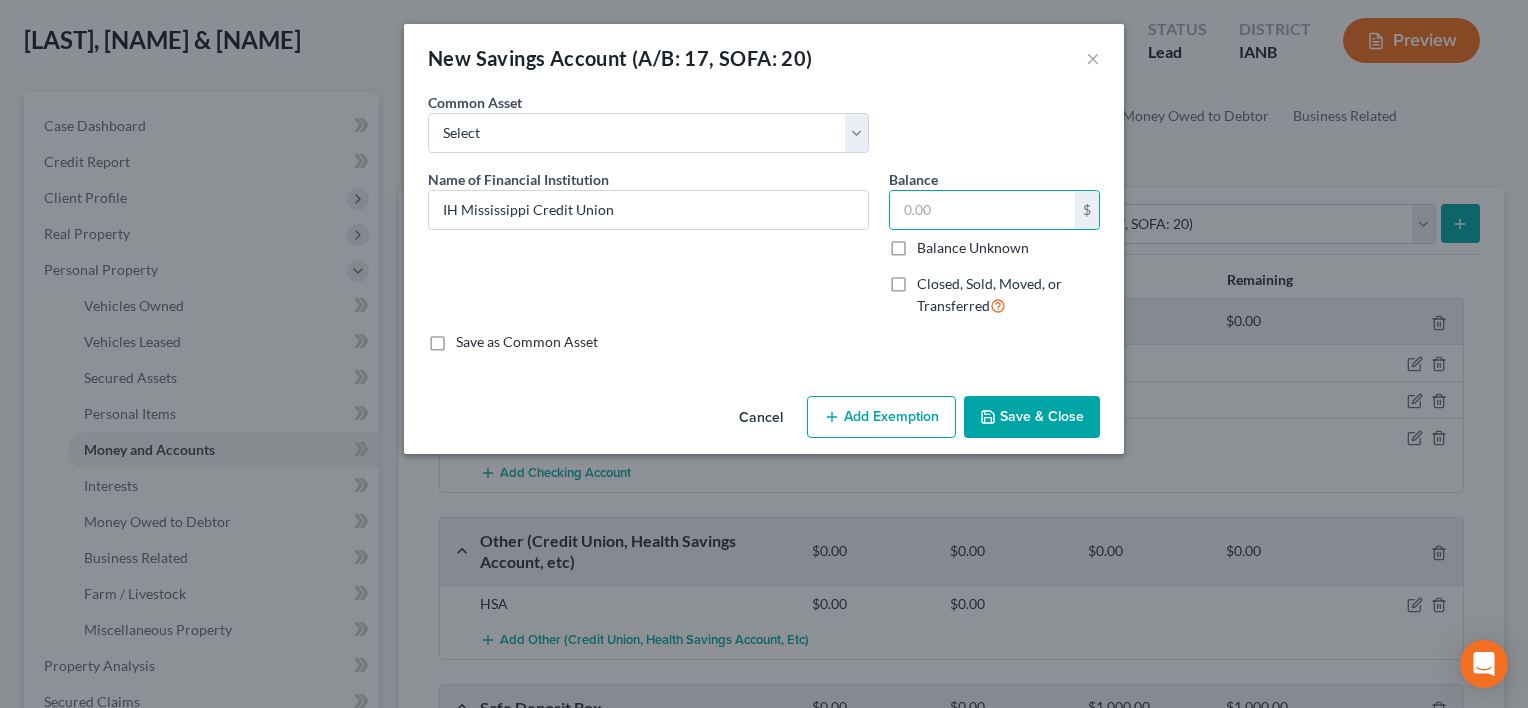click on "Closed, Sold, Moved, or Transferred" at bounding box center [931, 280] 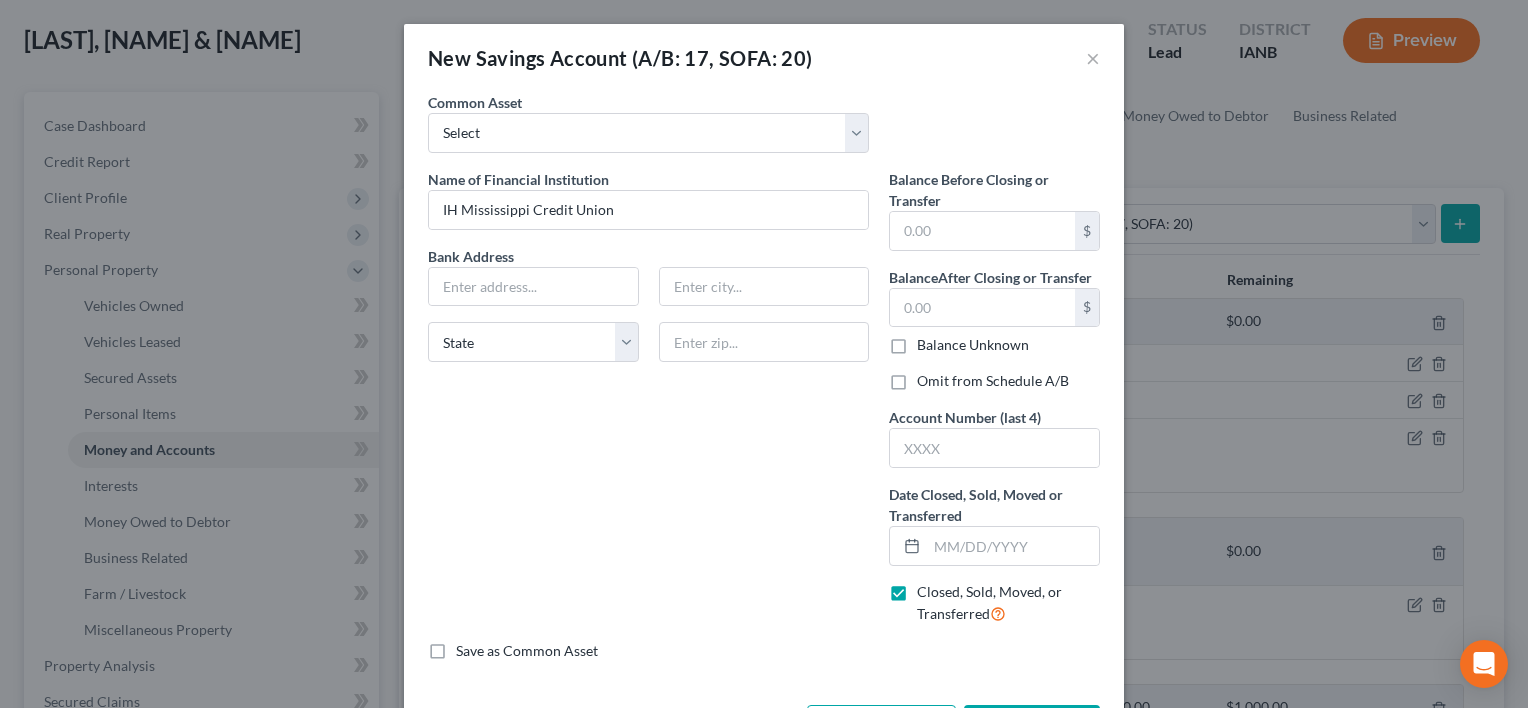 click on "Omit from Schedule A/B" at bounding box center [993, 381] 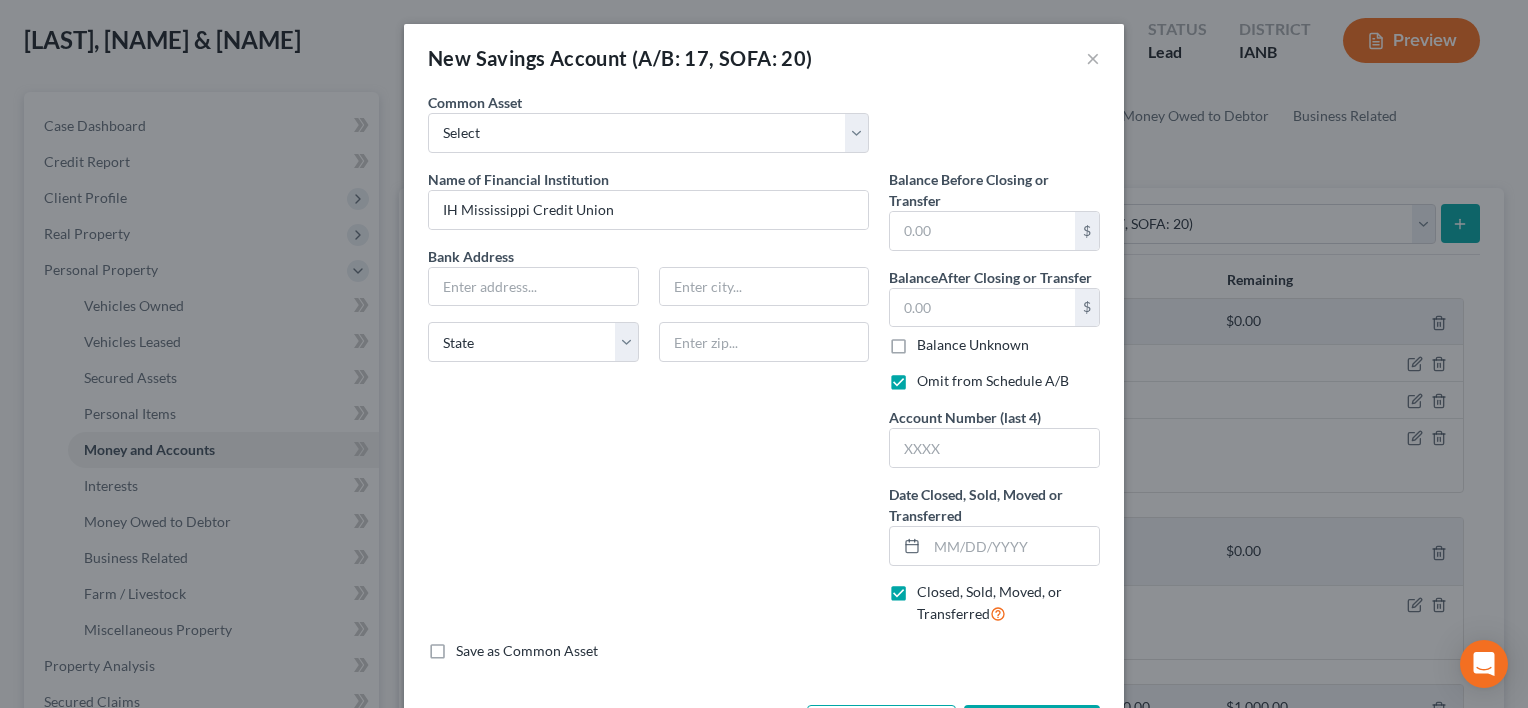 click on "After Closing or Transfer" at bounding box center [1015, 277] 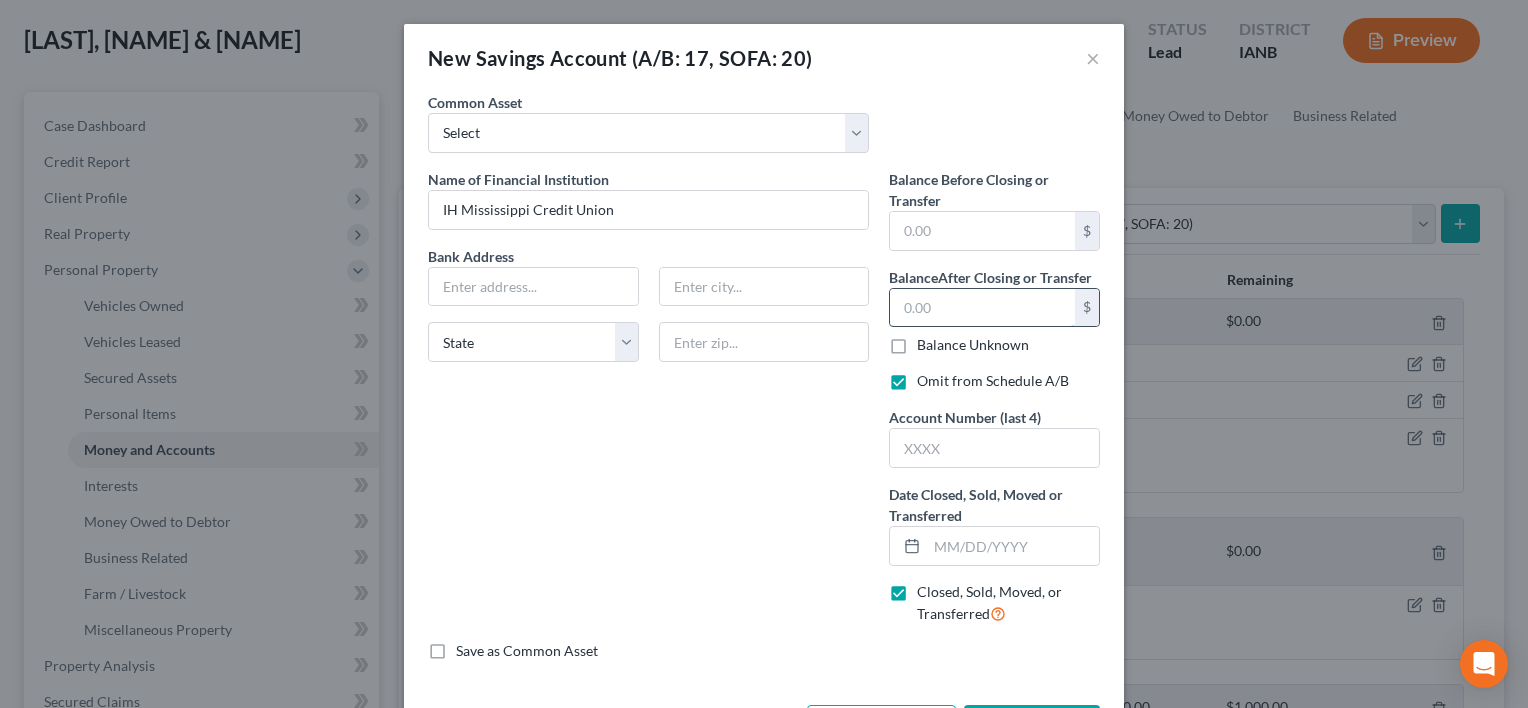 click at bounding box center [982, 308] 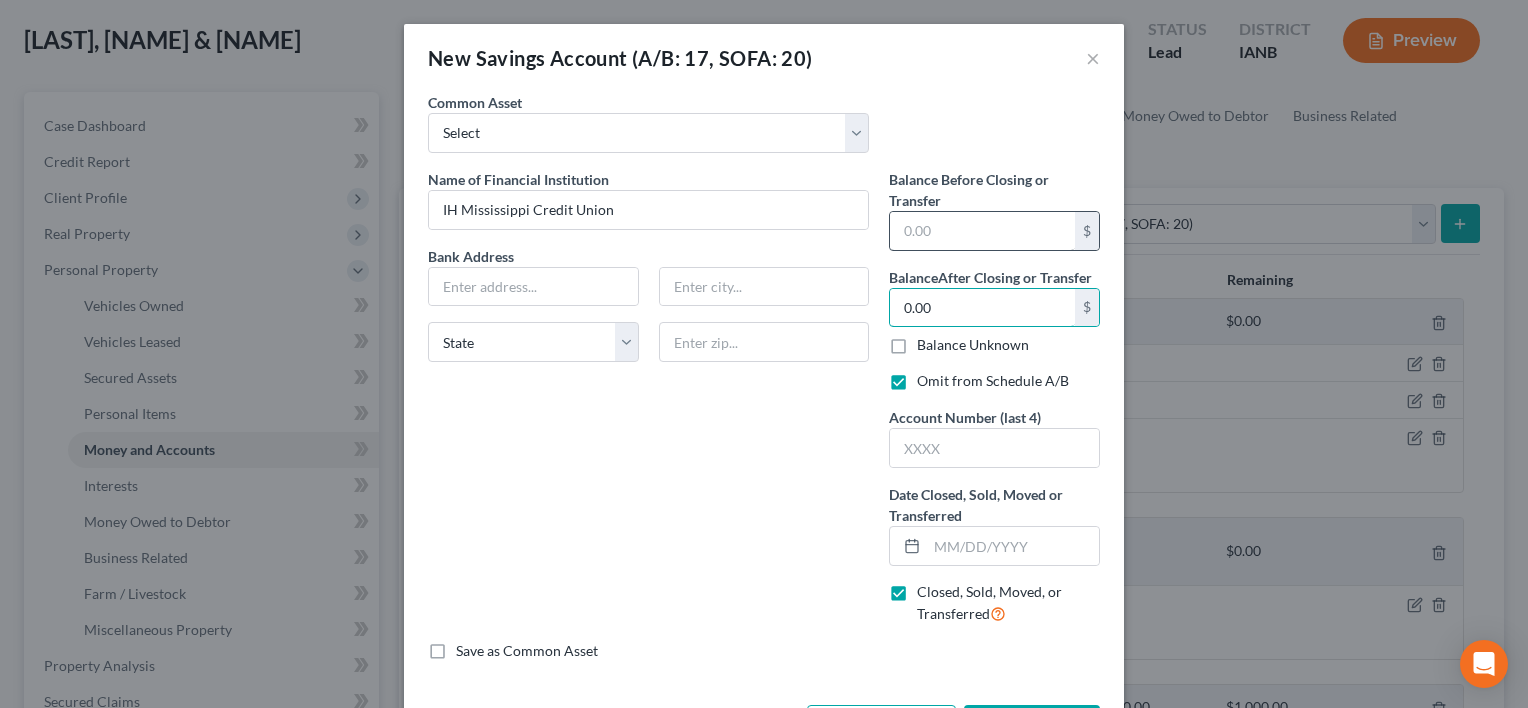 type on "0.00" 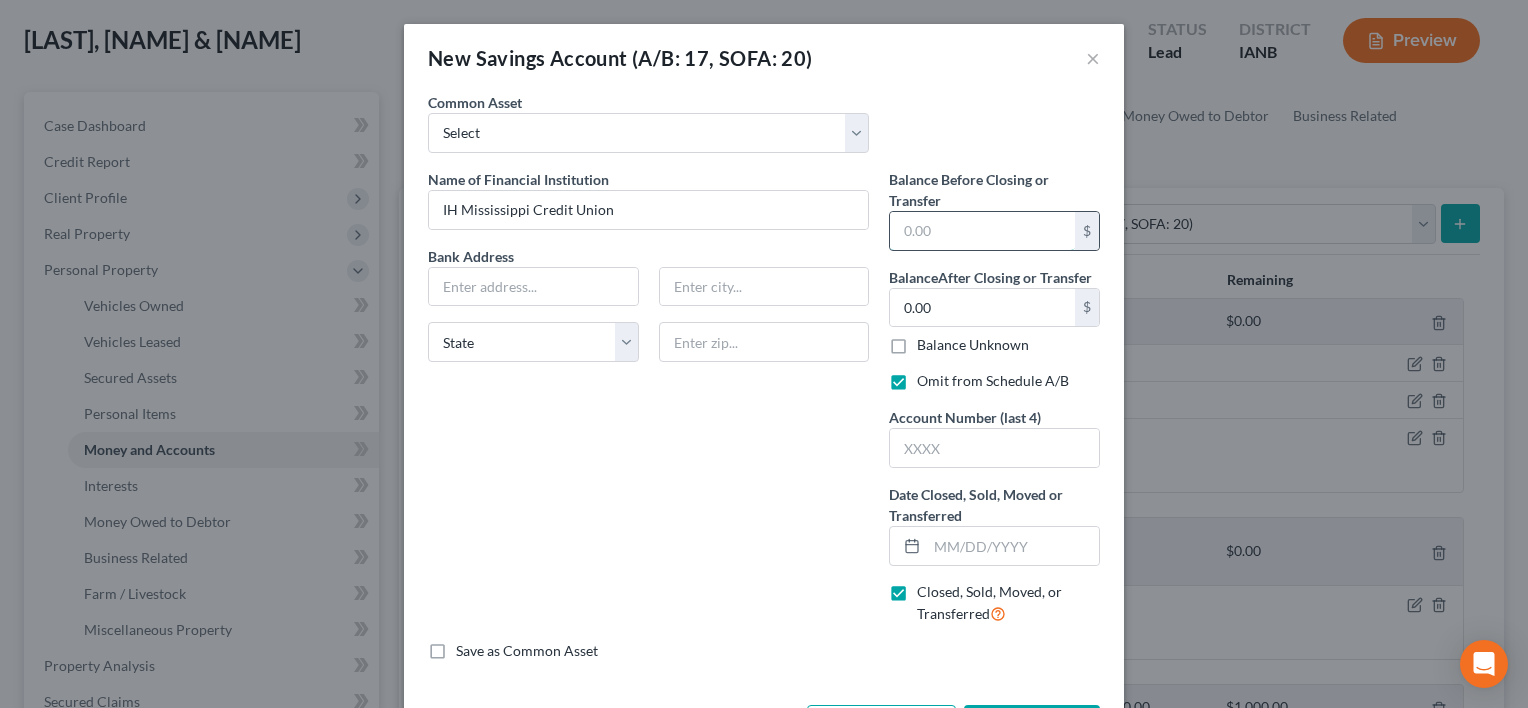click at bounding box center [982, 231] 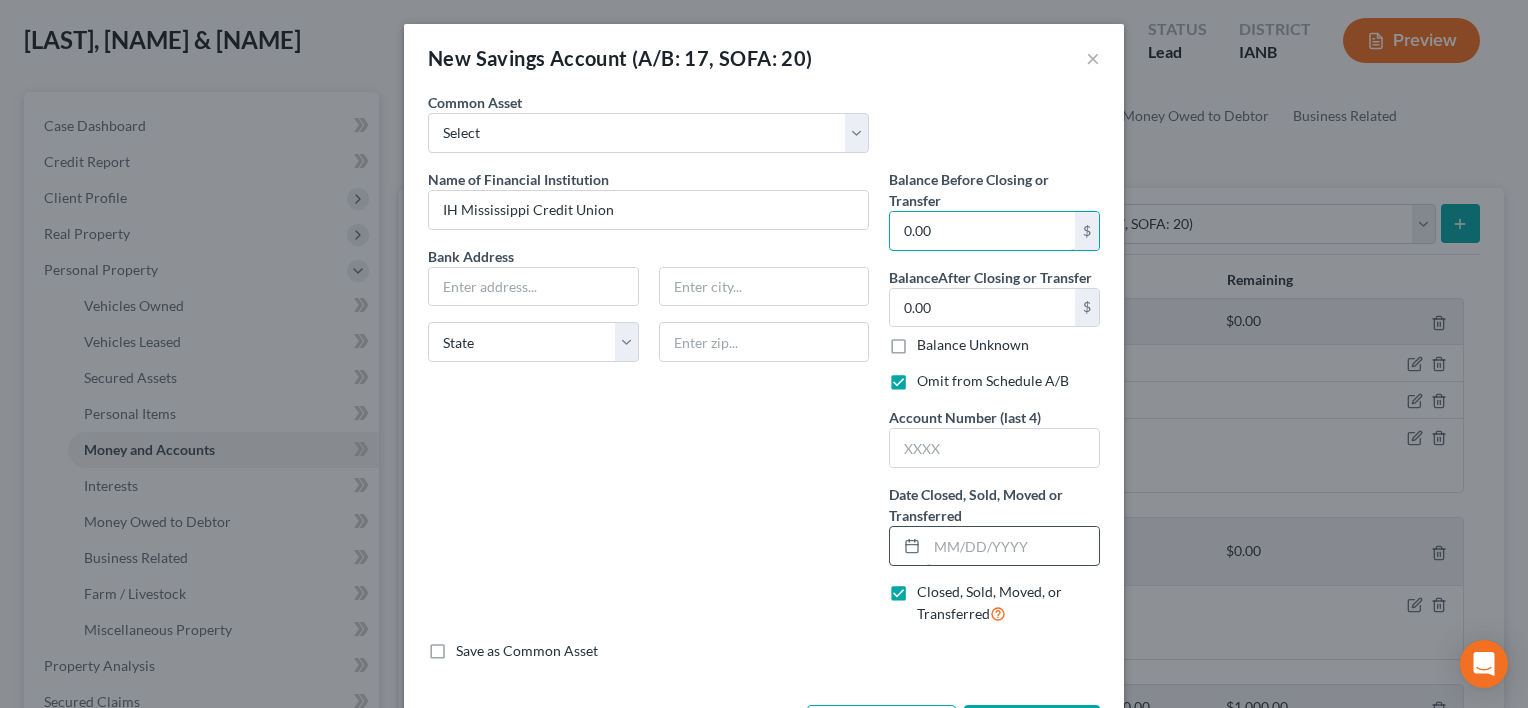 type on "0.00" 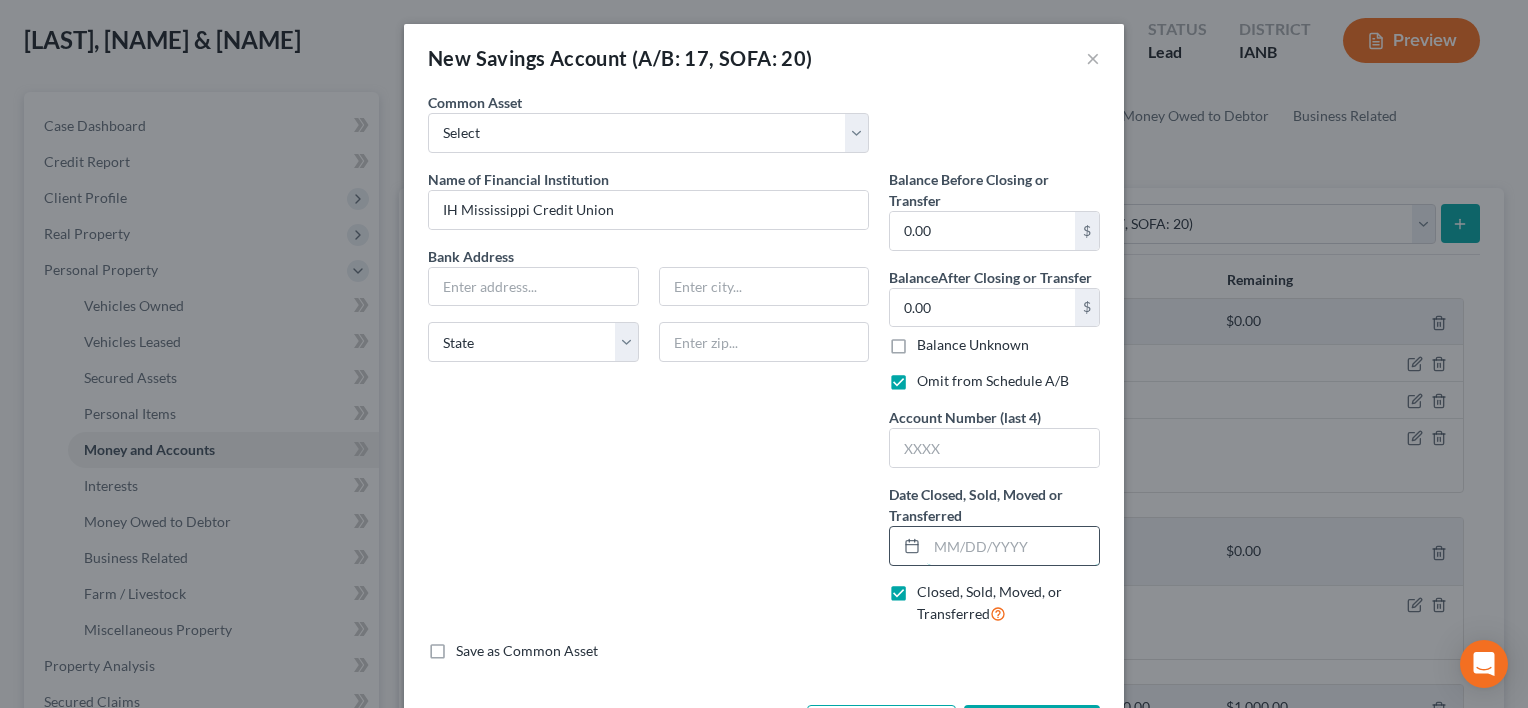 click at bounding box center [1013, 546] 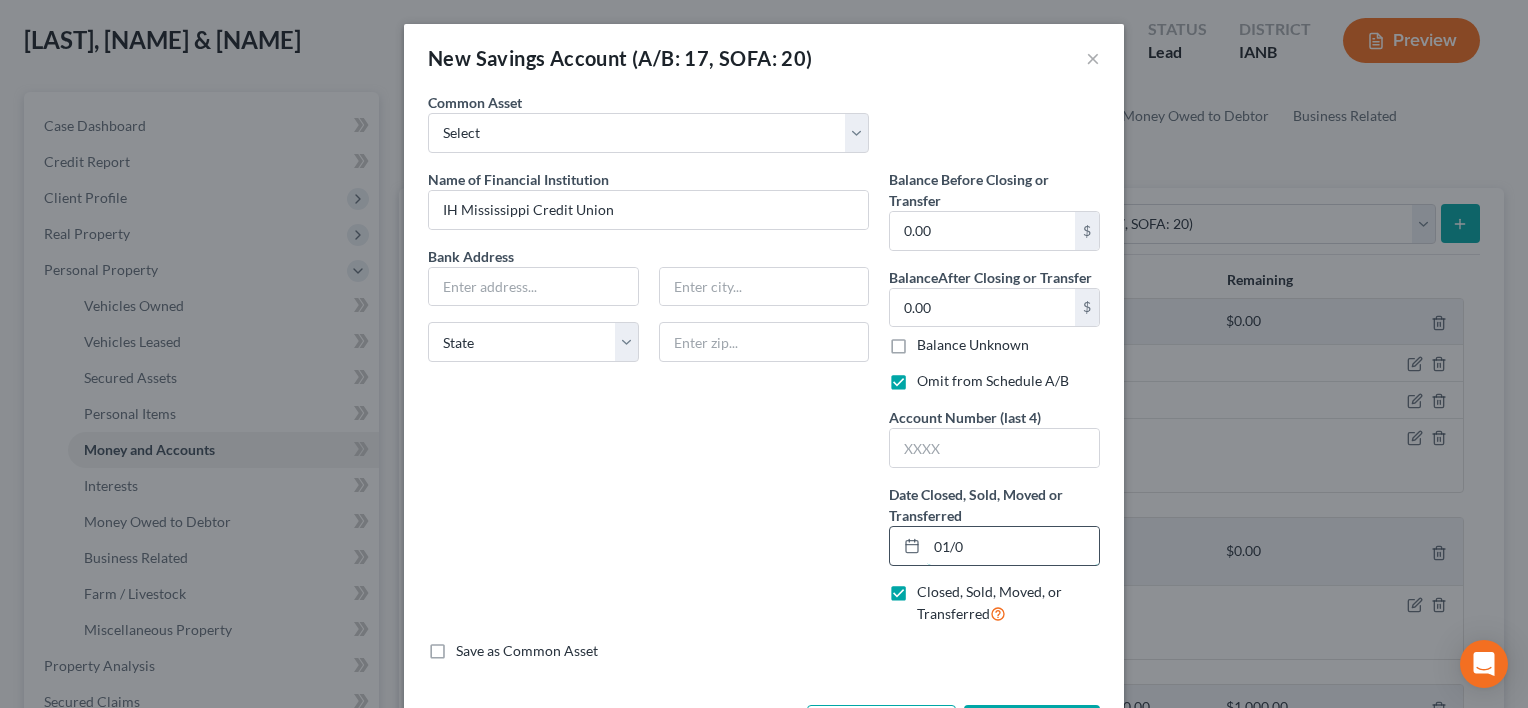 click on "01/0" at bounding box center [1013, 546] 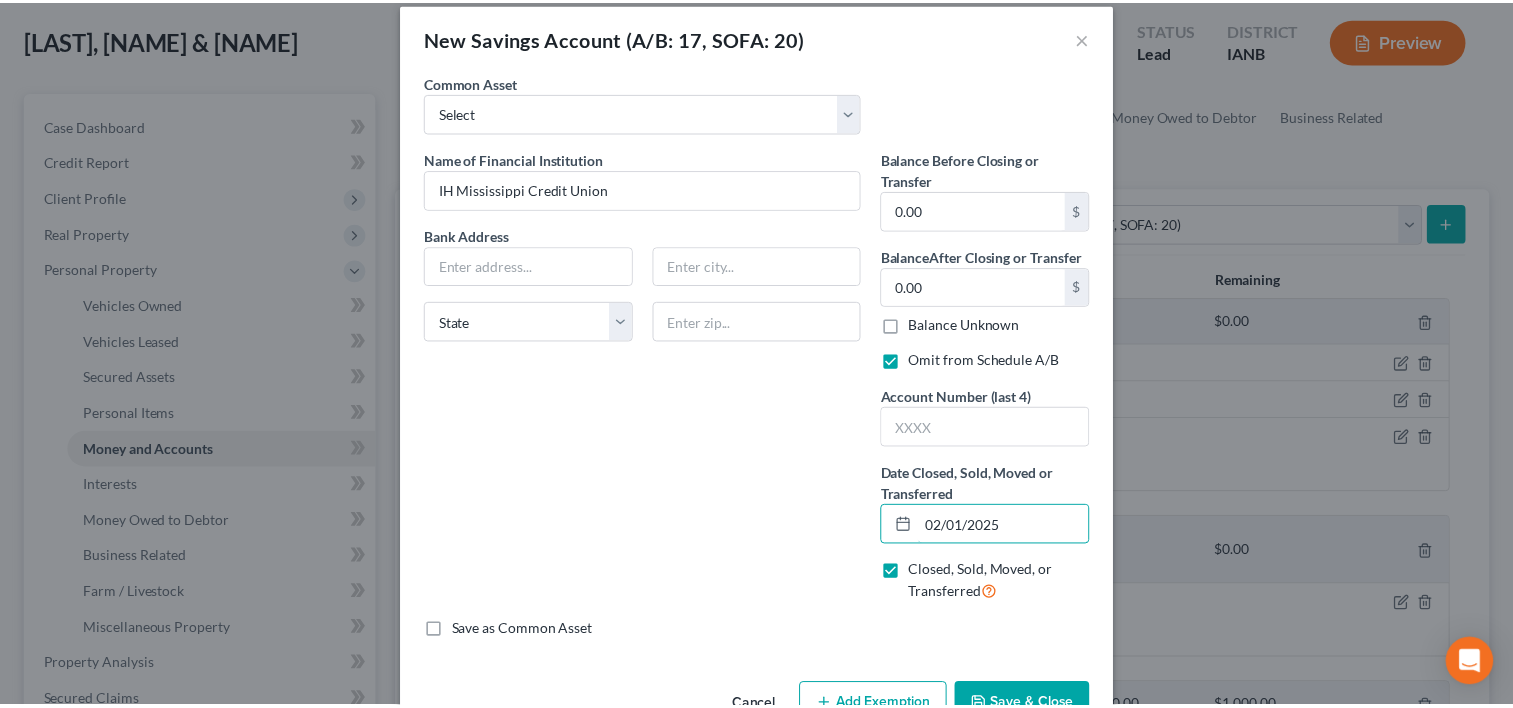 scroll, scrollTop: 76, scrollLeft: 0, axis: vertical 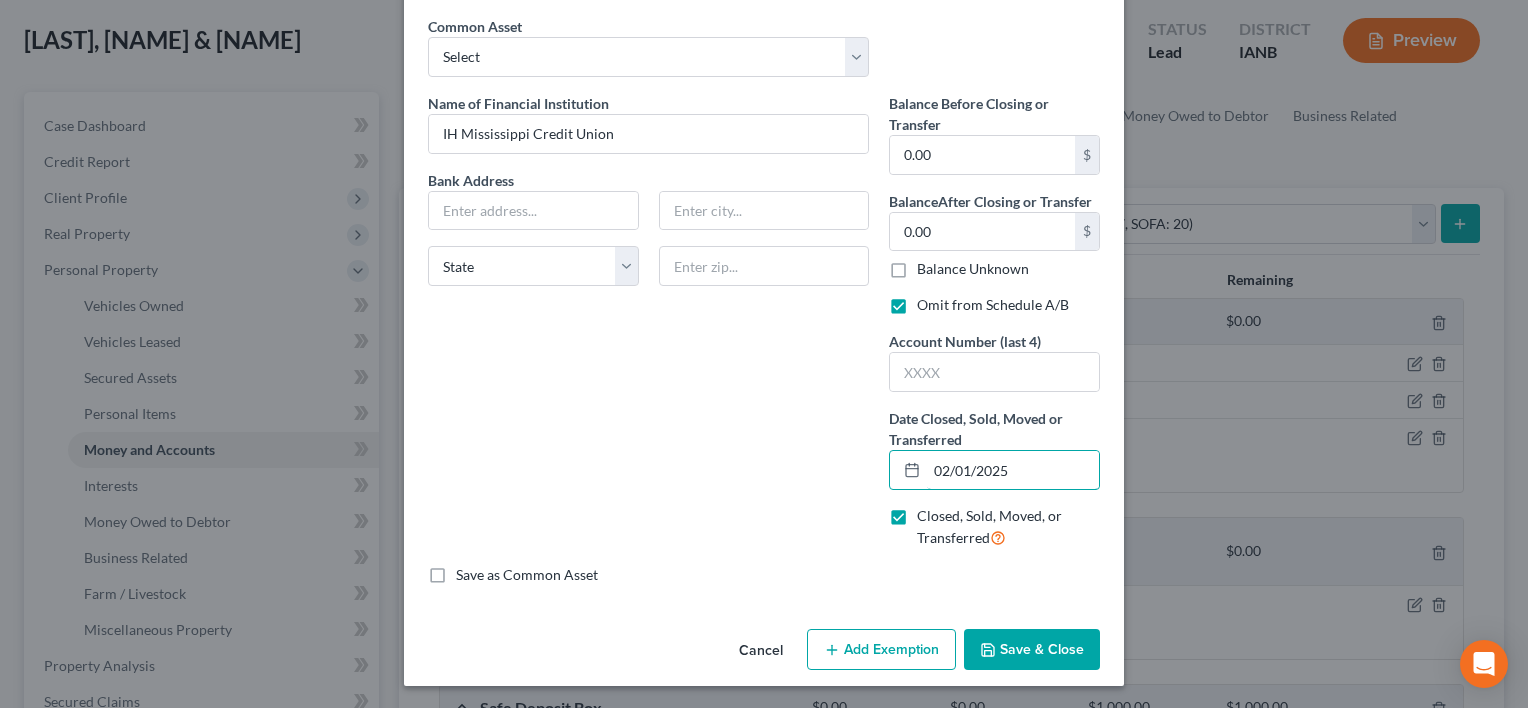 type on "02/01/2025" 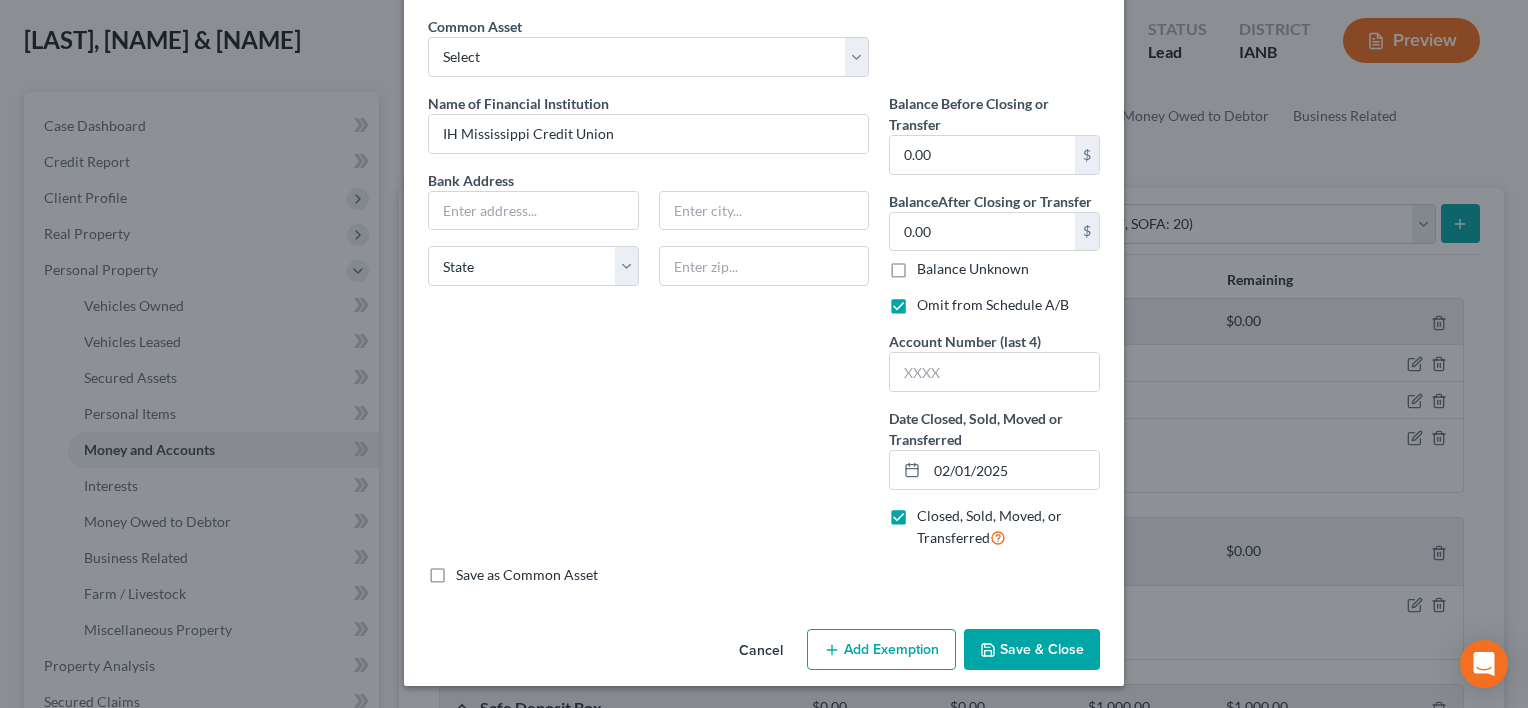 click on "Save & Close" at bounding box center [1032, 650] 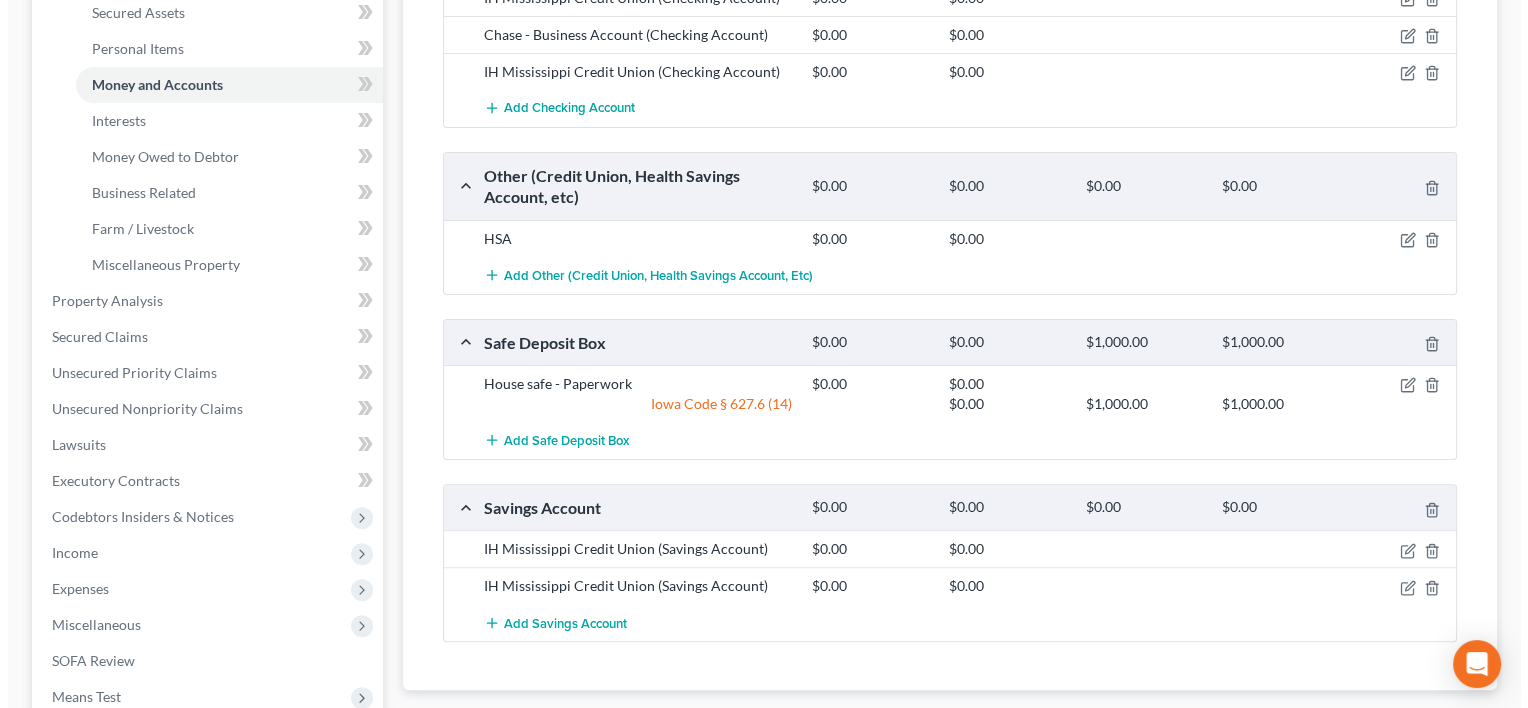 scroll, scrollTop: 600, scrollLeft: 0, axis: vertical 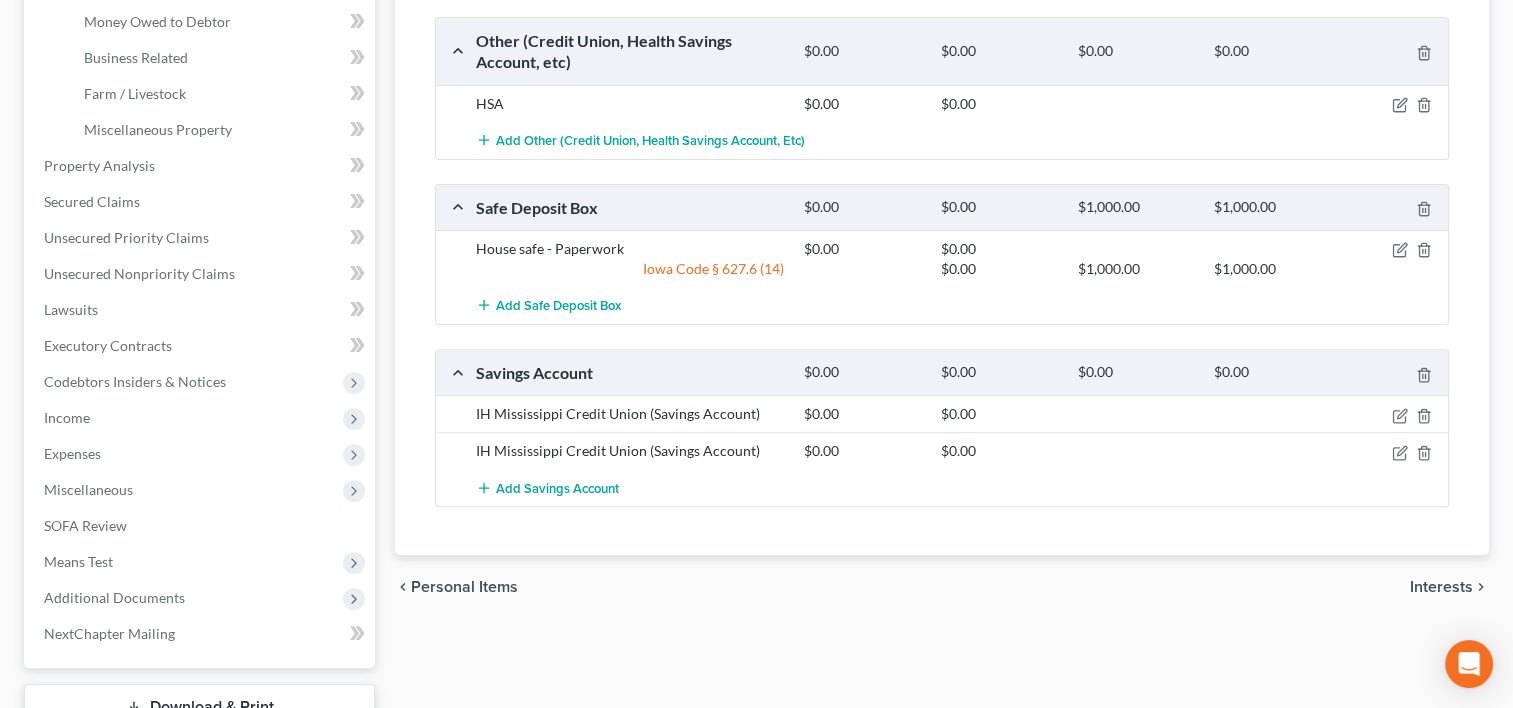 click at bounding box center (1395, 451) 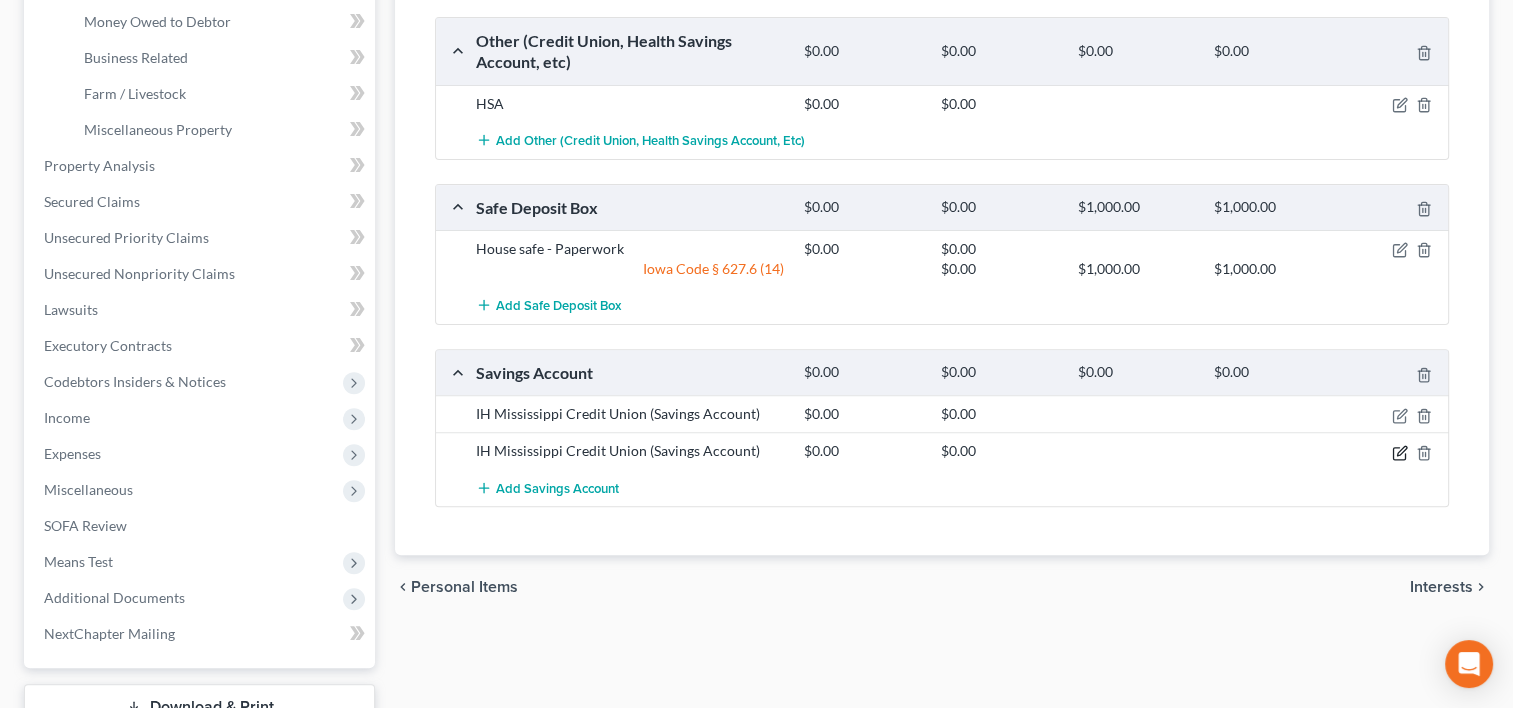 click 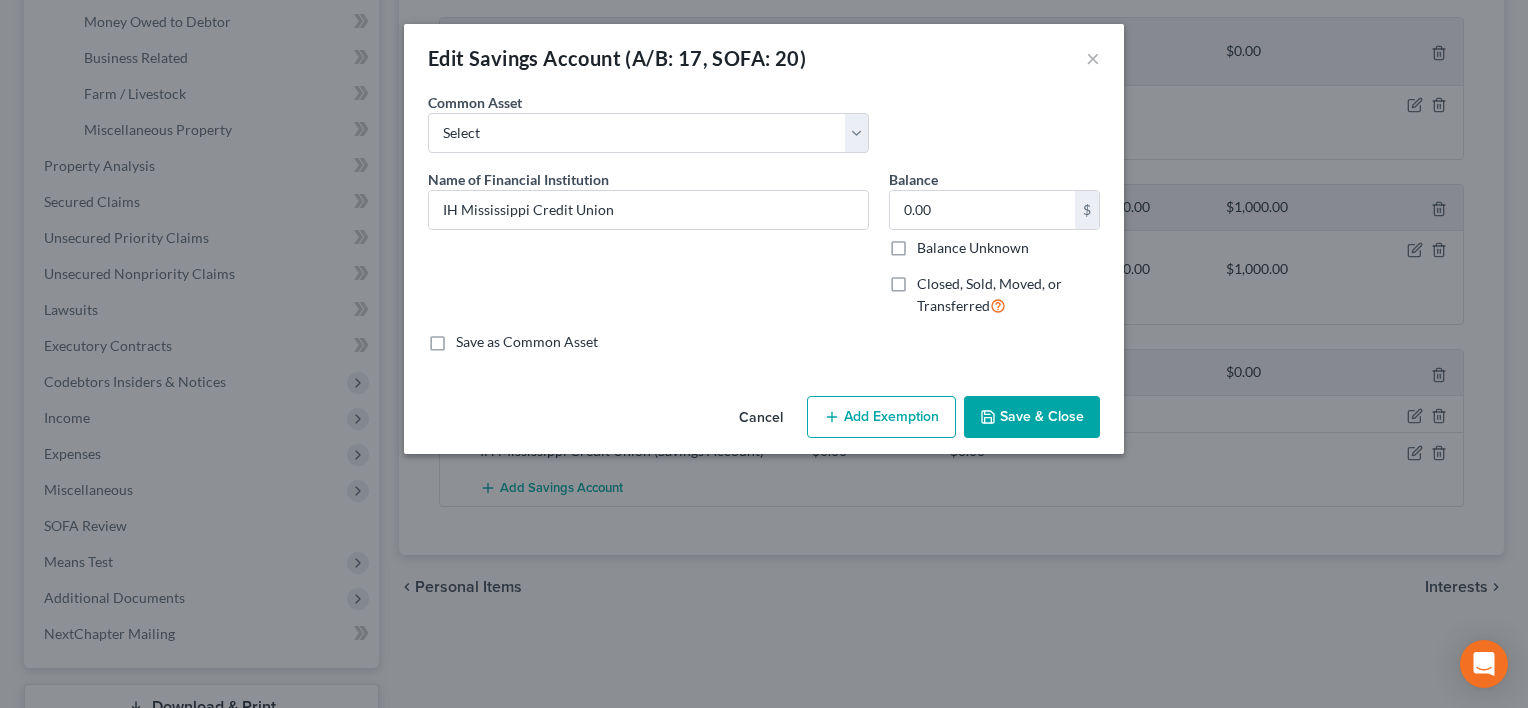 click on "Cancel" at bounding box center [761, 418] 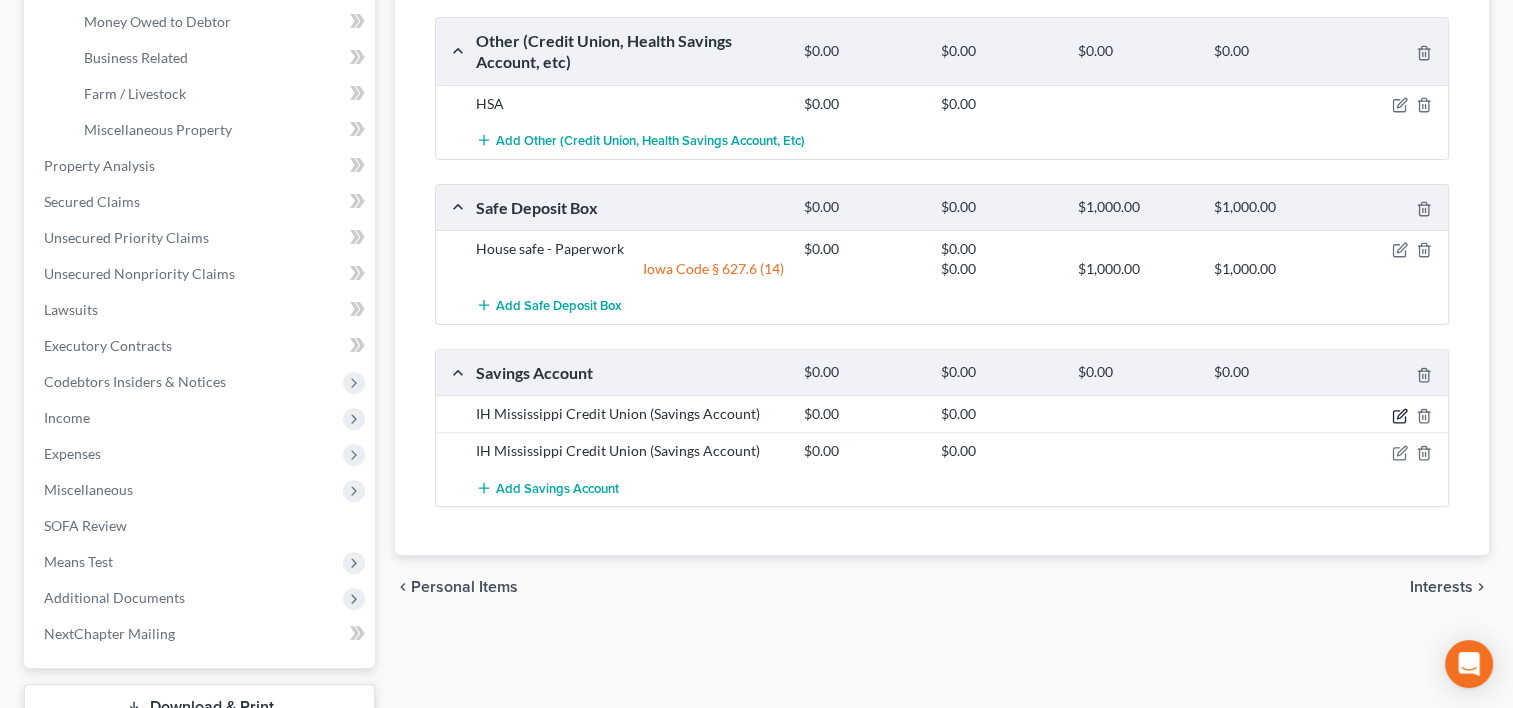 click 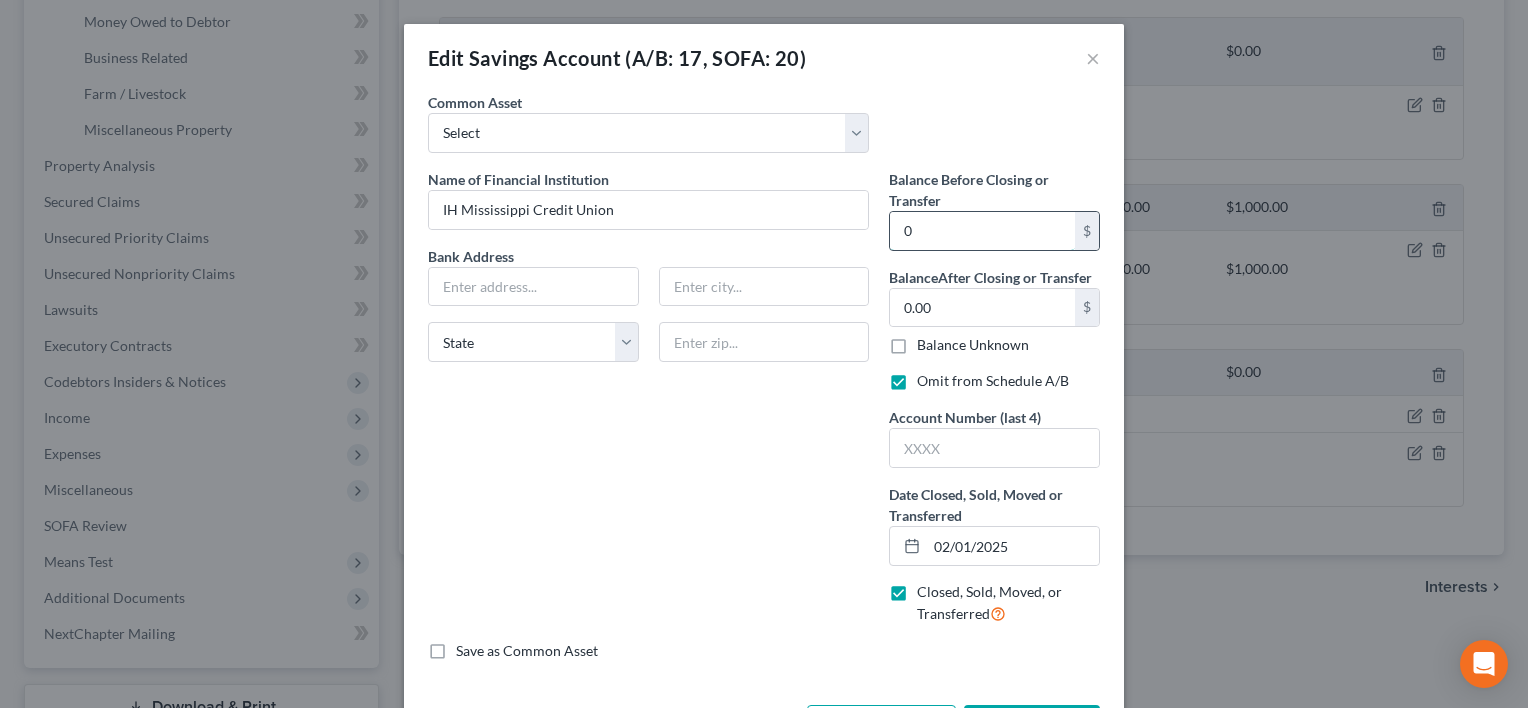click on "0" at bounding box center (982, 231) 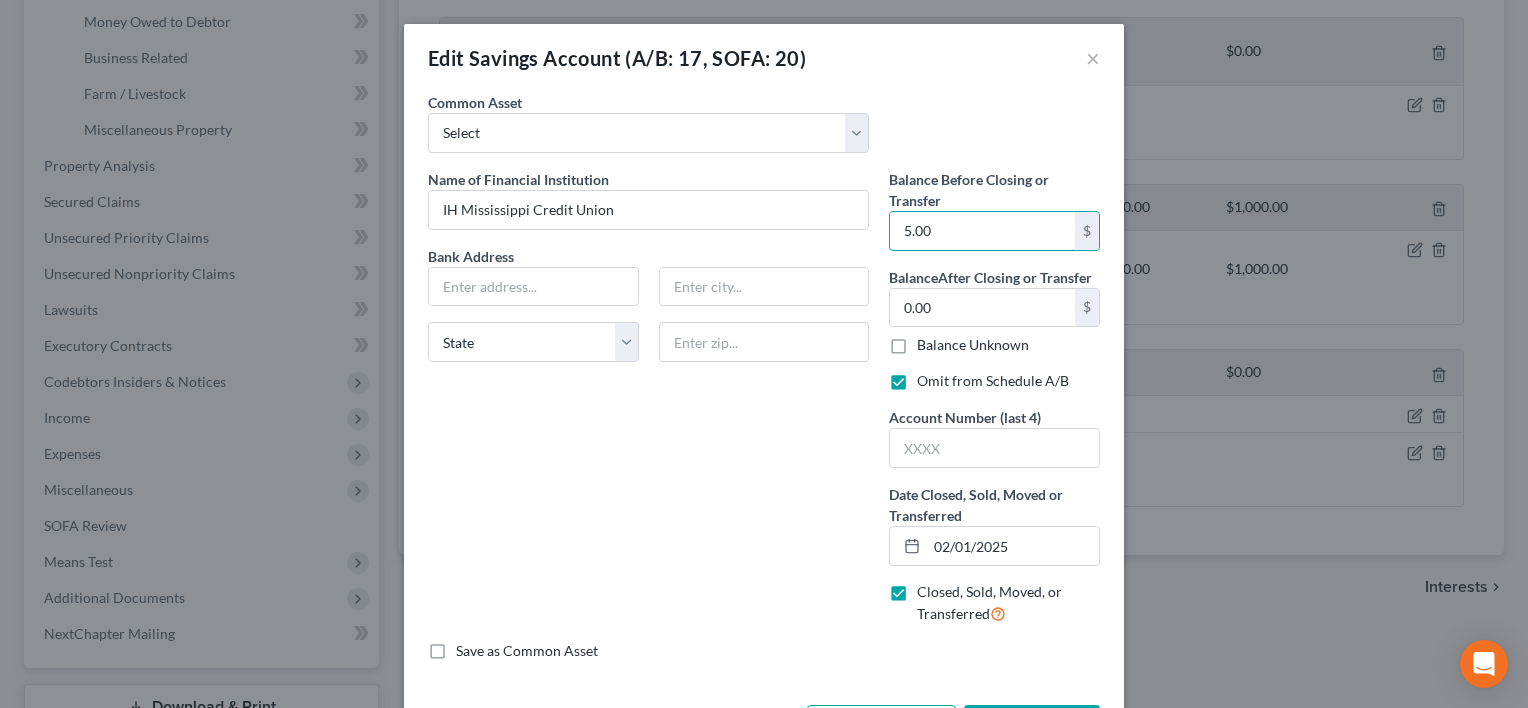 type on "5.00" 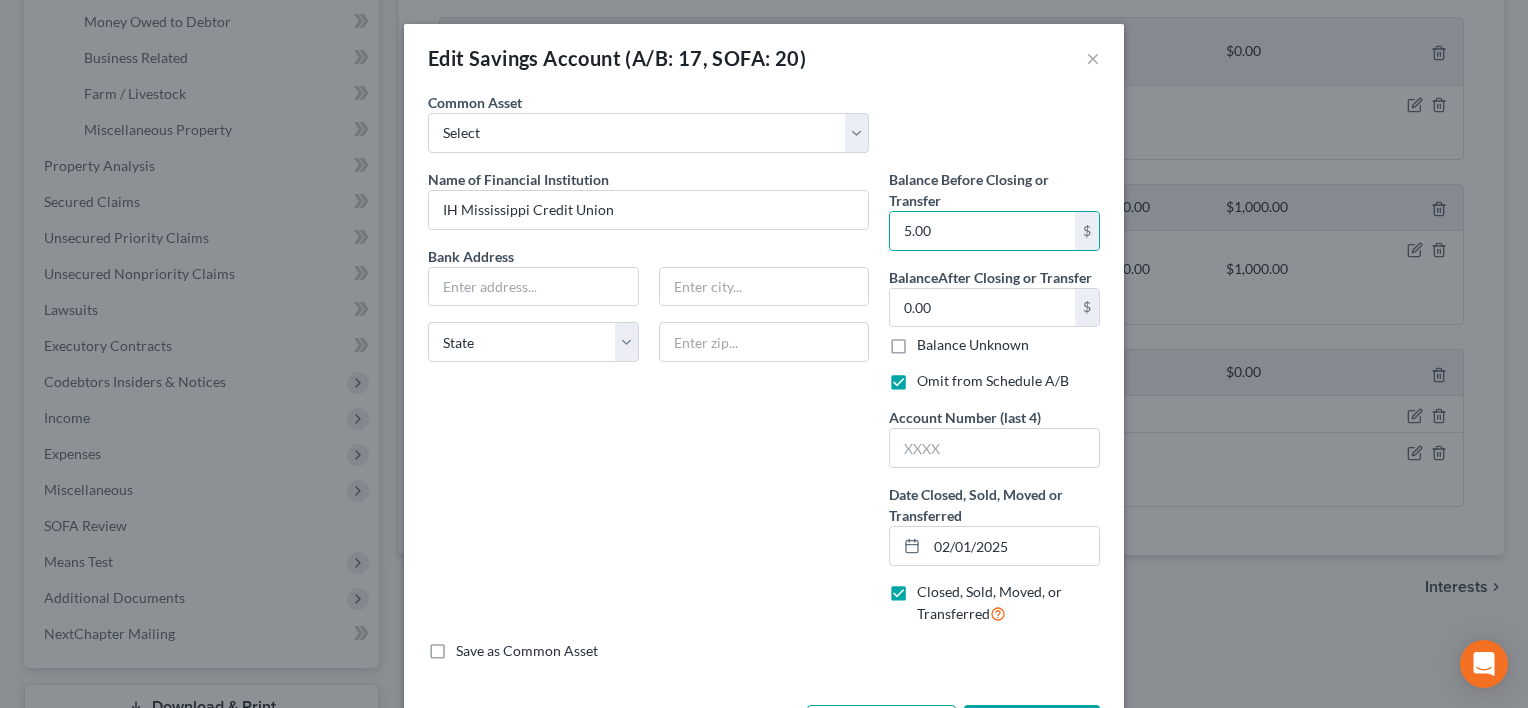 click on "Name of Financial Institution
*
IH Mississippi Credit Union Bank Address State [STATE] AK AR AZ CA CO CT DE DC FL GA HI ID IL IN IA KS KY LA ME MD MA MI MN MS MO MT NC ND NE NV NH NJ NM NY OH OK OR PA PR RI SC SD TN TX UT VI VA VT WA WV WI WY" at bounding box center (648, 405) 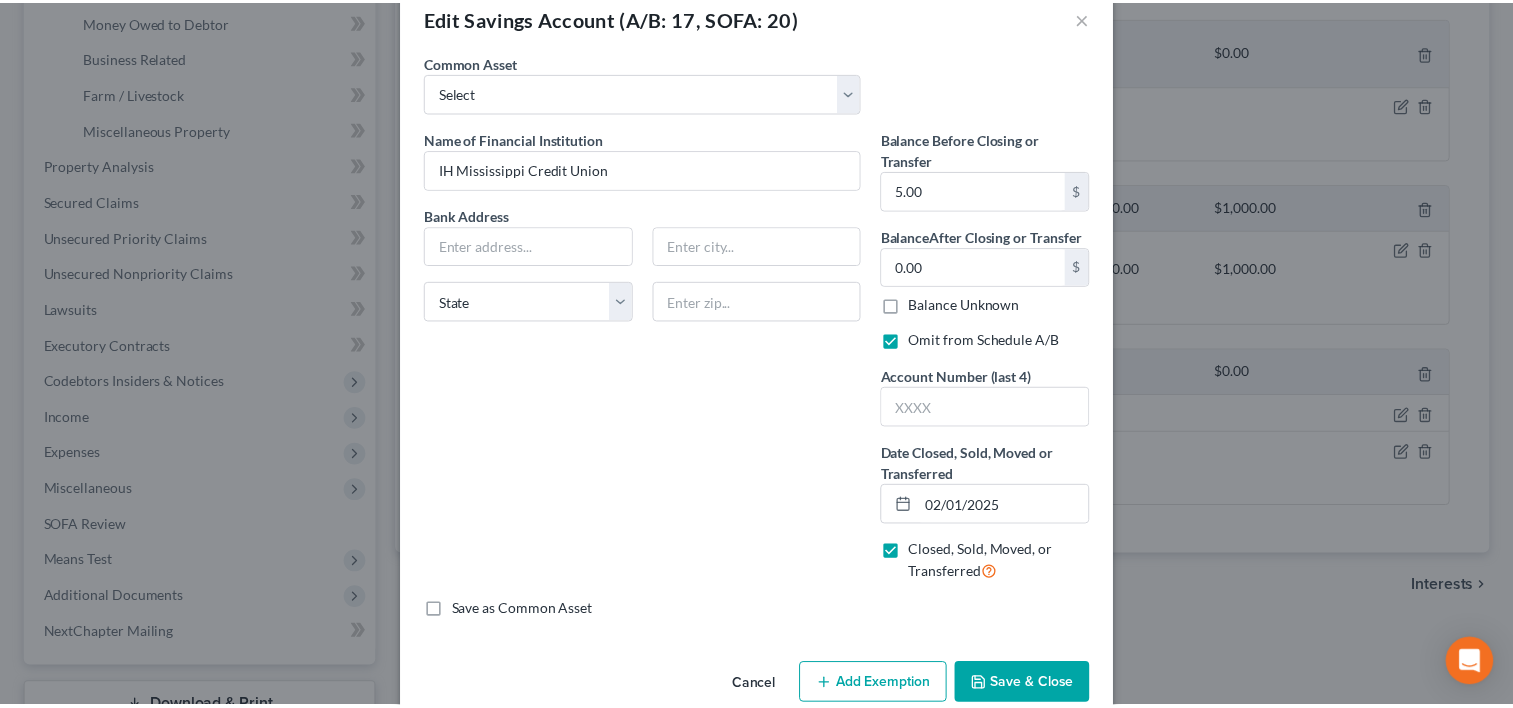 scroll, scrollTop: 76, scrollLeft: 0, axis: vertical 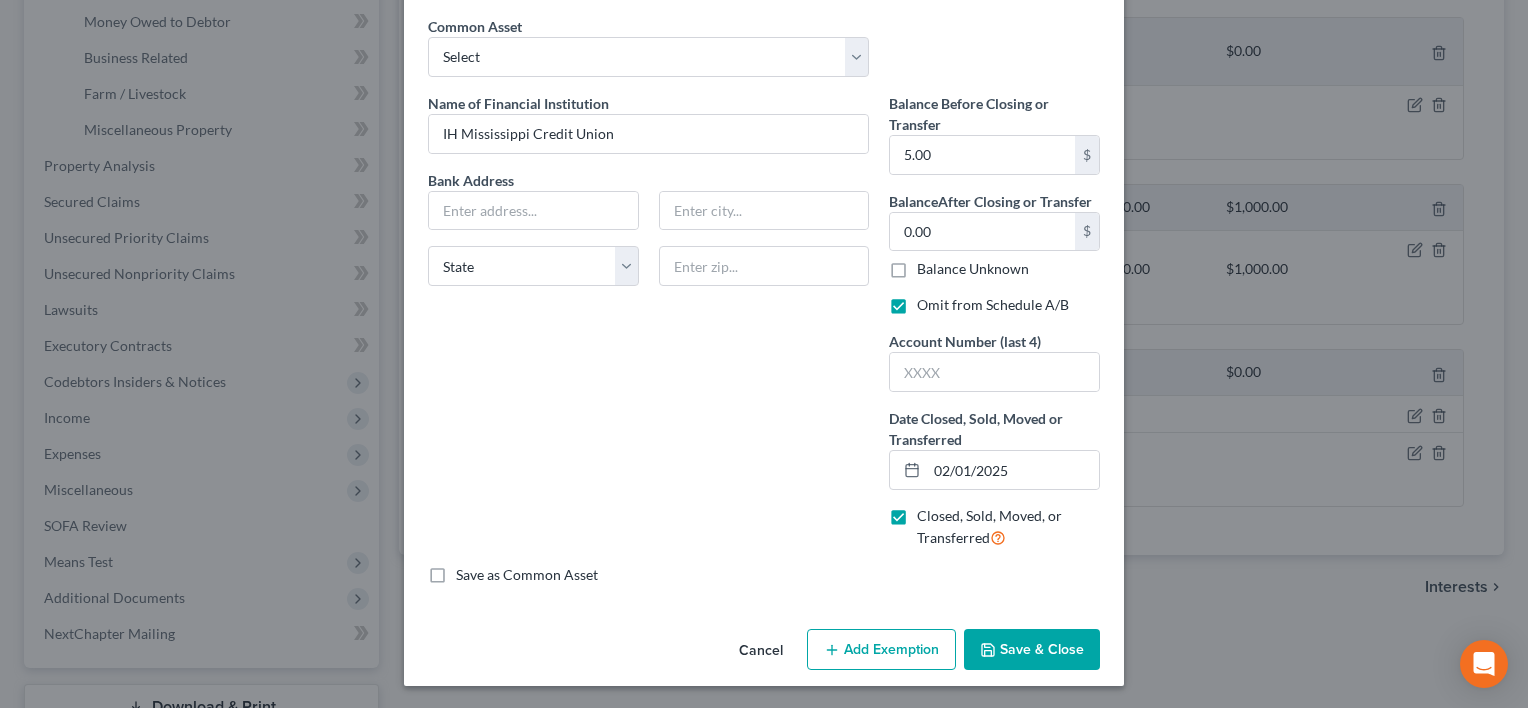 click on "Save & Close" at bounding box center (1032, 650) 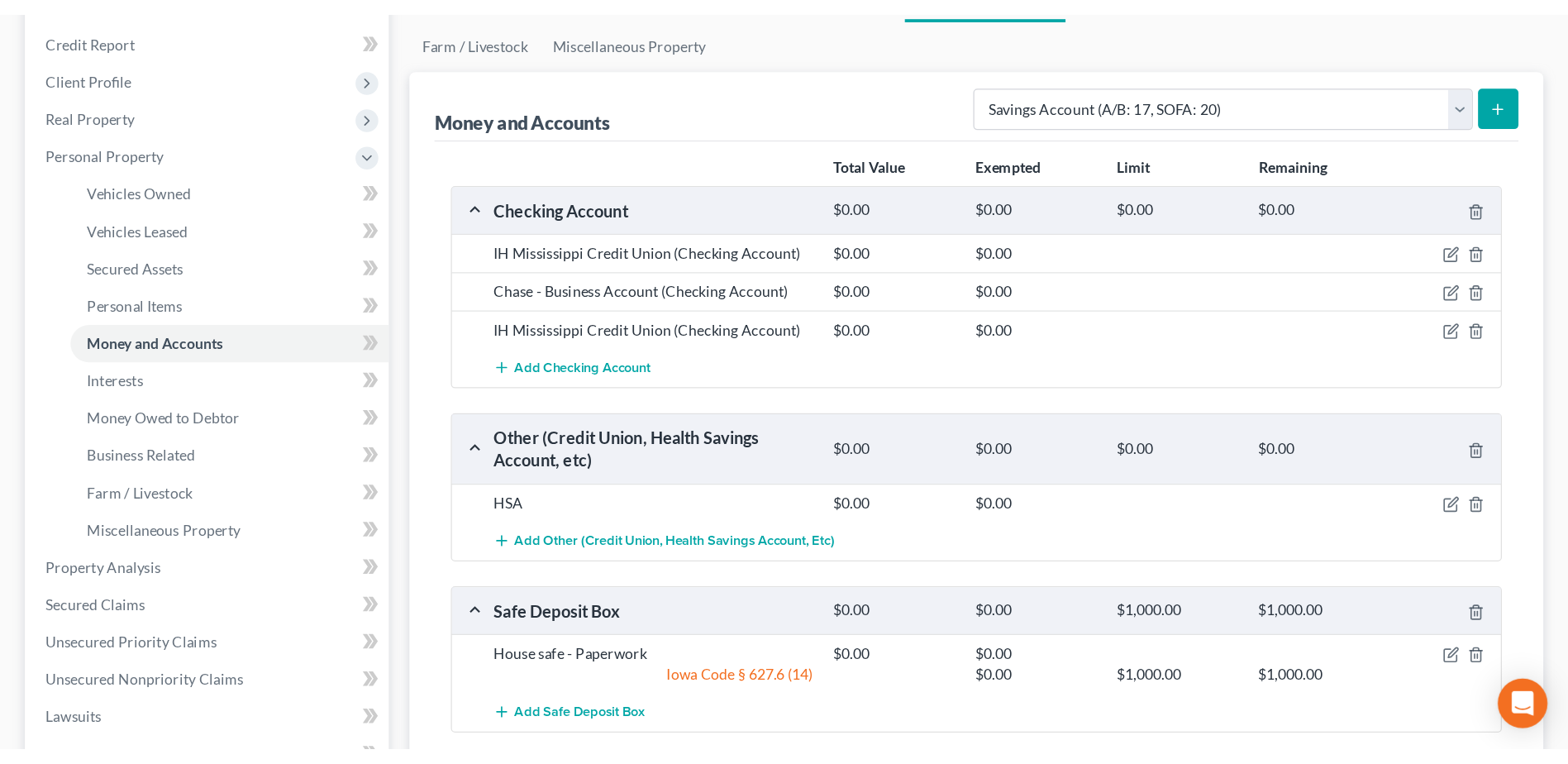scroll, scrollTop: 165, scrollLeft: 0, axis: vertical 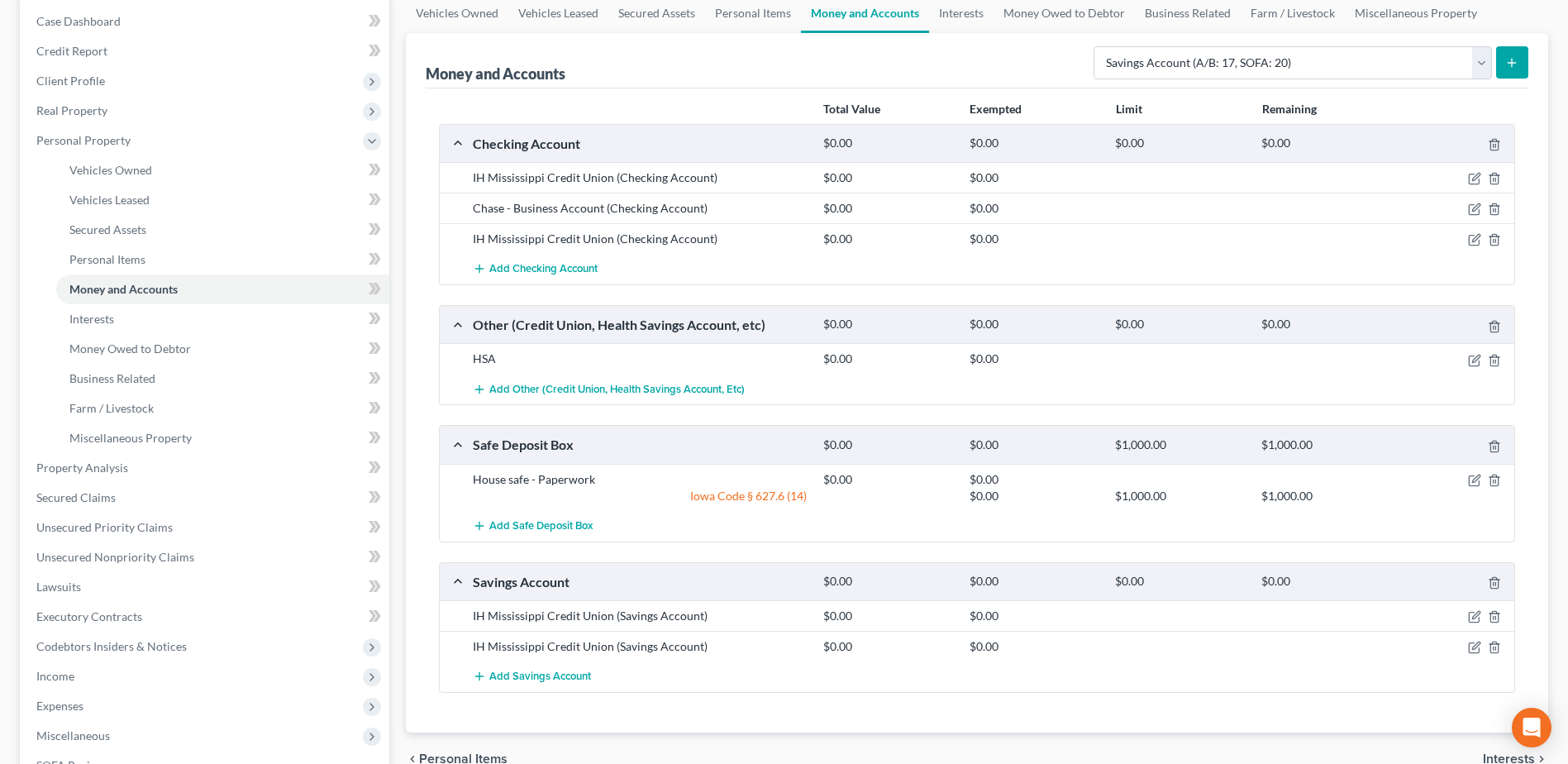 click on "[LAST], [FIRST] & [LAST] Upgraded Chapter Chapter  7 Status Lead District IANB Preview Petition Navigation
Case Dashboard
Payments
Invoices
Payments
Payments
Credit Report
Home" at bounding box center (784, 456) 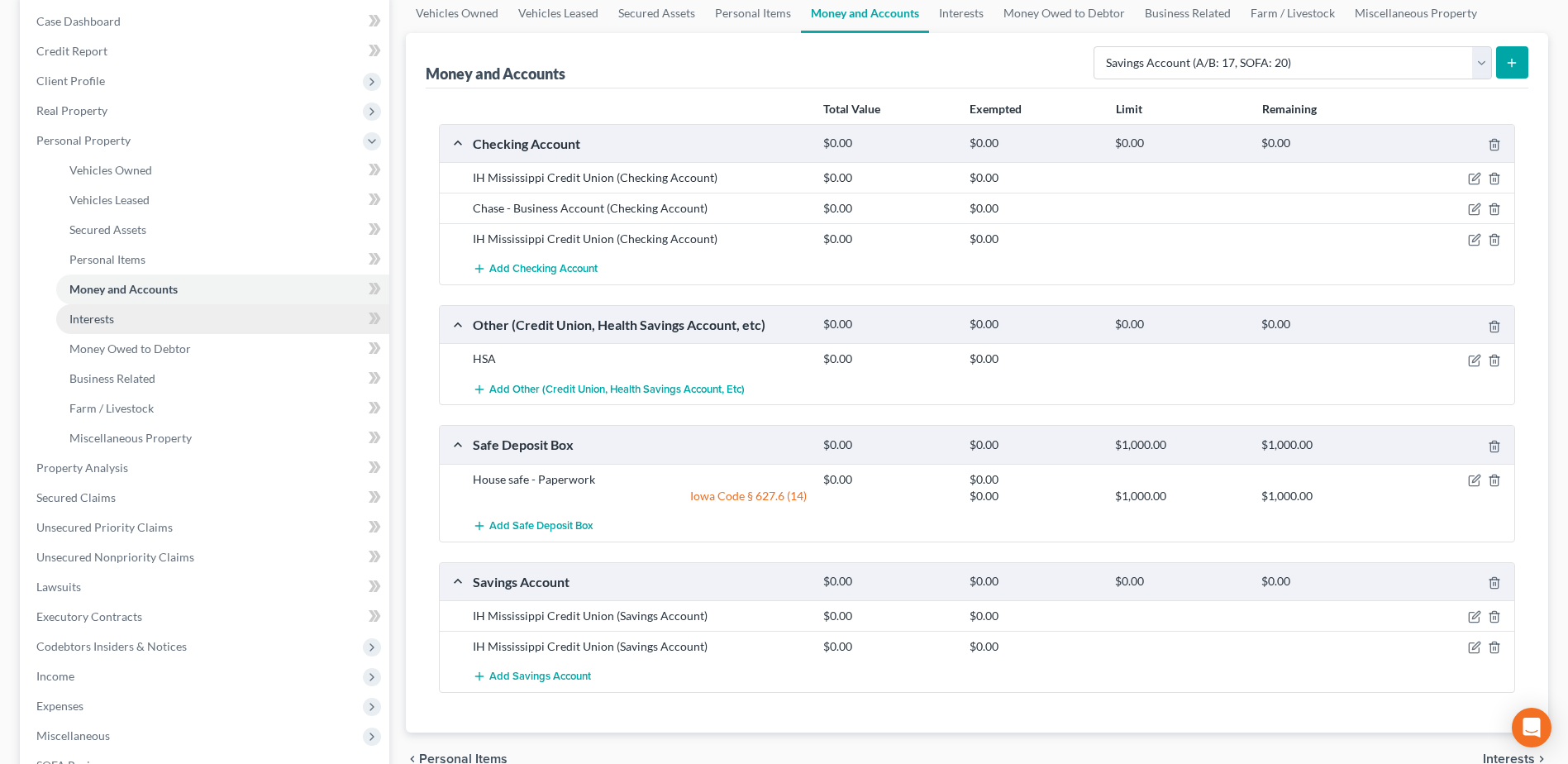 click on "Interests" at bounding box center (222, 319) 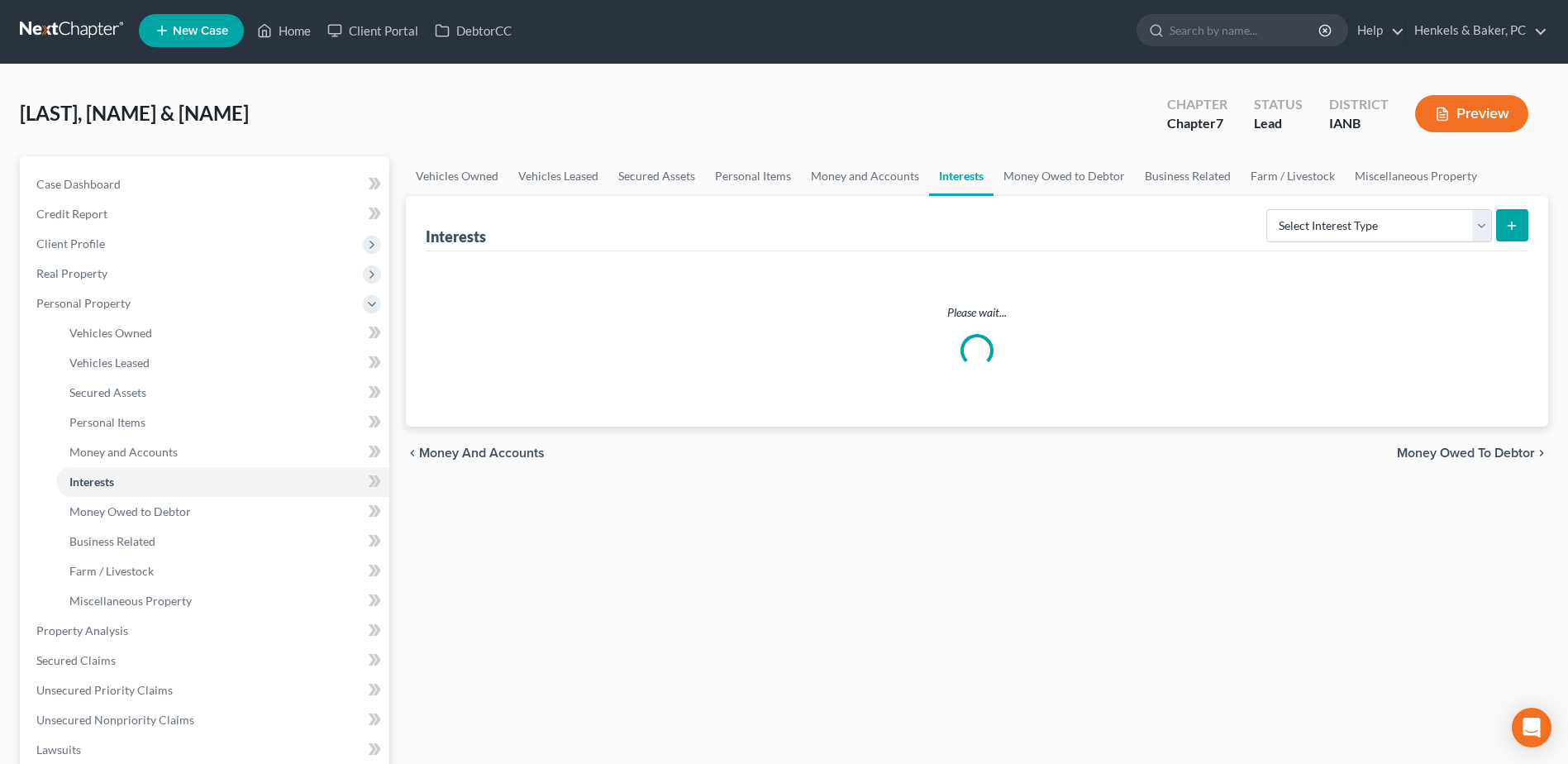 scroll, scrollTop: 0, scrollLeft: 0, axis: both 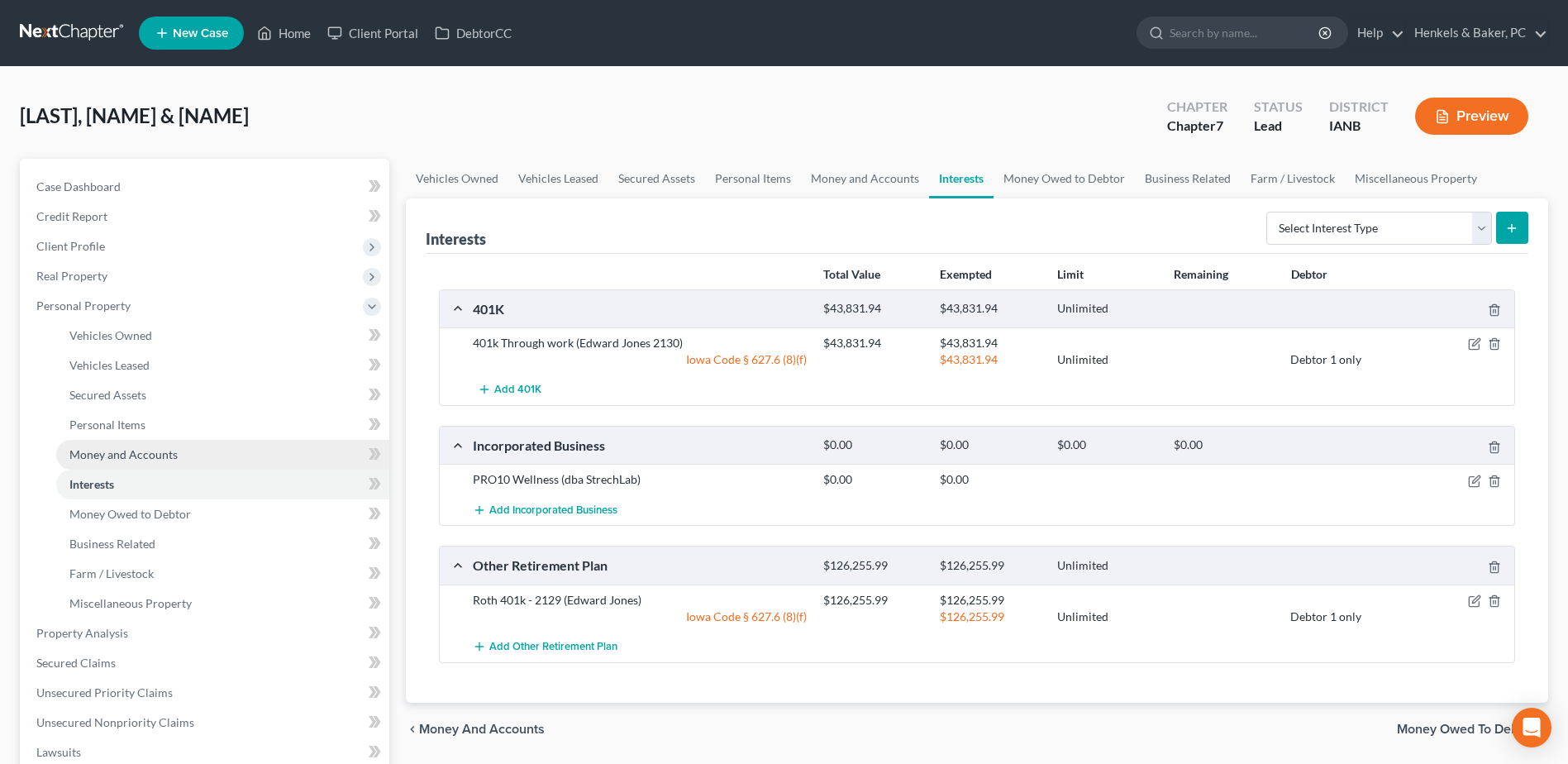 click on "Money and Accounts" at bounding box center (222, 455) 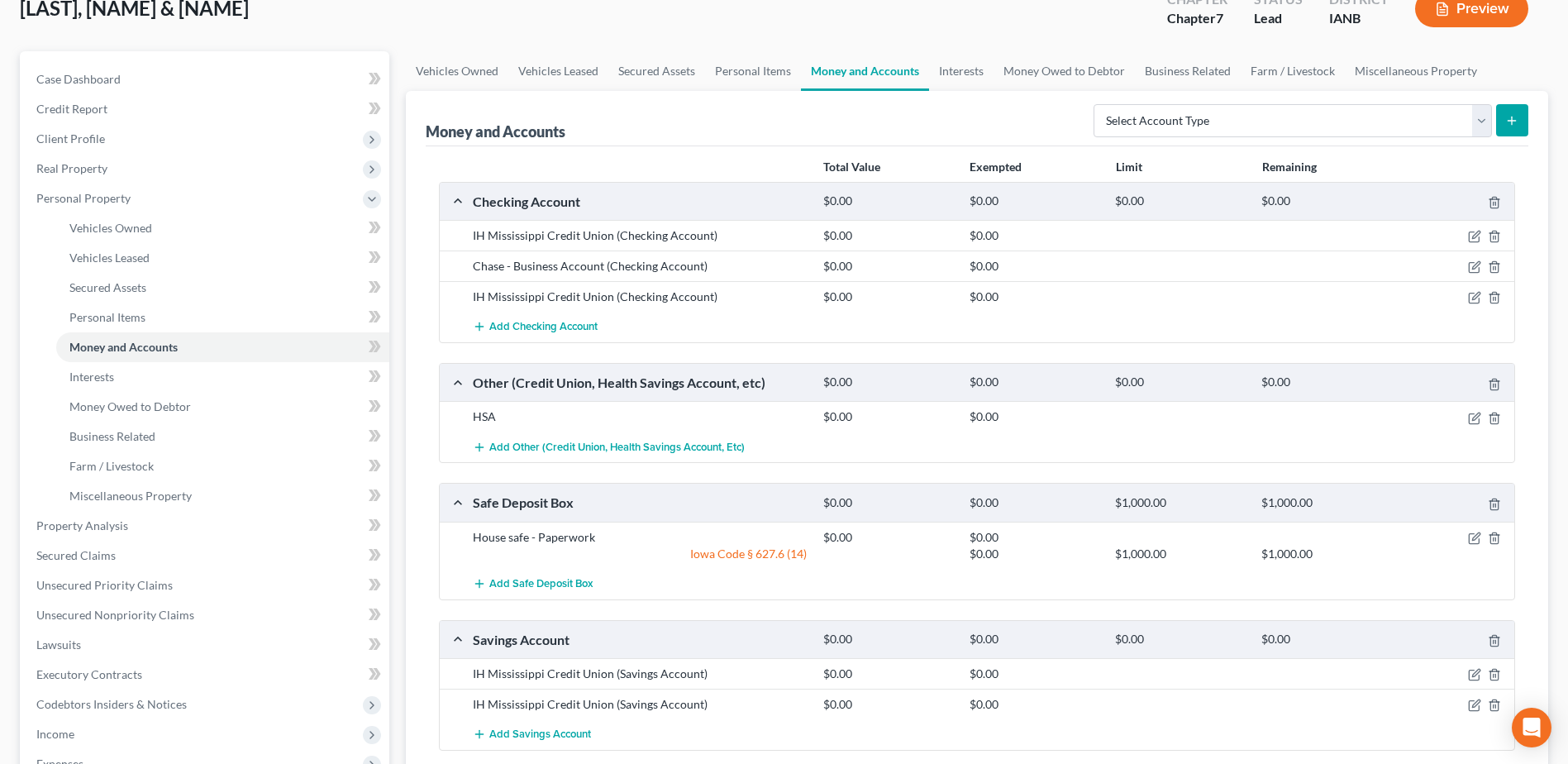 scroll, scrollTop: 83, scrollLeft: 0, axis: vertical 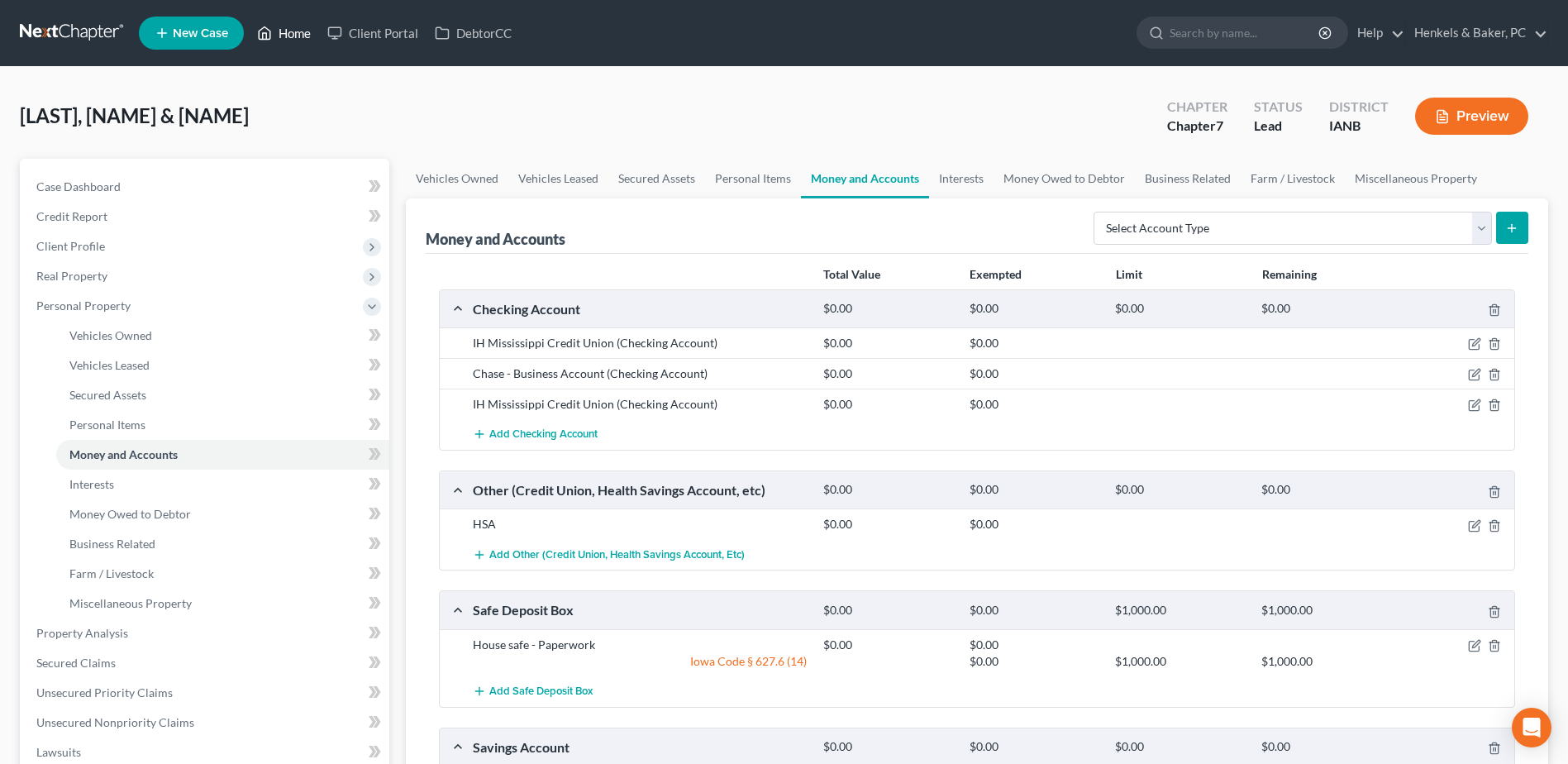 click on "Home" at bounding box center [284, 33] 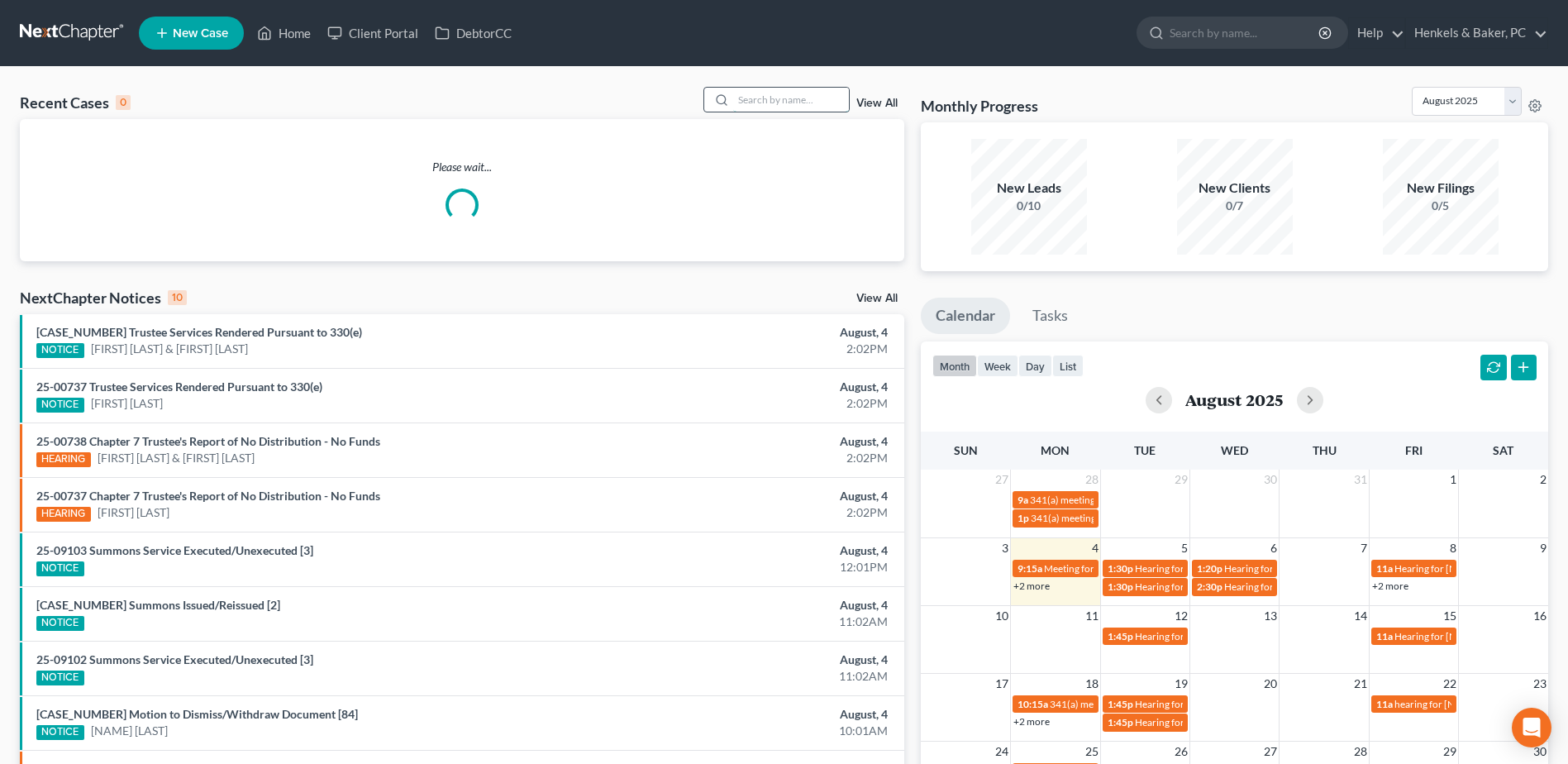 click at bounding box center [791, 99] 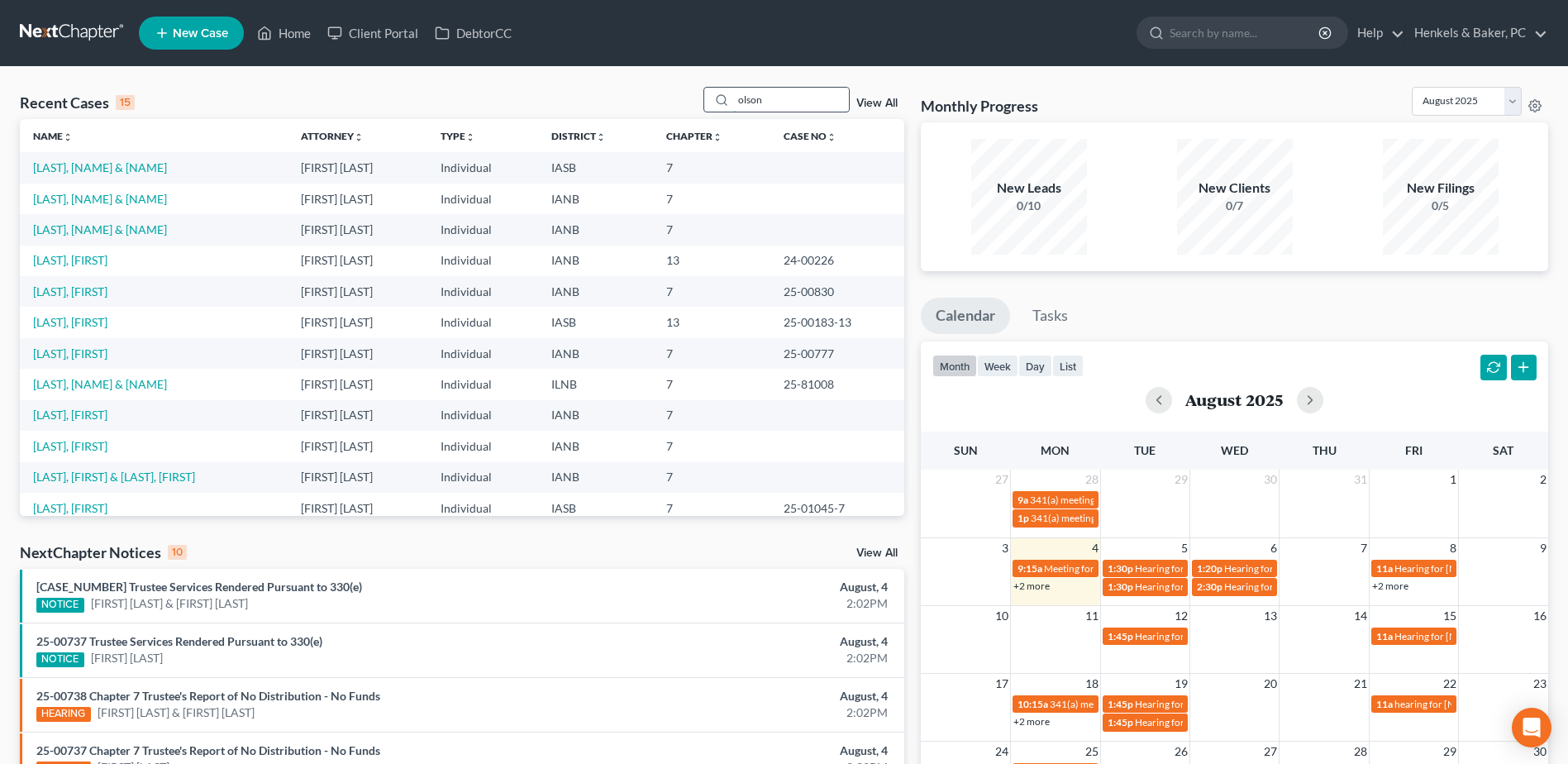 type on "olson" 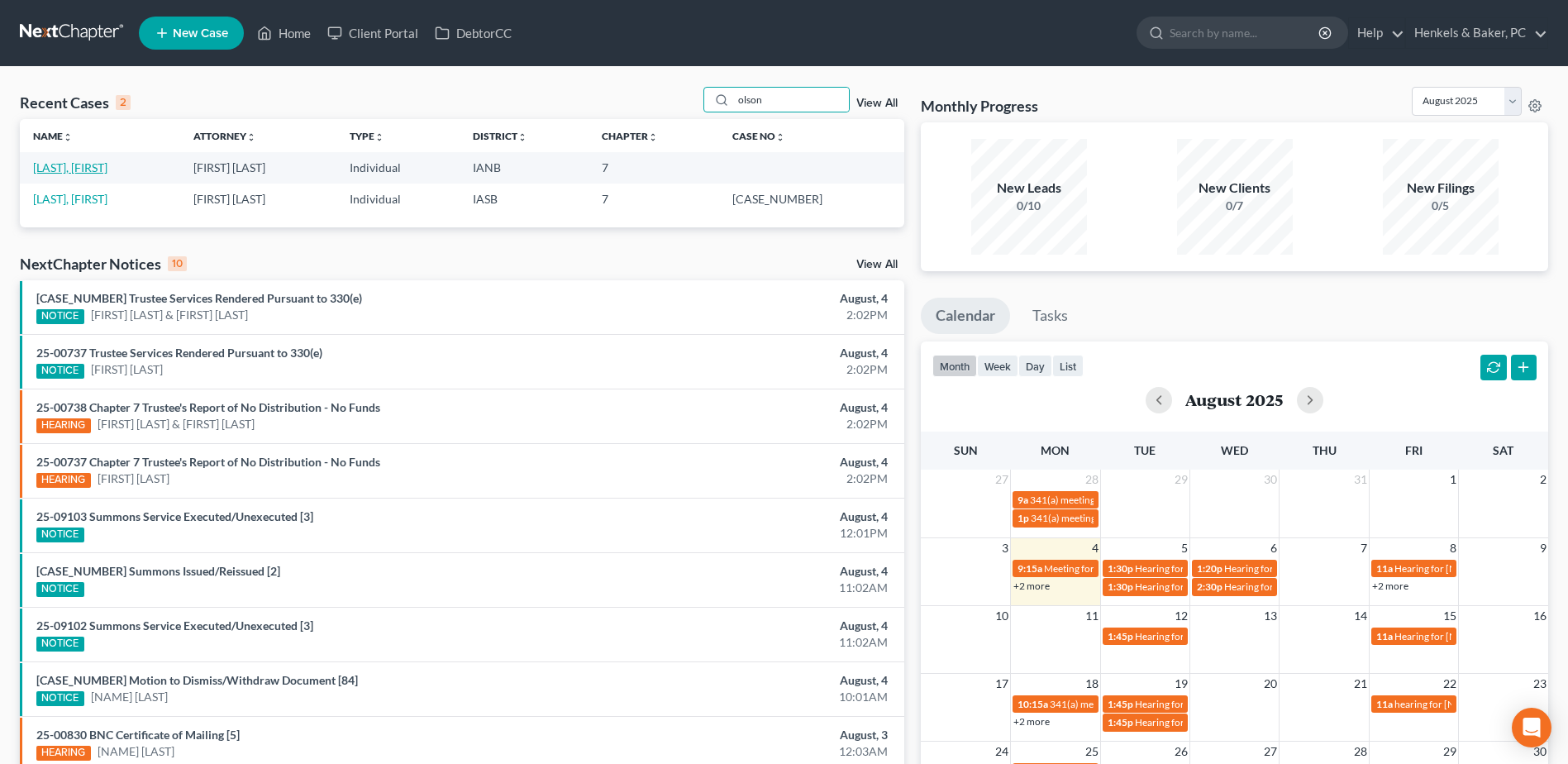 click on "[LAST], [FIRST]" at bounding box center (70, 167) 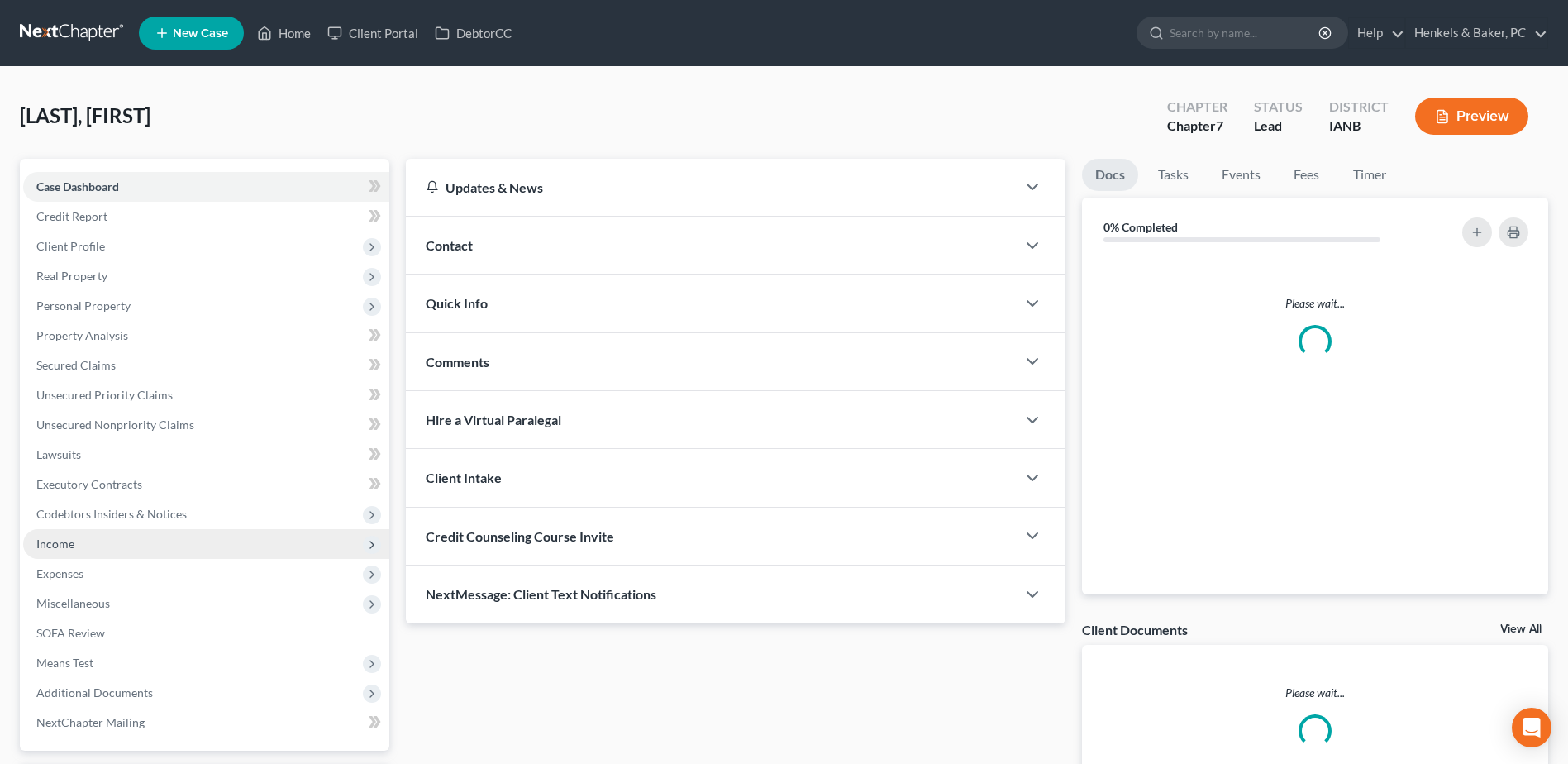 click on "Income" at bounding box center (206, 544) 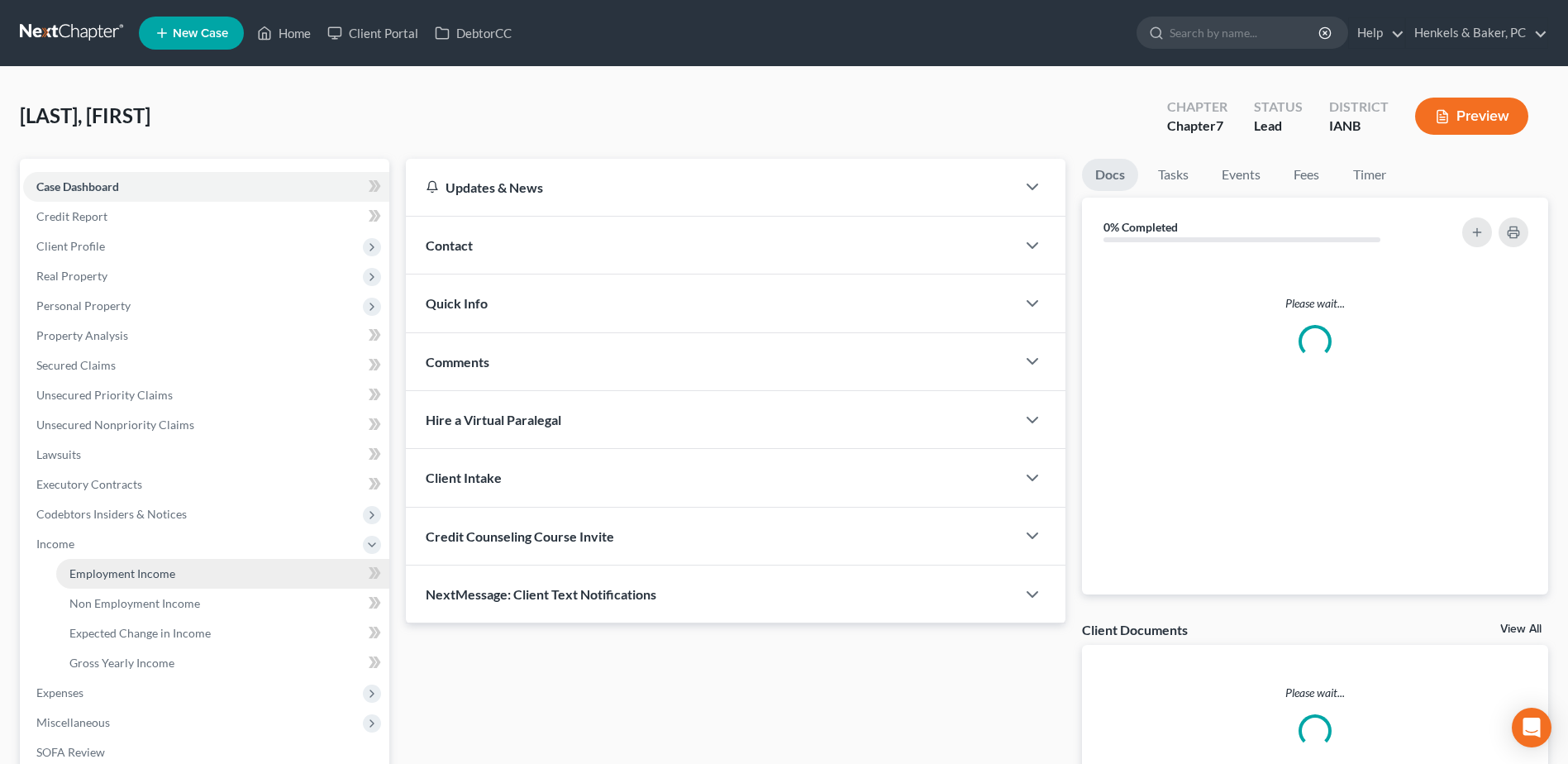 click on "Employment Income" at bounding box center (122, 573) 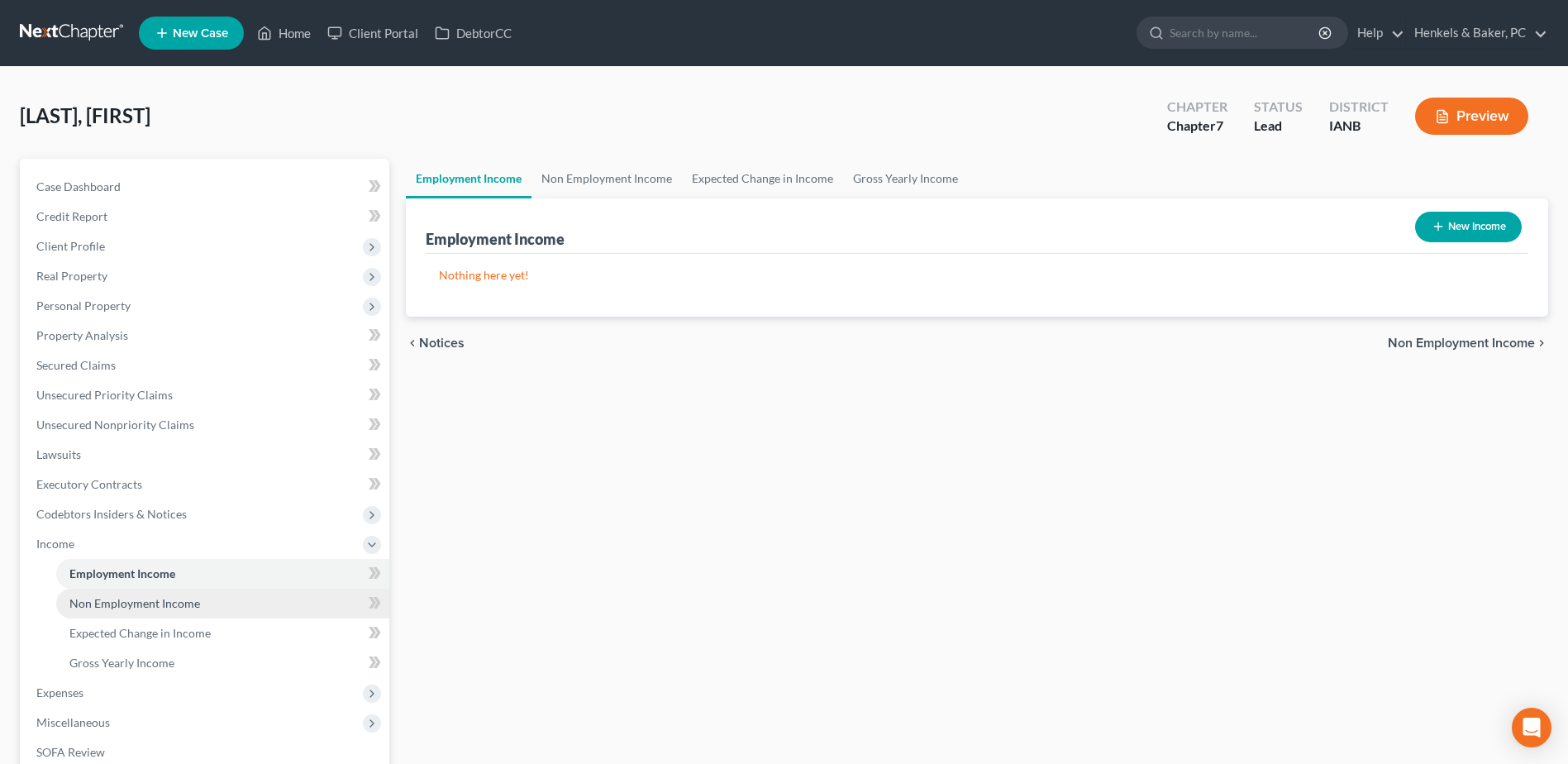 click on "Non Employment Income" at bounding box center (135, 603) 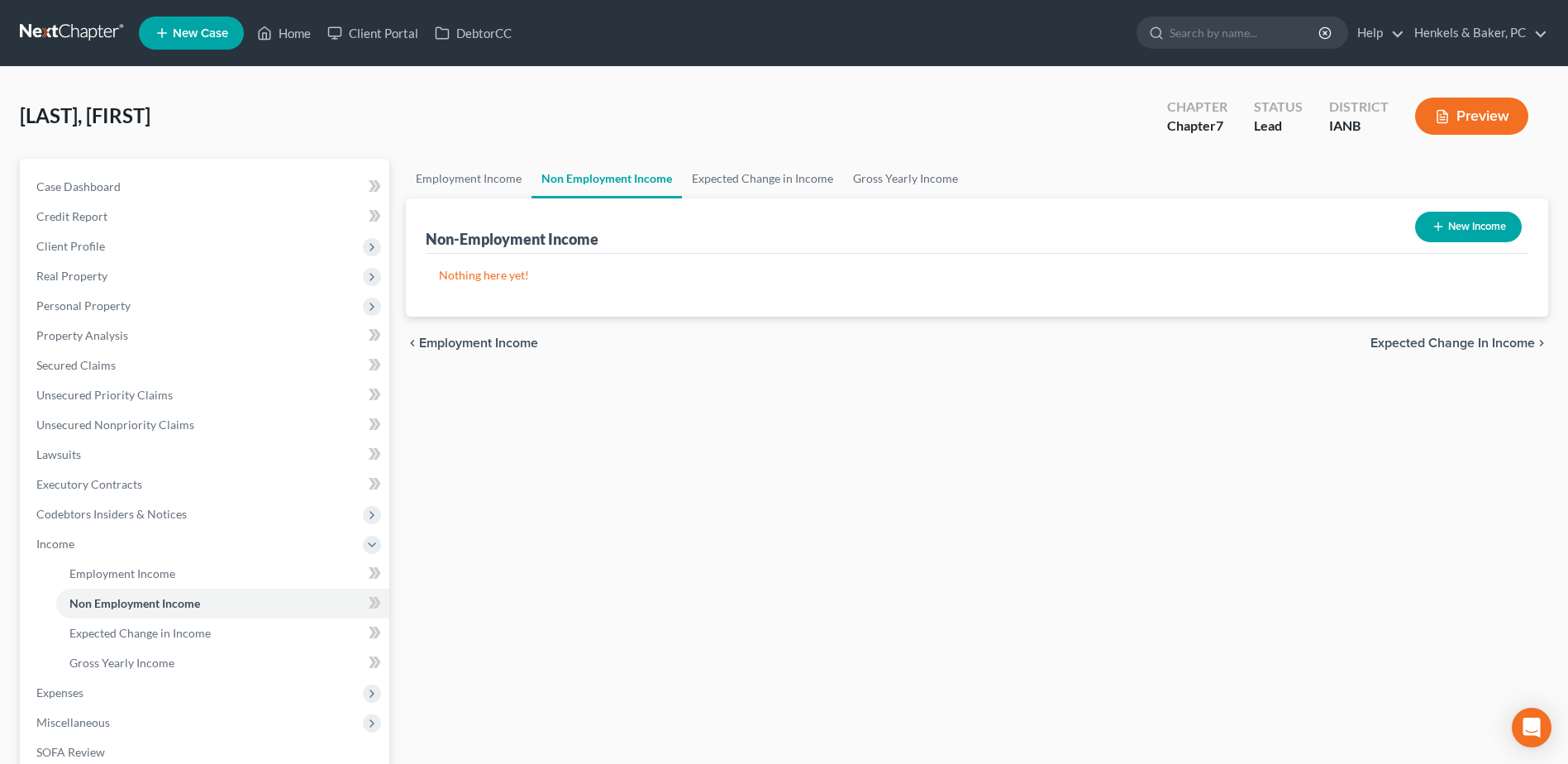 click on "New Income" at bounding box center (1468, 227) 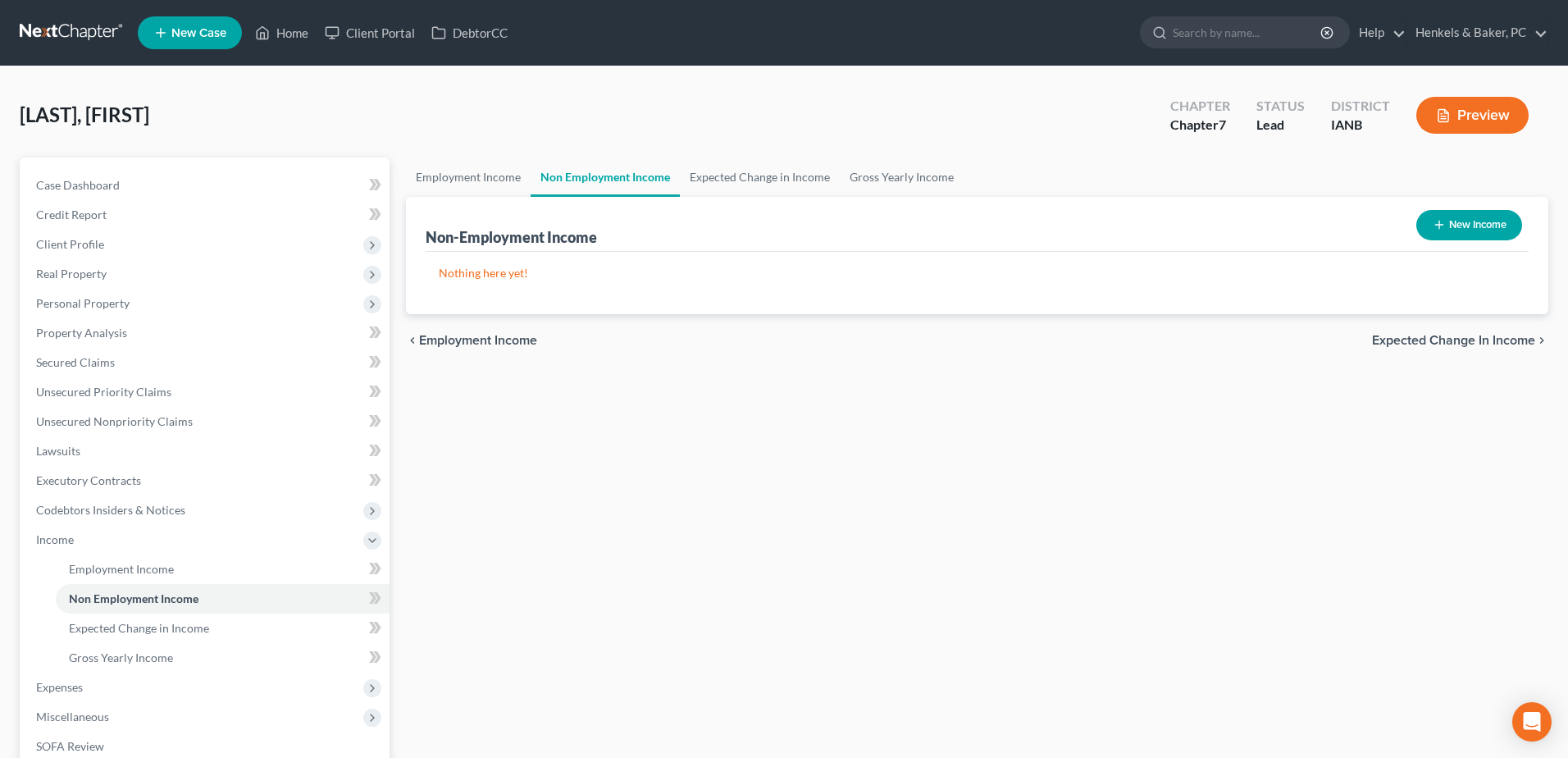 select on "0" 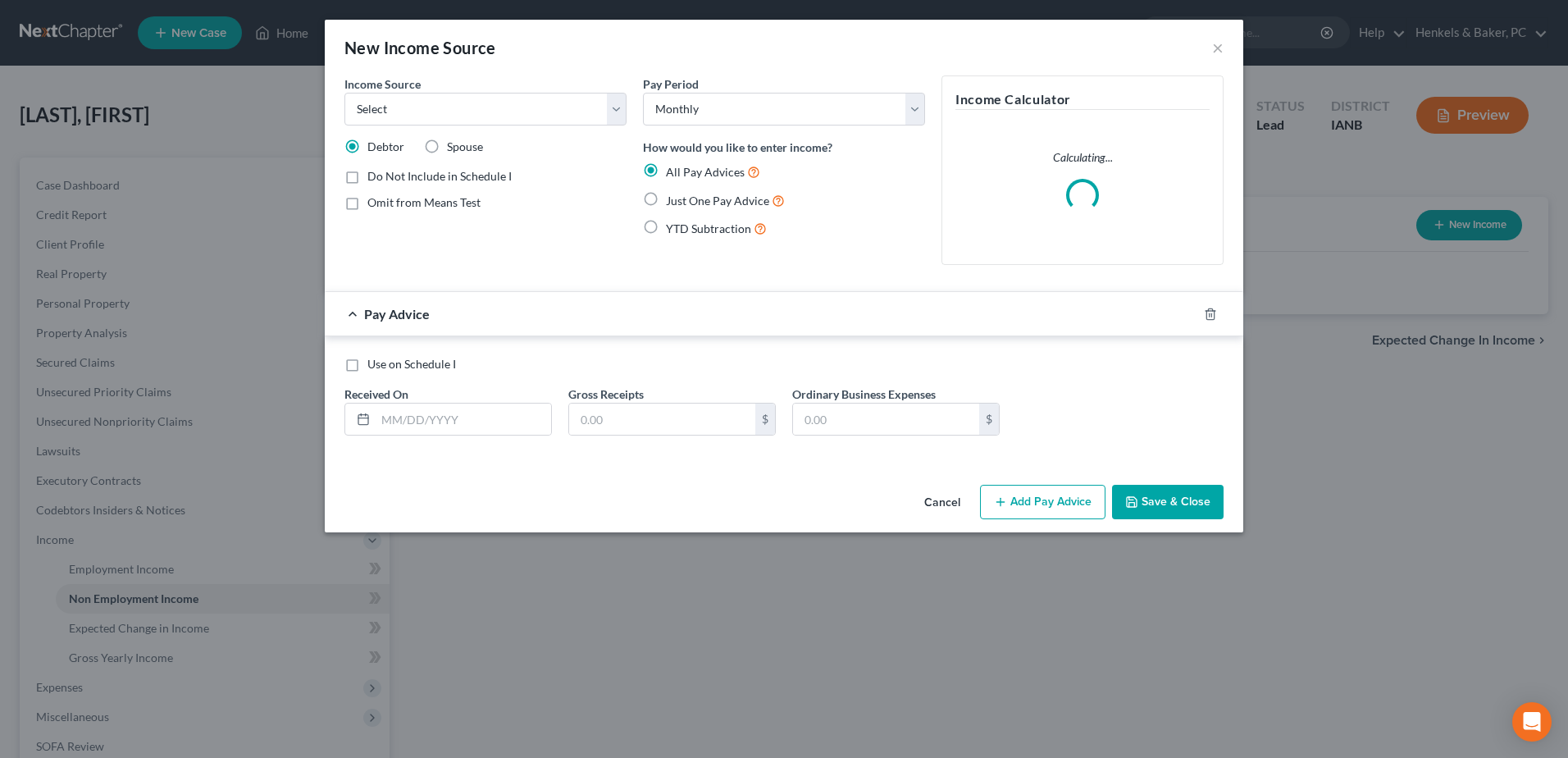 click on "Income Source
*
Select Unemployment Disability (from employer) Pension Retirement Social Security / Social Security Disability Other Government Assistance Interests, Dividends or Royalties Child / Family Support Contributions to Household Property / Rental Business, Professional or Farm Alimony / Maintenance Payments Military Disability Benefits Other Monthly Income" at bounding box center [485, 100] 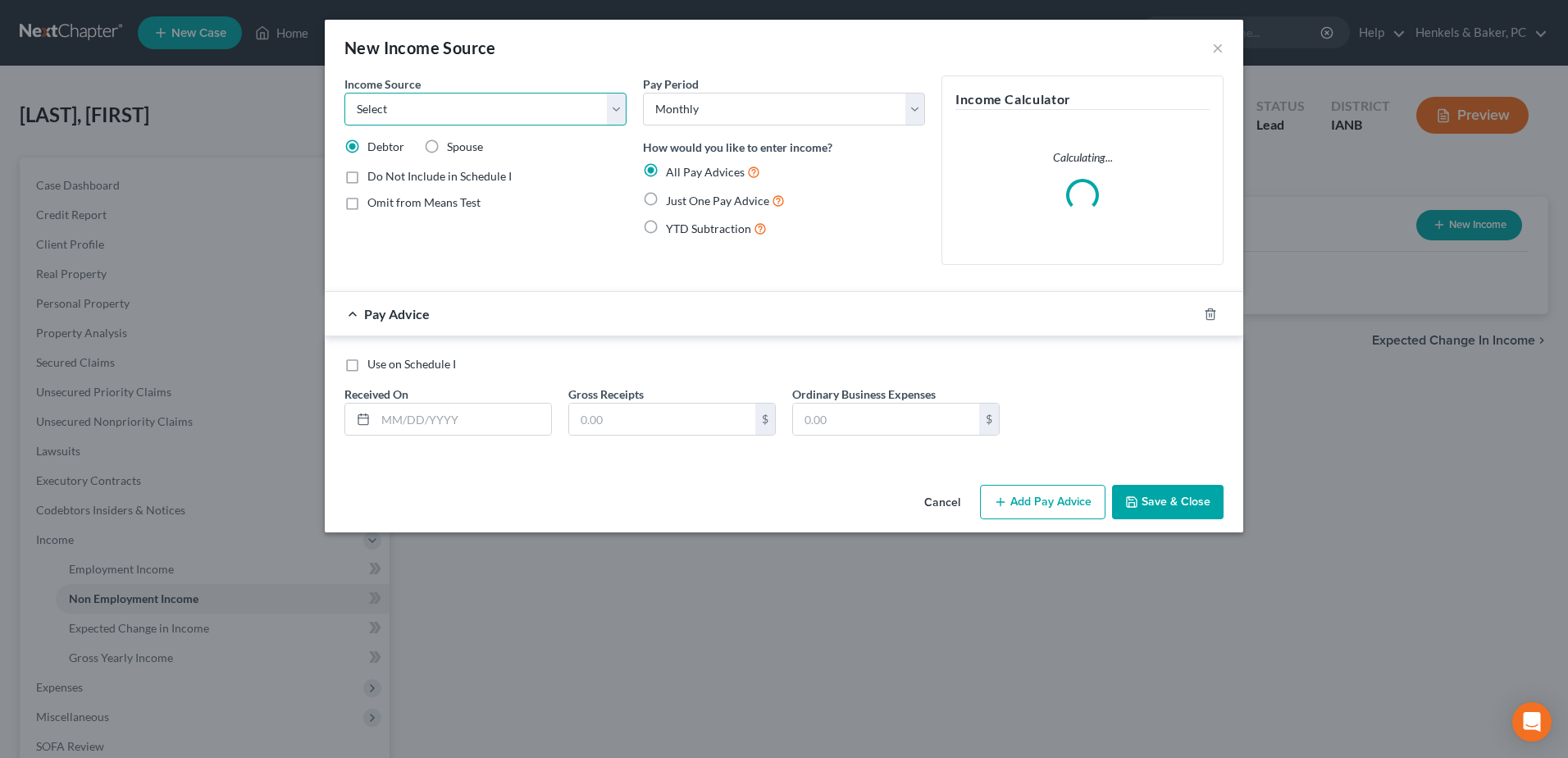 click on "Select Unemployment Disability (from employer) Pension Retirement Social Security / Social Security Disability Other Government Assistance Interests, Dividends or Royalties Child / Family Support Contributions to Household Property / Rental Business, Professional or Farm Alimony / Maintenance Payments Military Disability Benefits Other Monthly Income" at bounding box center [485, 109] 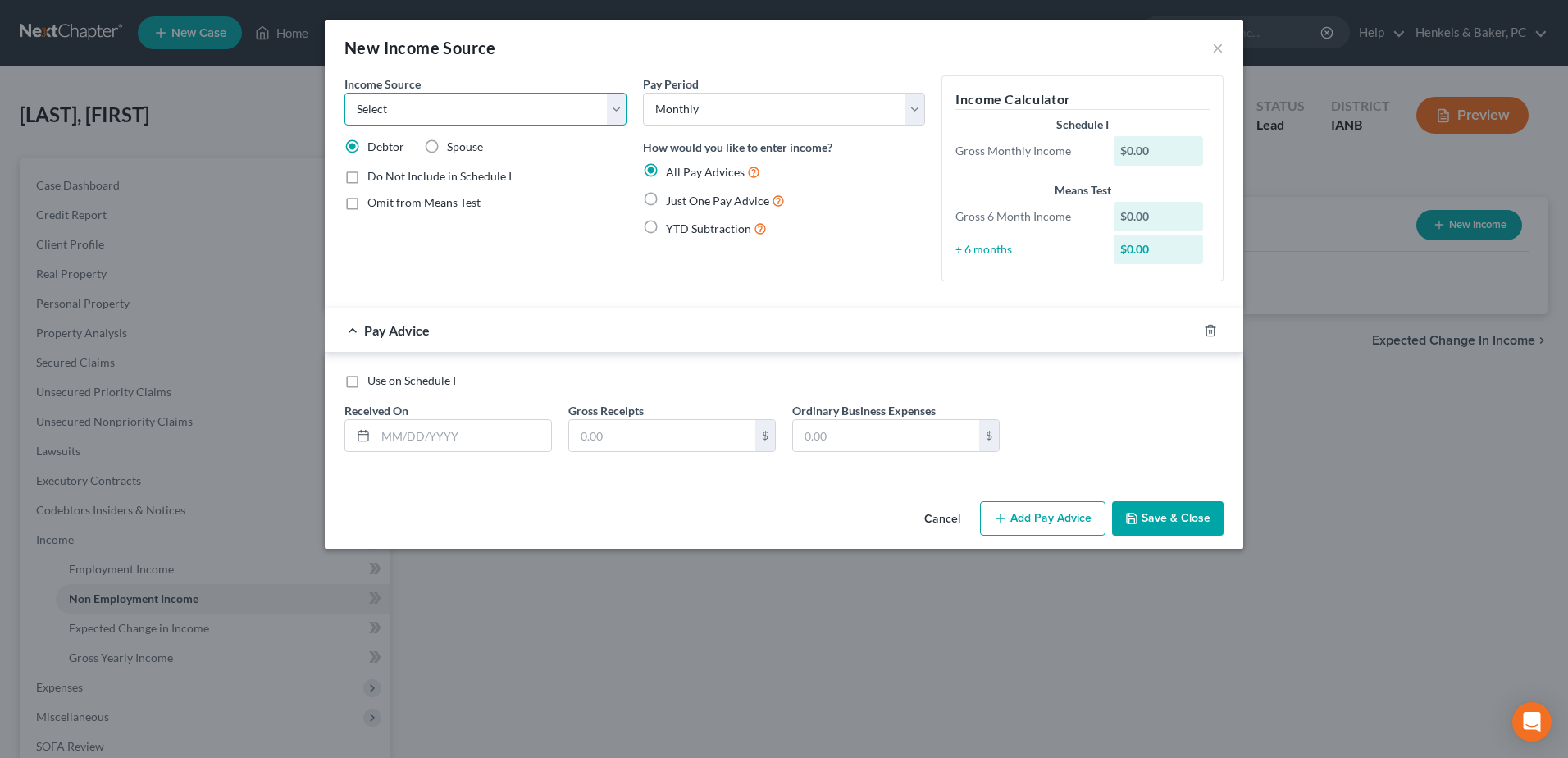 select on "13" 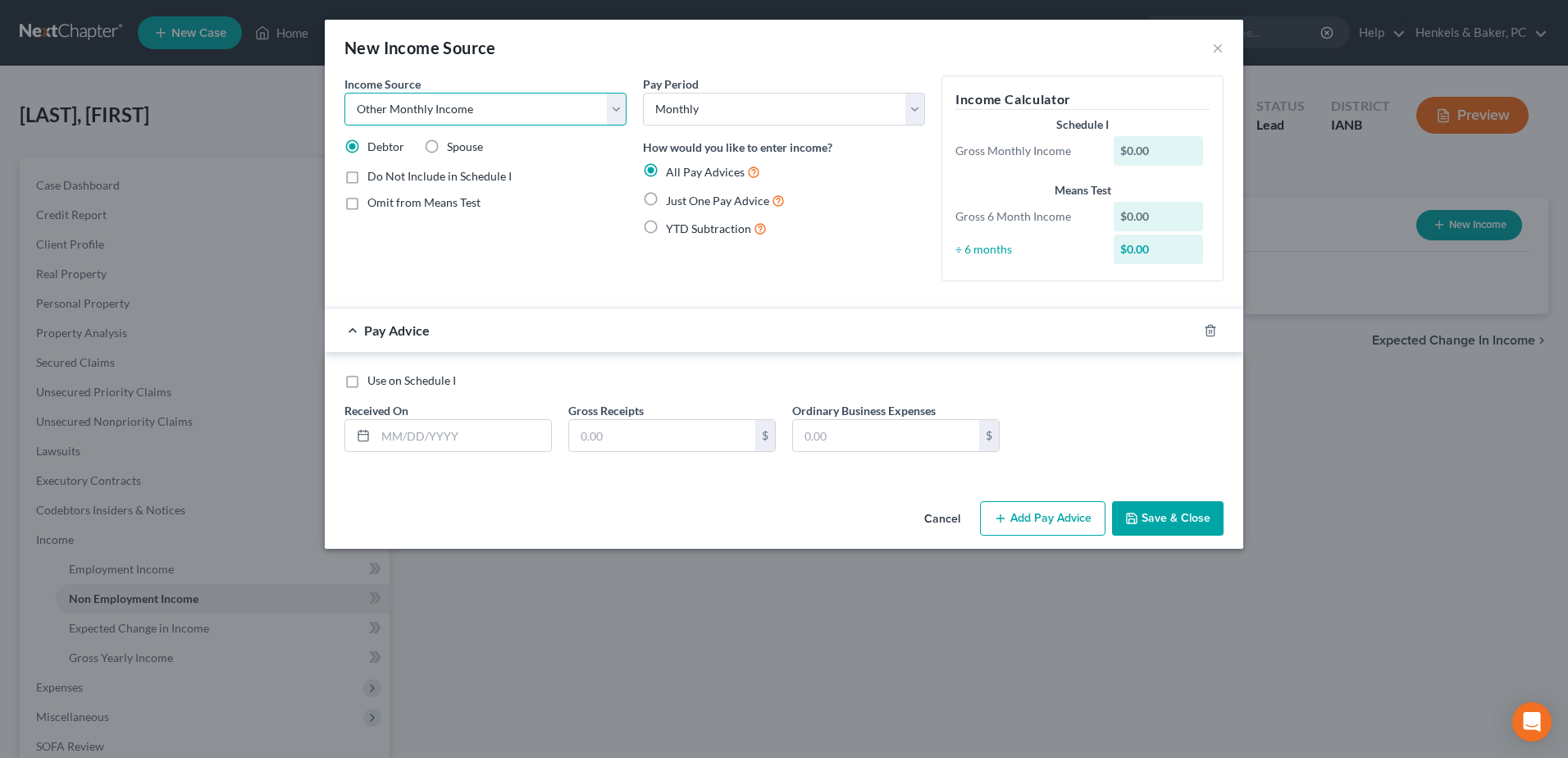 click on "Select Unemployment Disability (from employer) Pension Retirement Social Security / Social Security Disability Other Government Assistance Interests, Dividends or Royalties Child / Family Support Contributions to Household Property / Rental Business, Professional or Farm Alimony / Maintenance Payments Military Disability Benefits Other Monthly Income" at bounding box center [485, 109] 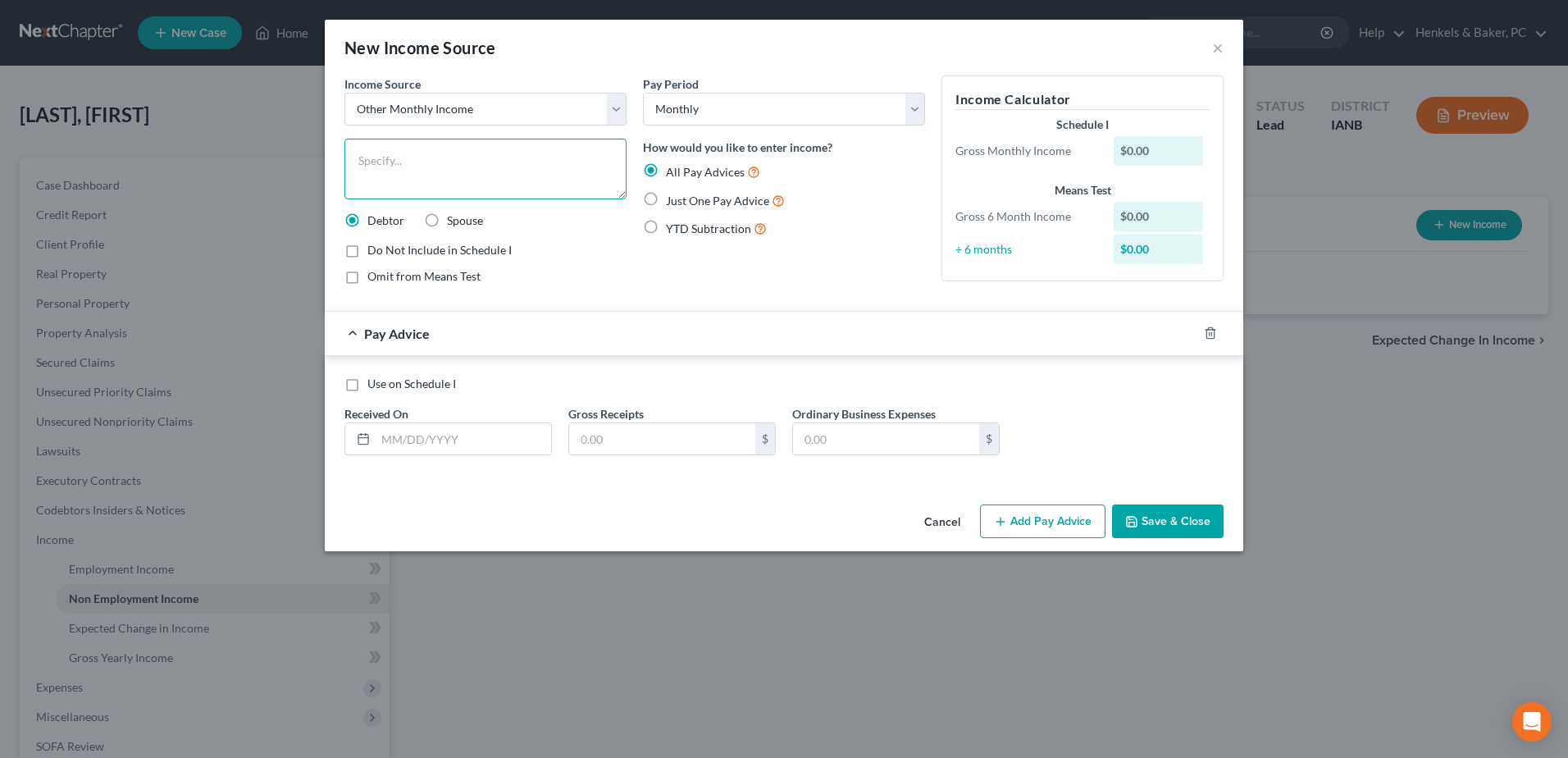 paste on "Collections on old business receivables (business closed)" 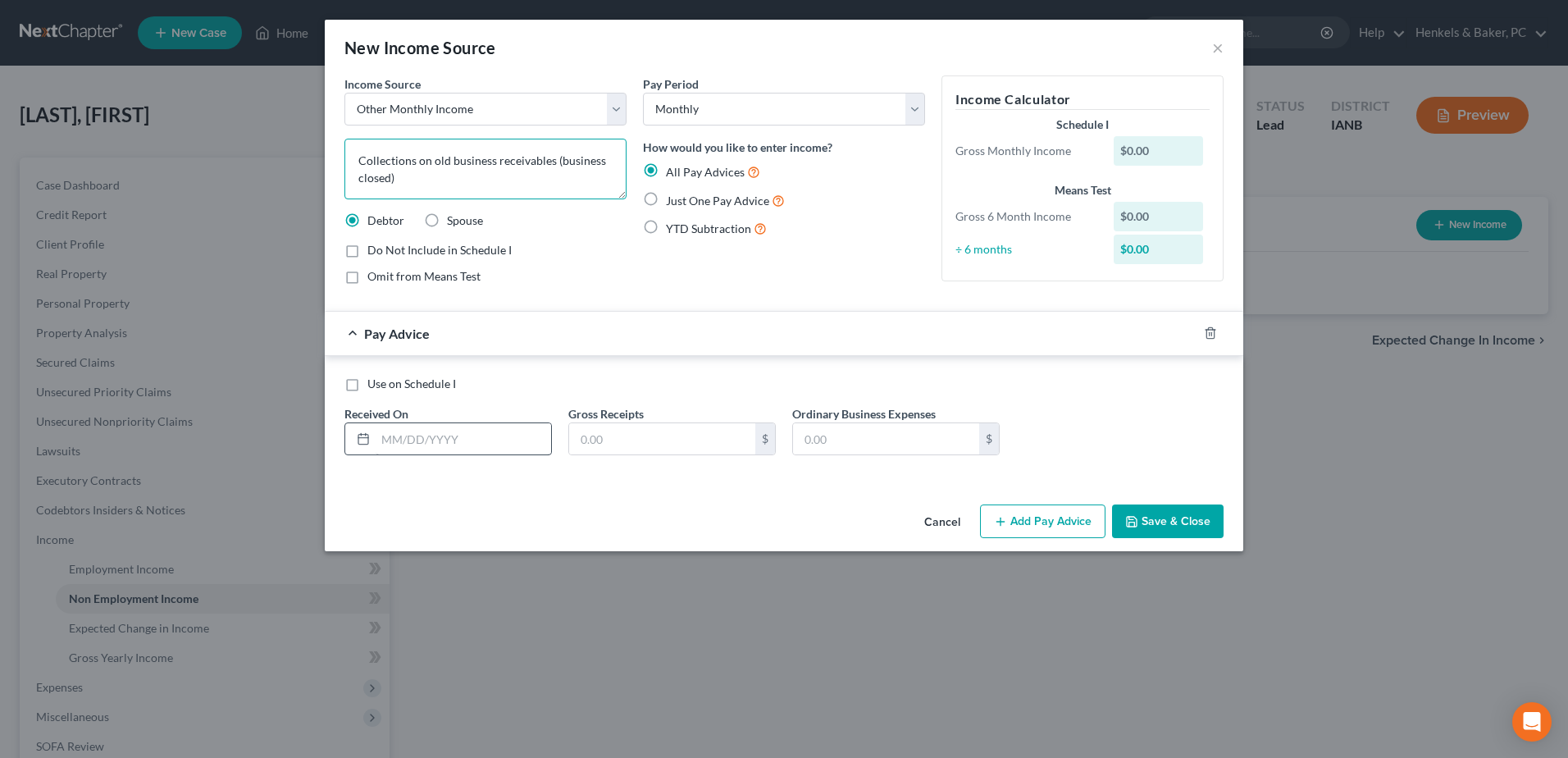 type on "Collections on old business receivables (business closed)" 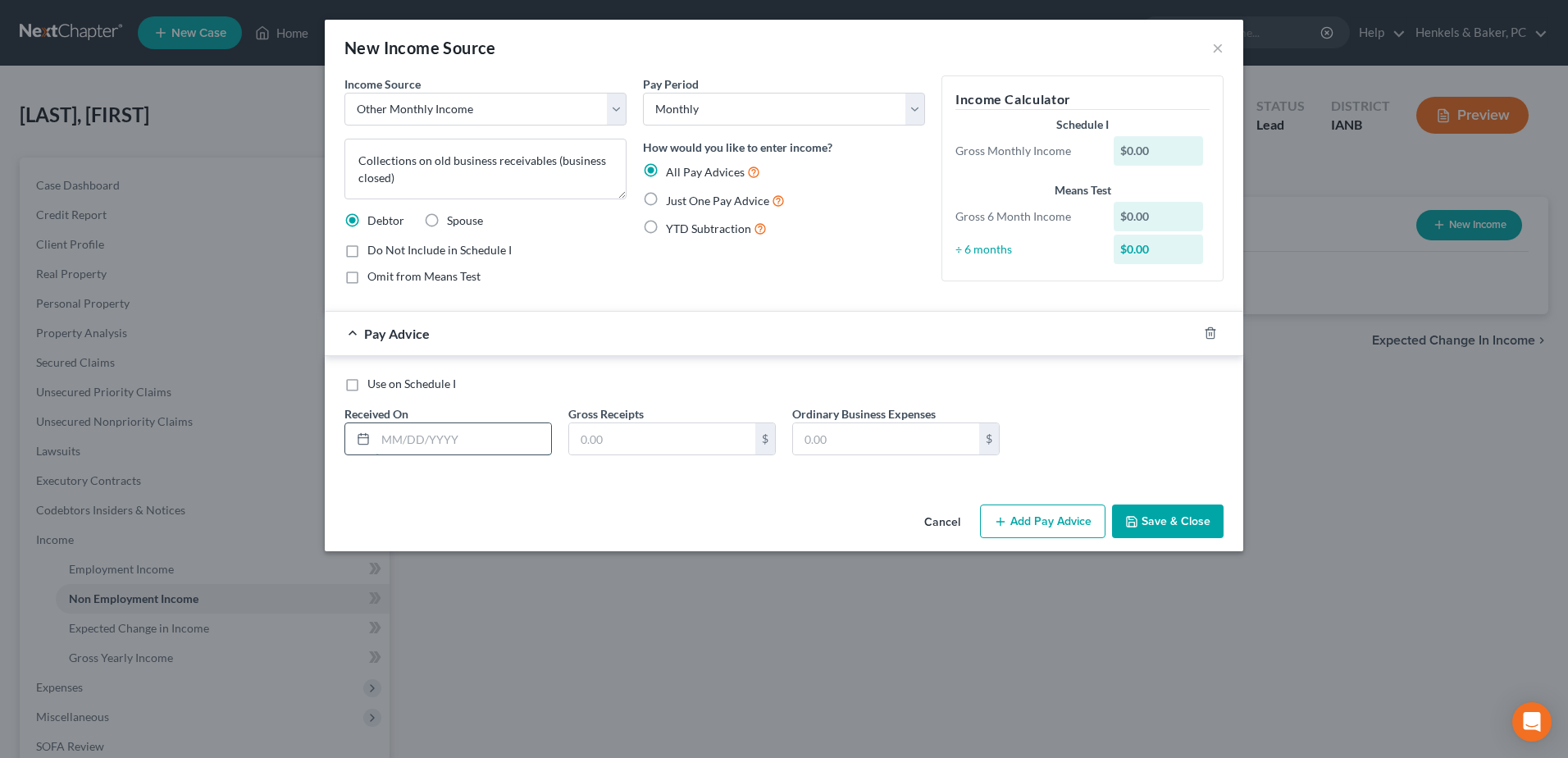 click at bounding box center [463, 439] 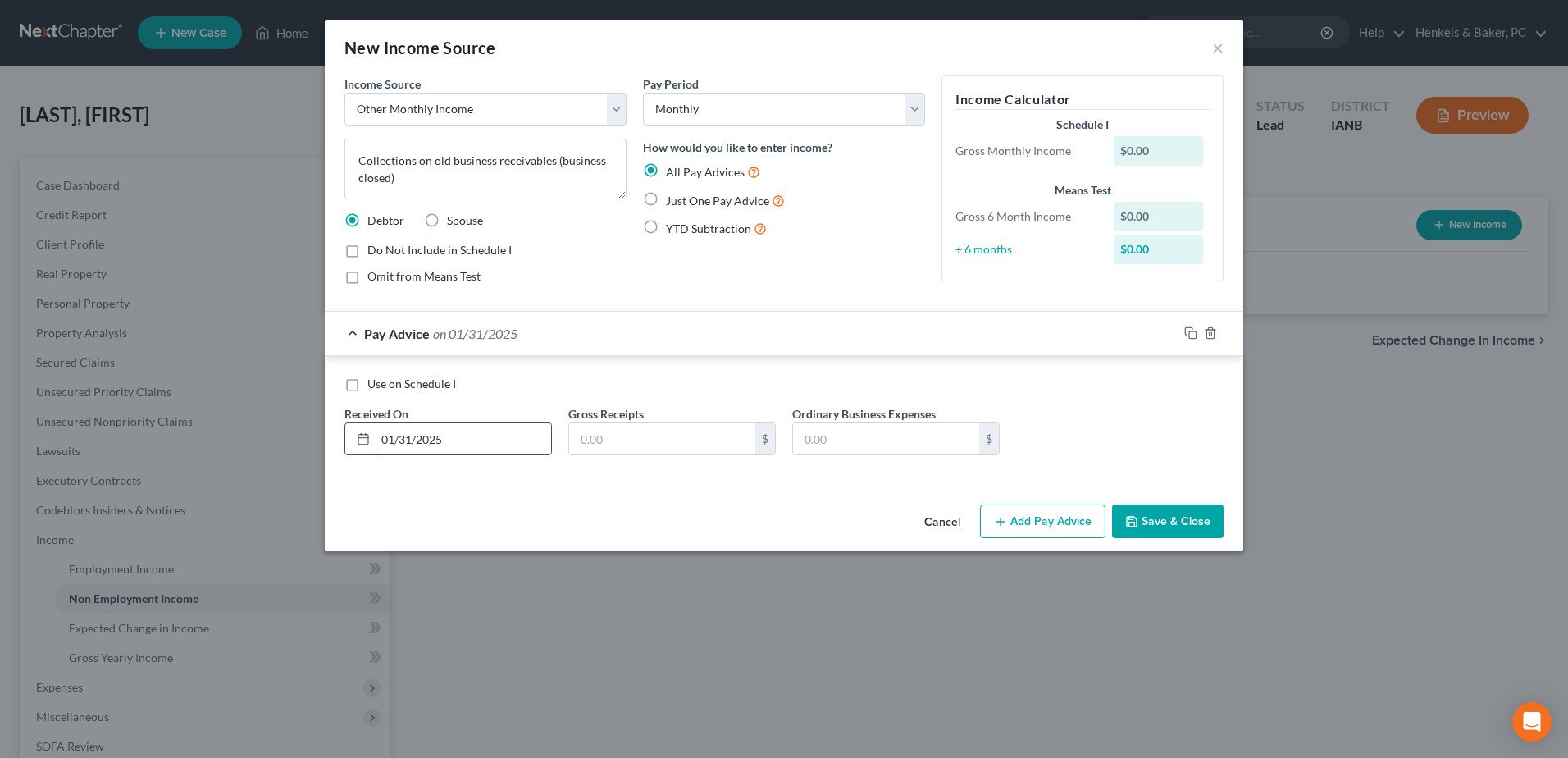 type on "01/31/2025" 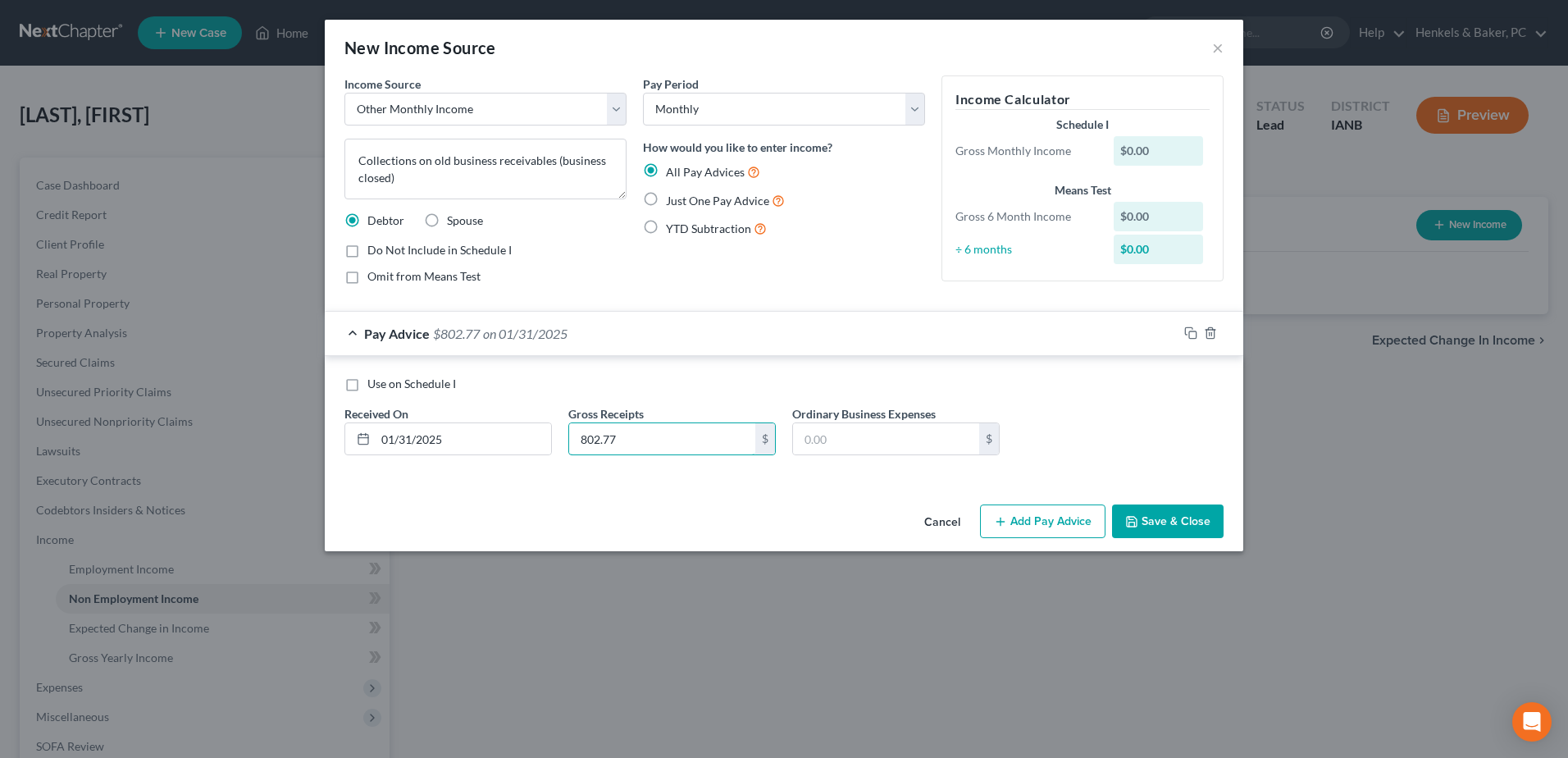 type on "802.77" 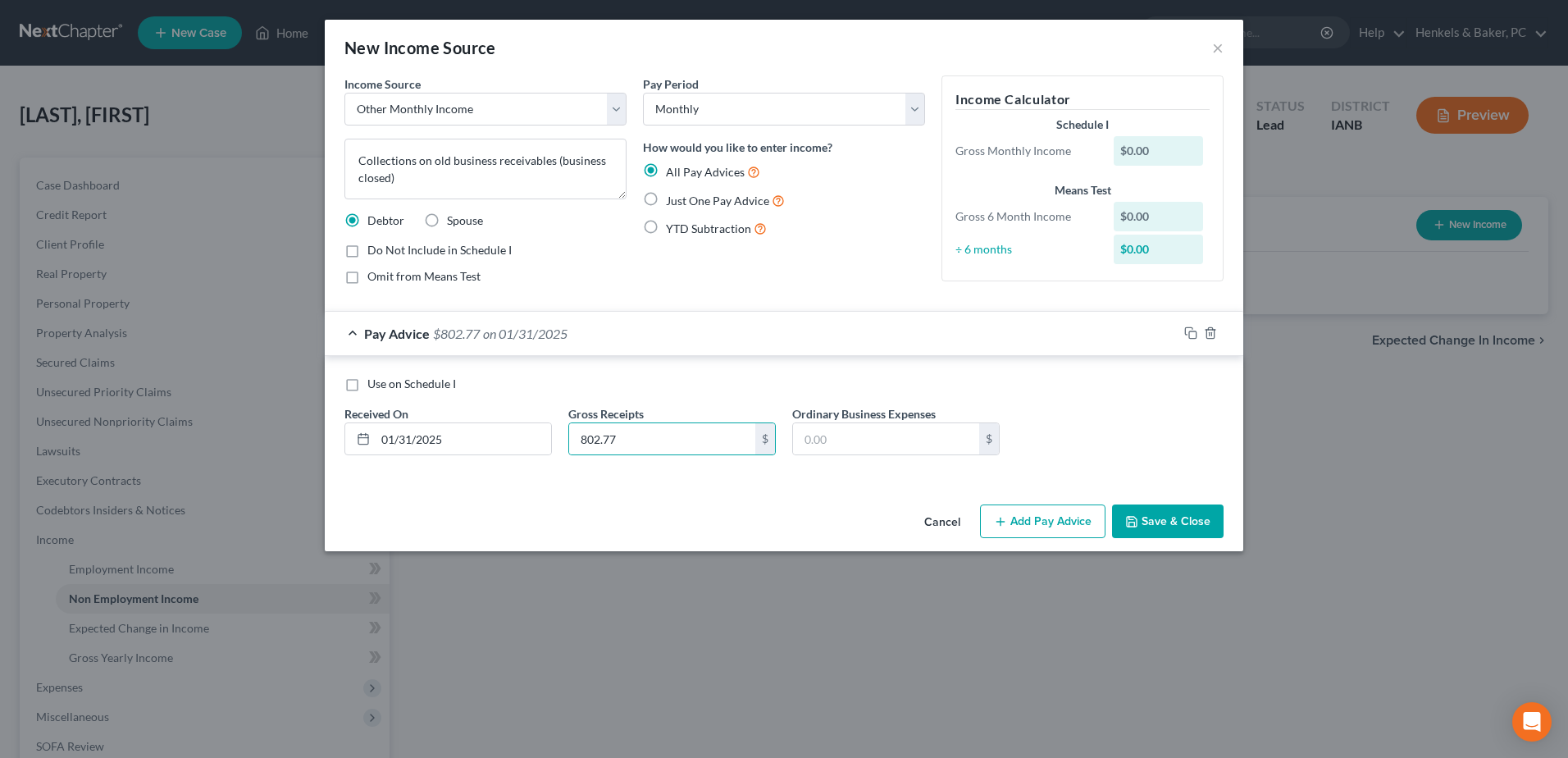 click on "Cancel Add Pay Advice Save & Close" at bounding box center (784, 525) 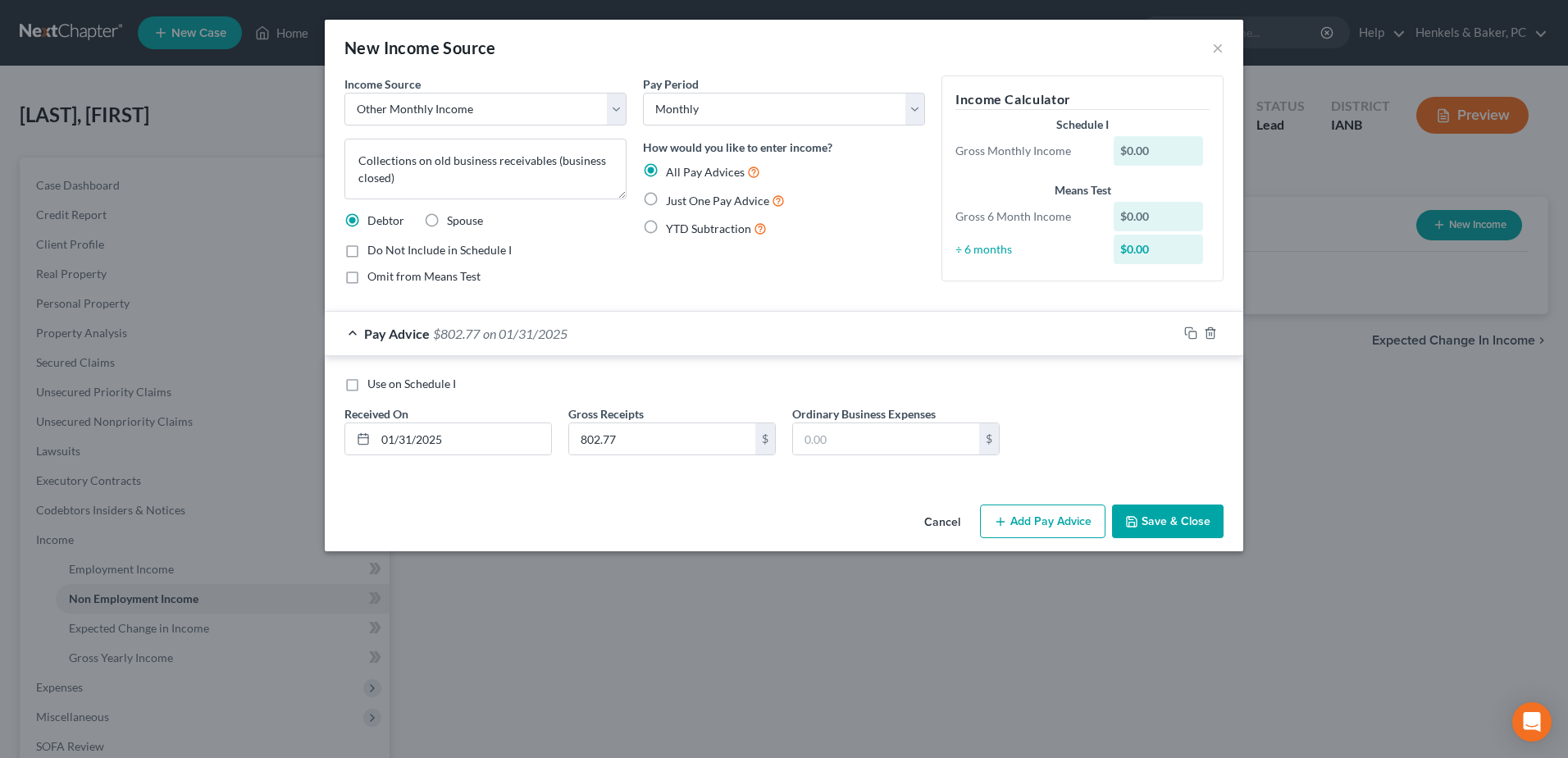 click on "Add Pay Advice" at bounding box center [1042, 522] 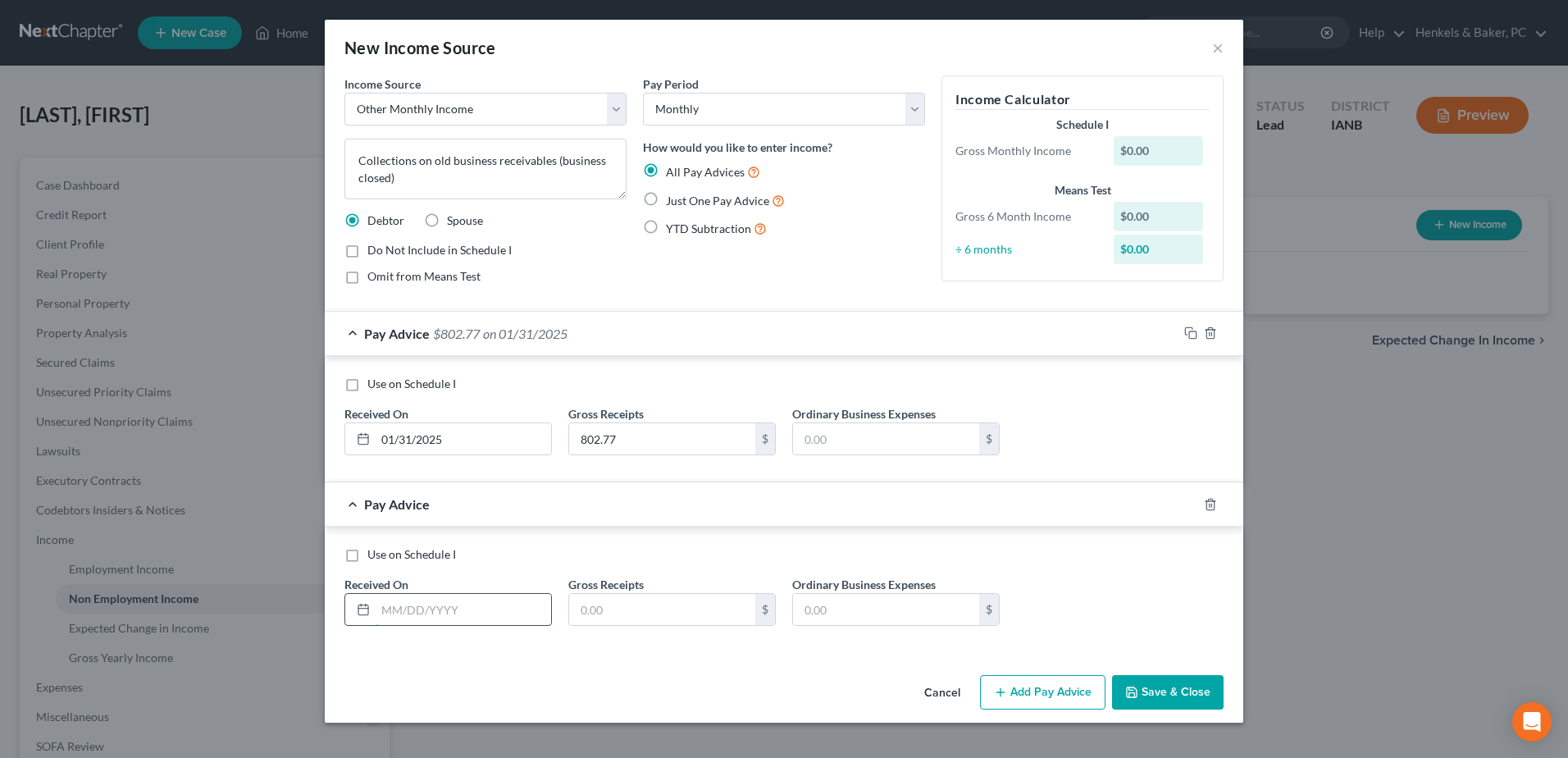 click at bounding box center (463, 610) 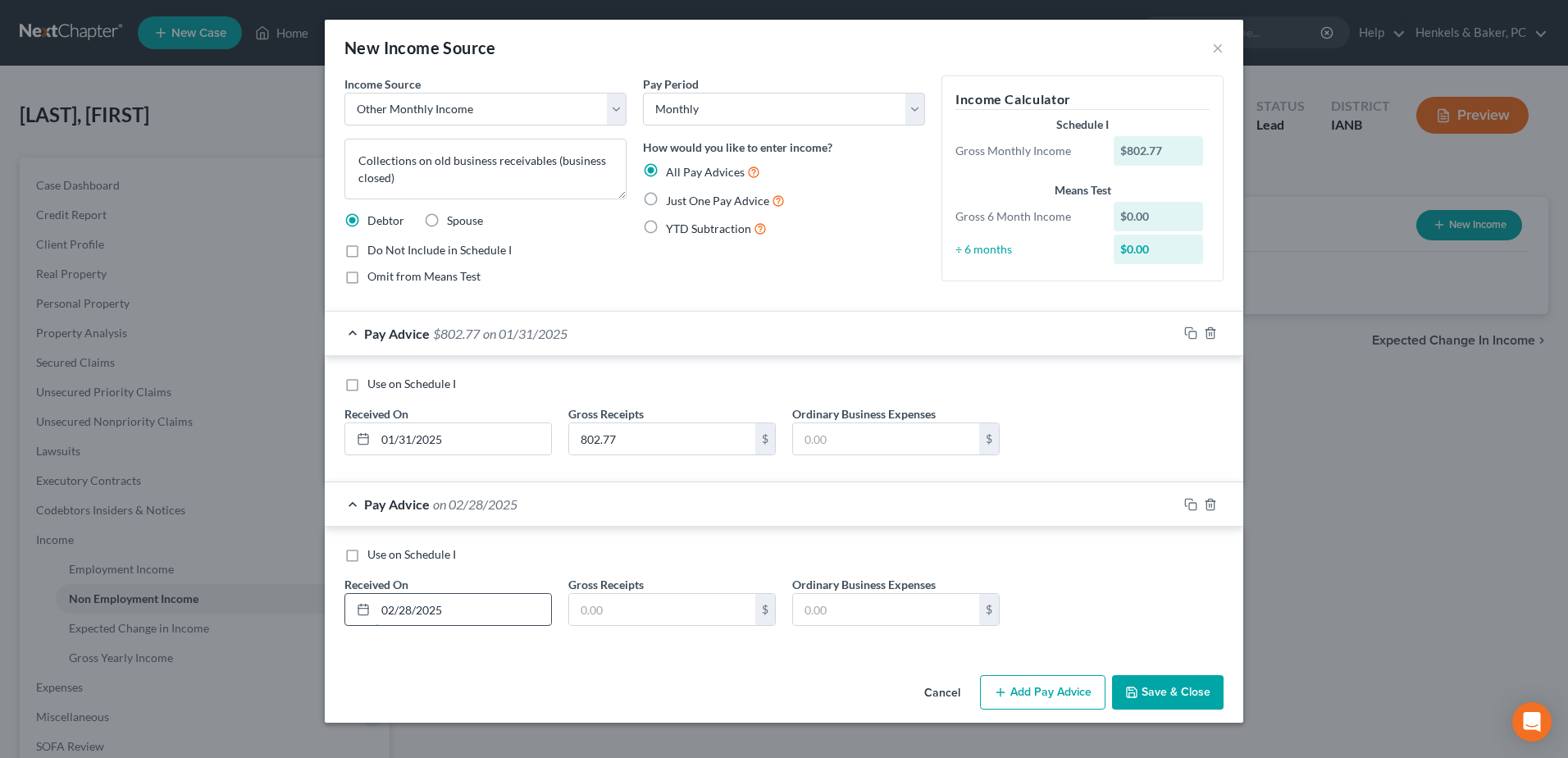 type on "02/28/2025" 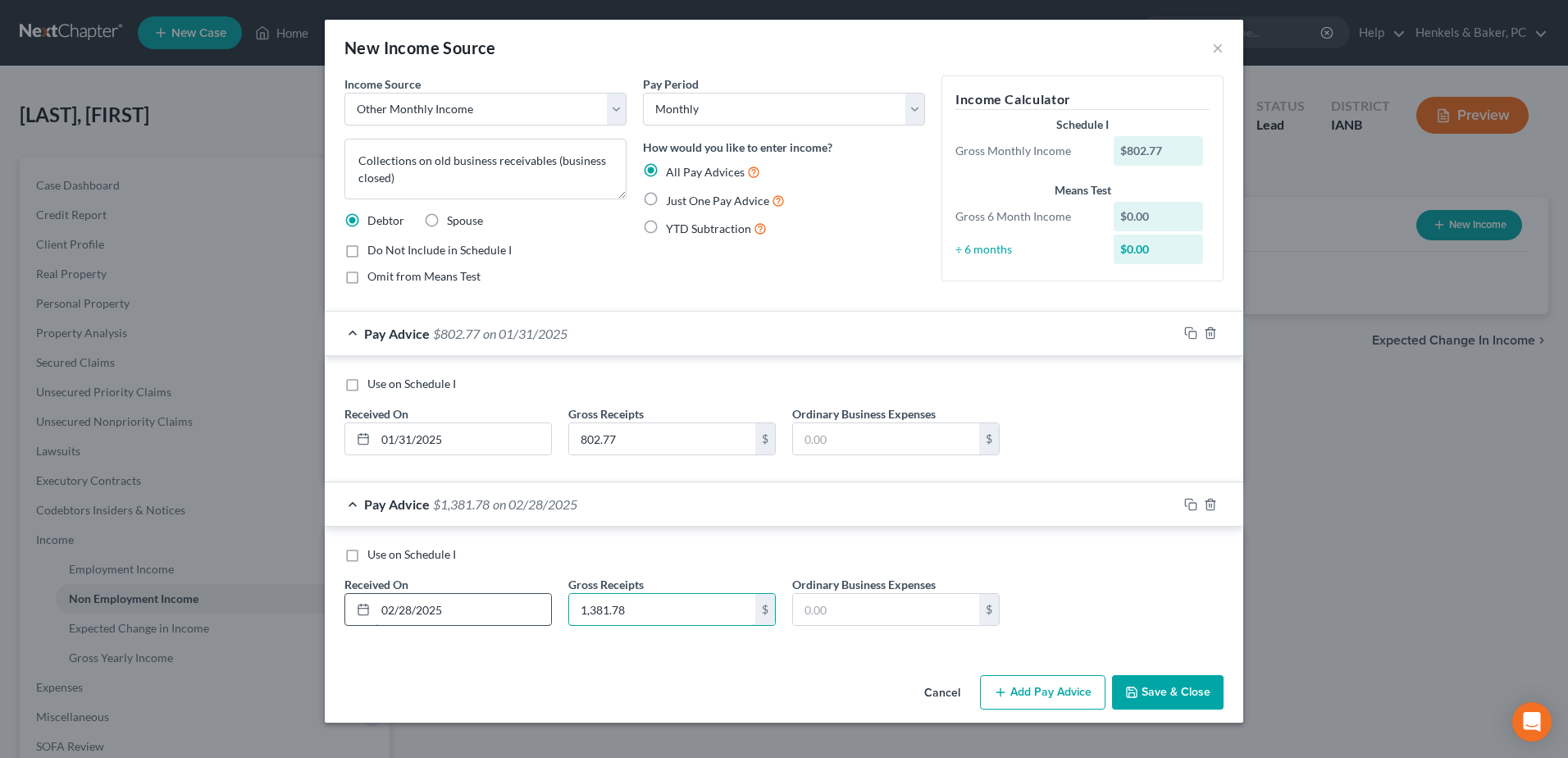 type on "1,381.78" 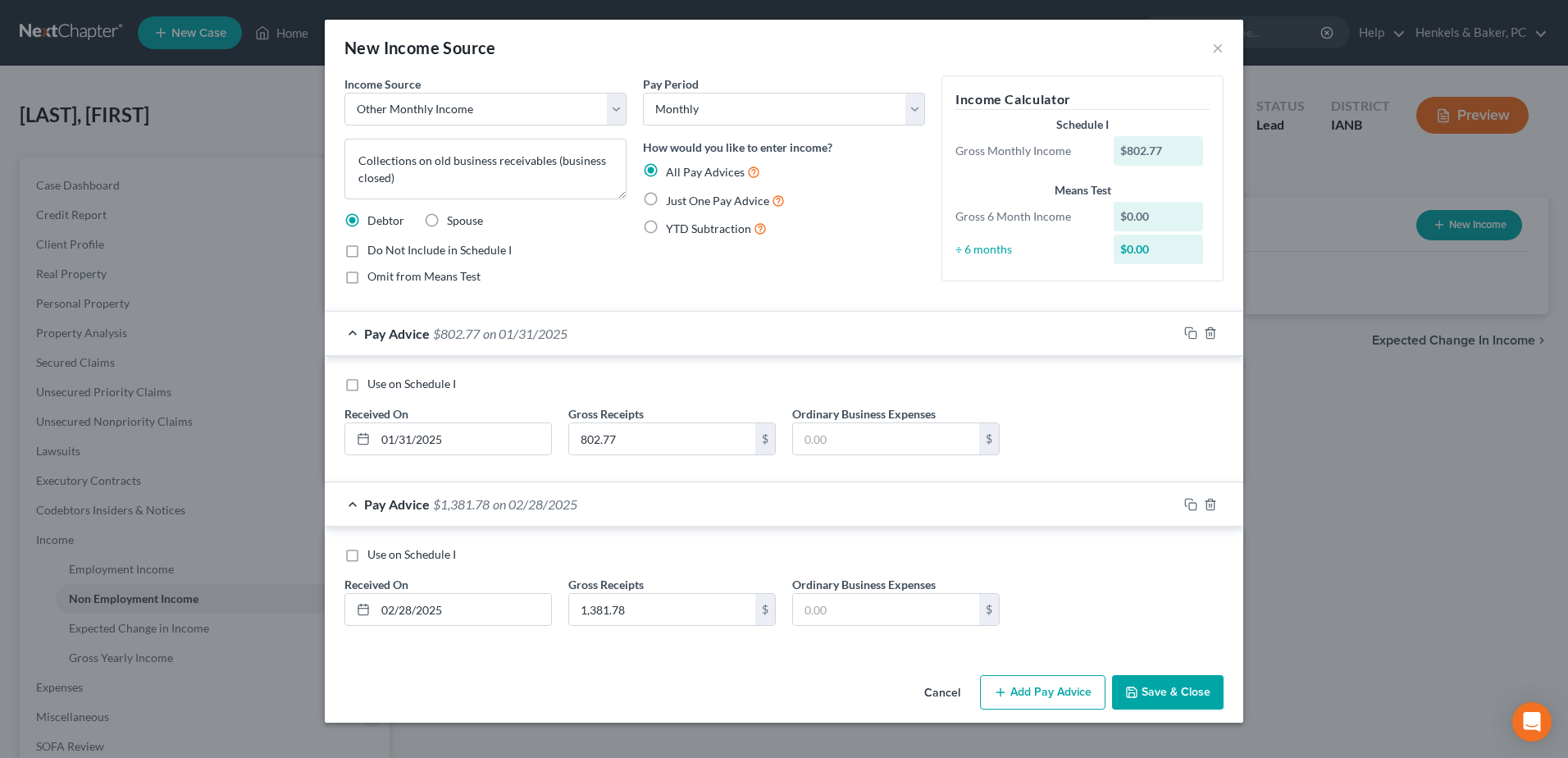 click on "Add Pay Advice" at bounding box center (1042, 692) 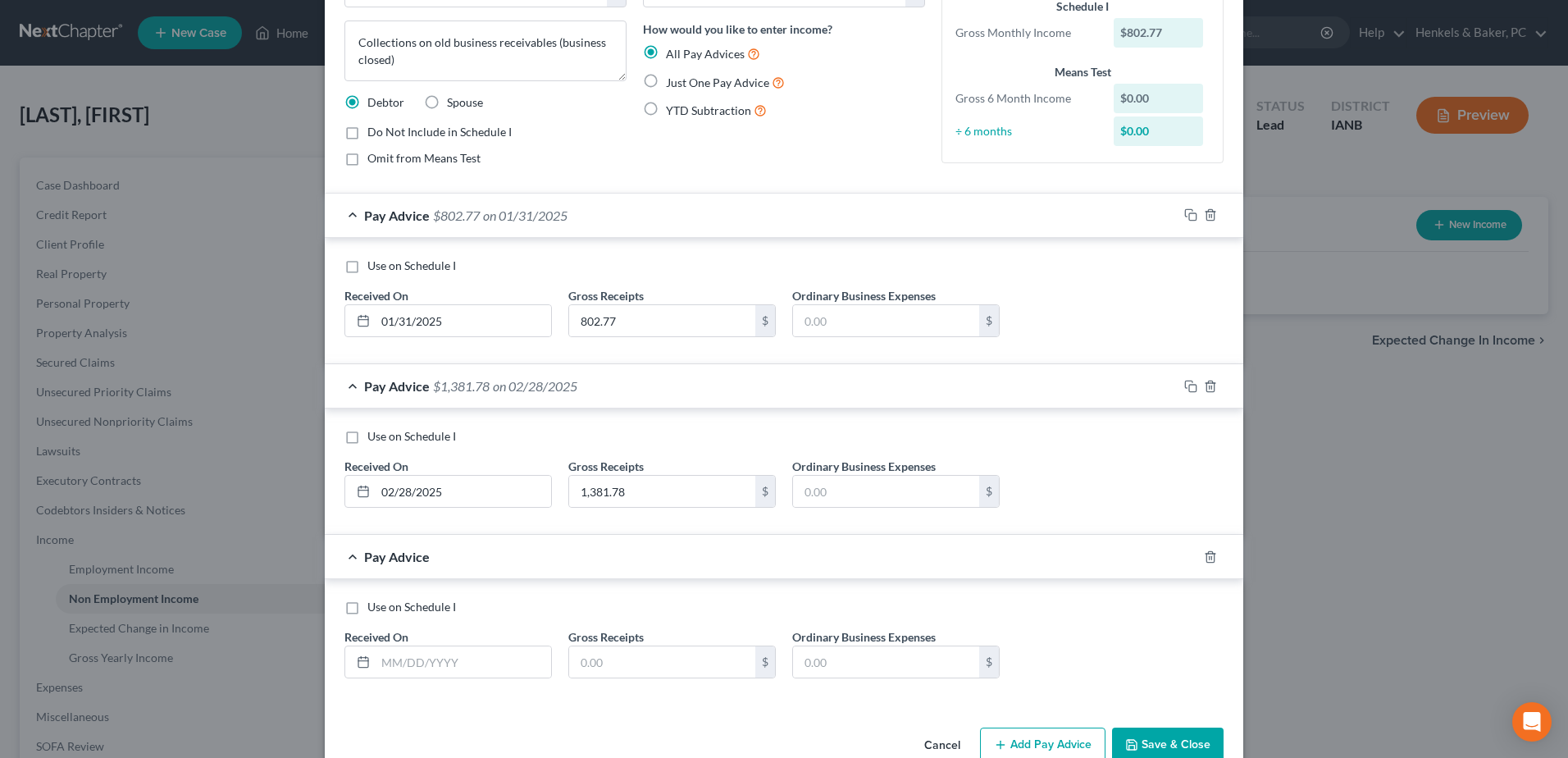 scroll, scrollTop: 155, scrollLeft: 0, axis: vertical 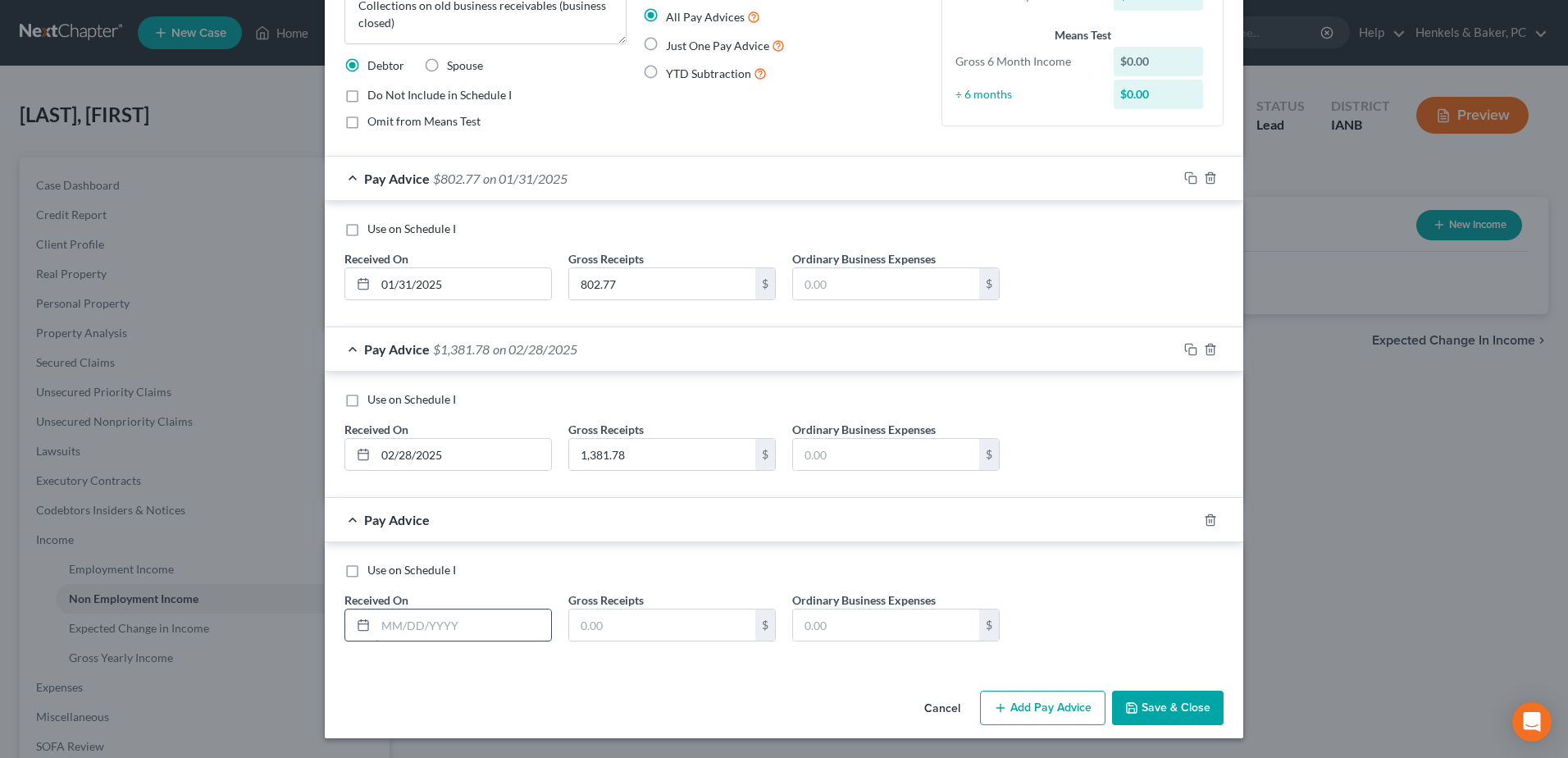 click at bounding box center (463, 625) 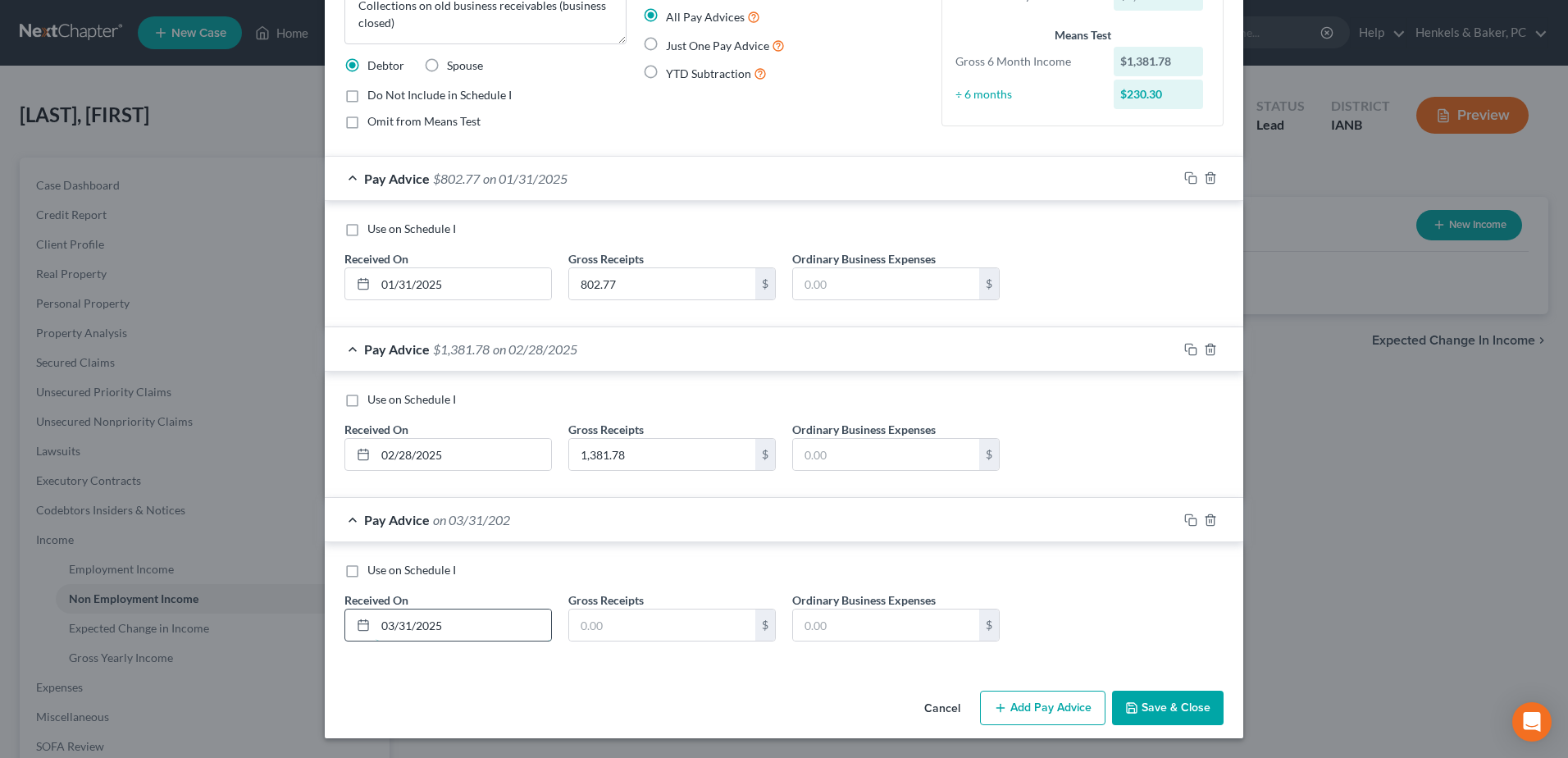 type on "03/31/2025" 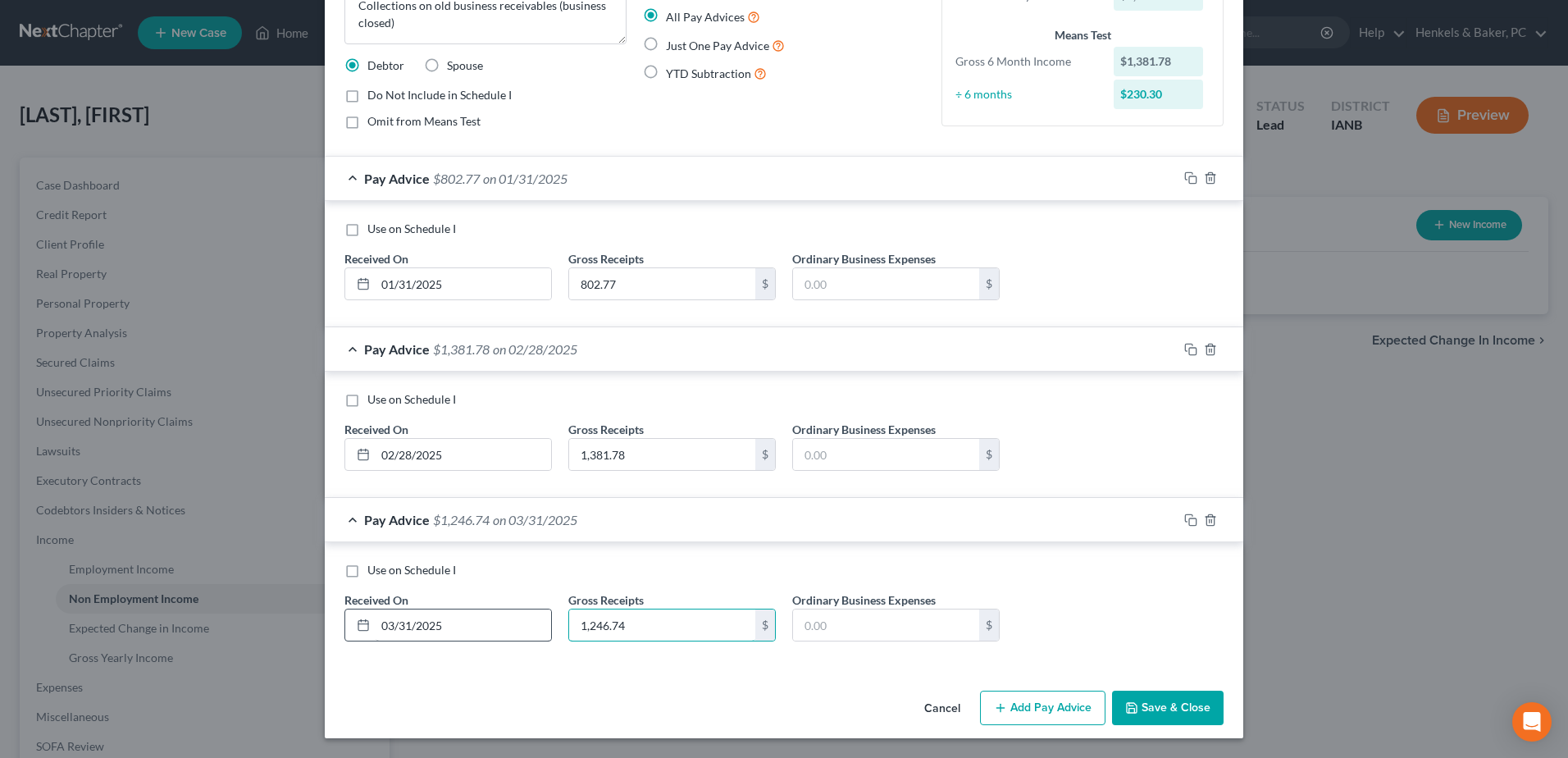 type on "1,246.74" 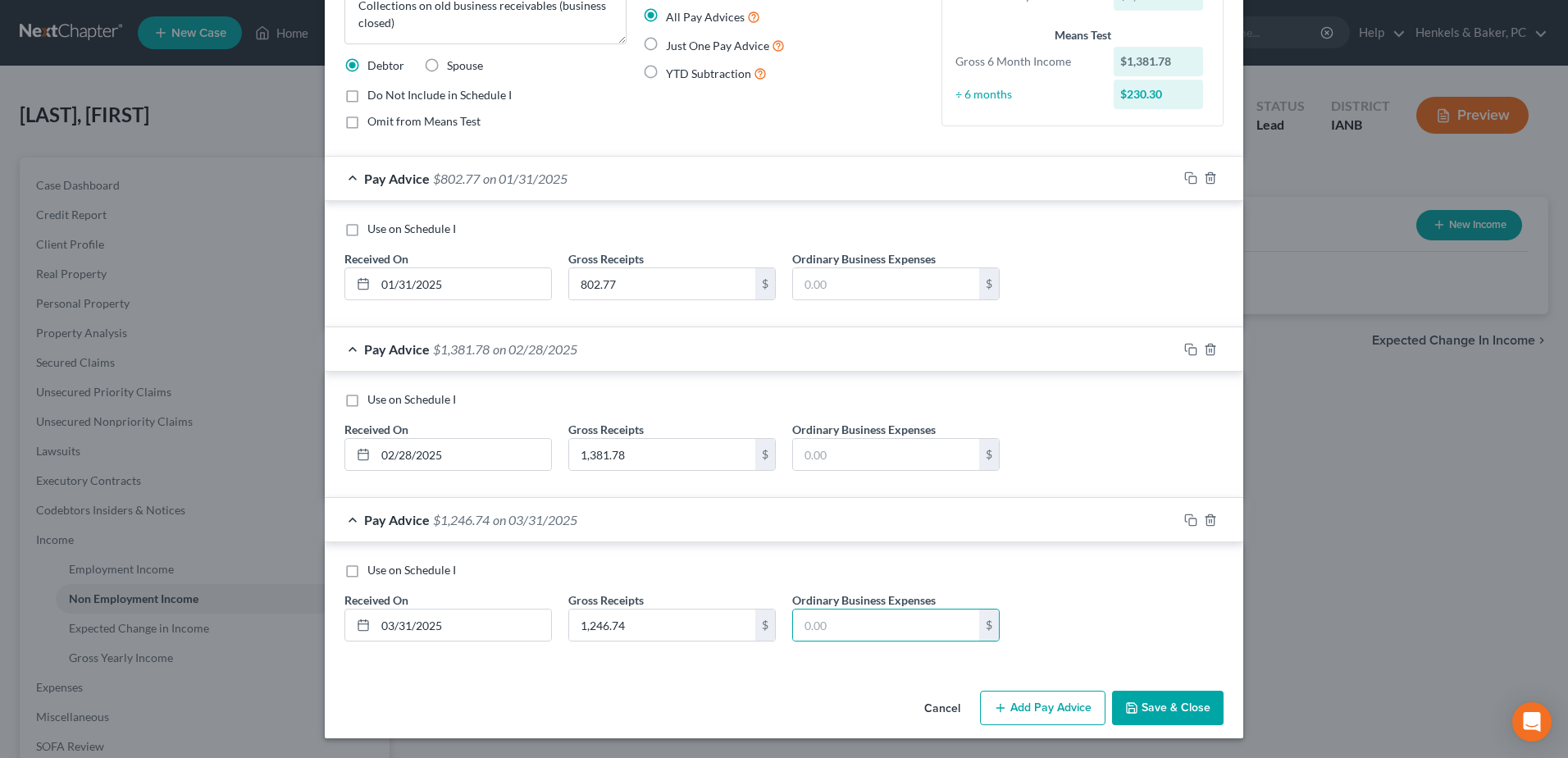 click on "Add Pay Advice" at bounding box center [1042, 708] 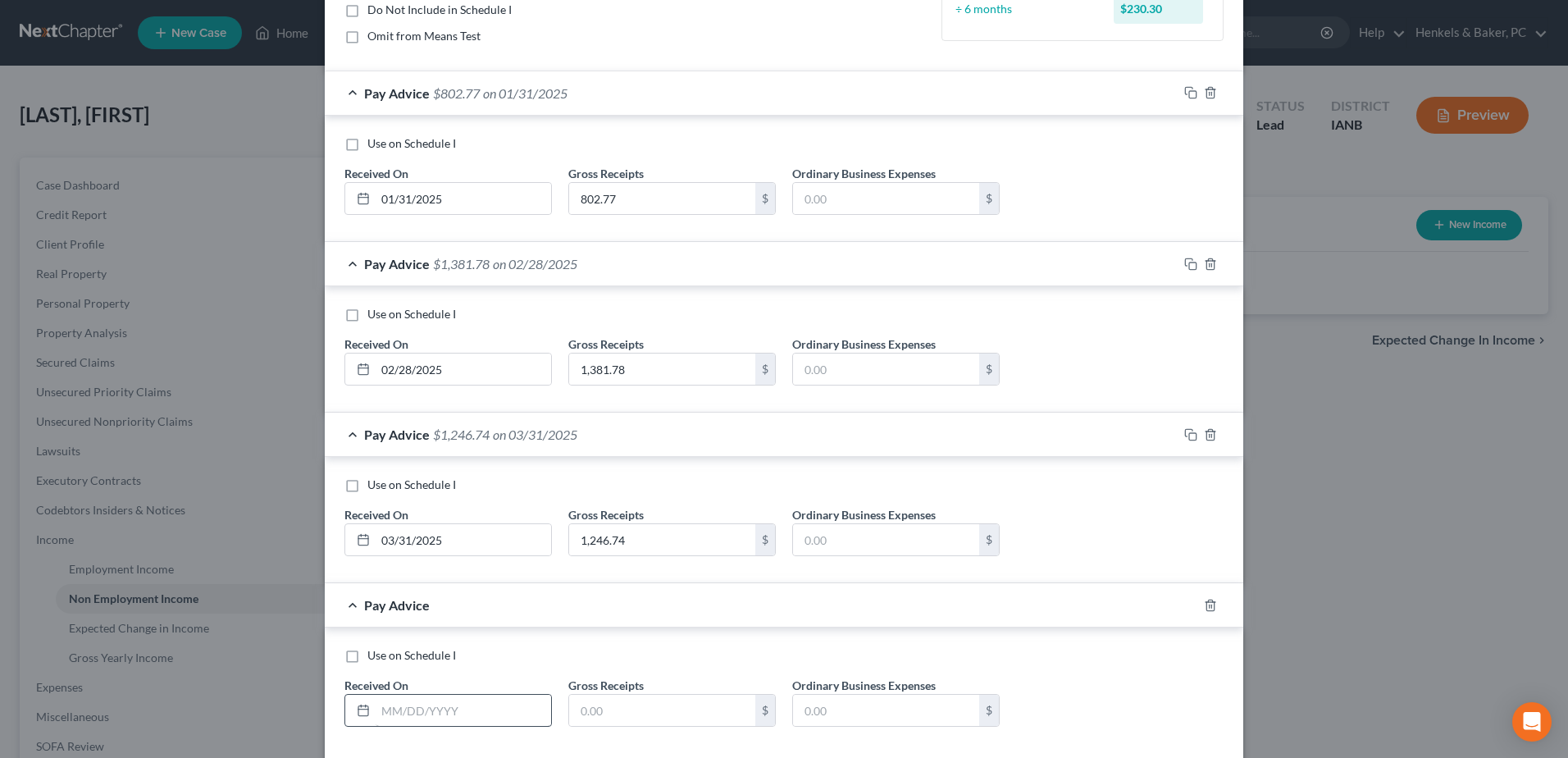 scroll, scrollTop: 319, scrollLeft: 0, axis: vertical 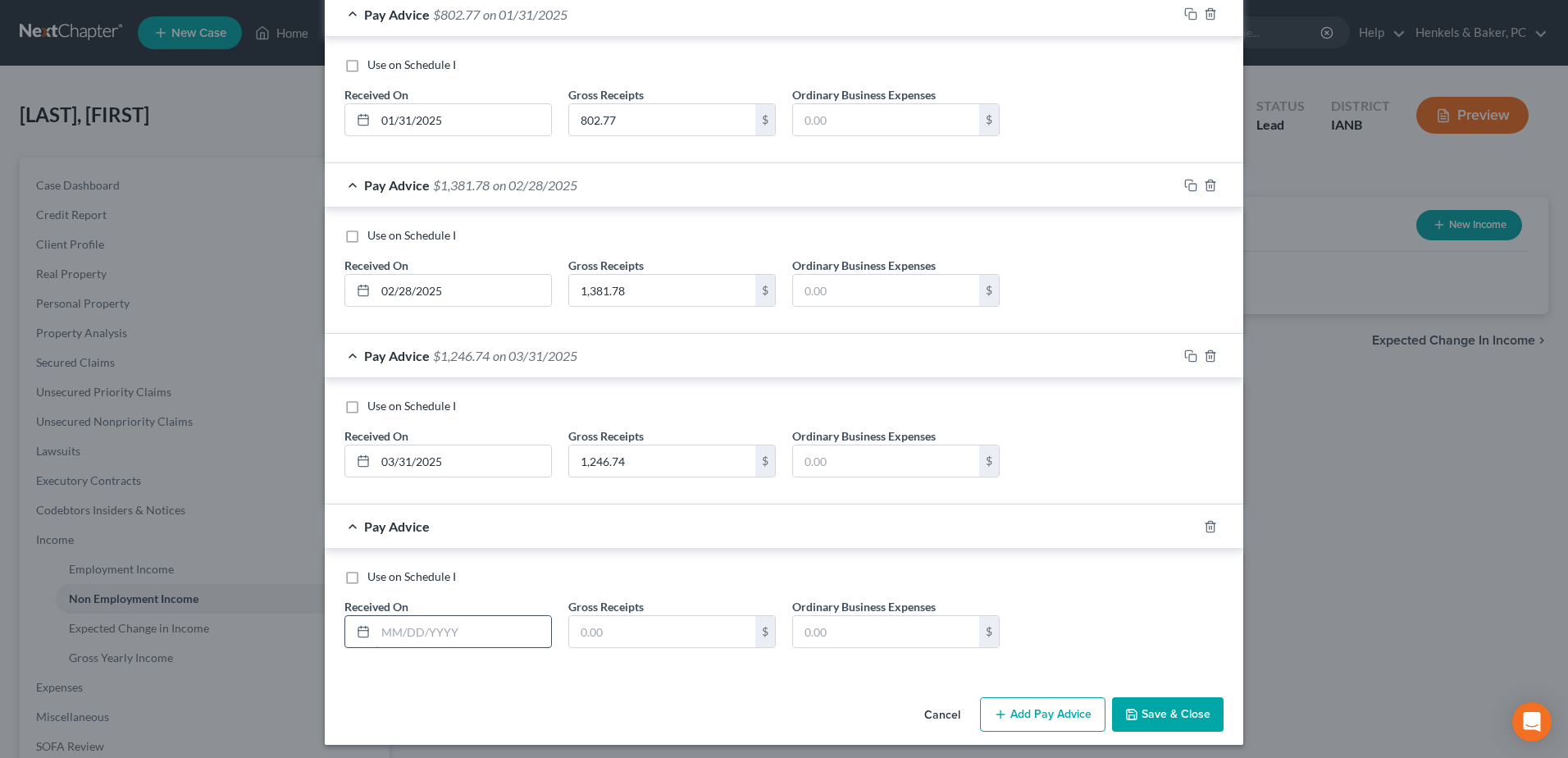 click at bounding box center (463, 632) 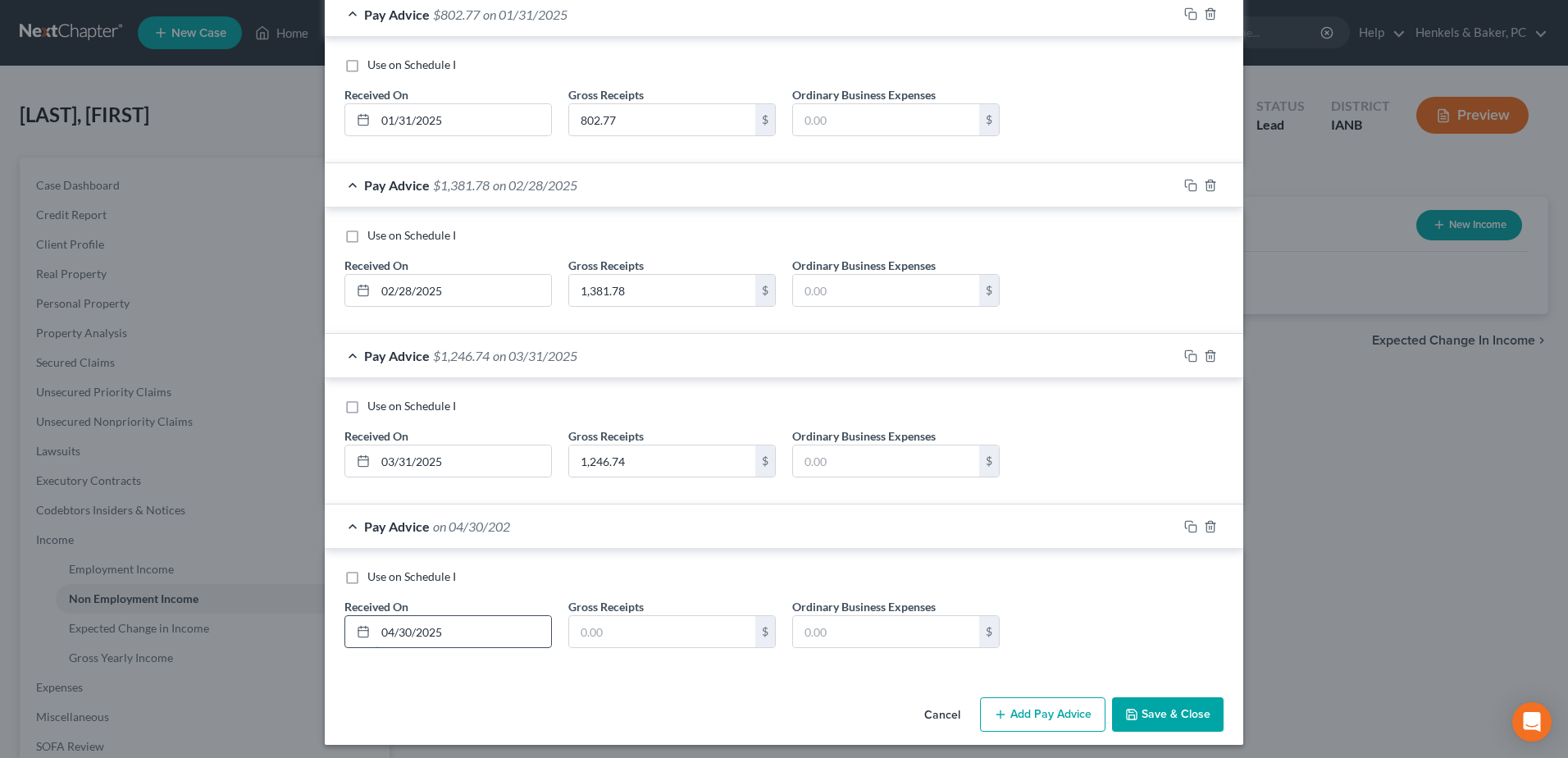 type on "04/30/2025" 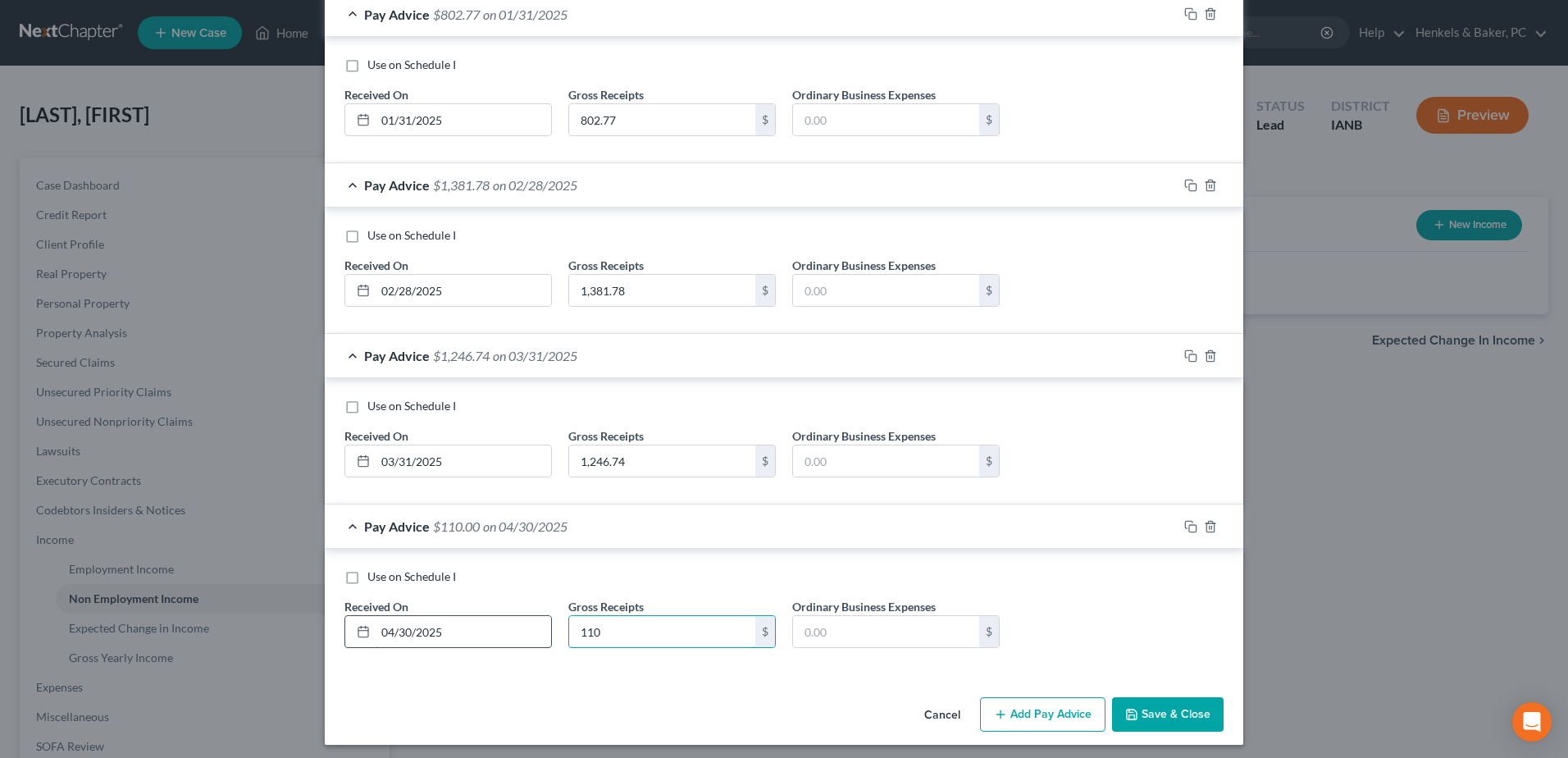 type on "110" 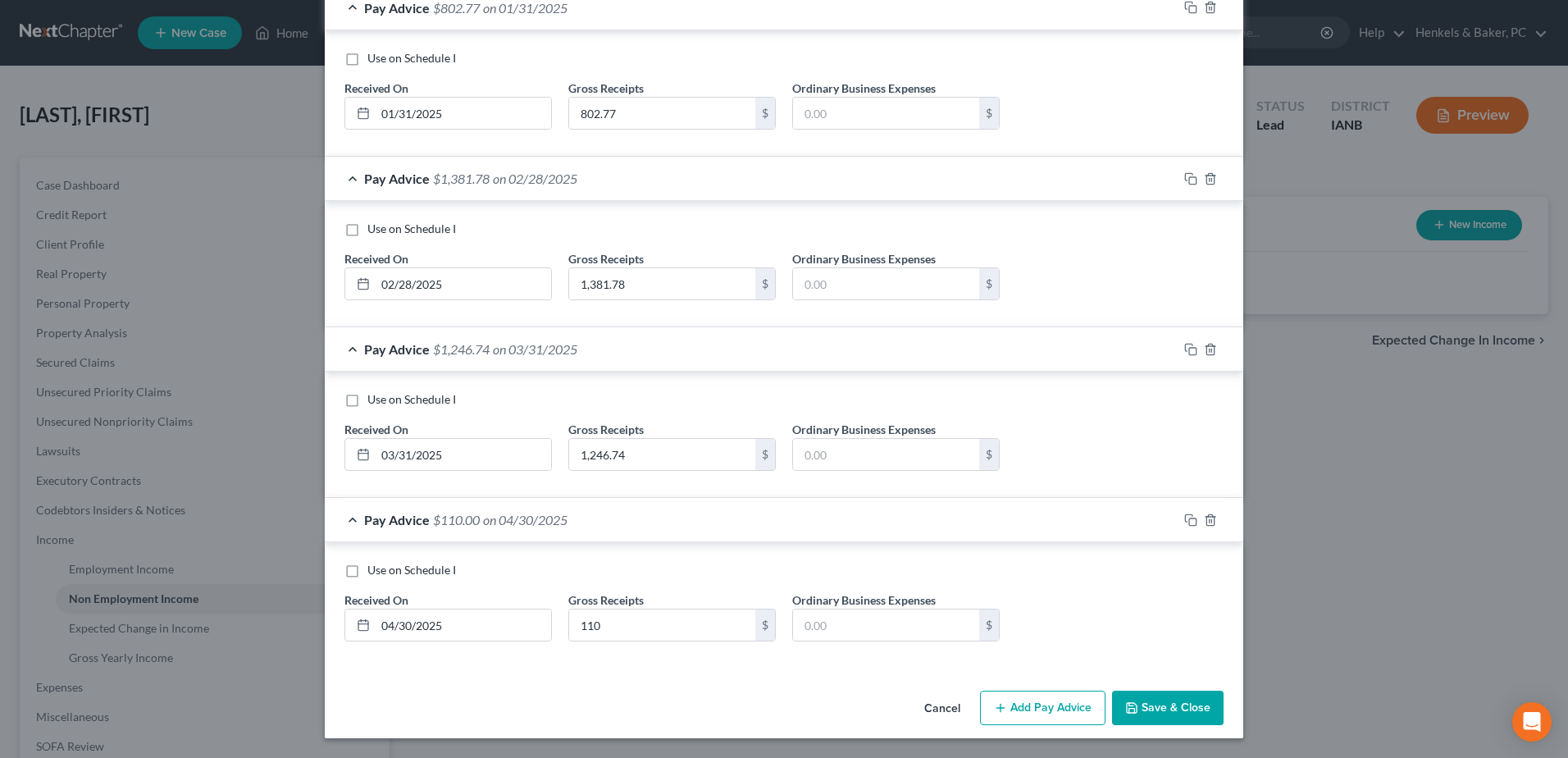 click on "Add Pay Advice" at bounding box center [1042, 708] 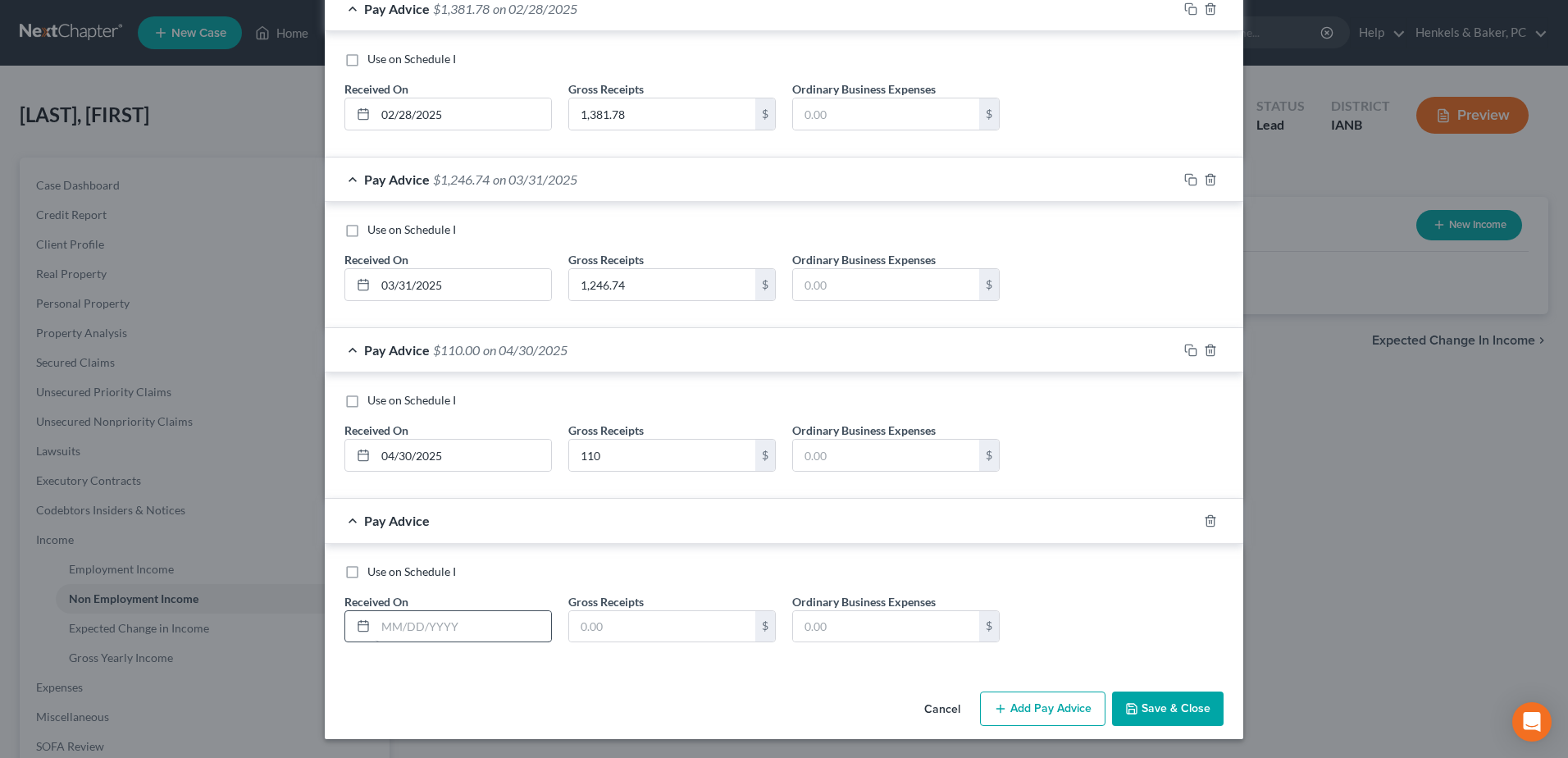 scroll, scrollTop: 496, scrollLeft: 0, axis: vertical 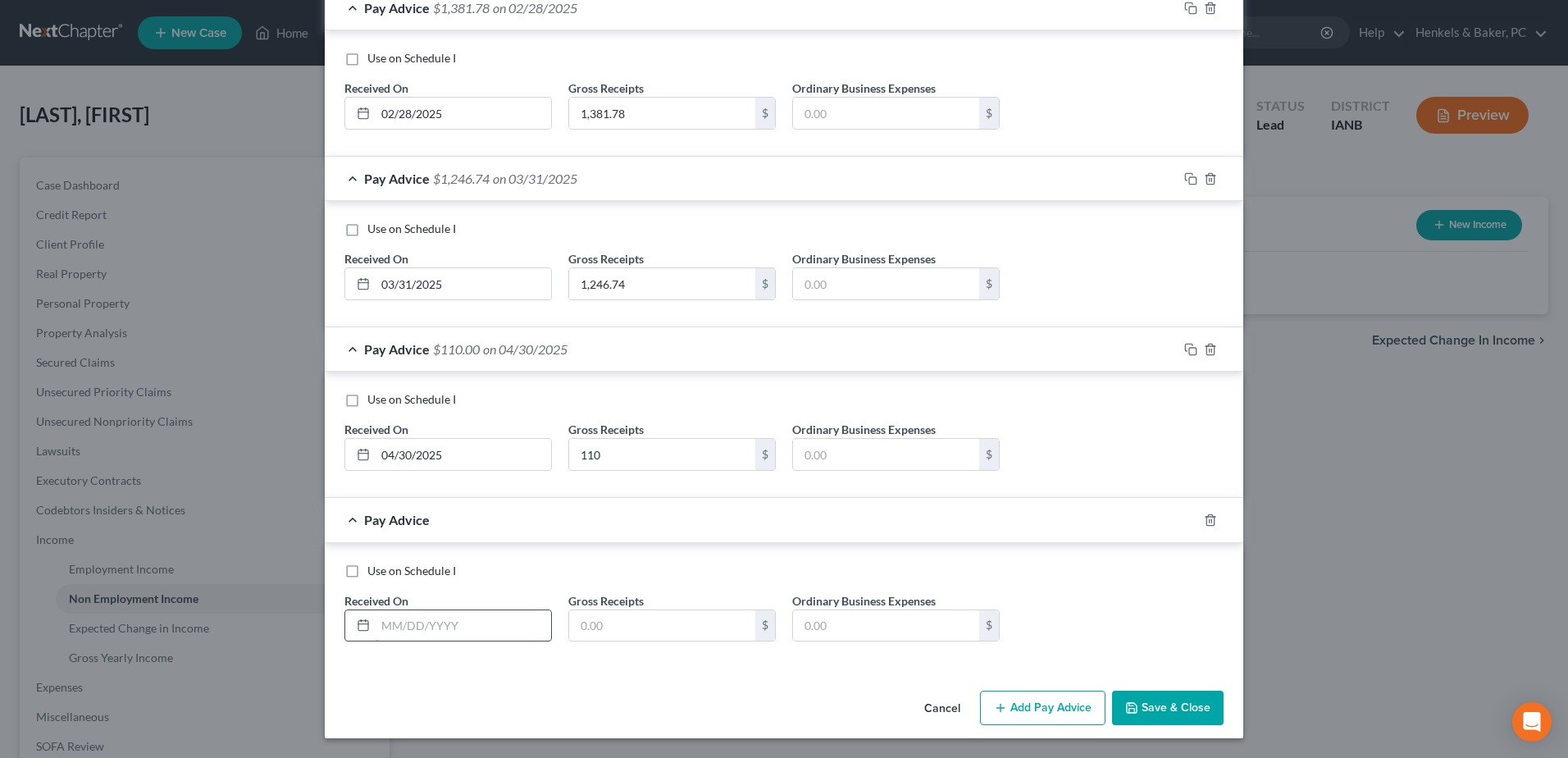 click at bounding box center [463, 626] 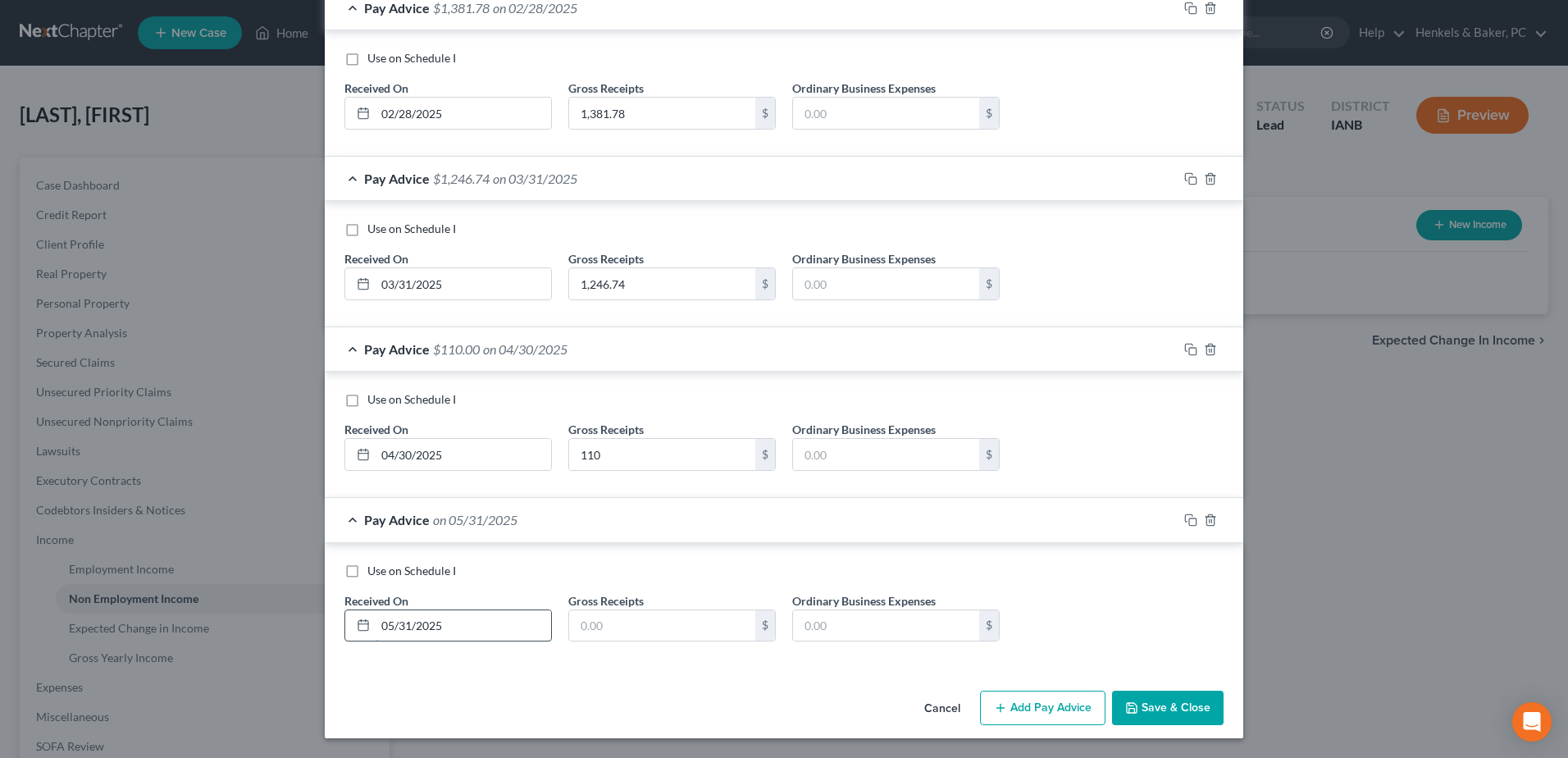 type on "05/31/2025" 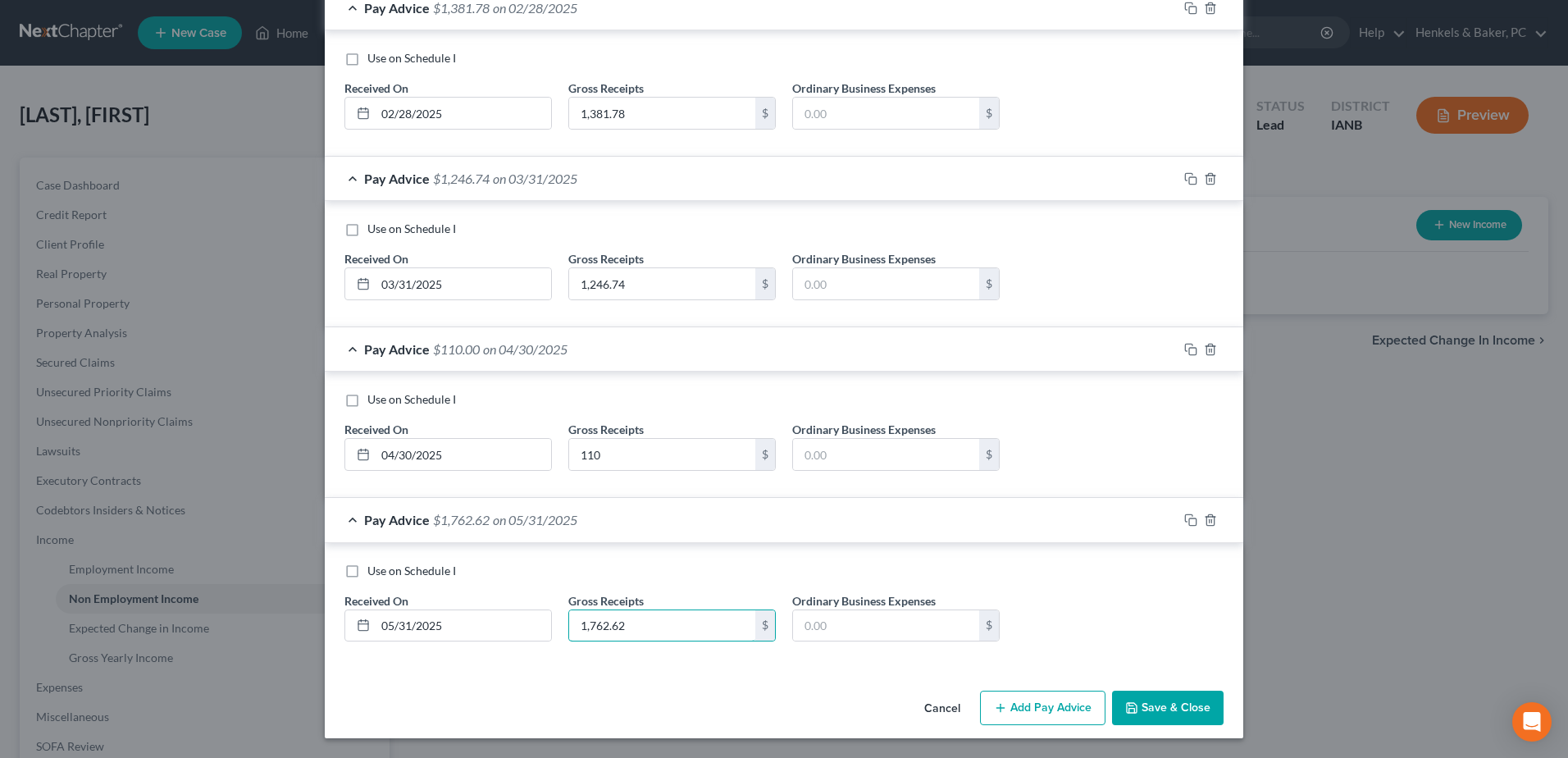 type on "1,762.62" 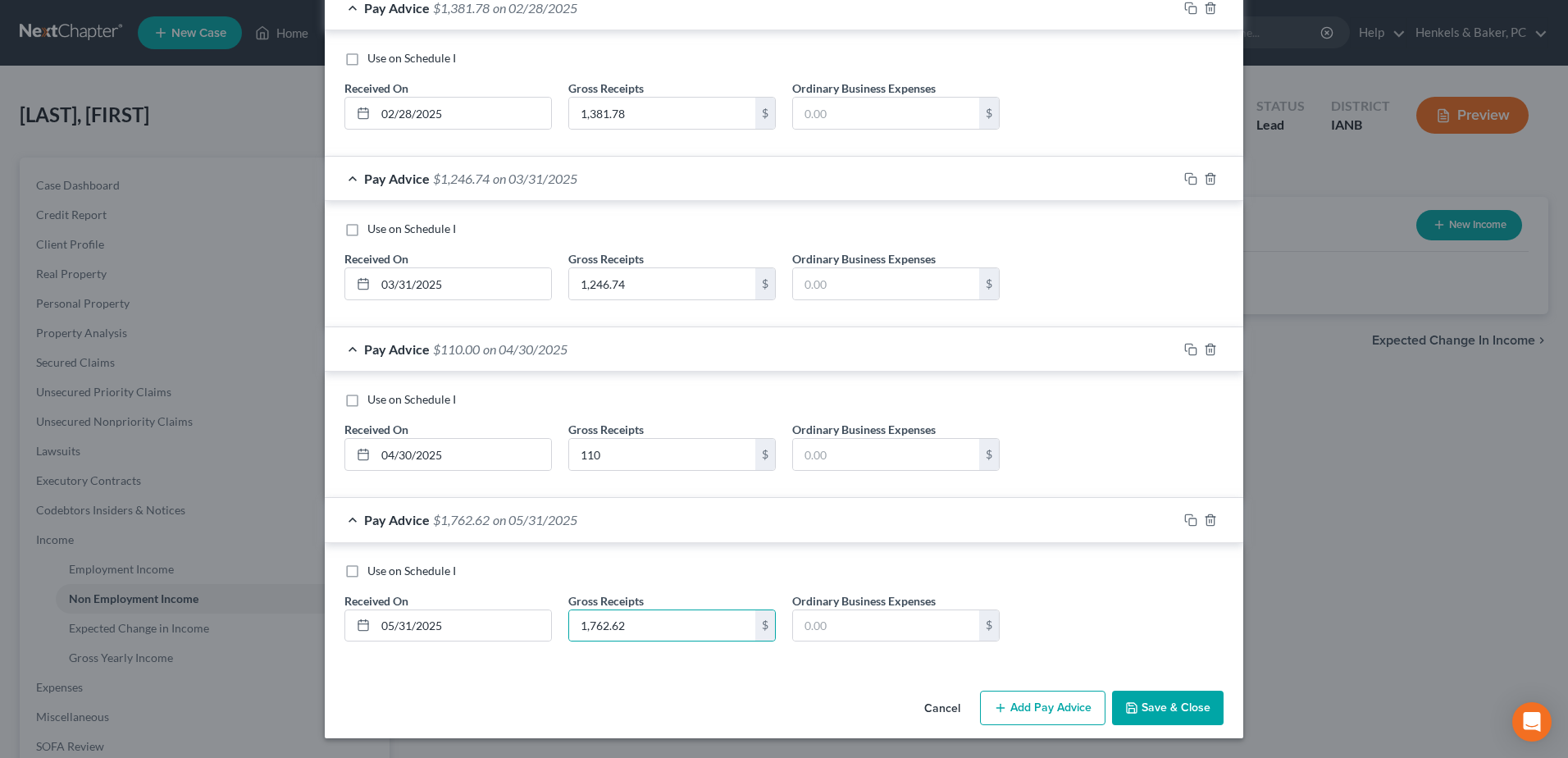 click on "Add Pay Advice" at bounding box center (1042, 708) 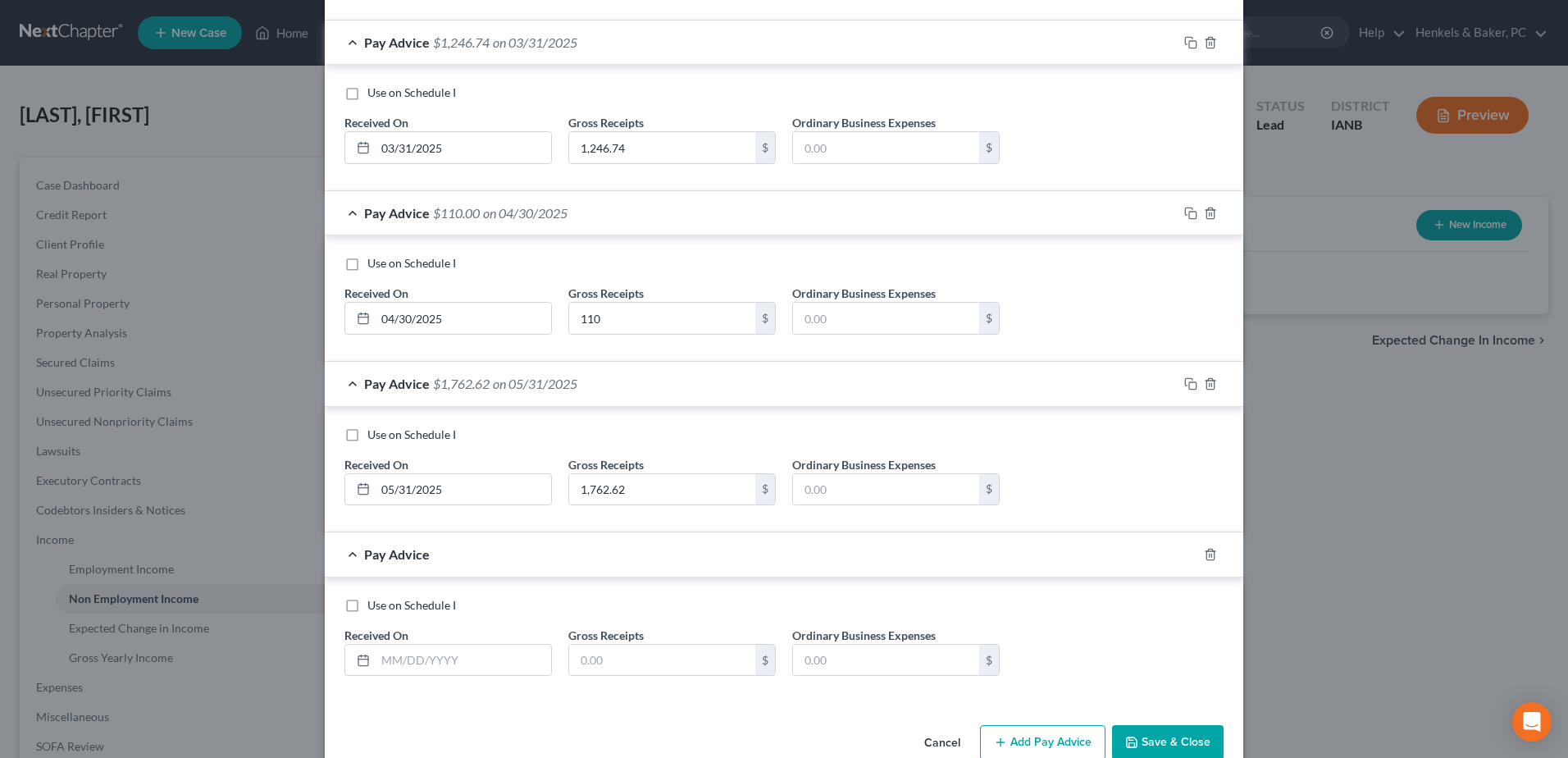 scroll, scrollTop: 667, scrollLeft: 0, axis: vertical 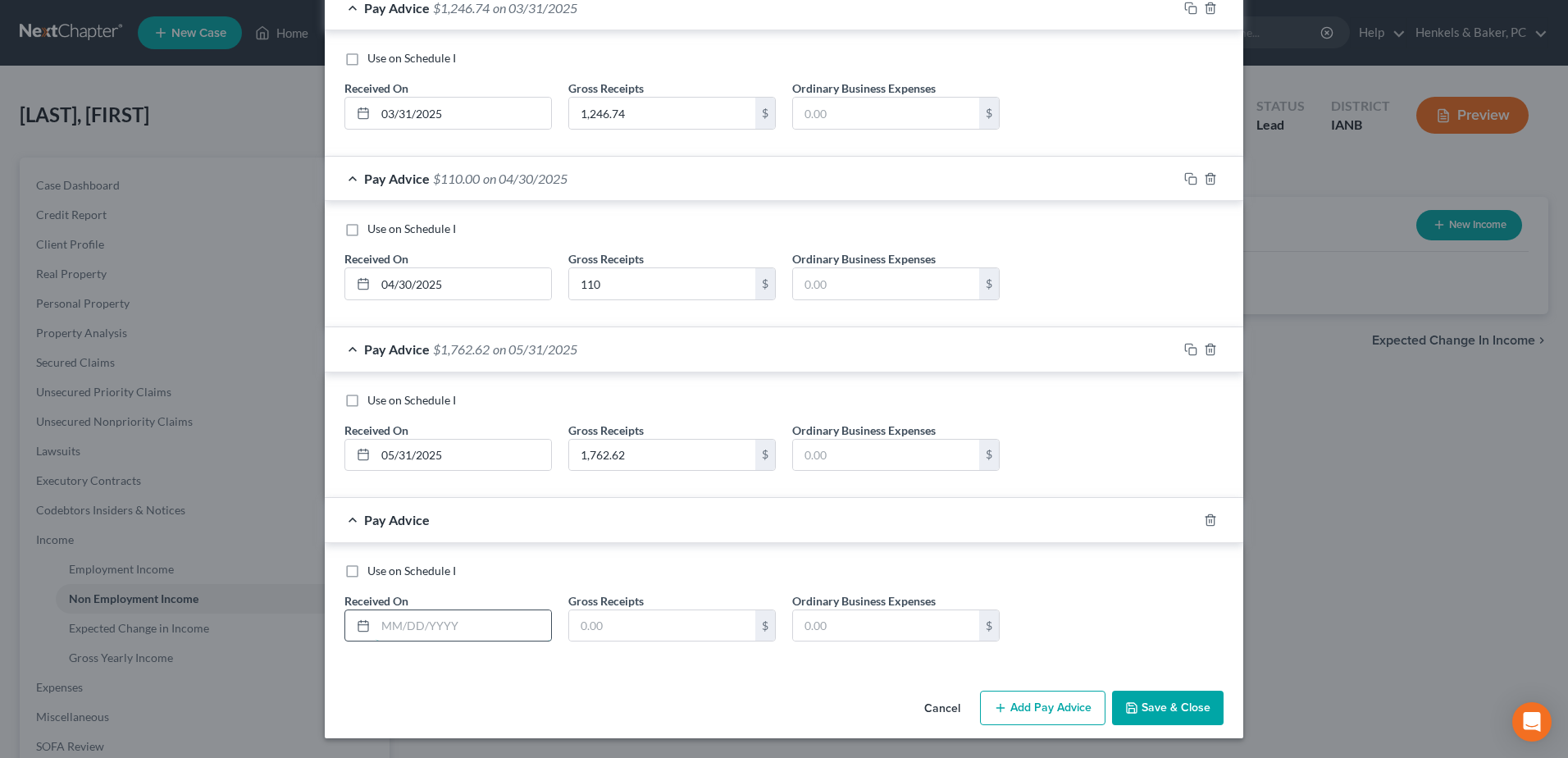 click at bounding box center (463, 626) 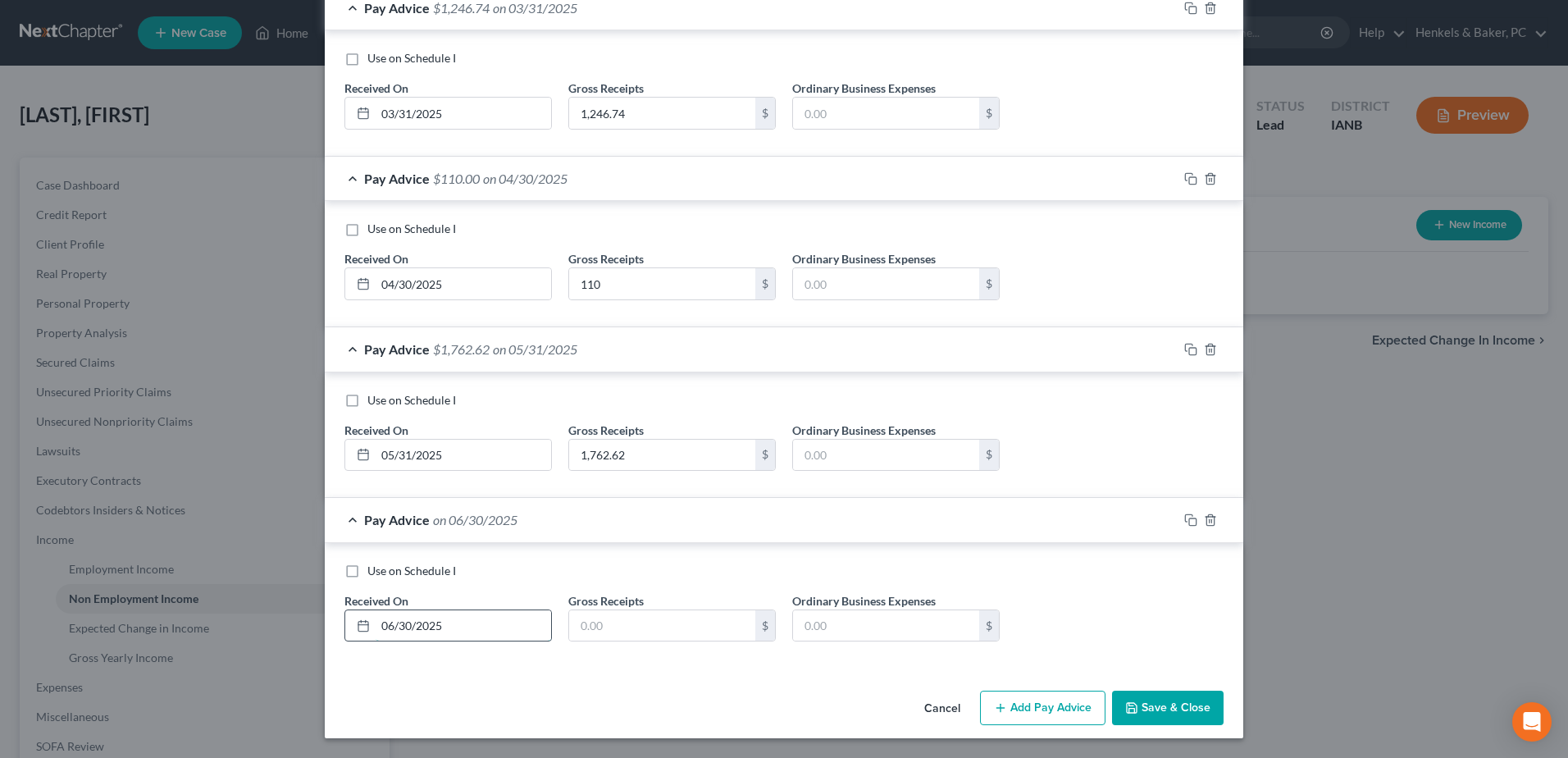 type on "06/30/2025" 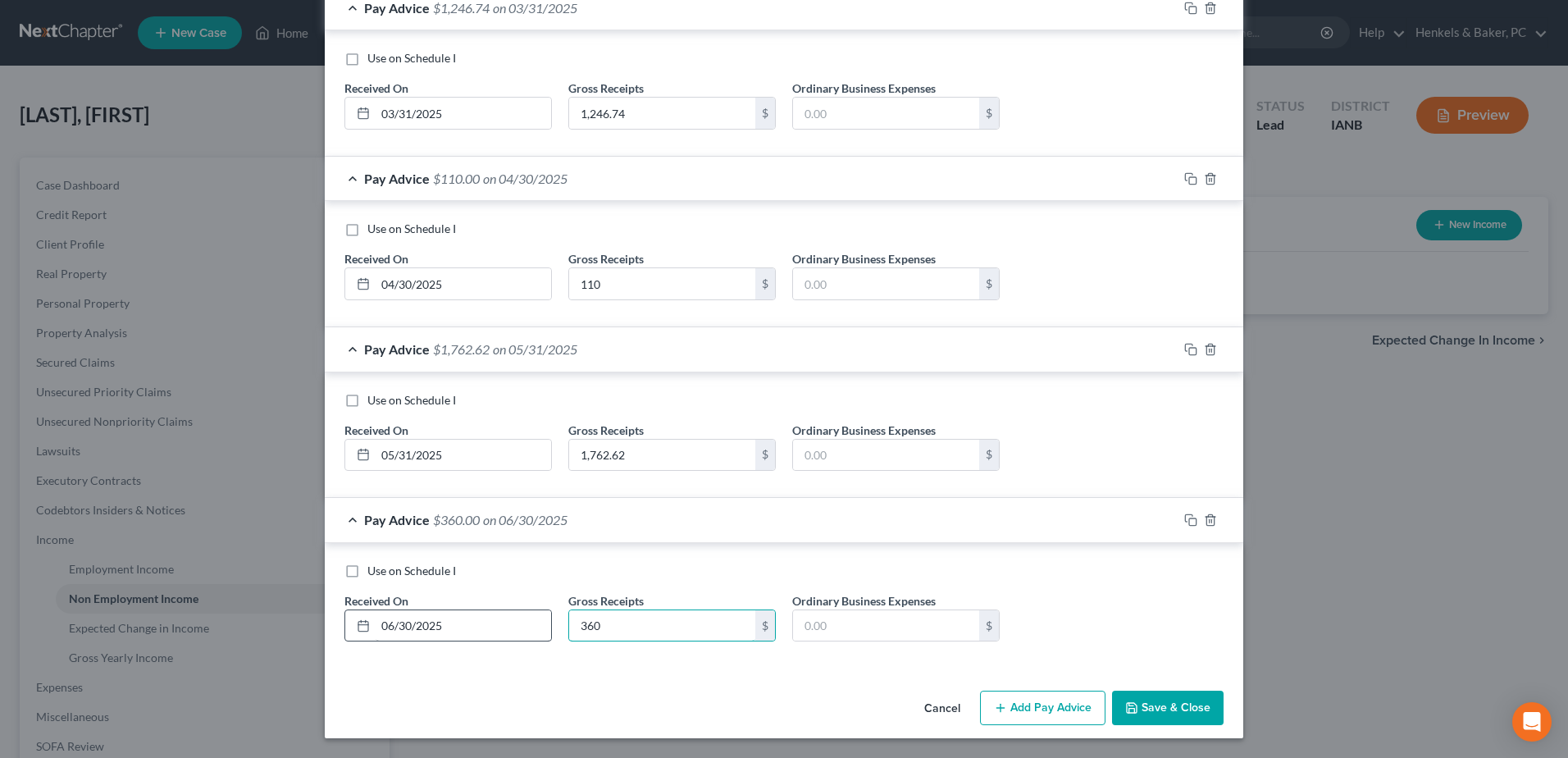 type on "360" 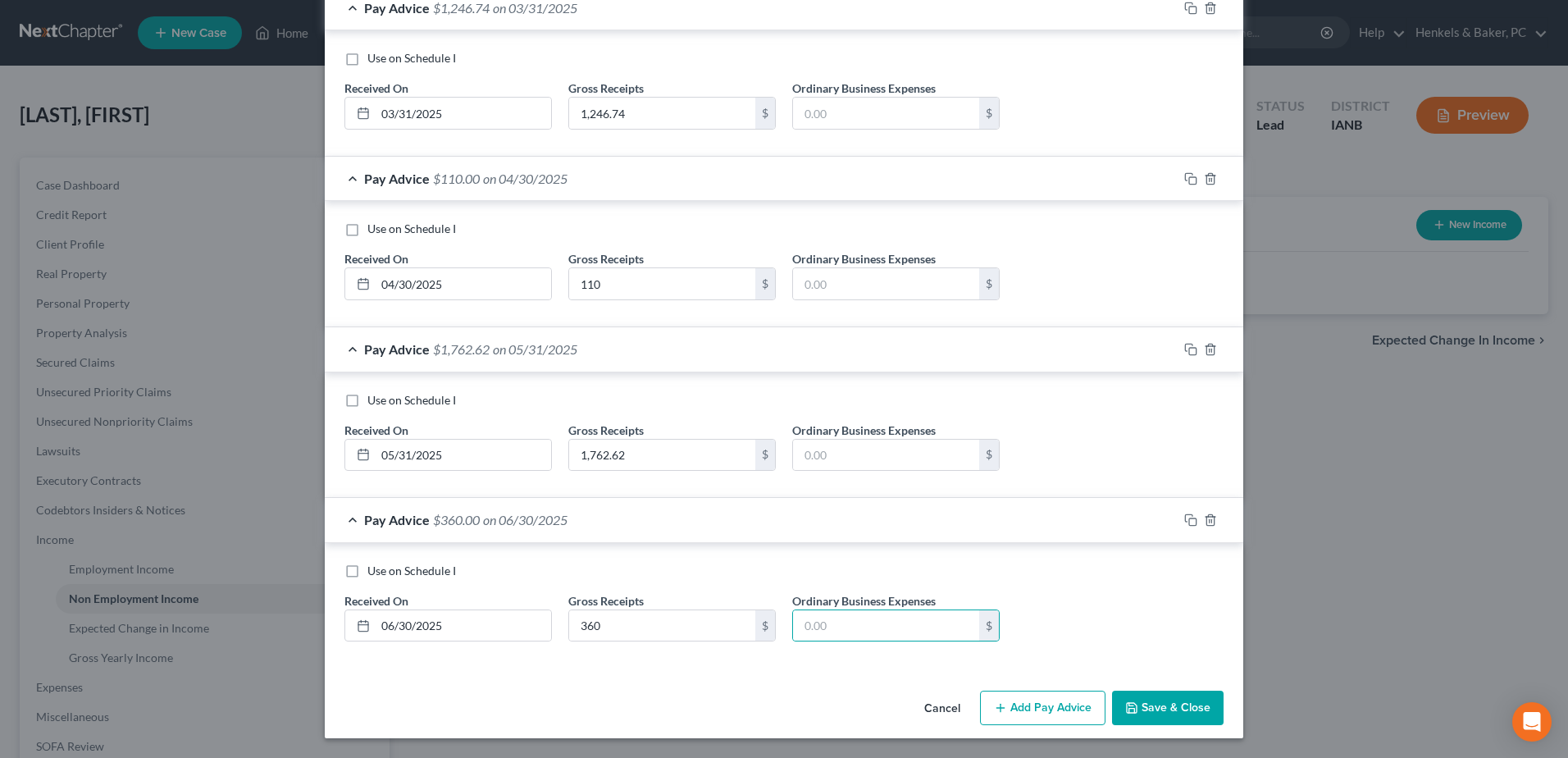 click on "Save & Close" at bounding box center [1168, 708] 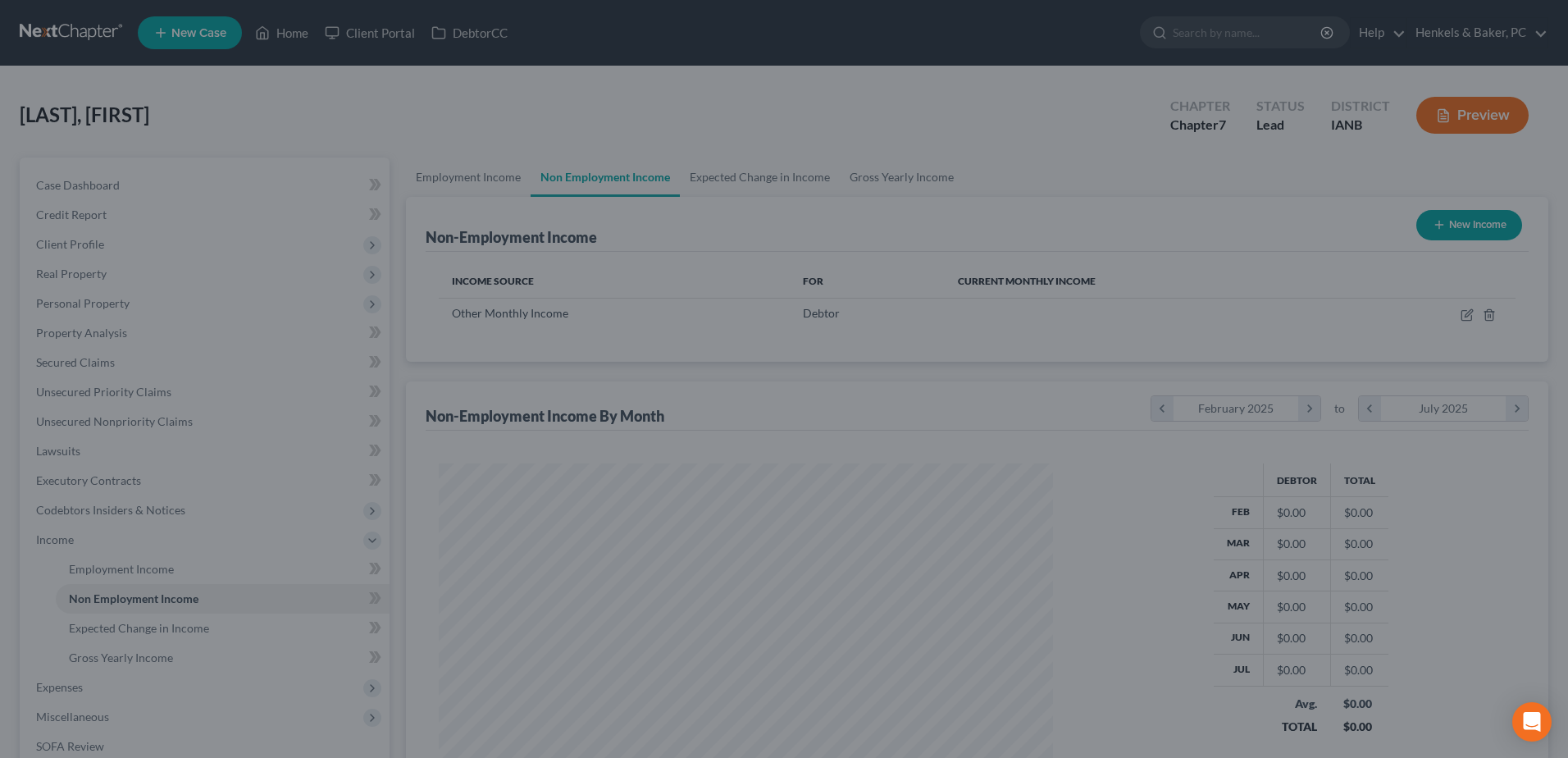 scroll, scrollTop: 820042, scrollLeft: 819442, axis: both 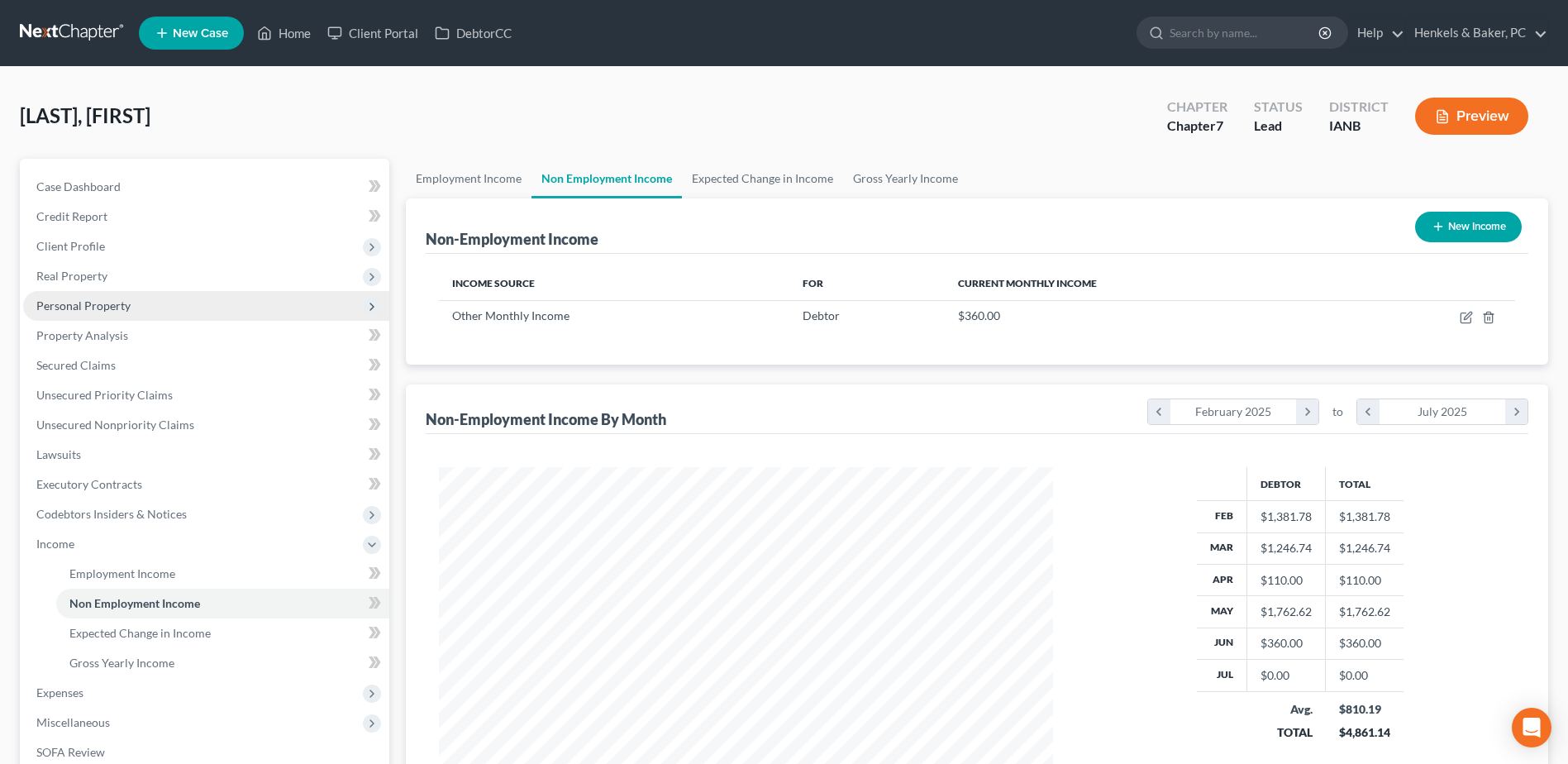click on "Personal Property" at bounding box center [206, 306] 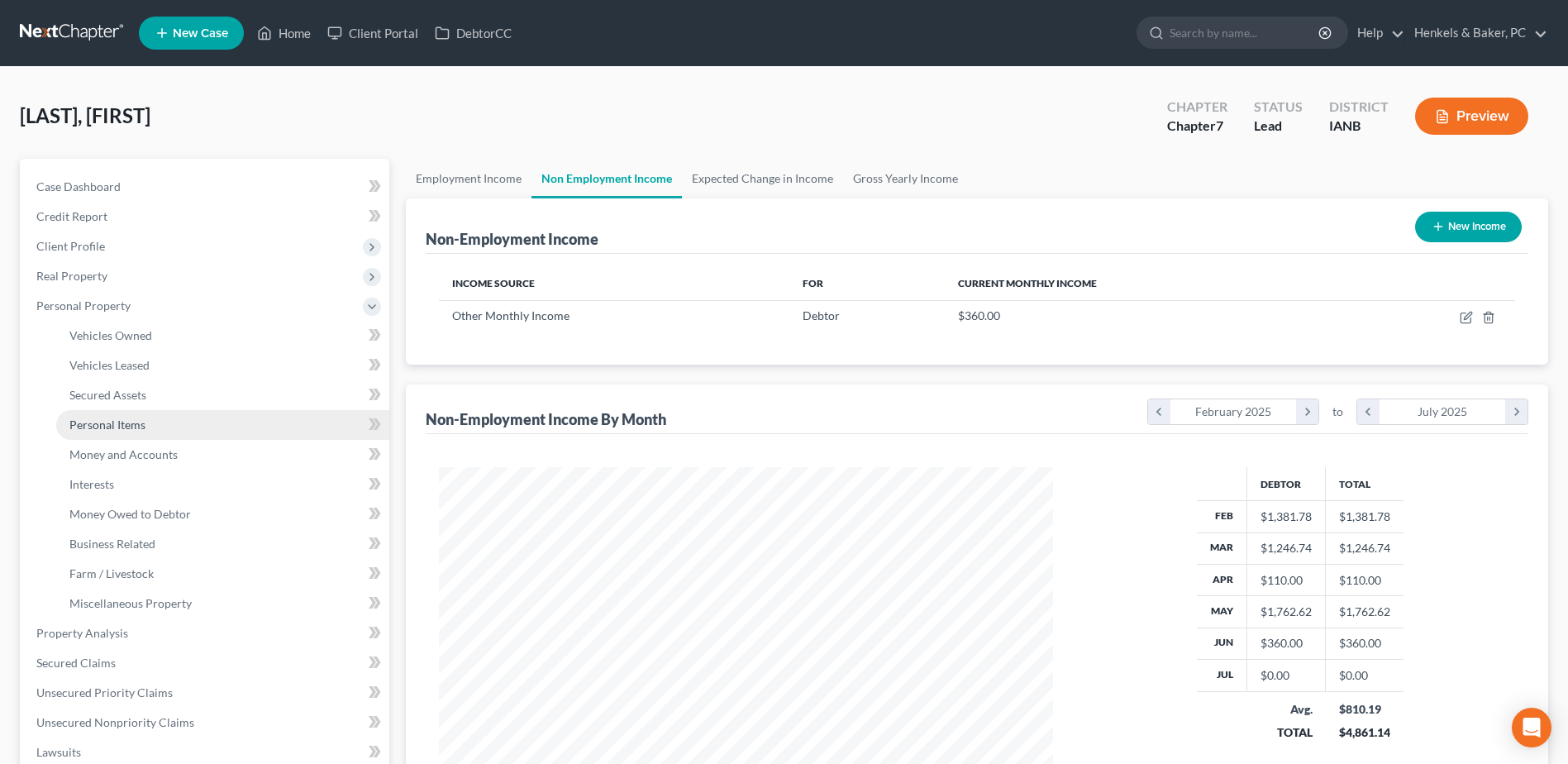 click on "Personal Items" at bounding box center (107, 424) 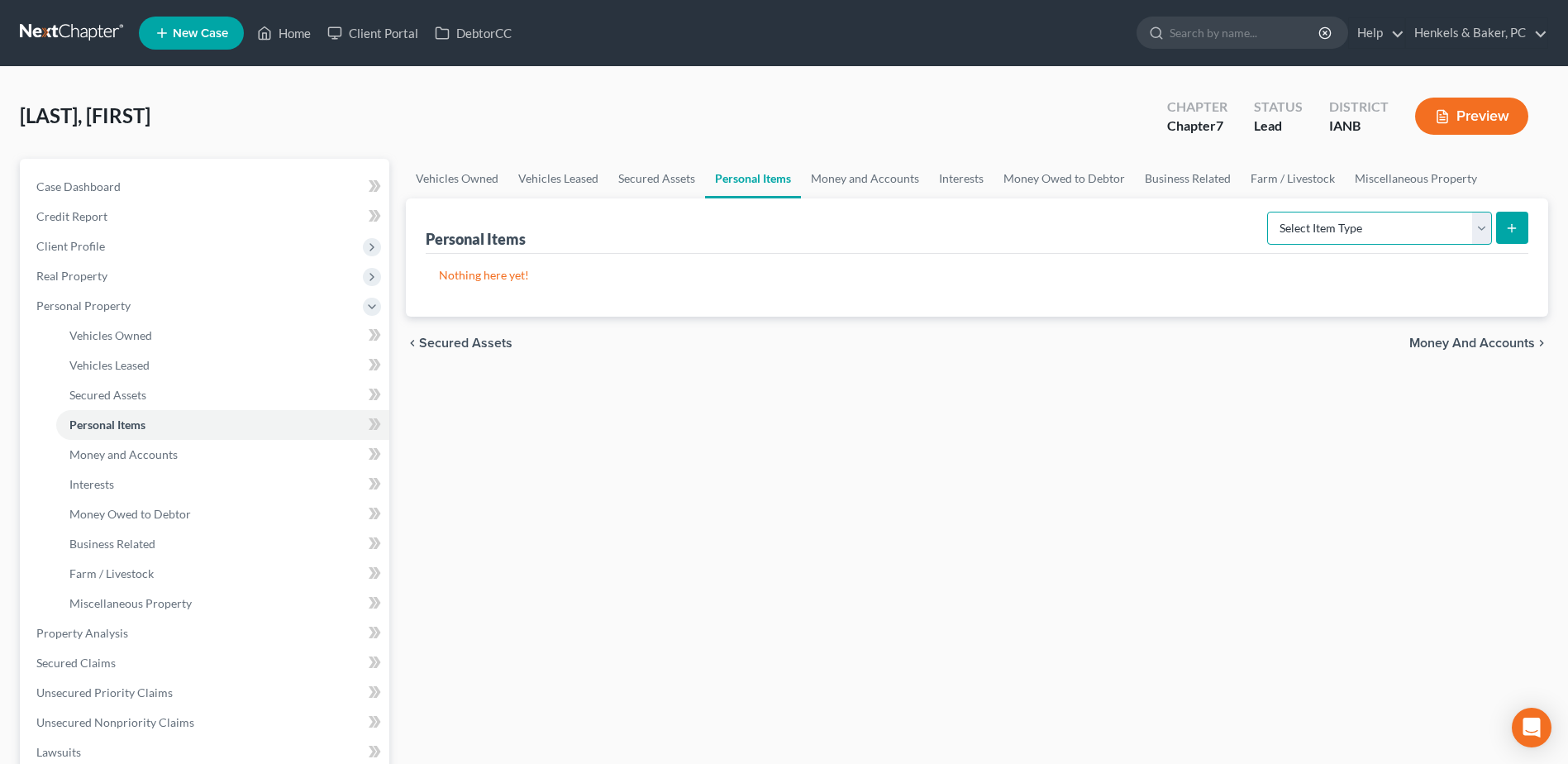 click on "Select Item Type Clothing (A/B: 11) Collectibles Of Value (A/B: 8) Electronics (A/B: 7) Firearms (A/B: 10) Household Goods (A/B: 6) Jewelry (A/B: 12) Other (A/B: 14) Pet(s) (A/B: 13) Sports & Hobby Equipment (A/B: 9)" at bounding box center [1380, 228] 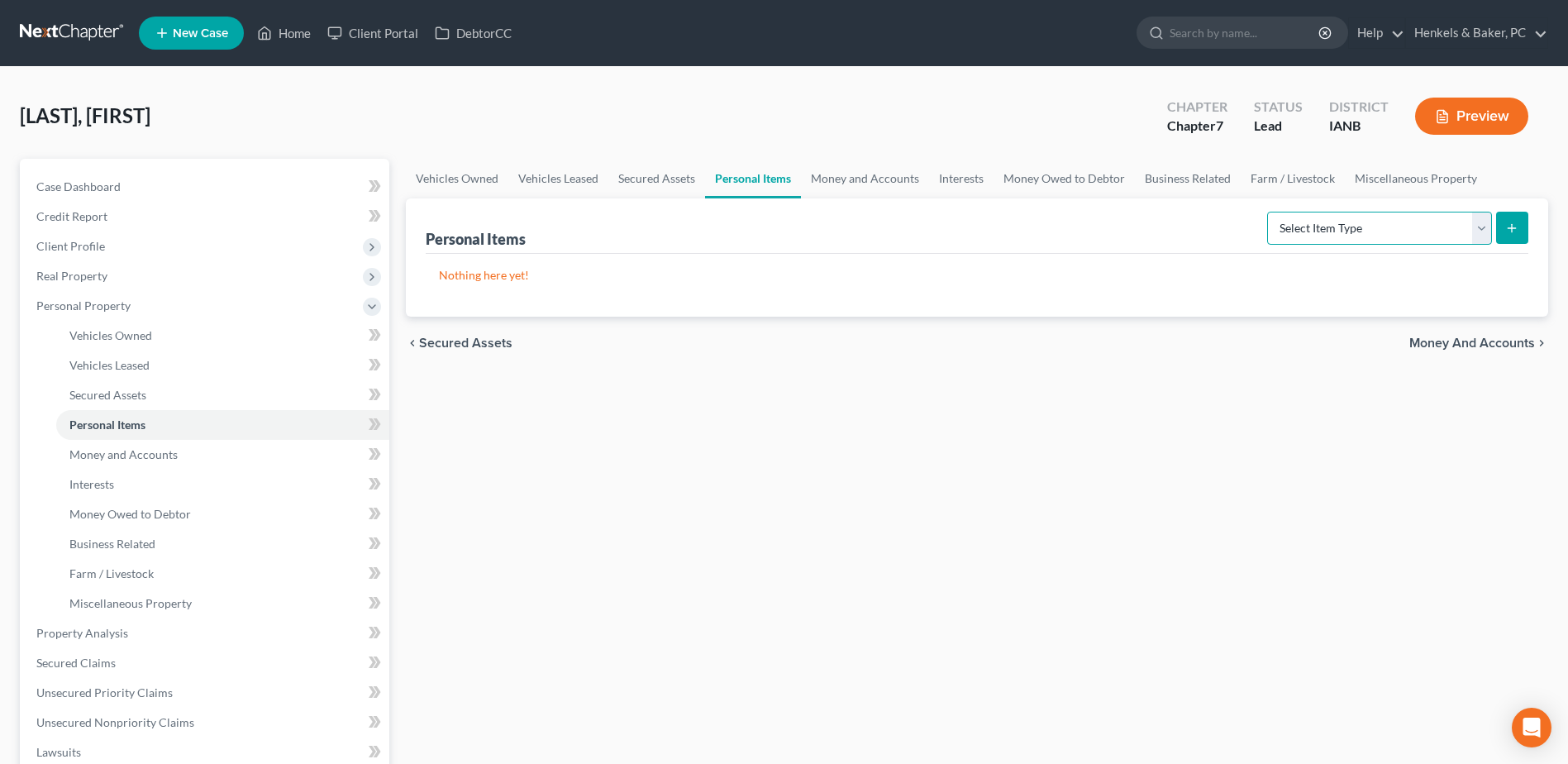 select on "household_goods" 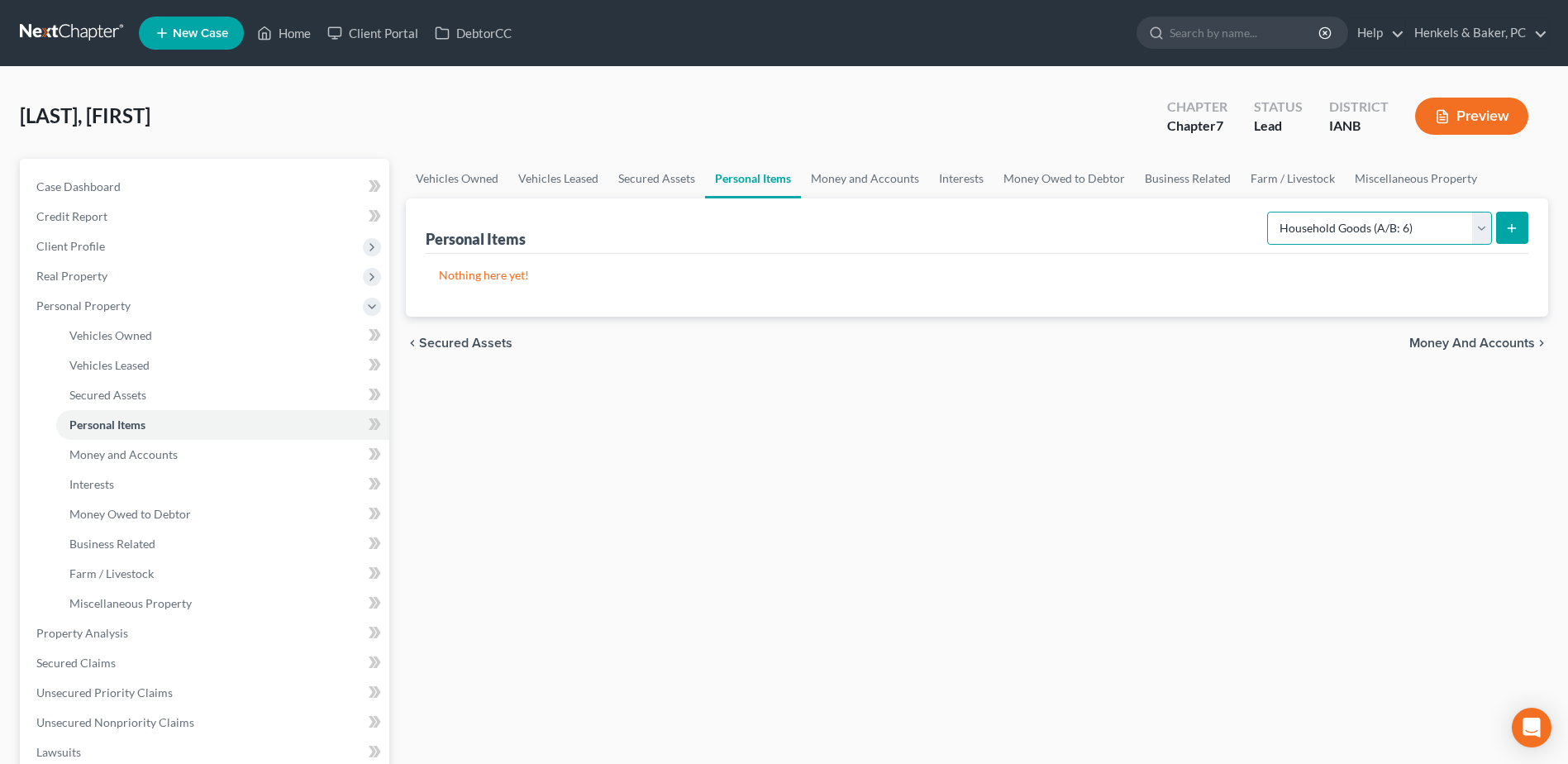 click on "Select Item Type Clothing (A/B: 11) Collectibles Of Value (A/B: 8) Electronics (A/B: 7) Firearms (A/B: 10) Household Goods (A/B: 6) Jewelry (A/B: 12) Other (A/B: 14) Pet(s) (A/B: 13) Sports & Hobby Equipment (A/B: 9)" at bounding box center [1380, 228] 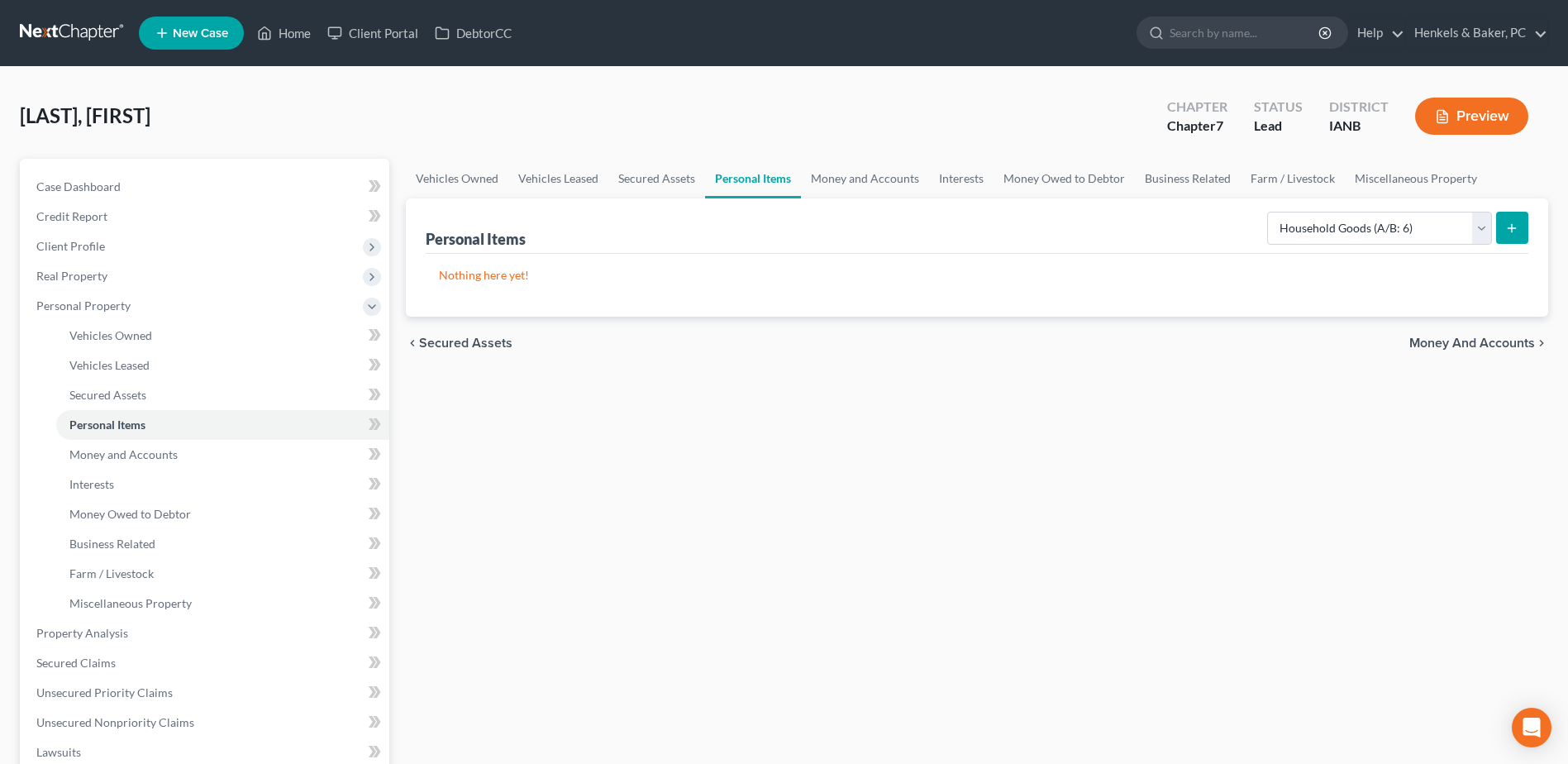 click at bounding box center (1512, 227) 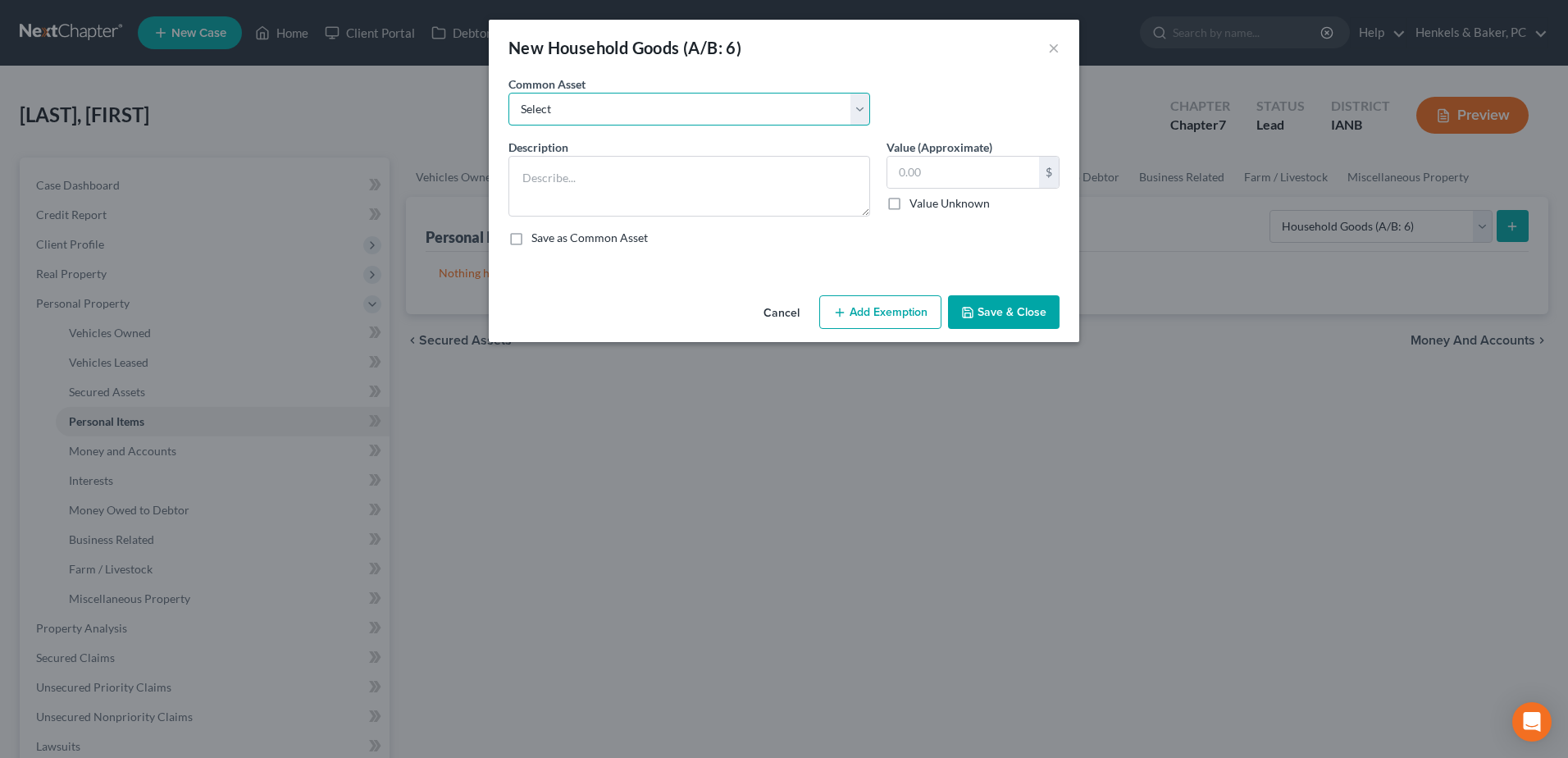 click on "Select Common household items owned by debtor(s)" at bounding box center (689, 109) 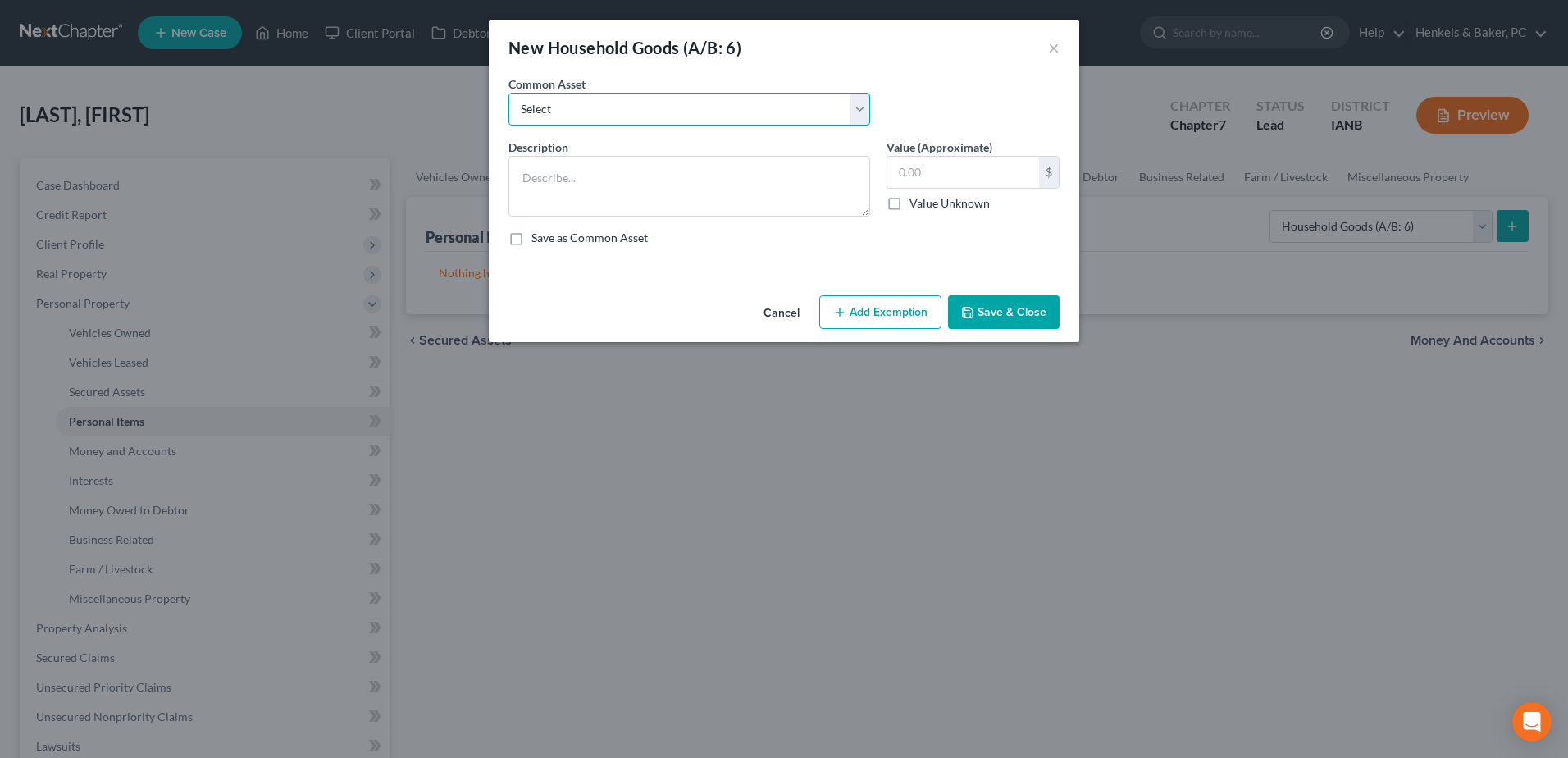 select on "0" 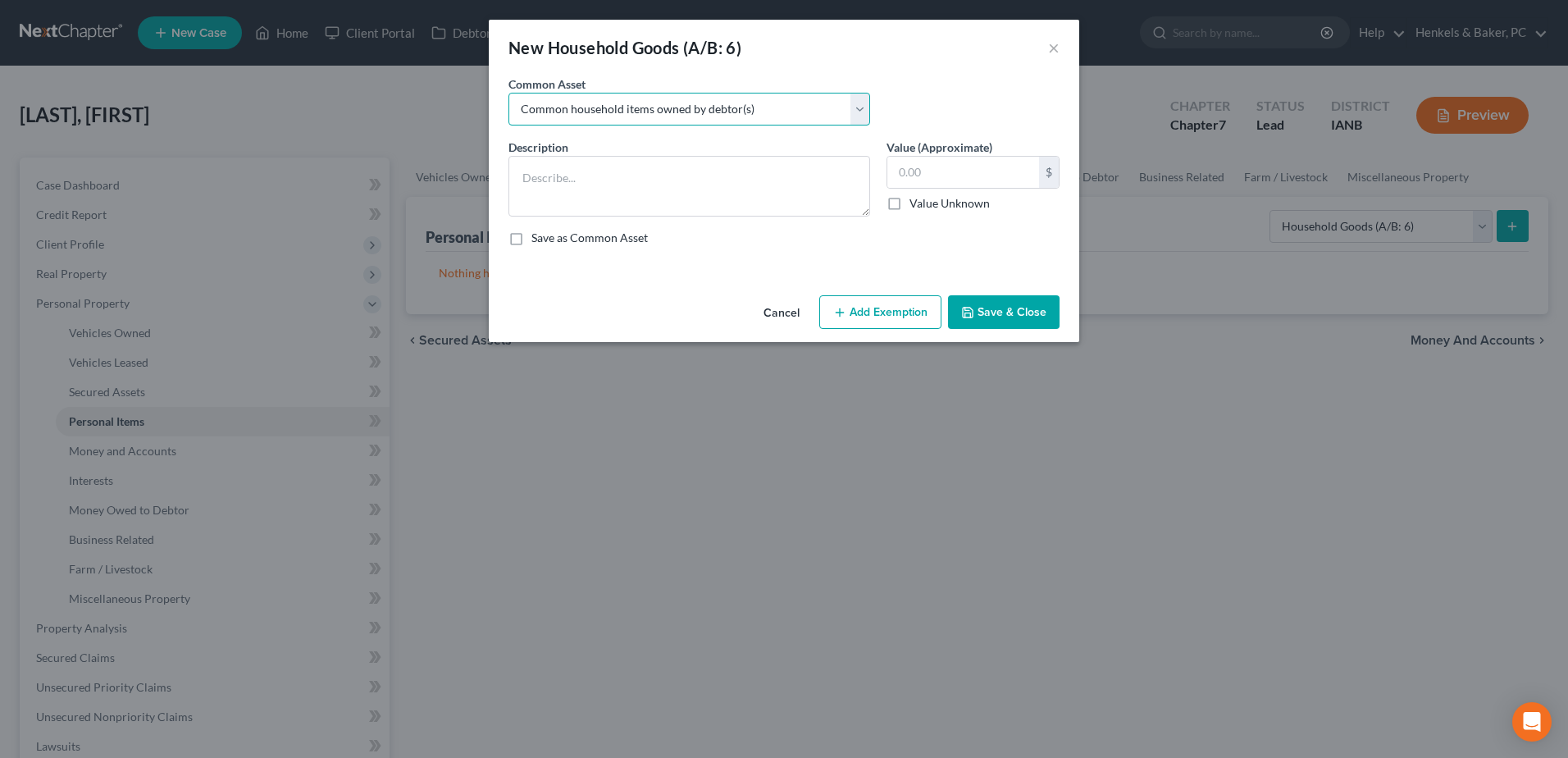 click on "Select Common household items owned by debtor(s)" at bounding box center (689, 109) 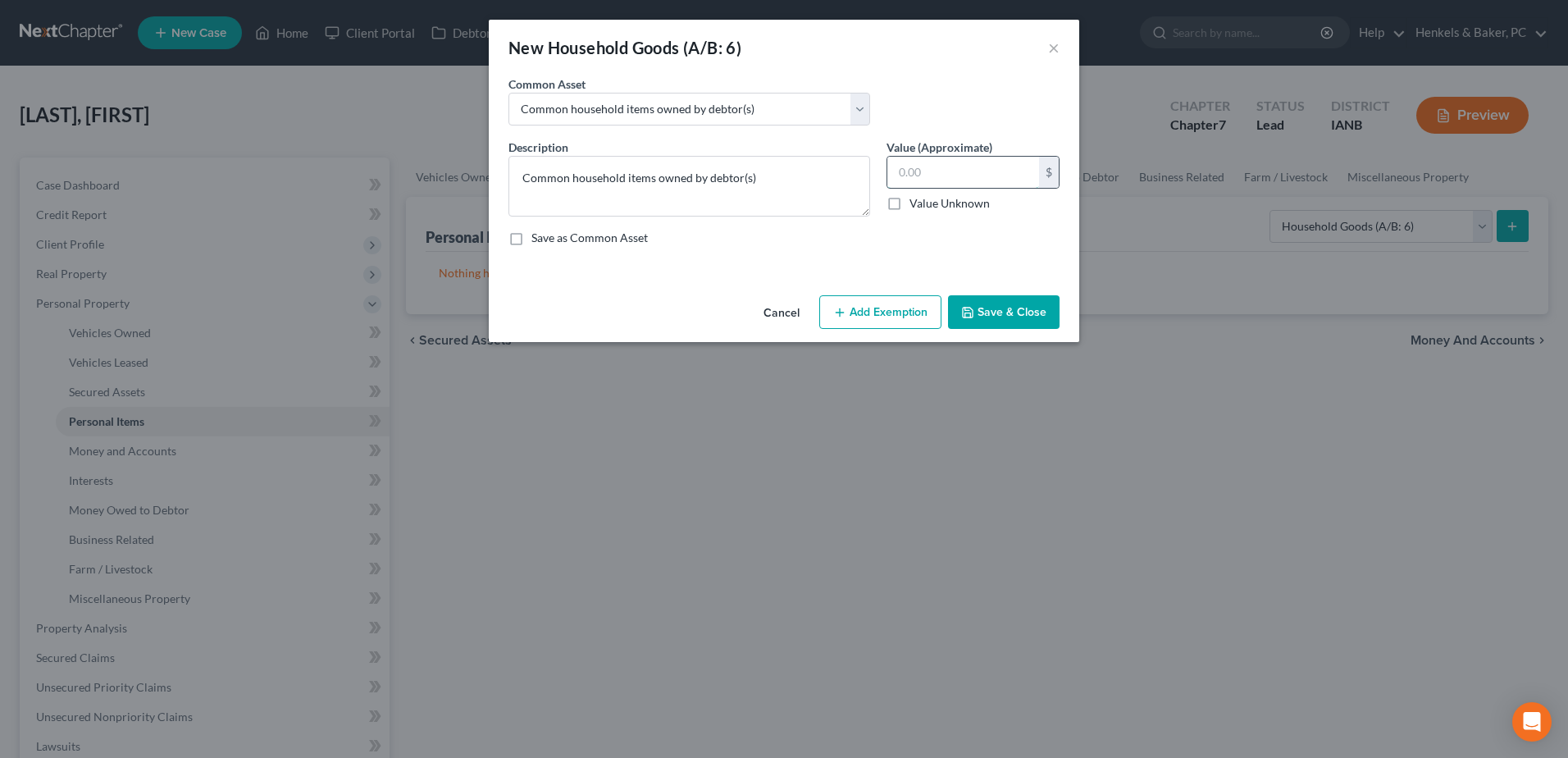 click at bounding box center [963, 172] 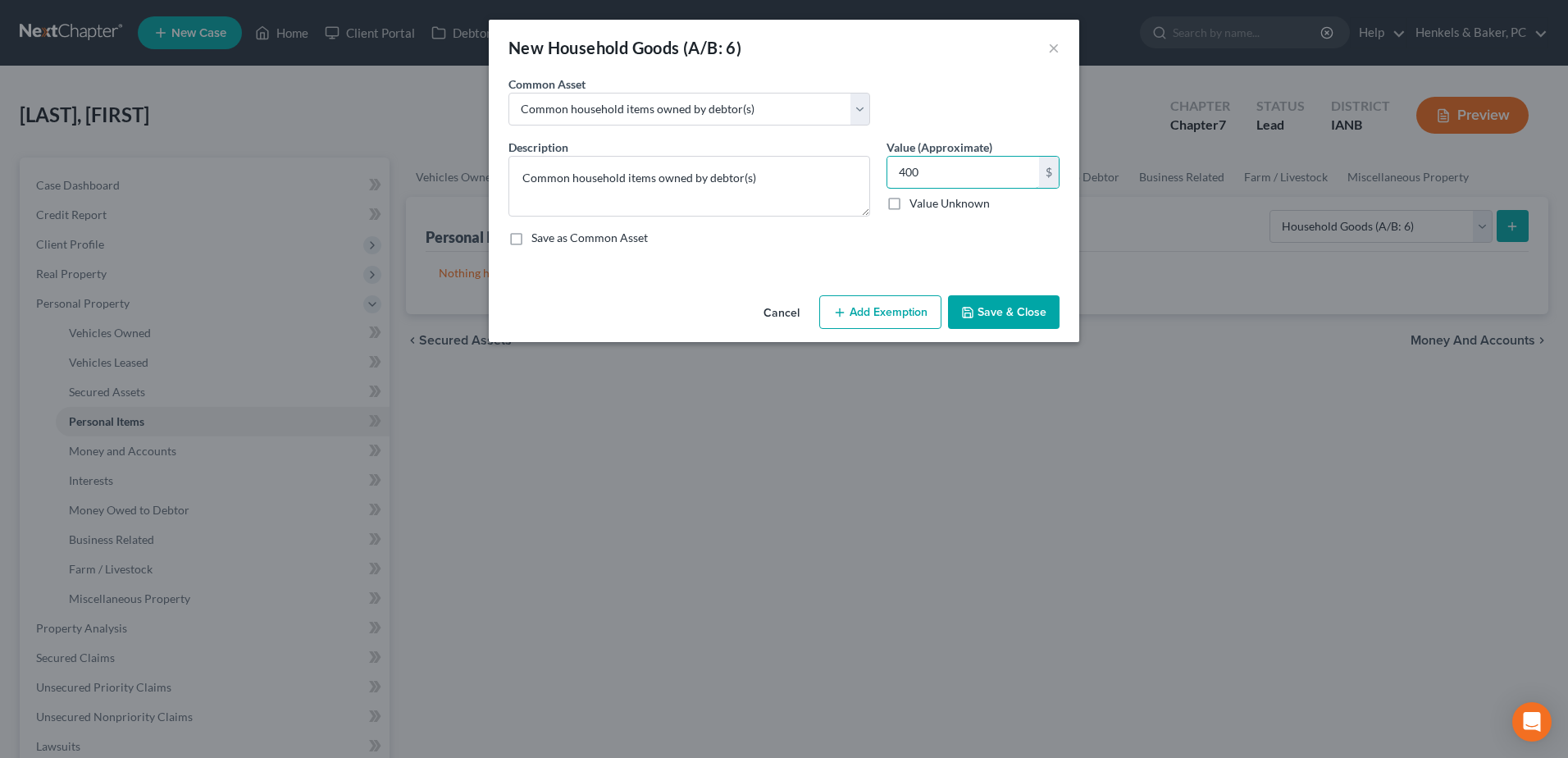 type on "400" 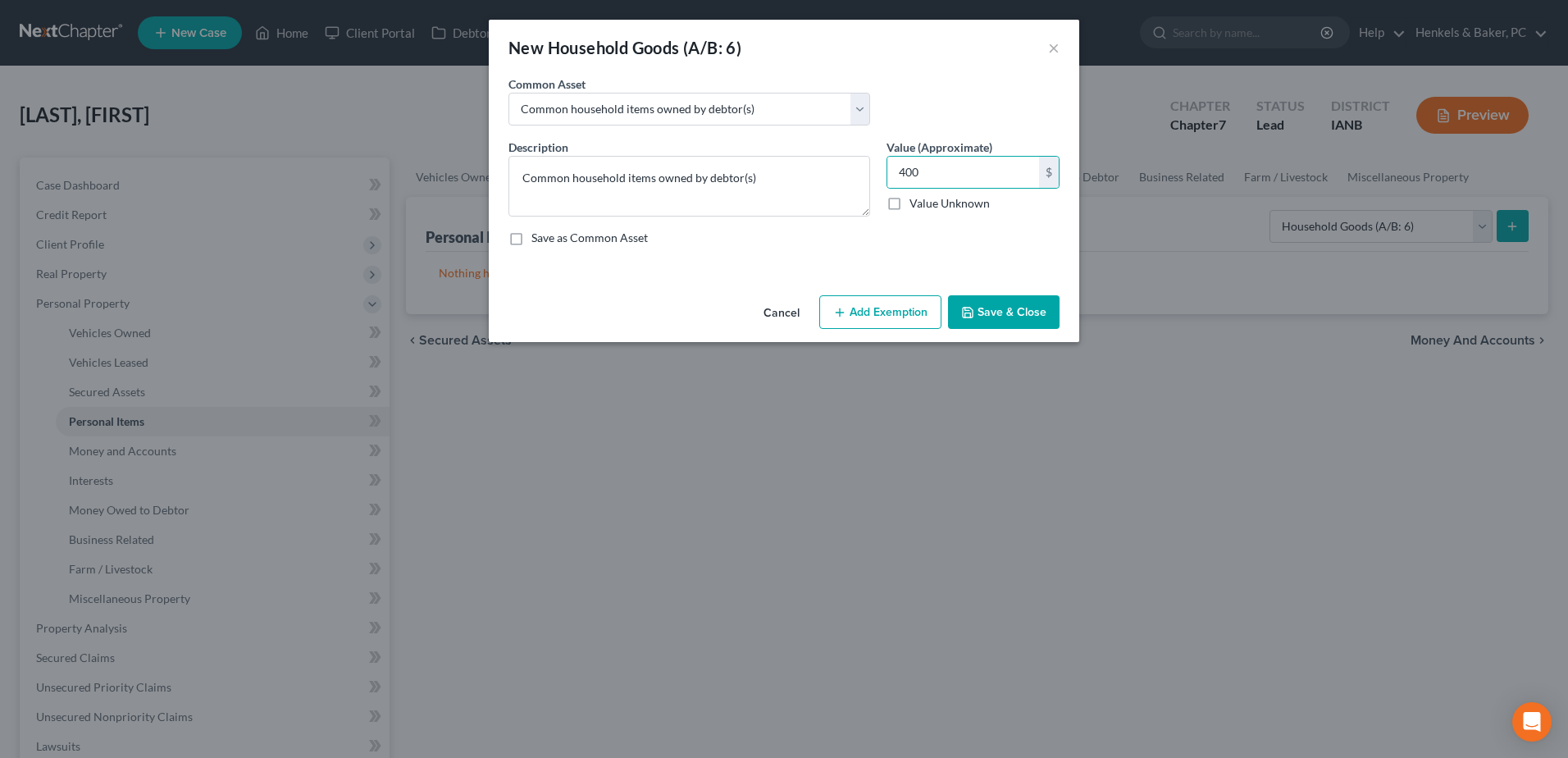 click on "Add Exemption" at bounding box center [880, 313] 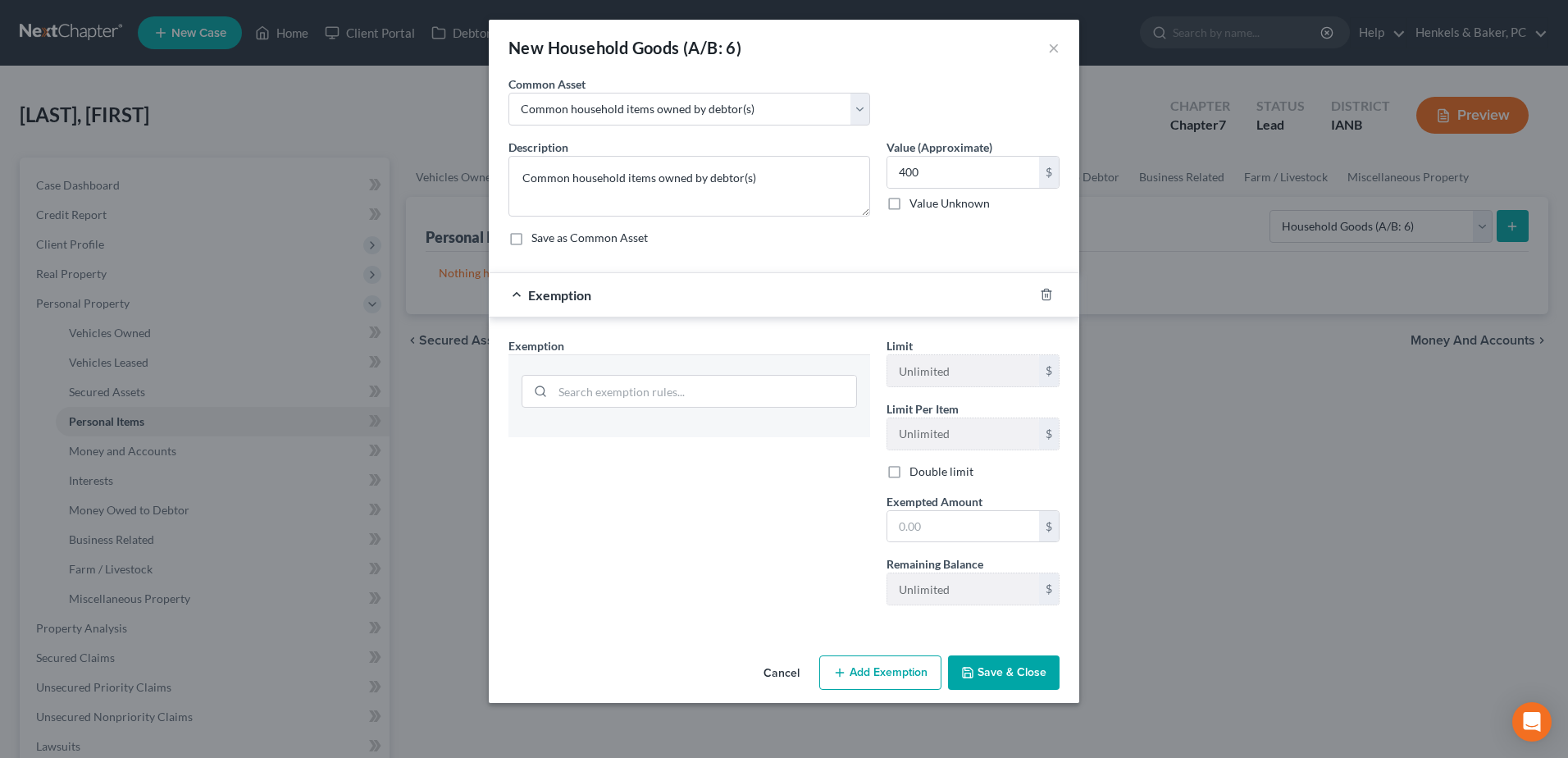 click at bounding box center (689, 390) 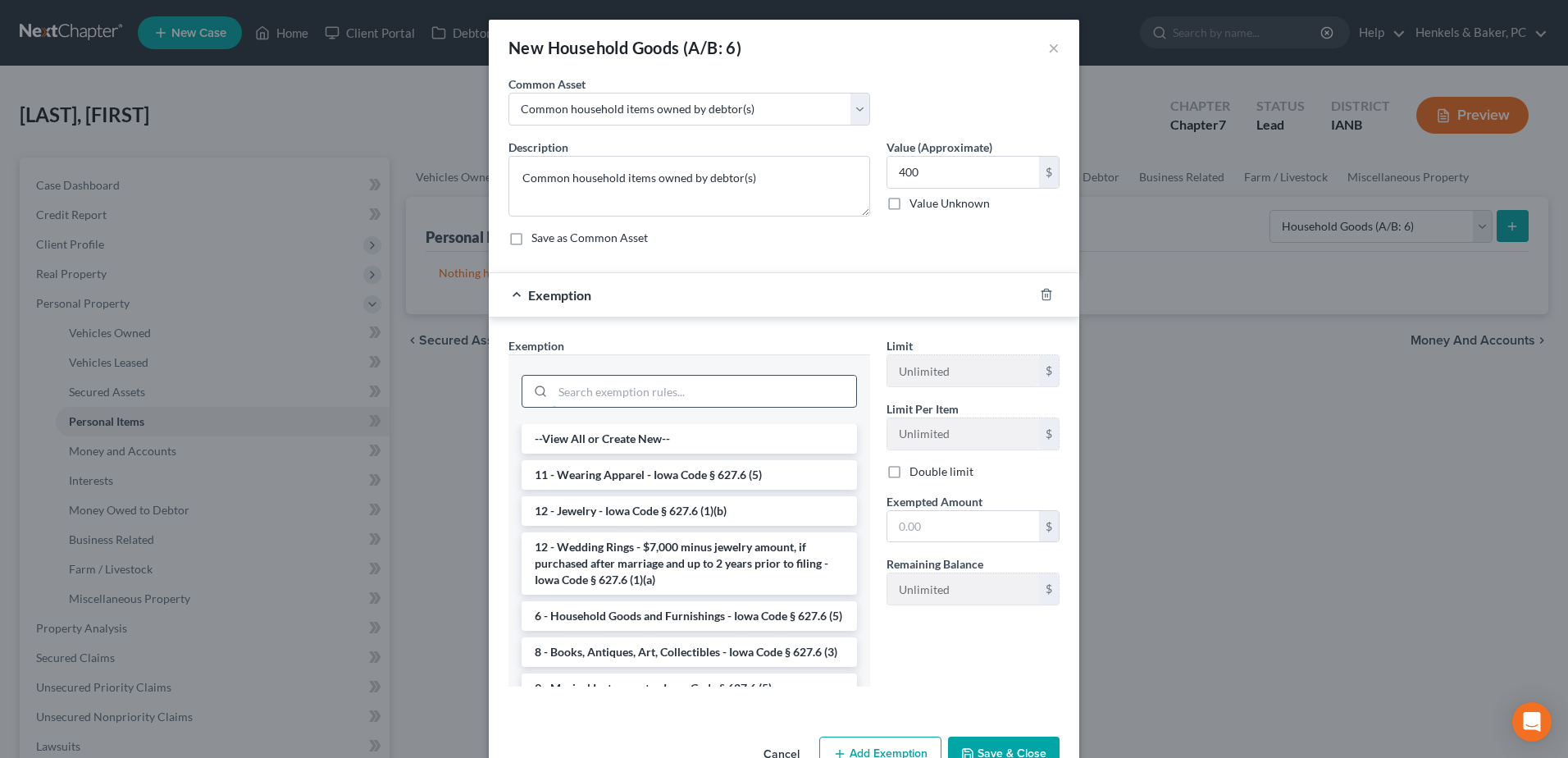 click at bounding box center (704, 391) 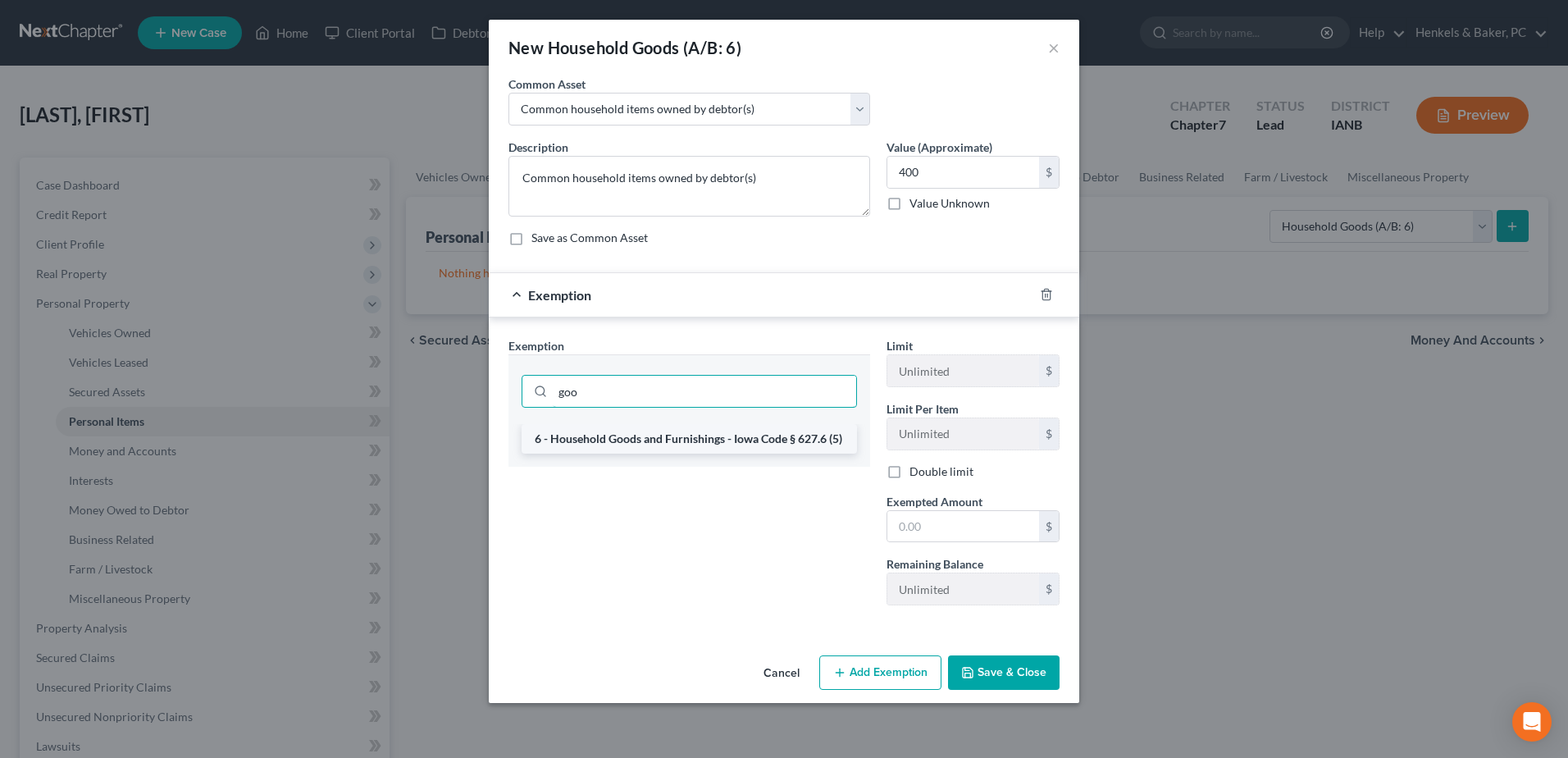 type on "goo" 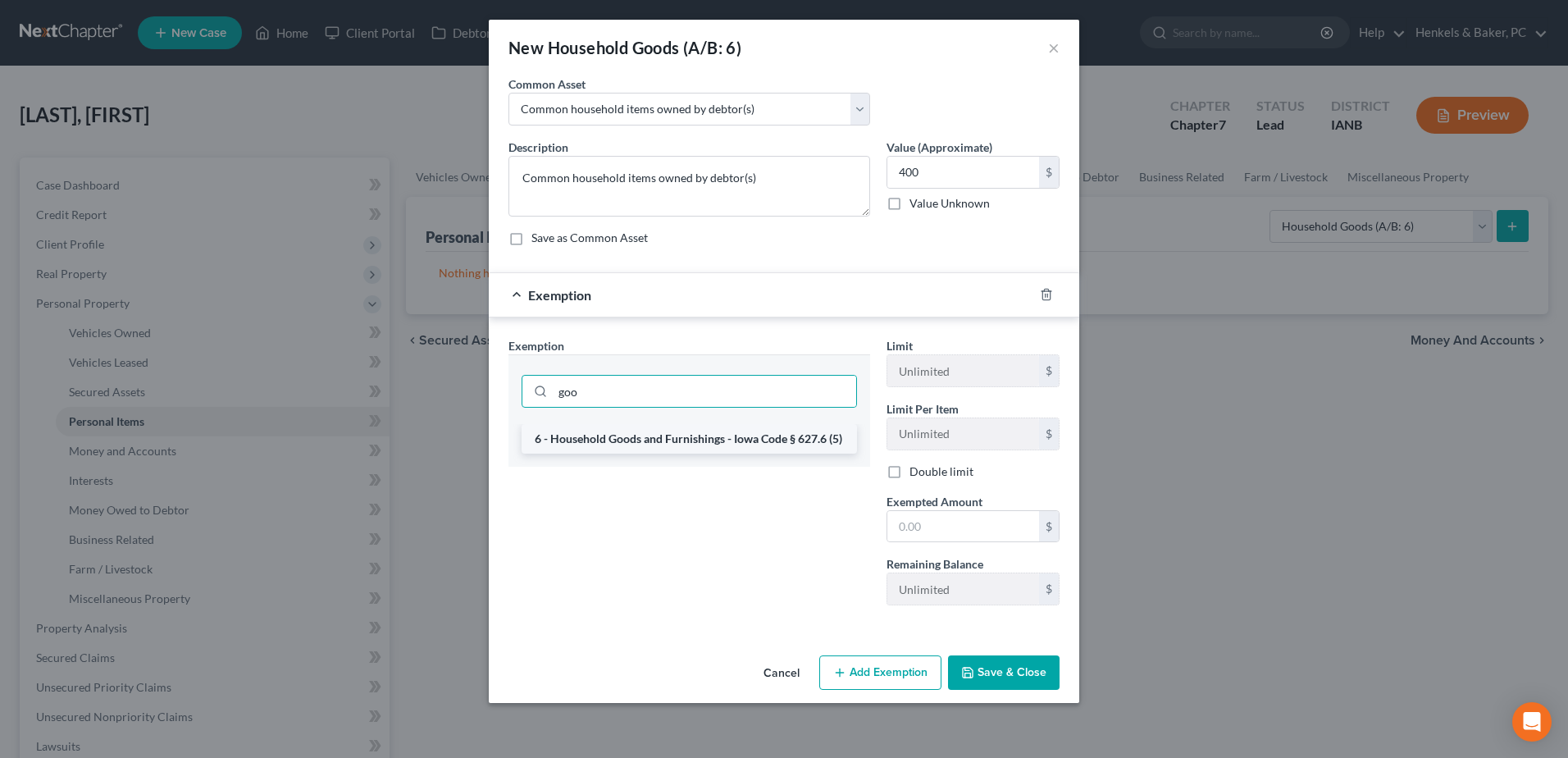 click on "6 - Household Goods and Furnishings - Iowa Code § 627.6 (5)" at bounding box center (689, 439) 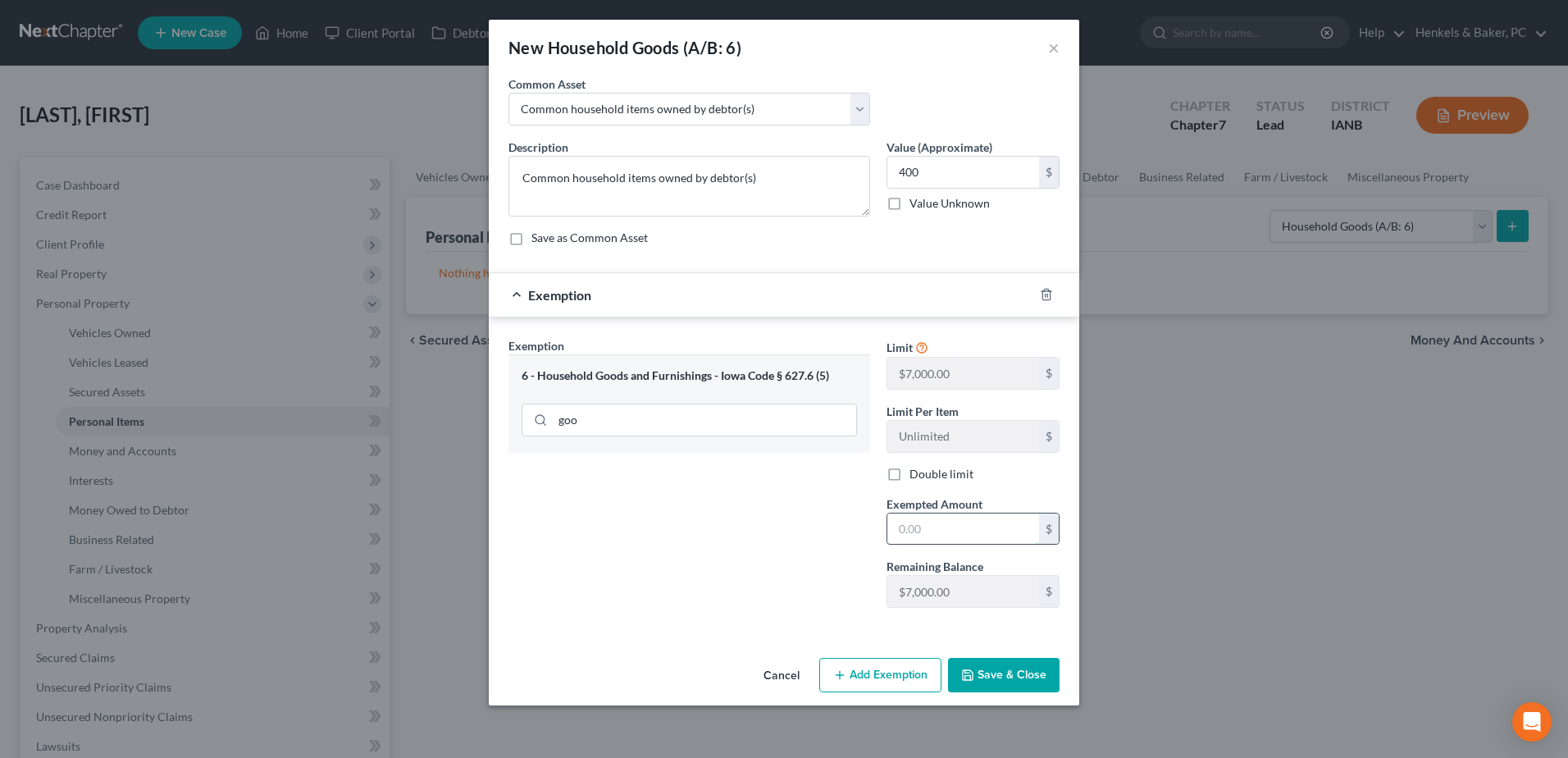 click at bounding box center (963, 529) 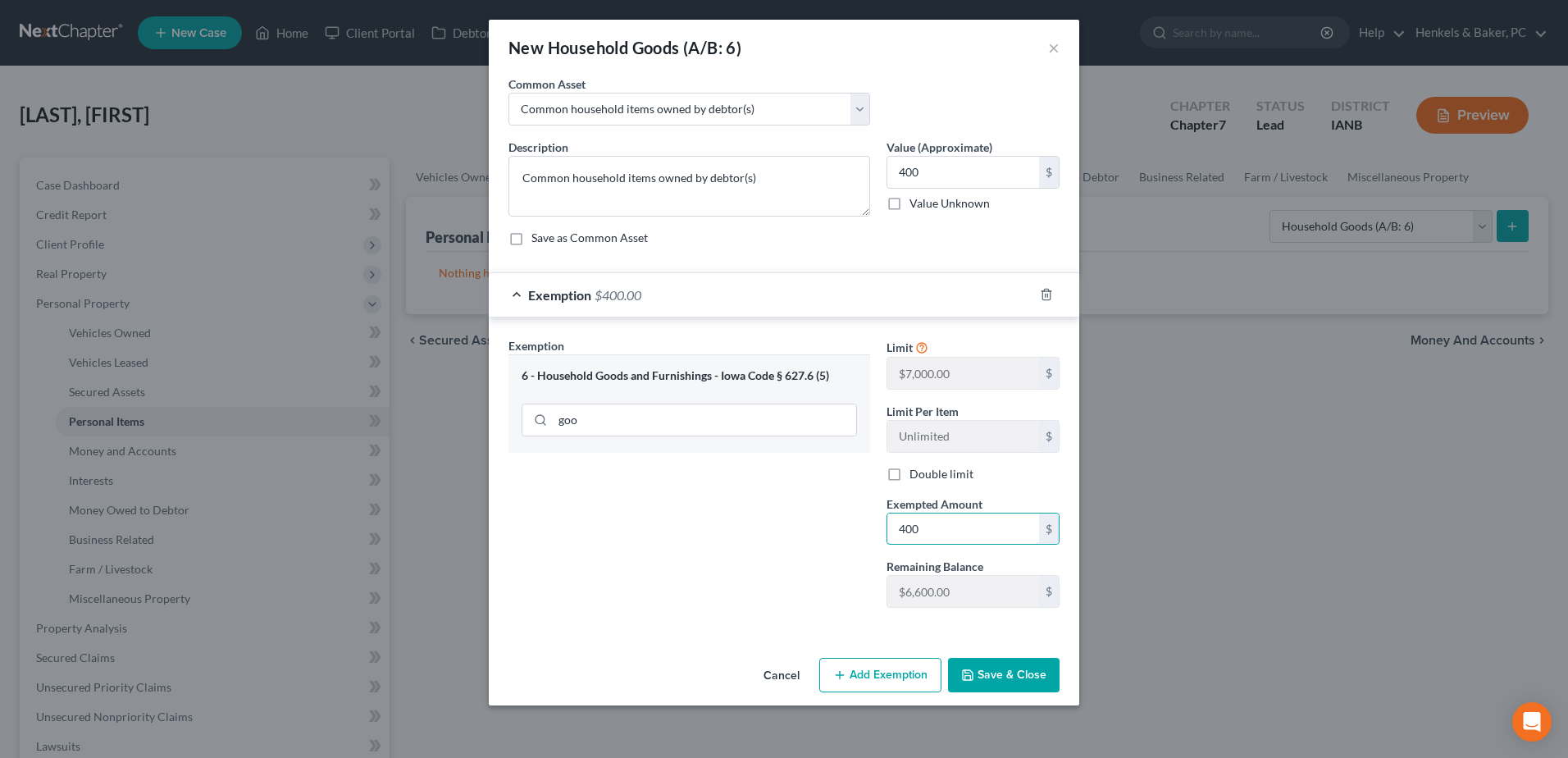 type on "400" 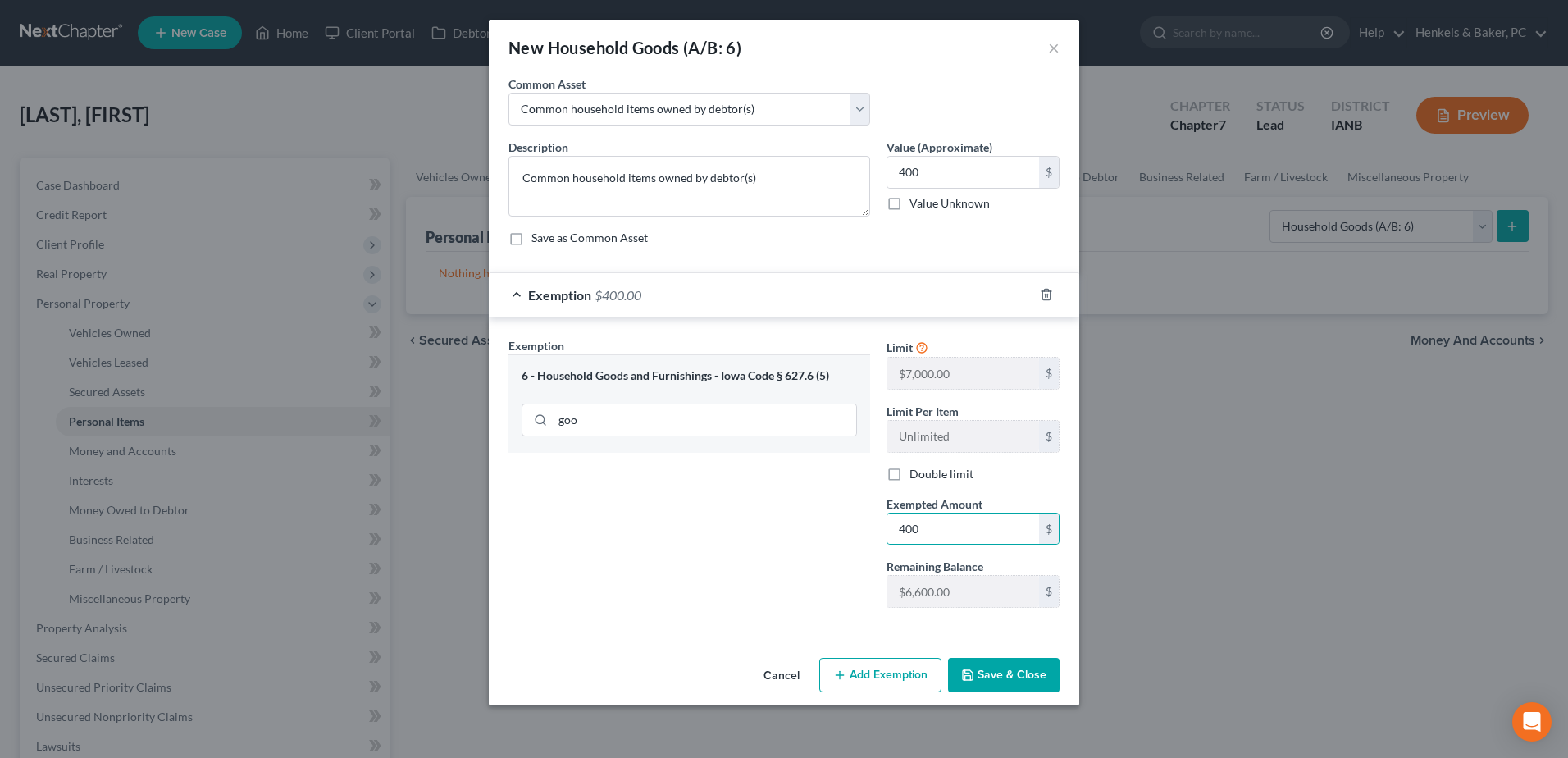 click on "Save & Close" at bounding box center (1004, 675) 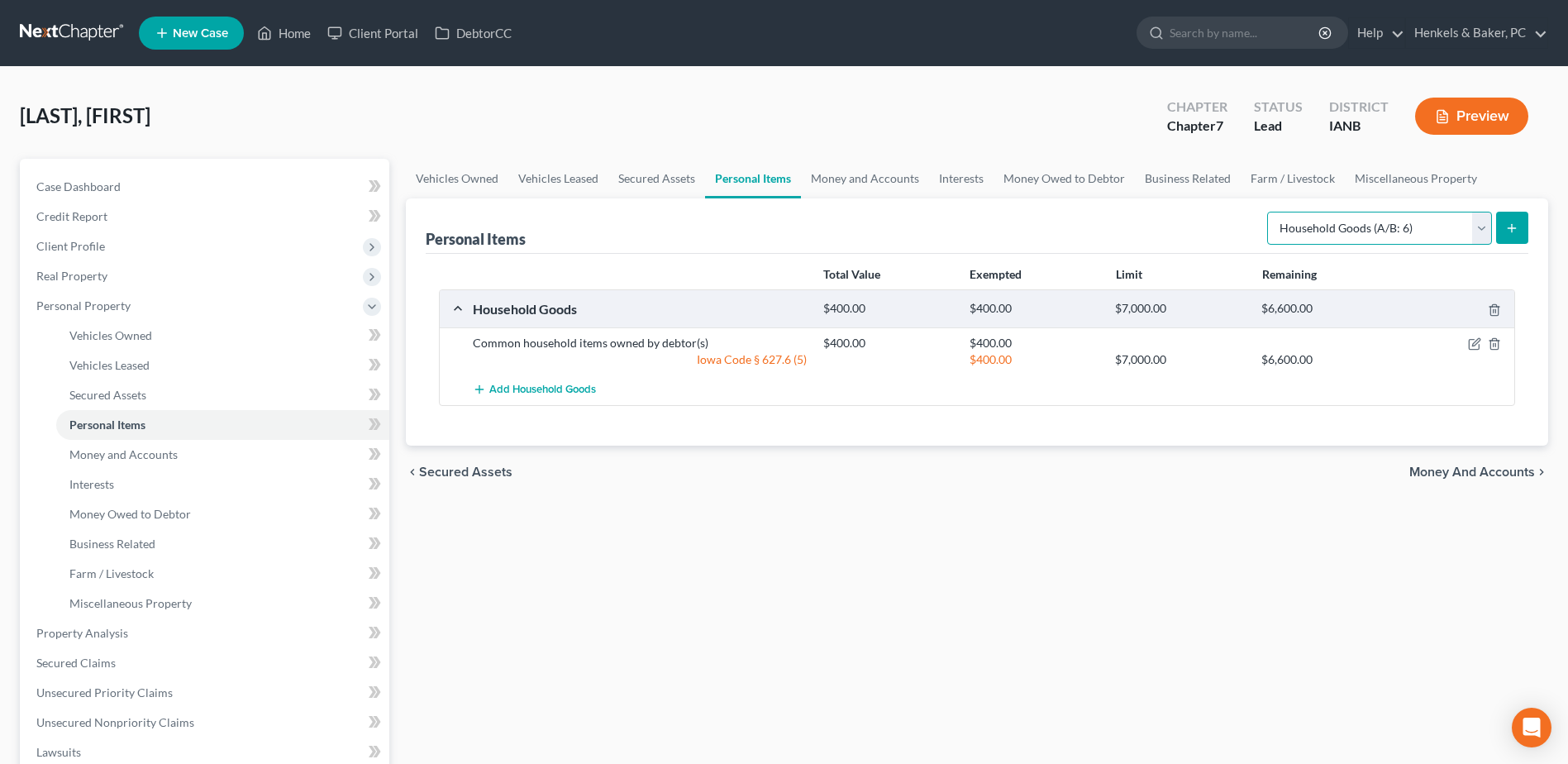 click on "Select Item Type Clothing (A/B: 11) Collectibles Of Value (A/B: 8) Electronics (A/B: 7) Firearms (A/B: 10) Household Goods (A/B: 6) Jewelry (A/B: 12) Other (A/B: 14) Pet(s) (A/B: 13) Sports & Hobby Equipment (A/B: 9)" at bounding box center (1380, 228) 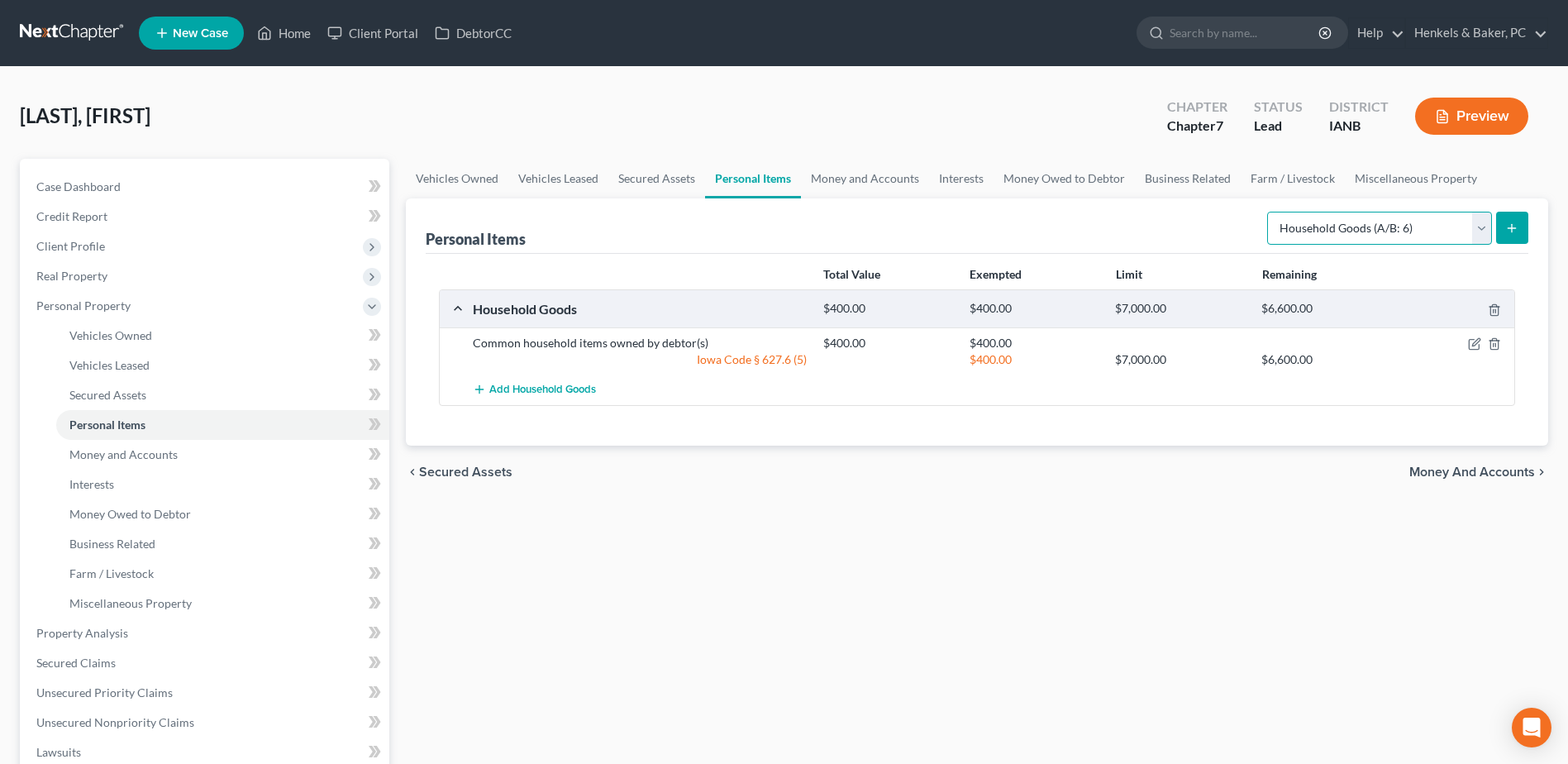 select on "electronics" 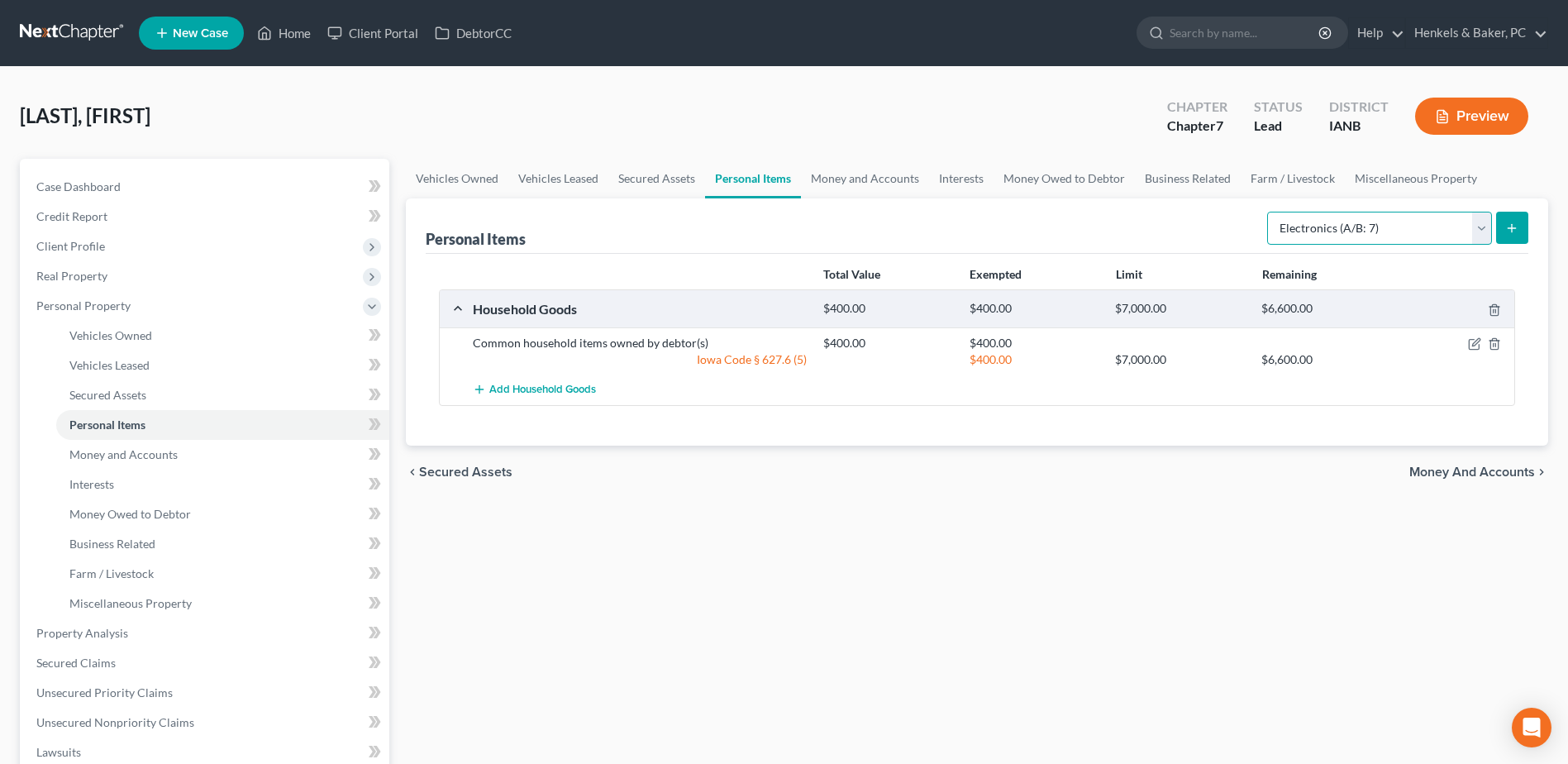 click on "Select Item Type Clothing (A/B: 11) Collectibles Of Value (A/B: 8) Electronics (A/B: 7) Firearms (A/B: 10) Household Goods (A/B: 6) Jewelry (A/B: 12) Other (A/B: 14) Pet(s) (A/B: 13) Sports & Hobby Equipment (A/B: 9)" at bounding box center (1380, 228) 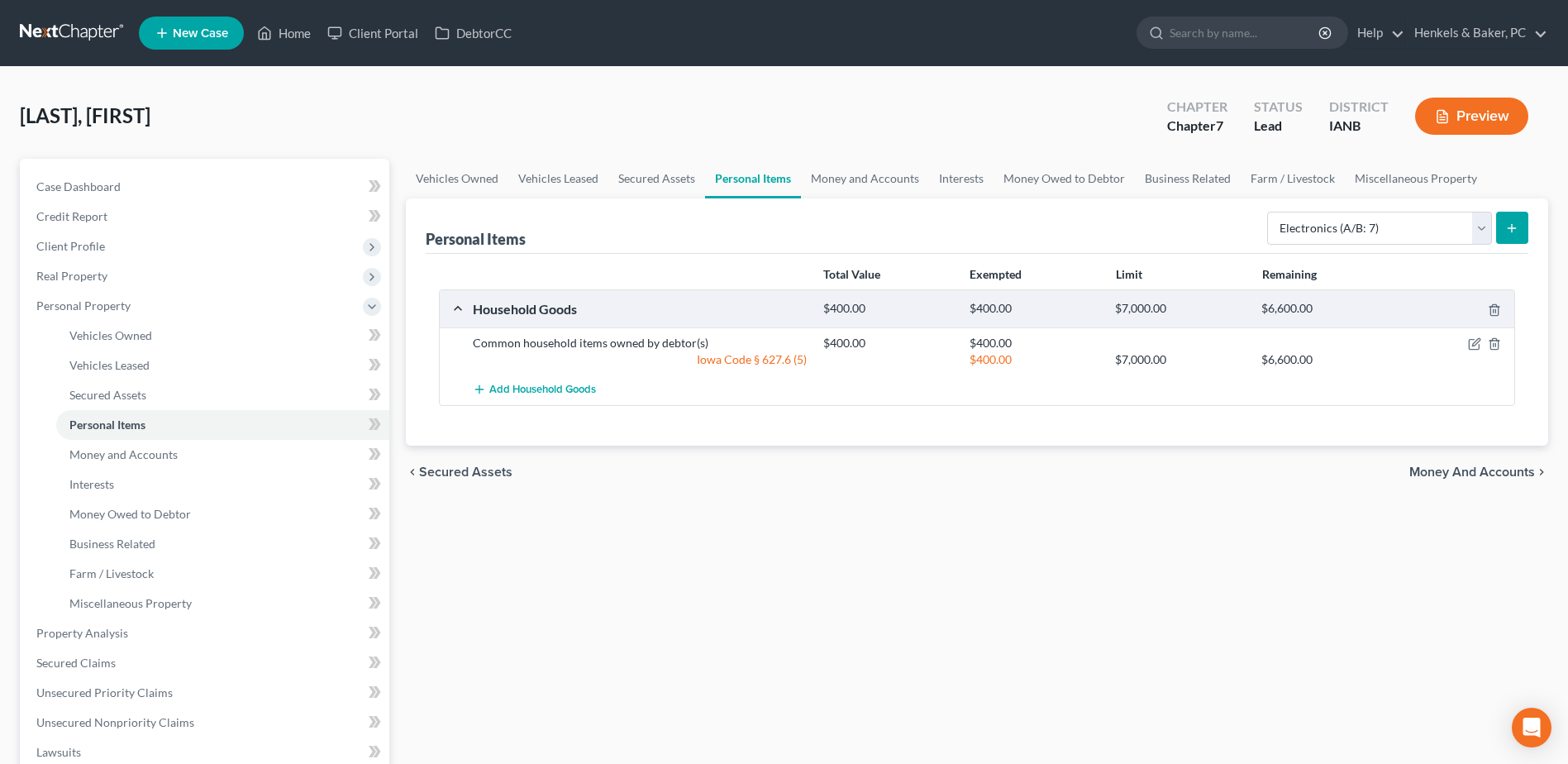 click 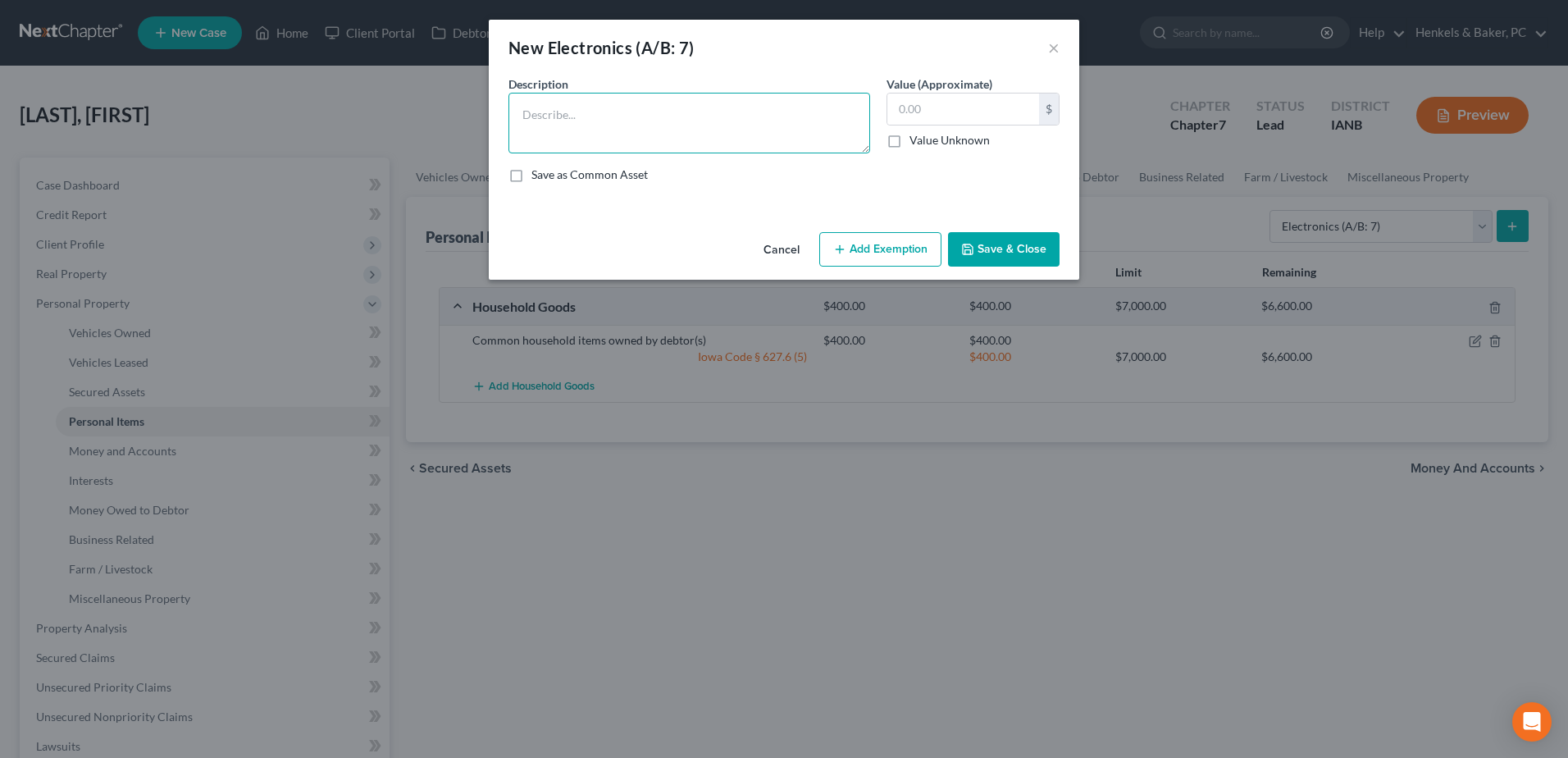 click at bounding box center [689, 123] 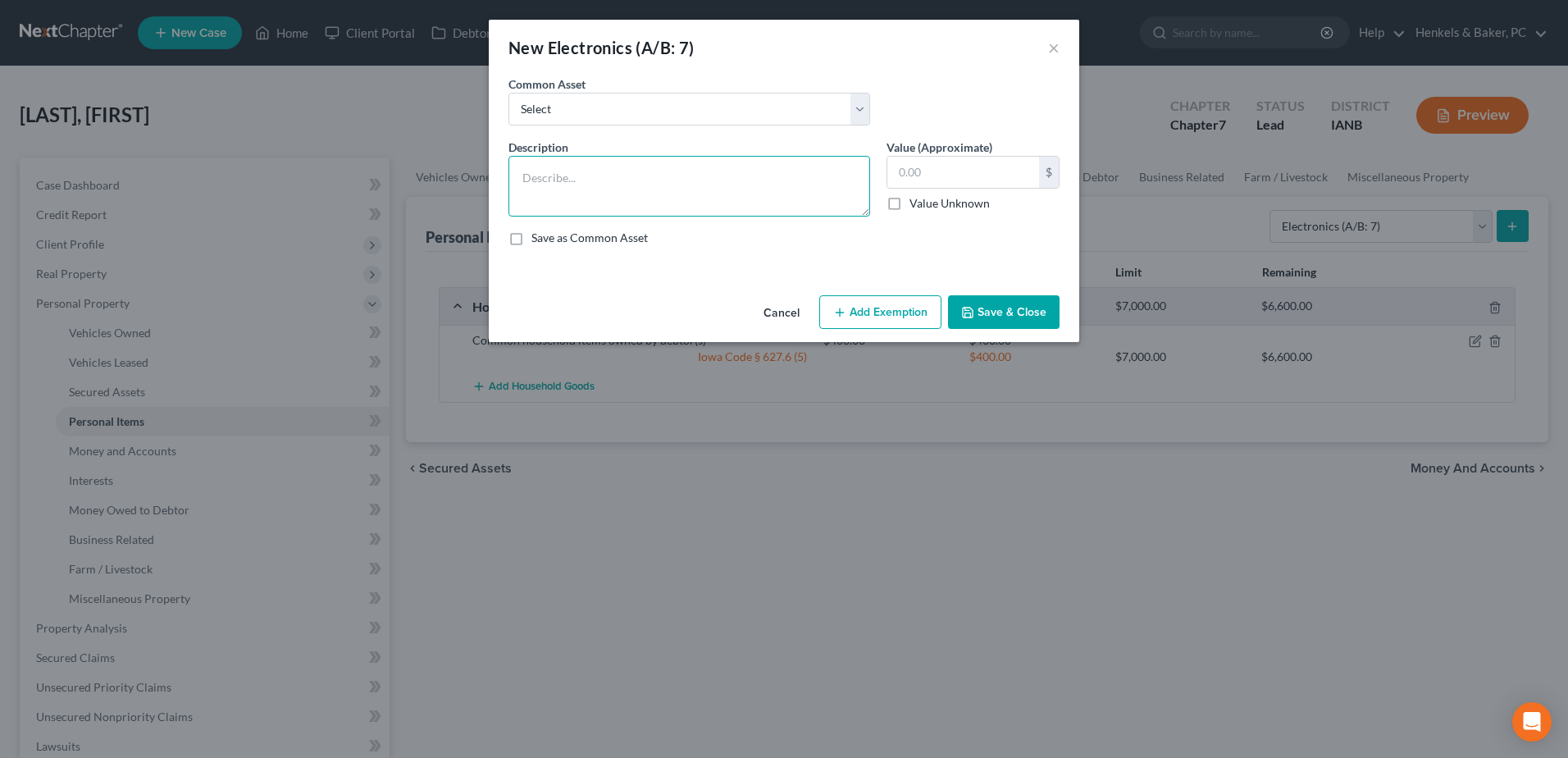 type on "E" 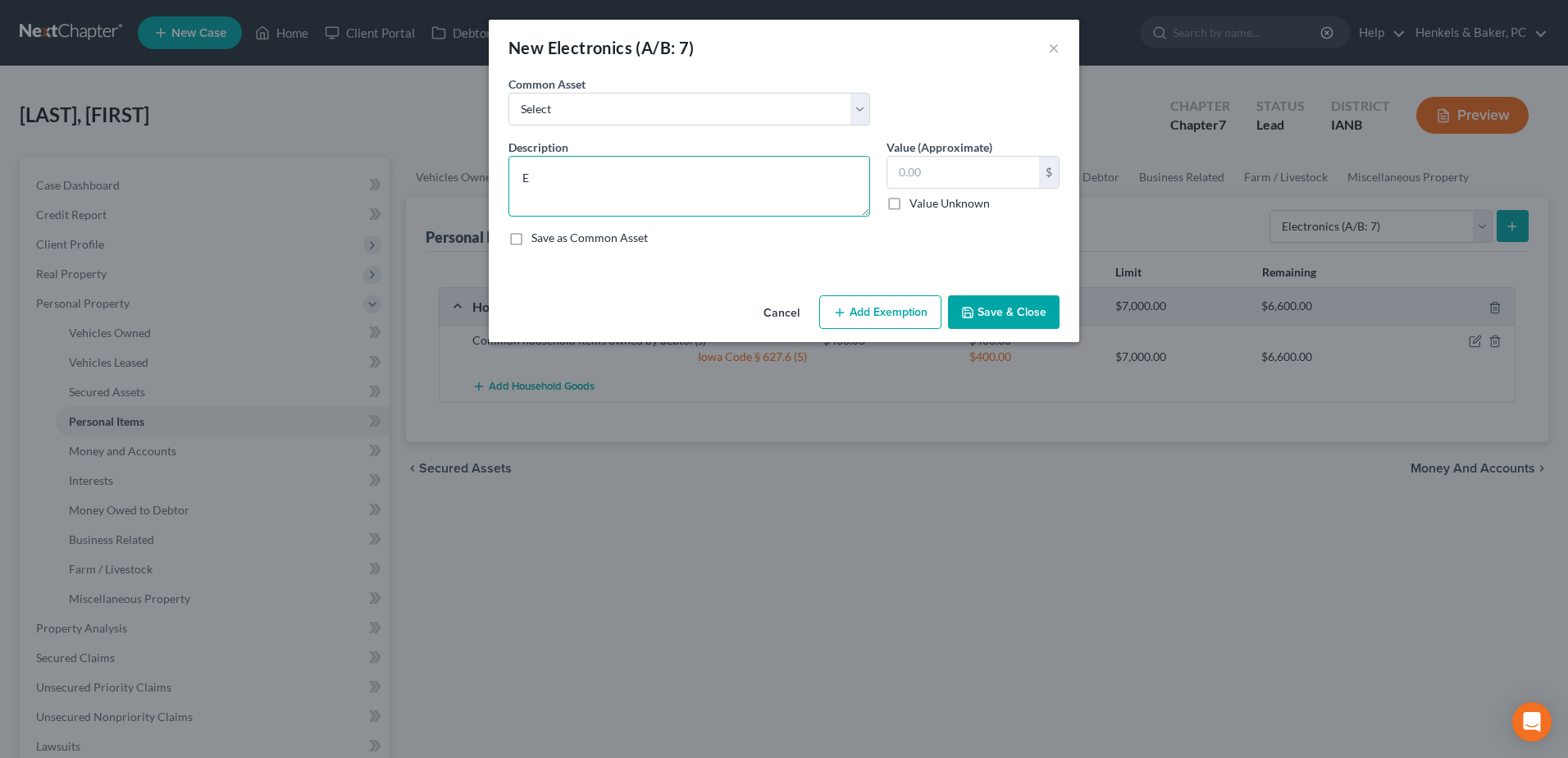 type 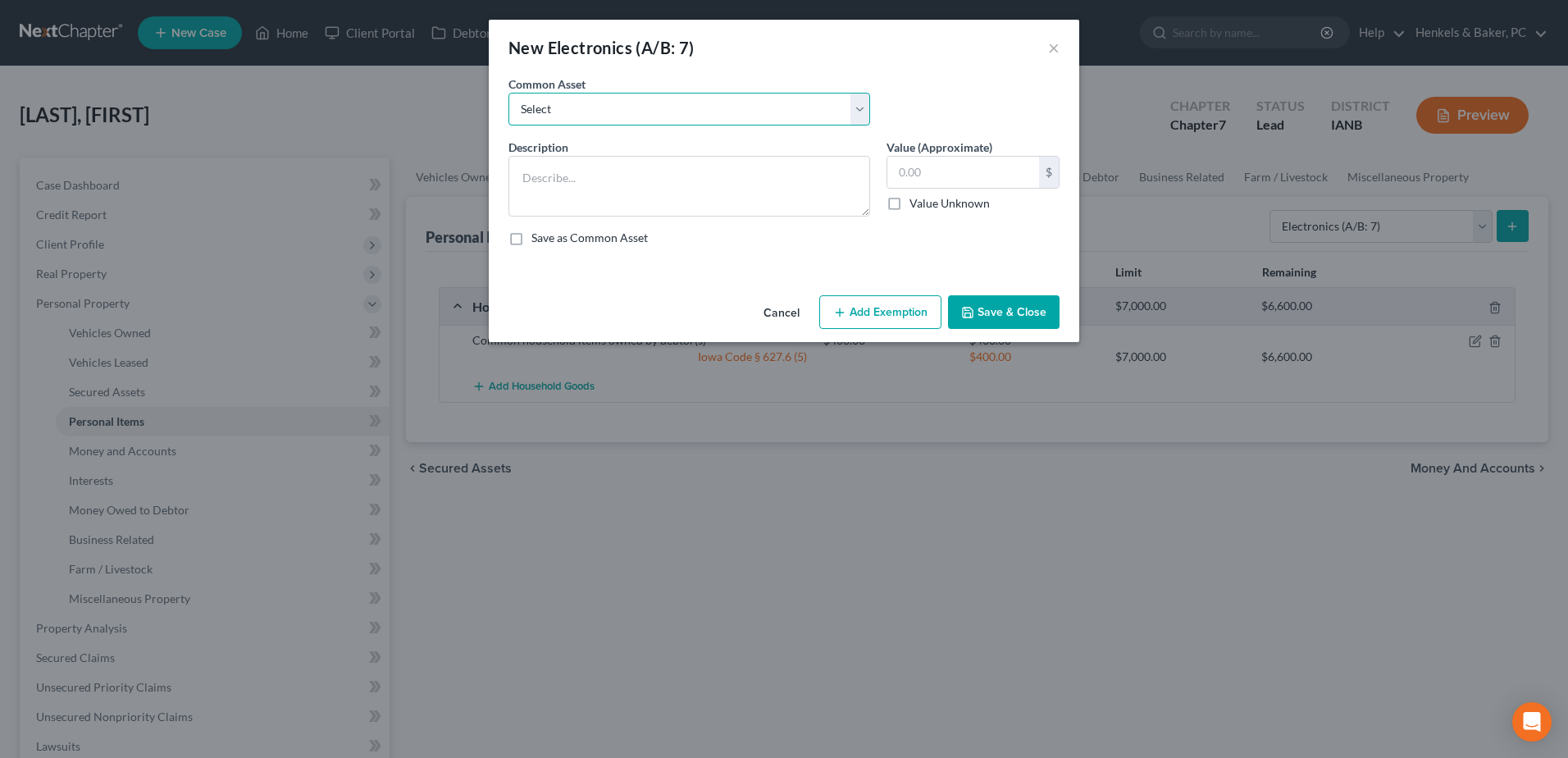 click on "Select Common household electronics owned by debtor(s)" at bounding box center (689, 109) 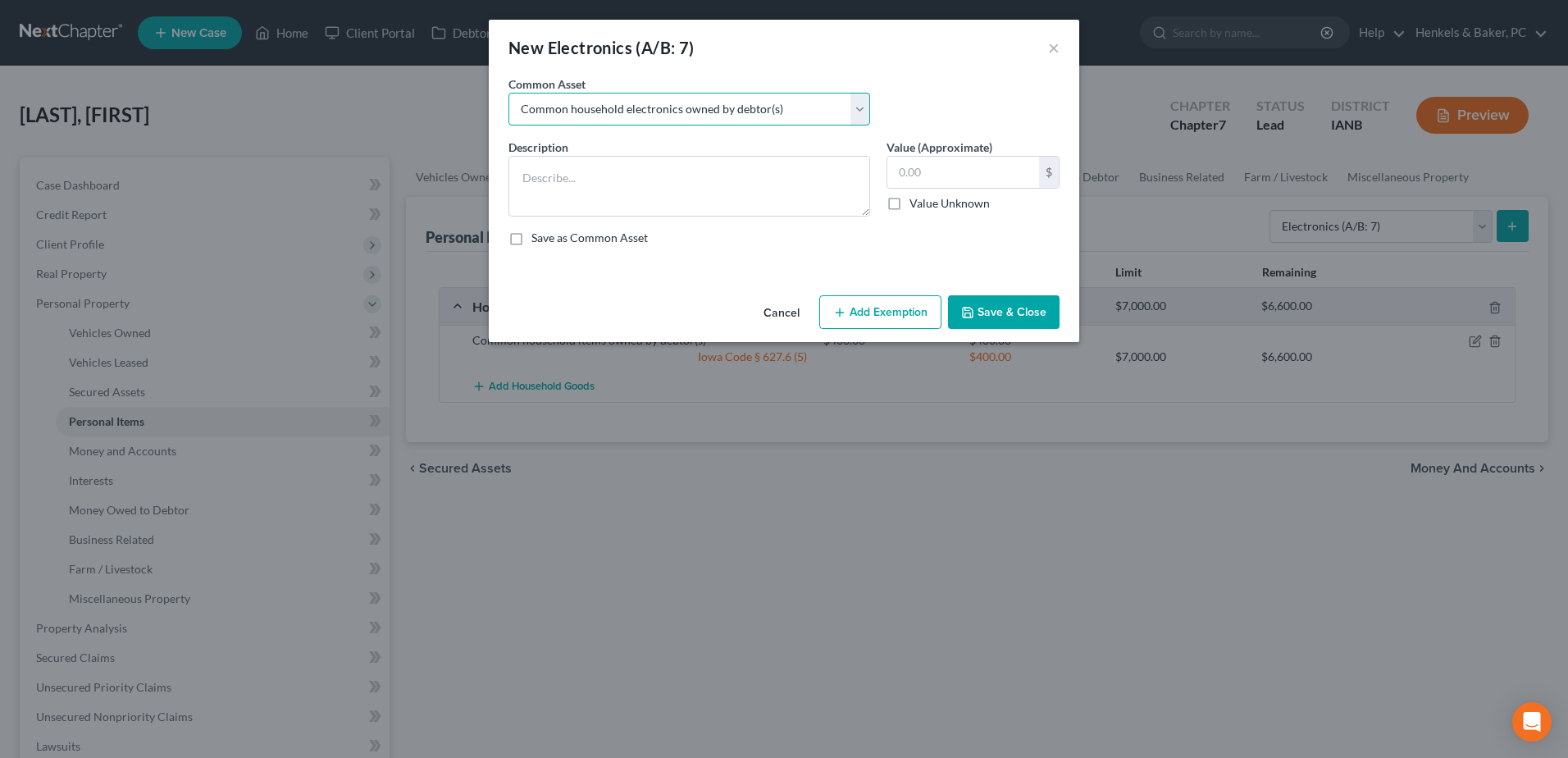 click on "Select Common household electronics owned by debtor(s)" at bounding box center (689, 109) 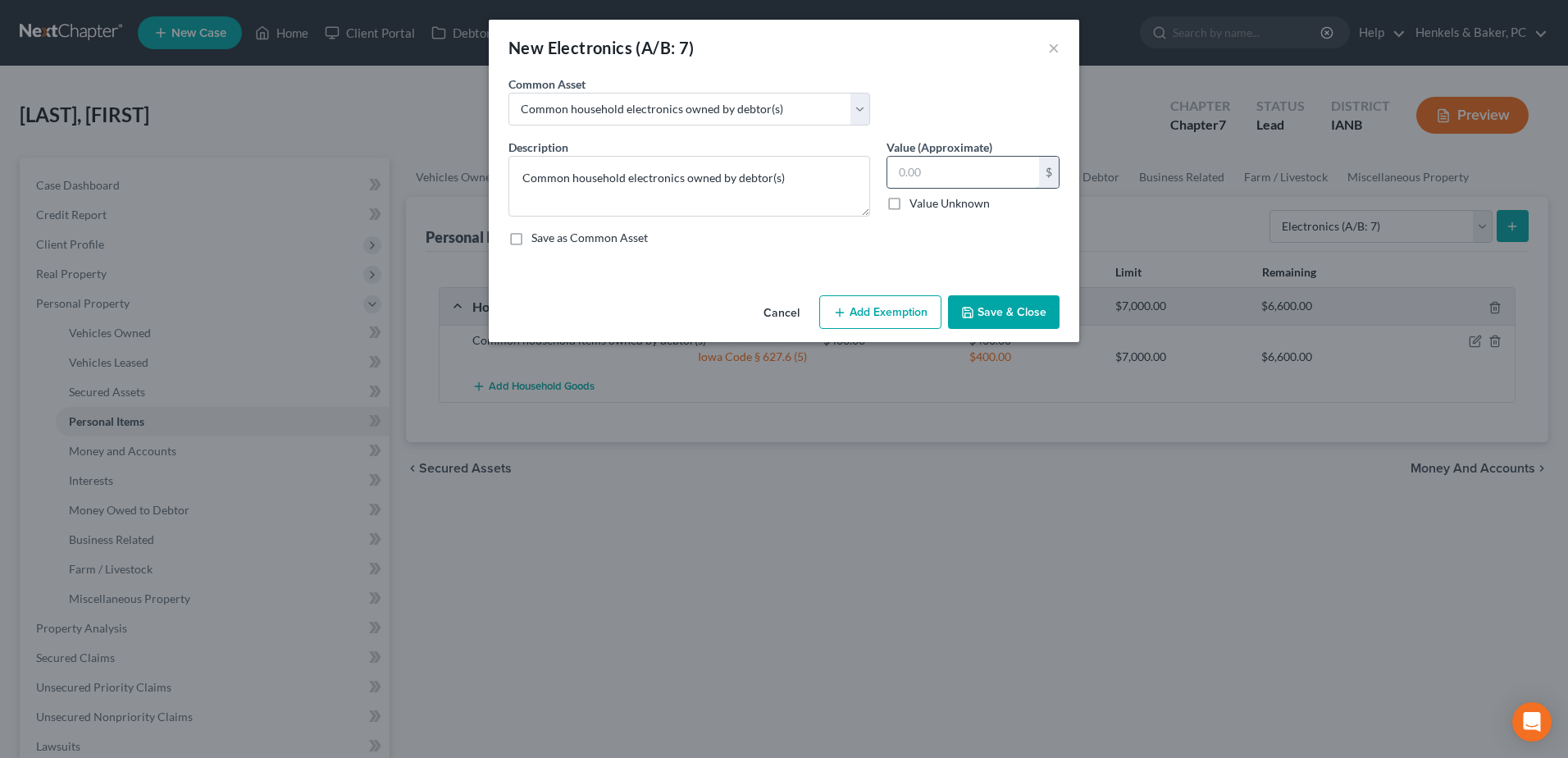 click at bounding box center [963, 172] 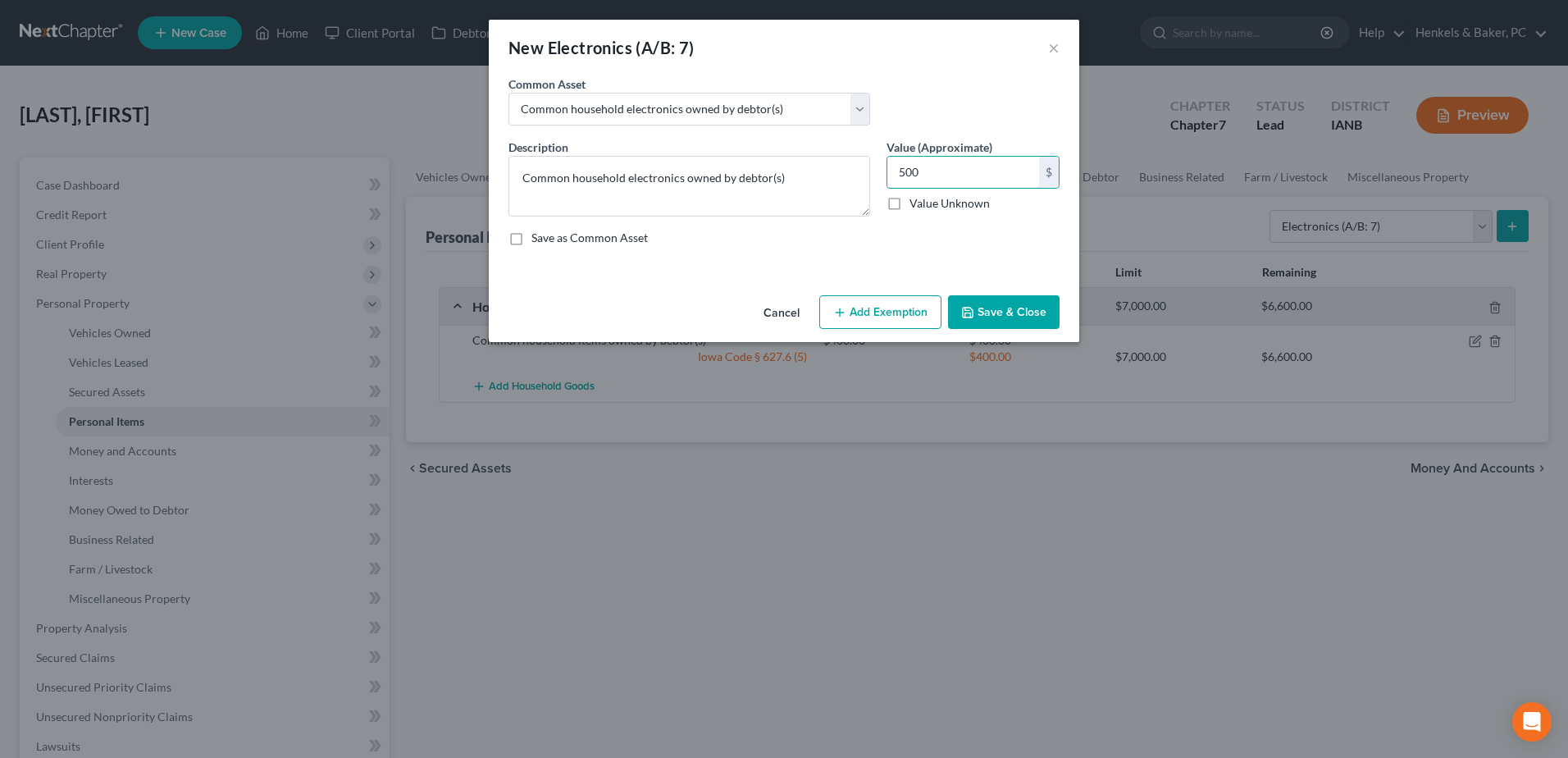 type on "500" 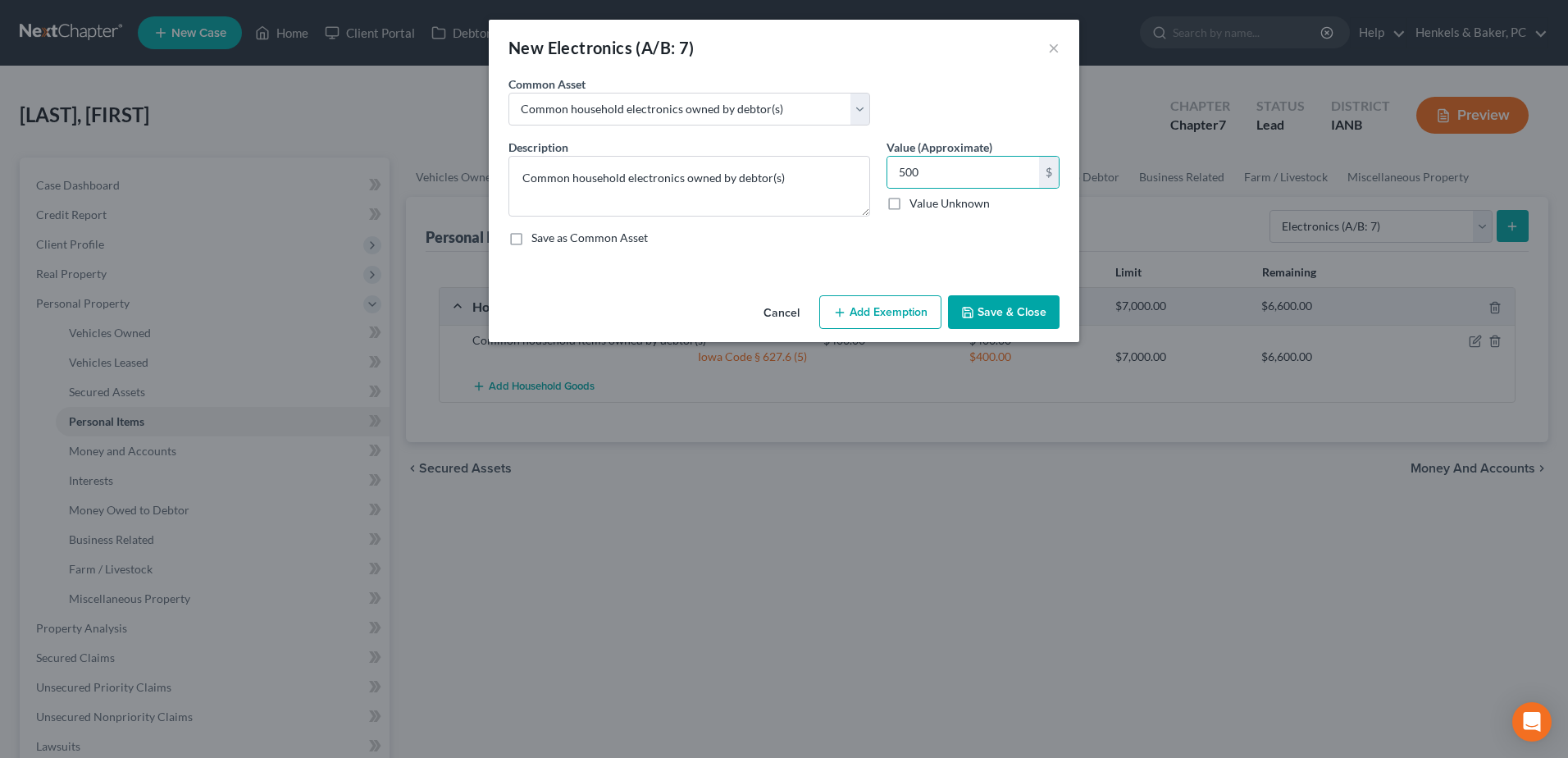 click on "Save & Close" at bounding box center [1004, 313] 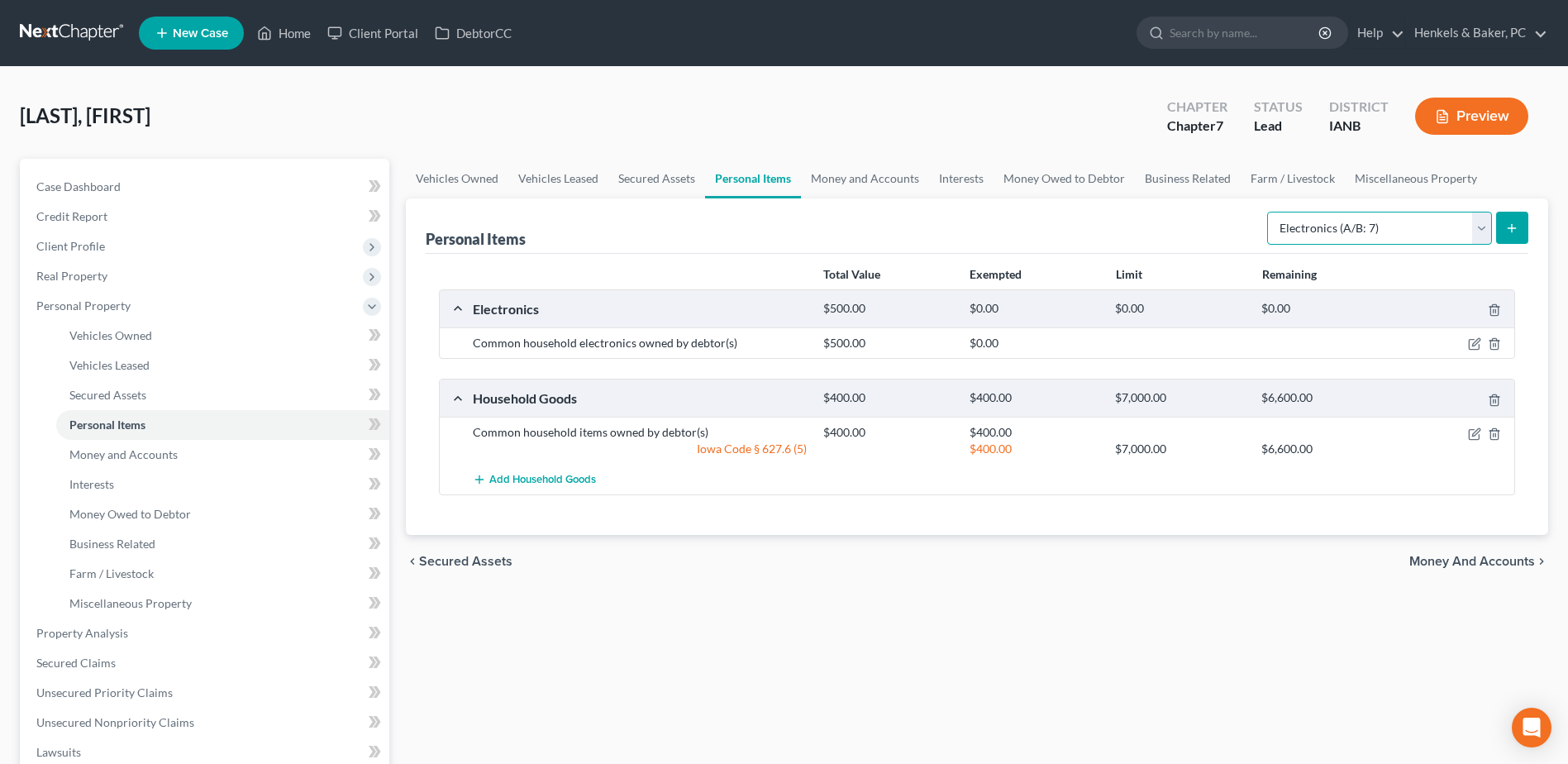 click on "Select Item Type Clothing (A/B: 11) Collectibles Of Value (A/B: 8) Electronics (A/B: 7) Firearms (A/B: 10) Household Goods (A/B: 6) Jewelry (A/B: 12) Other (A/B: 14) Pet(s) (A/B: 13) Sports & Hobby Equipment (A/B: 9)" at bounding box center [1380, 228] 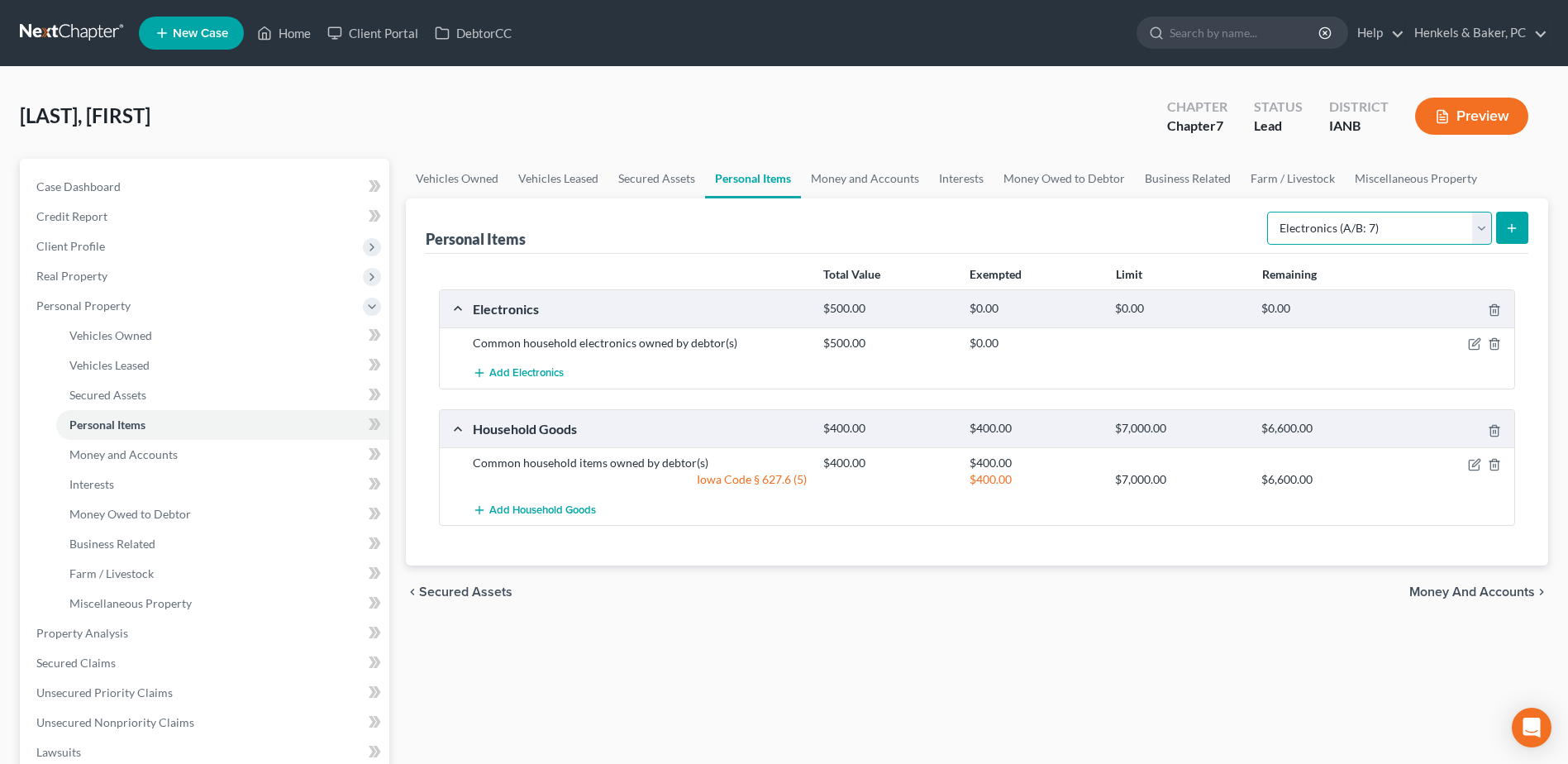 select on "sports_and_hobby_equipment" 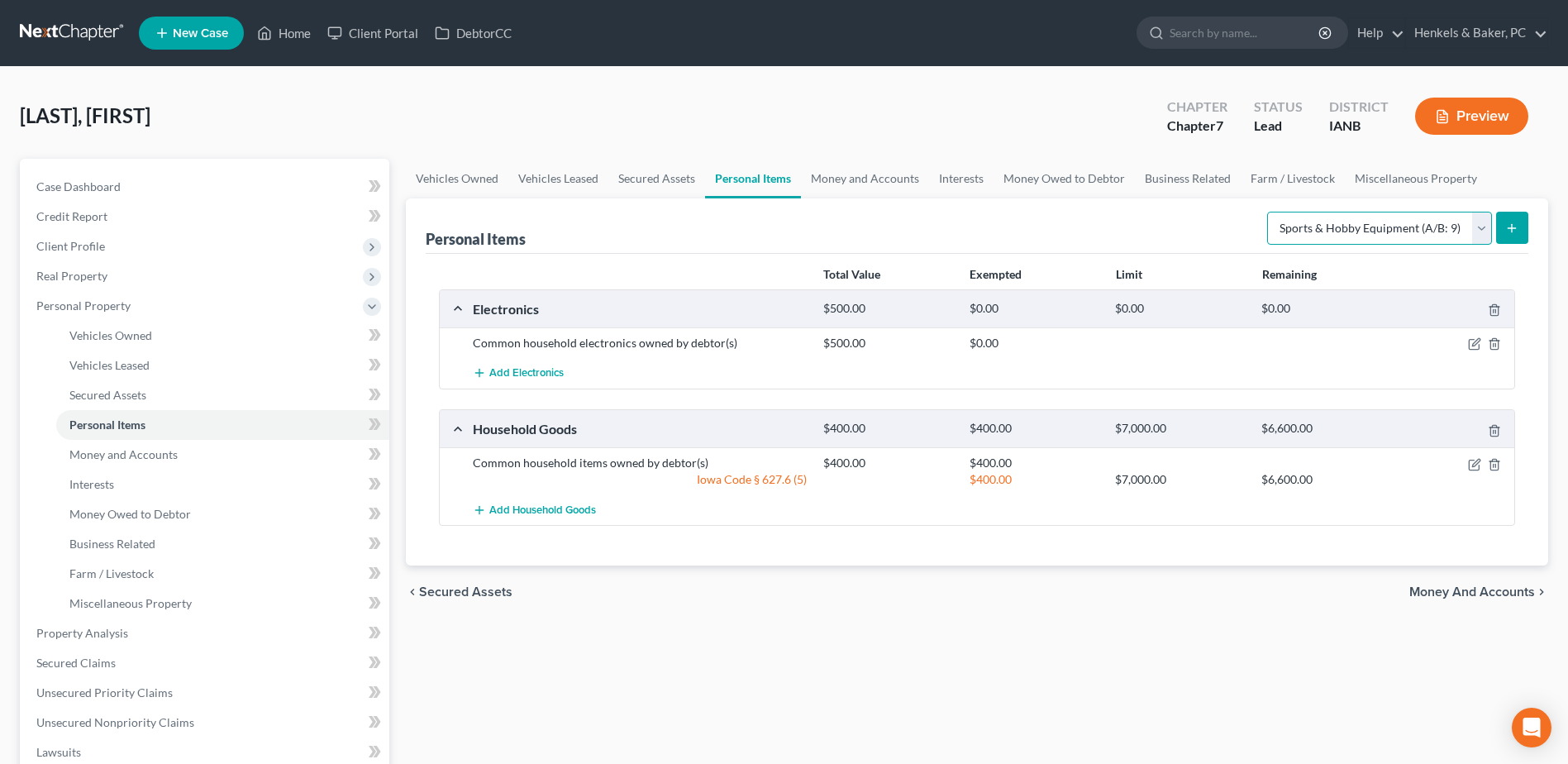click on "Select Item Type Clothing (A/B: 11) Collectibles Of Value (A/B: 8) Electronics (A/B: 7) Firearms (A/B: 10) Household Goods (A/B: 6) Jewelry (A/B: 12) Other (A/B: 14) Pet(s) (A/B: 13) Sports & Hobby Equipment (A/B: 9)" at bounding box center [1380, 228] 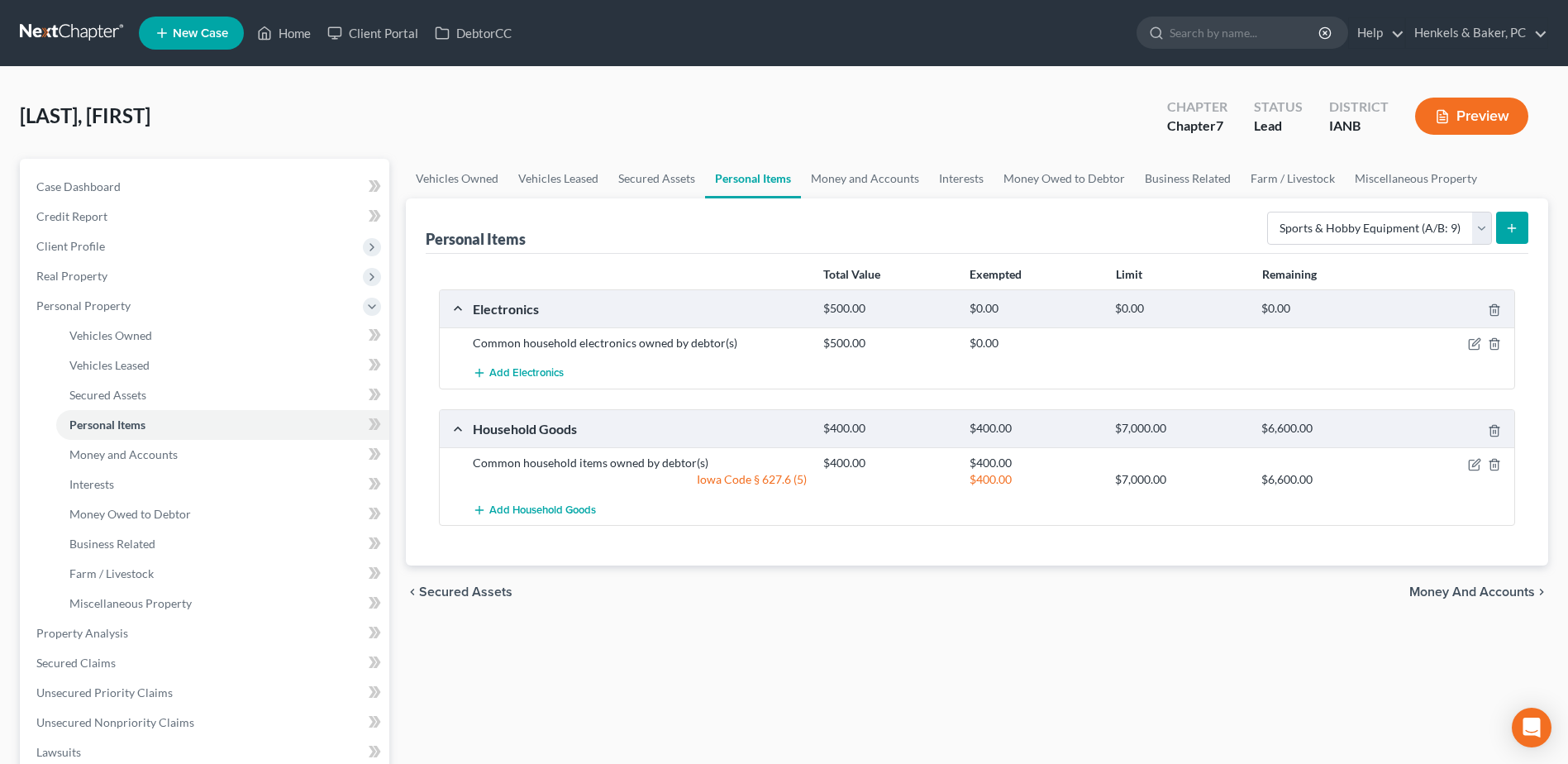 click 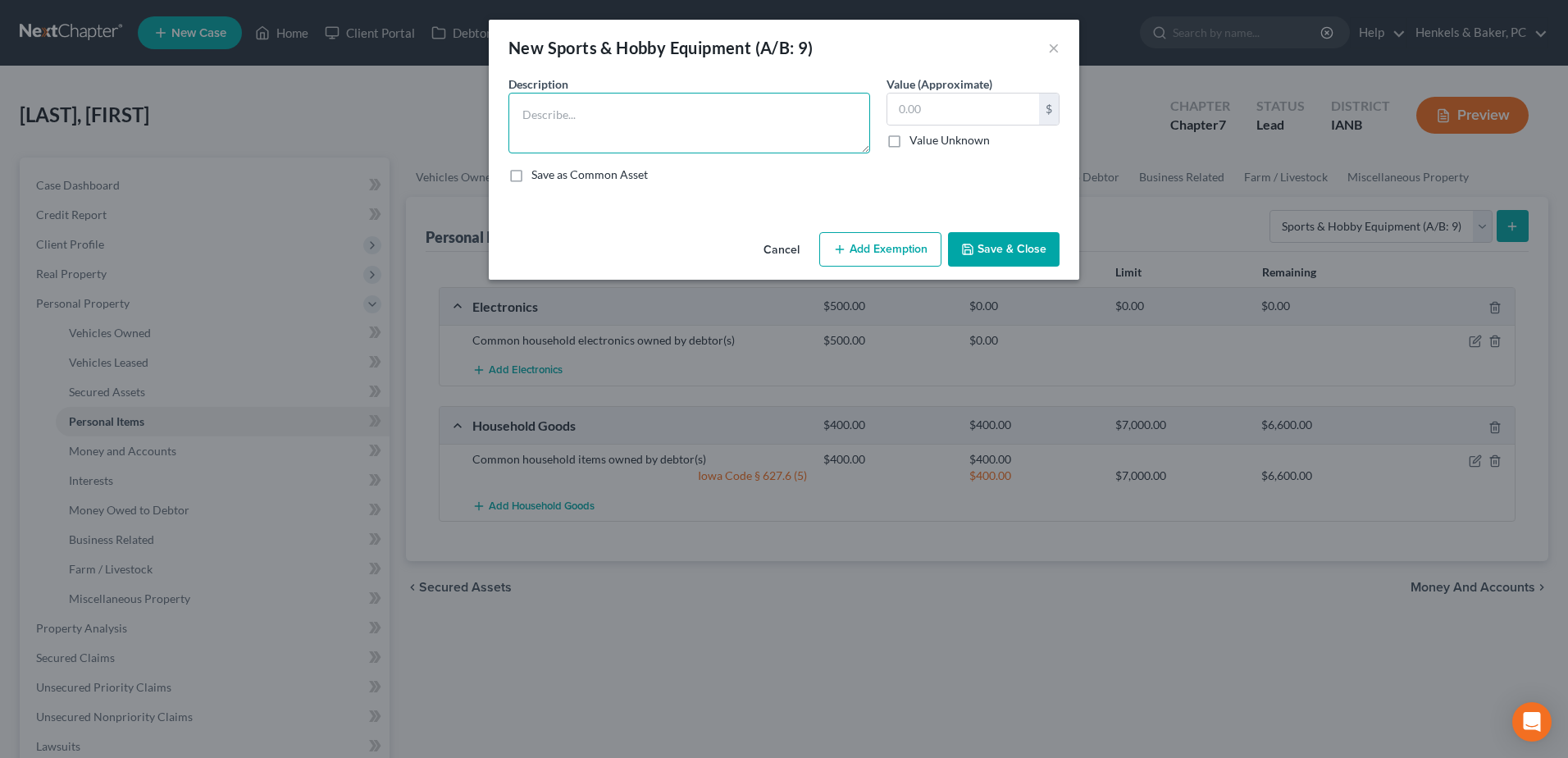 click at bounding box center (689, 123) 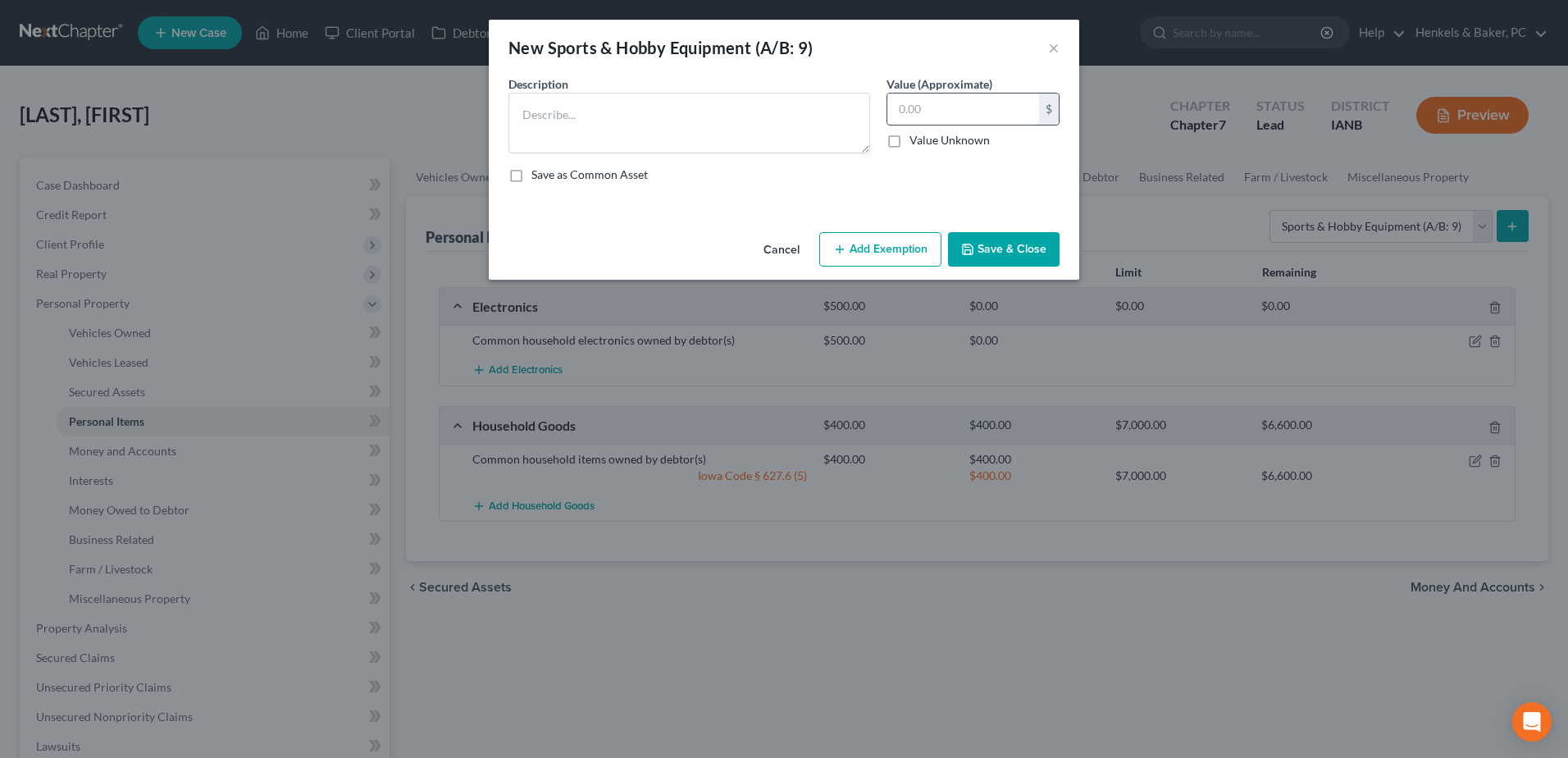 click at bounding box center (963, 109) 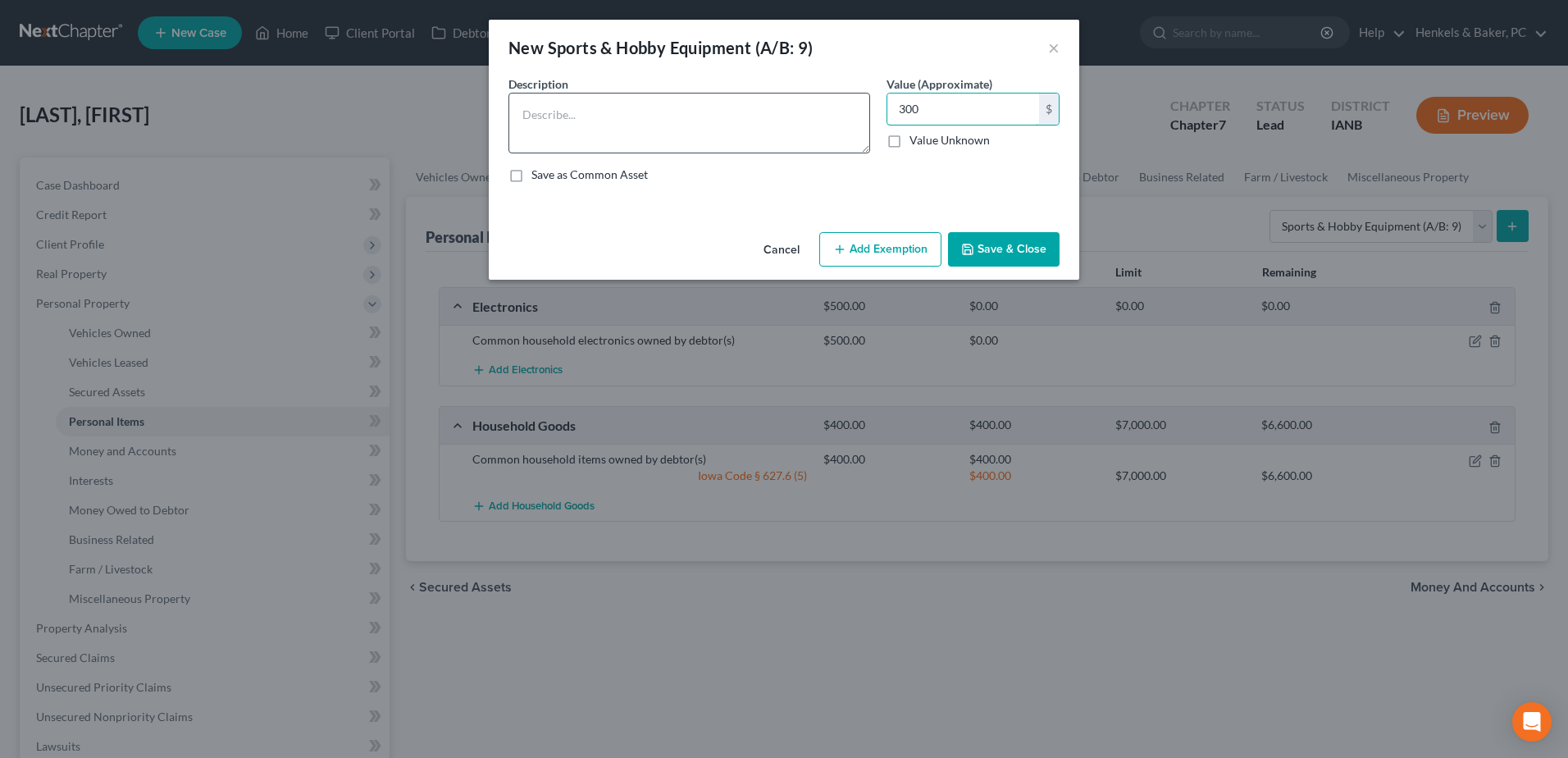 type on "300" 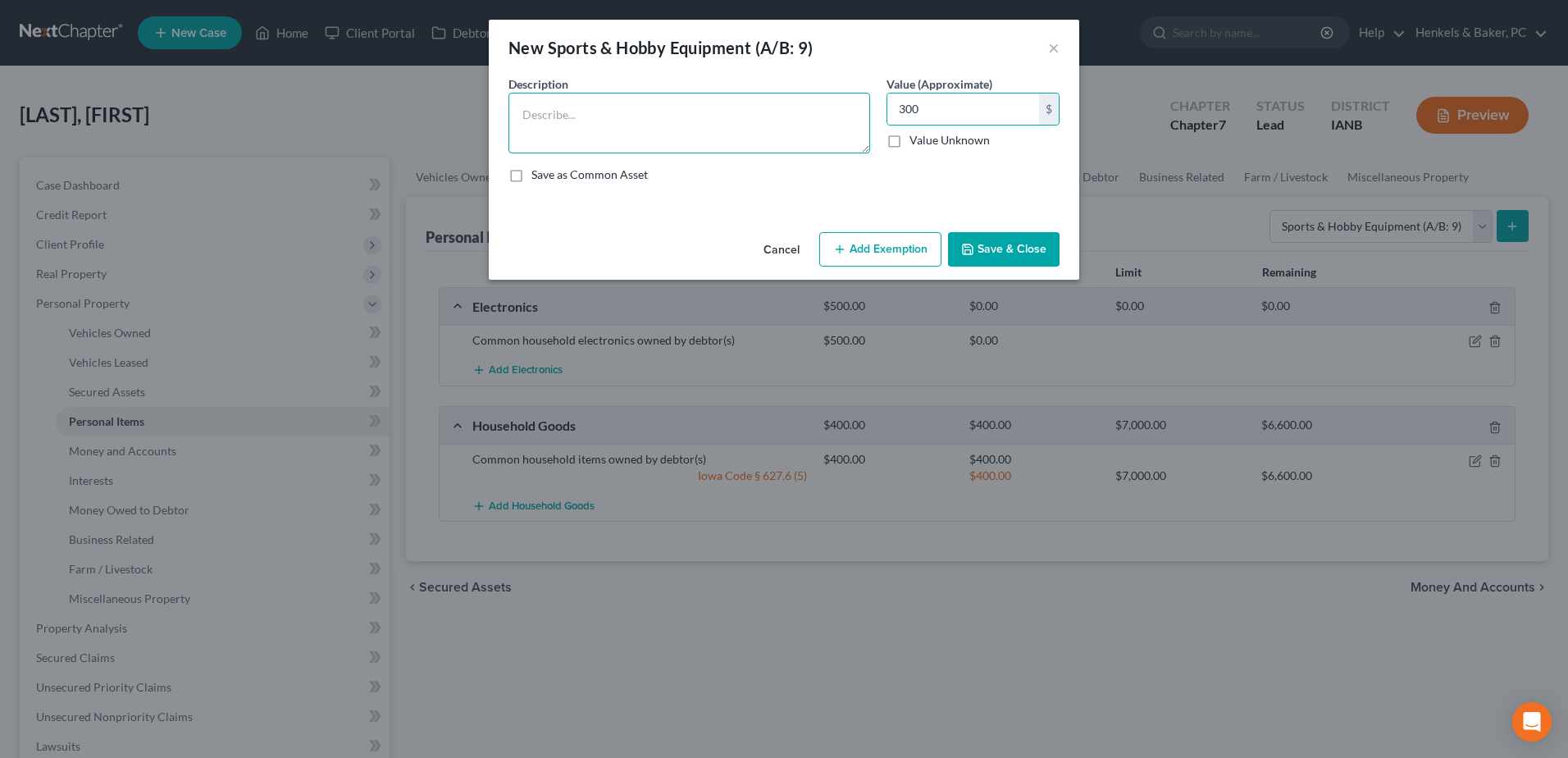 click at bounding box center [689, 123] 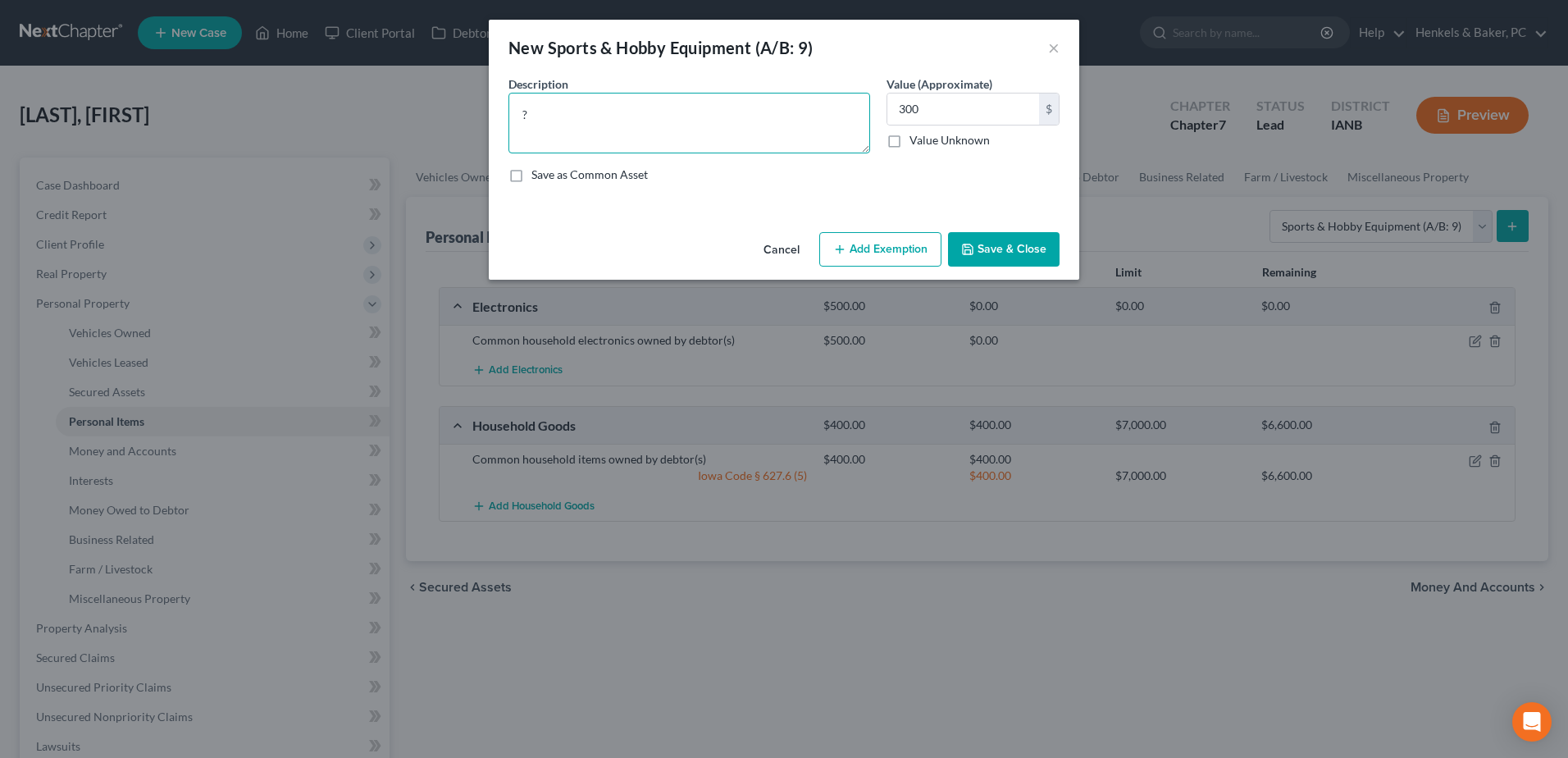 type on "?" 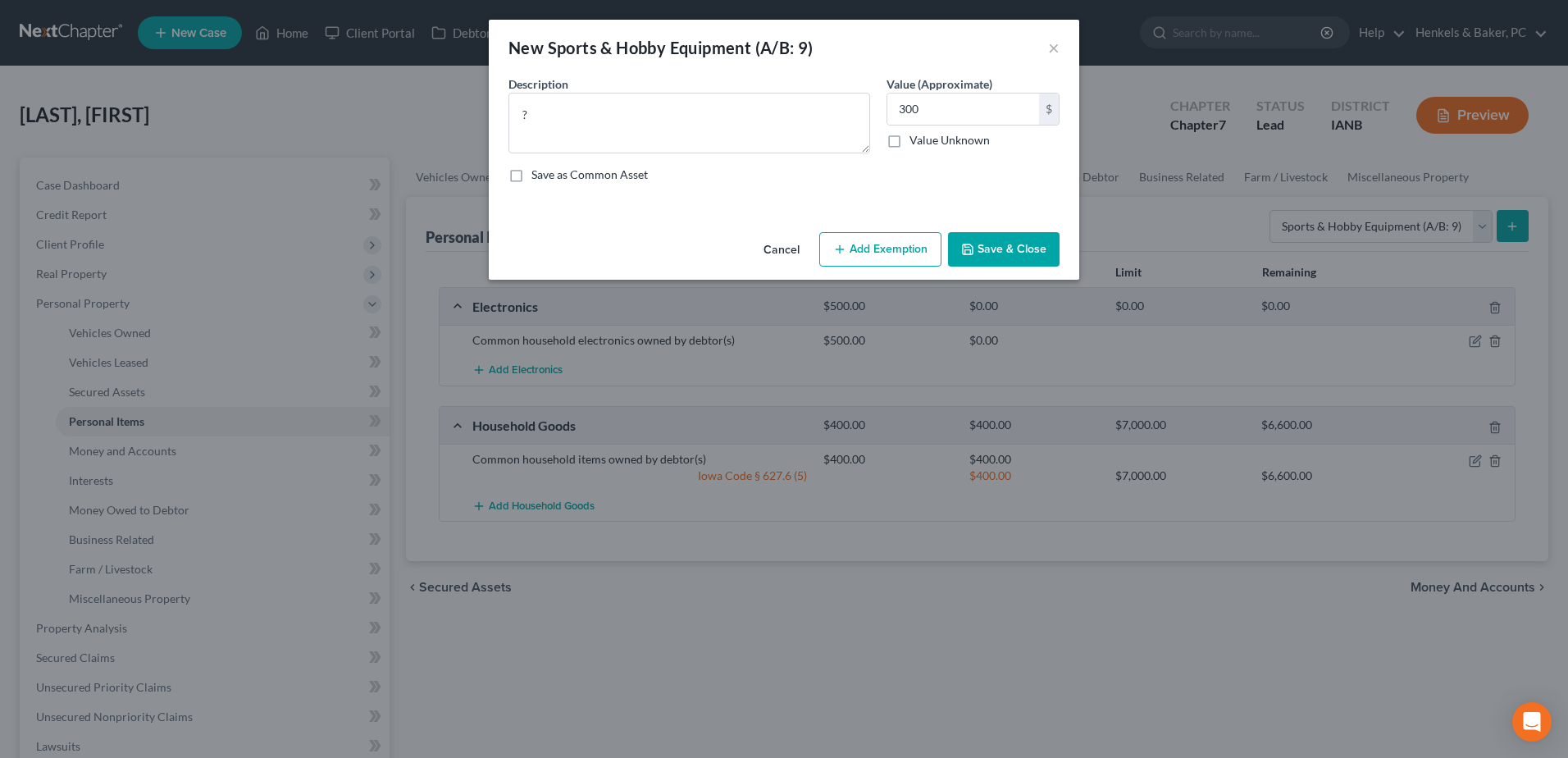 click on "Save & Close" at bounding box center (1004, 249) 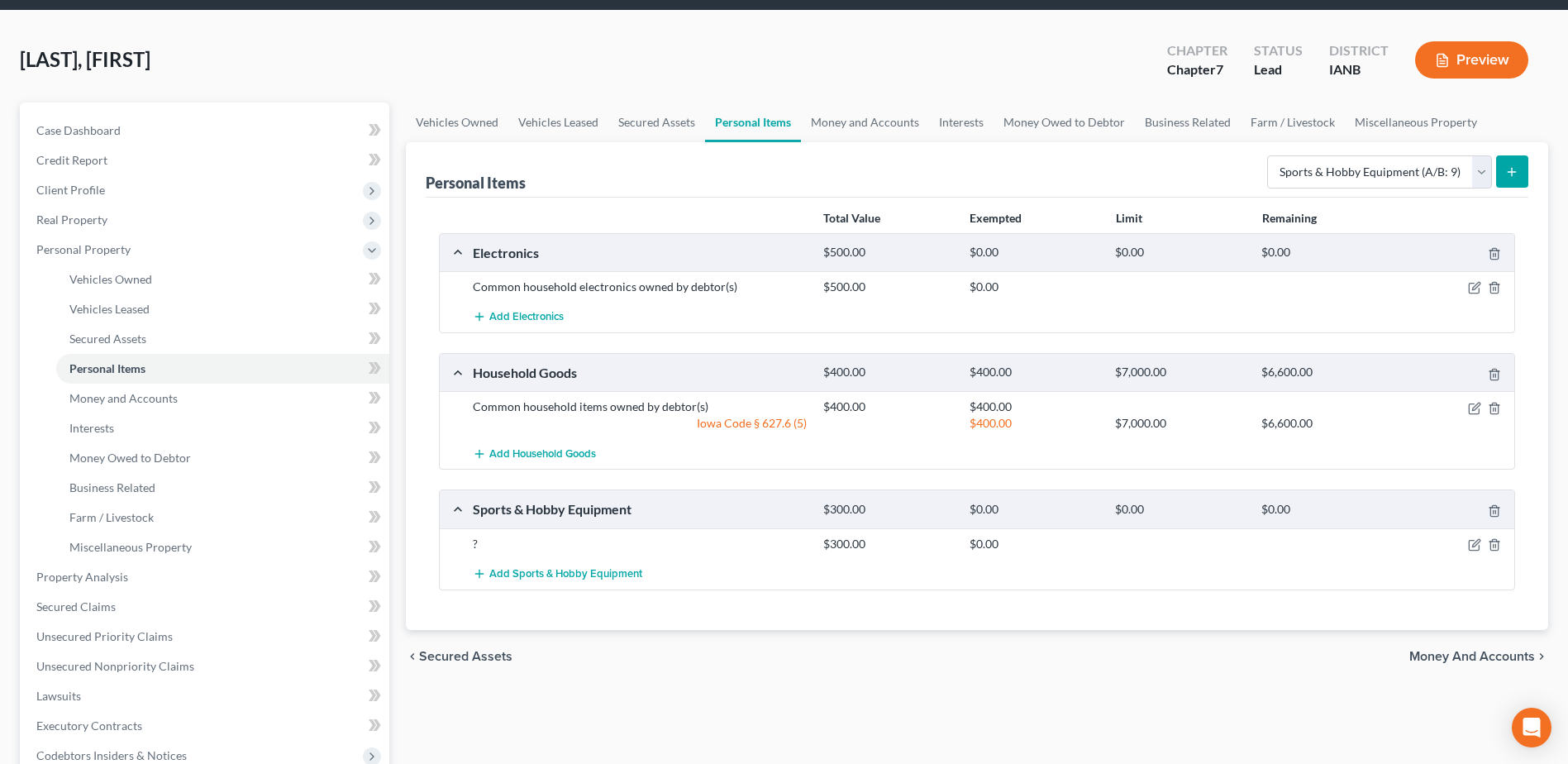 scroll, scrollTop: 83, scrollLeft: 0, axis: vertical 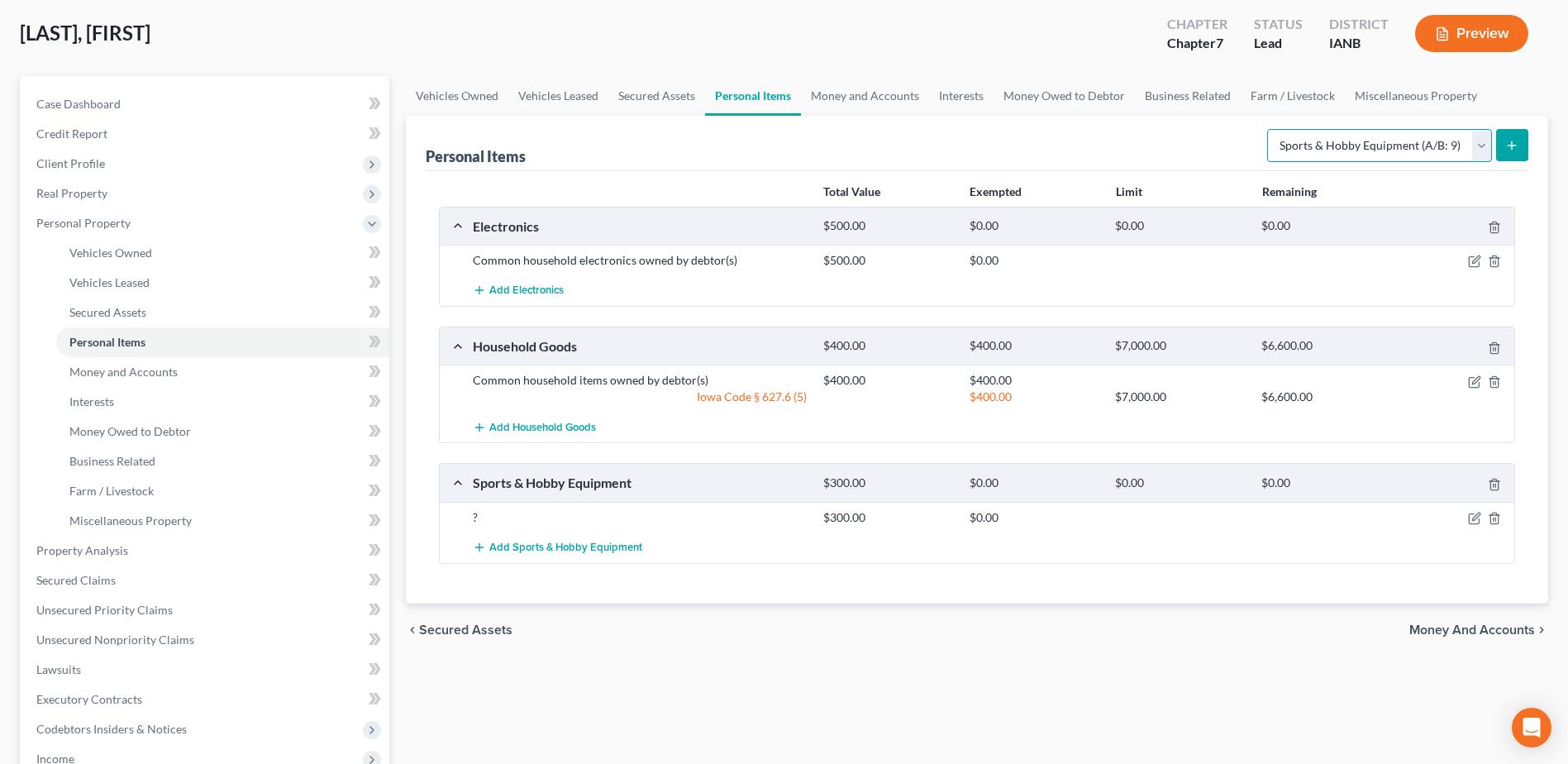 click on "Select Item Type Clothing (A/B: 11) Collectibles Of Value (A/B: 8) Electronics (A/B: 7) Firearms (A/B: 10) Household Goods (A/B: 6) Jewelry (A/B: 12) Other (A/B: 14) Pet(s) (A/B: 13) Sports & Hobby Equipment (A/B: 9)" at bounding box center (1380, 146) 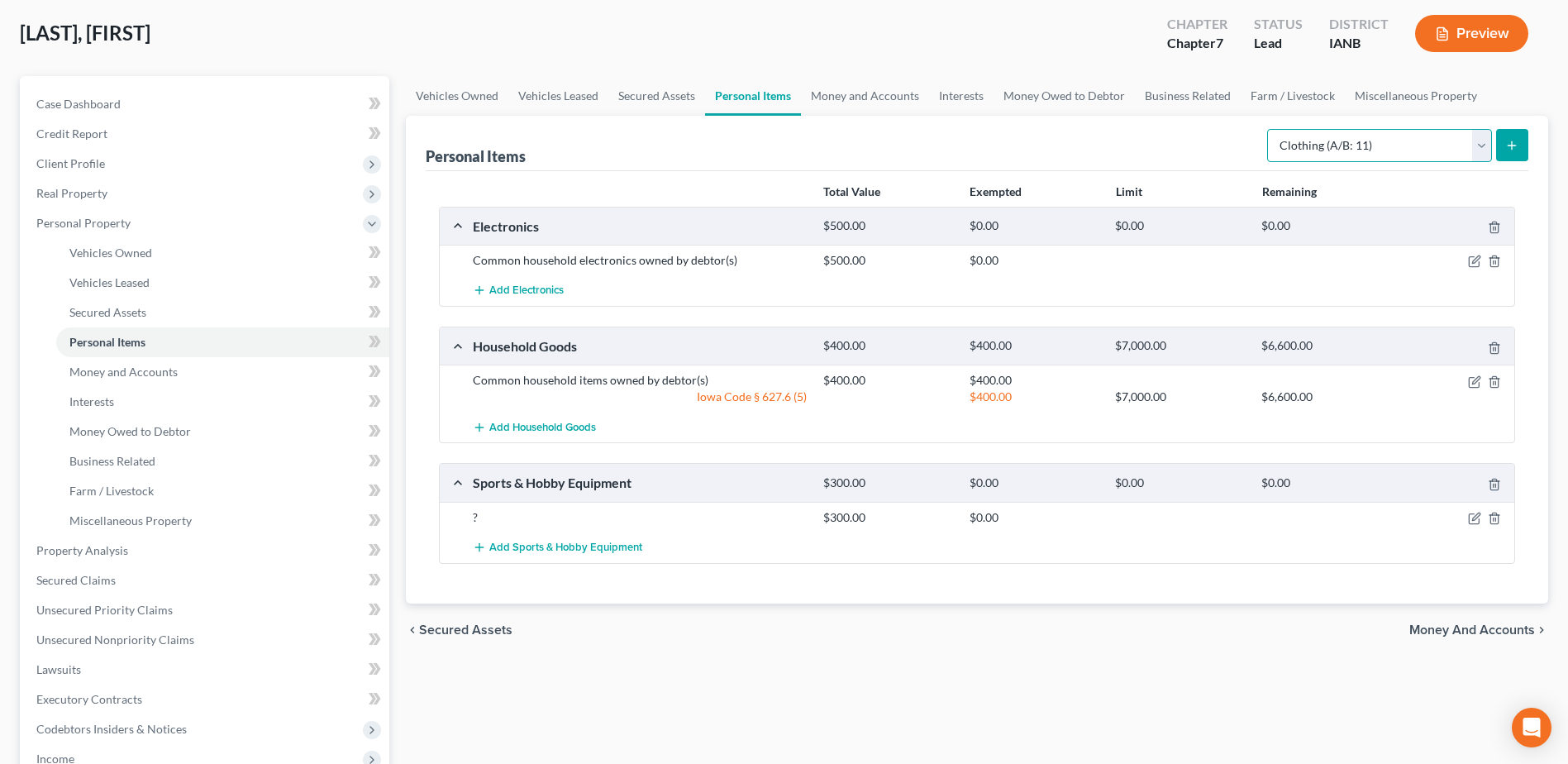 click on "Select Item Type Clothing (A/B: 11) Collectibles Of Value (A/B: 8) Electronics (A/B: 7) Firearms (A/B: 10) Household Goods (A/B: 6) Jewelry (A/B: 12) Other (A/B: 14) Pet(s) (A/B: 13) Sports & Hobby Equipment (A/B: 9)" at bounding box center [1380, 146] 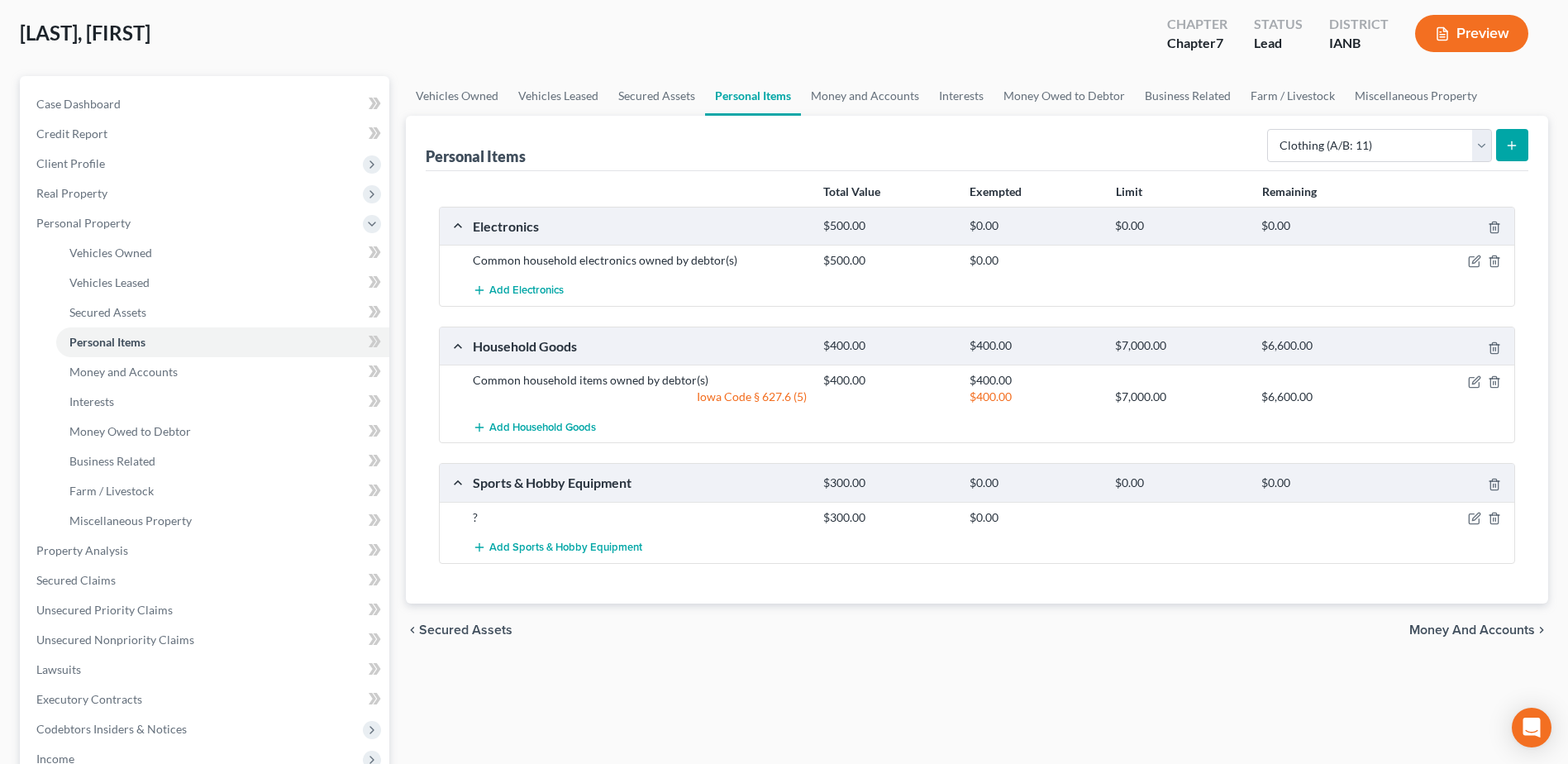 click at bounding box center [1512, 145] 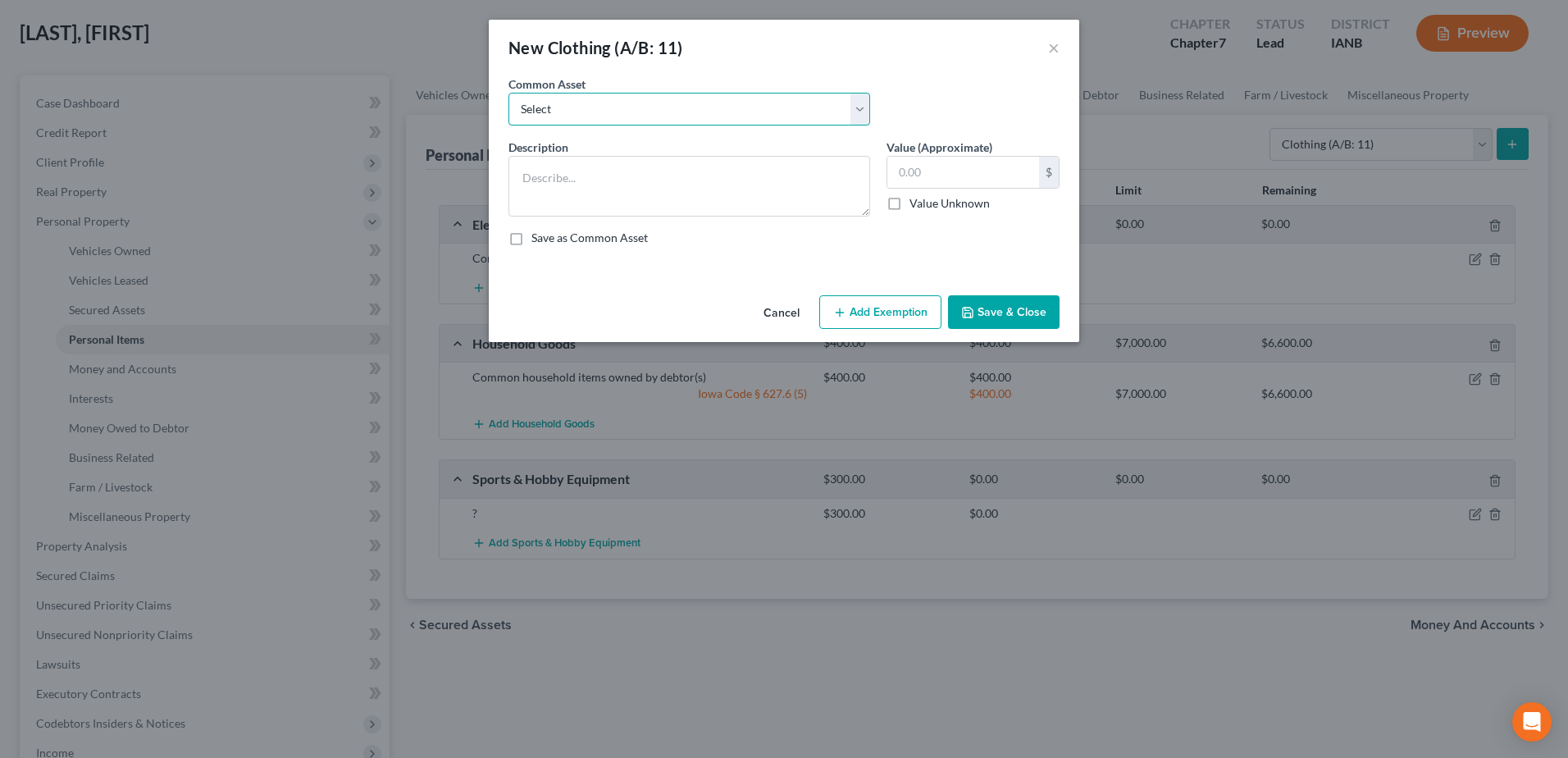drag, startPoint x: 662, startPoint y: 101, endPoint x: 660, endPoint y: 118, distance: 17.117243 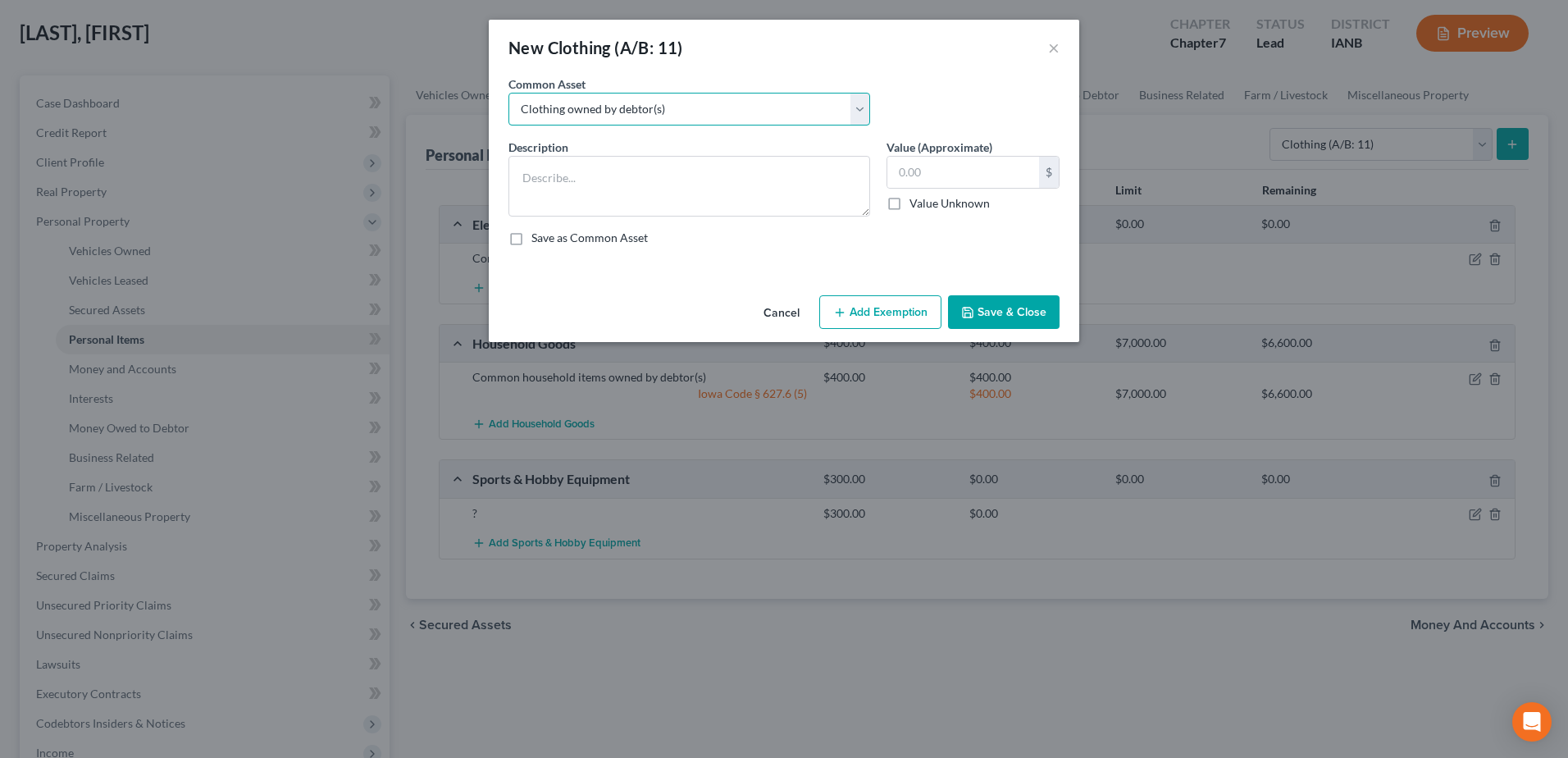 click on "Select Clothing owned by debtor(s)" at bounding box center (689, 109) 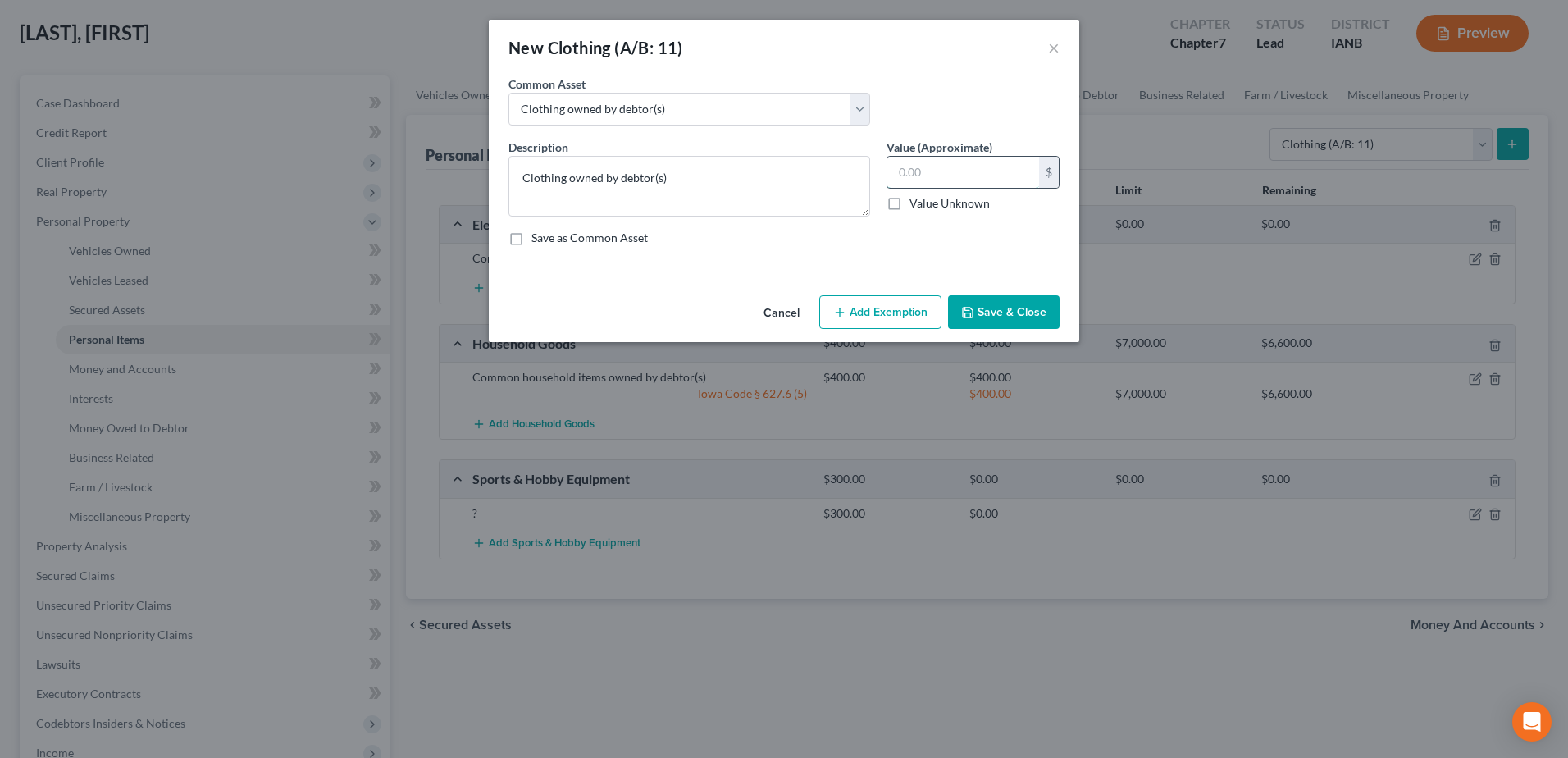 click at bounding box center (963, 172) 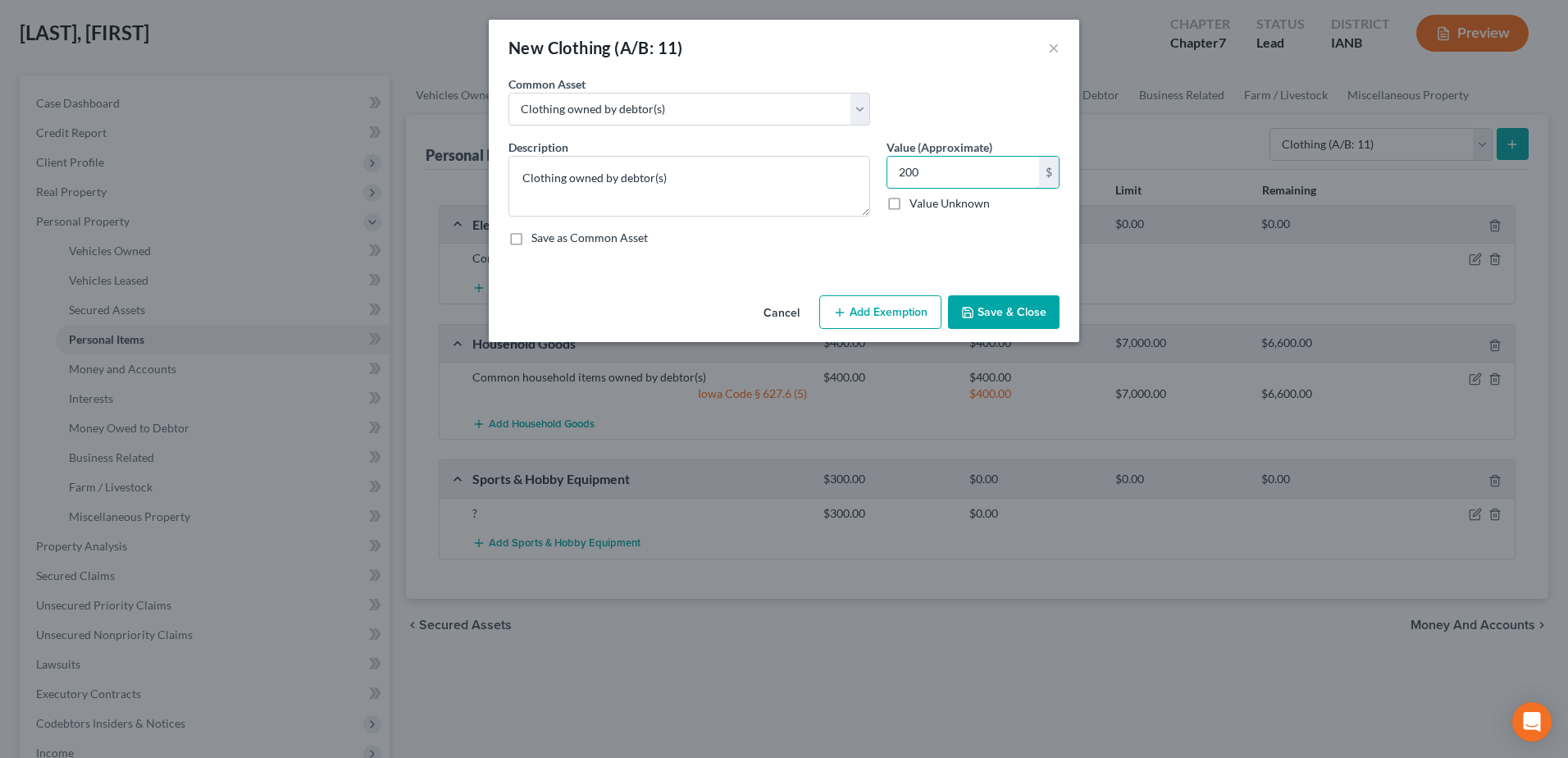 type on "200" 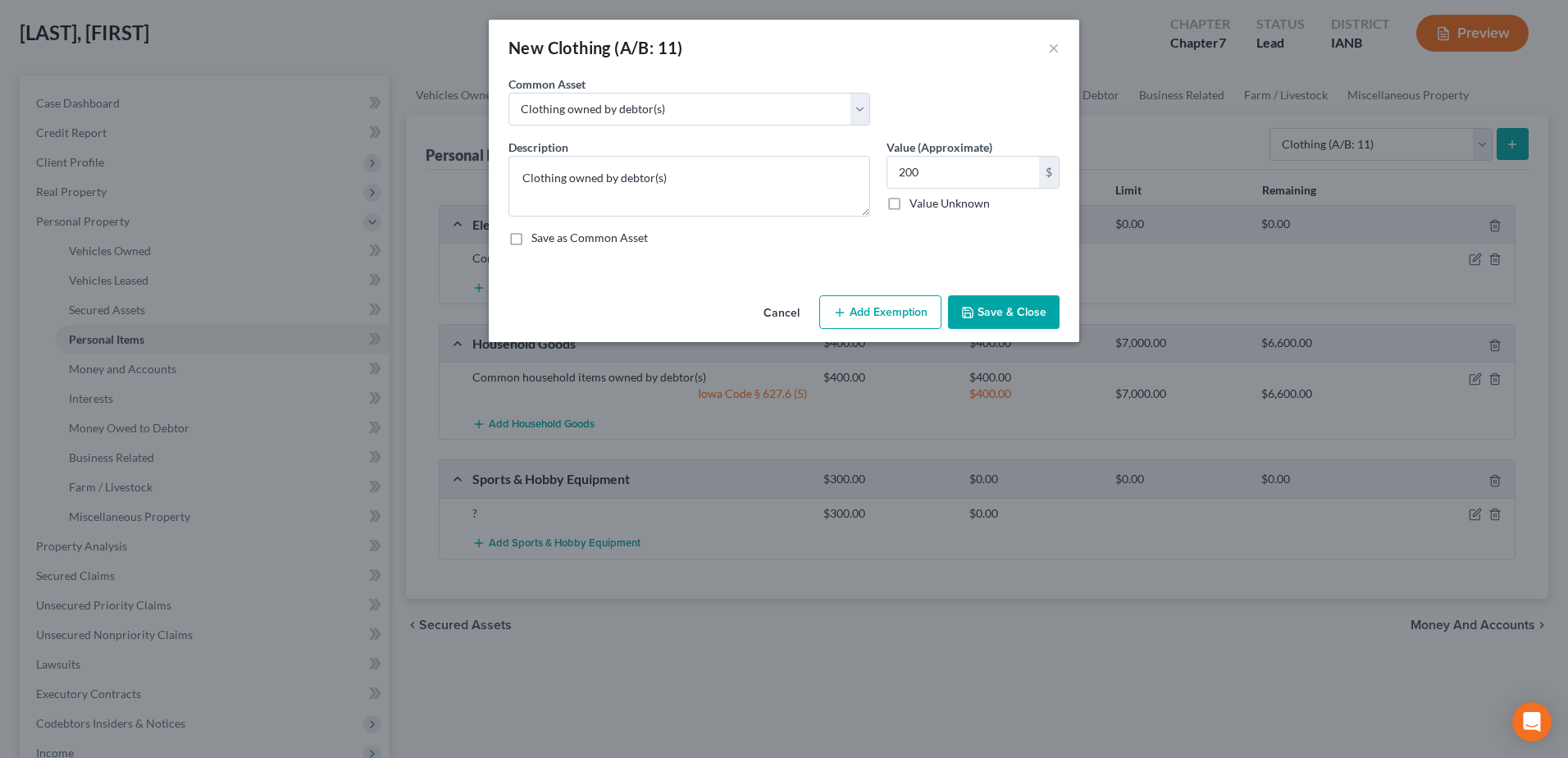 click on "Add Exemption" at bounding box center [880, 313] 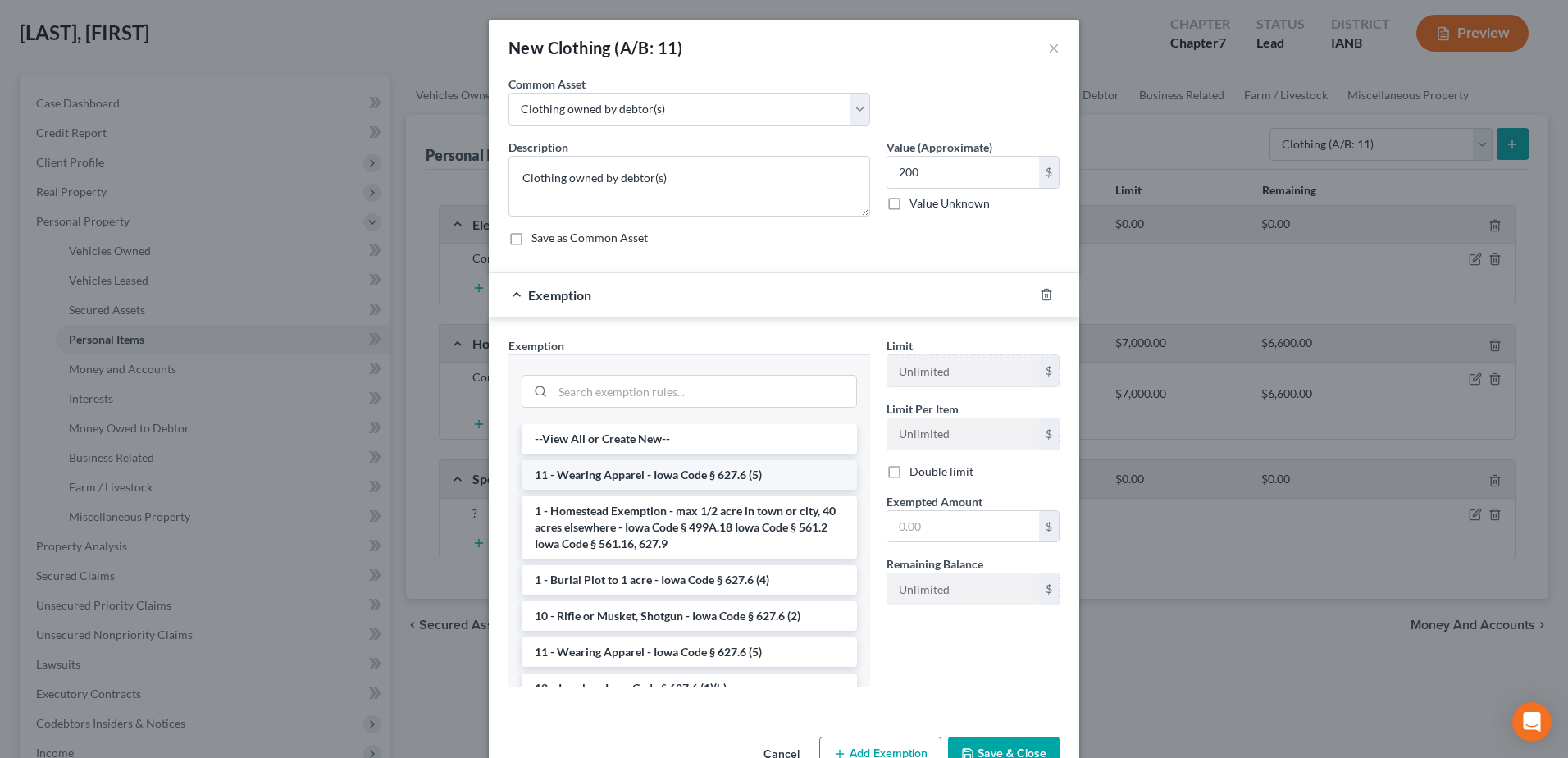 click on "11 - Wearing Apparel - Iowa Code § 627.6 (5)" at bounding box center (689, 475) 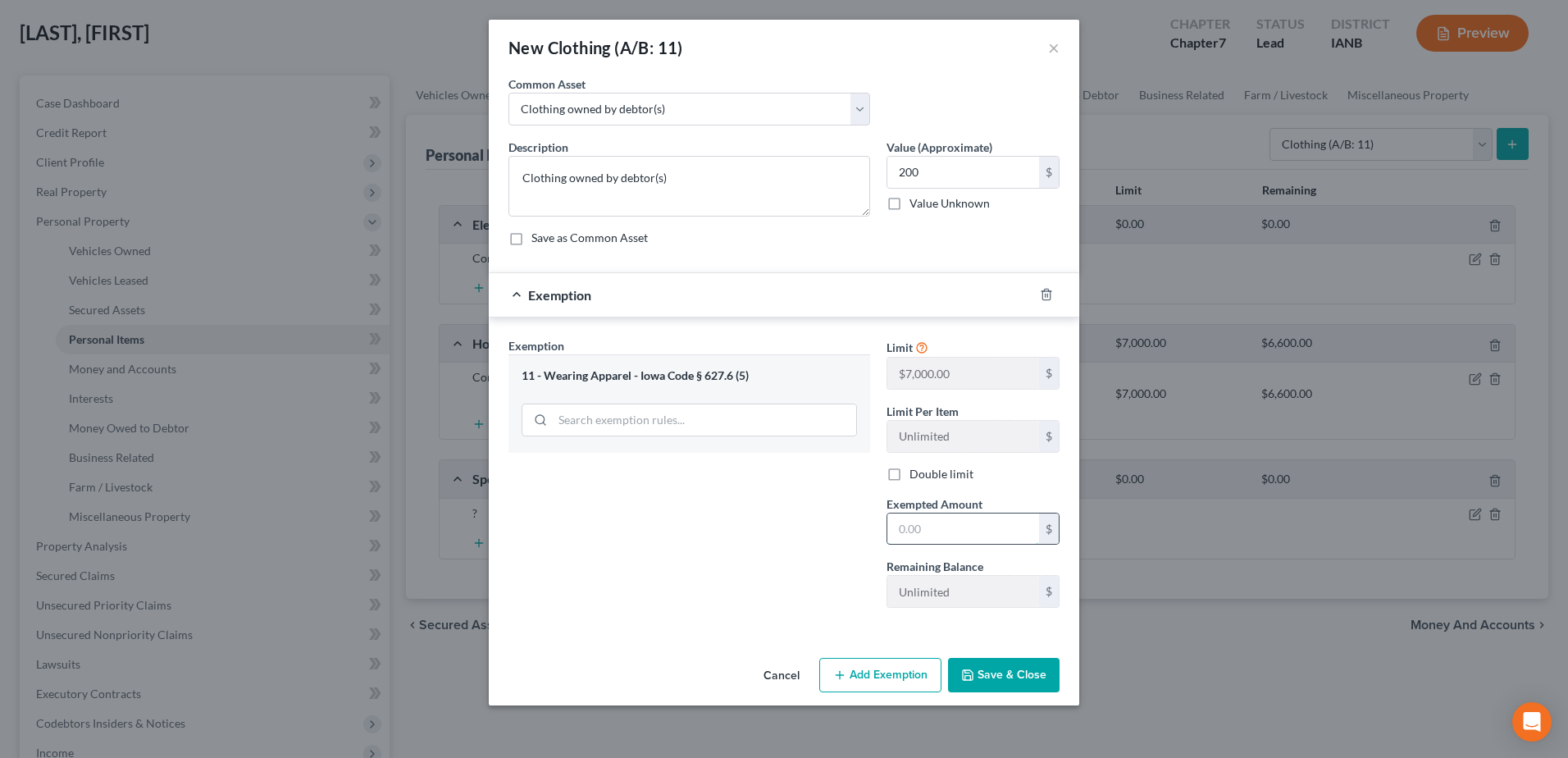 click at bounding box center [963, 529] 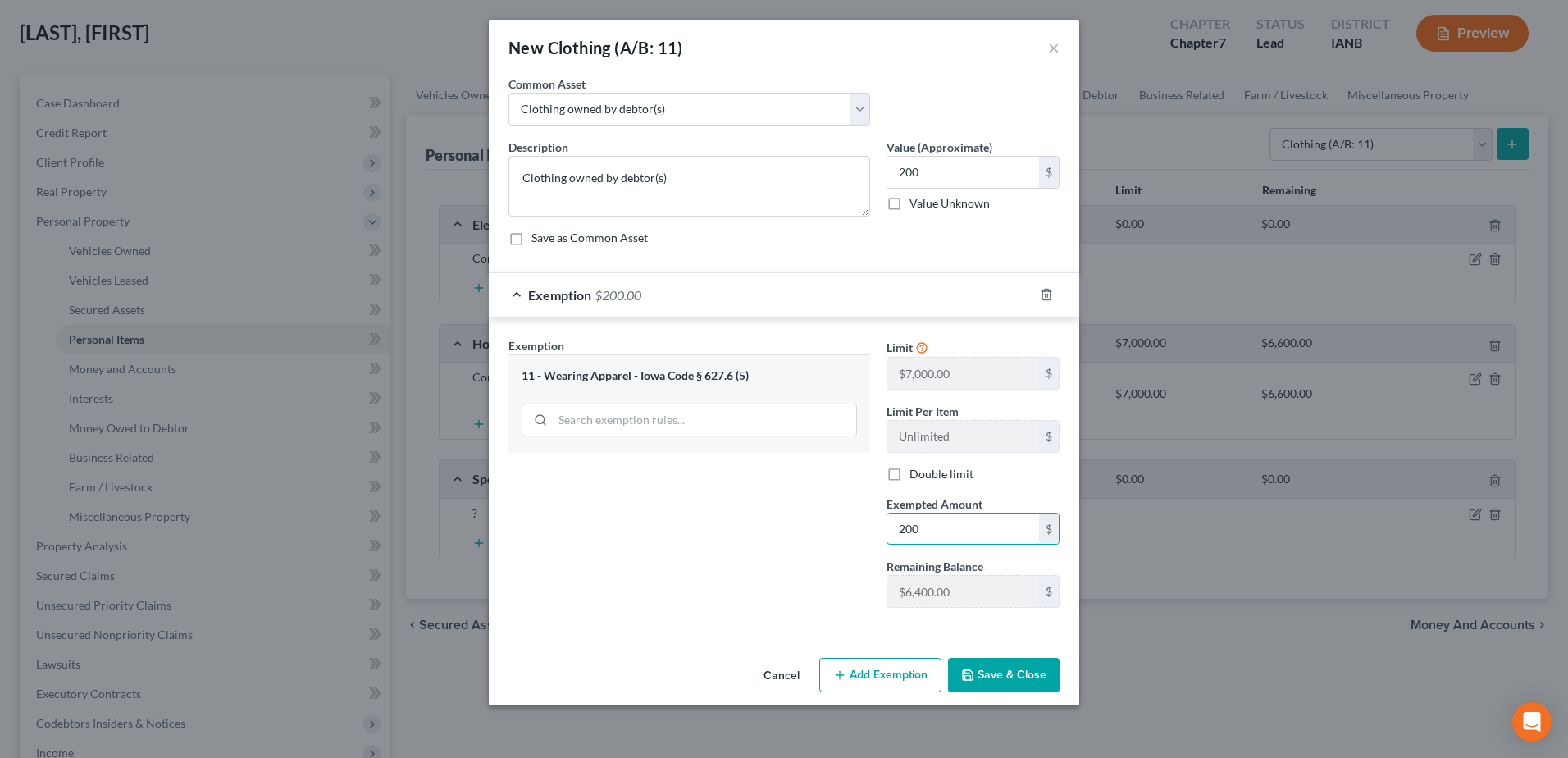 type on "200" 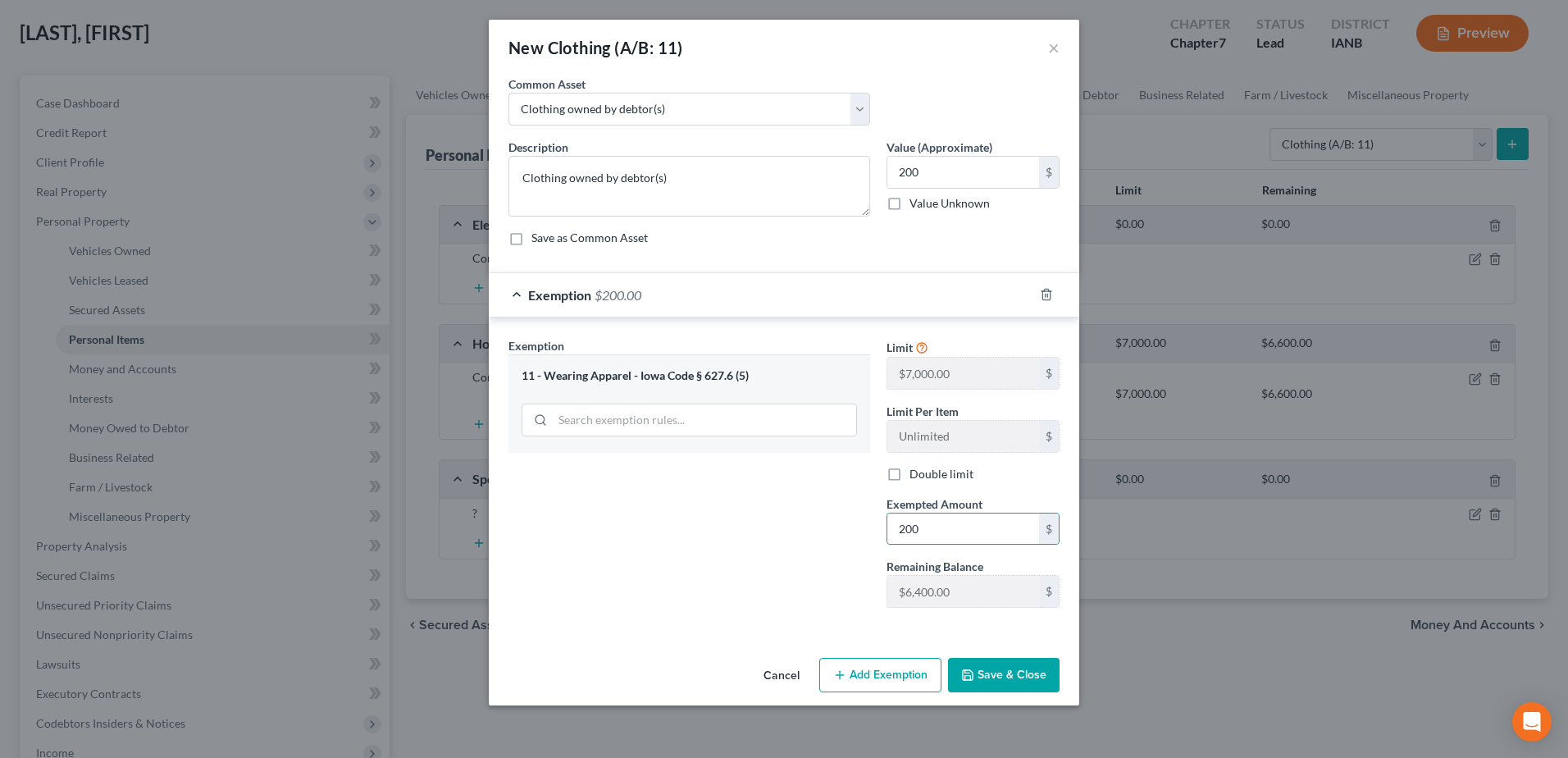 click on "Save & Close" at bounding box center (1004, 675) 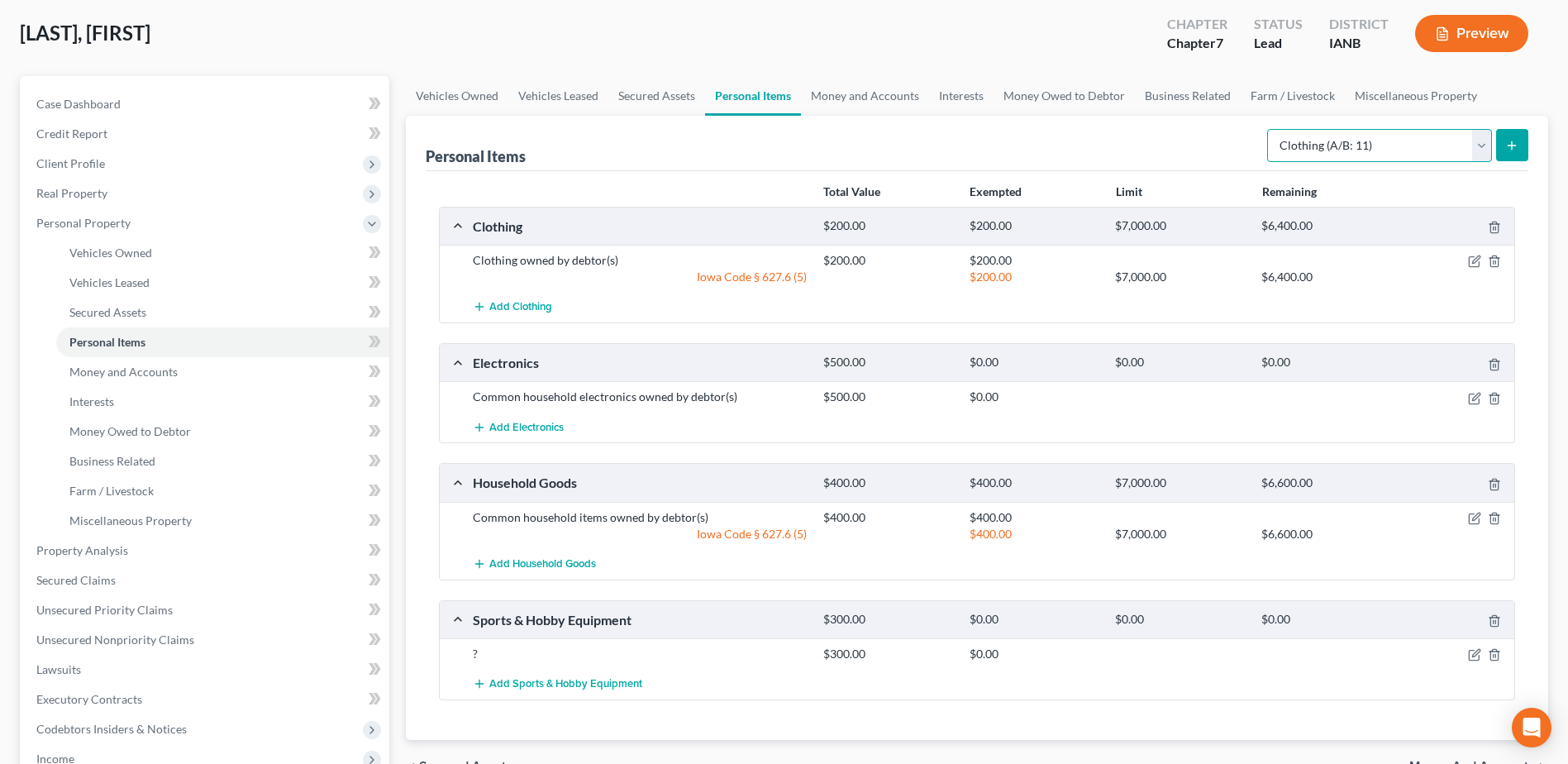 click on "Select Item Type Clothing (A/B: 11) Collectibles Of Value (A/B: 8) Electronics (A/B: 7) Firearms (A/B: 10) Household Goods (A/B: 6) Jewelry (A/B: 12) Other (A/B: 14) Pet(s) (A/B: 13) Sports & Hobby Equipment (A/B: 9)" at bounding box center [1380, 146] 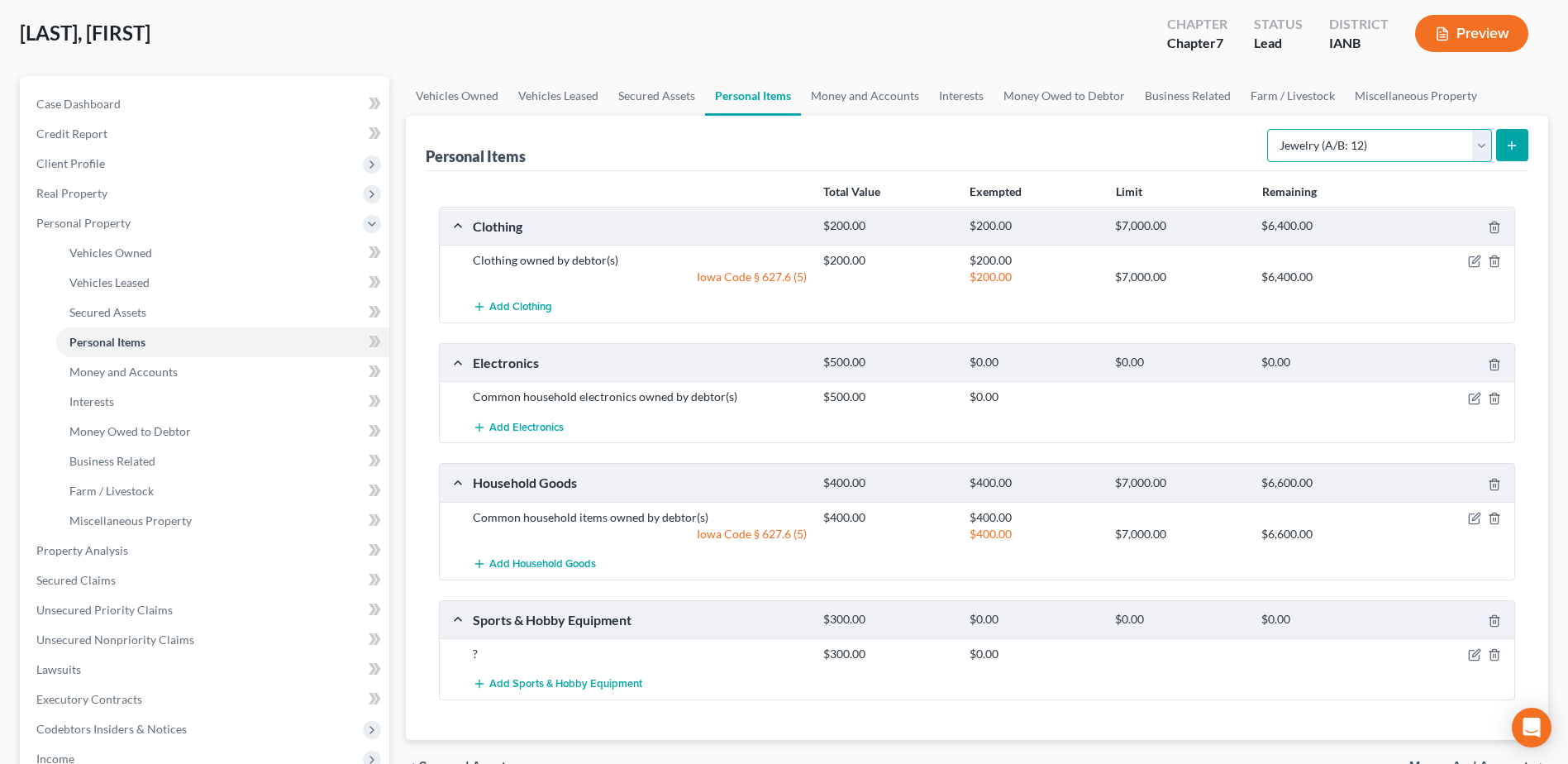 click on "Select Item Type Clothing (A/B: 11) Collectibles Of Value (A/B: 8) Electronics (A/B: 7) Firearms (A/B: 10) Household Goods (A/B: 6) Jewelry (A/B: 12) Other (A/B: 14) Pet(s) (A/B: 13) Sports & Hobby Equipment (A/B: 9)" at bounding box center (1380, 146) 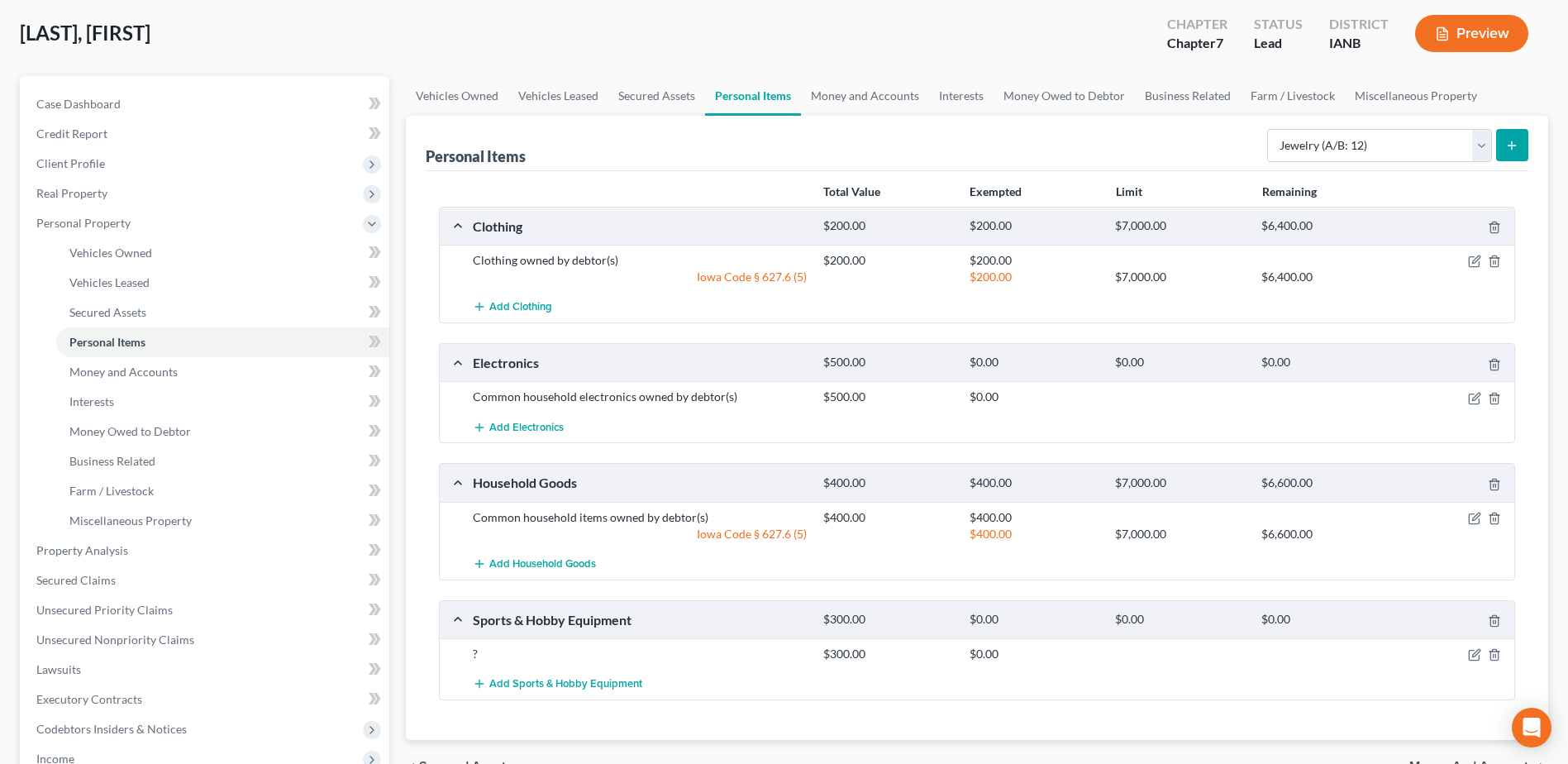 click at bounding box center [1512, 145] 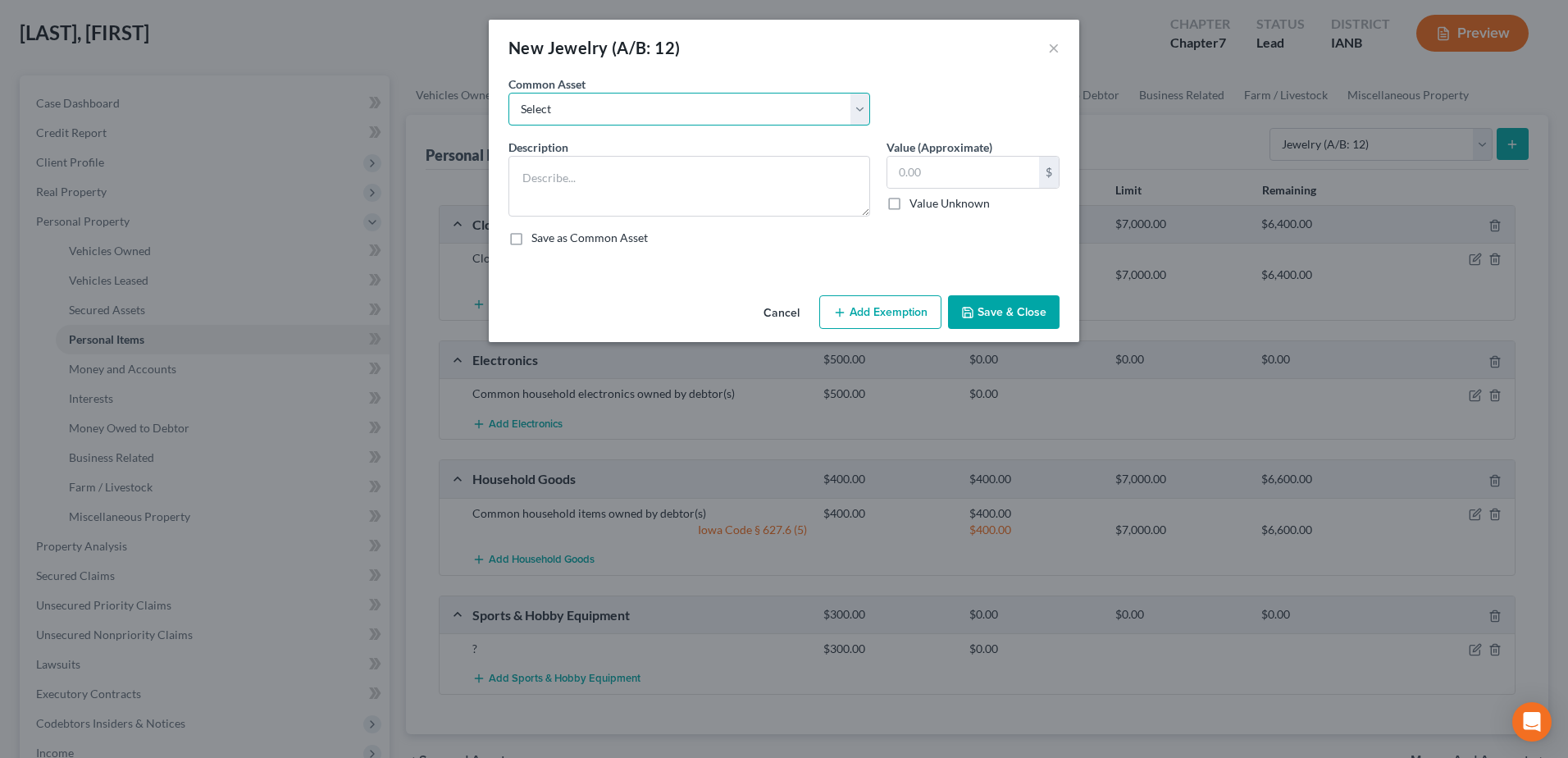 drag, startPoint x: 715, startPoint y: 118, endPoint x: 712, endPoint y: 128, distance: 10.440307 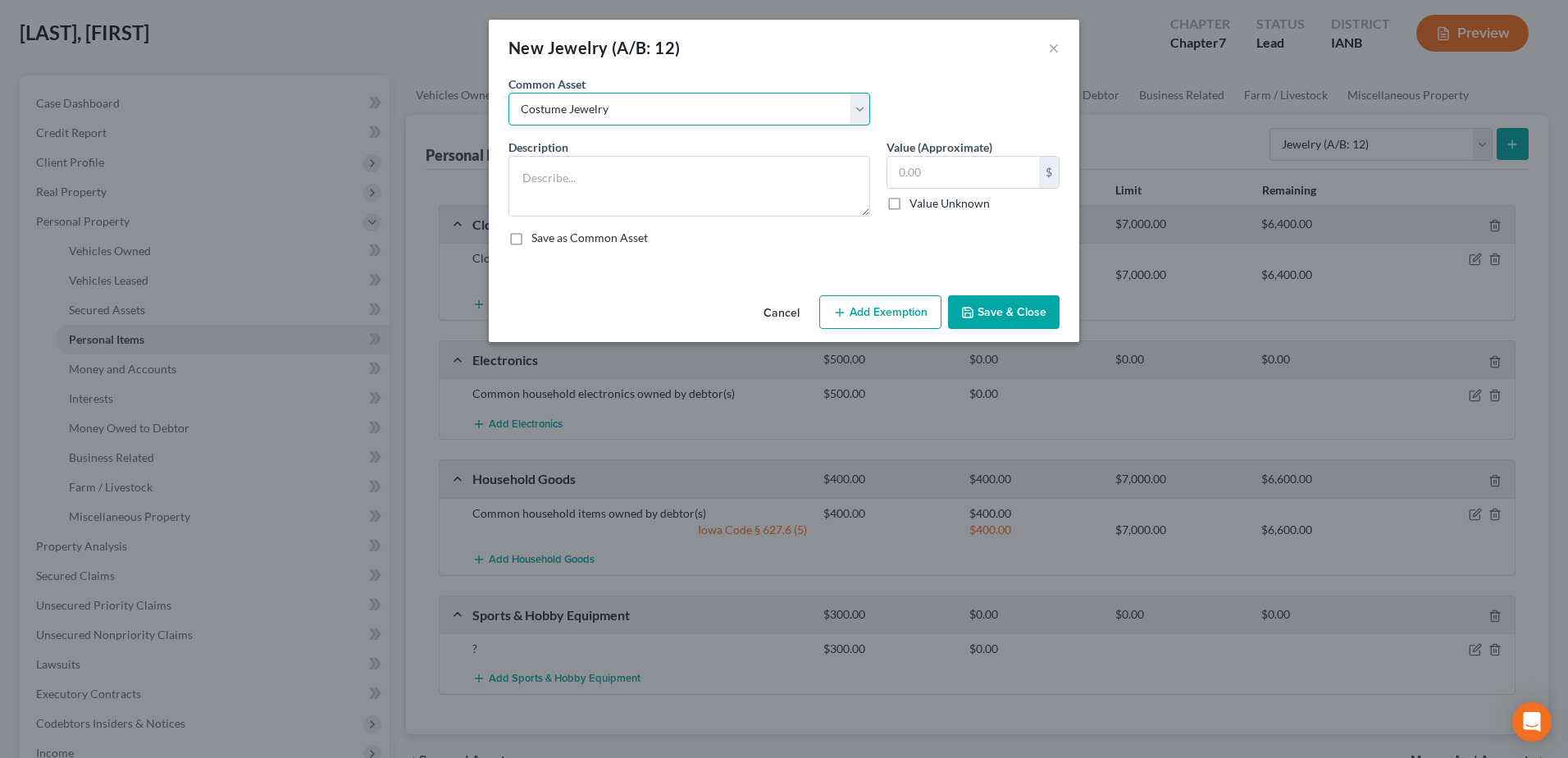 click on "Select Costume Jewelry" at bounding box center (689, 109) 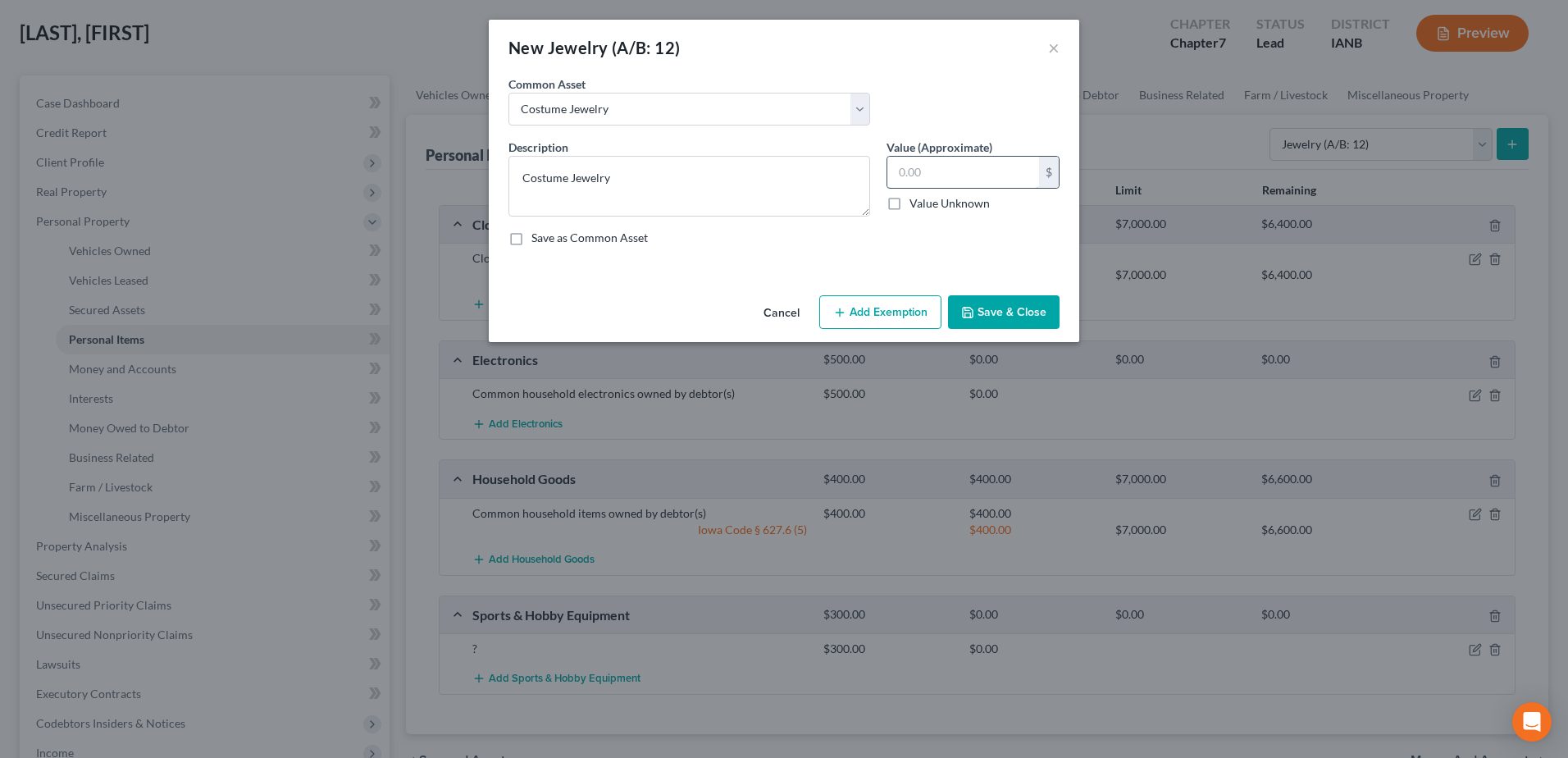click at bounding box center (963, 172) 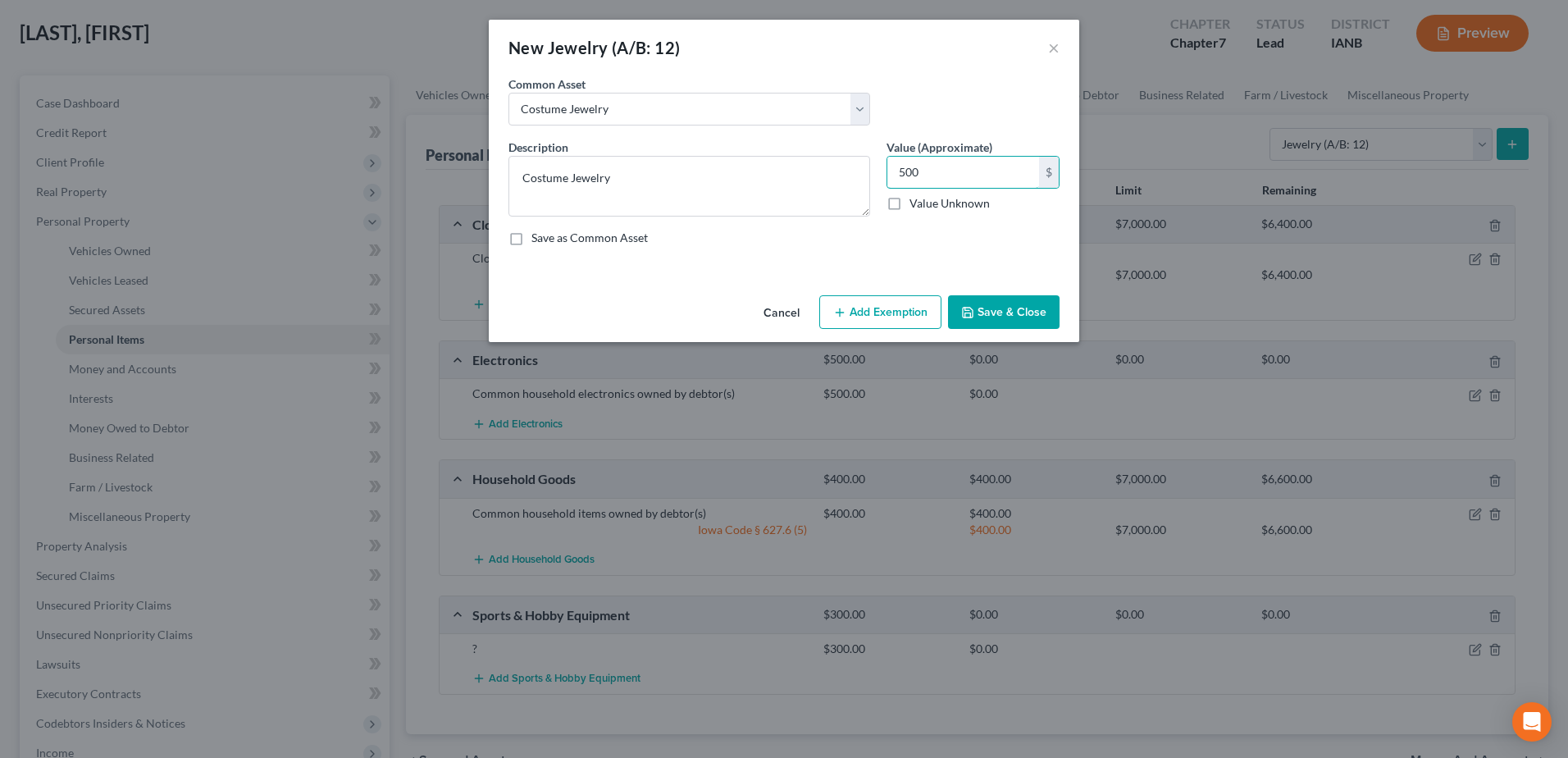 type on "500" 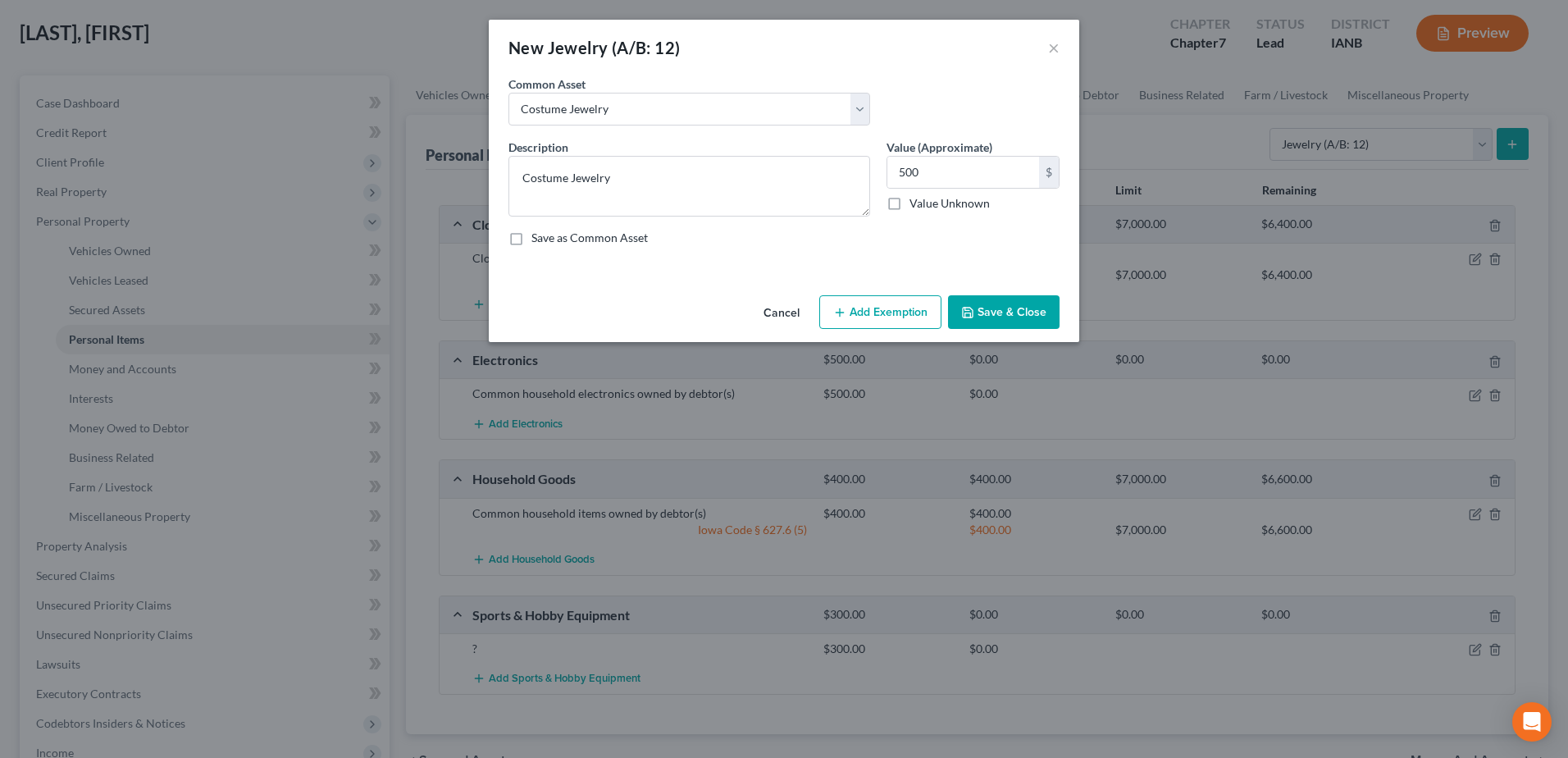 click on "Add Exemption" at bounding box center (880, 313) 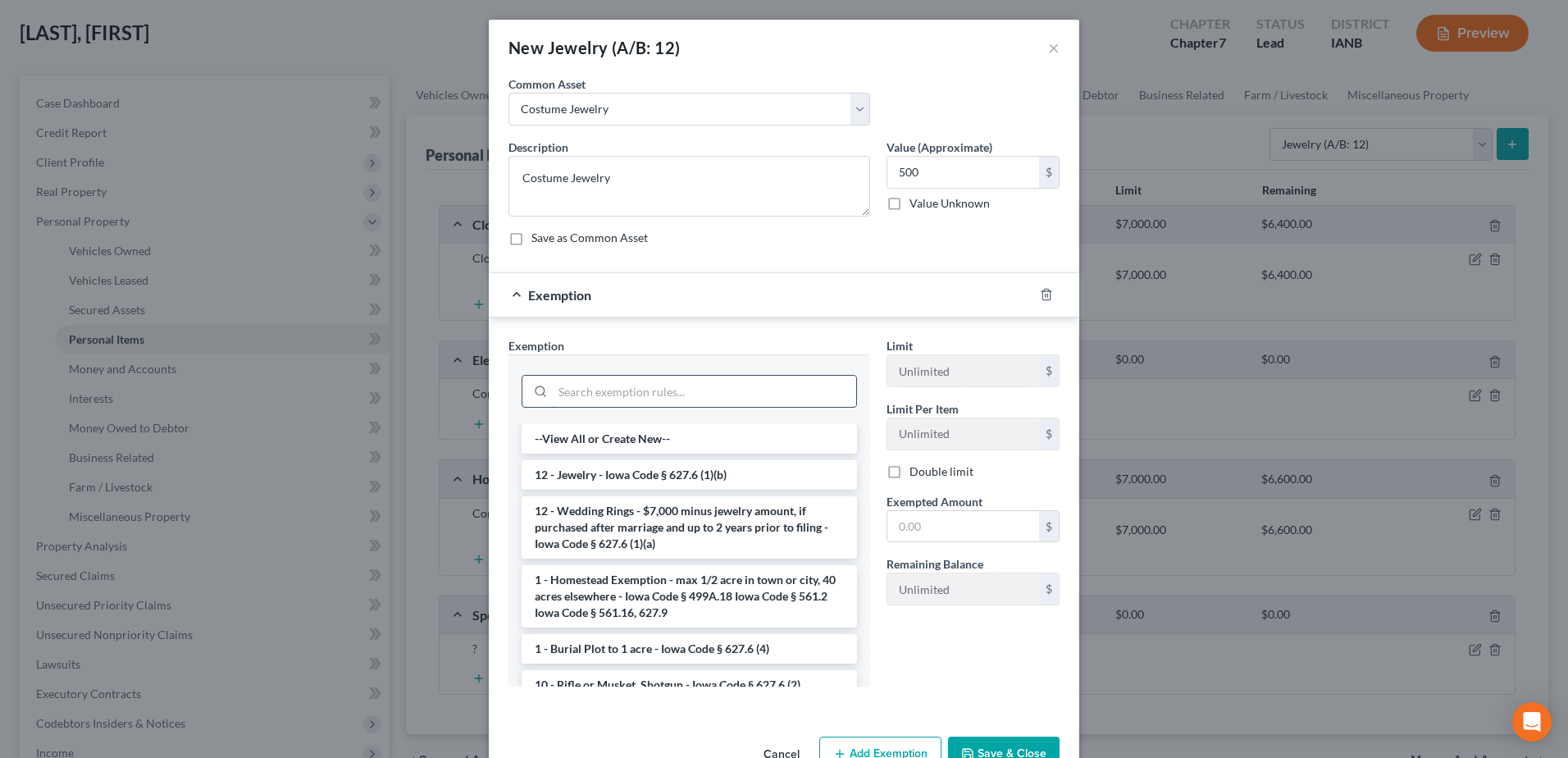 click at bounding box center [704, 391] 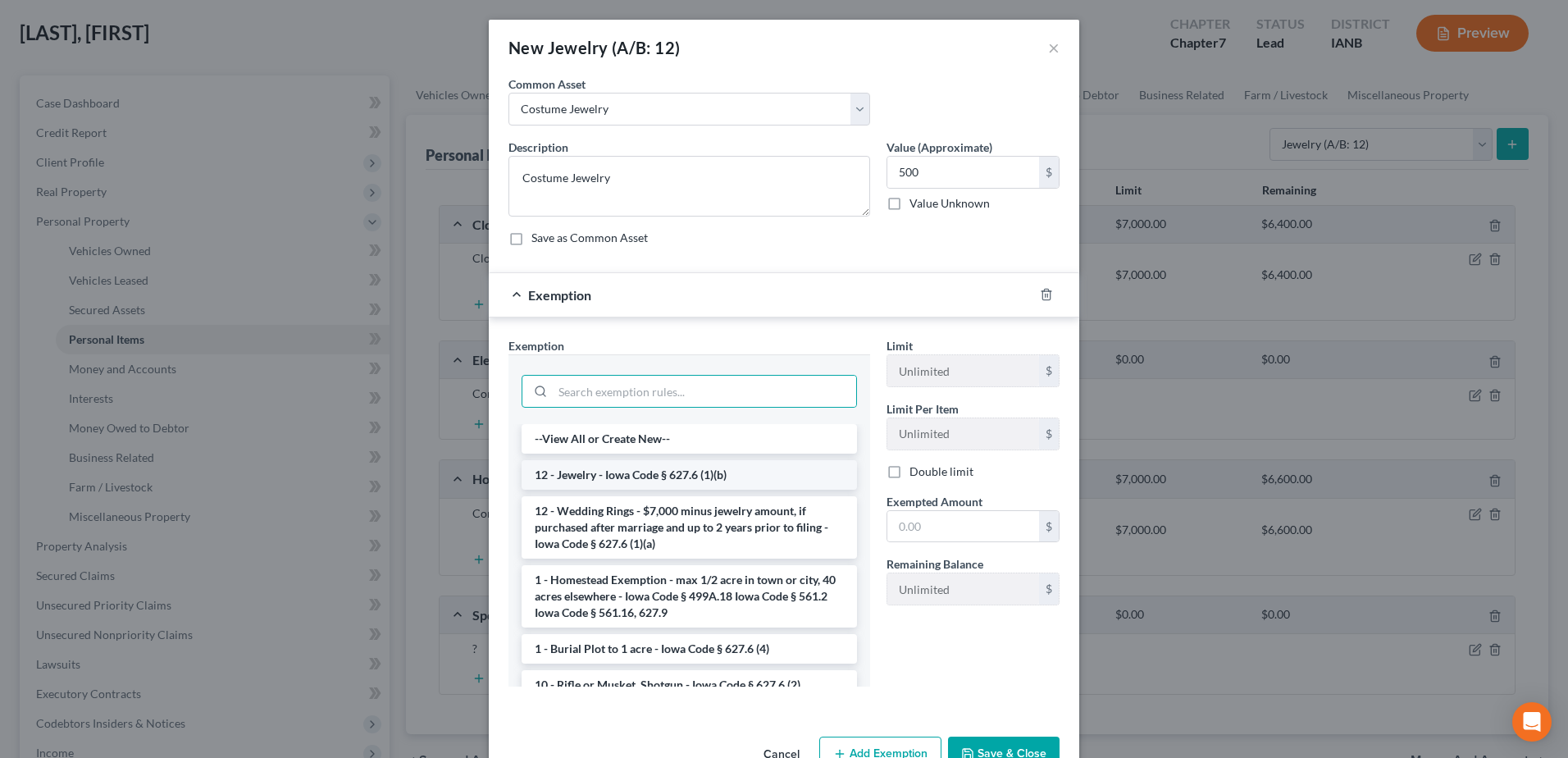 click on "12 - Jewelry - Iowa Code § 627.6 (1)(b)" at bounding box center (689, 475) 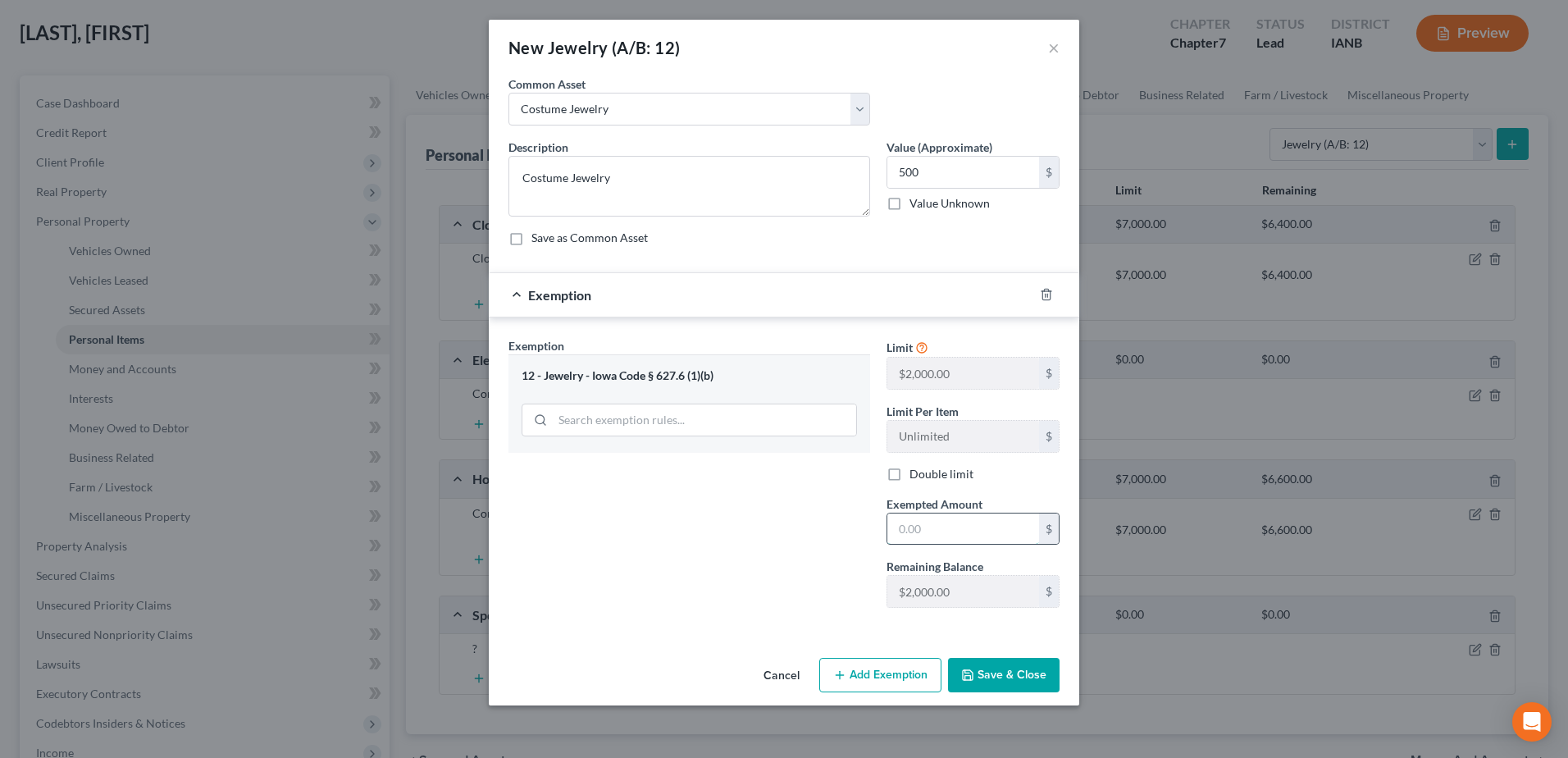 click at bounding box center (963, 529) 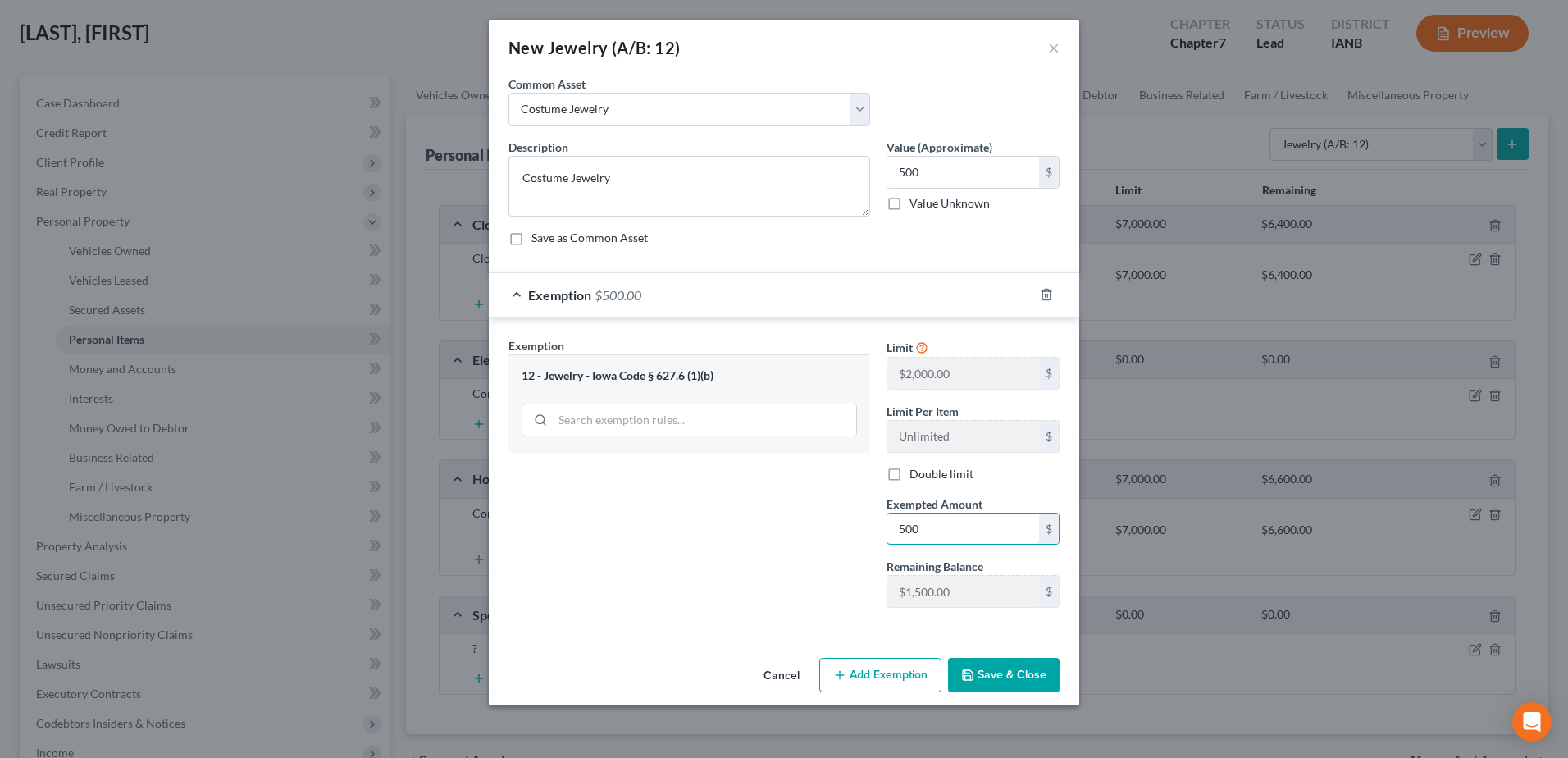 type on "500" 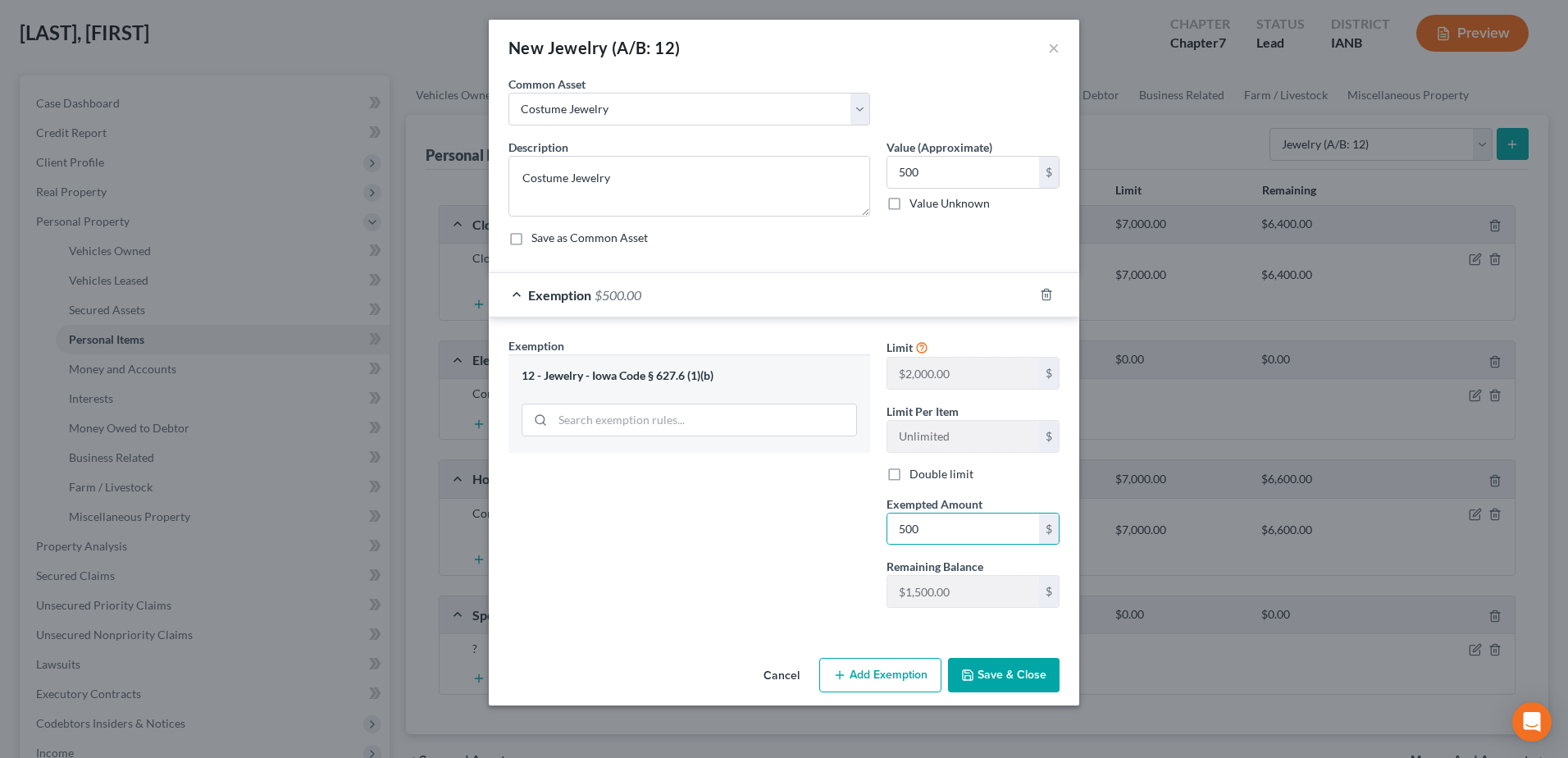 click on "New Jewelry (A/B: 12)  × An exemption set must first be selected from the Filing Information section. Common Asset Select Costume Jewelry
Description
*
Costume Jewelry Value (Approximate)
500.00 $
Value Unknown
Balance Undetermined
500 $
Value Unknown
Save as Common Asset
Exemption $500.00
Exemption Set must be selected for CA.
Exemption
*
12 - Jewelry - Iowa Code § 627.6 (1)(b)         Limit     $2,000.00 $ Limit Per Item Unlimited $ Double limit
Exempted Amount
*
500 $ Remaining Balance $2,000.00 $
Cancel Add Exemption Save & Close" at bounding box center (784, 379) 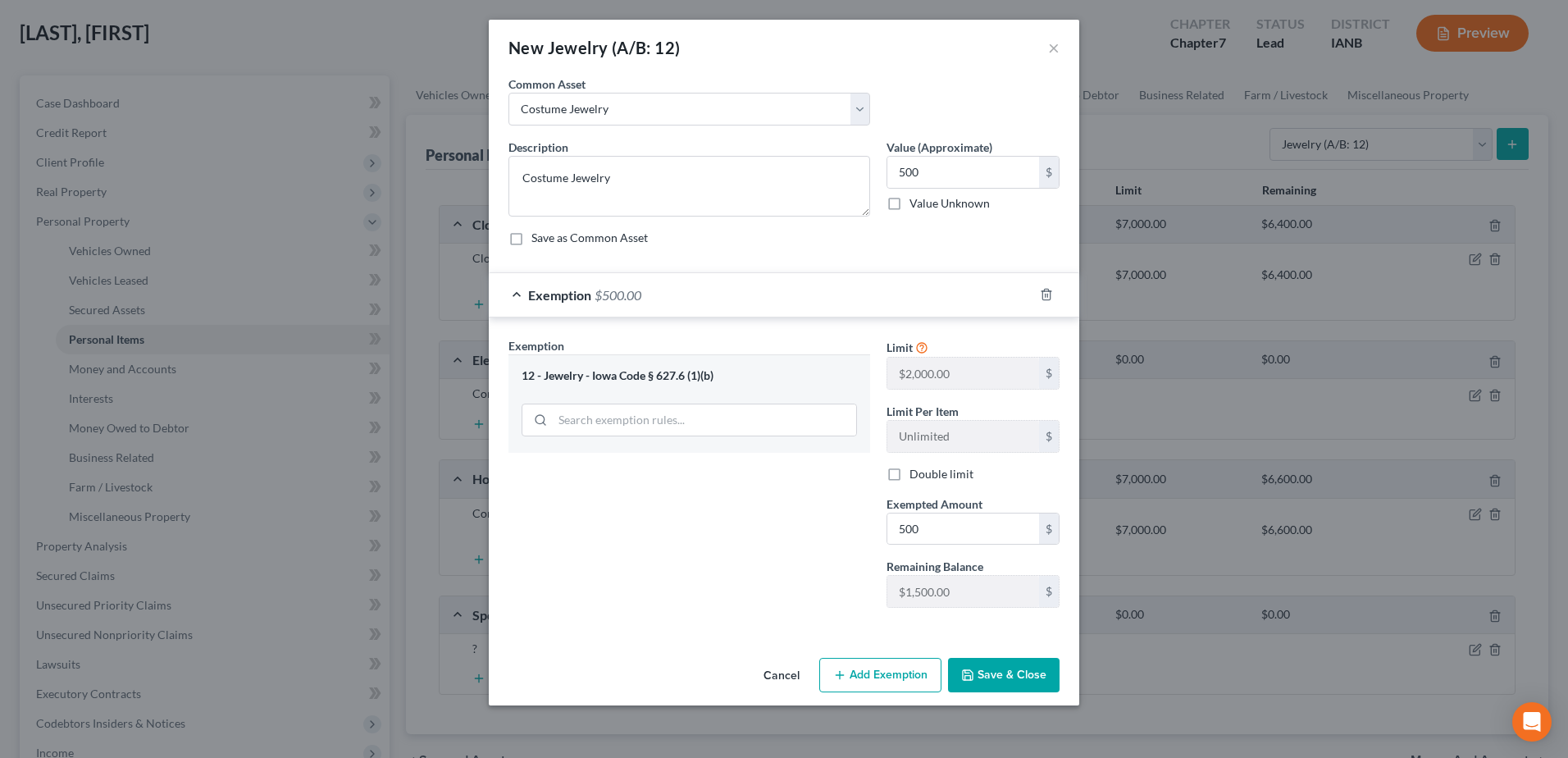 click on "Save & Close" at bounding box center [1004, 675] 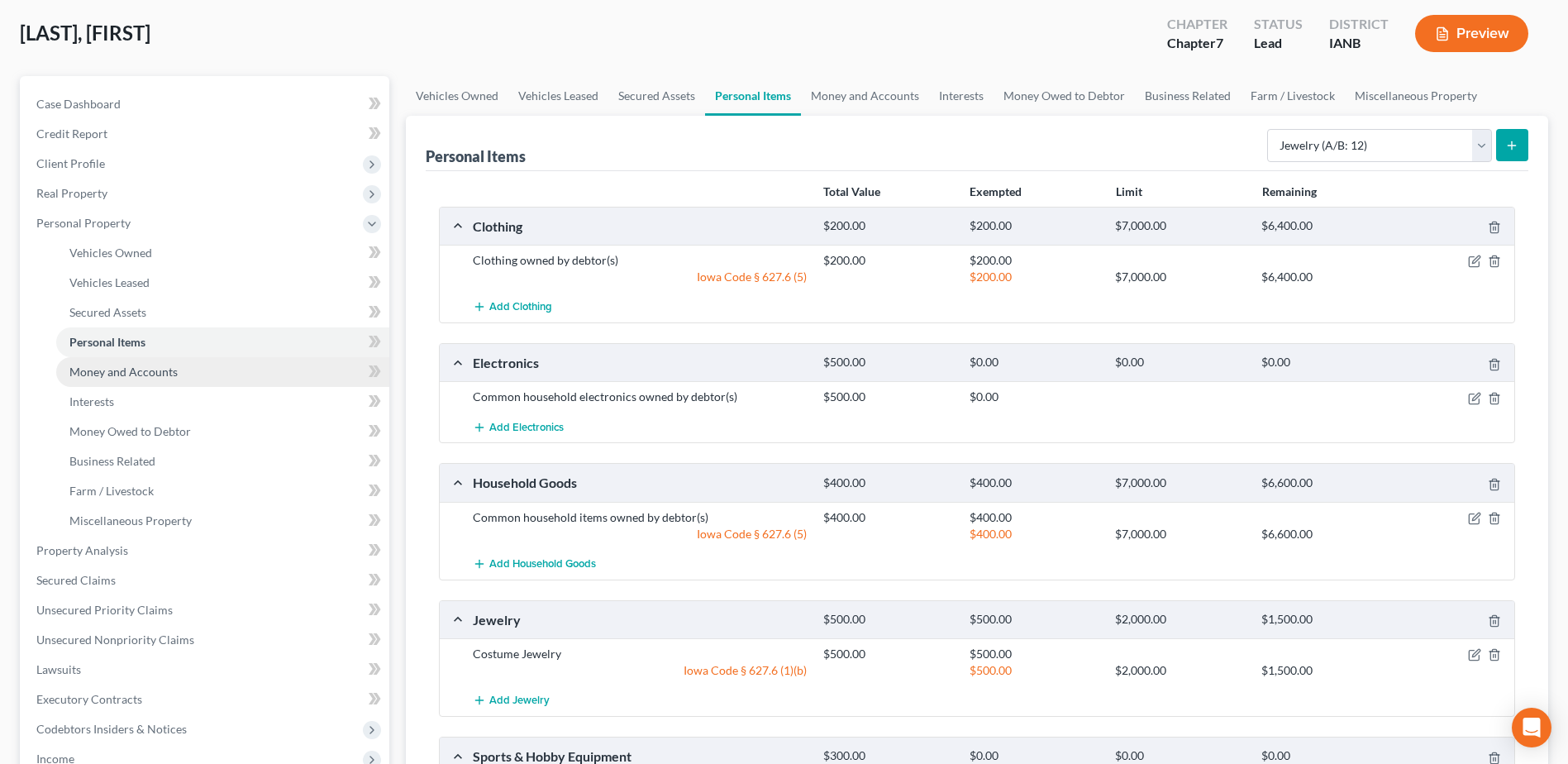 click on "Money and Accounts" at bounding box center [222, 372] 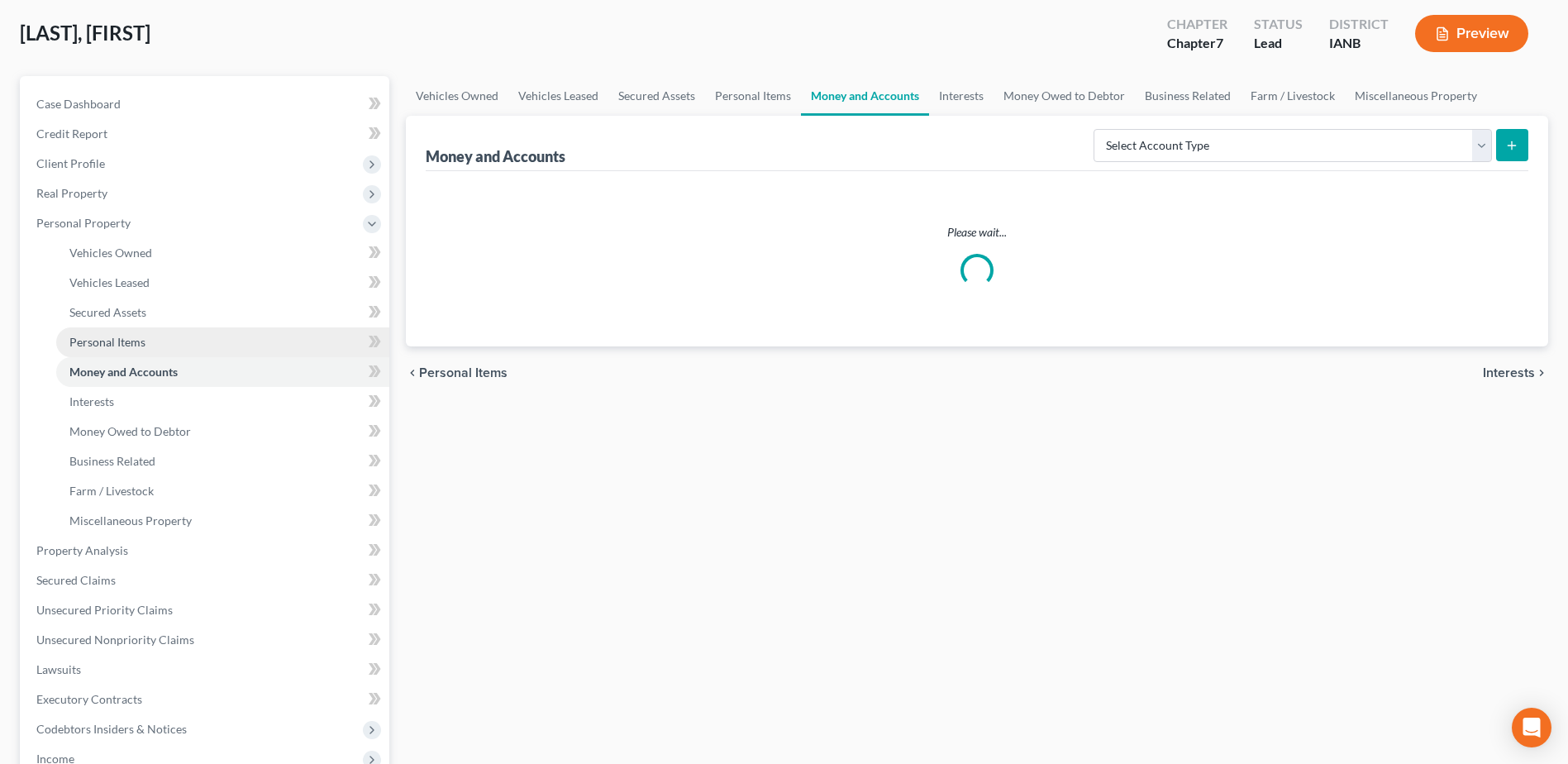 scroll, scrollTop: 0, scrollLeft: 0, axis: both 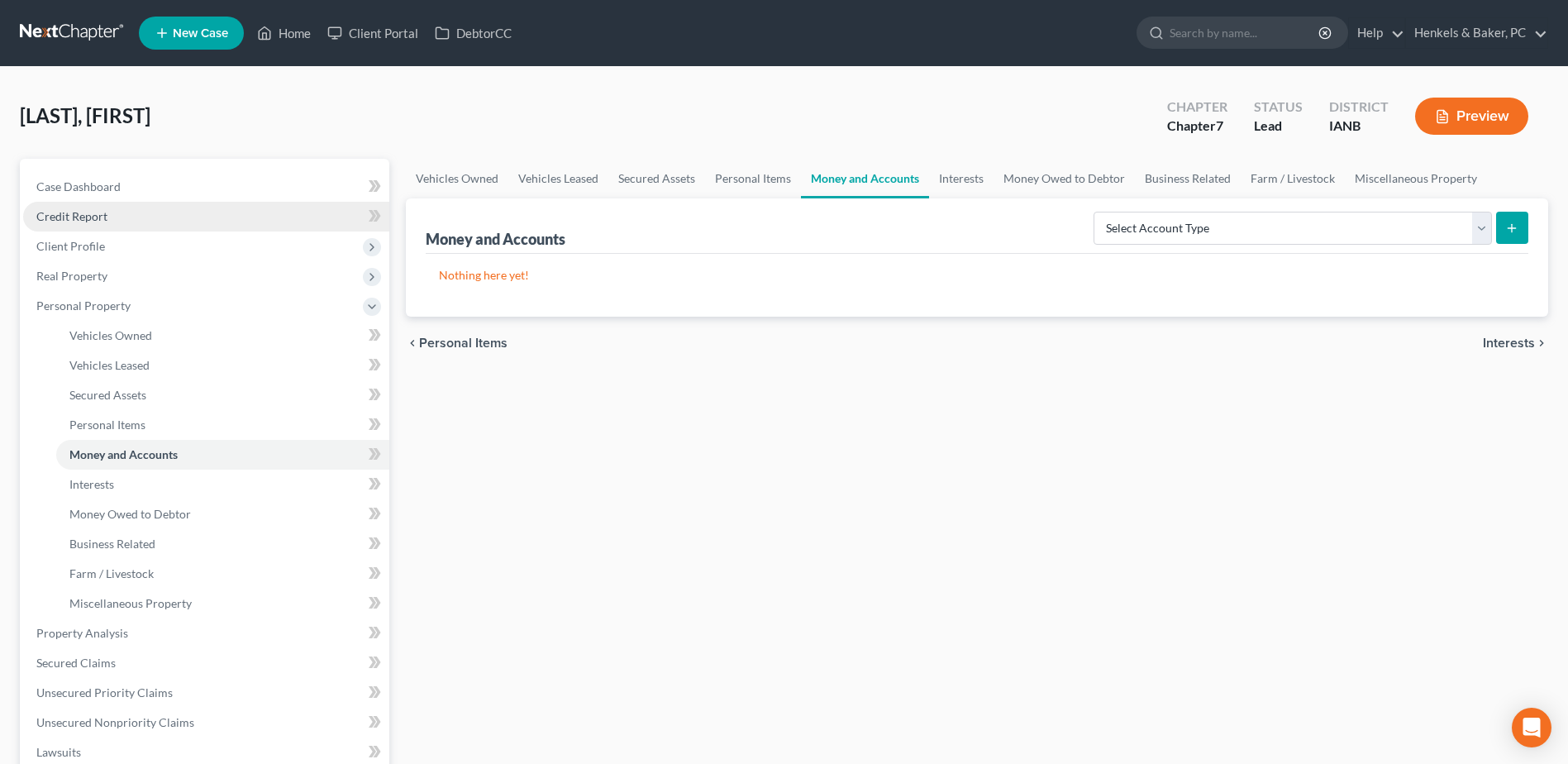 click on "Credit Report" at bounding box center (206, 217) 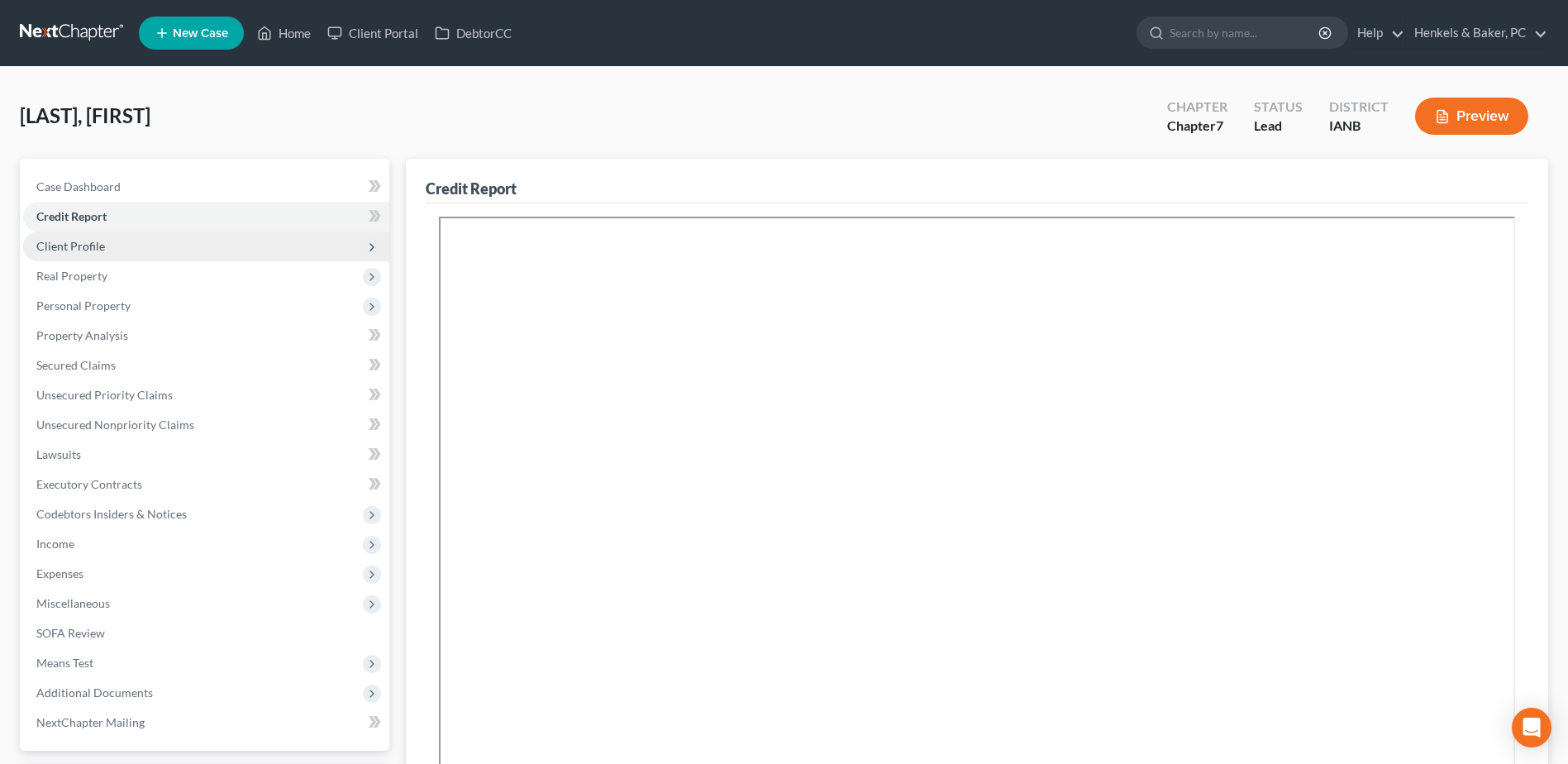 click on "Client Profile" at bounding box center [206, 246] 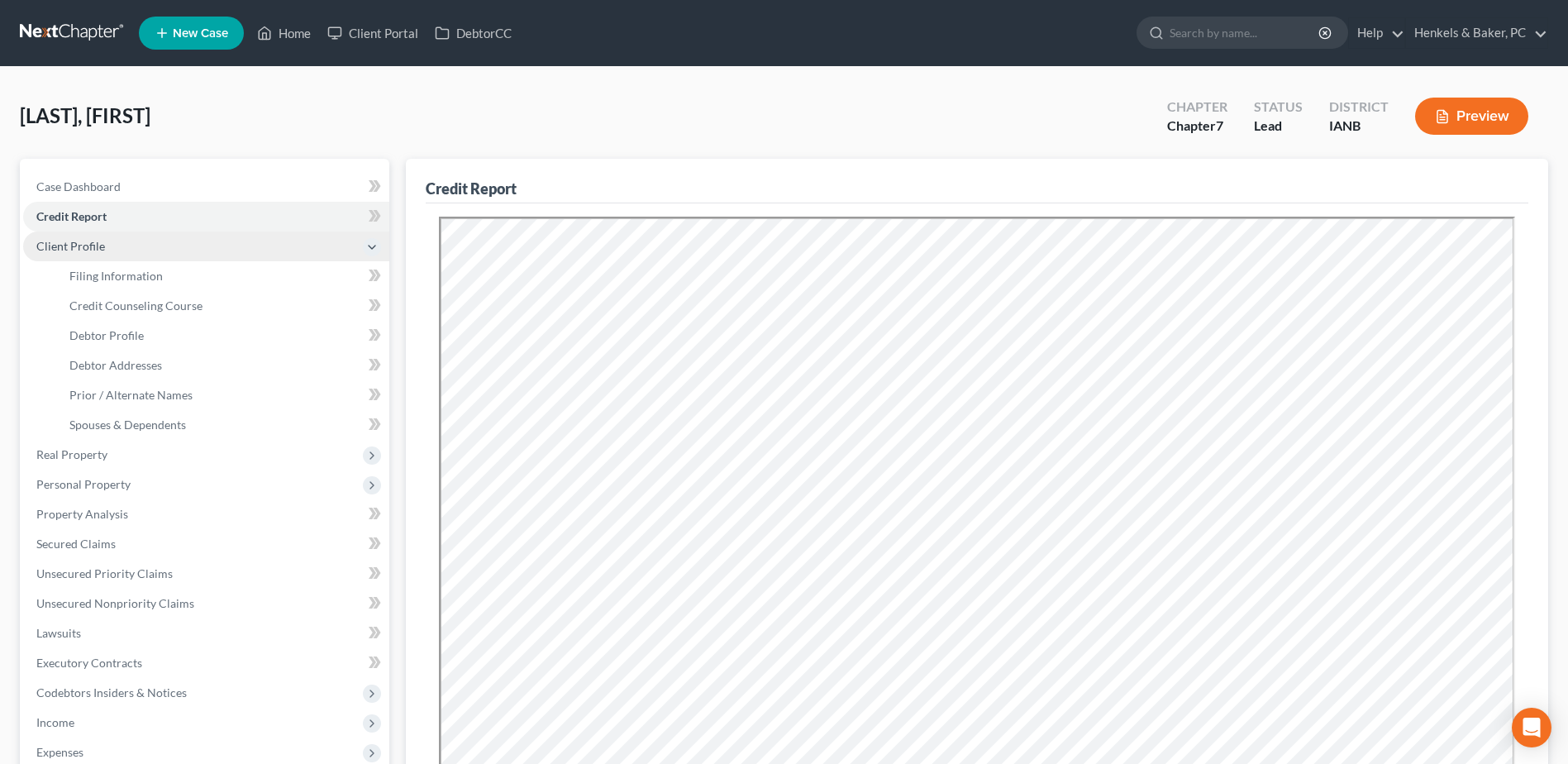 scroll, scrollTop: 0, scrollLeft: 0, axis: both 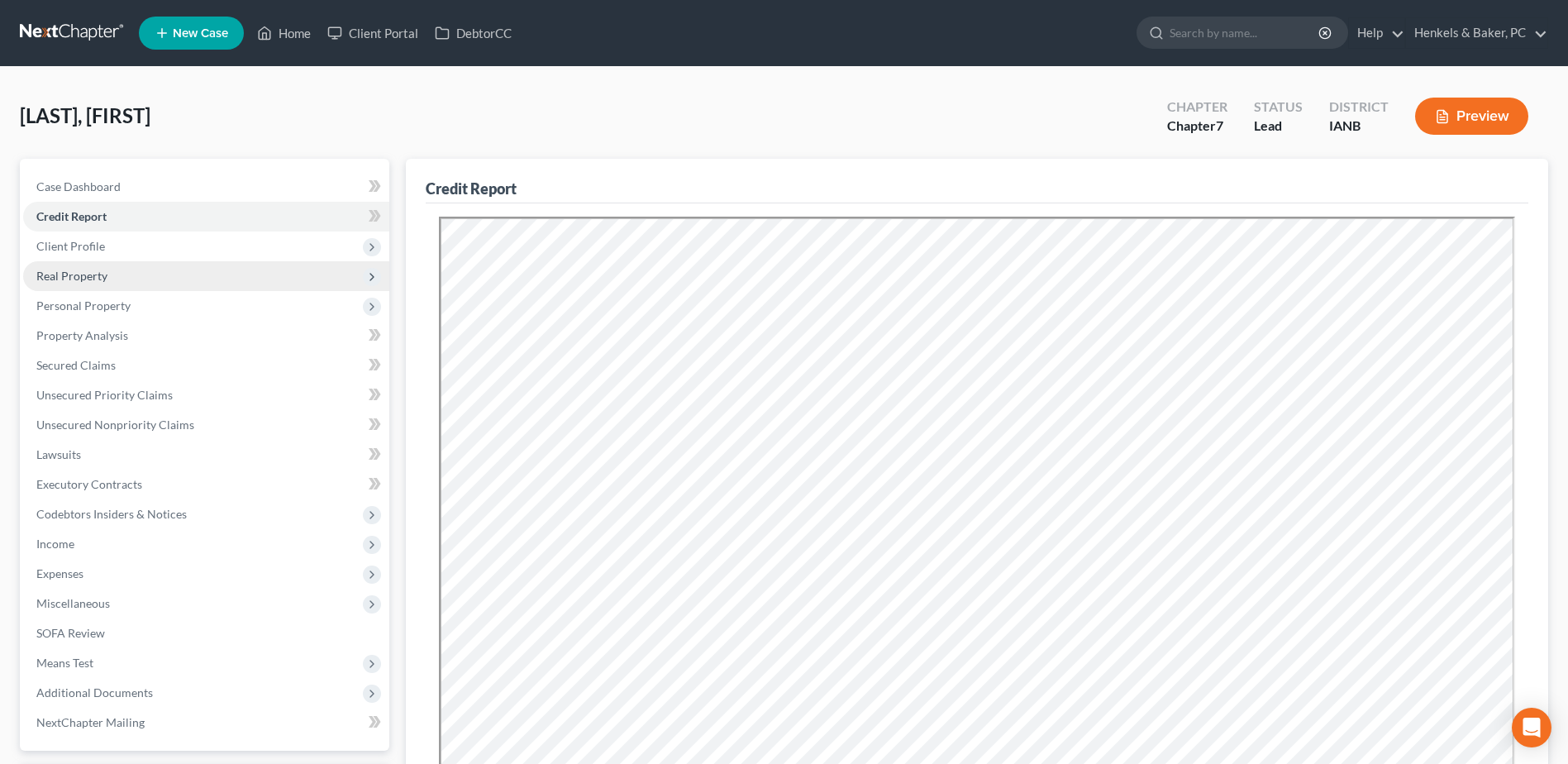 click on "Real Property" at bounding box center [206, 276] 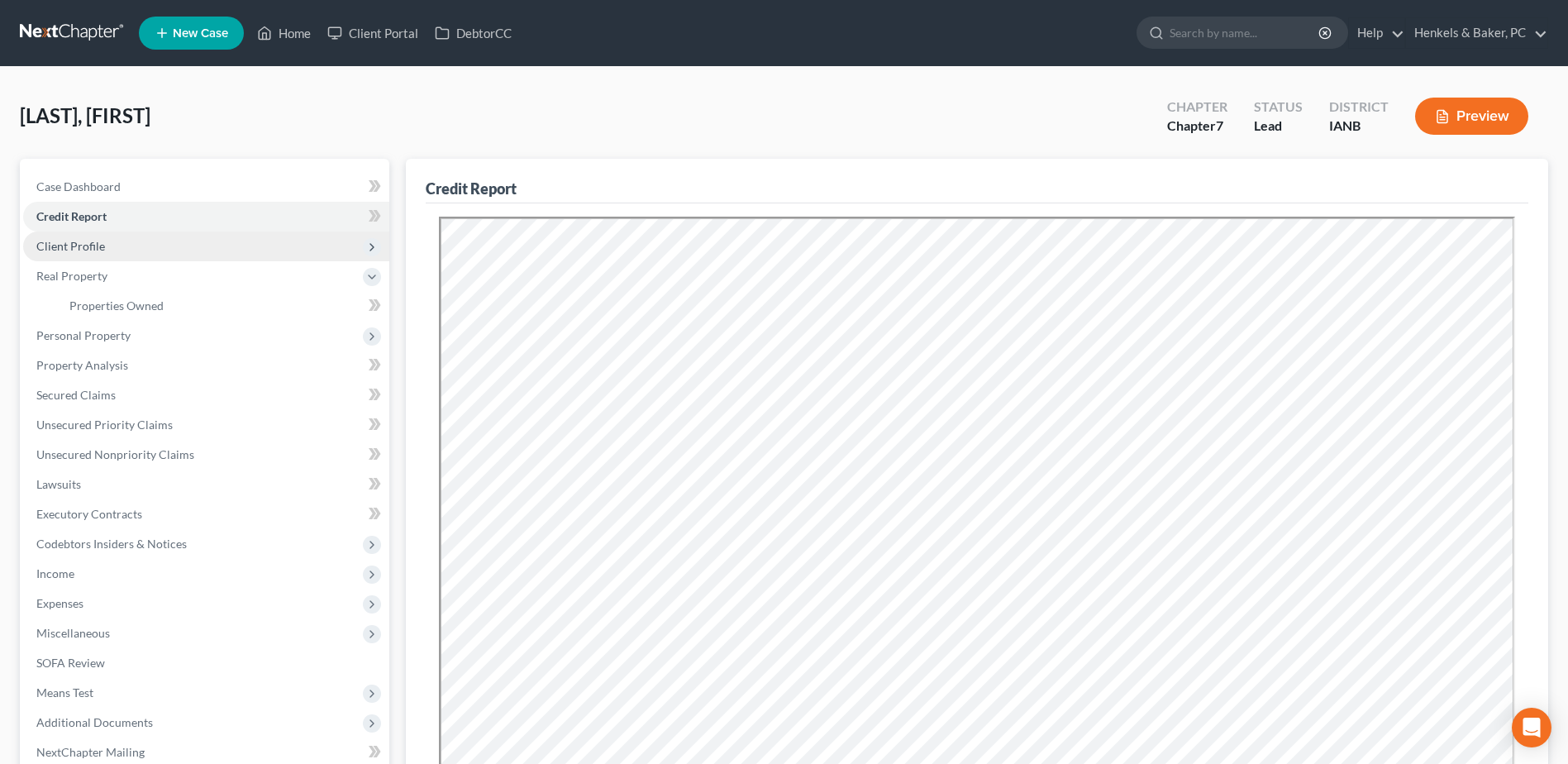 click on "Client Profile" at bounding box center (206, 246) 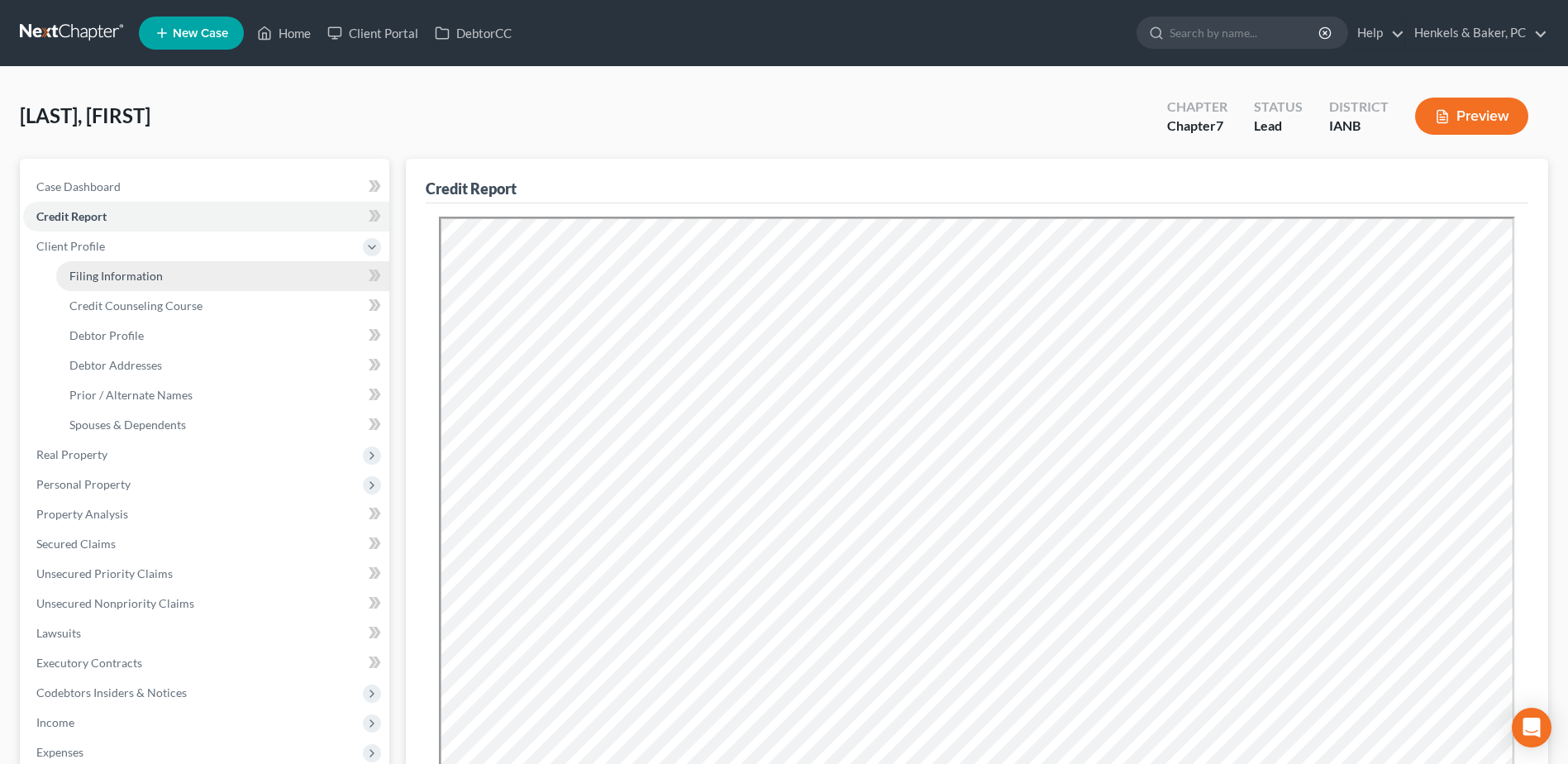 click on "Filing Information" at bounding box center [222, 276] 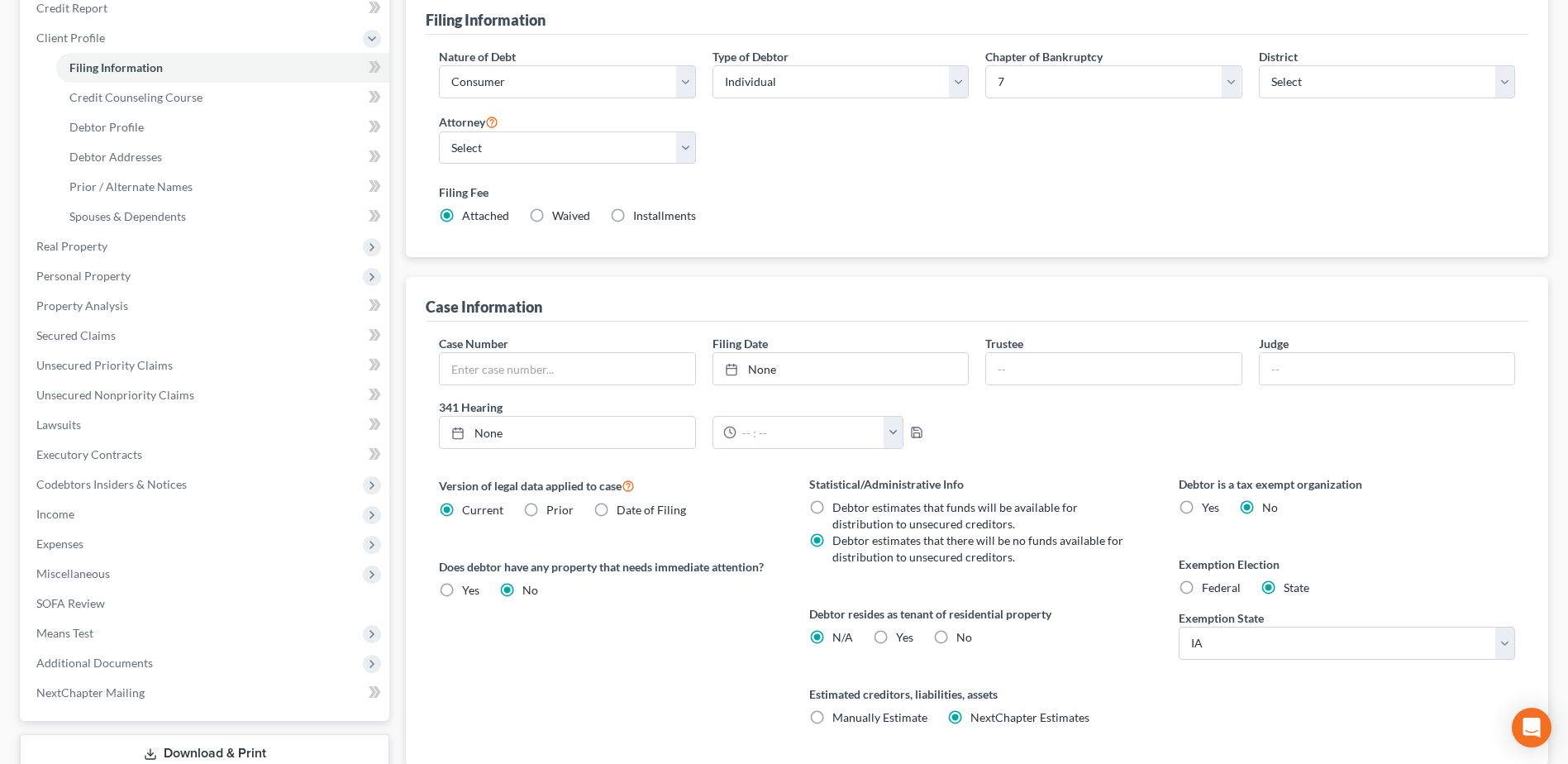 scroll, scrollTop: 248, scrollLeft: 0, axis: vertical 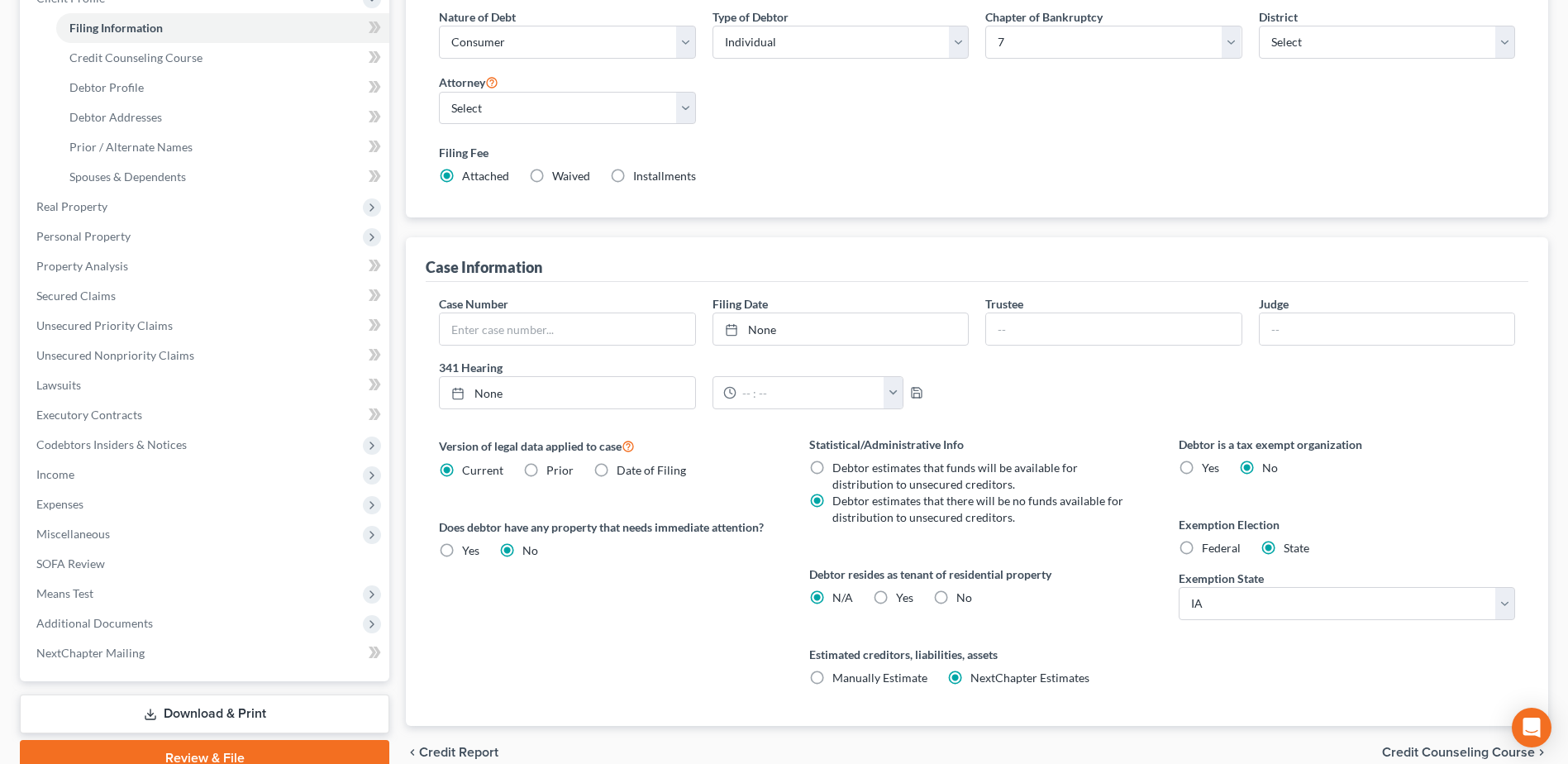 click on "Yes Yes" at bounding box center (904, 598) 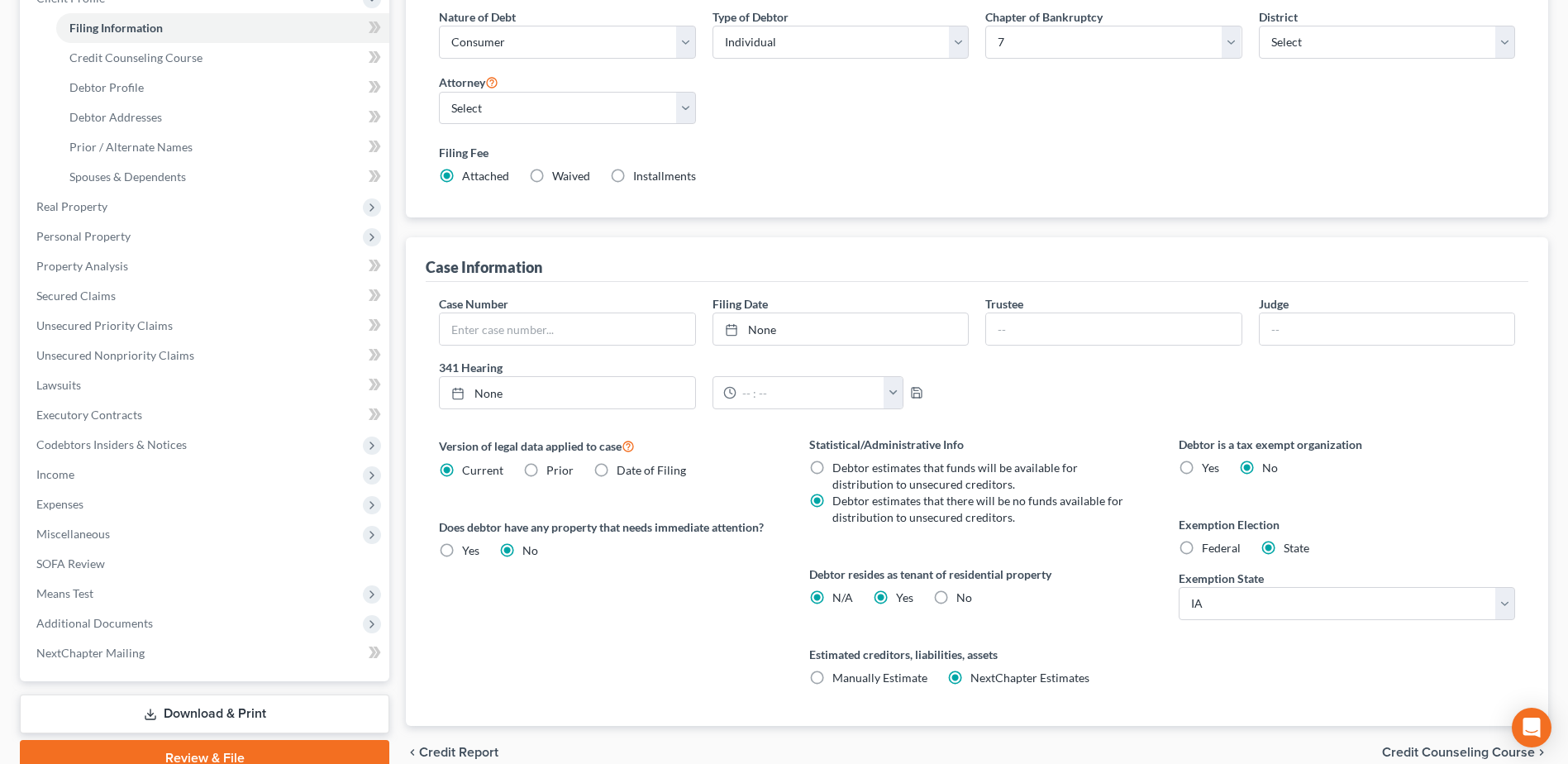 radio on "false" 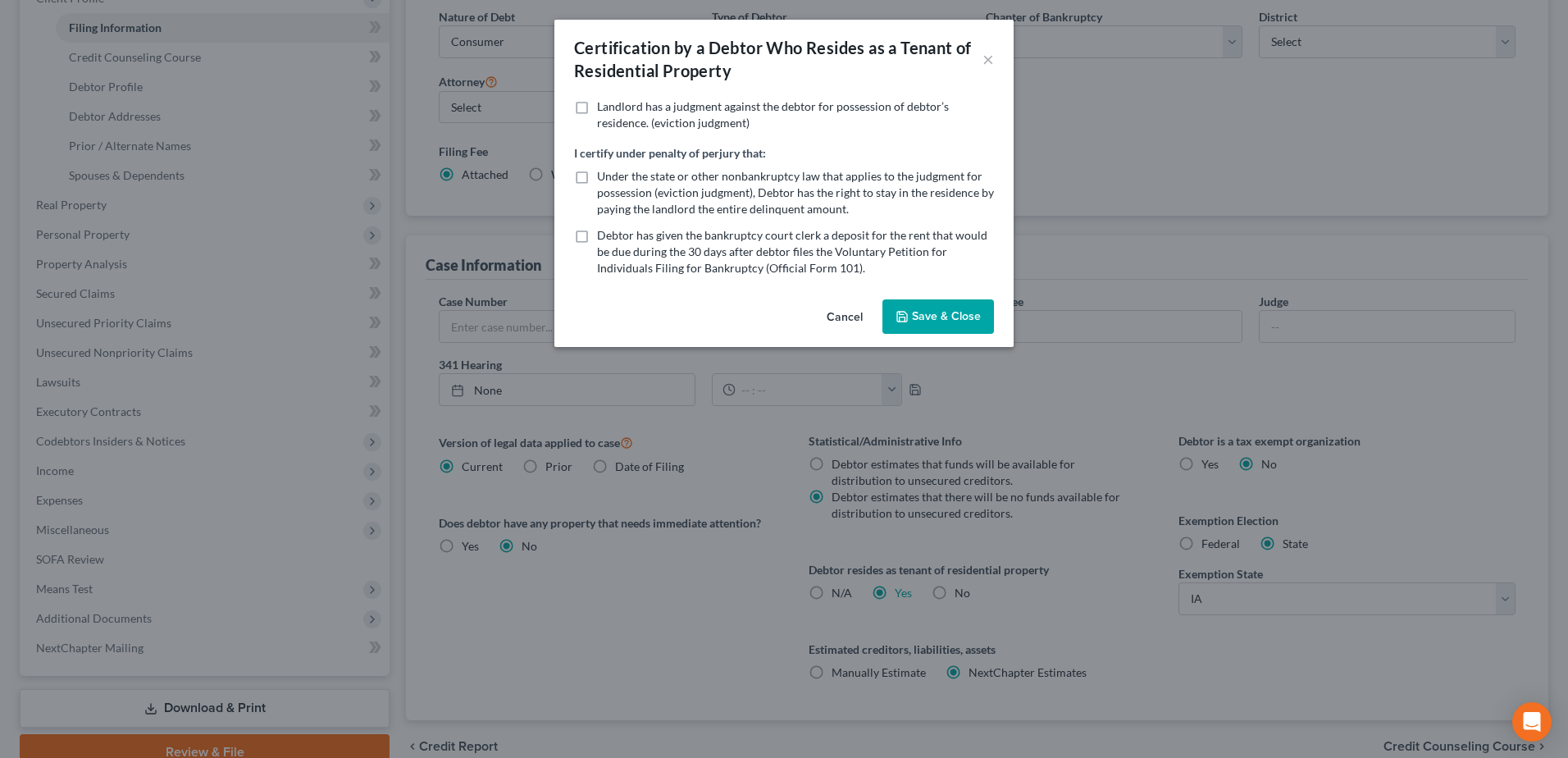 click on "Cancel Save & Close" at bounding box center (784, 320) 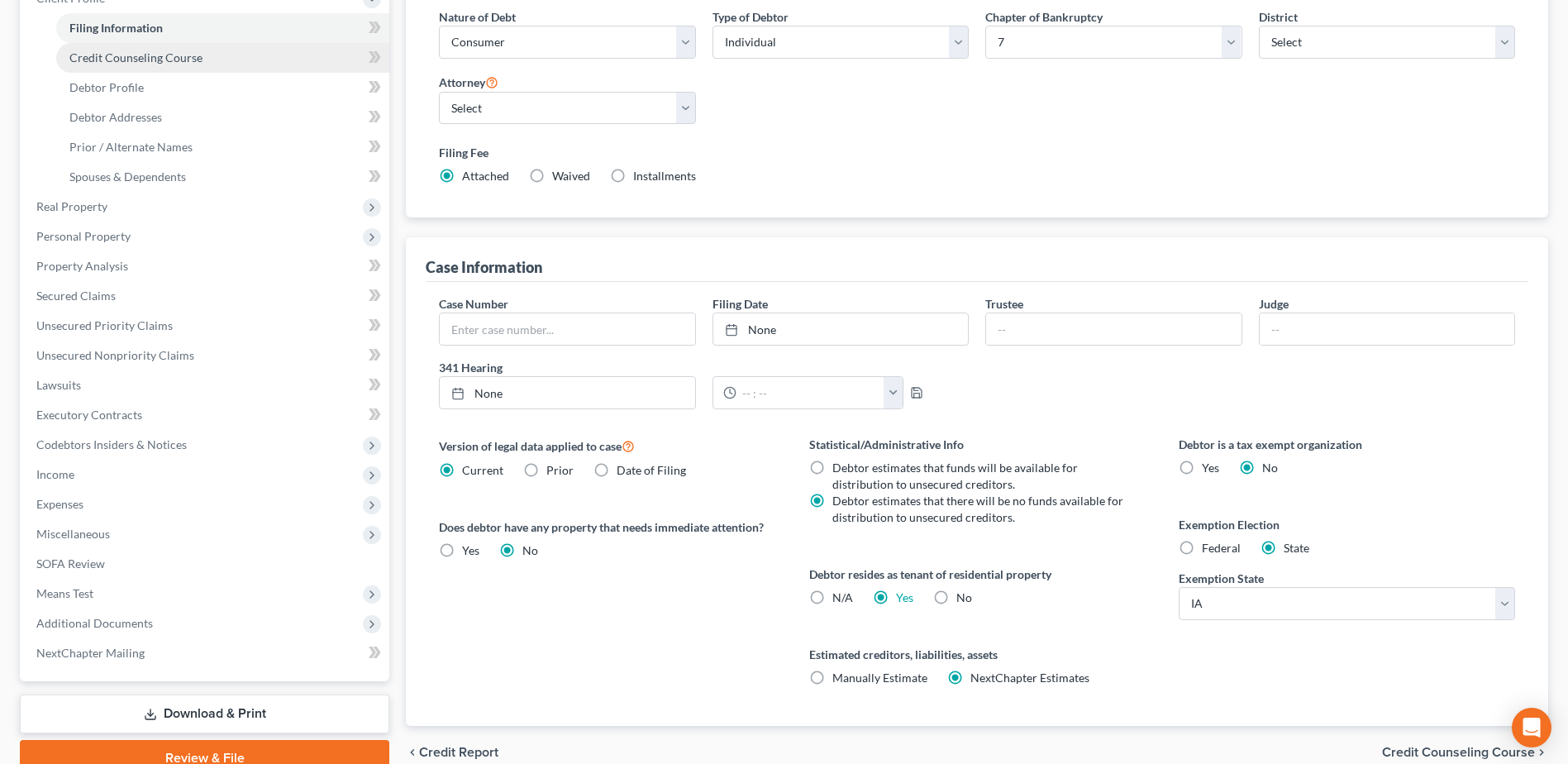 click on "Credit Counseling Course" at bounding box center [136, 57] 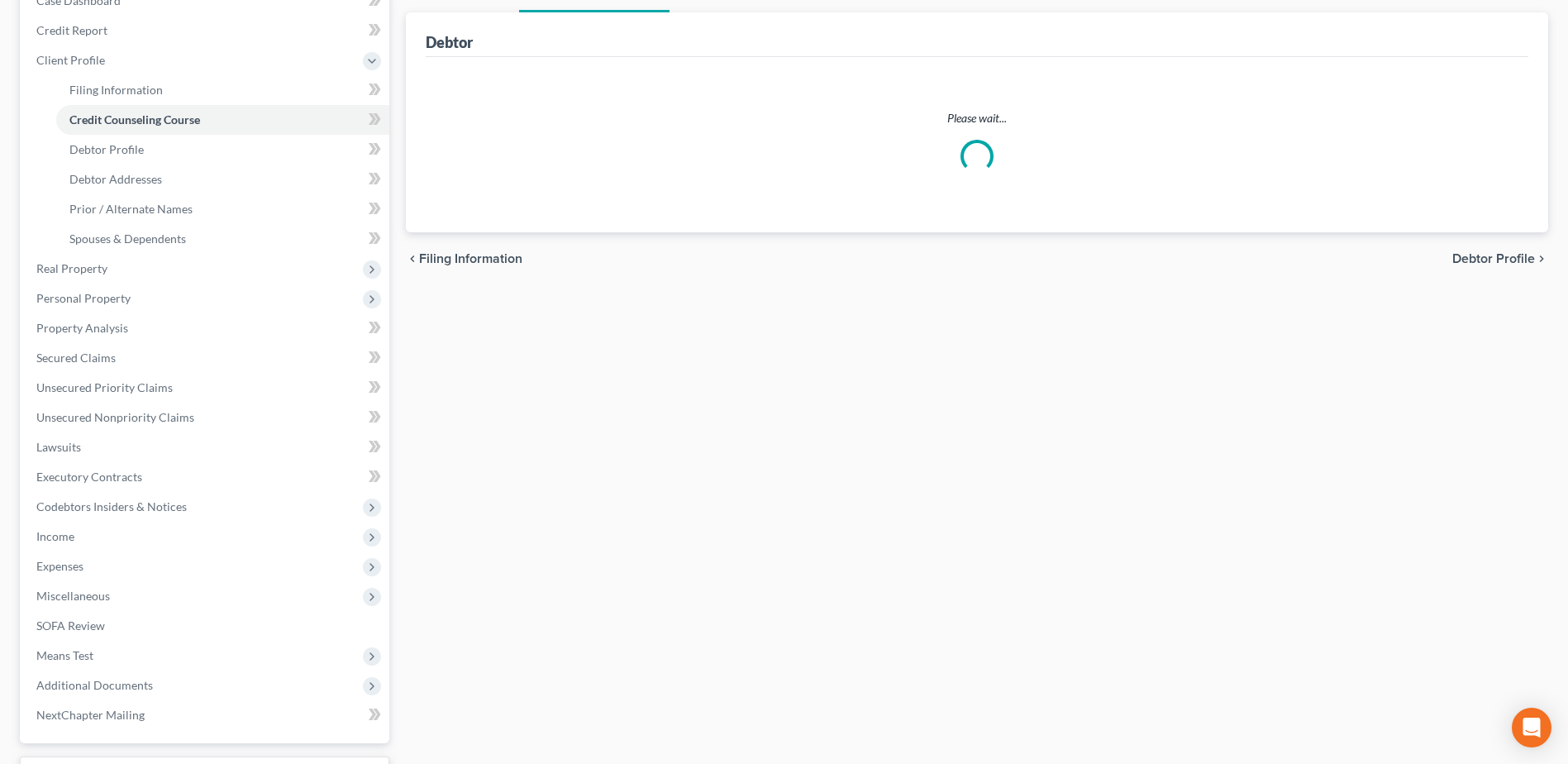 scroll, scrollTop: 0, scrollLeft: 0, axis: both 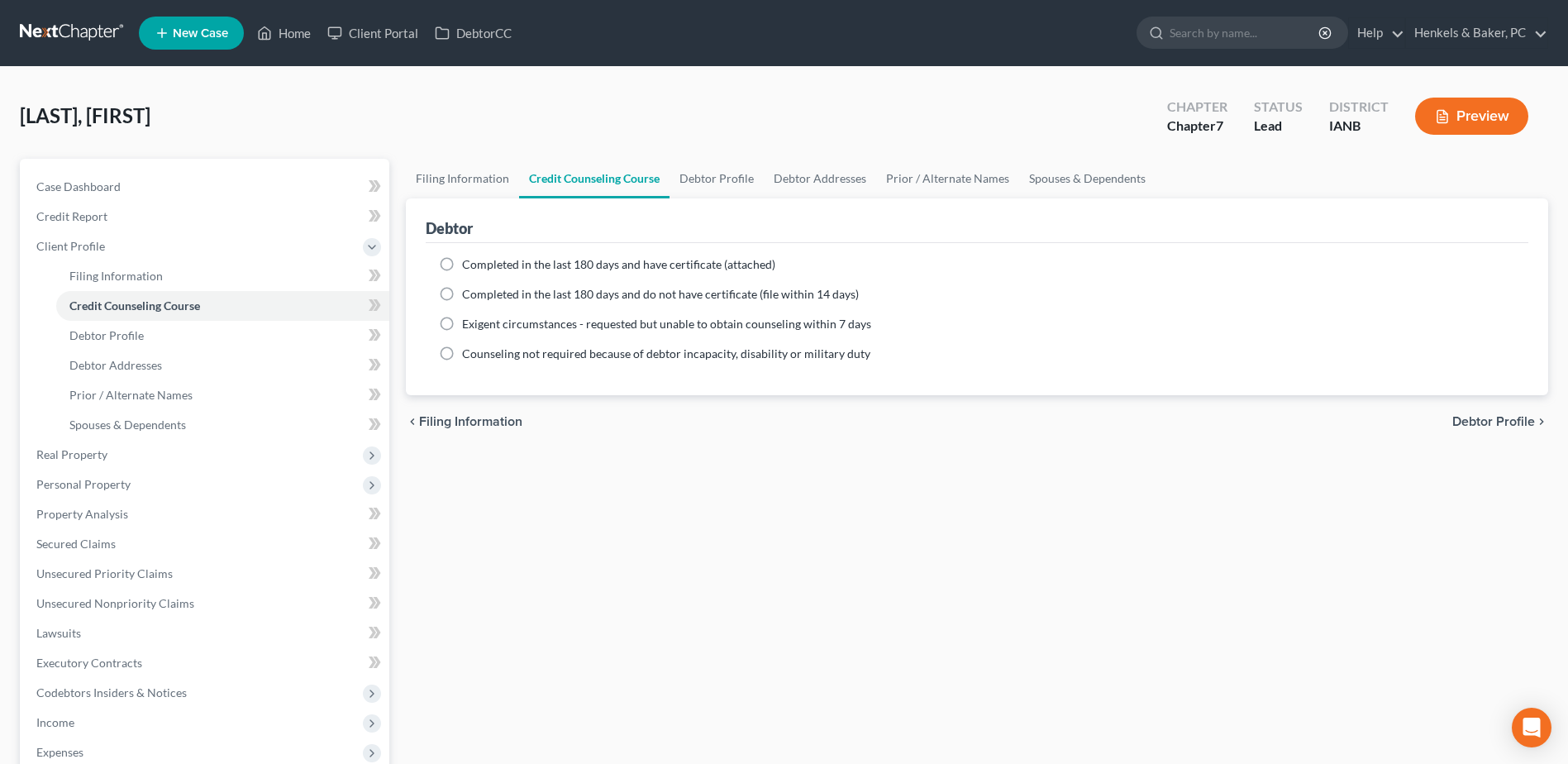 click on "Completed in the last 180 days and have certificate (attached)" at bounding box center (618, 265) 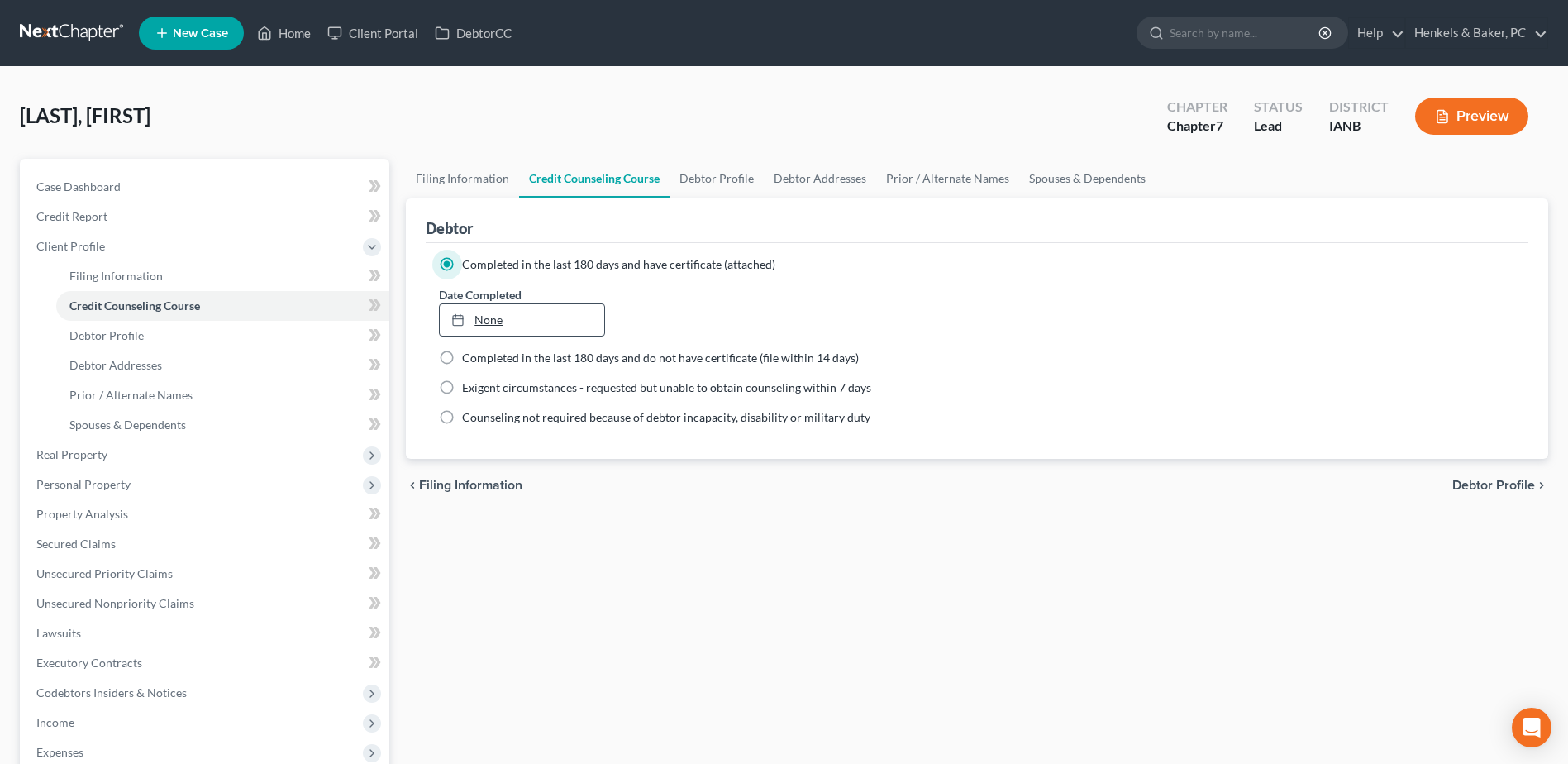 type on "8/4/2025" 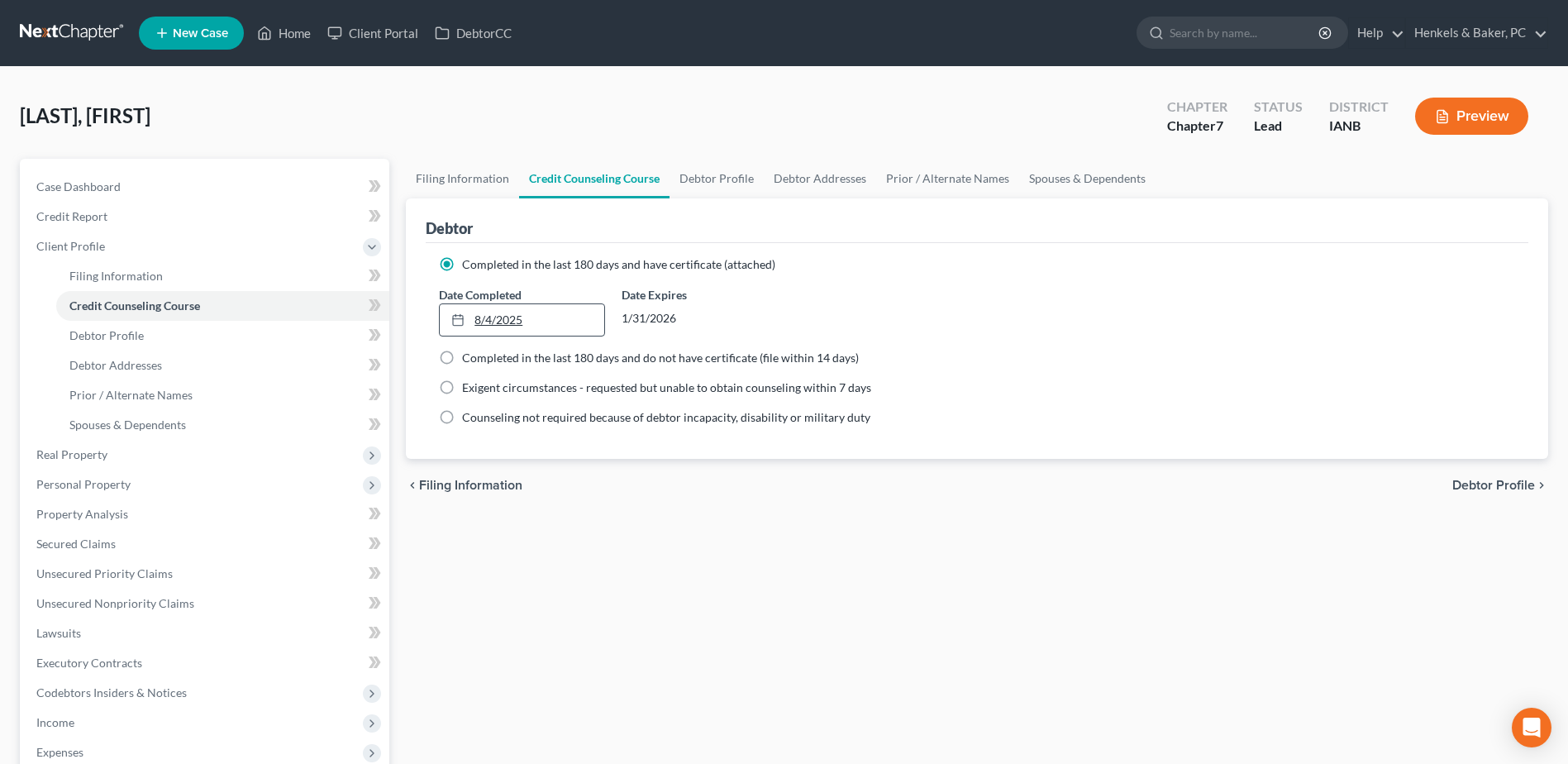 click on "8/4/2025" at bounding box center [522, 320] 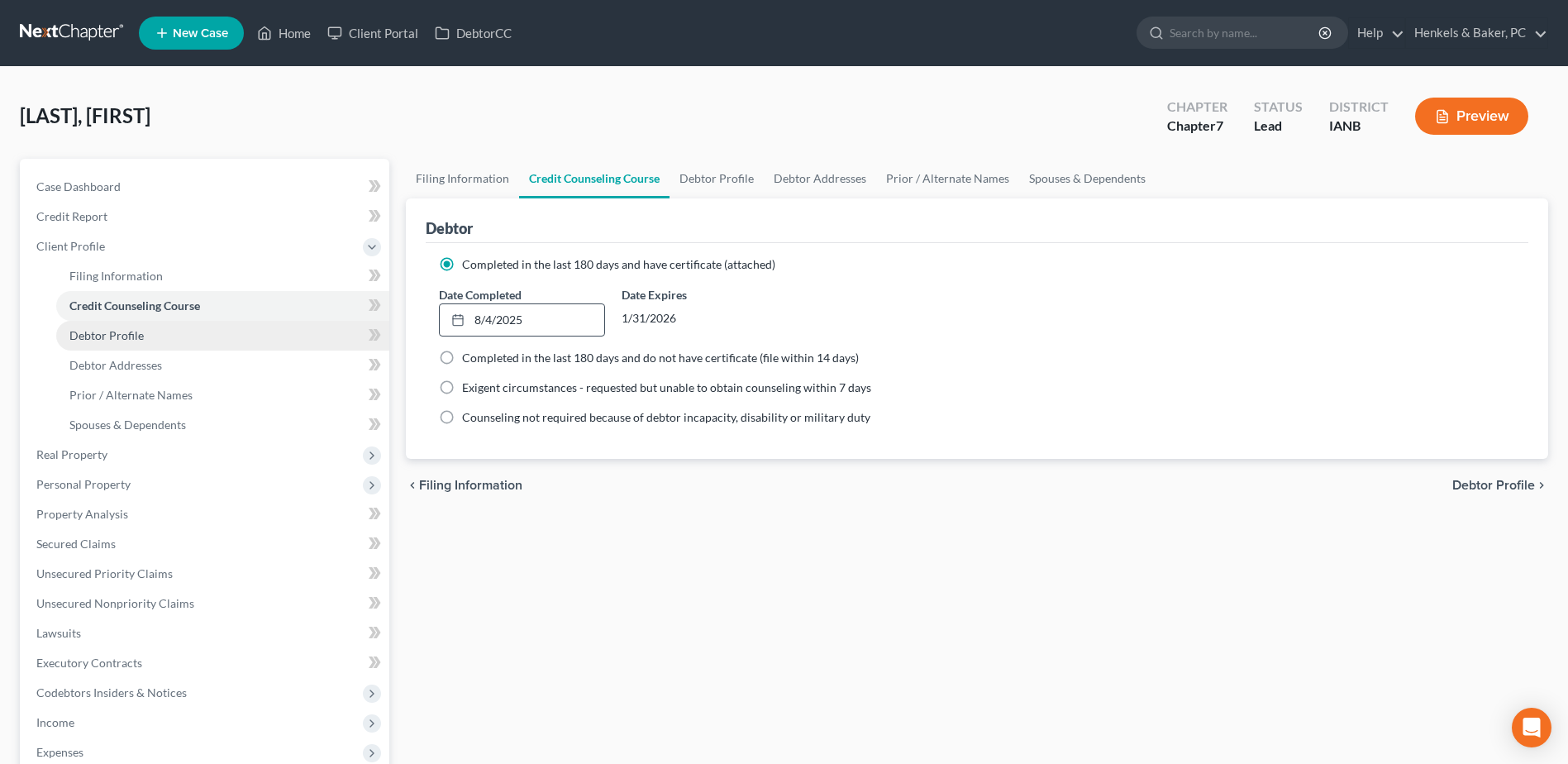 click on "Debtor Profile" at bounding box center (222, 336) 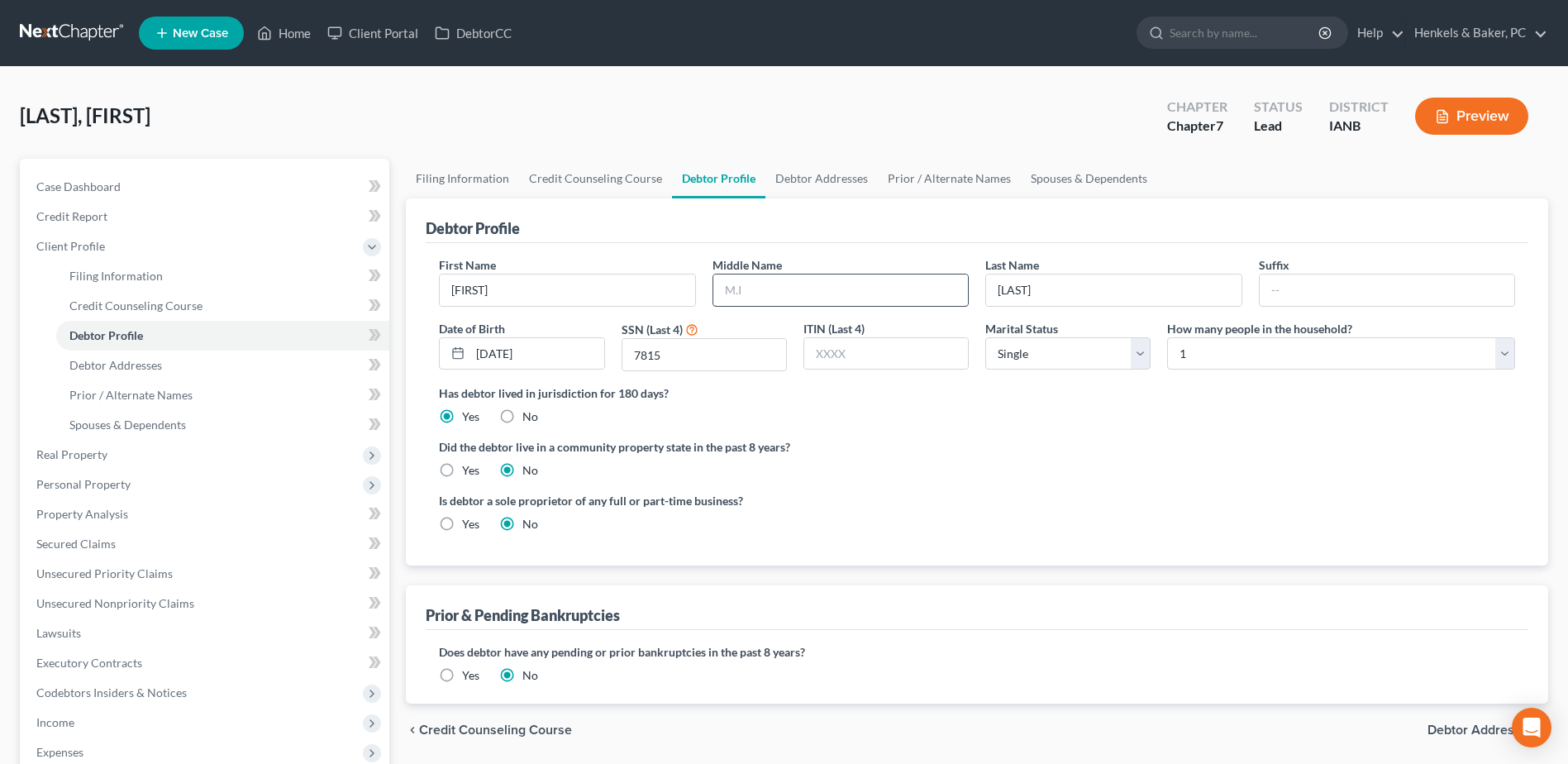 click at bounding box center (841, 290) 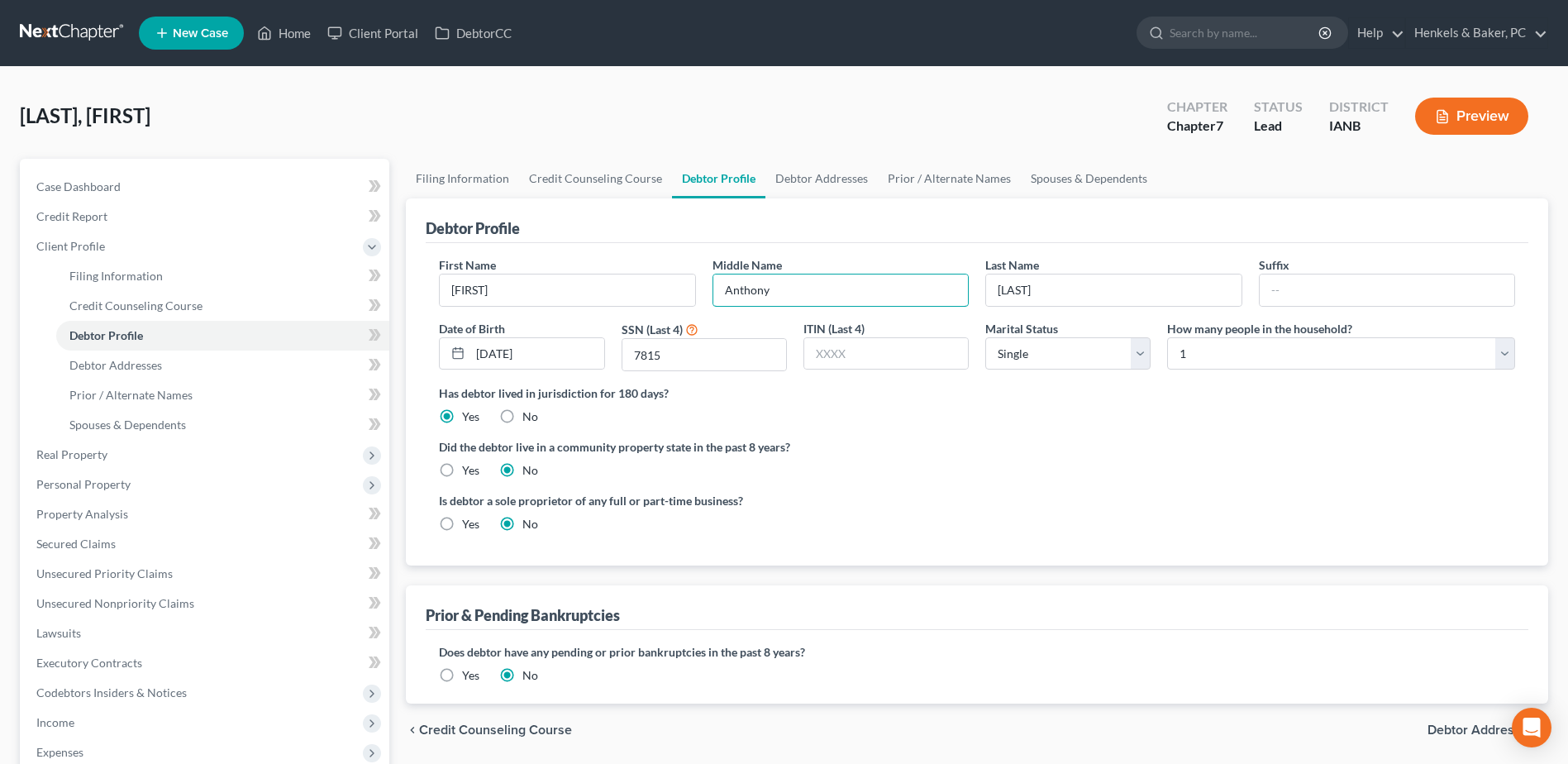 type on "Anthony" 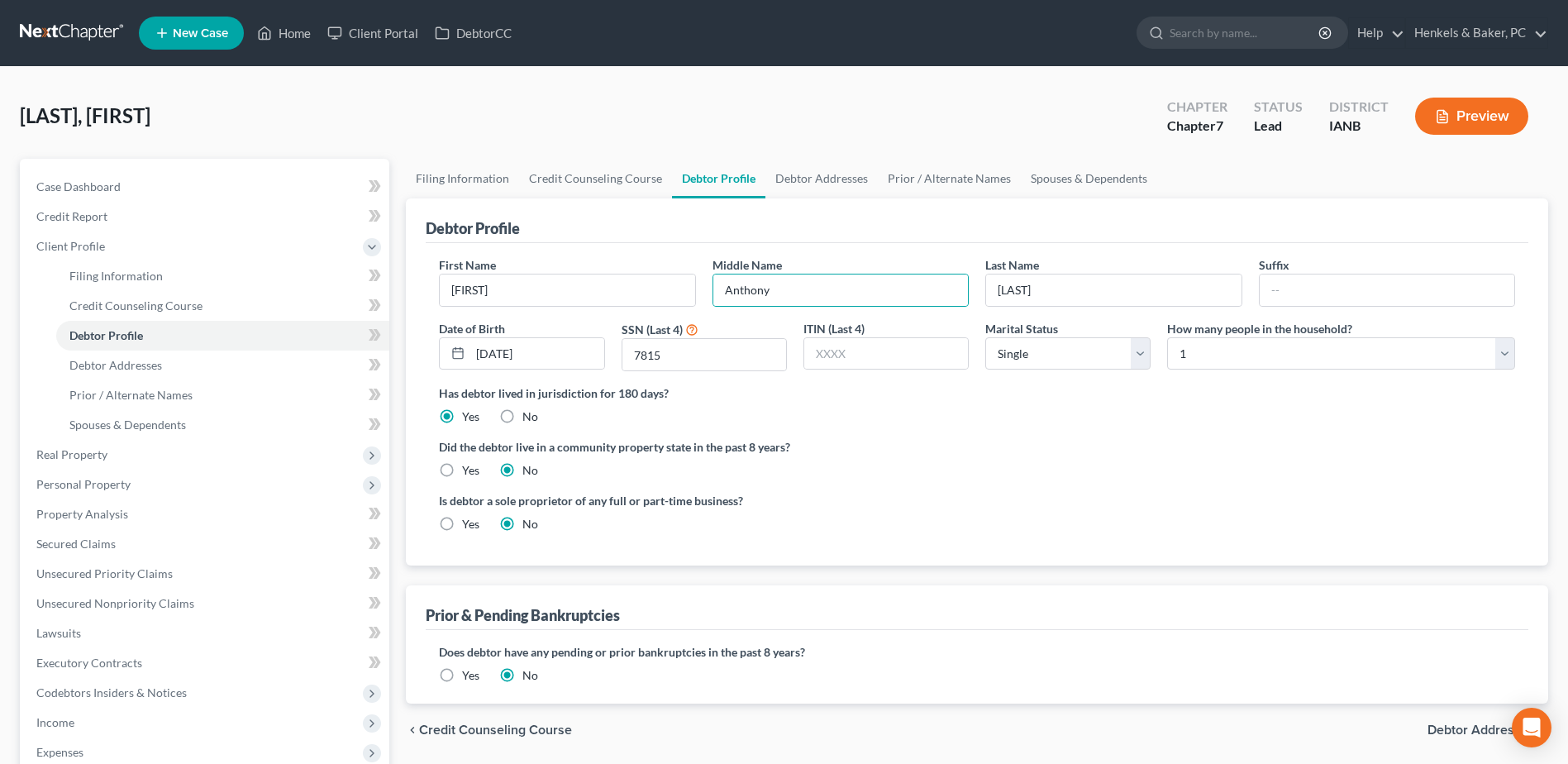 click on "Is debtor a sole proprietor of any full or part-time business? Yes No" at bounding box center [977, 518] 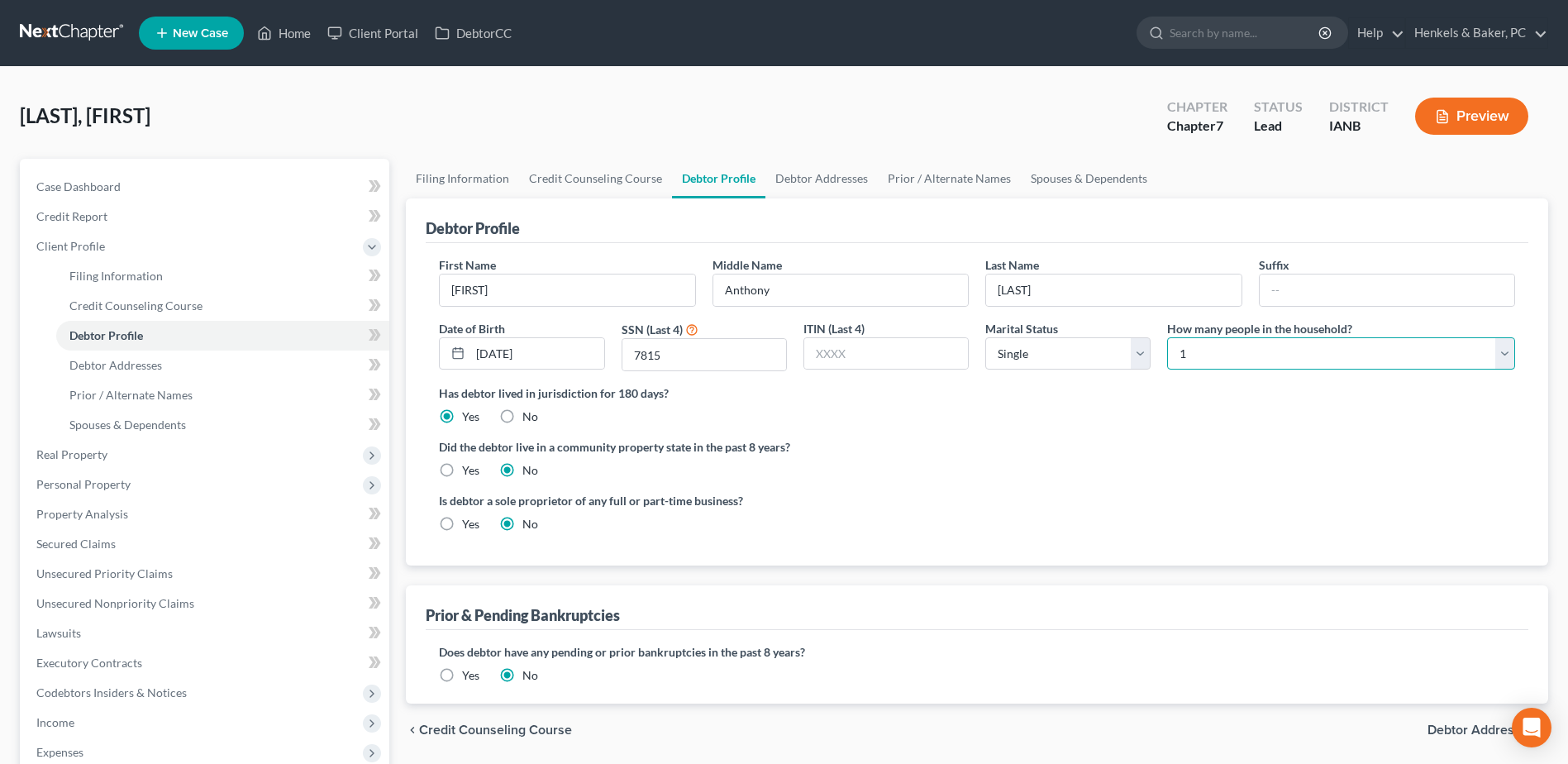 click on "Select 1 2 3 4 5 6 7 8 9 10 11 12 13 14 15 16 17 18 19 20" at bounding box center (1341, 354) 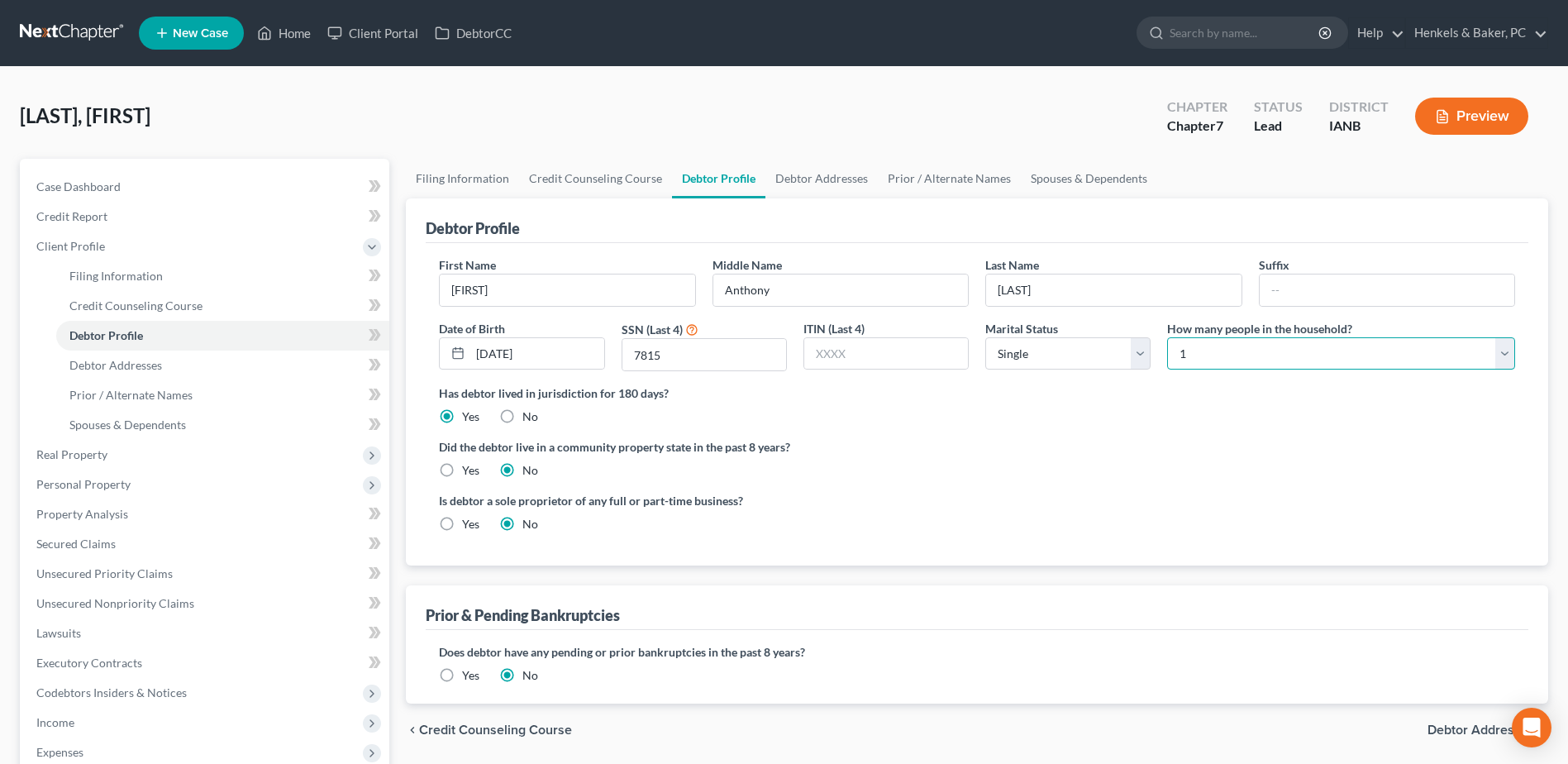 select on "1" 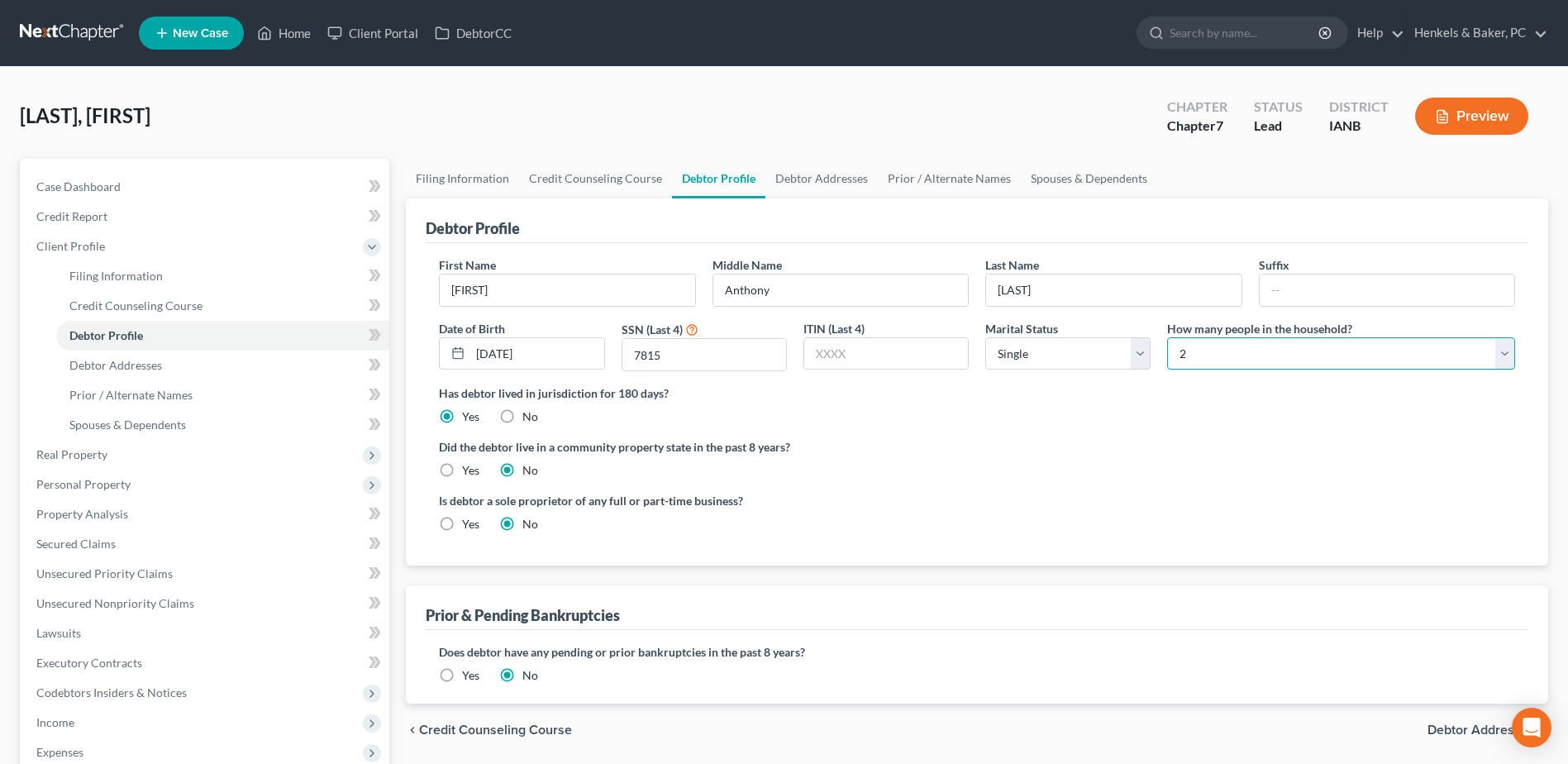 click on "Select 1 2 3 4 5 6 7 8 9 10 11 12 13 14 15 16 17 18 19 20" at bounding box center (1341, 354) 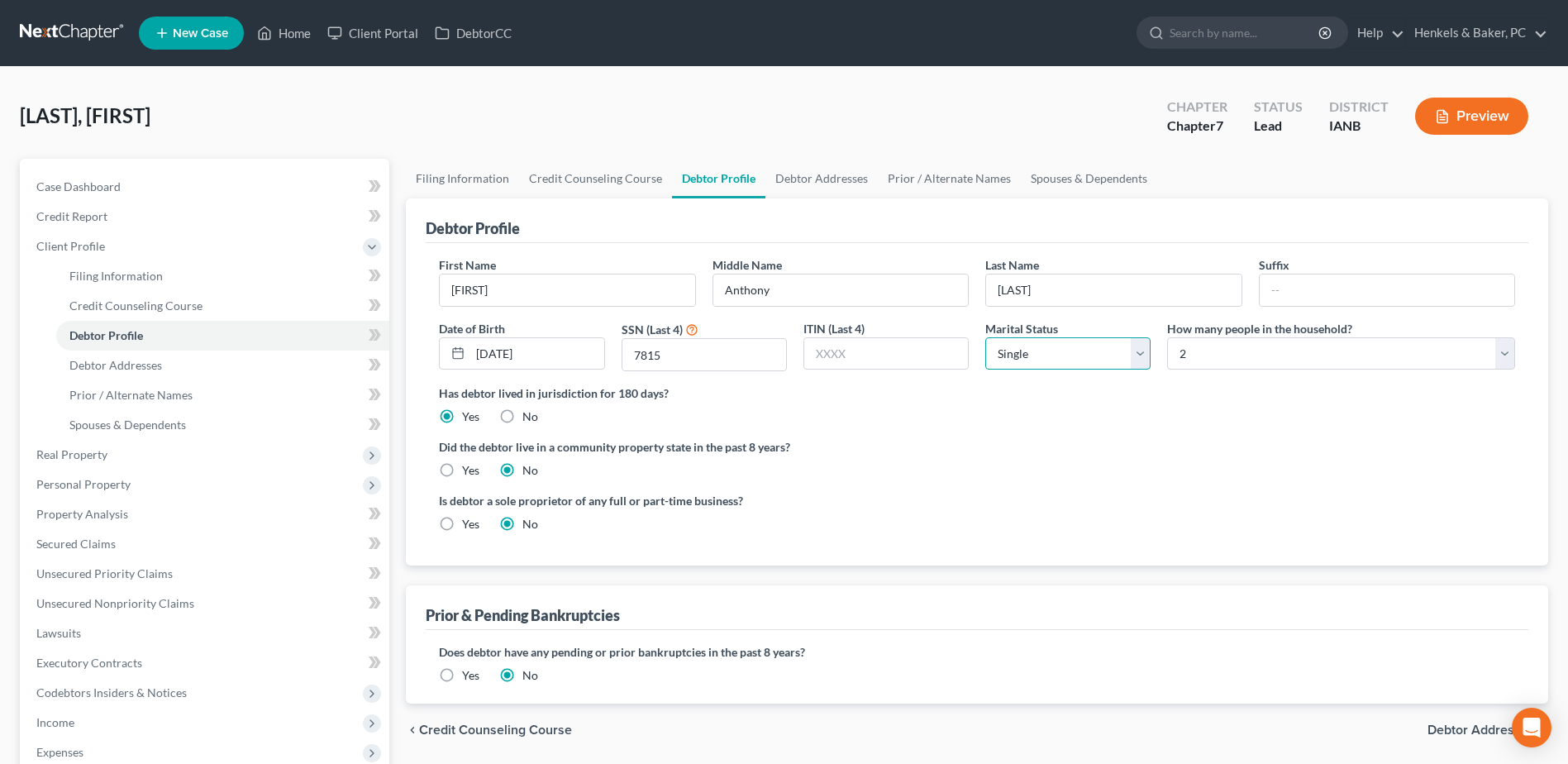 click on "Select Single Married Separated Divorced Widowed" at bounding box center [1068, 354] 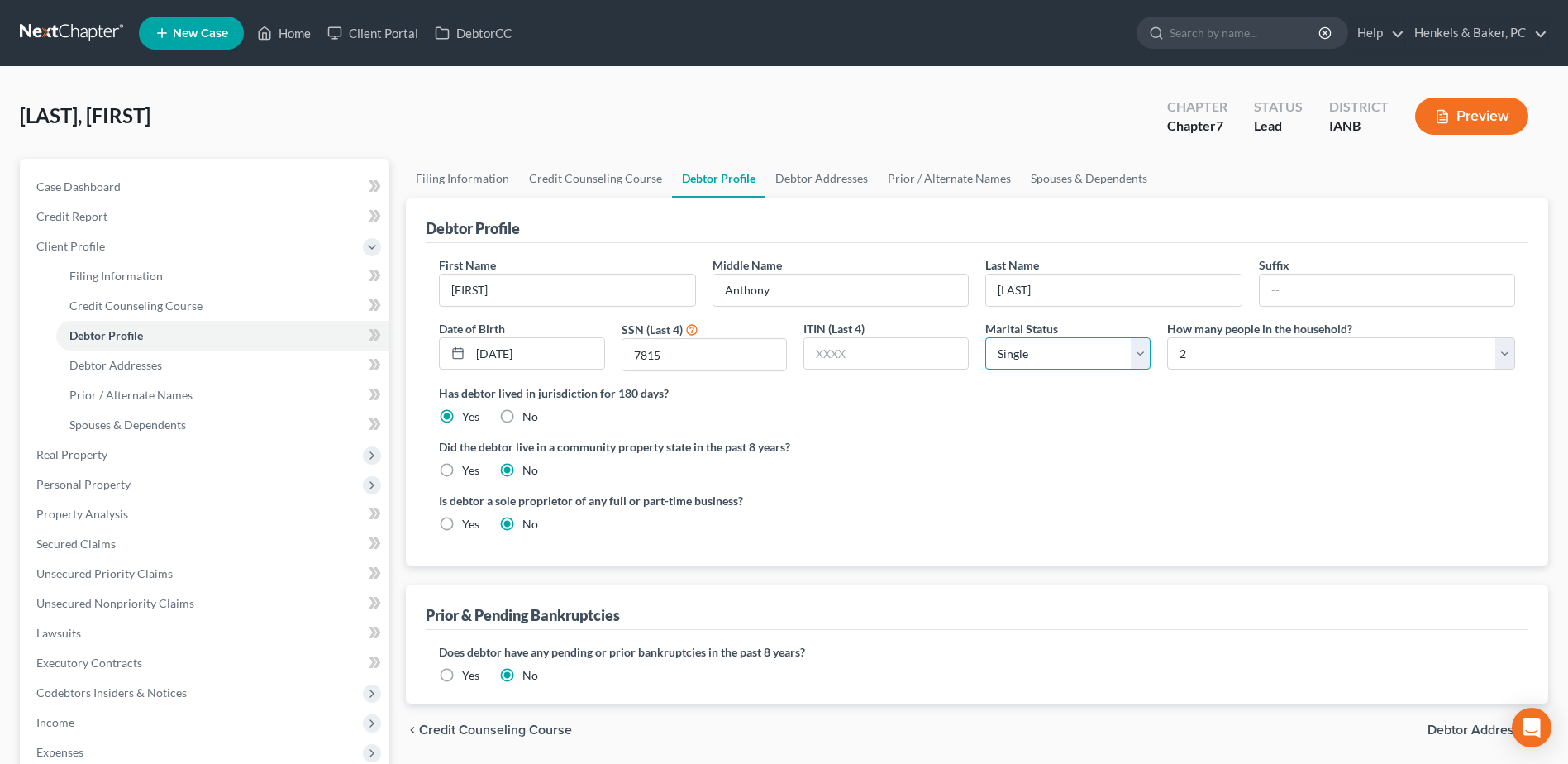 select on "3" 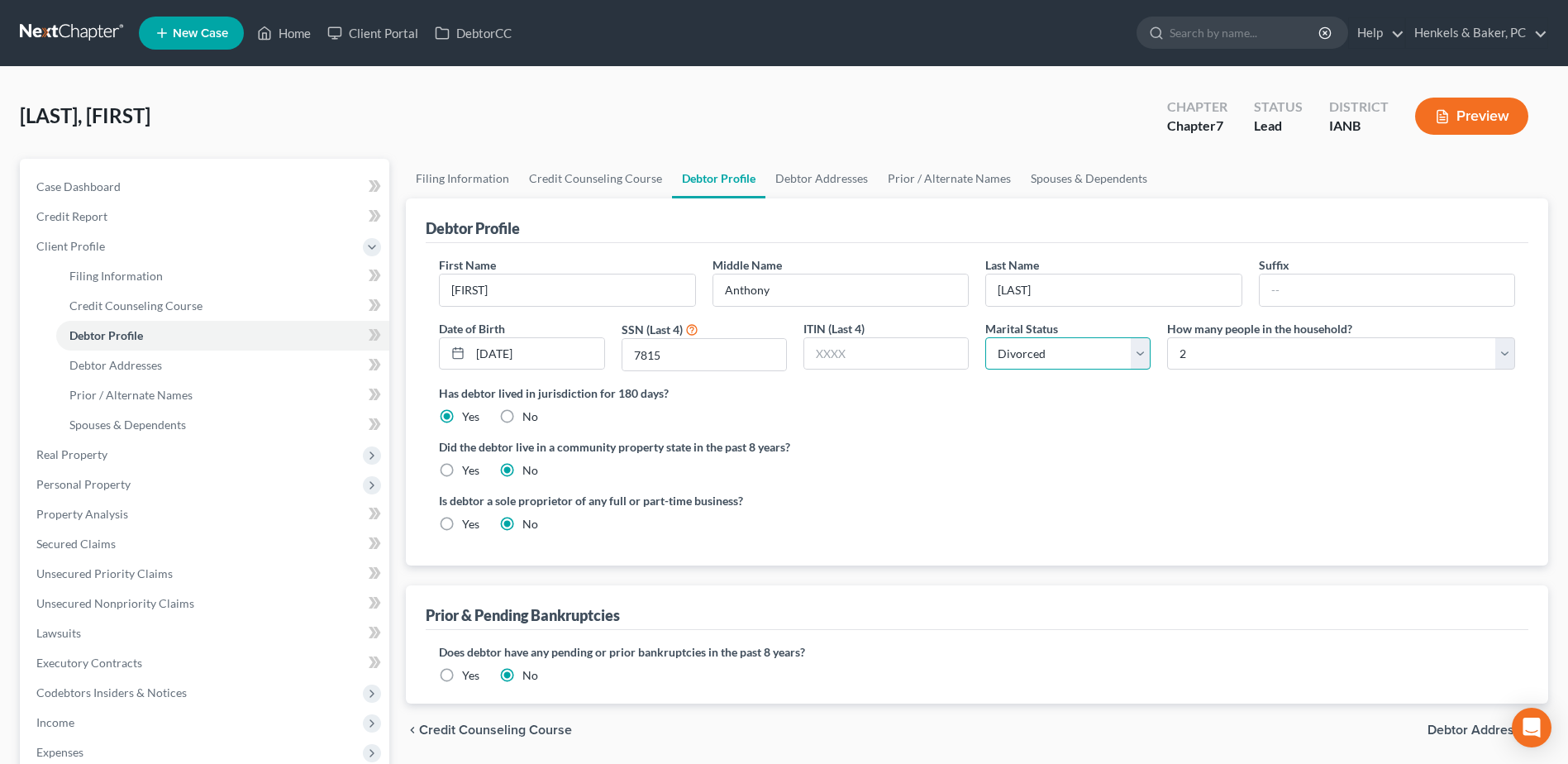 click on "Select Single Married Separated Divorced Widowed" at bounding box center (1068, 354) 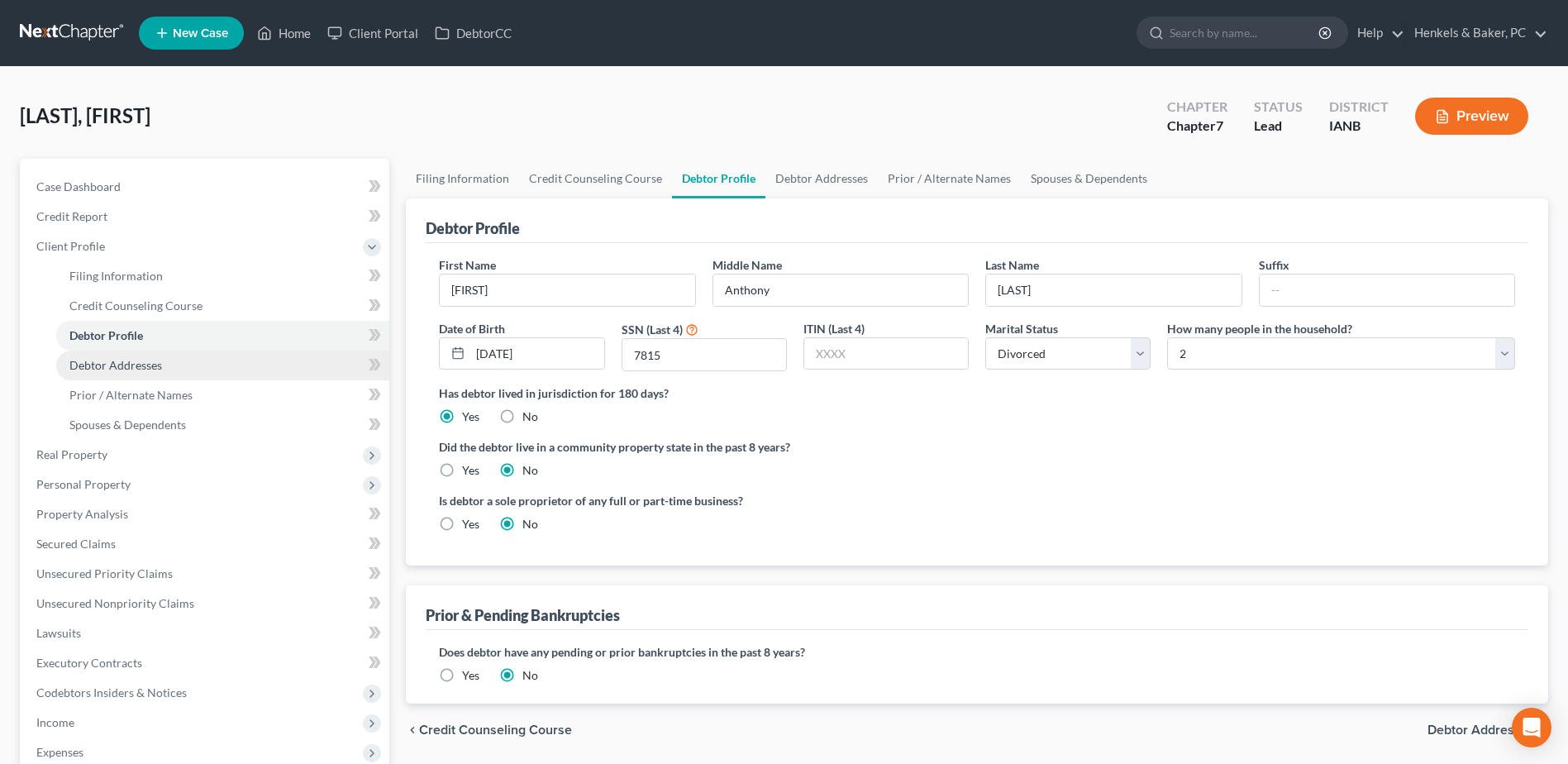 click on "Debtor Addresses" at bounding box center (222, 365) 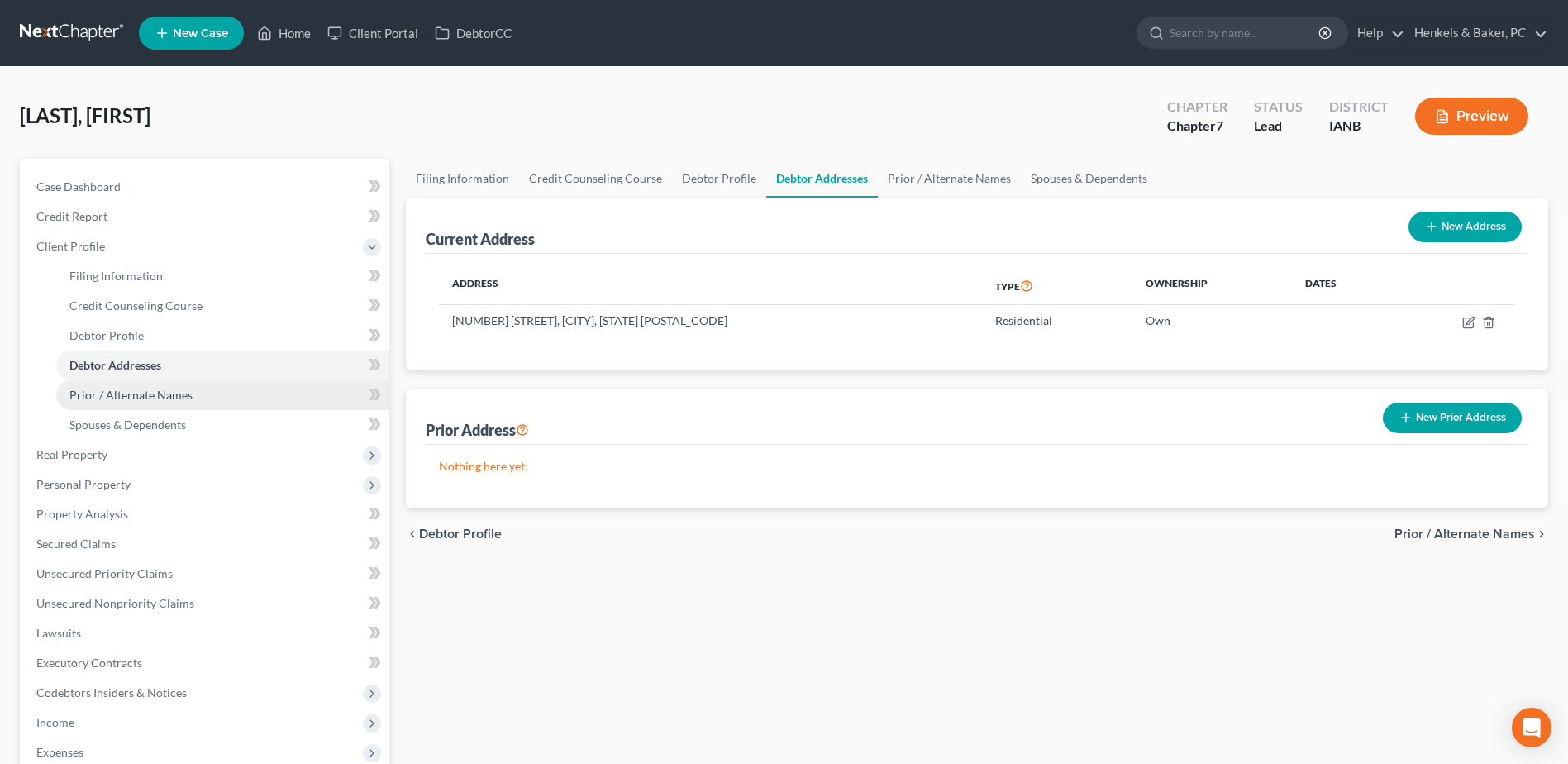 click on "Prior / Alternate Names" at bounding box center [222, 395] 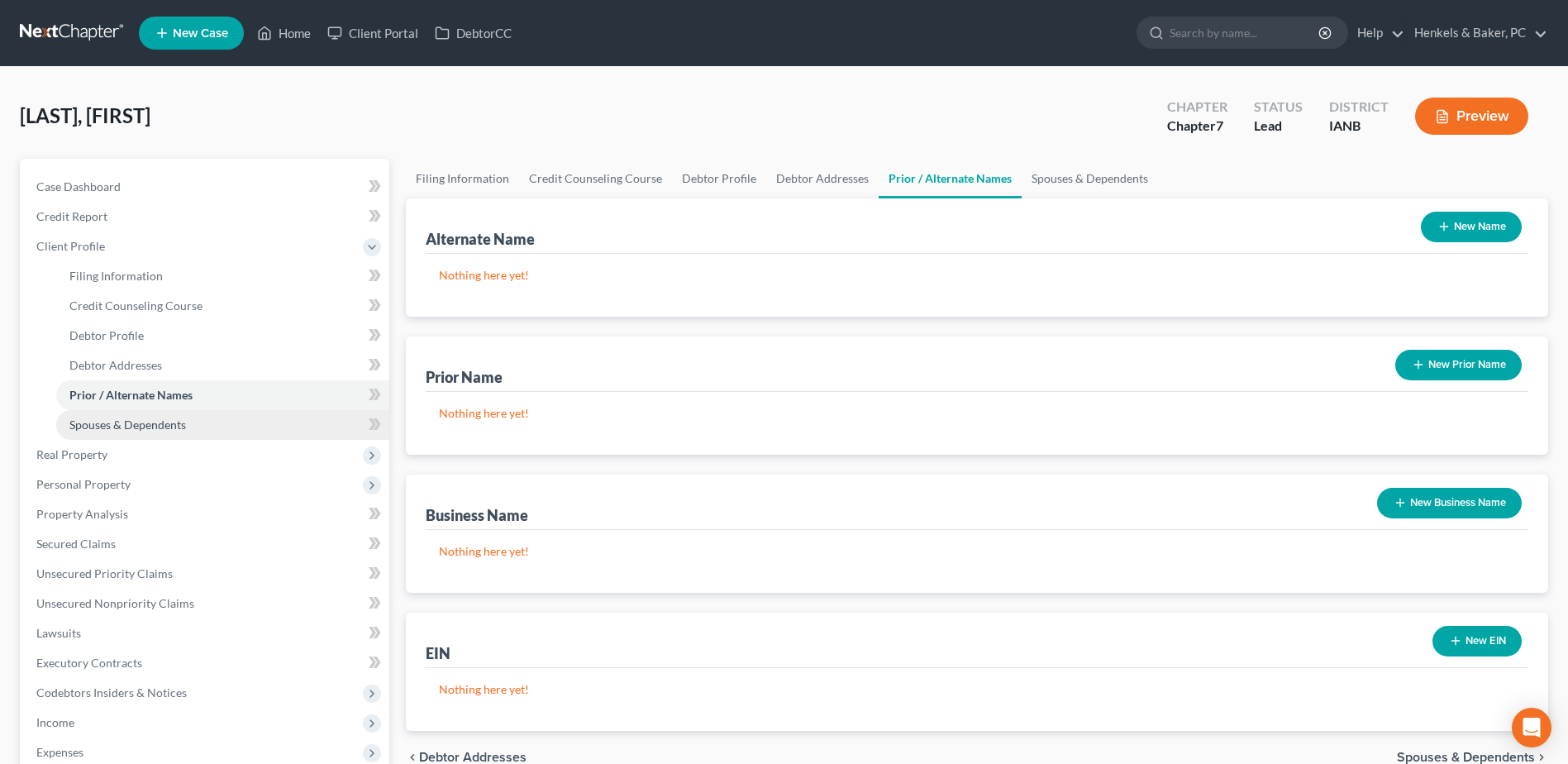 click on "Spouses & Dependents" at bounding box center (222, 425) 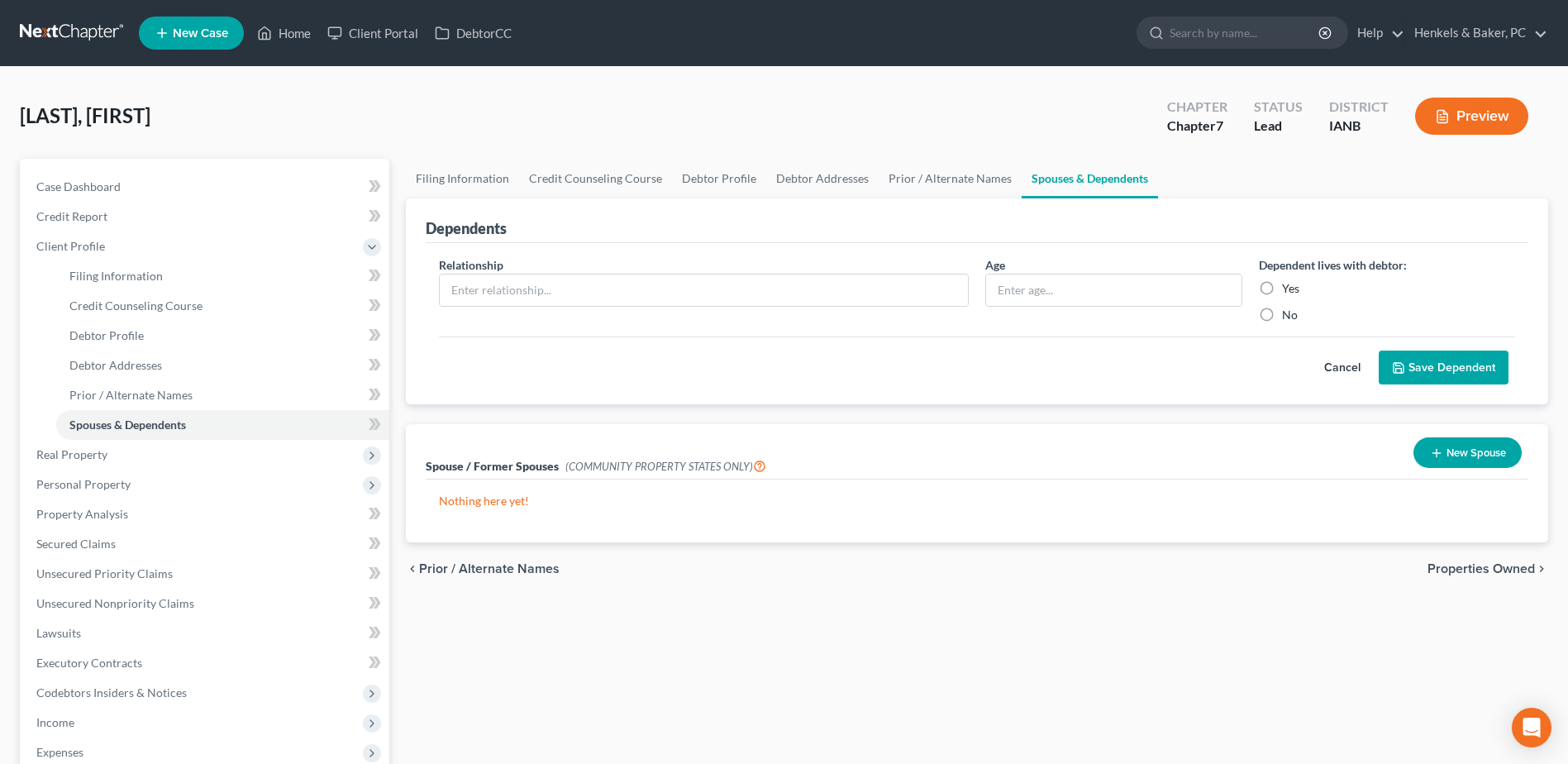 click on "Relationship
*" at bounding box center [703, 289] 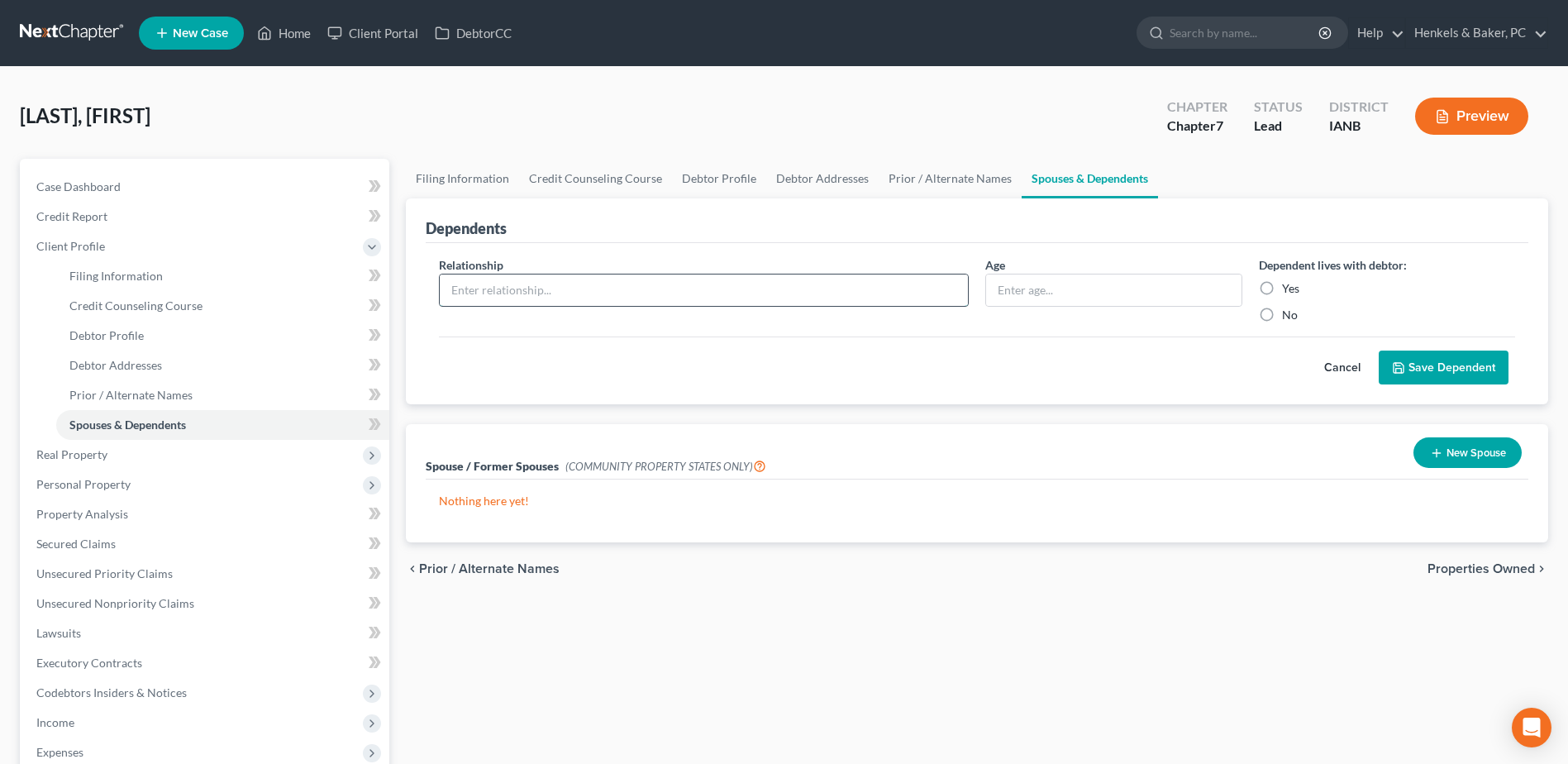 click at bounding box center [703, 290] 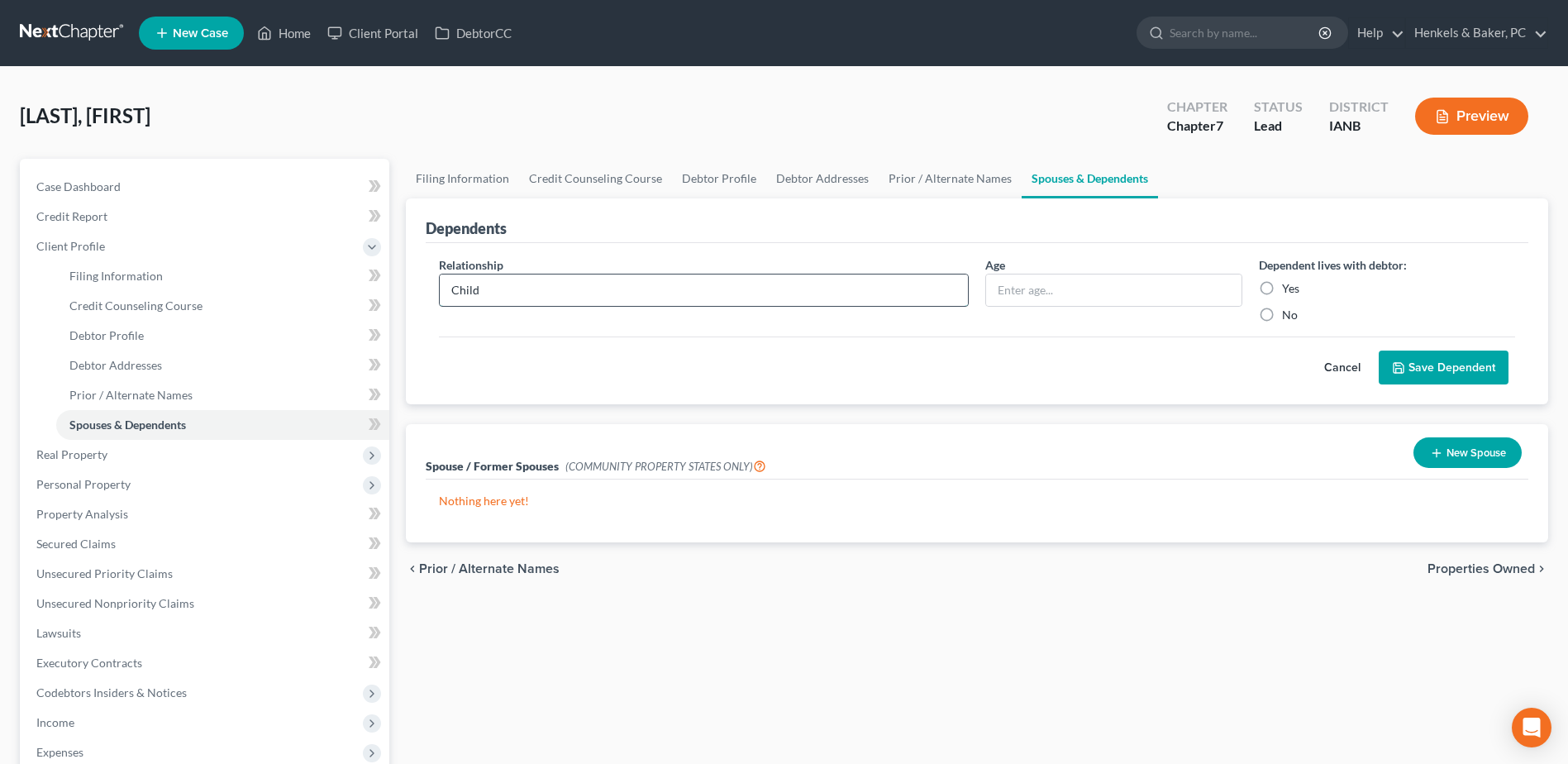 type on "Child" 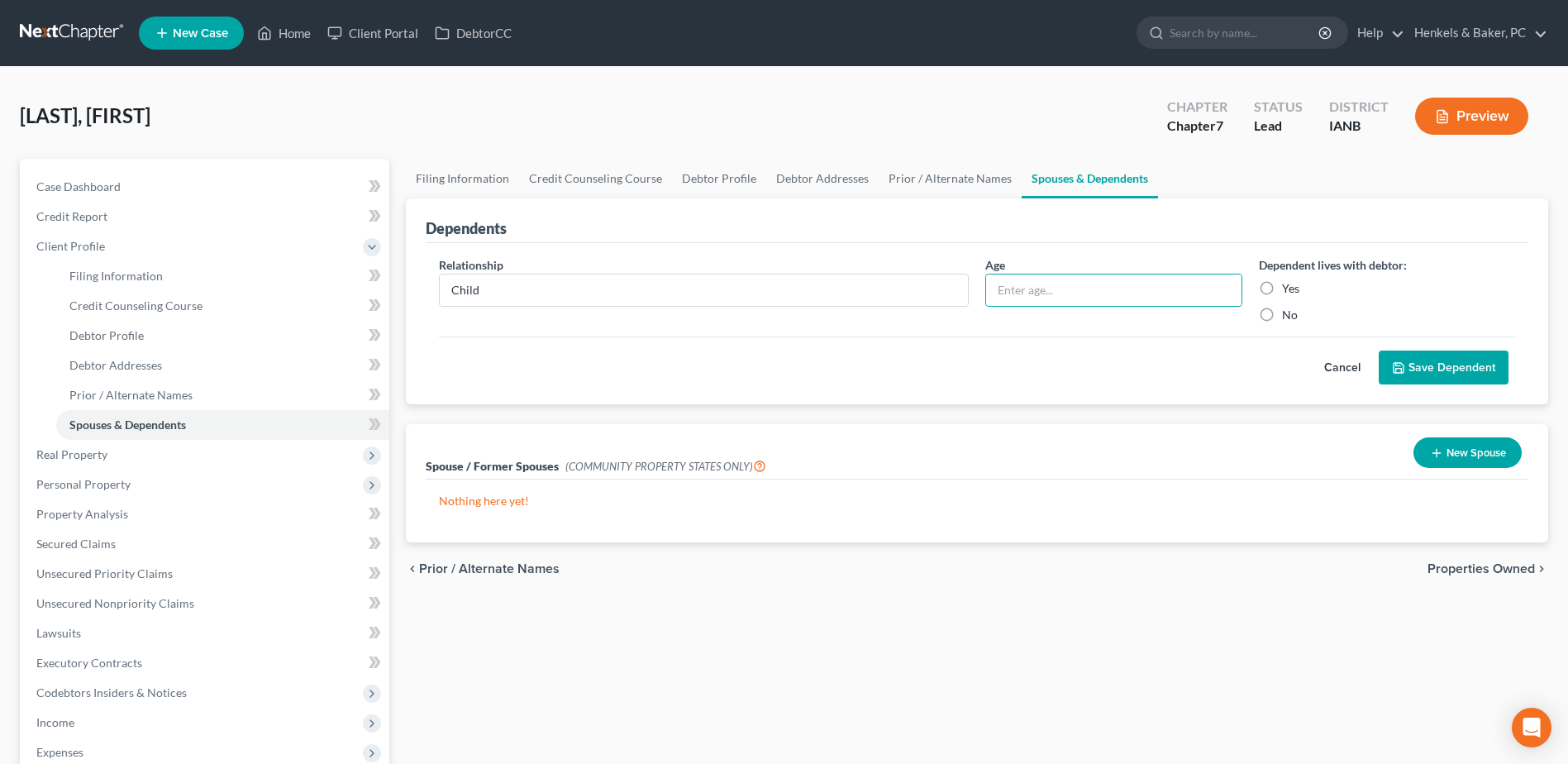 click on "Yes" at bounding box center (1290, 289) 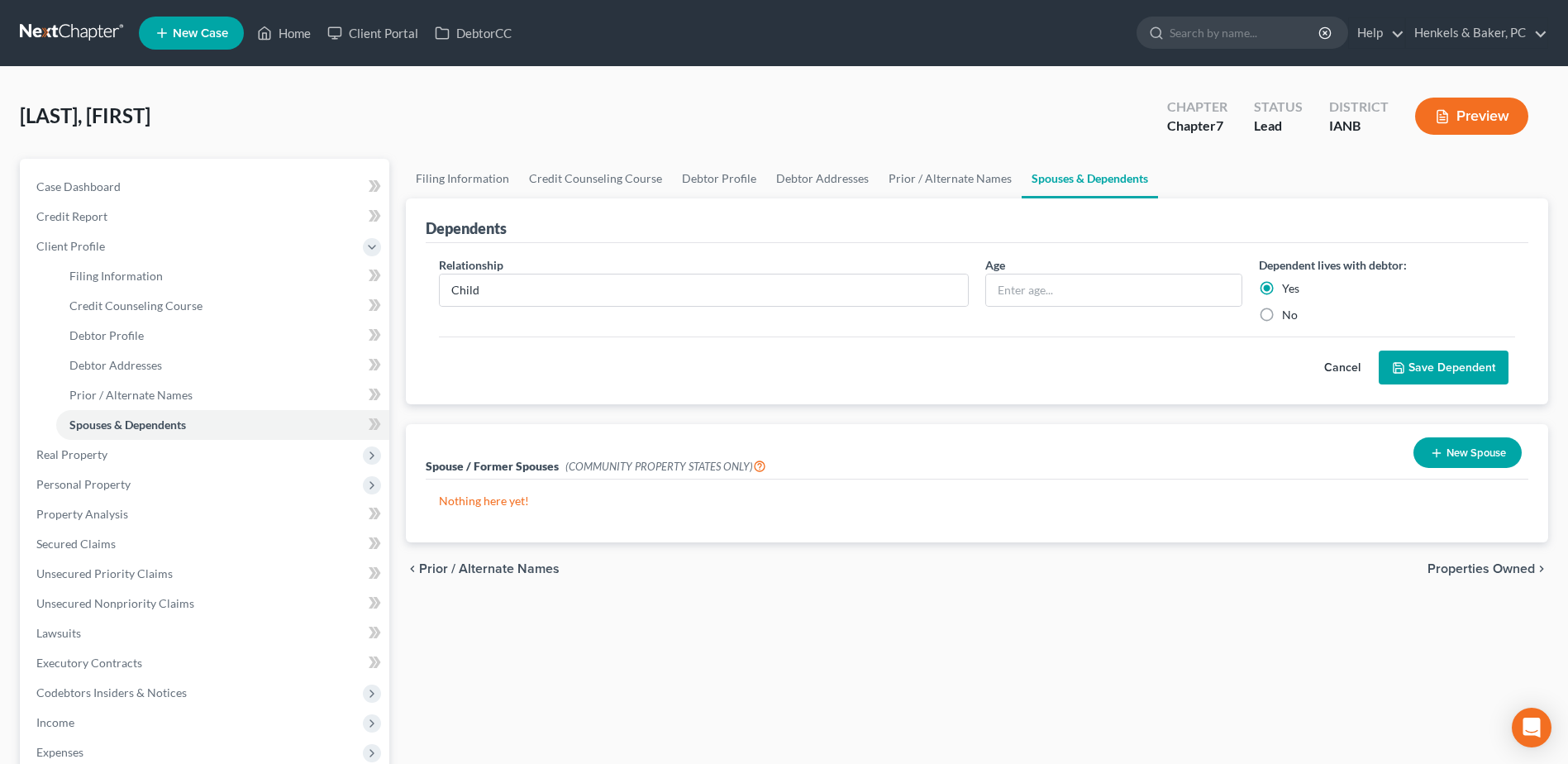 click on "Relationship
*
Child Age Dependent lives with debtor: Yes No Cancel Save Dependent" at bounding box center [977, 324] 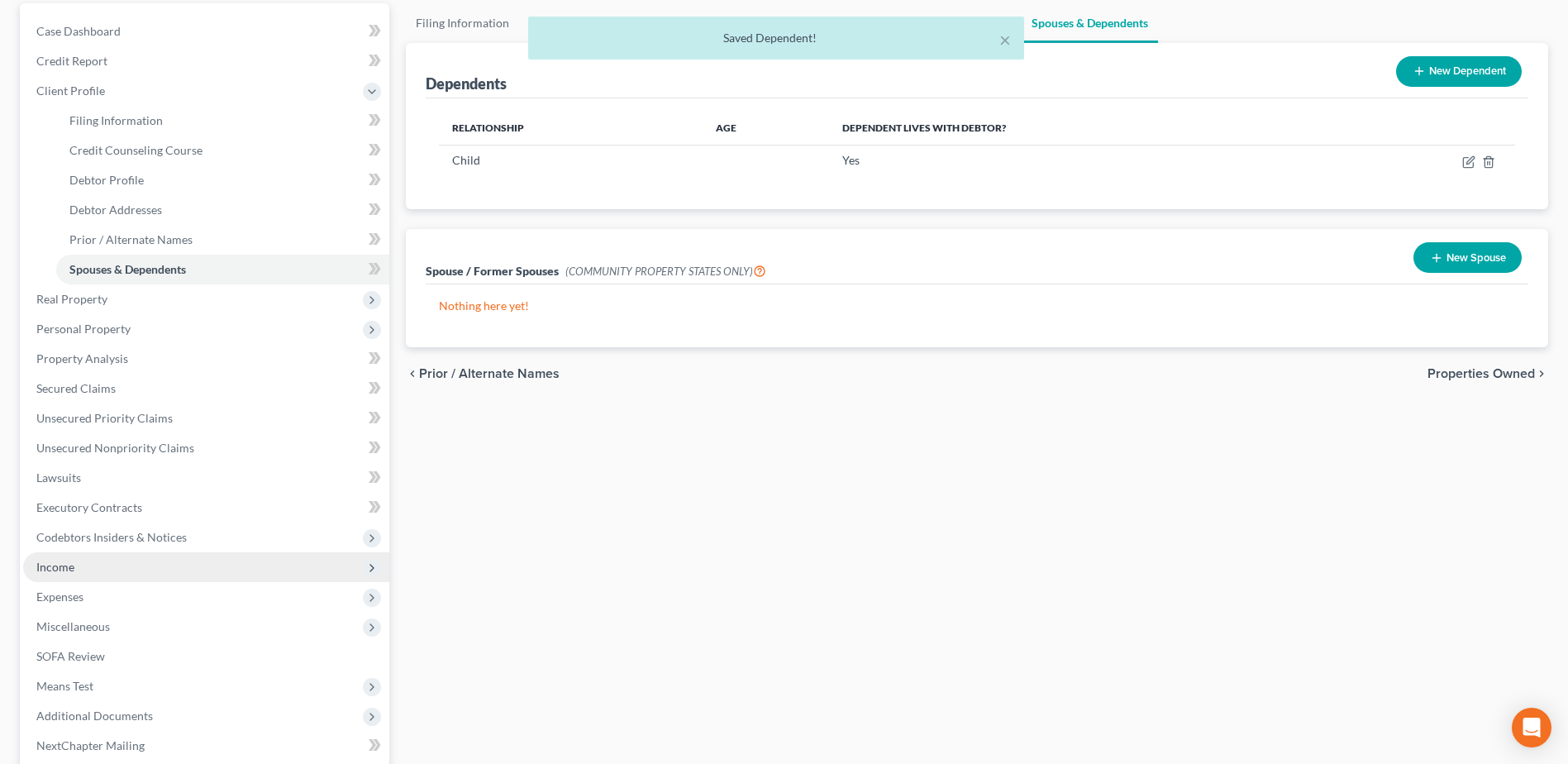 scroll, scrollTop: 165, scrollLeft: 0, axis: vertical 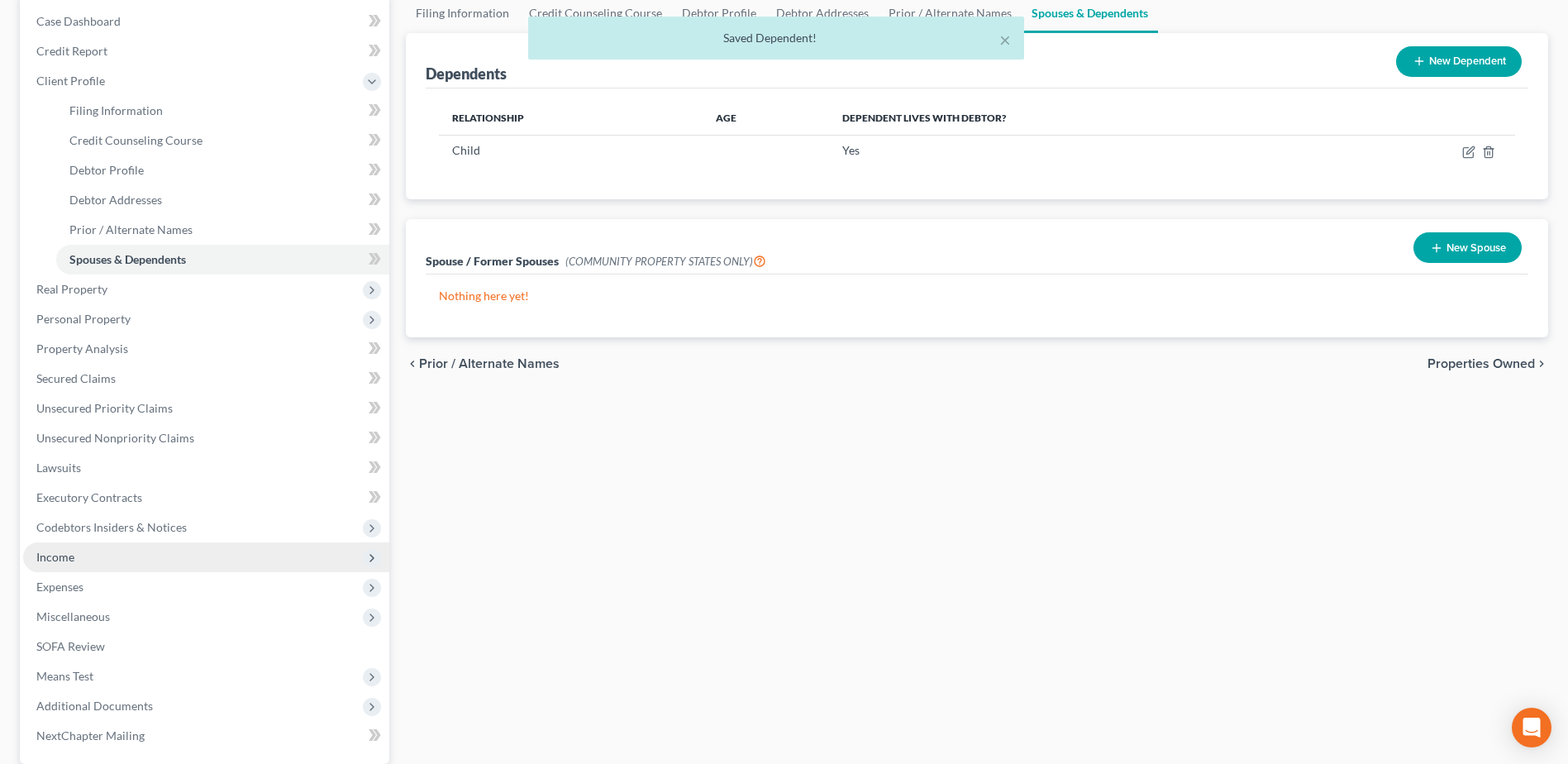 click on "Income" at bounding box center [206, 557] 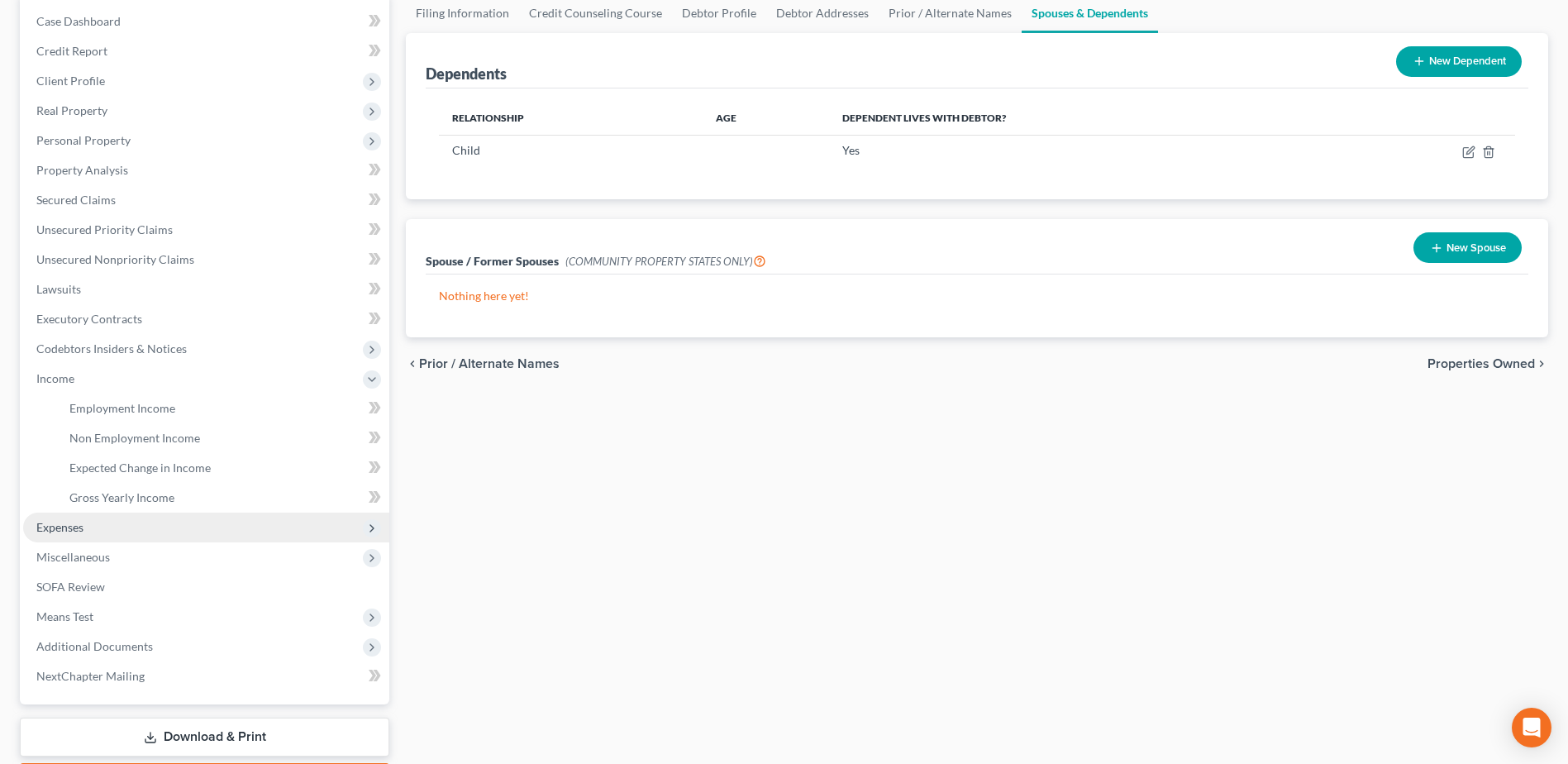 click on "Expenses" at bounding box center (206, 528) 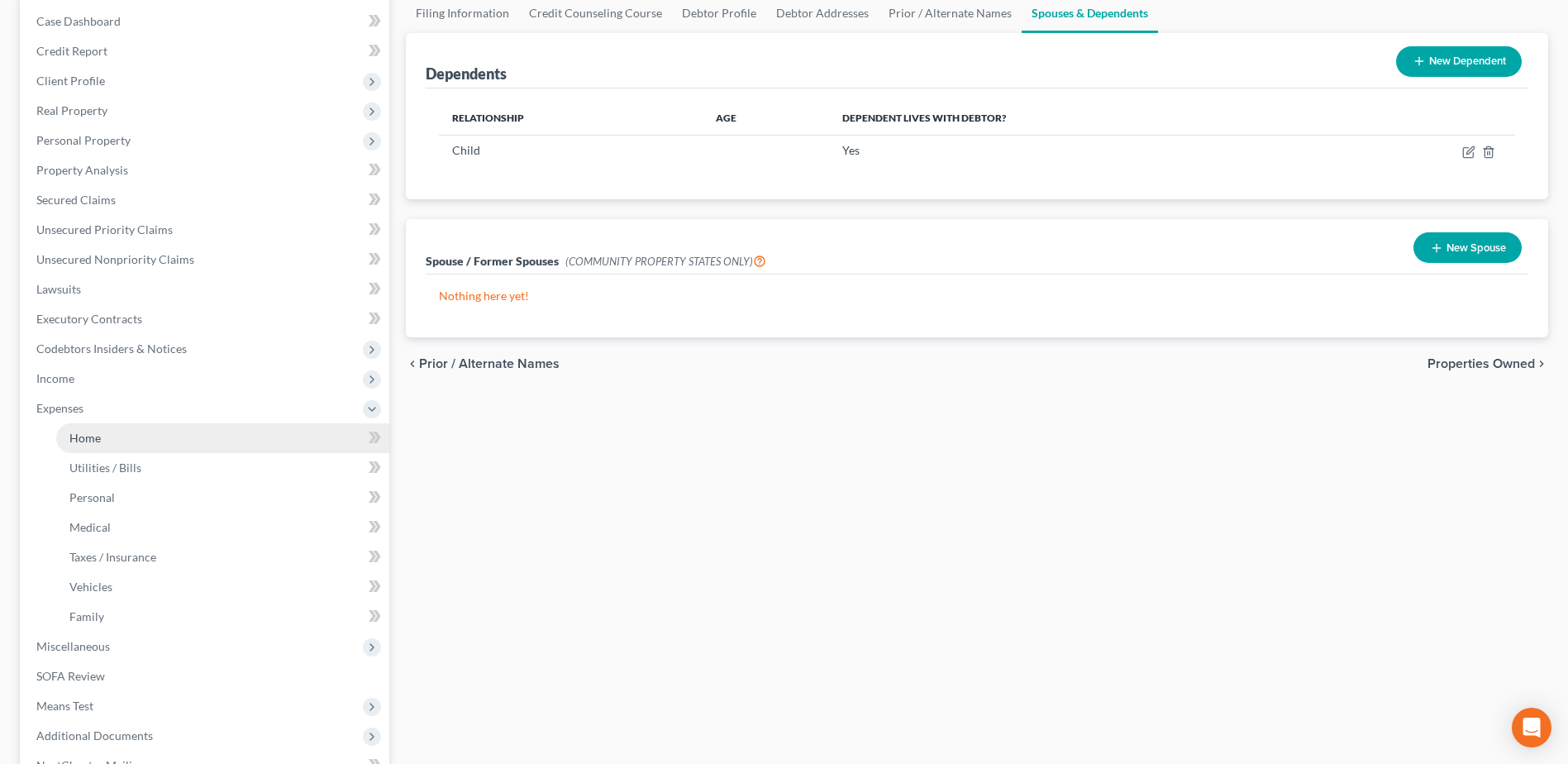 click on "Home" at bounding box center (222, 438) 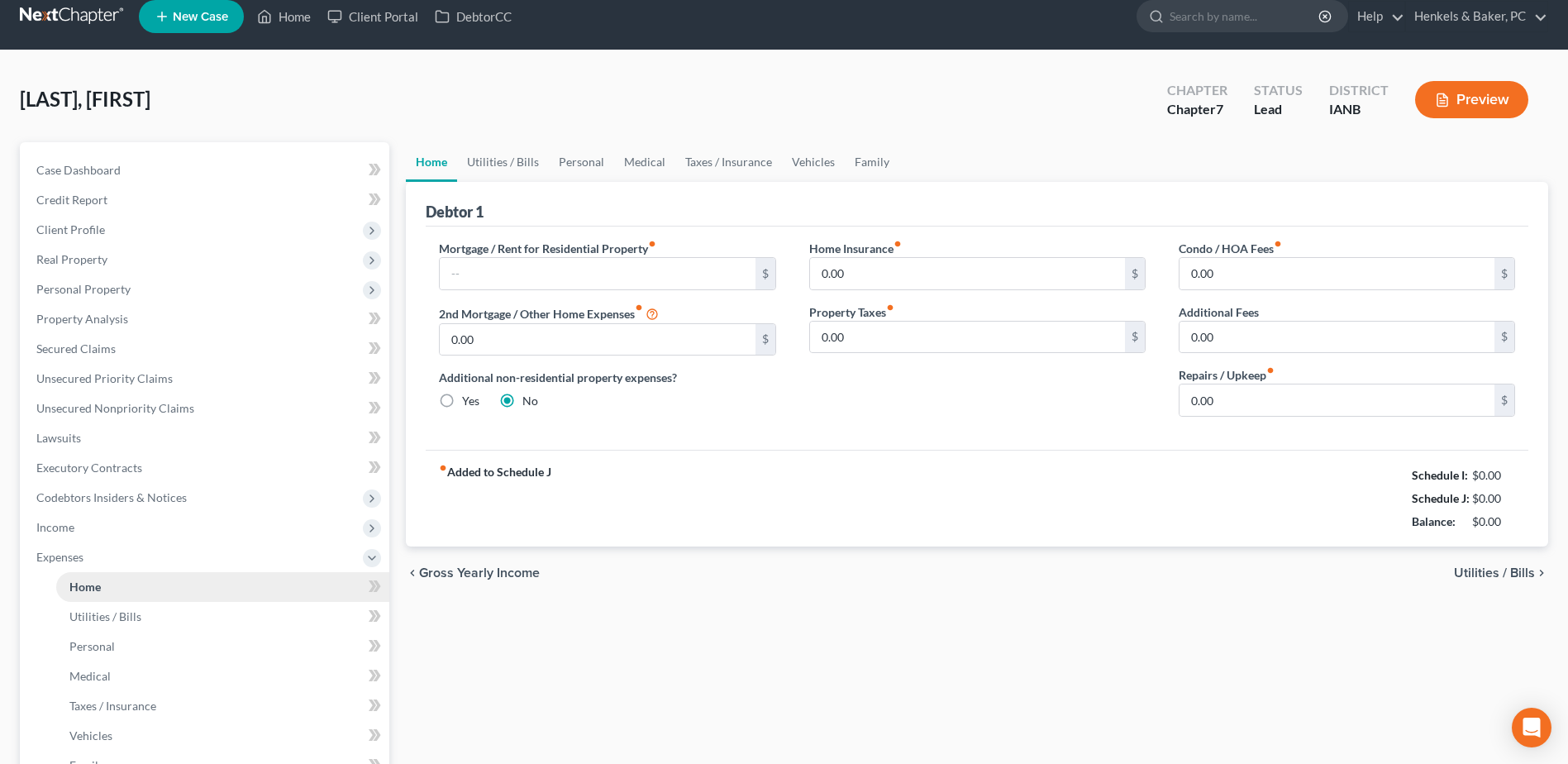 scroll, scrollTop: 0, scrollLeft: 0, axis: both 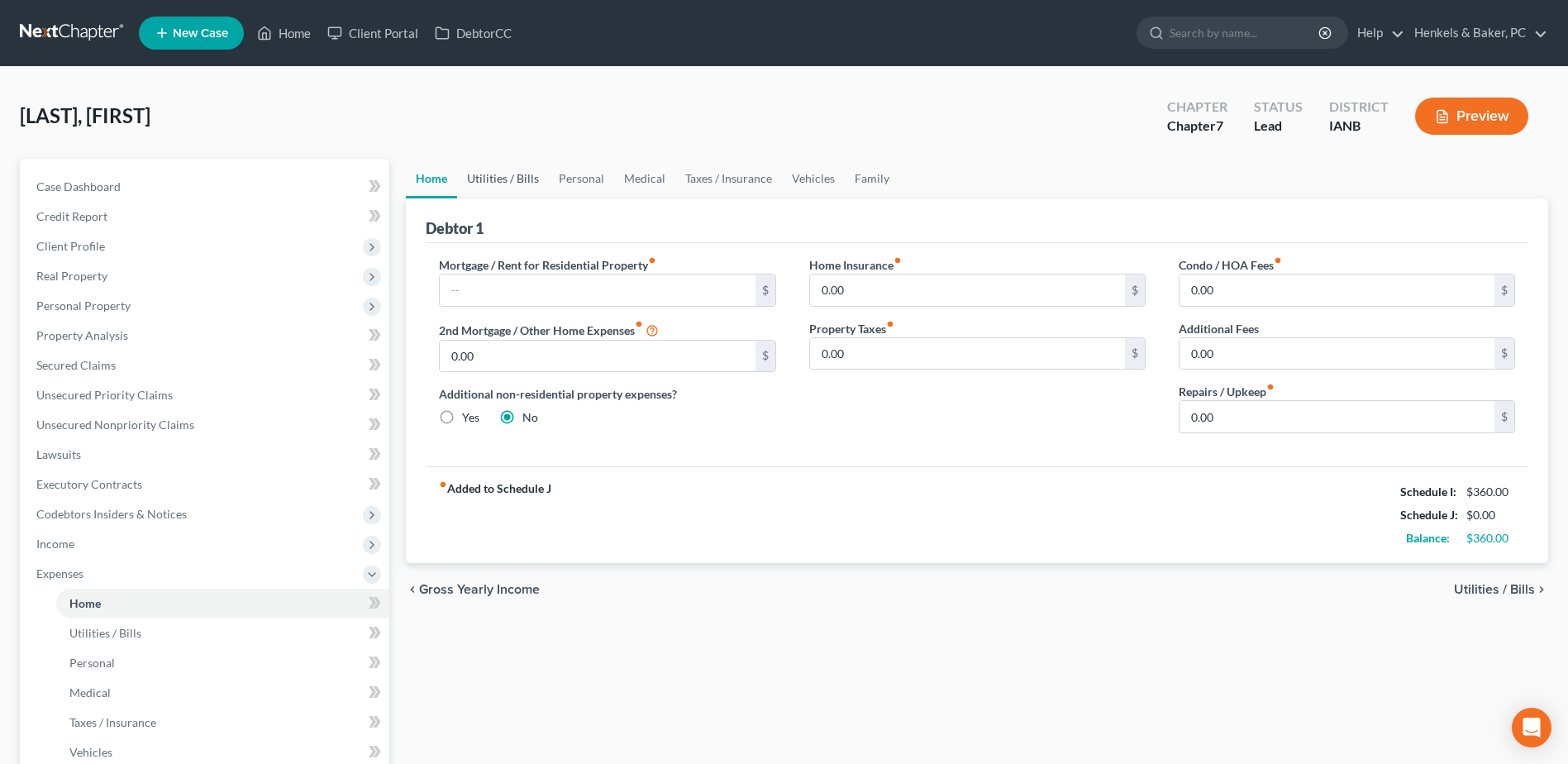 drag, startPoint x: 501, startPoint y: 184, endPoint x: 511, endPoint y: 189, distance: 11 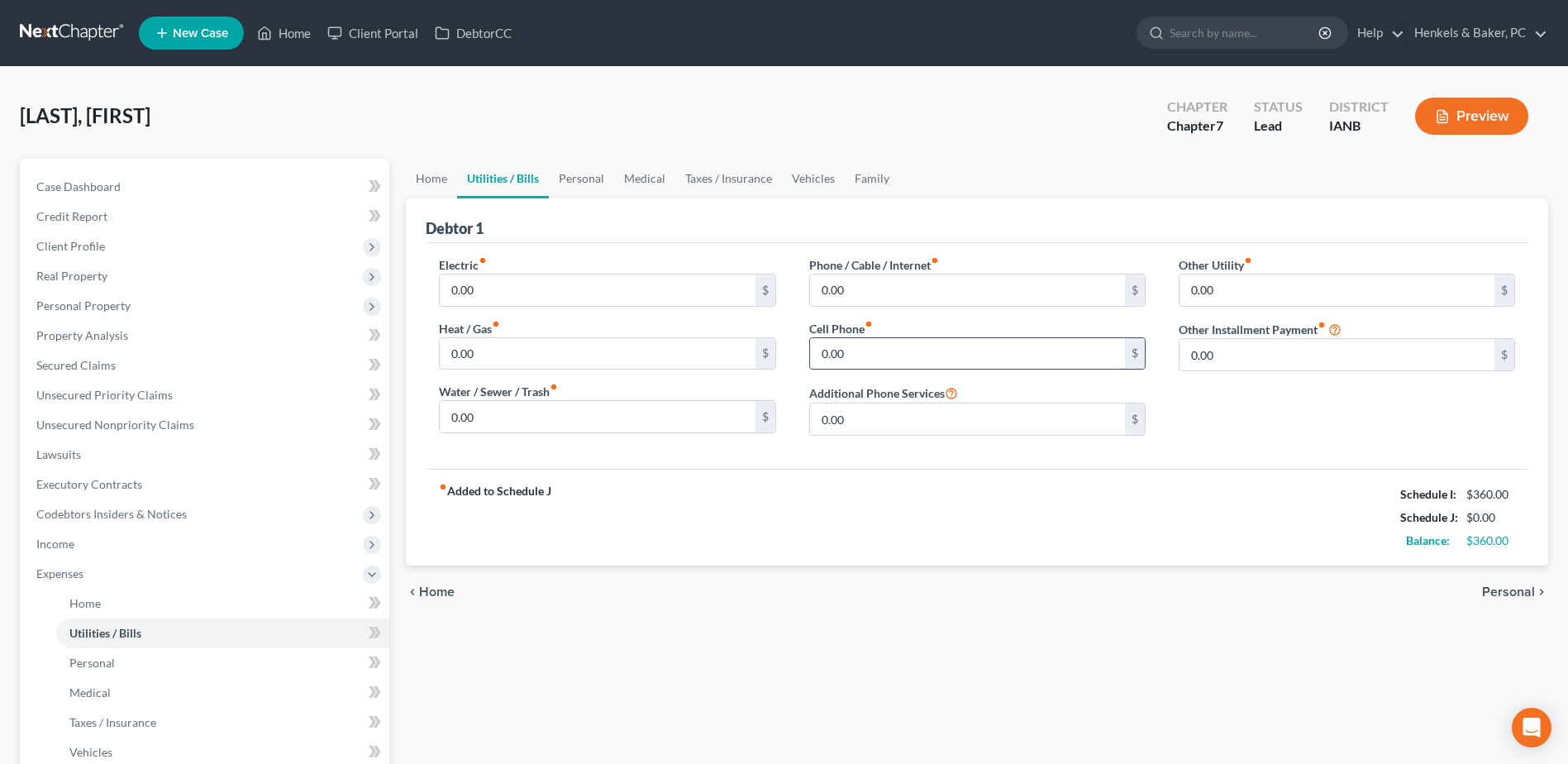 click on "0.00" at bounding box center (967, 354) 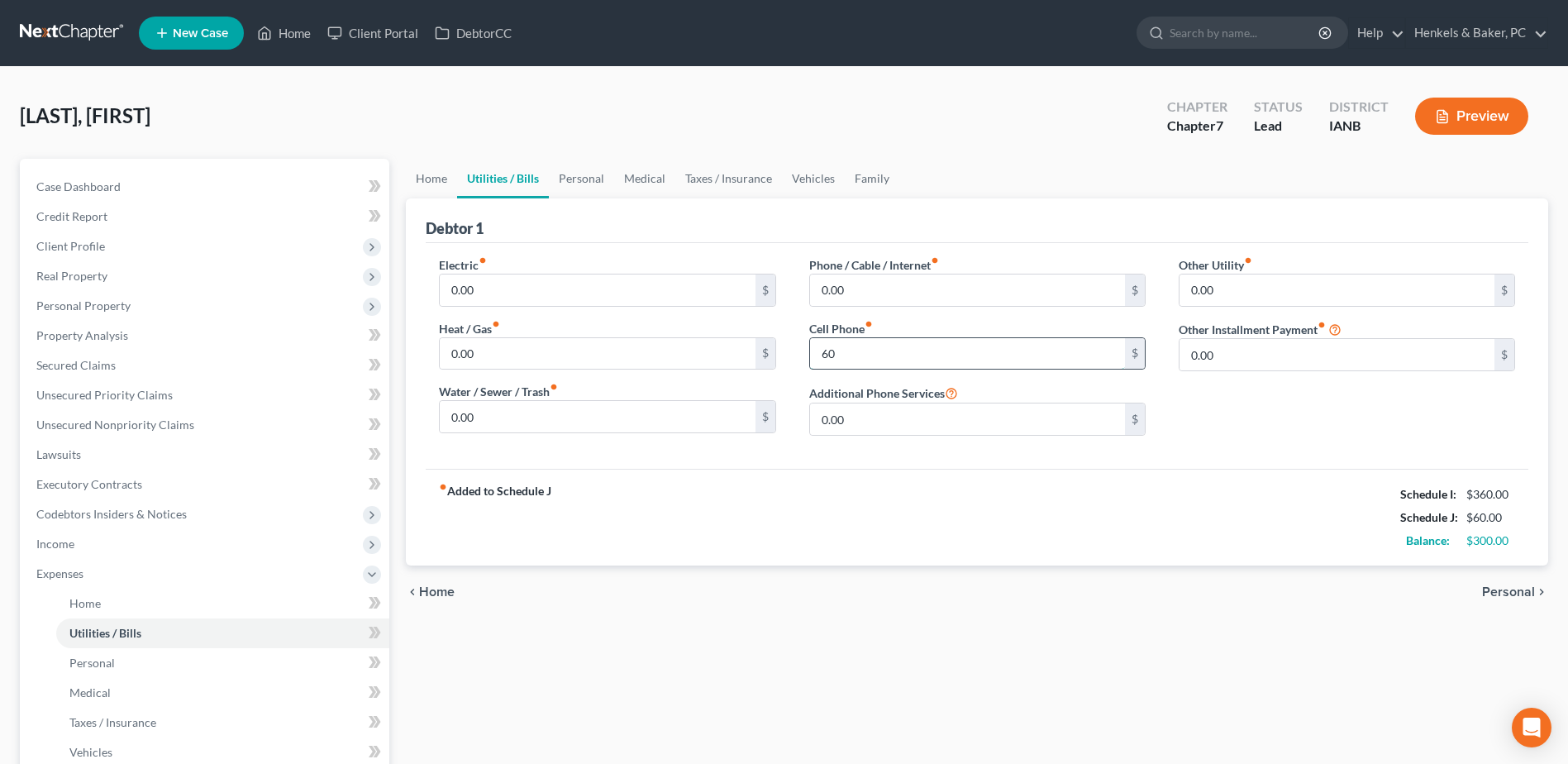 type on "60" 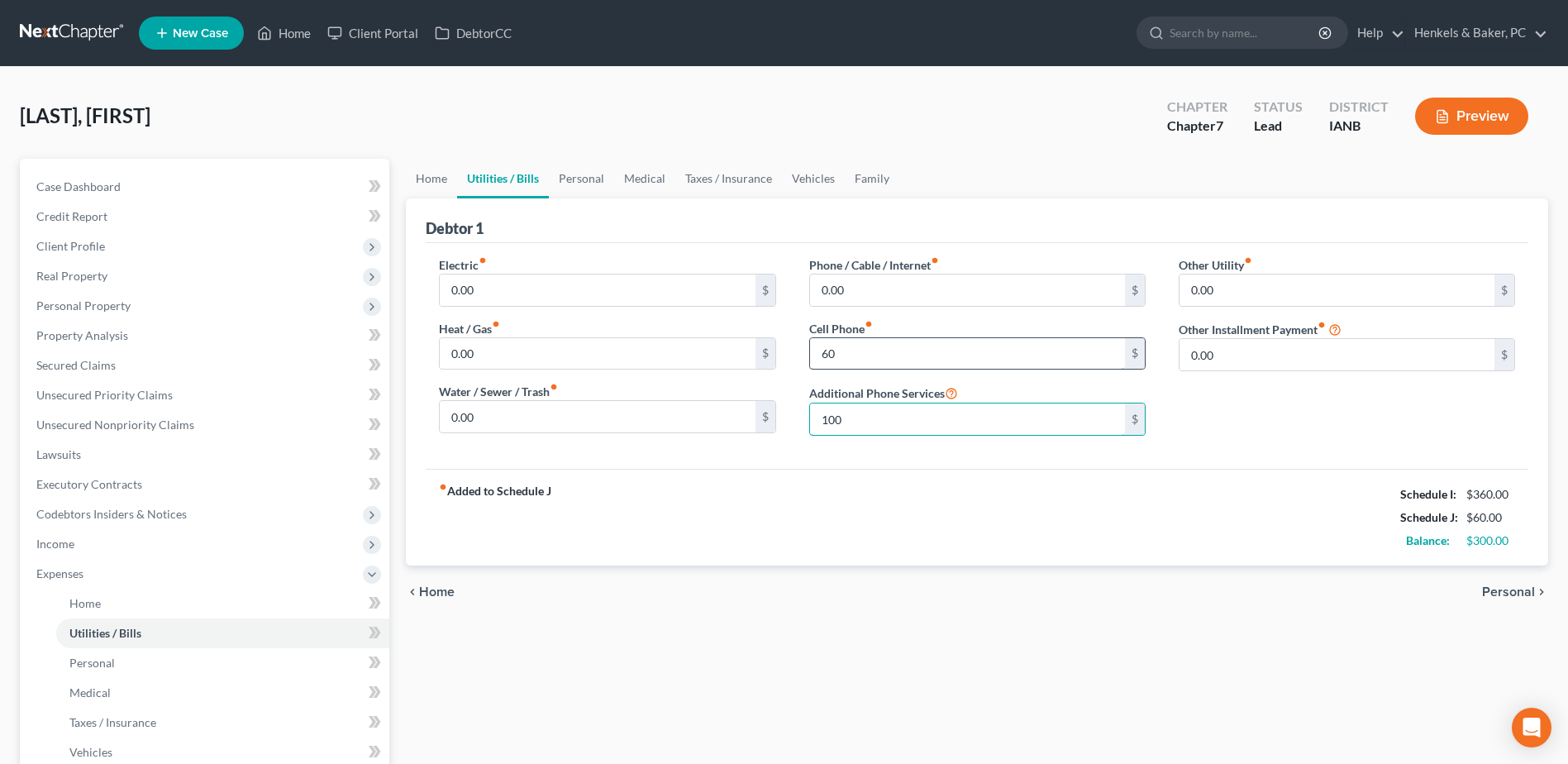 type on "100" 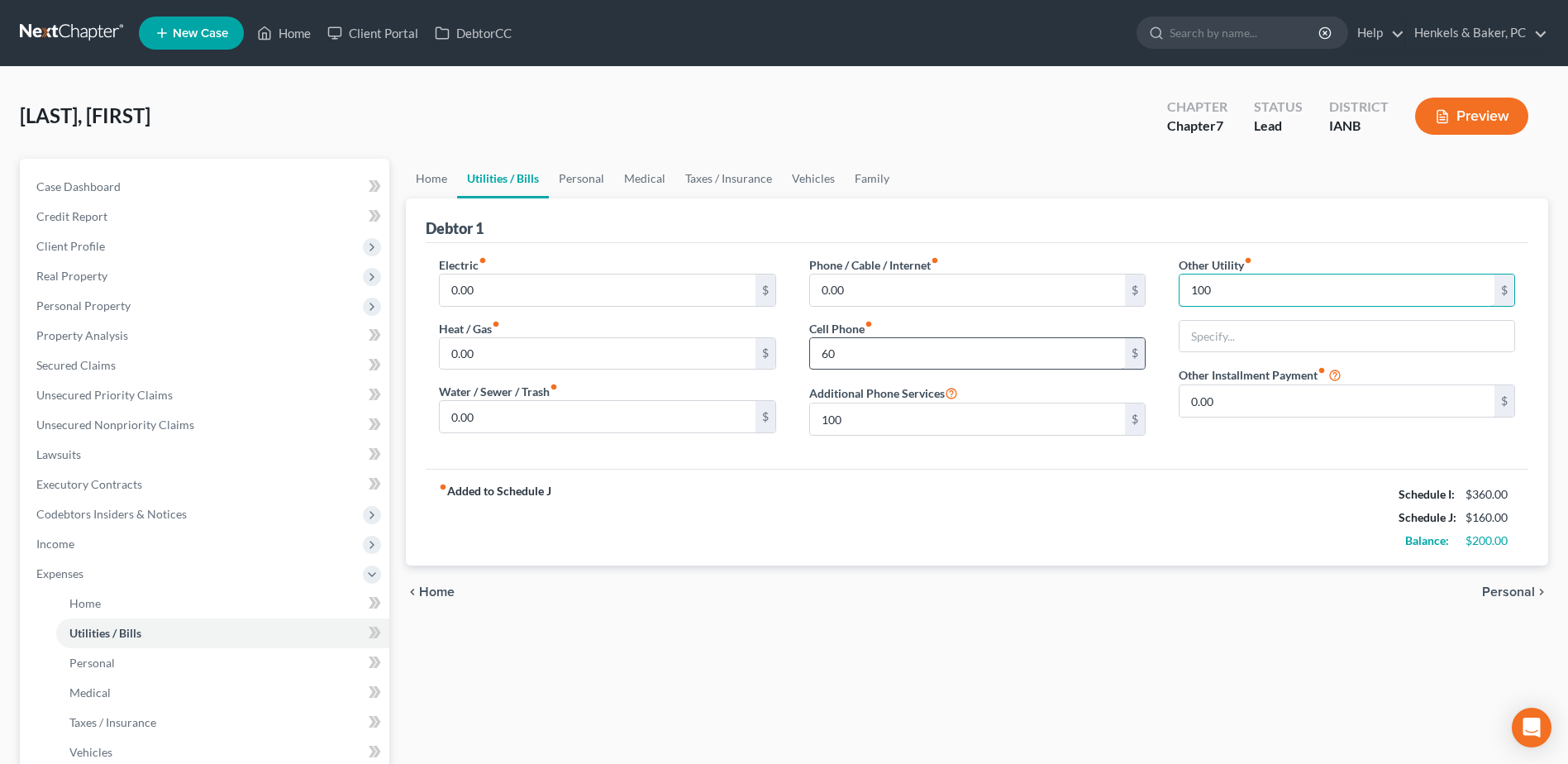 type on "100" 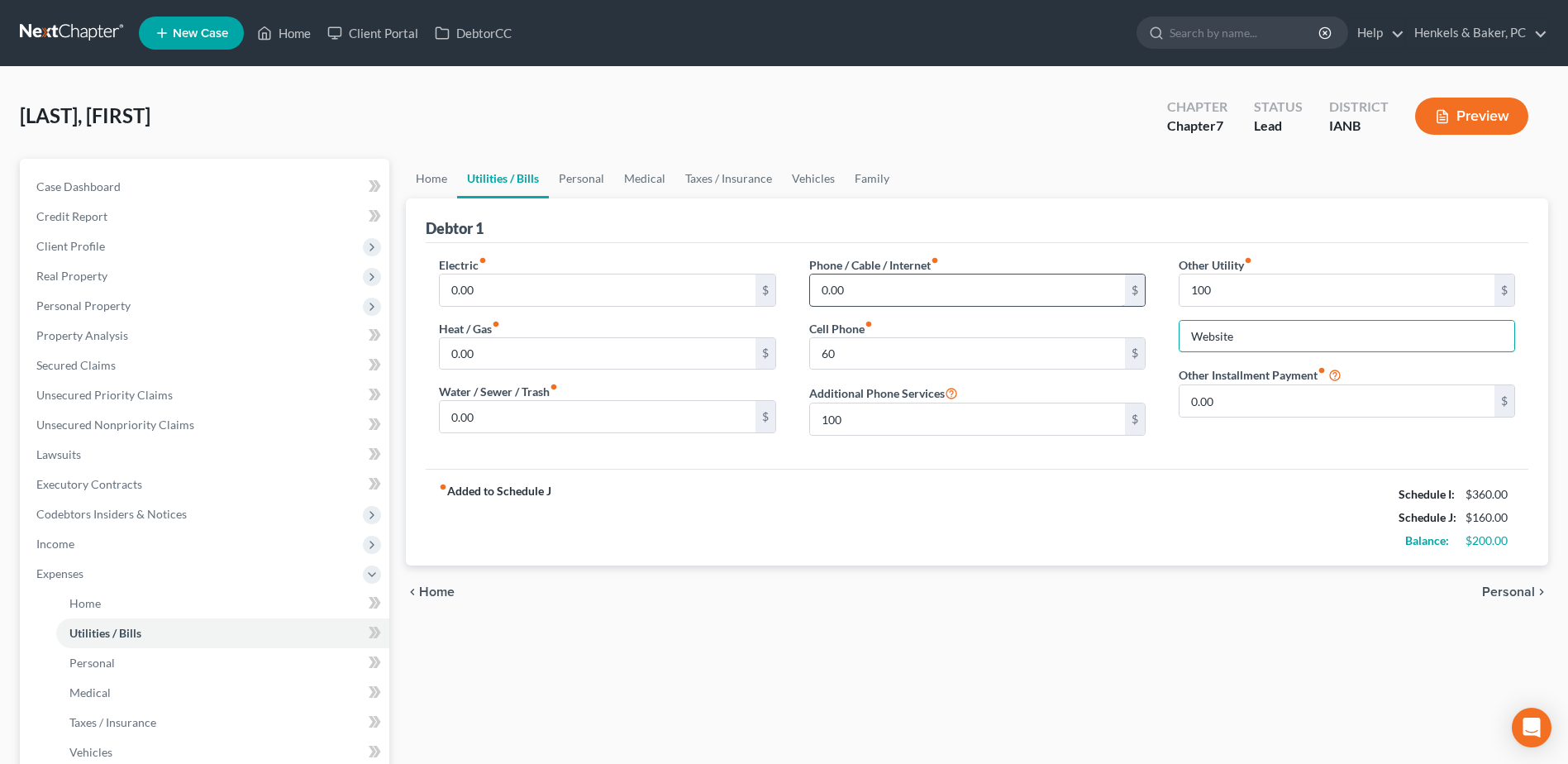 type on "Website" 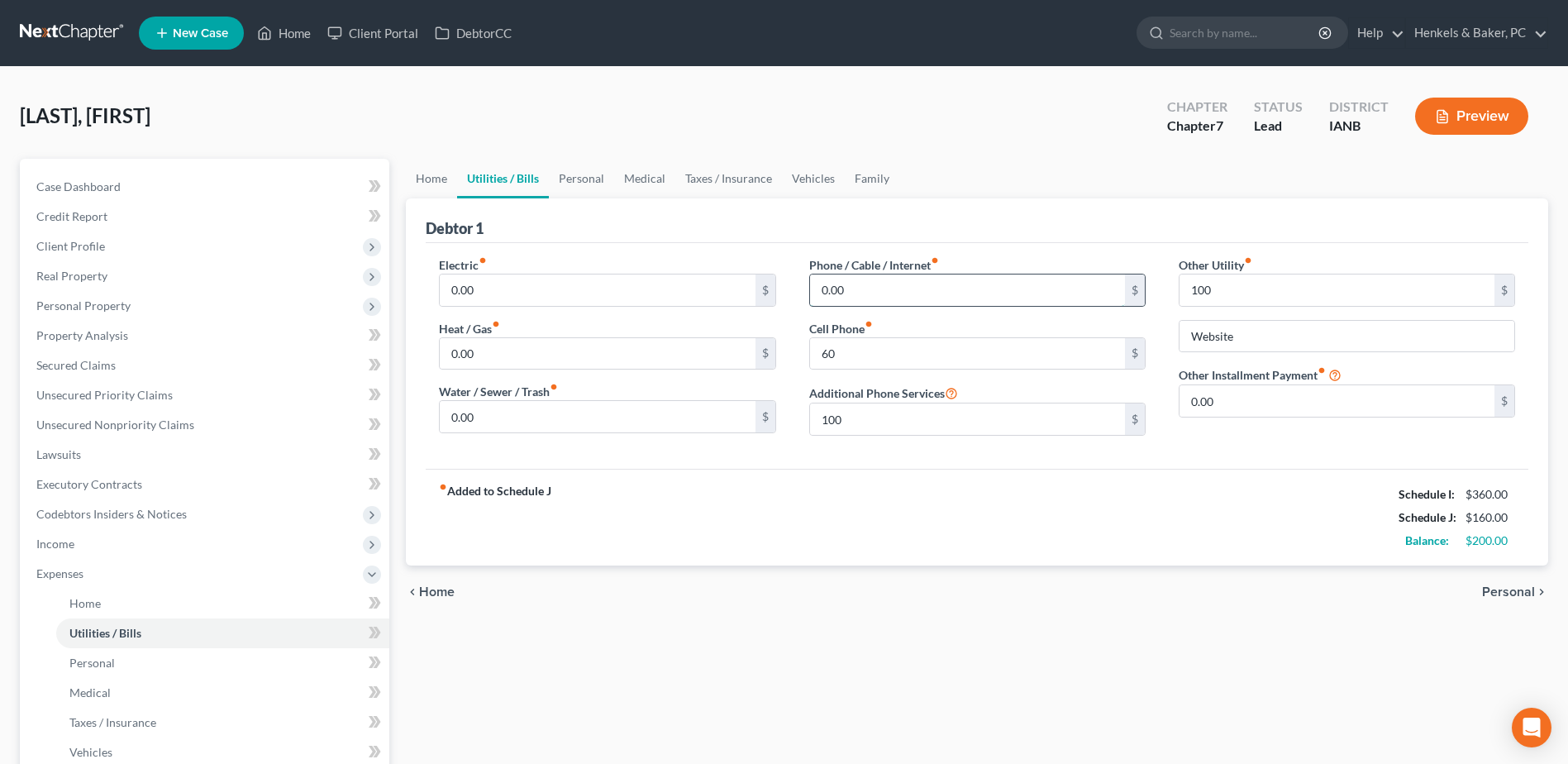 click on "0.00" at bounding box center (967, 290) 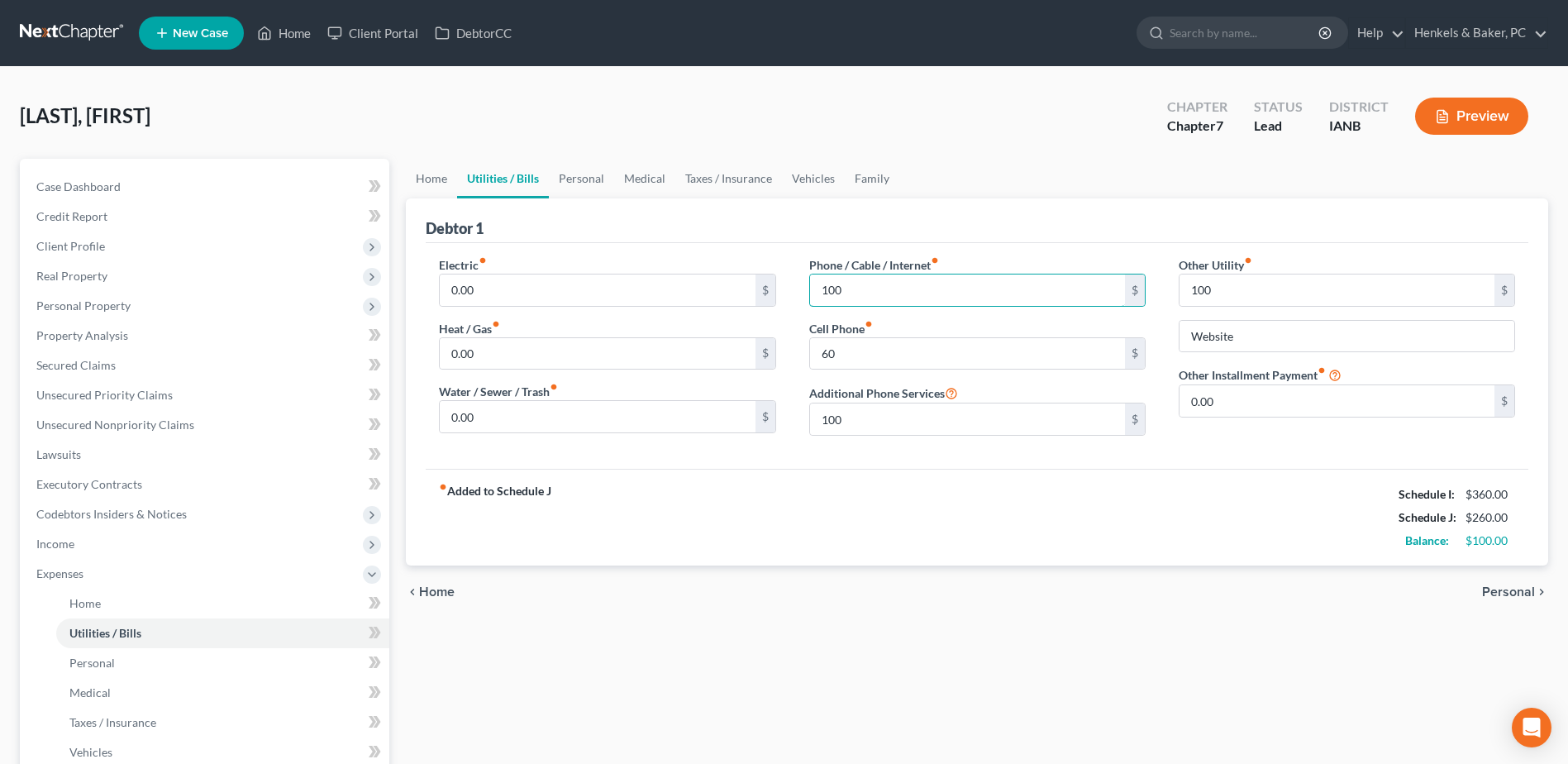 type on "100" 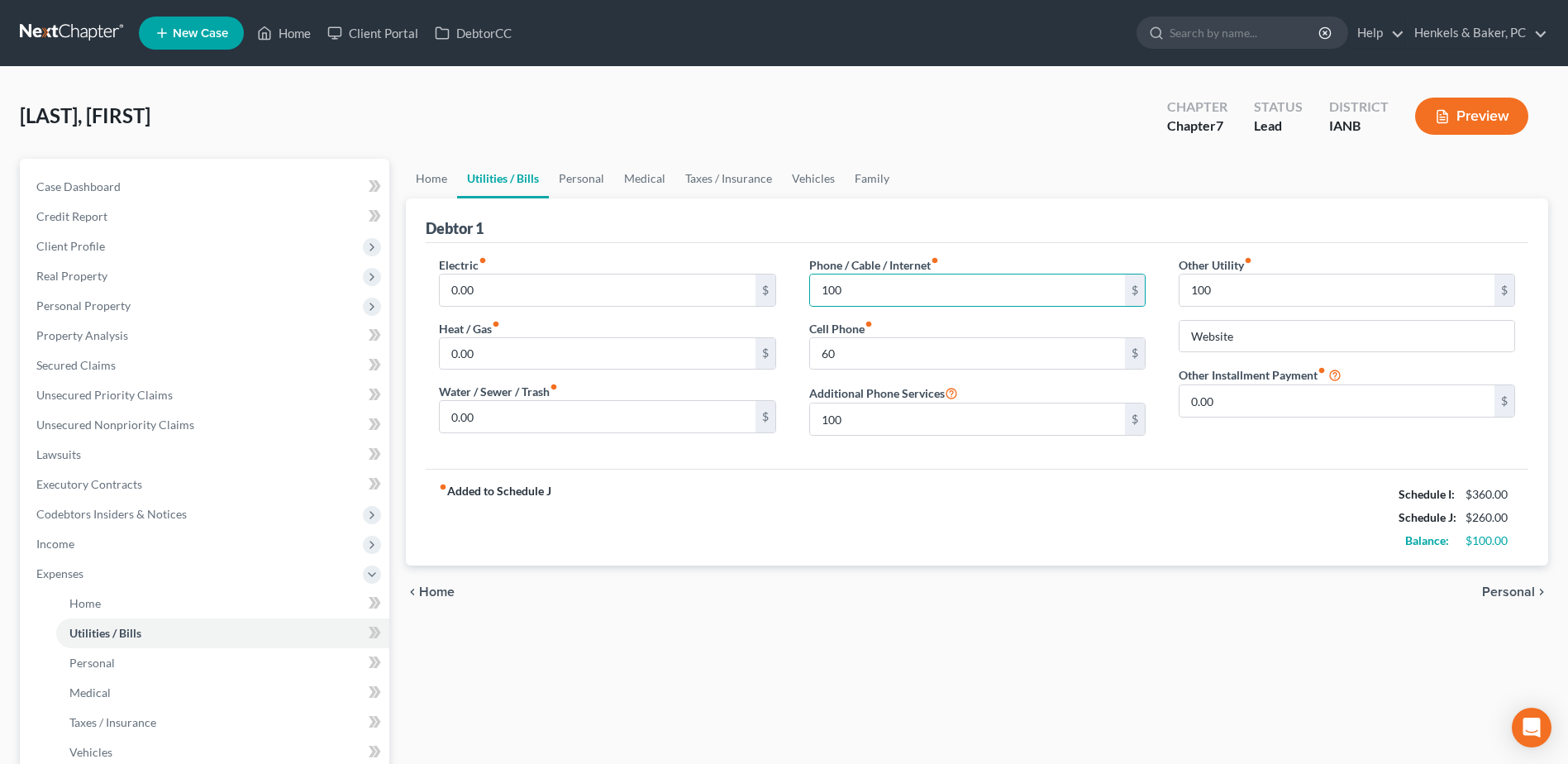 click on "Home
Utilities / Bills
Personal
Medical
Taxes / Insurance
Vehicles
Family
Debtor 1 Electric  fiber_manual_record 0.00 $ Heat / Gas  fiber_manual_record 0.00 $  Water / Sewer / Trash  fiber_manual_record 0.00 $ Phone / Cable / Internet  fiber_manual_record 100 $ Cell Phone  fiber_manual_record 60 $ Additional Phone Services  100 $ Other Utility  fiber_manual_record 100 $ Website Other Installment Payment  fiber_manual_record   0.00 $ fiber_manual_record  Added to Schedule J Schedule I: $360.00 Schedule J: $260.00 Balance: $100.00
chevron_left
Home
Personal
chevron_right" at bounding box center (977, 606) 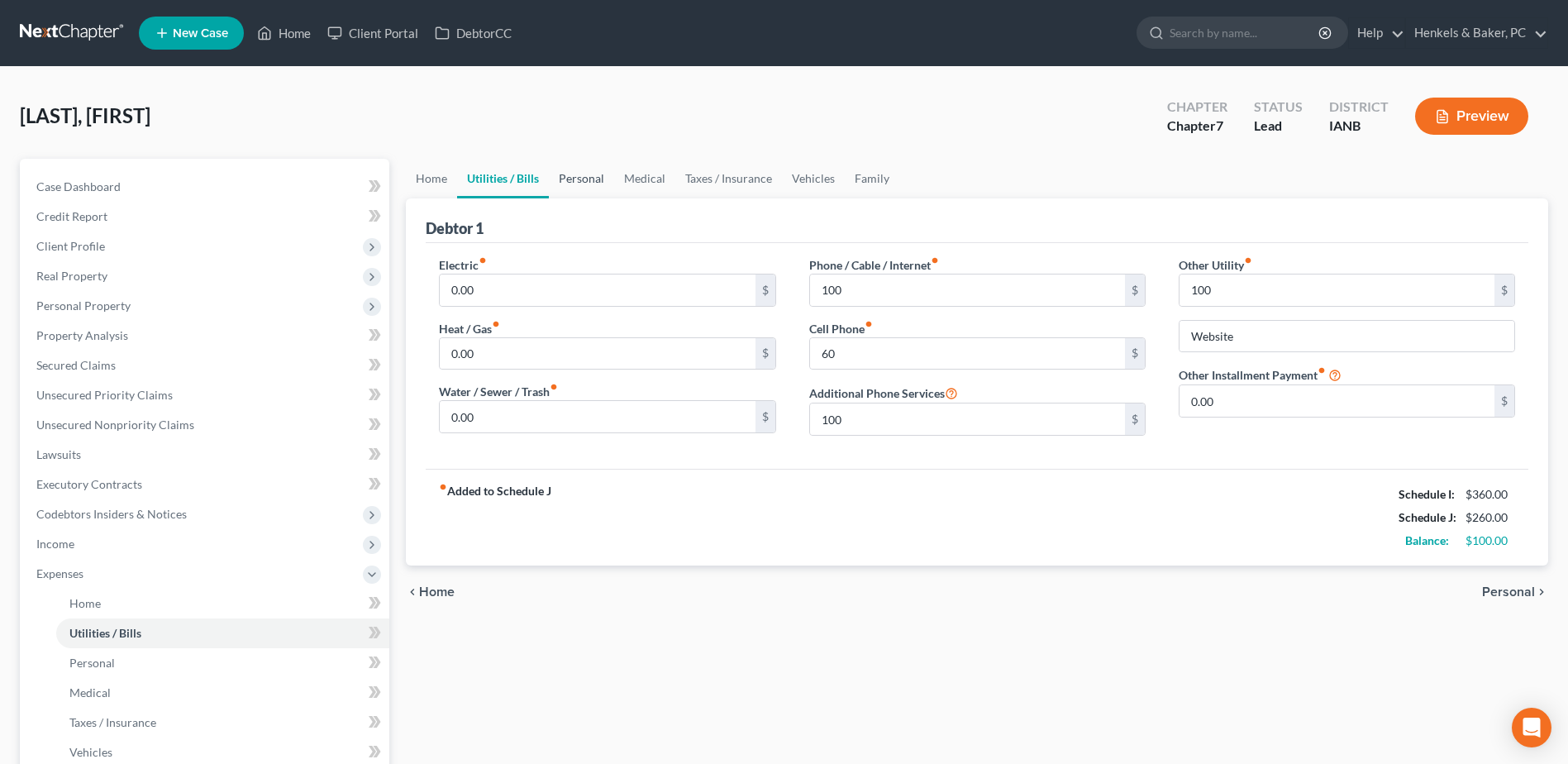 click on "Personal" at bounding box center [581, 179] 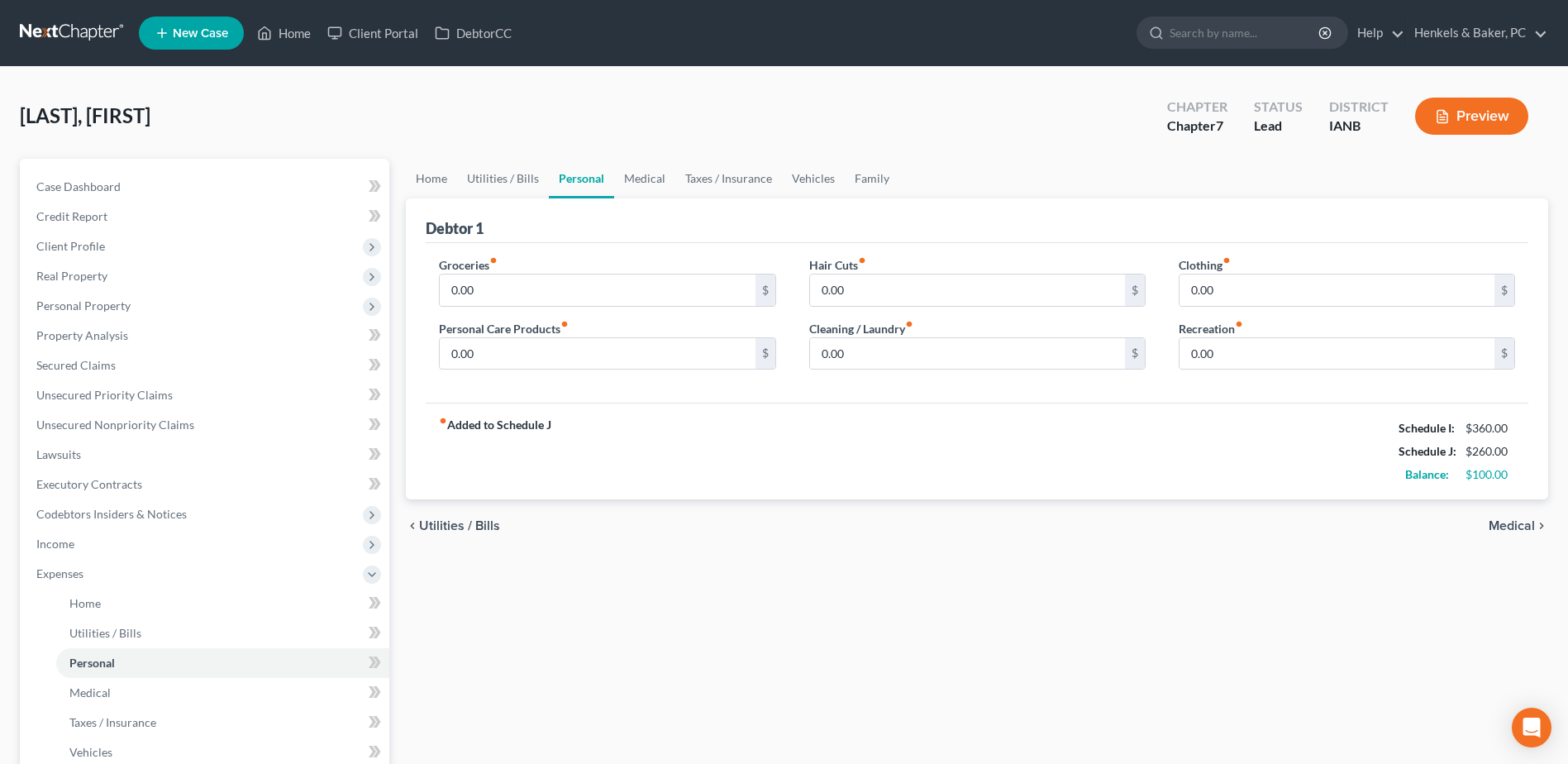 click on "Groceries  fiber_manual_record 0.00 $ Personal Care Products  fiber_manual_record 0.00 $" at bounding box center [607, 320] 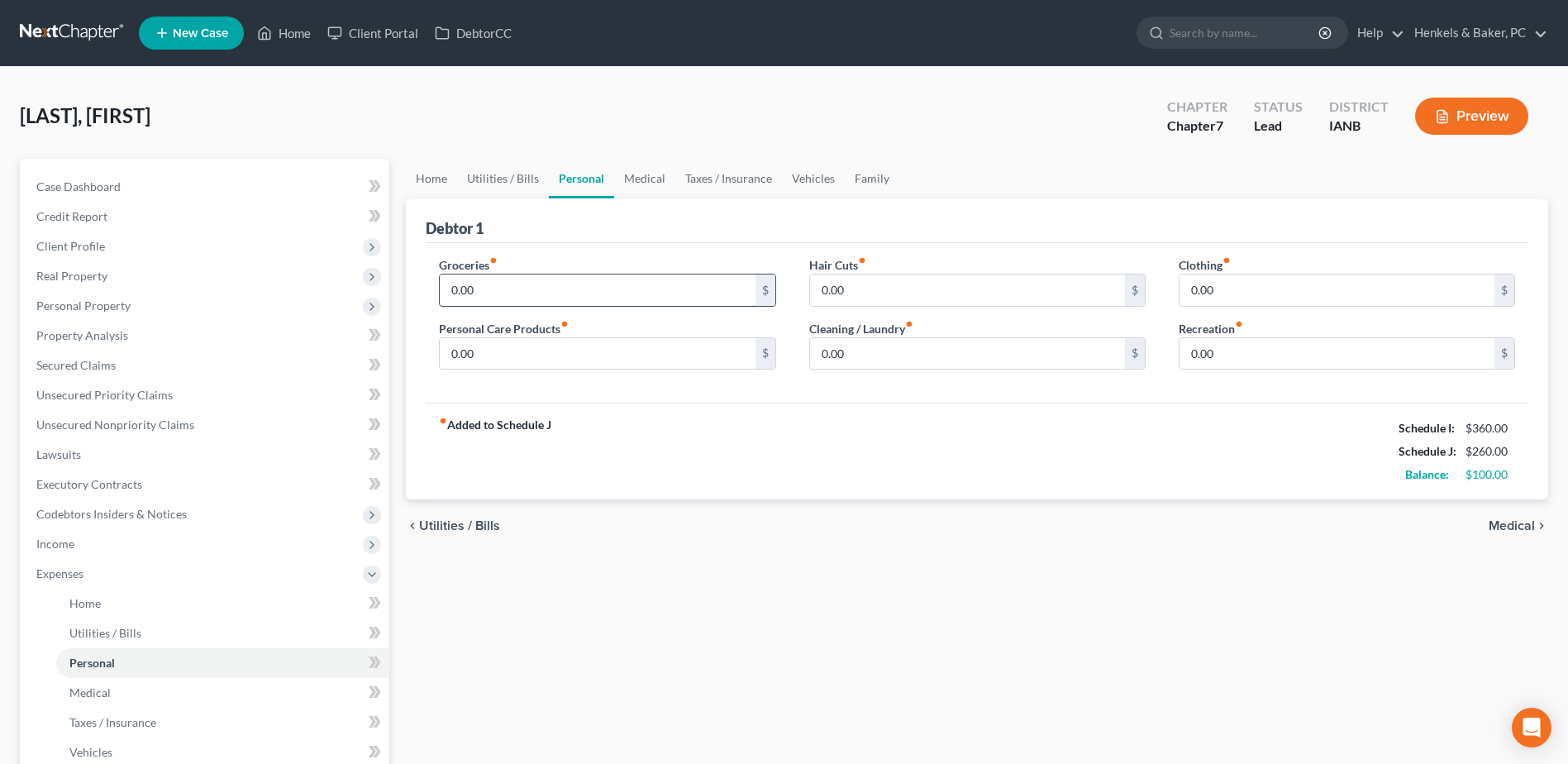 click on "0.00" at bounding box center [597, 290] 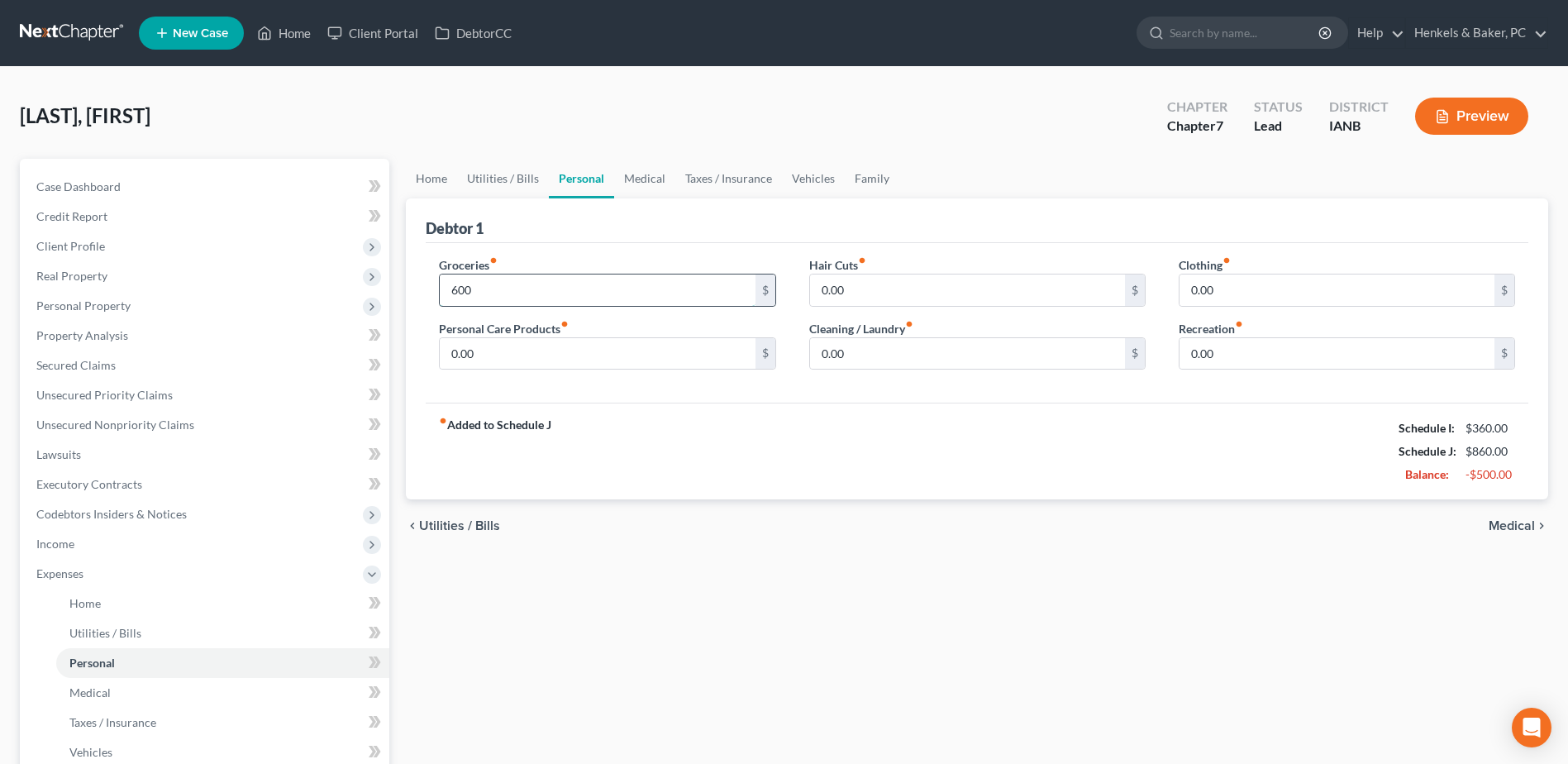 type on "600" 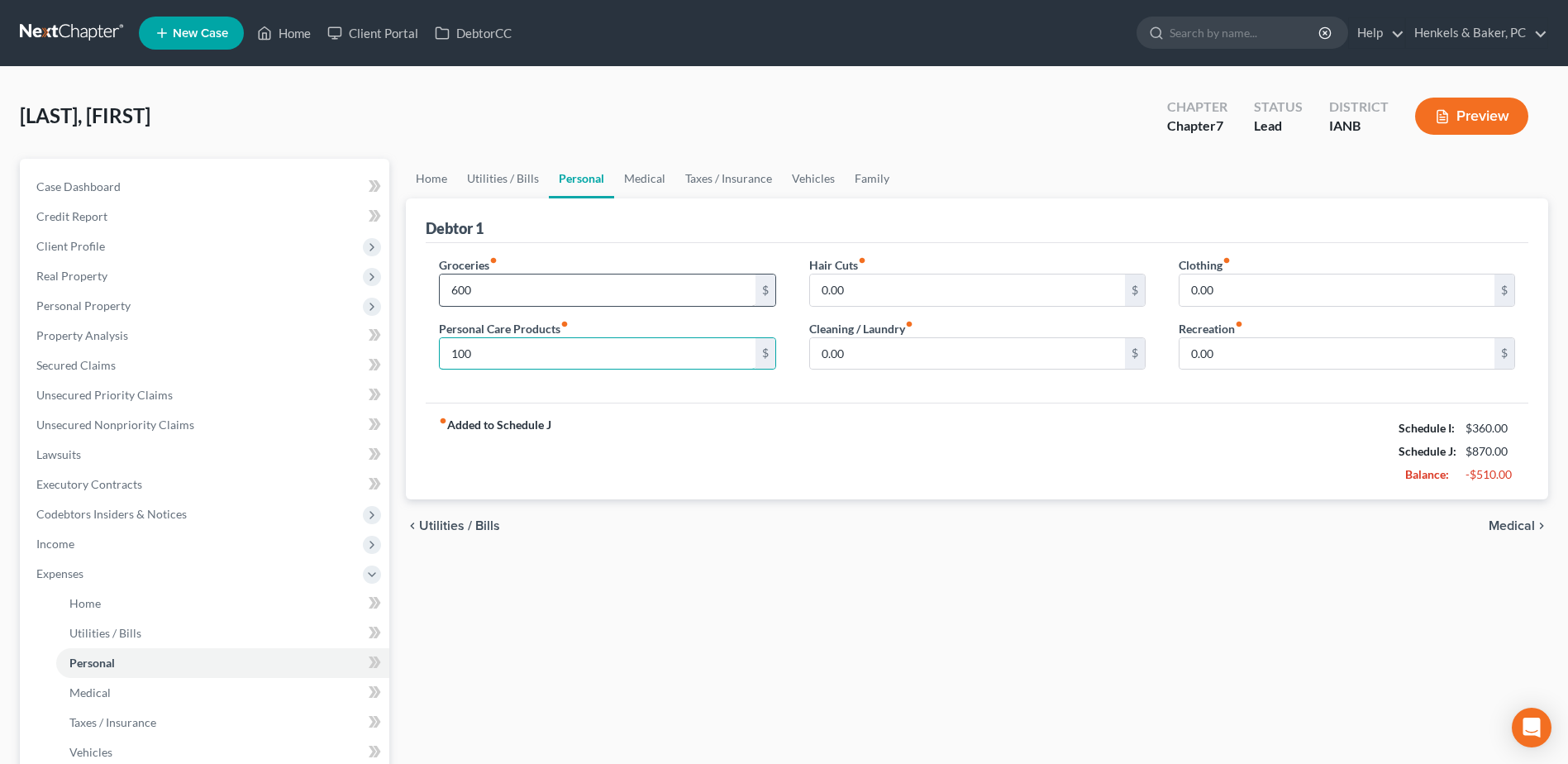 type on "100" 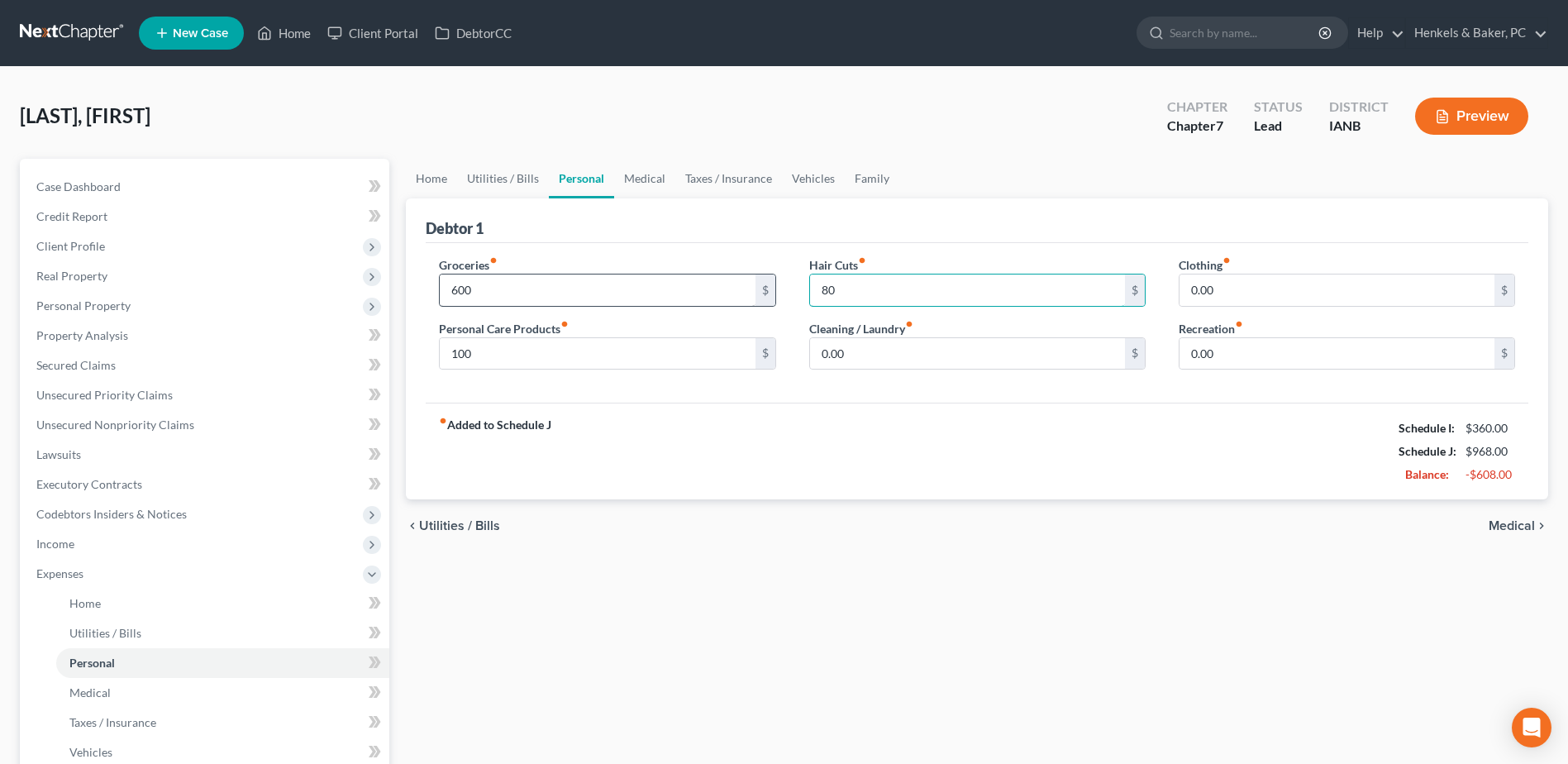 type on "80" 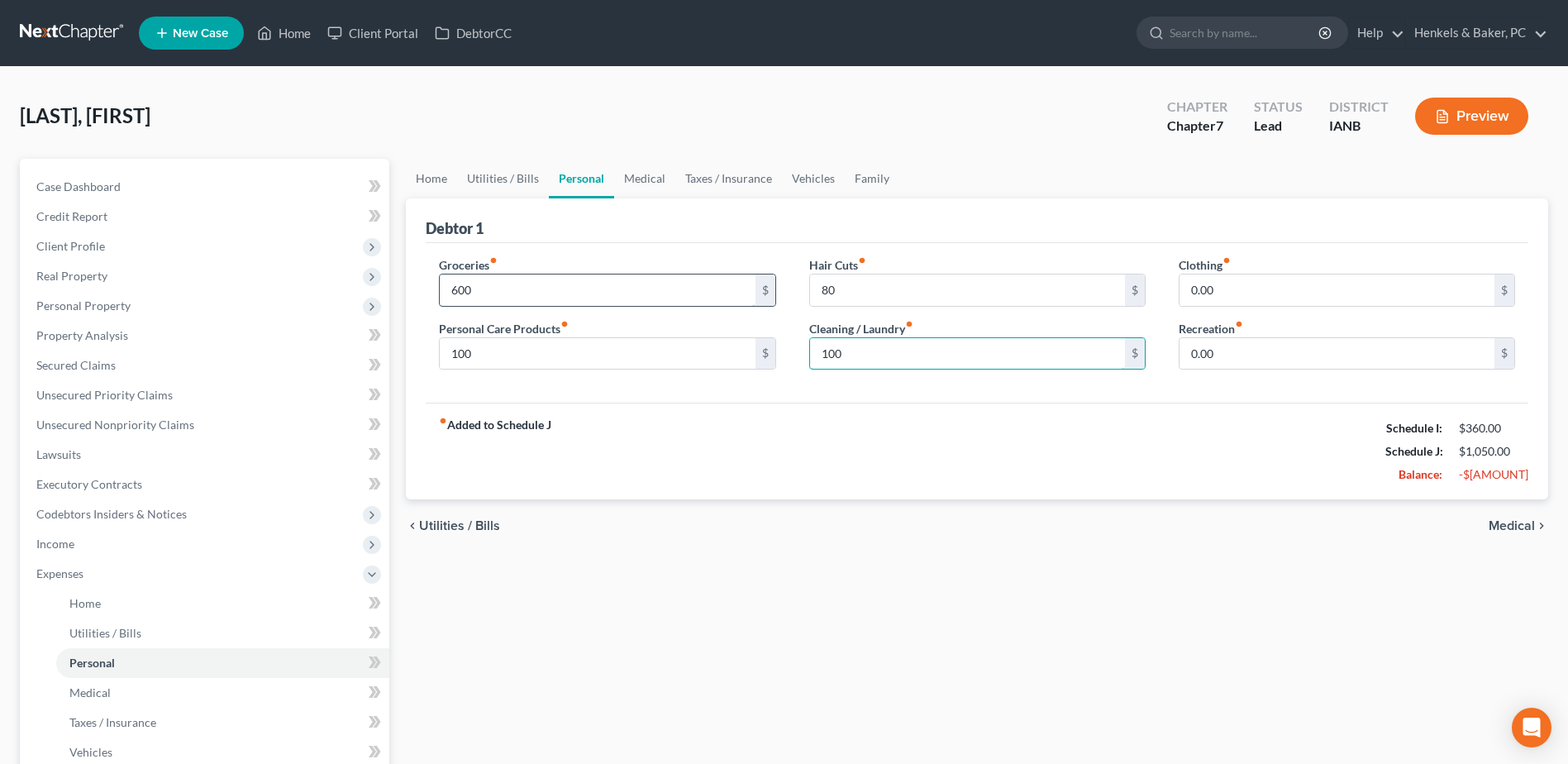 type on "100" 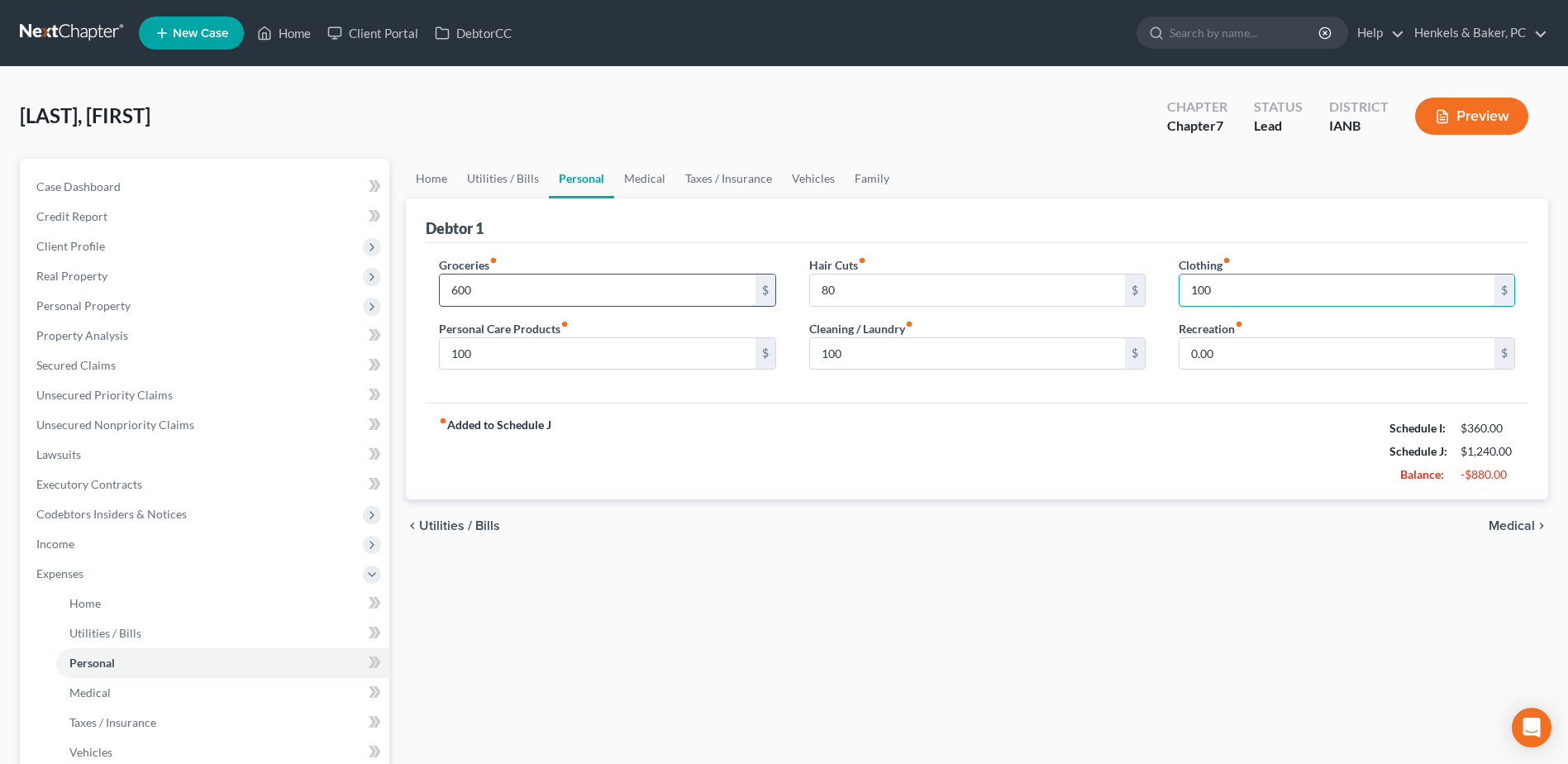 type on "100" 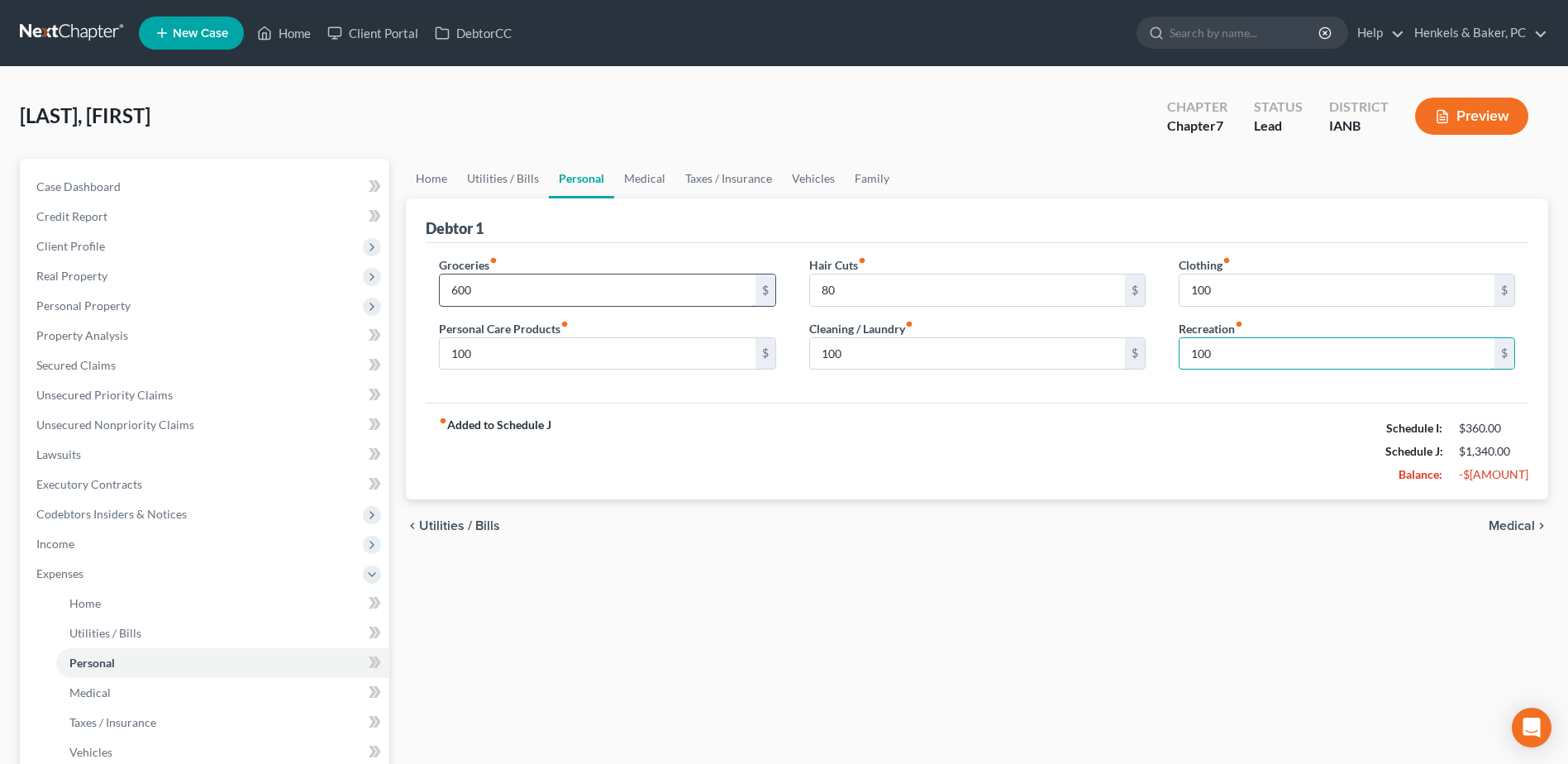 type on "100" 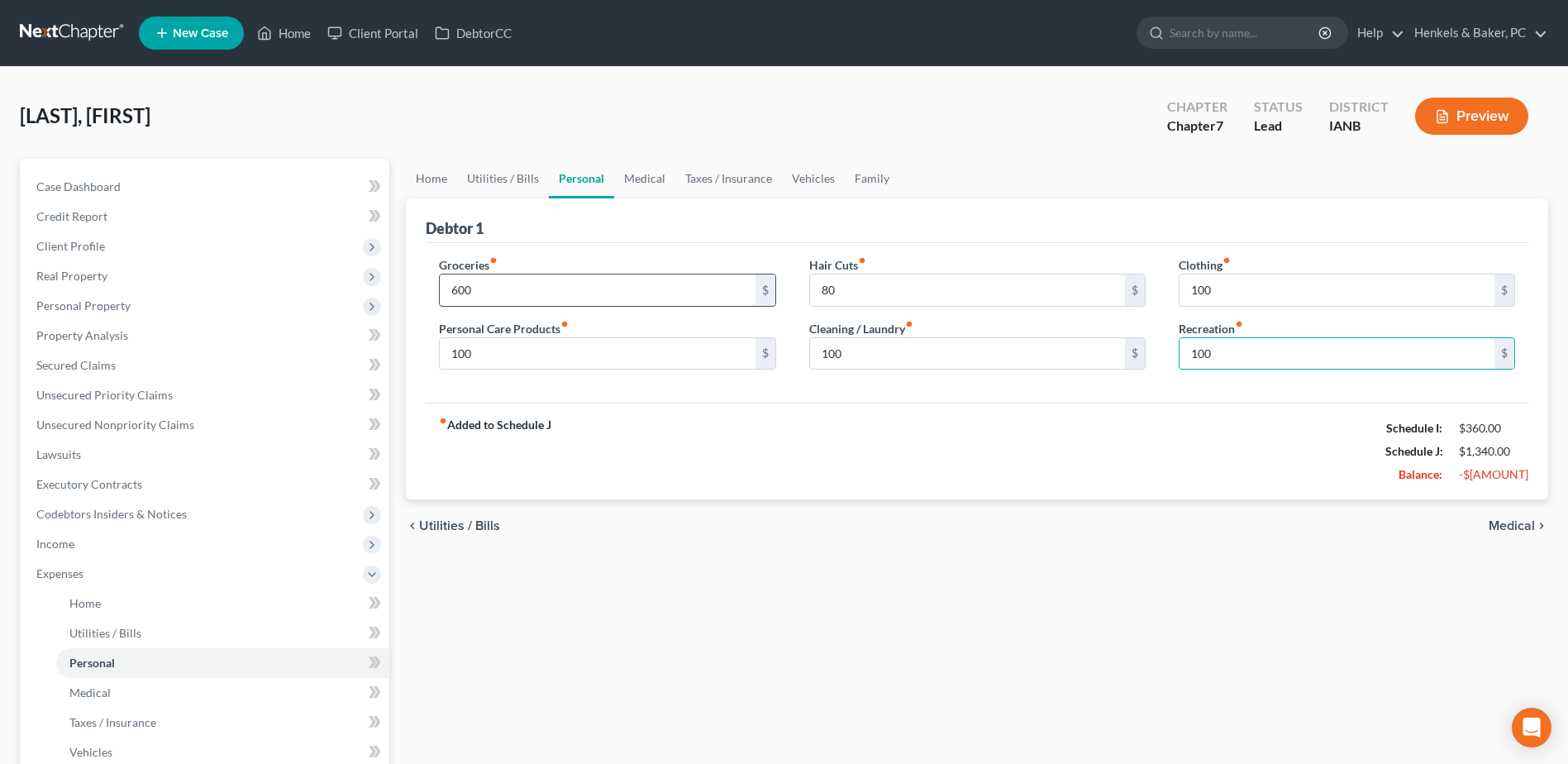 type 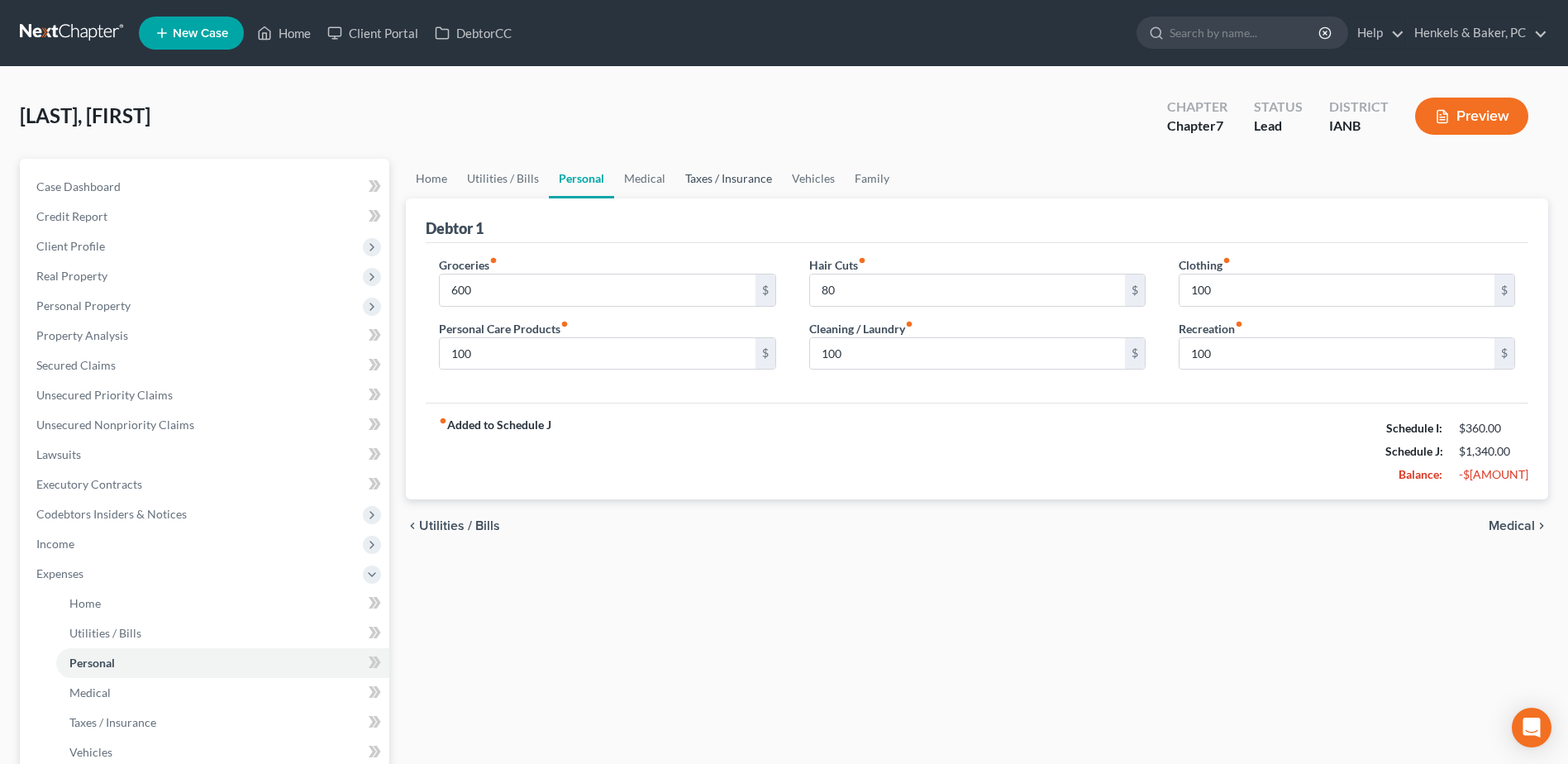 click on "Taxes / Insurance" at bounding box center [728, 179] 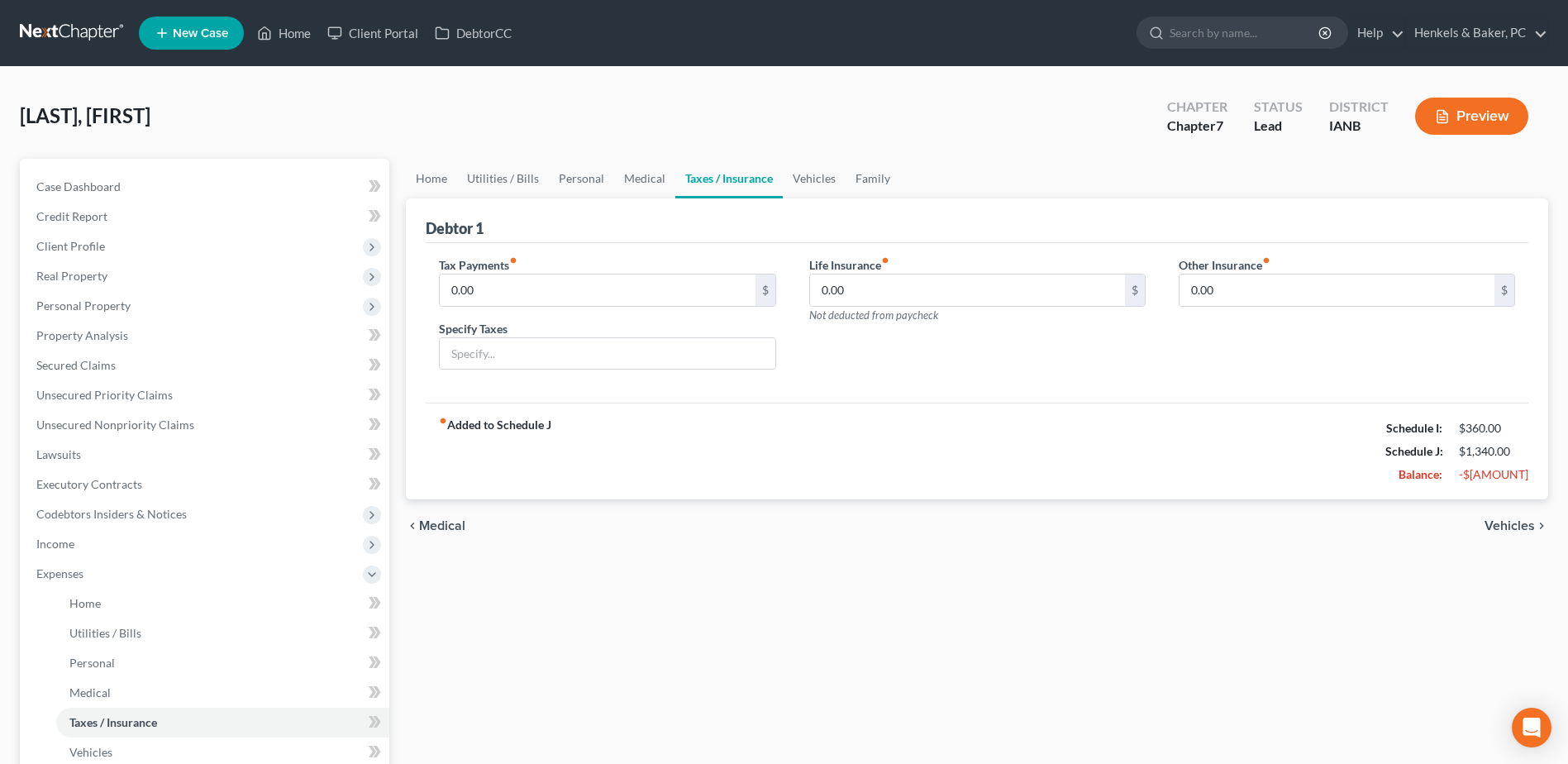 click on "[LAST], [NAME] Upgraded Chapter Chapter  7 Status Lead District IANB Preview" at bounding box center (784, 122) 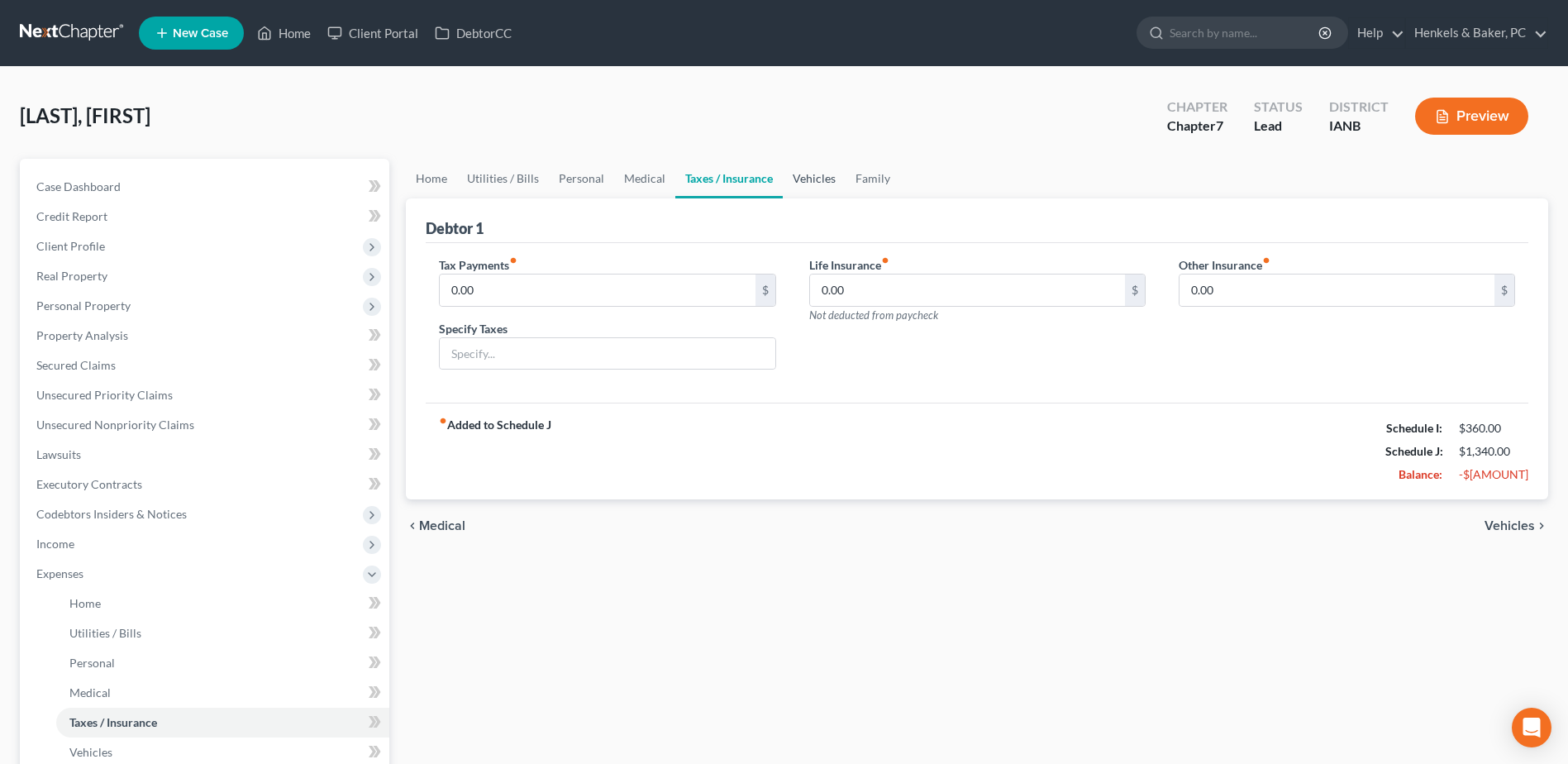 click on "Vehicles" at bounding box center (814, 179) 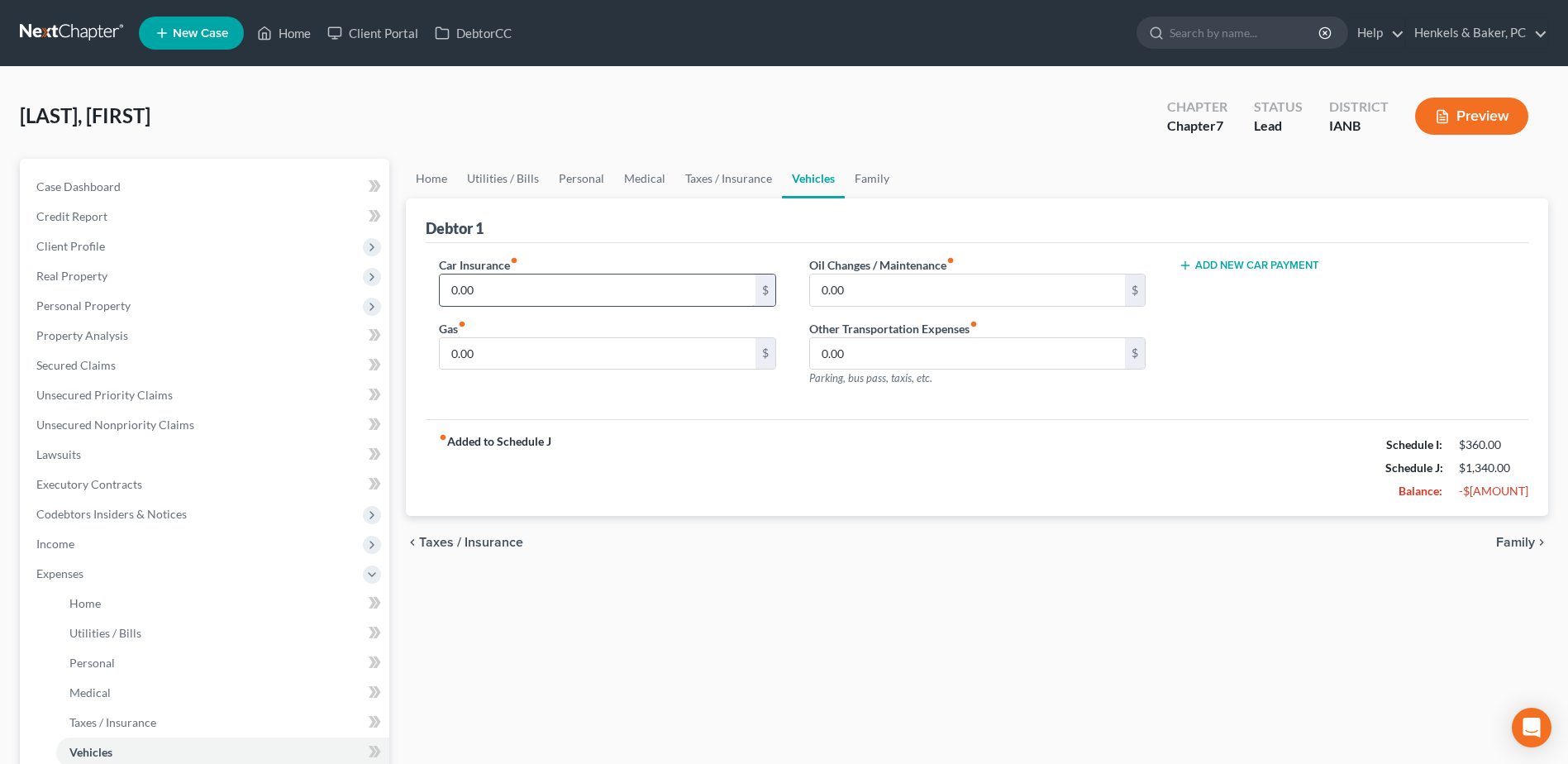 click on "0.00" at bounding box center [597, 290] 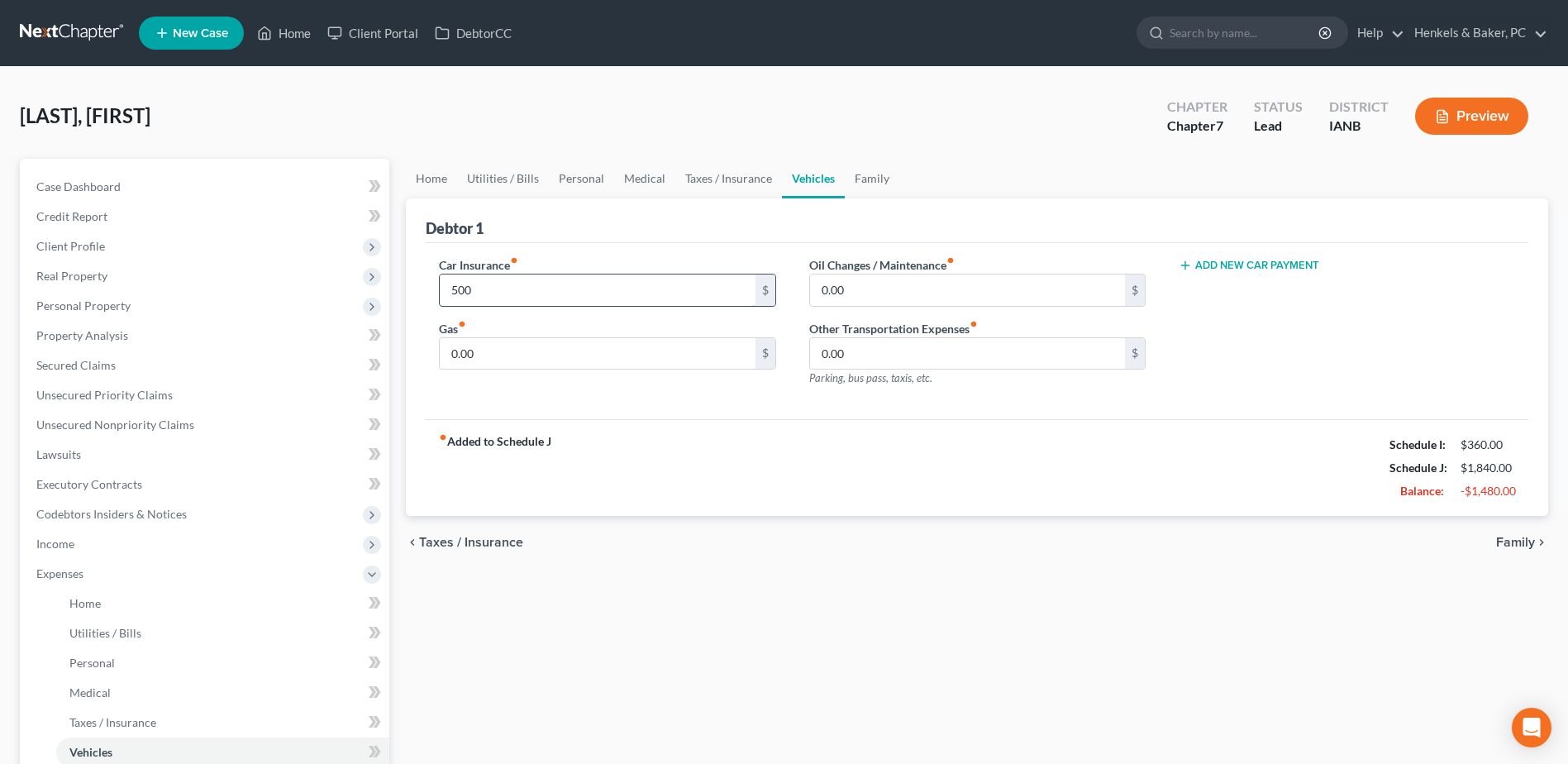 type on "500" 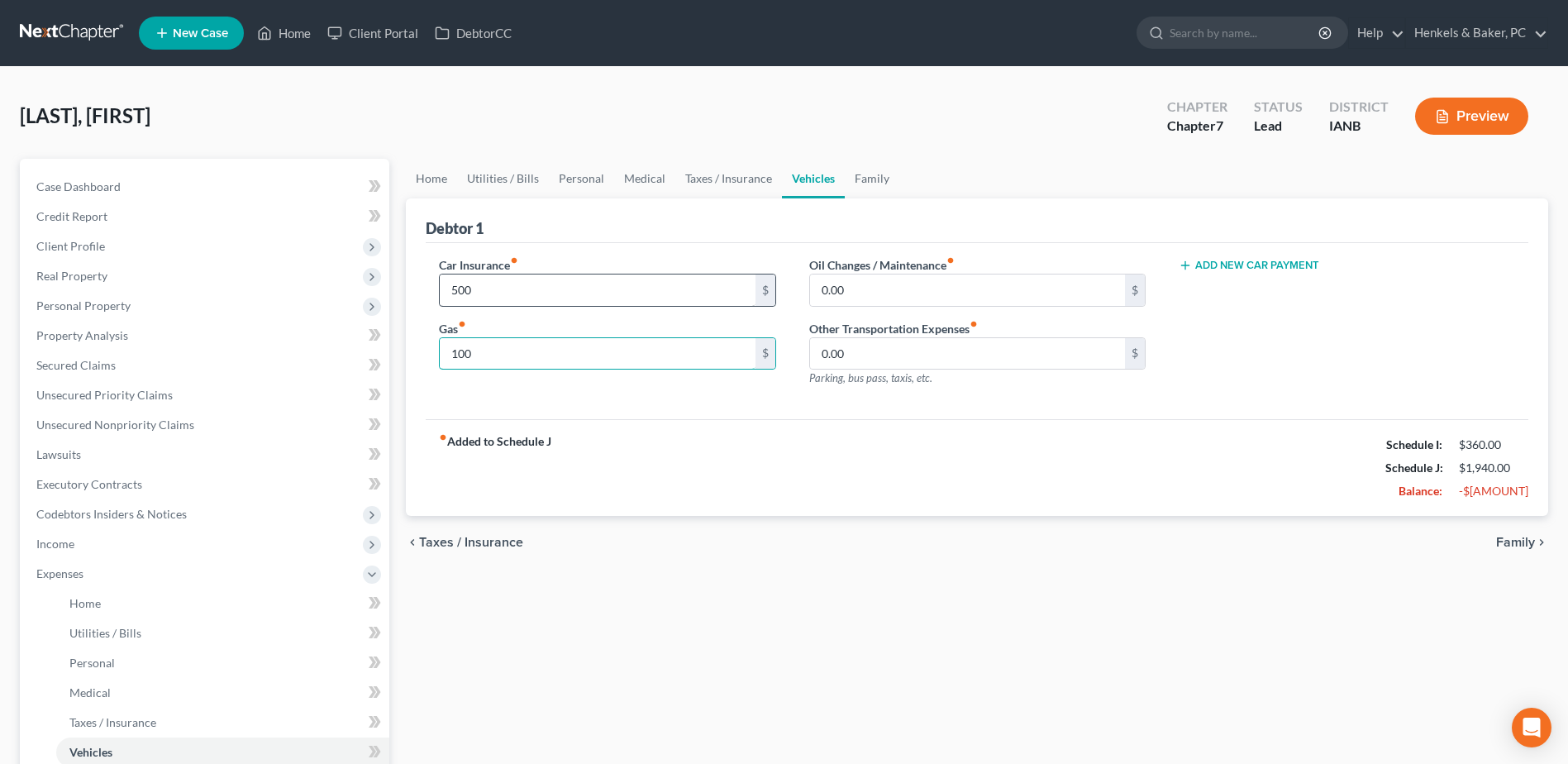 type on "100" 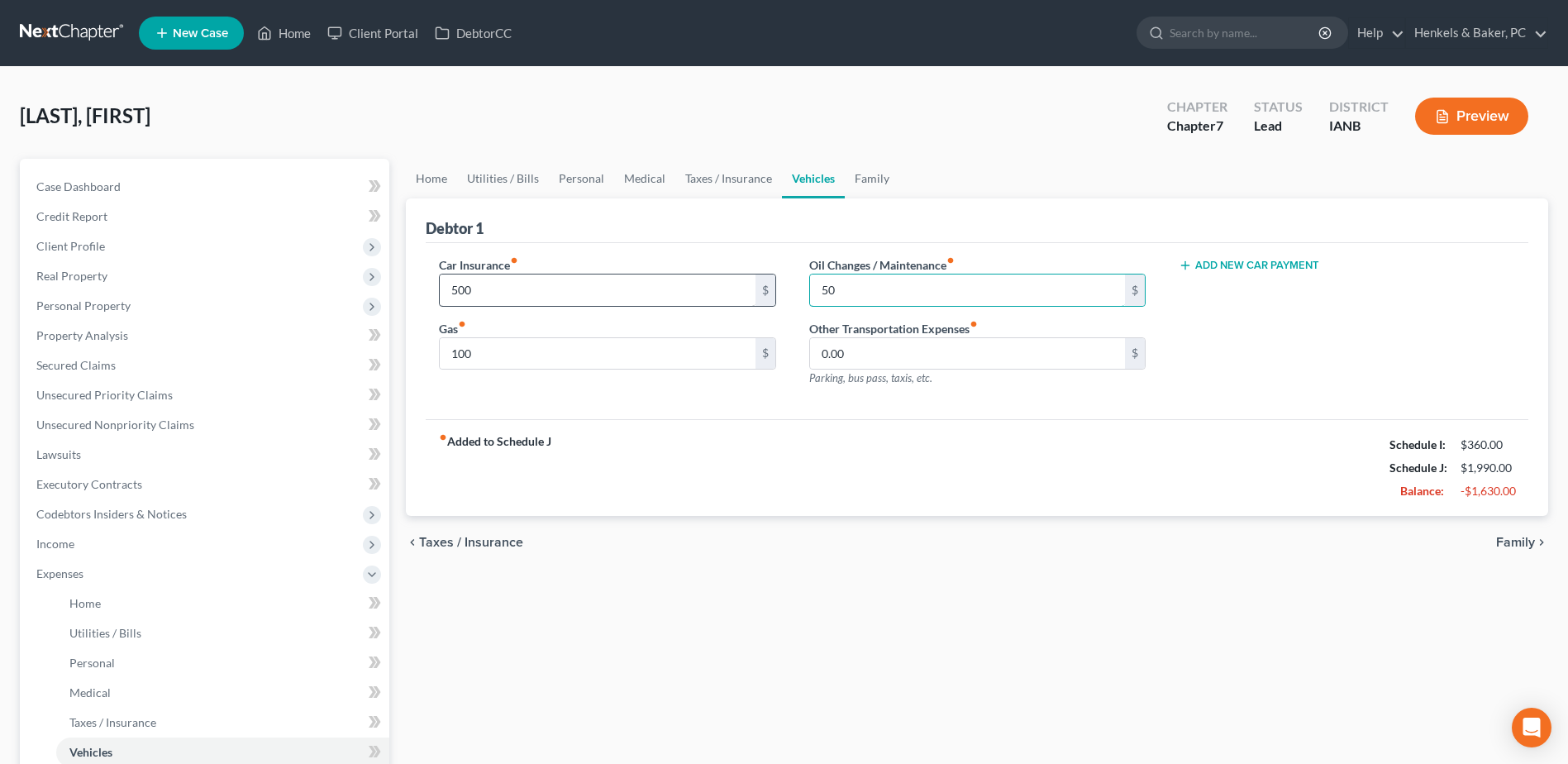 type on "50" 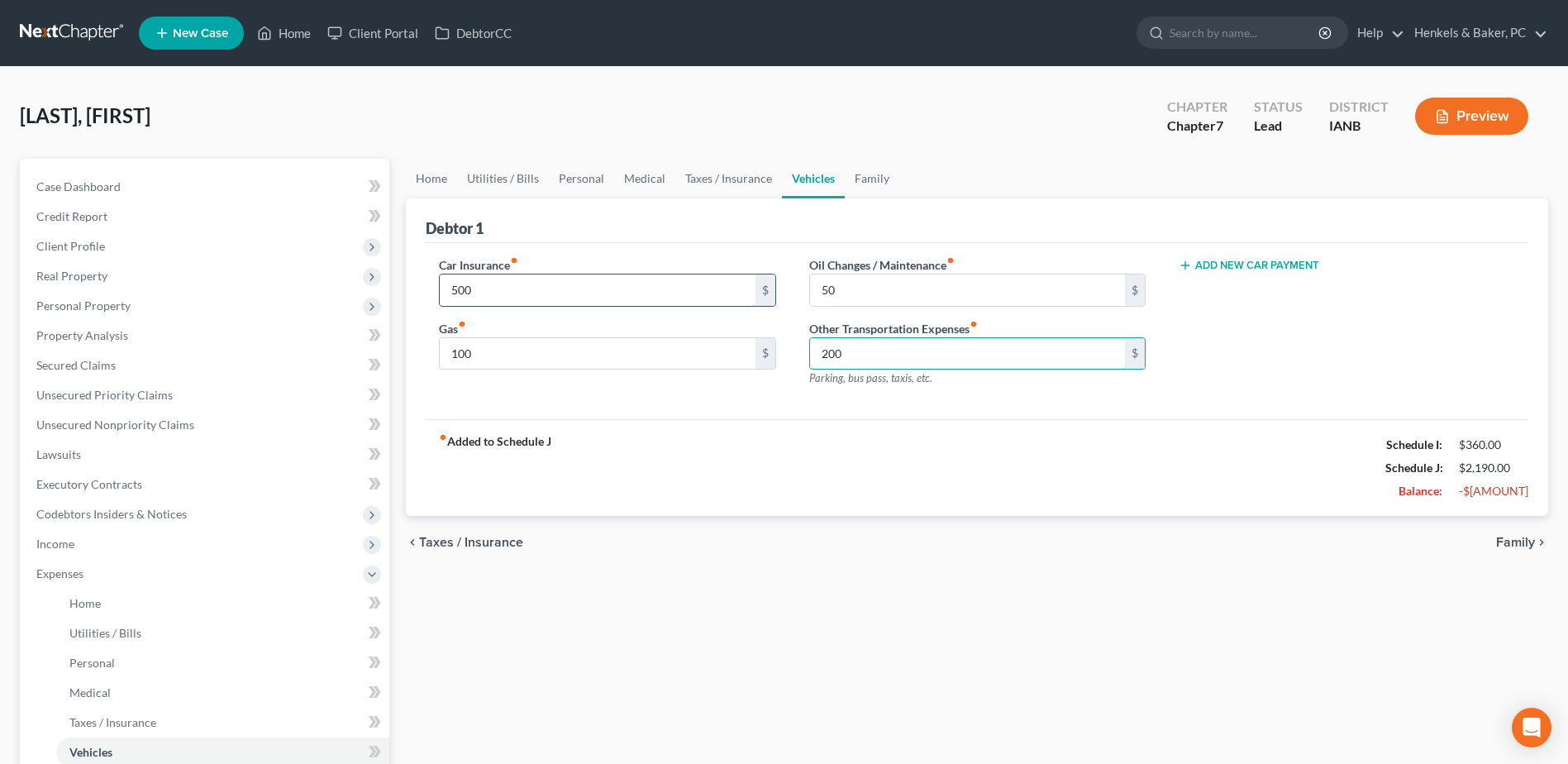 type on "200" 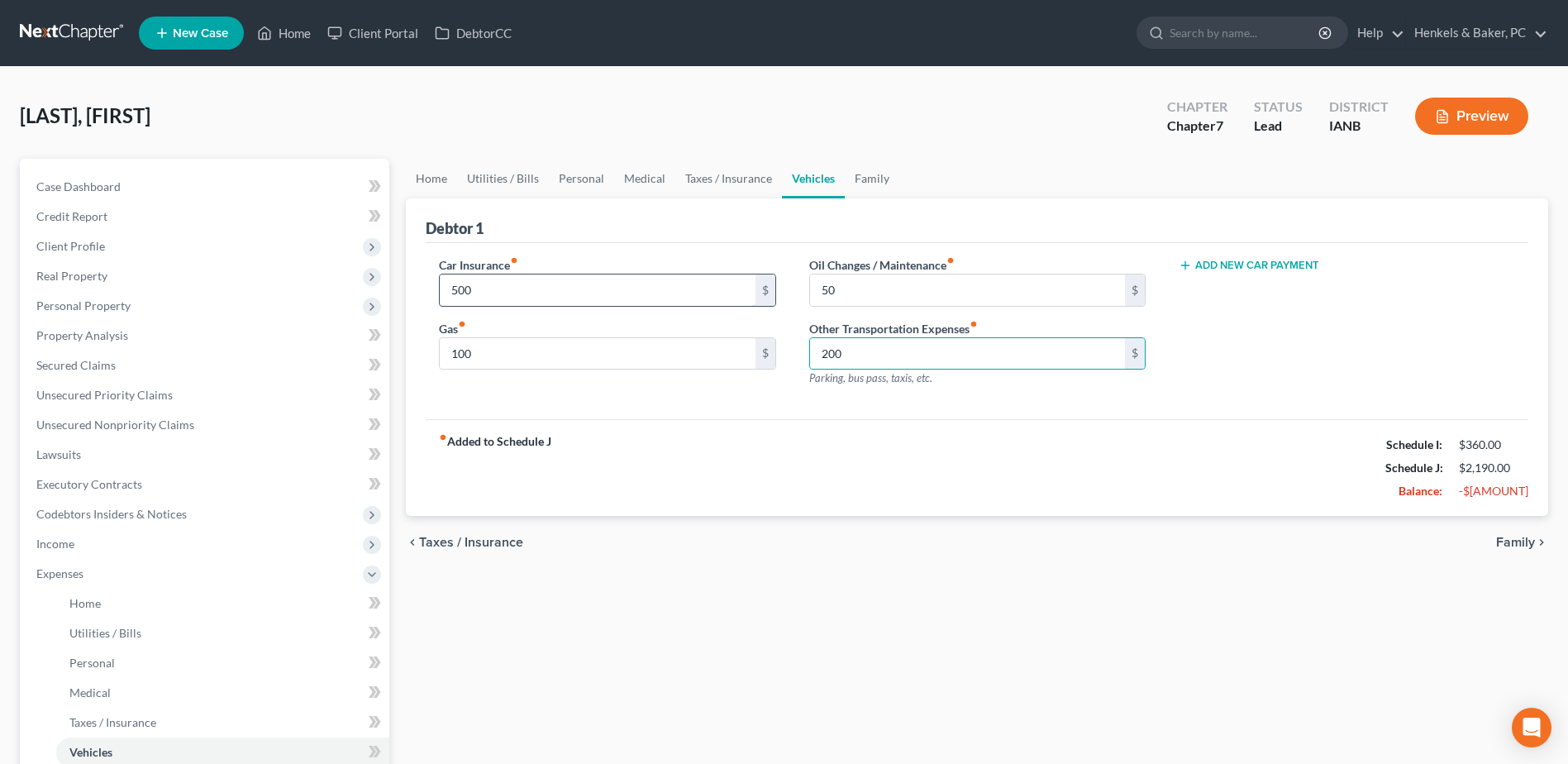 type 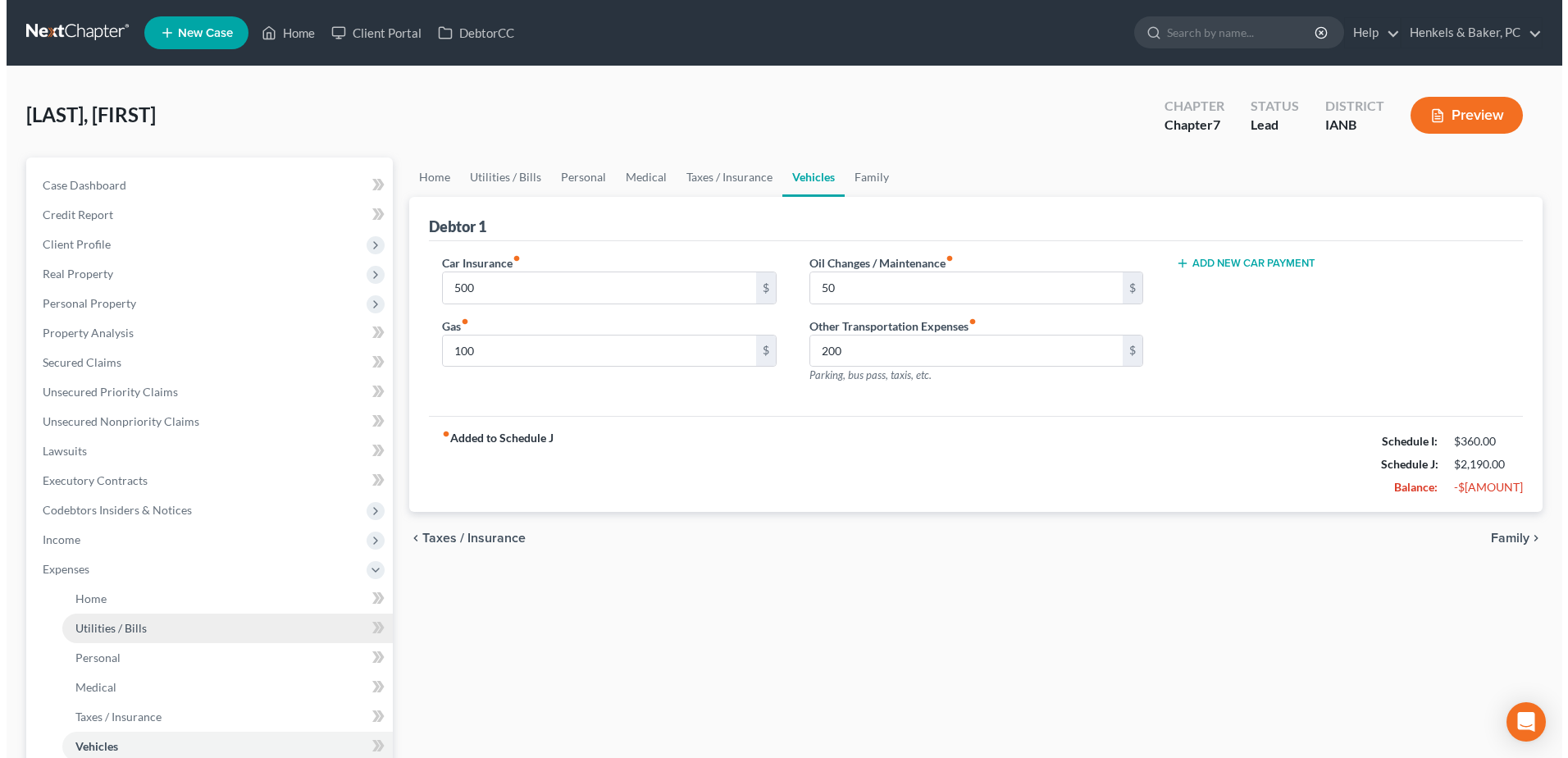 scroll, scrollTop: 164, scrollLeft: 0, axis: vertical 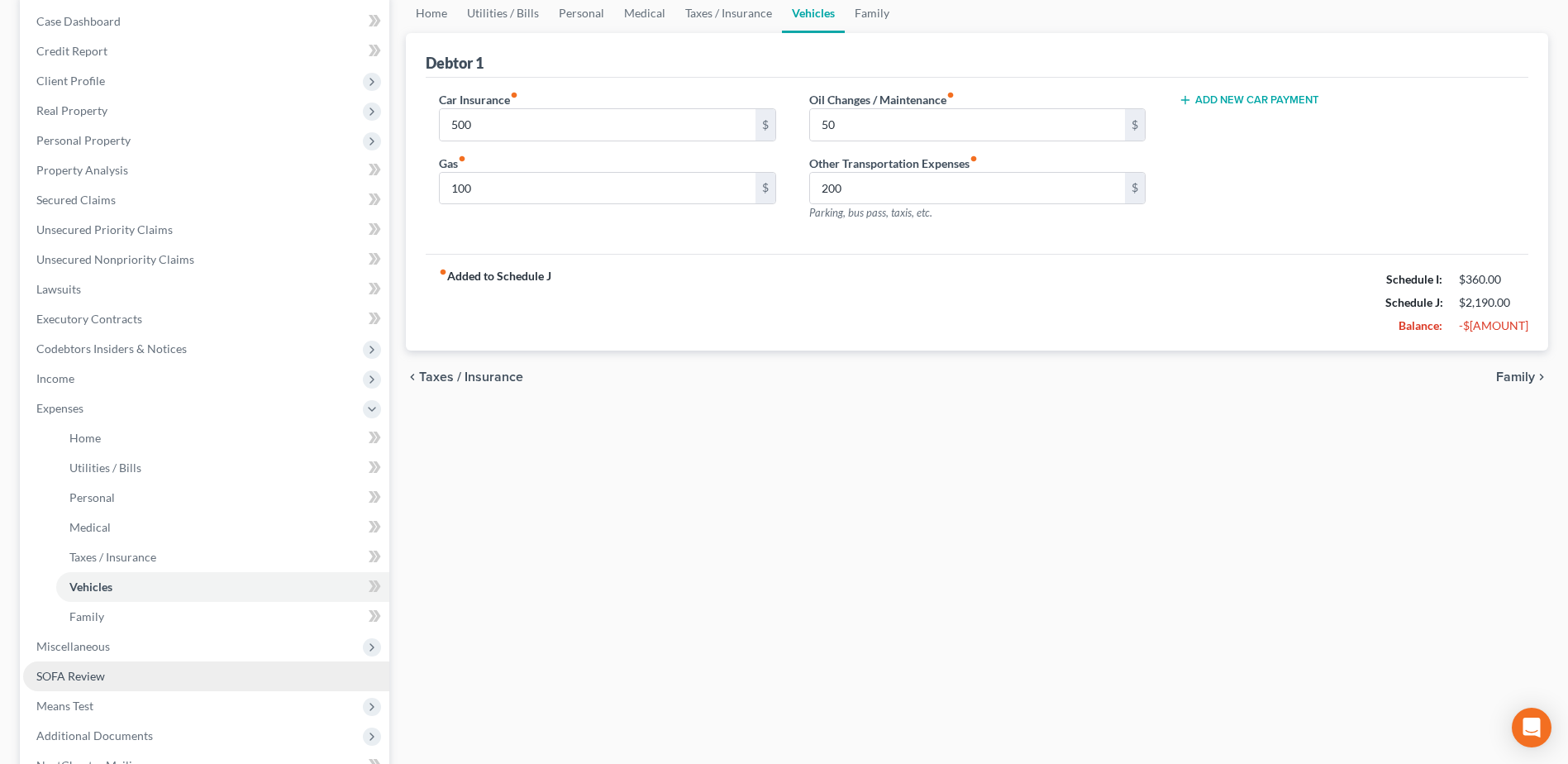 click on "SOFA Review" at bounding box center [206, 676] 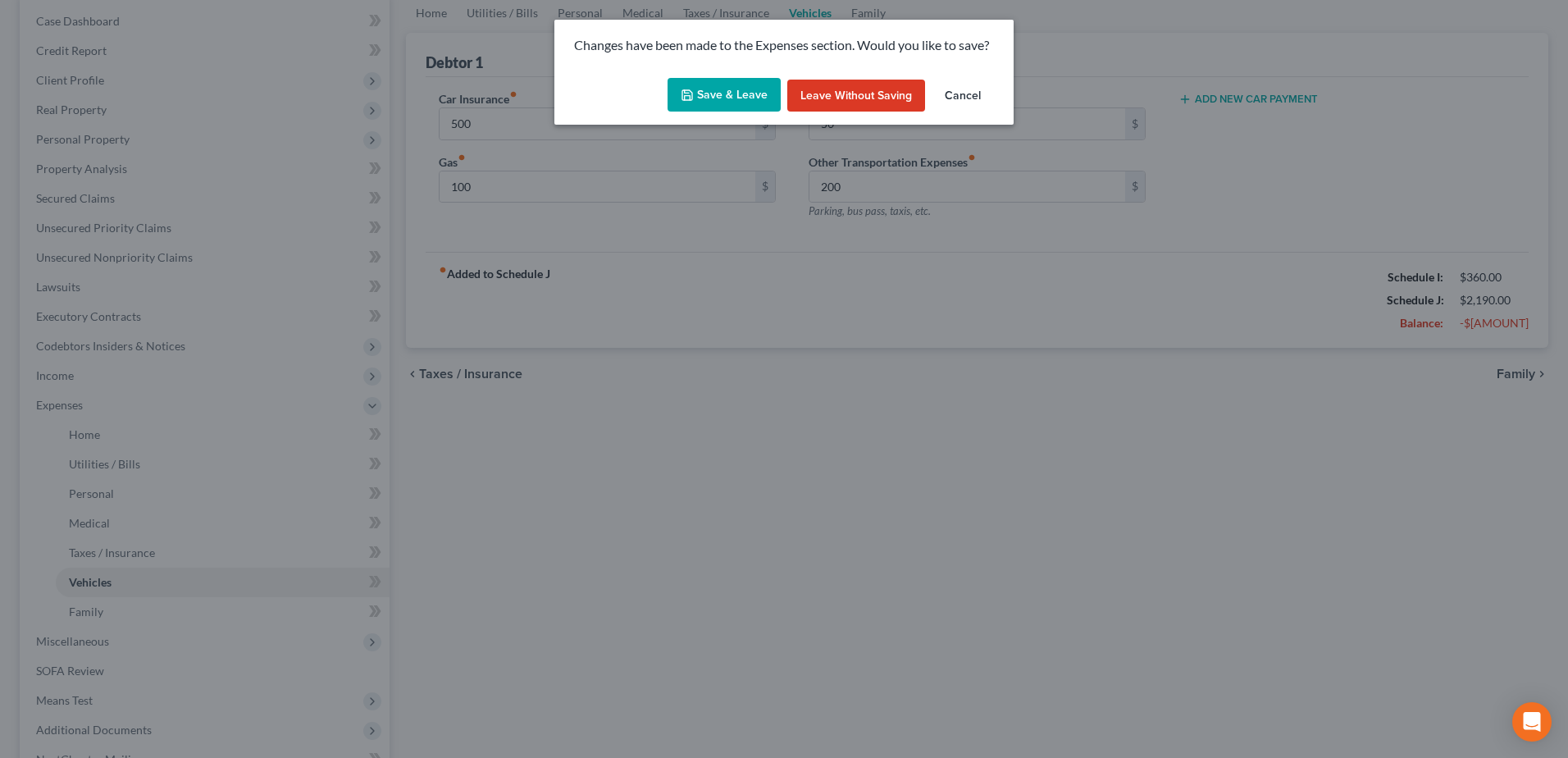 click on "Save & Leave" at bounding box center [724, 95] 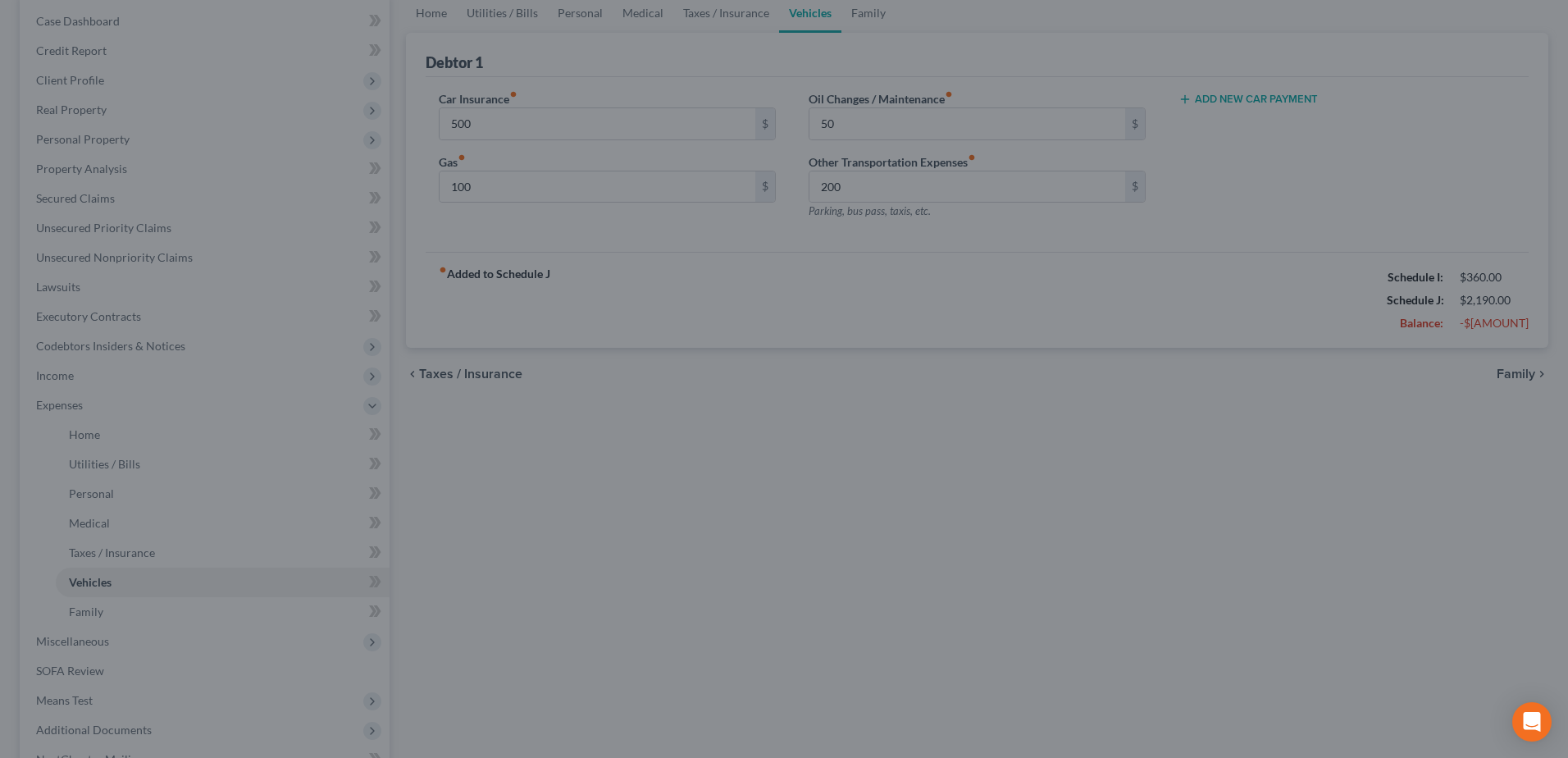 type on "500.00" 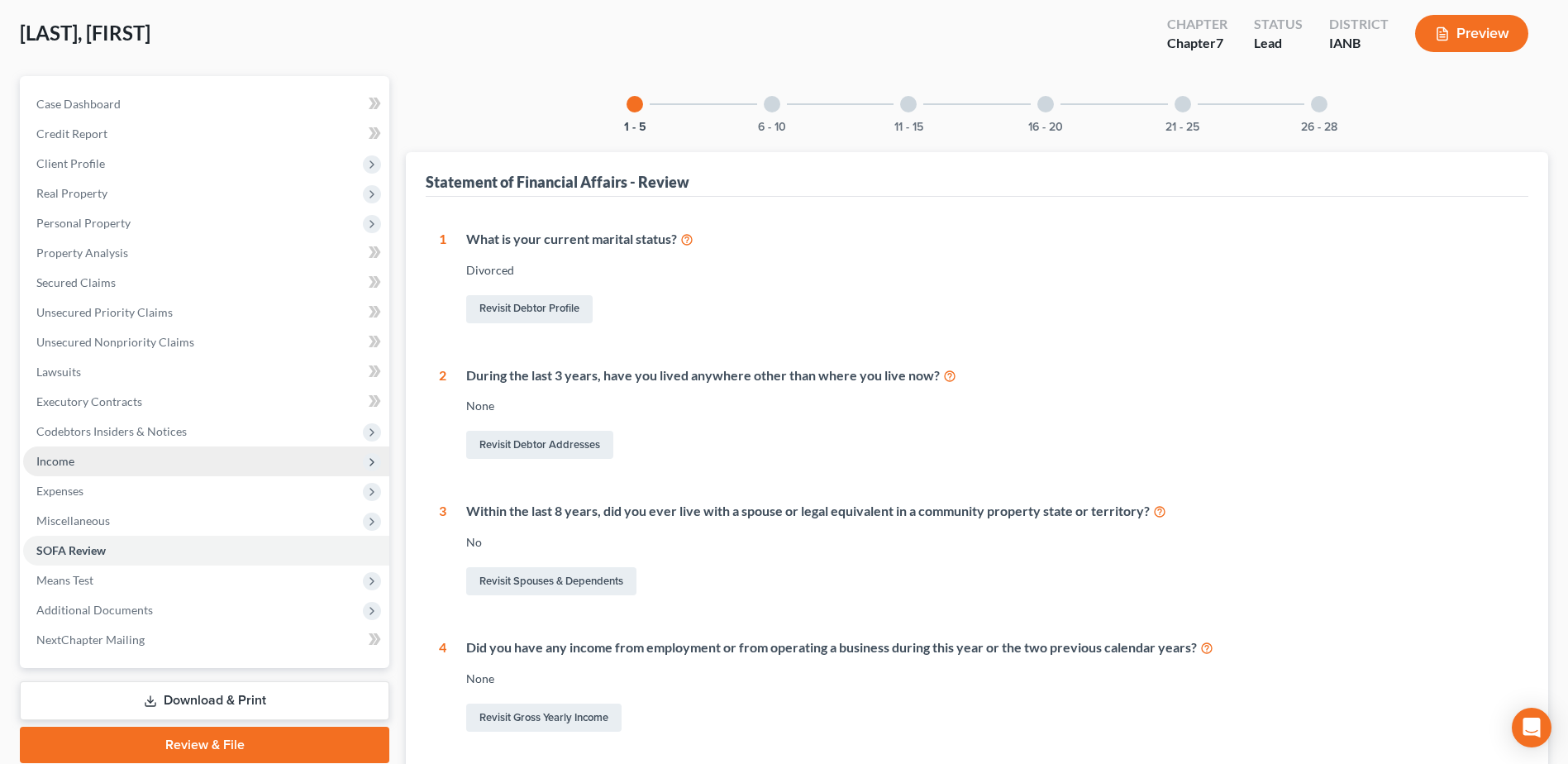 scroll, scrollTop: 165, scrollLeft: 0, axis: vertical 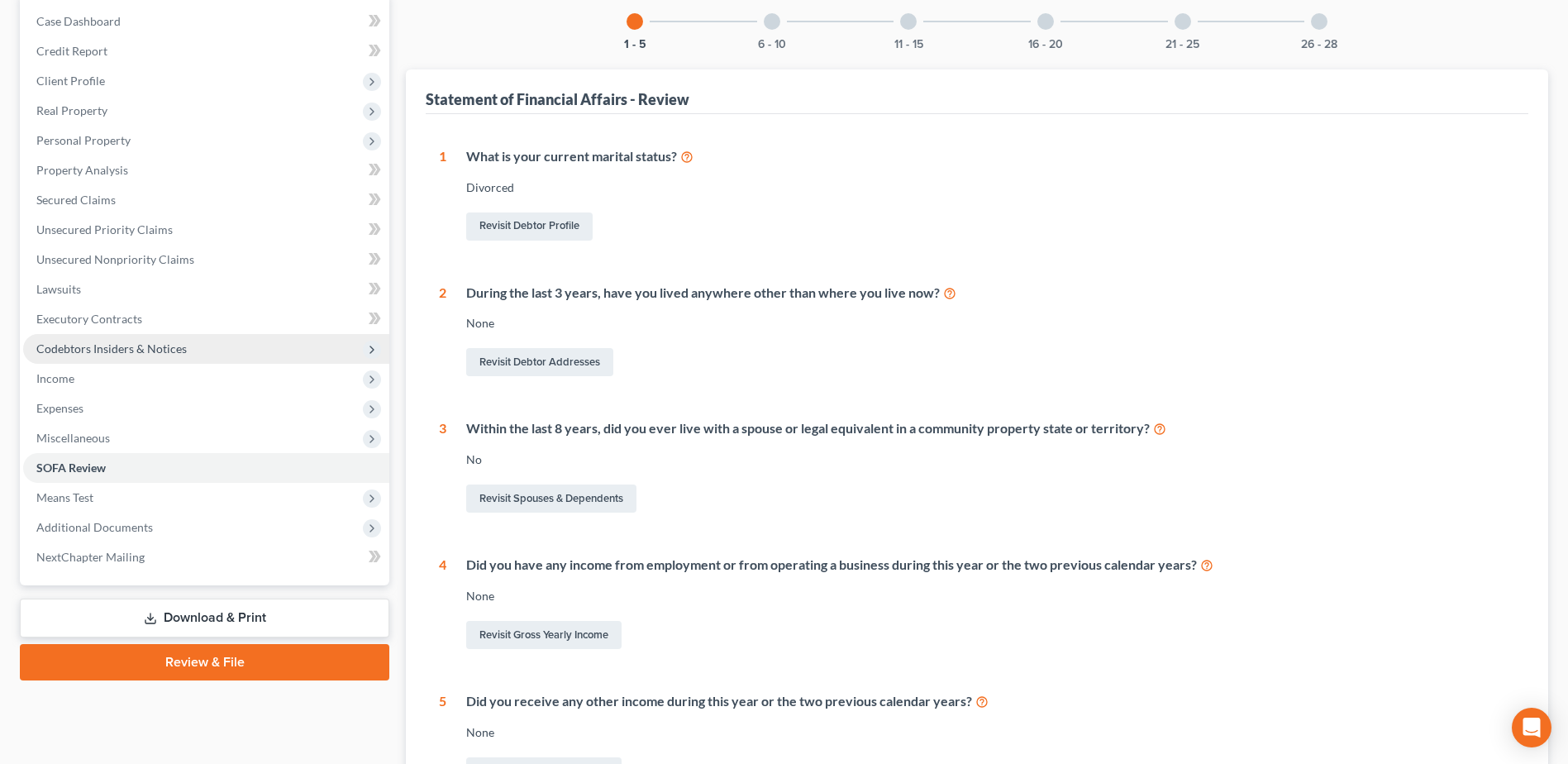 click on "Codebtors Insiders & Notices" at bounding box center (112, 348) 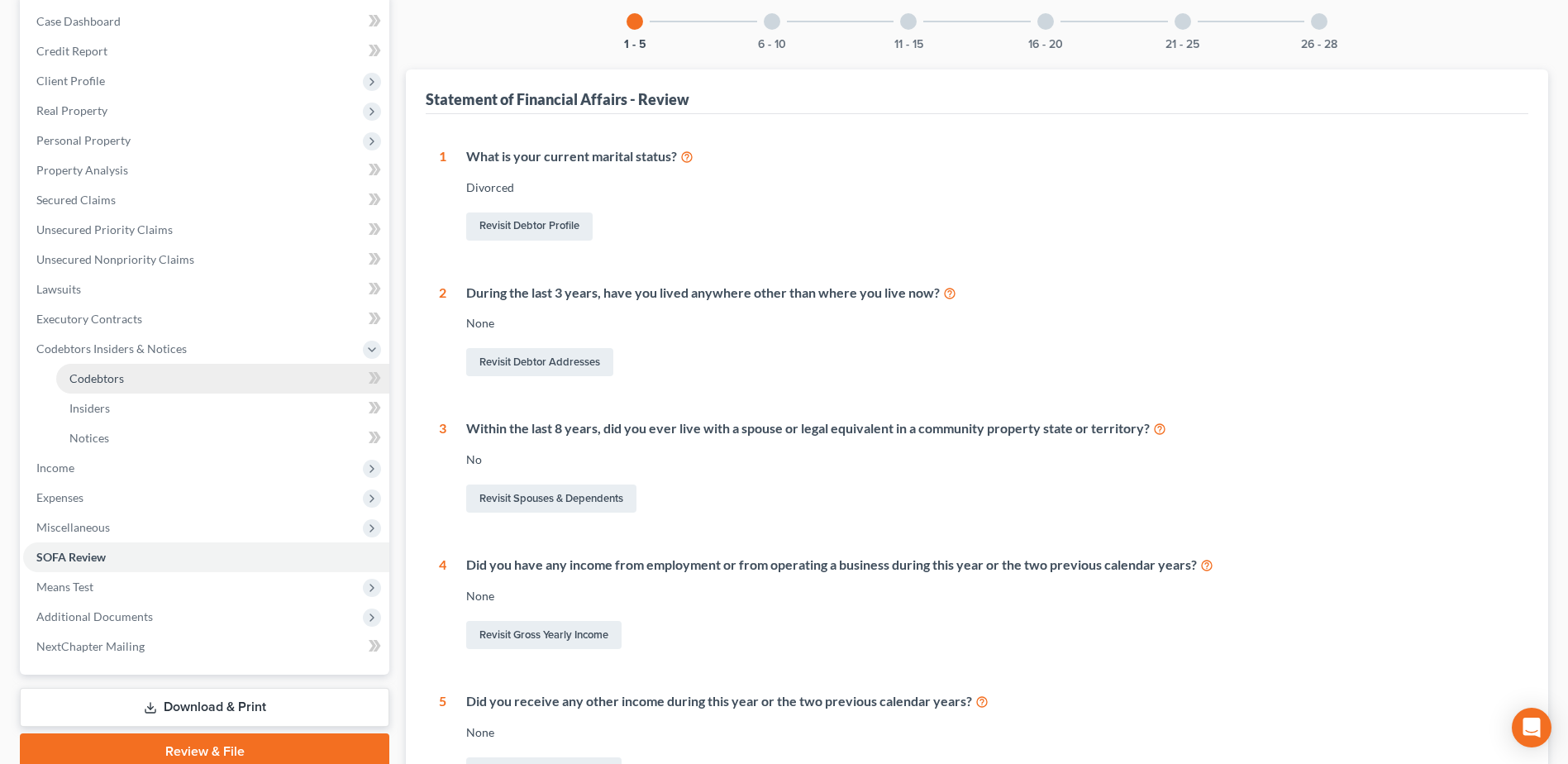 click on "Codebtors" at bounding box center (97, 378) 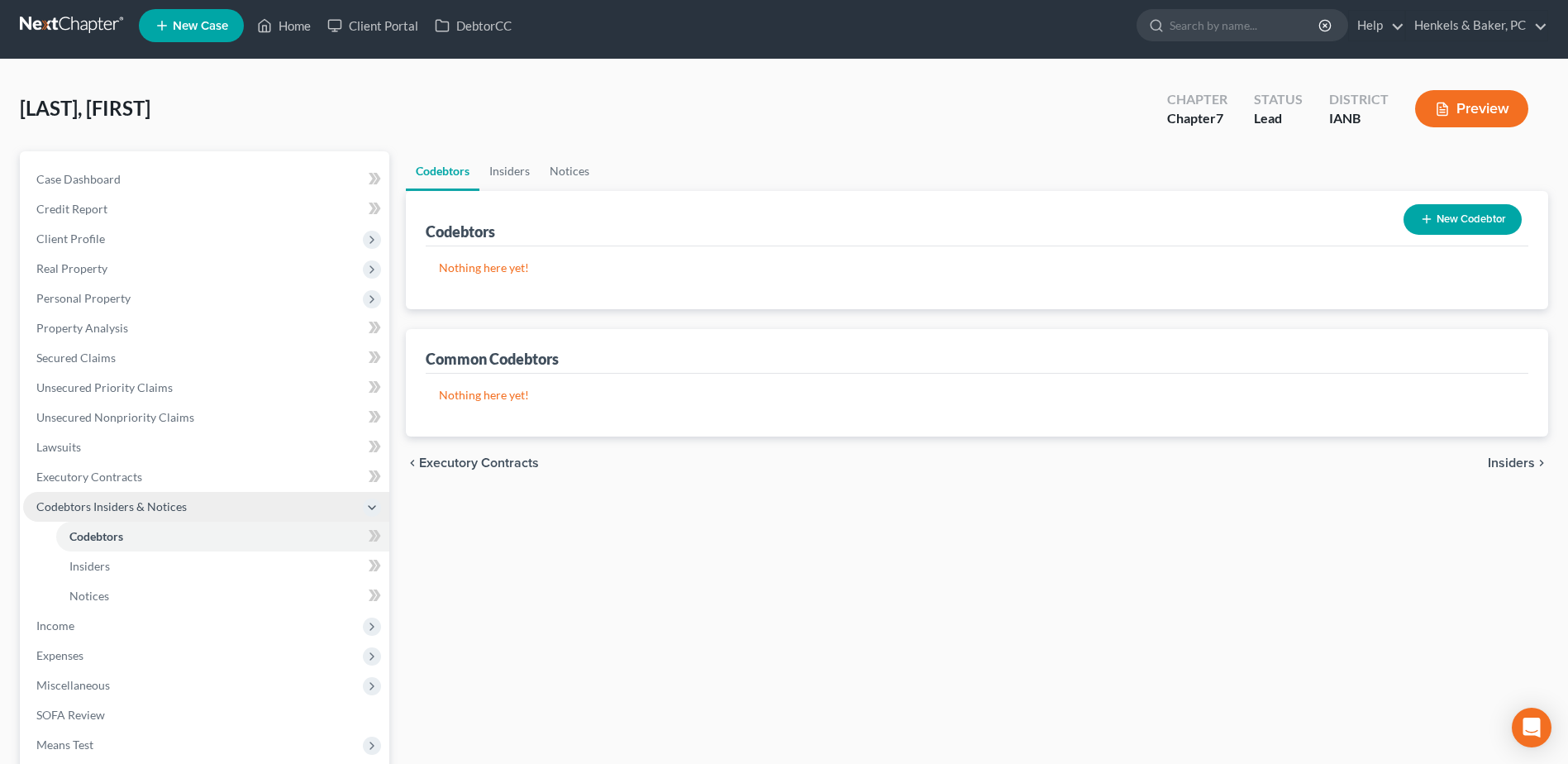scroll, scrollTop: 0, scrollLeft: 0, axis: both 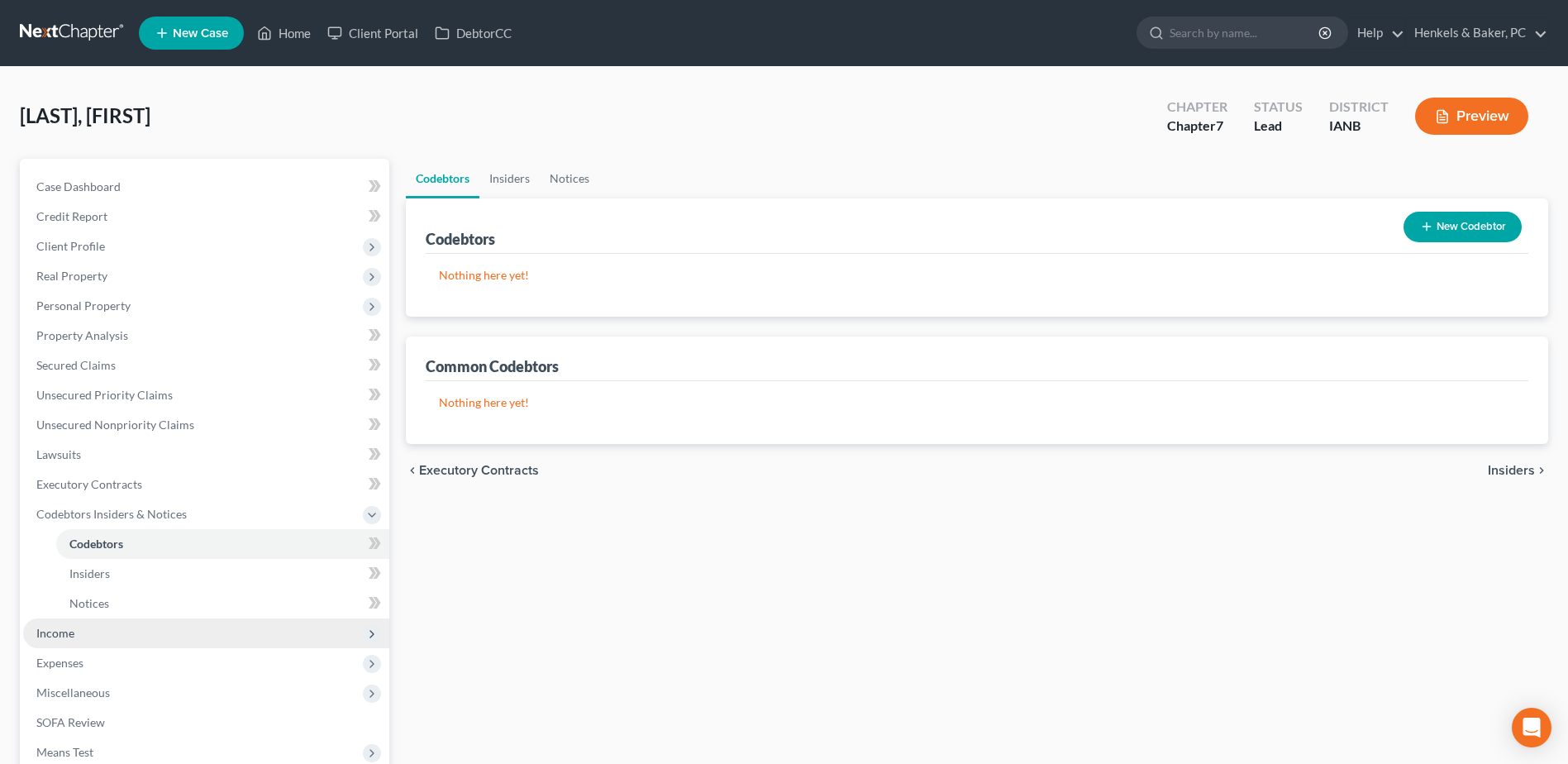 click on "Income" at bounding box center [206, 633] 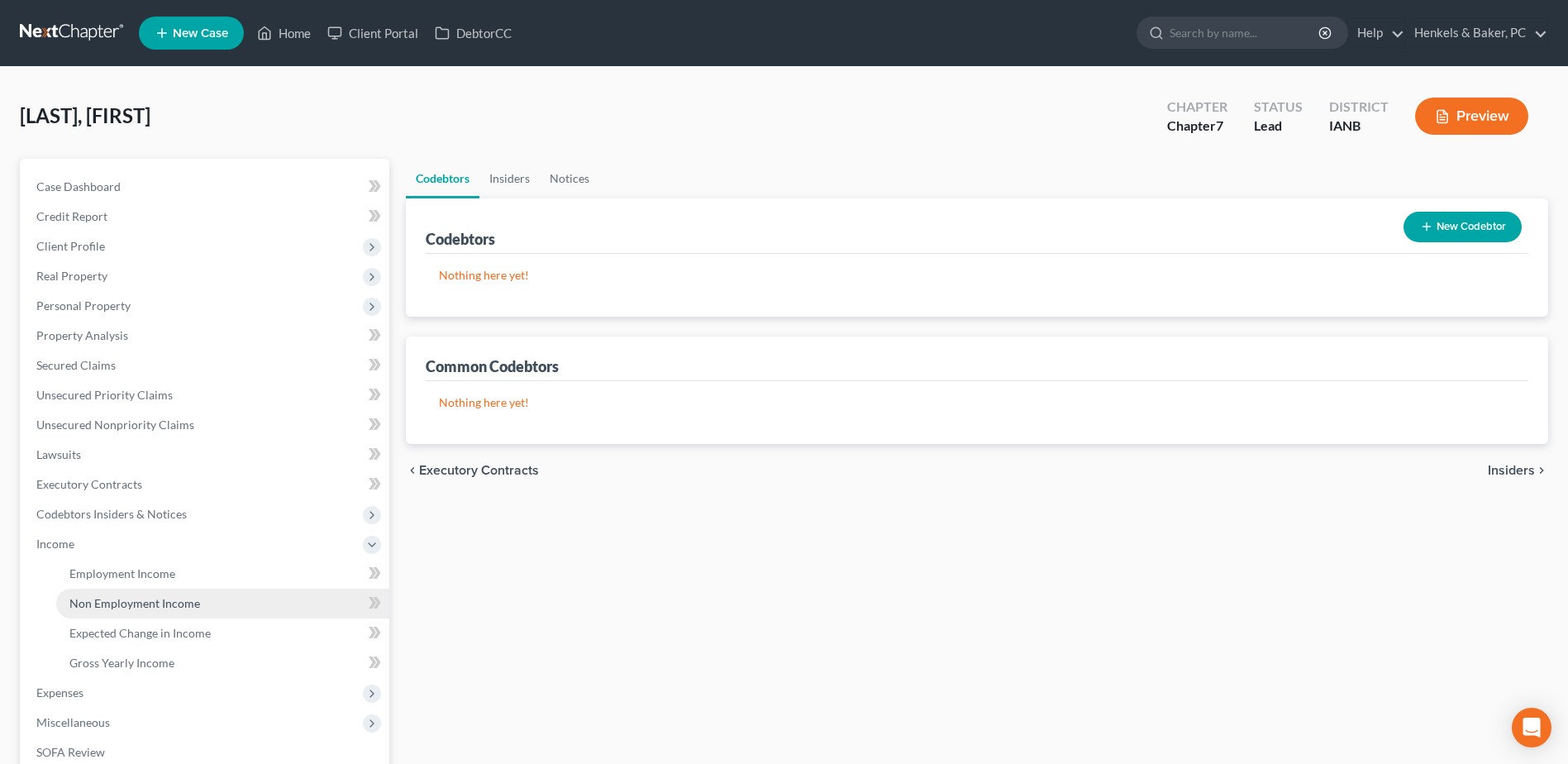 click on "Non Employment Income" at bounding box center [135, 603] 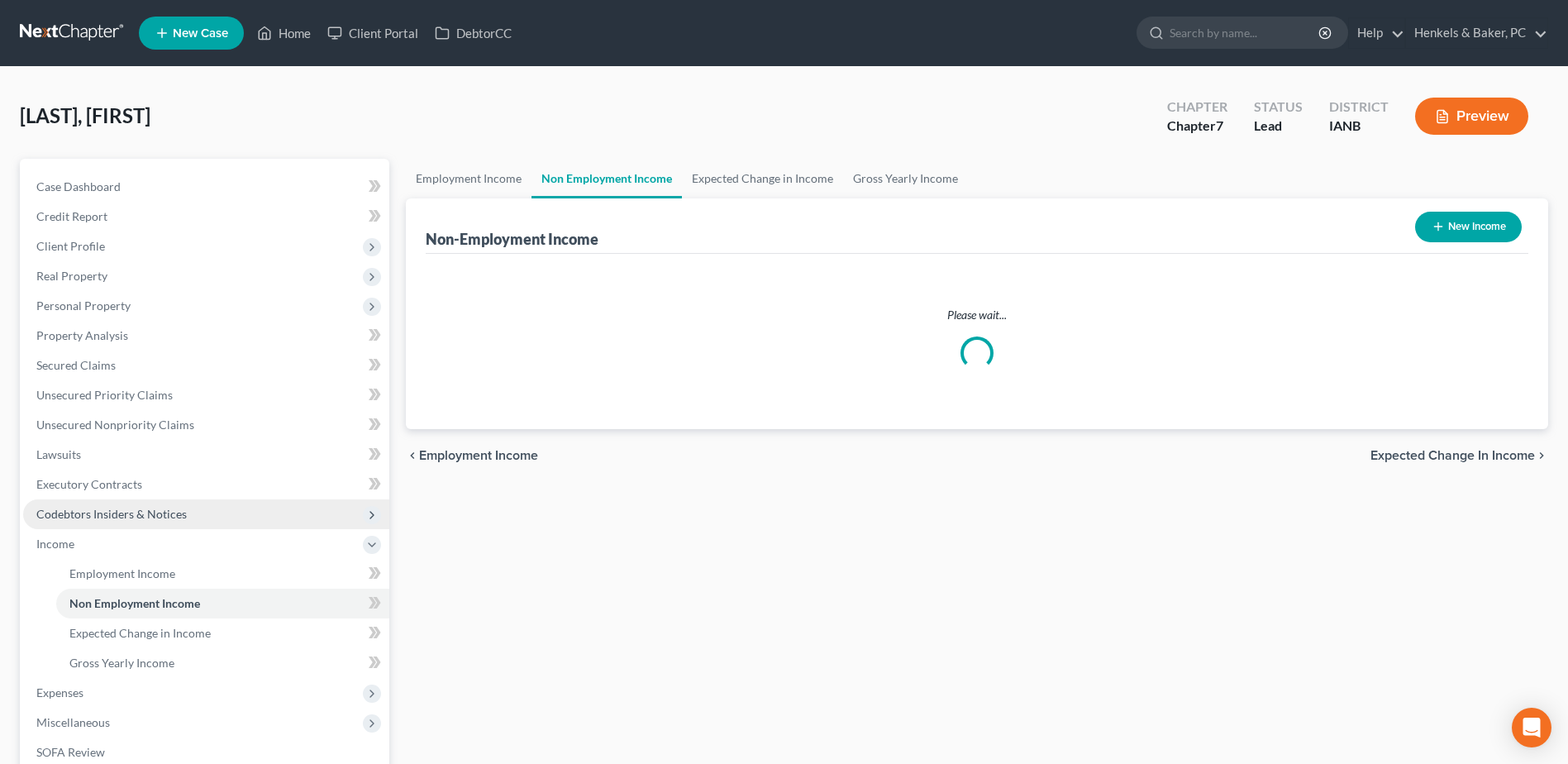 click on "Codebtors Insiders & Notices" at bounding box center (206, 514) 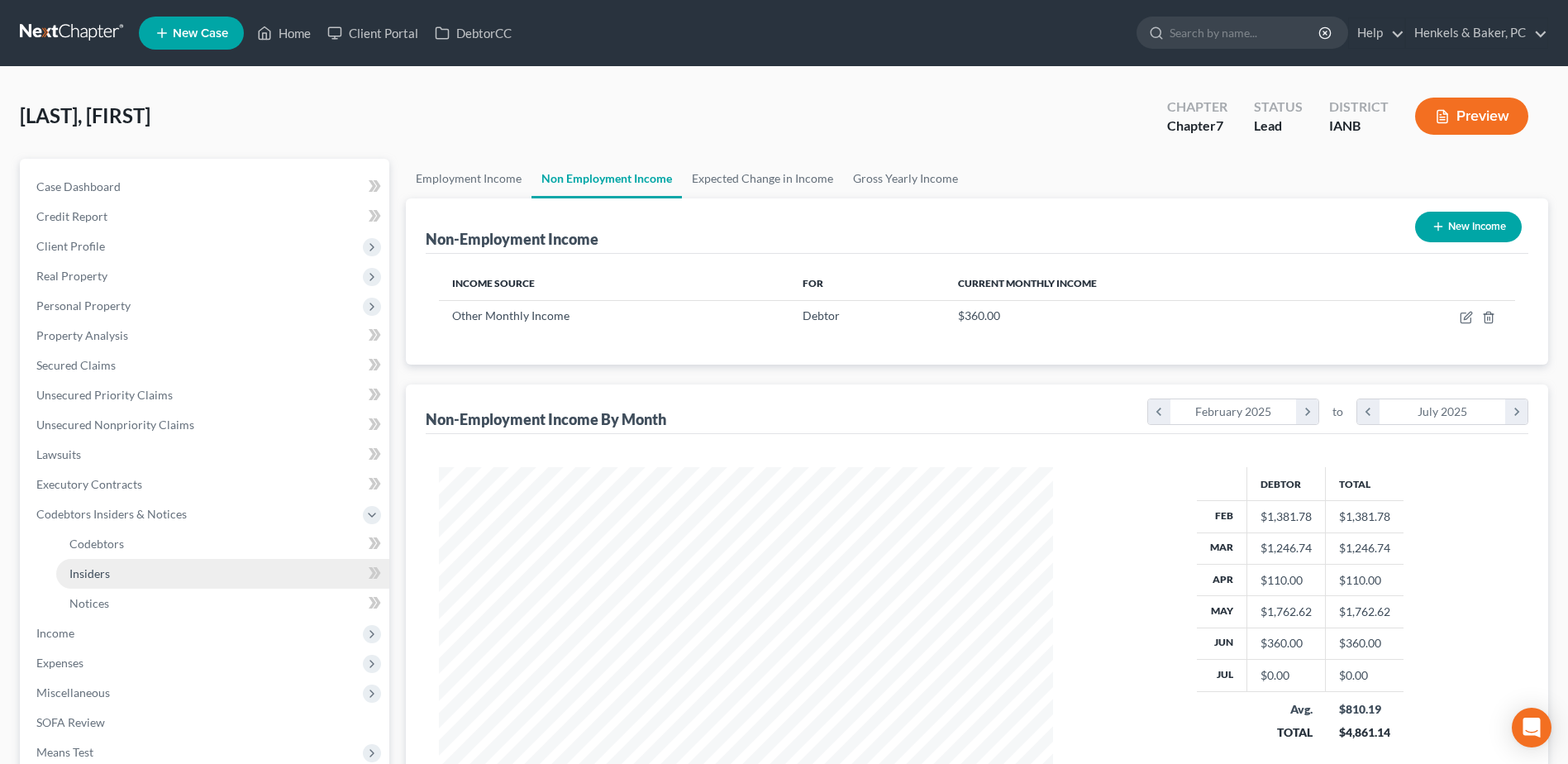 scroll, scrollTop: 826533, scrollLeft: 825921, axis: both 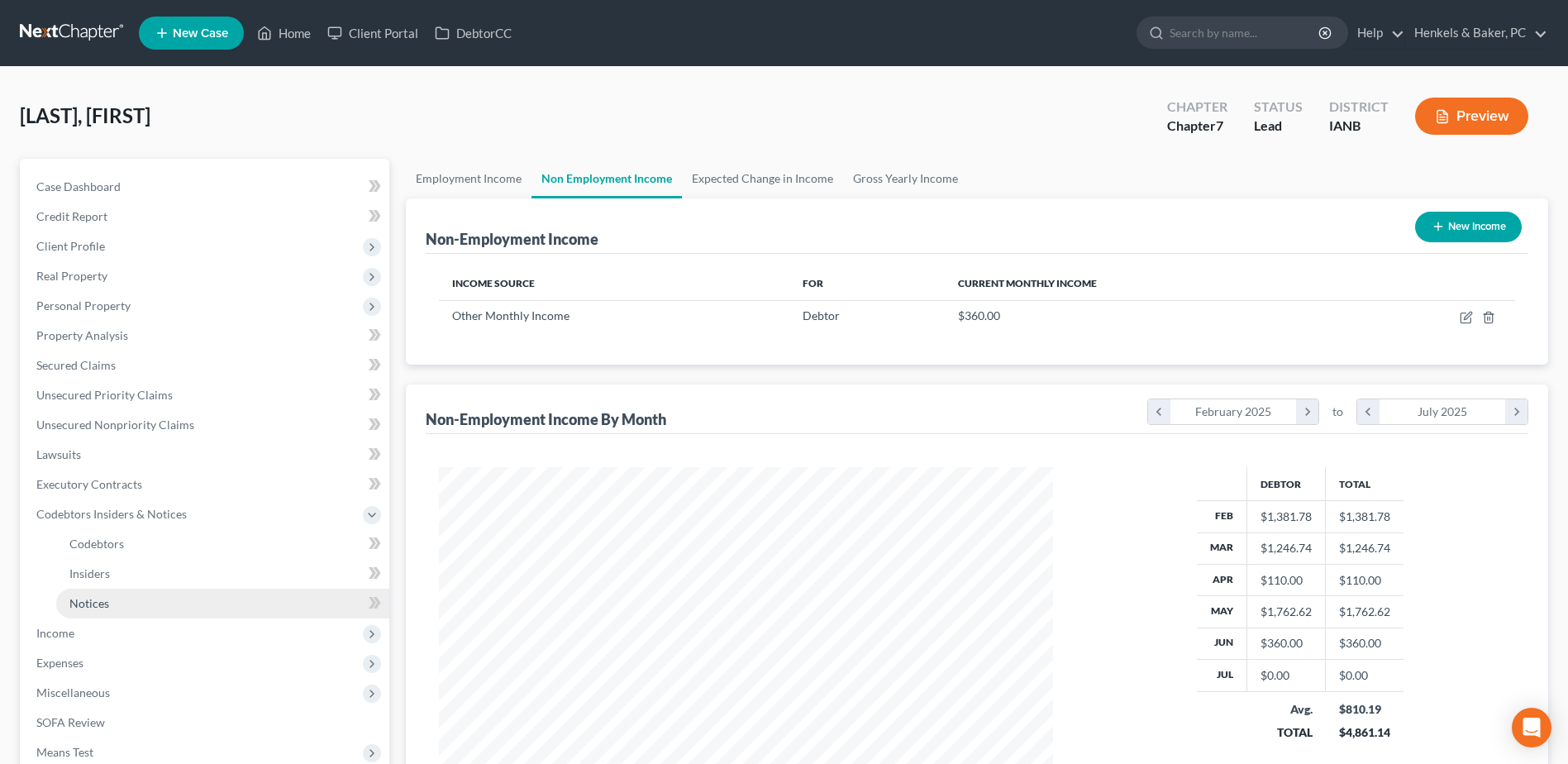 click on "Notices" at bounding box center (222, 604) 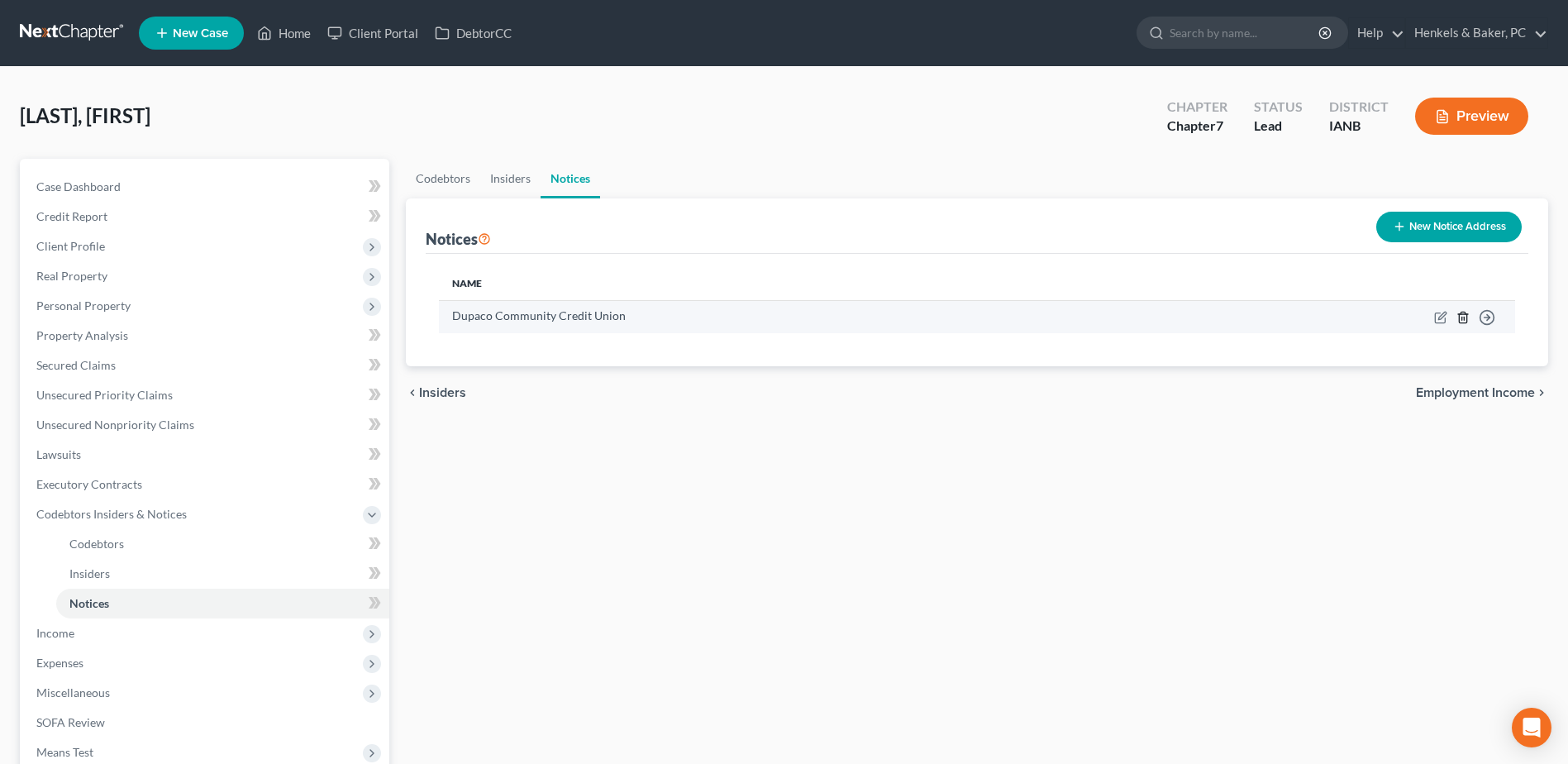 click 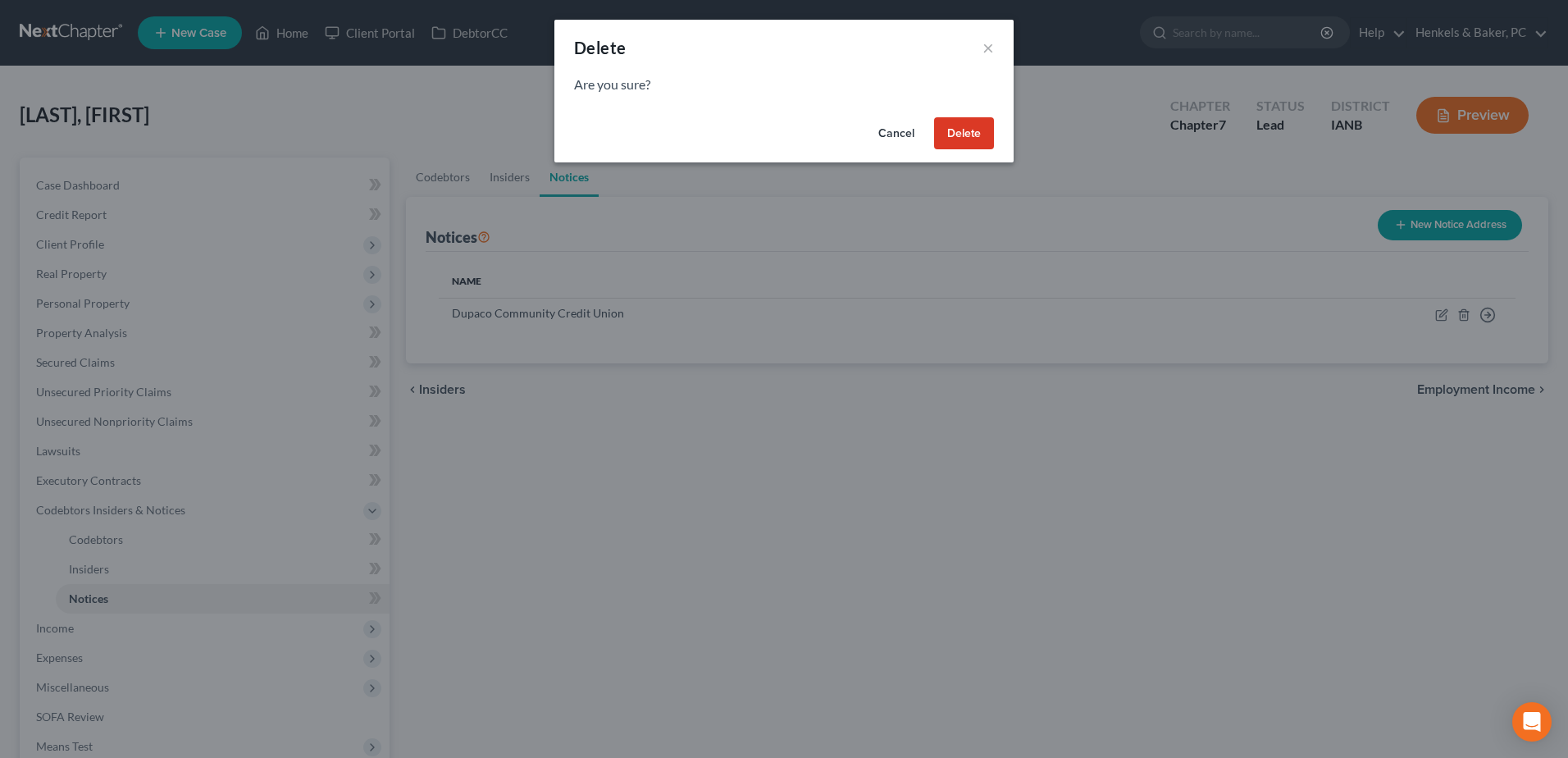 click on "Delete" at bounding box center (964, 134) 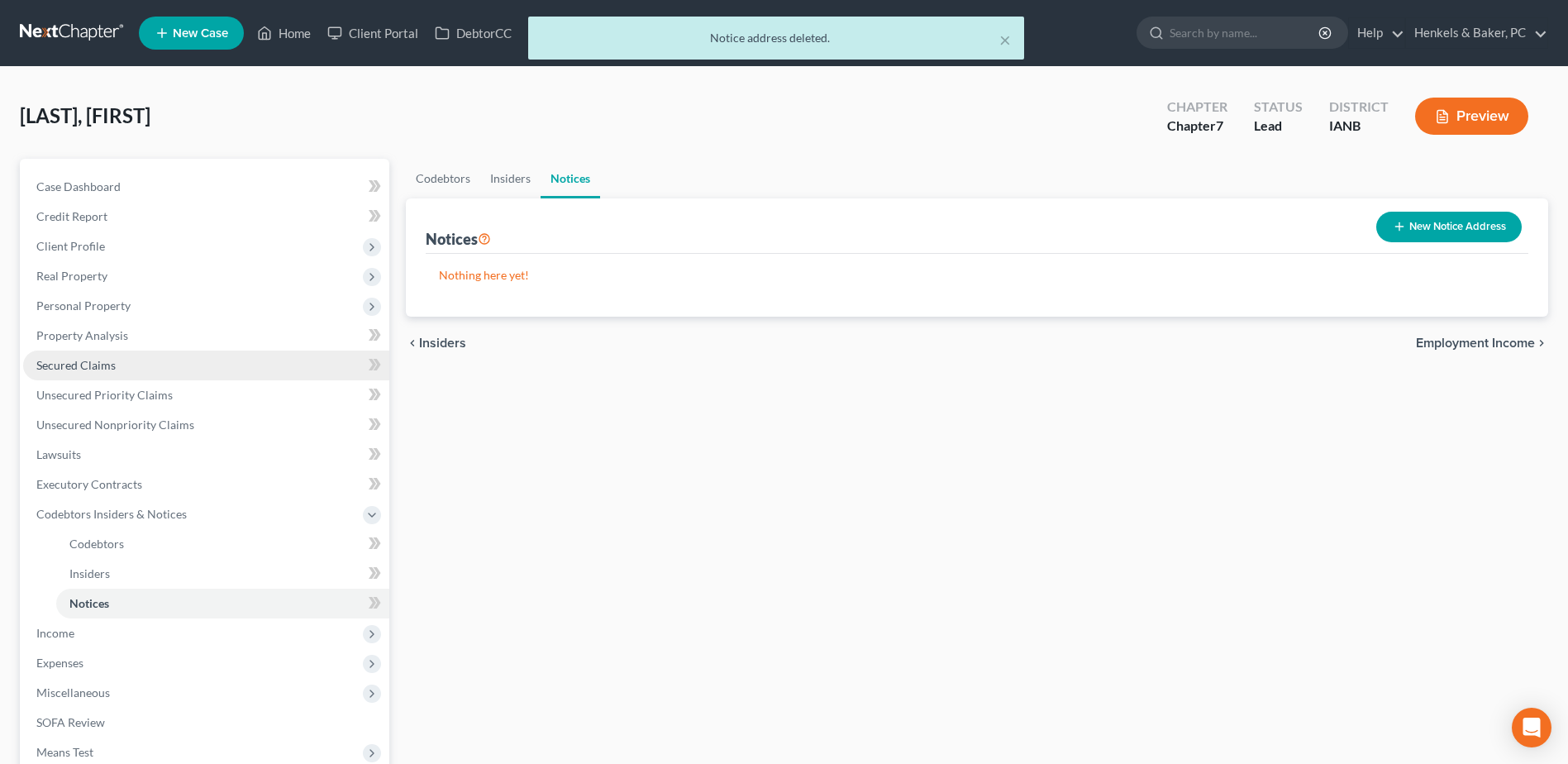 click on "Secured Claims" at bounding box center [76, 365] 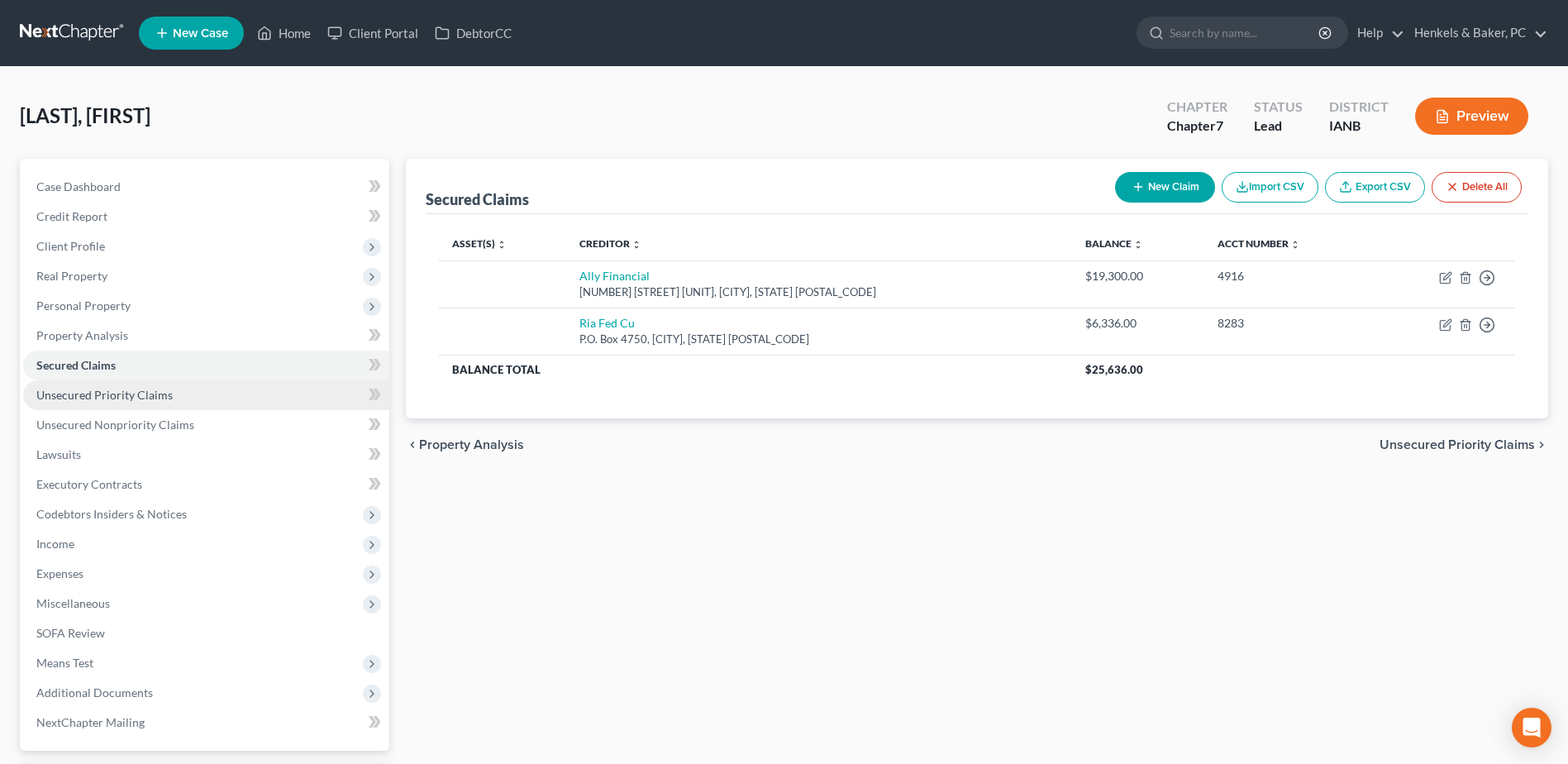 click on "Unsecured Priority Claims" at bounding box center [104, 394] 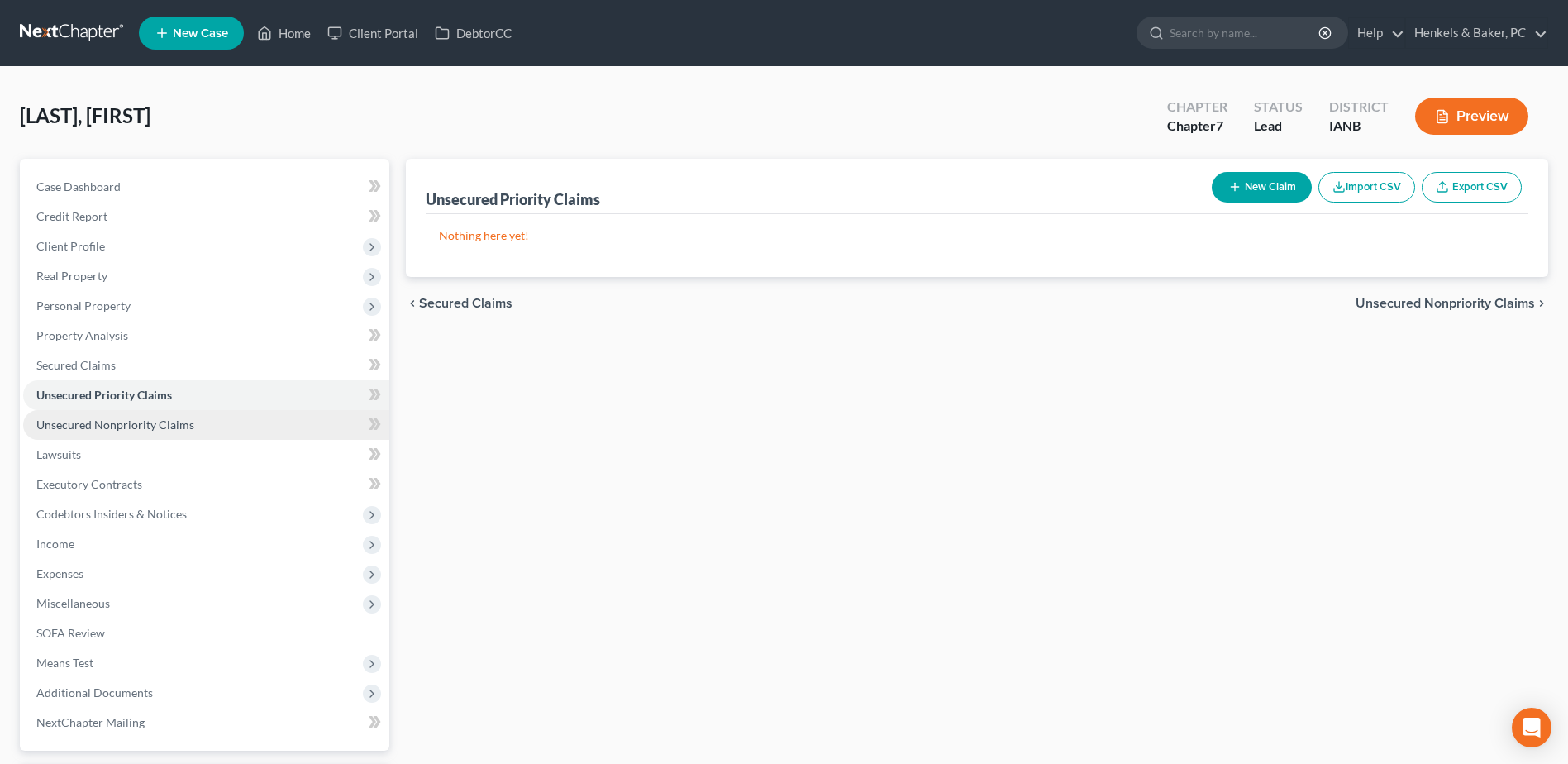 click on "Unsecured Nonpriority Claims" at bounding box center (115, 424) 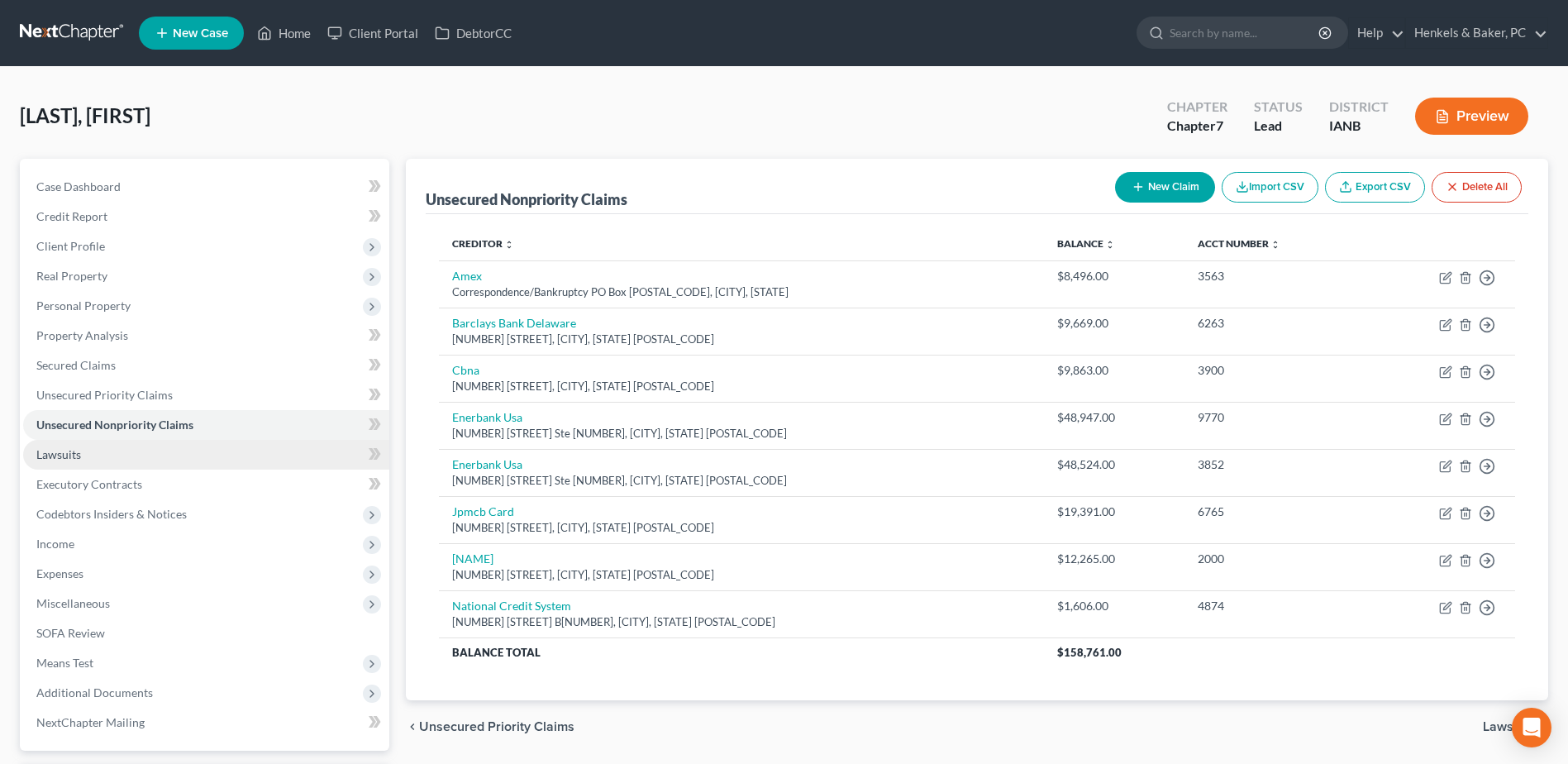 click on "Lawsuits" at bounding box center [206, 455] 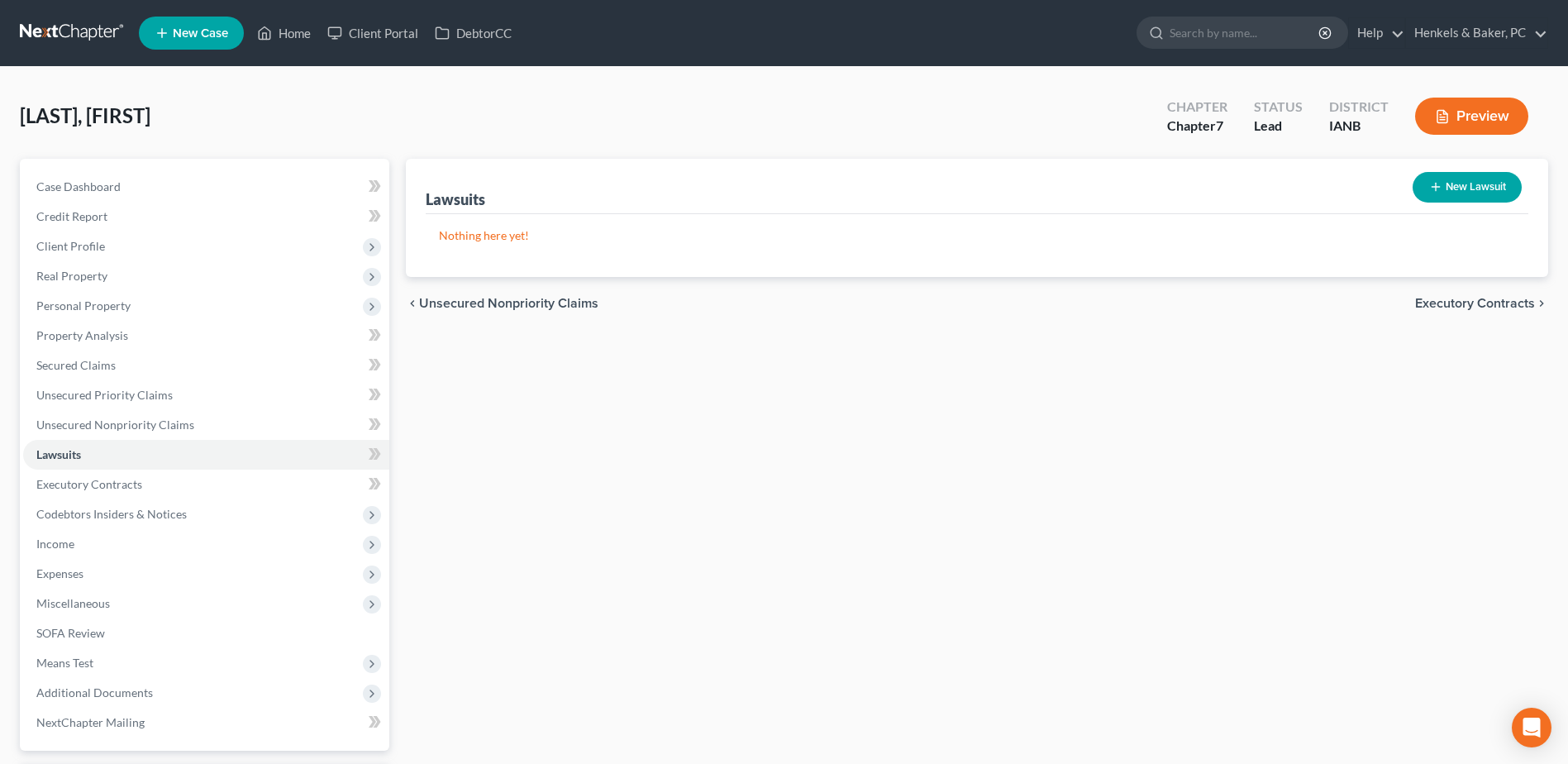 click on "New Lawsuit" at bounding box center (1467, 187) 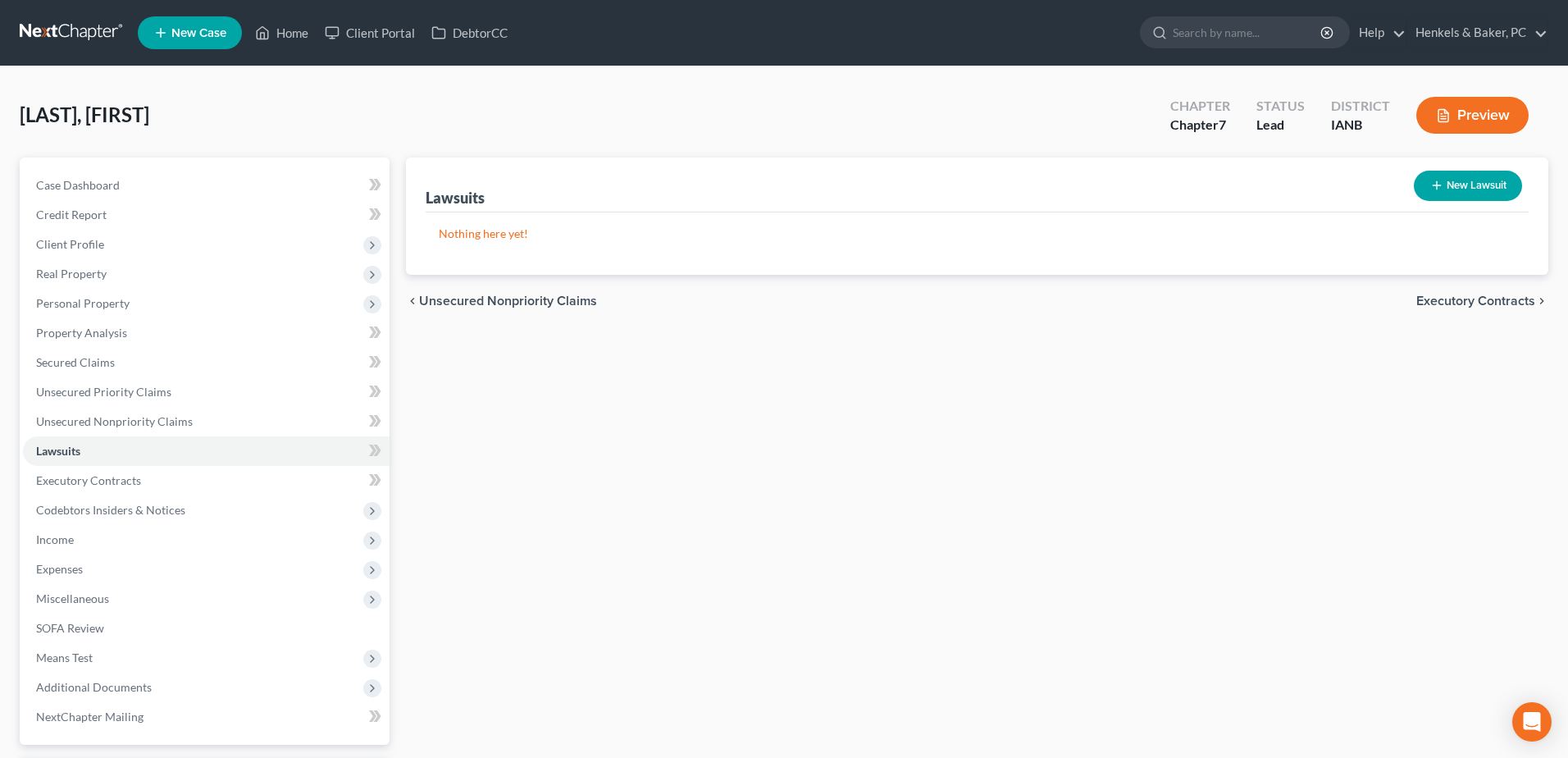 select on "0" 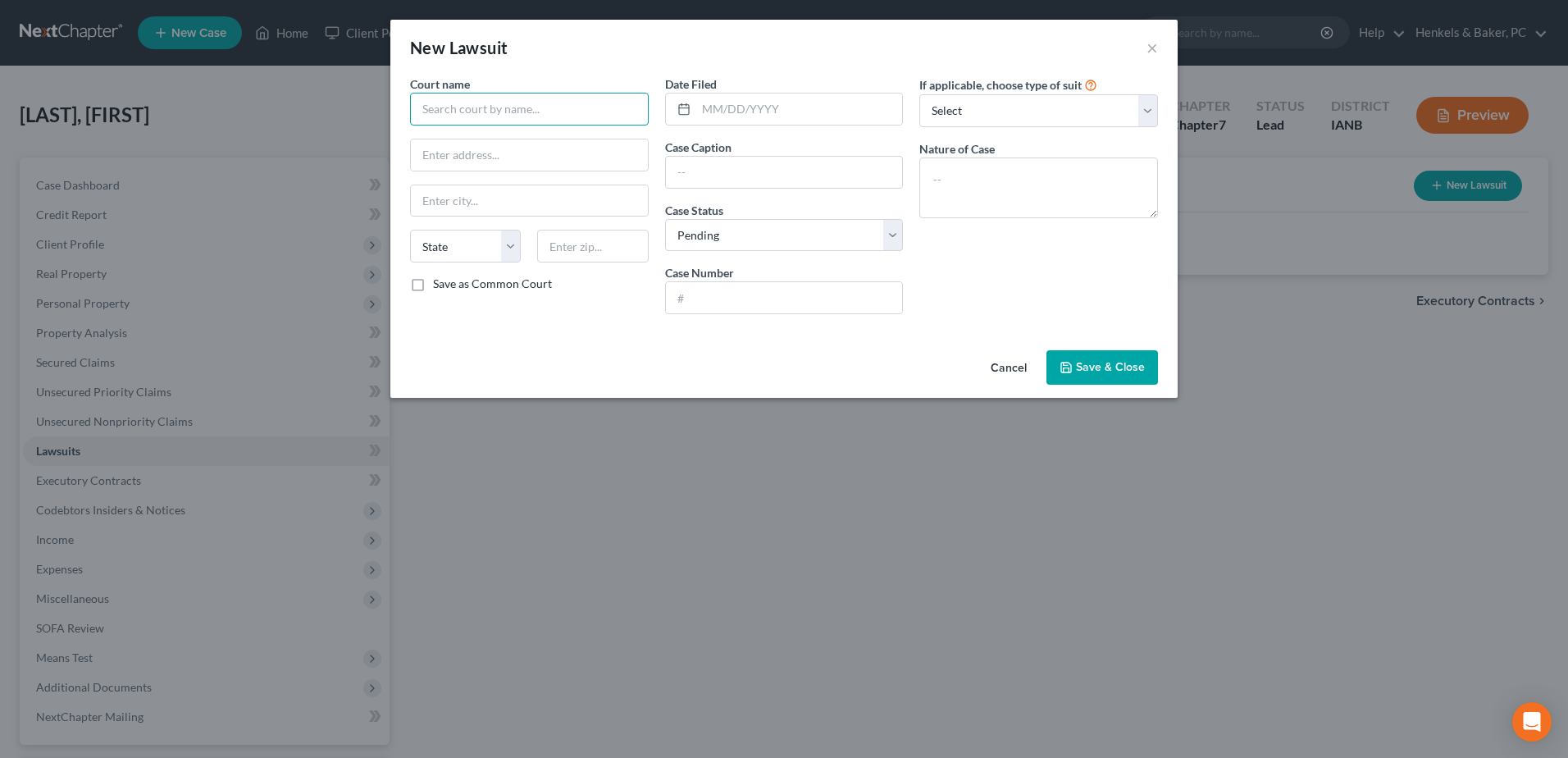 click at bounding box center [529, 109] 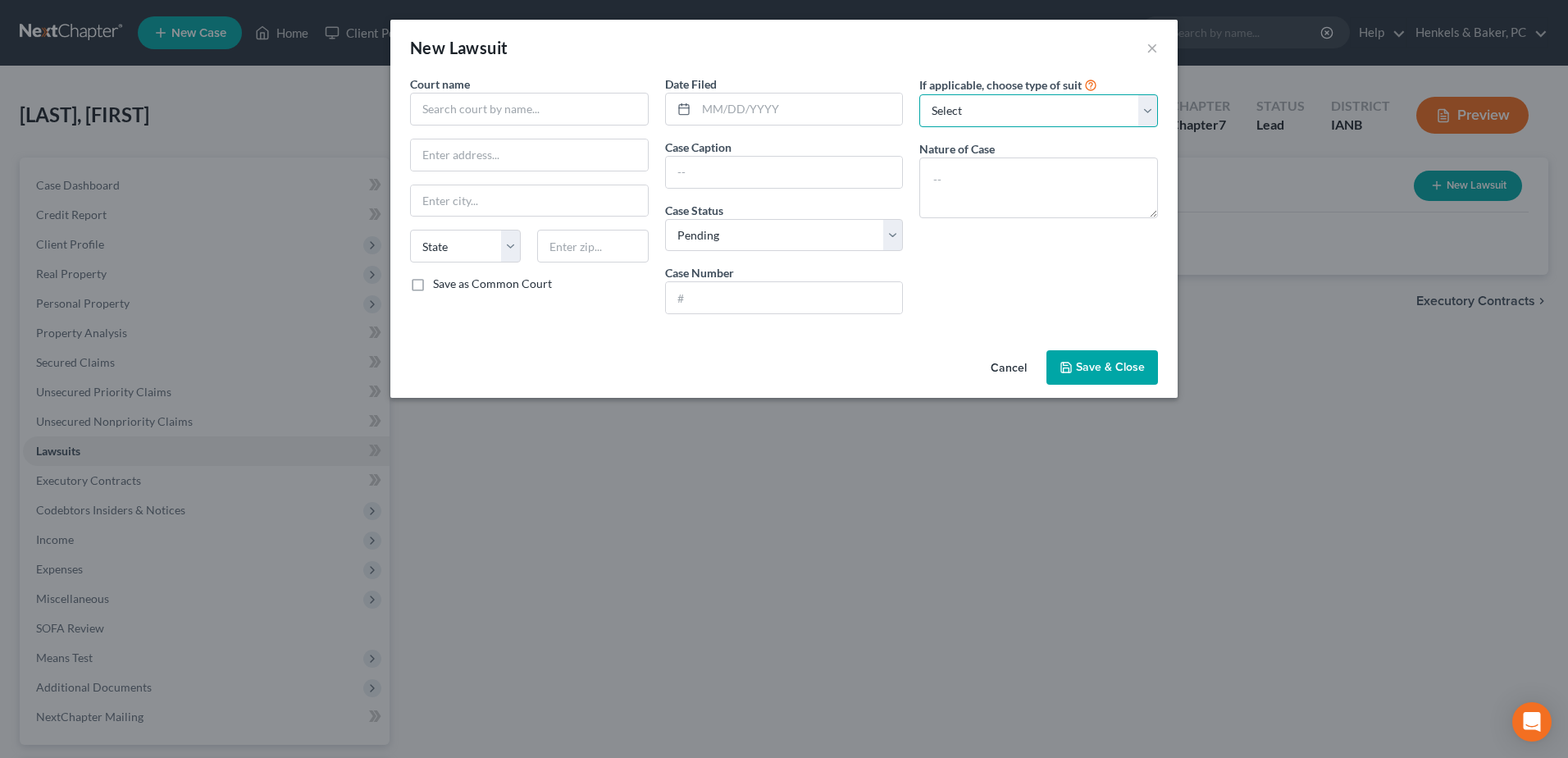 click on "Select Repossession Garnishment Foreclosure Attached, Seized, Or Levied Other" at bounding box center [1038, 111] 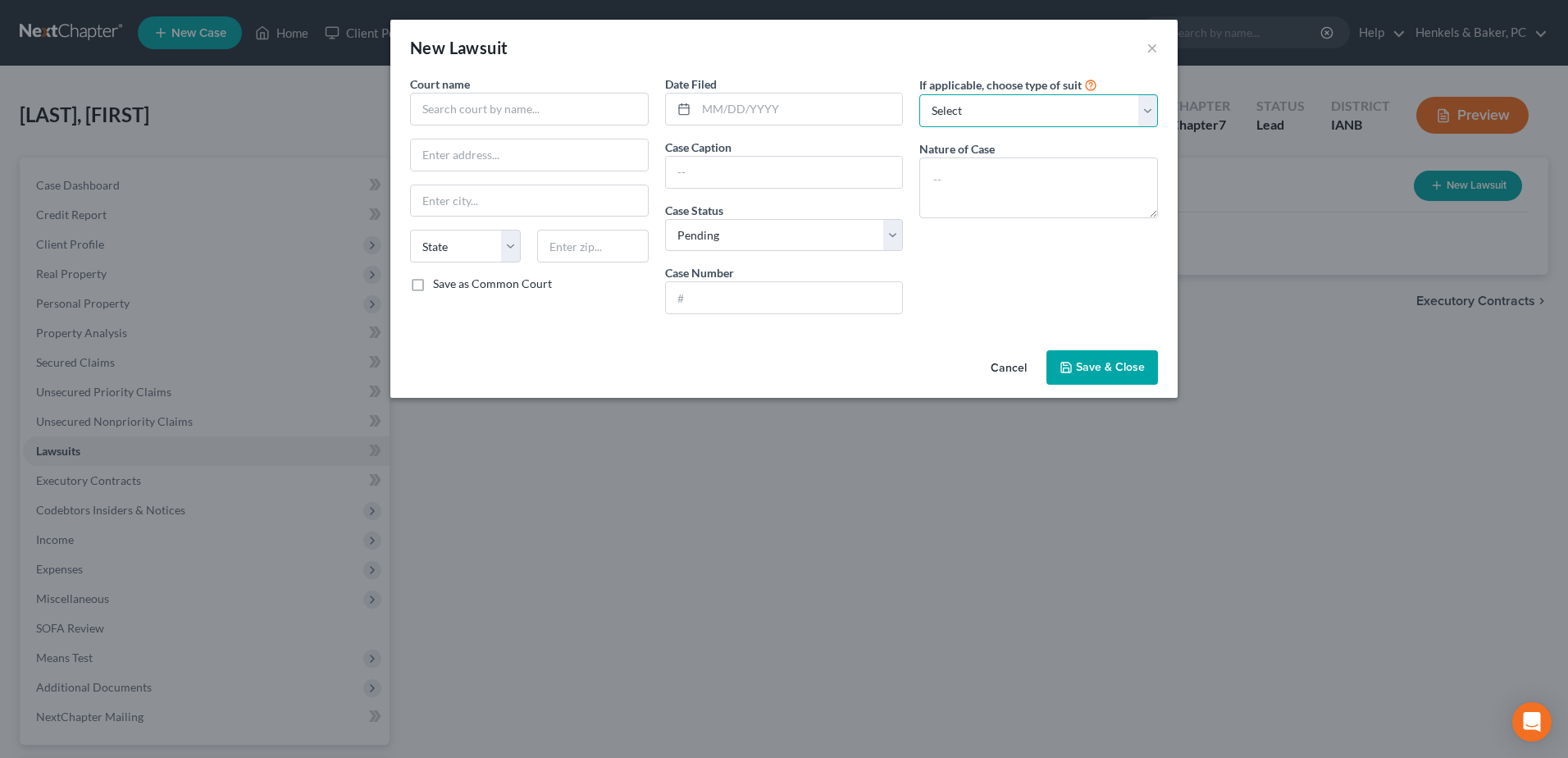 select on "1" 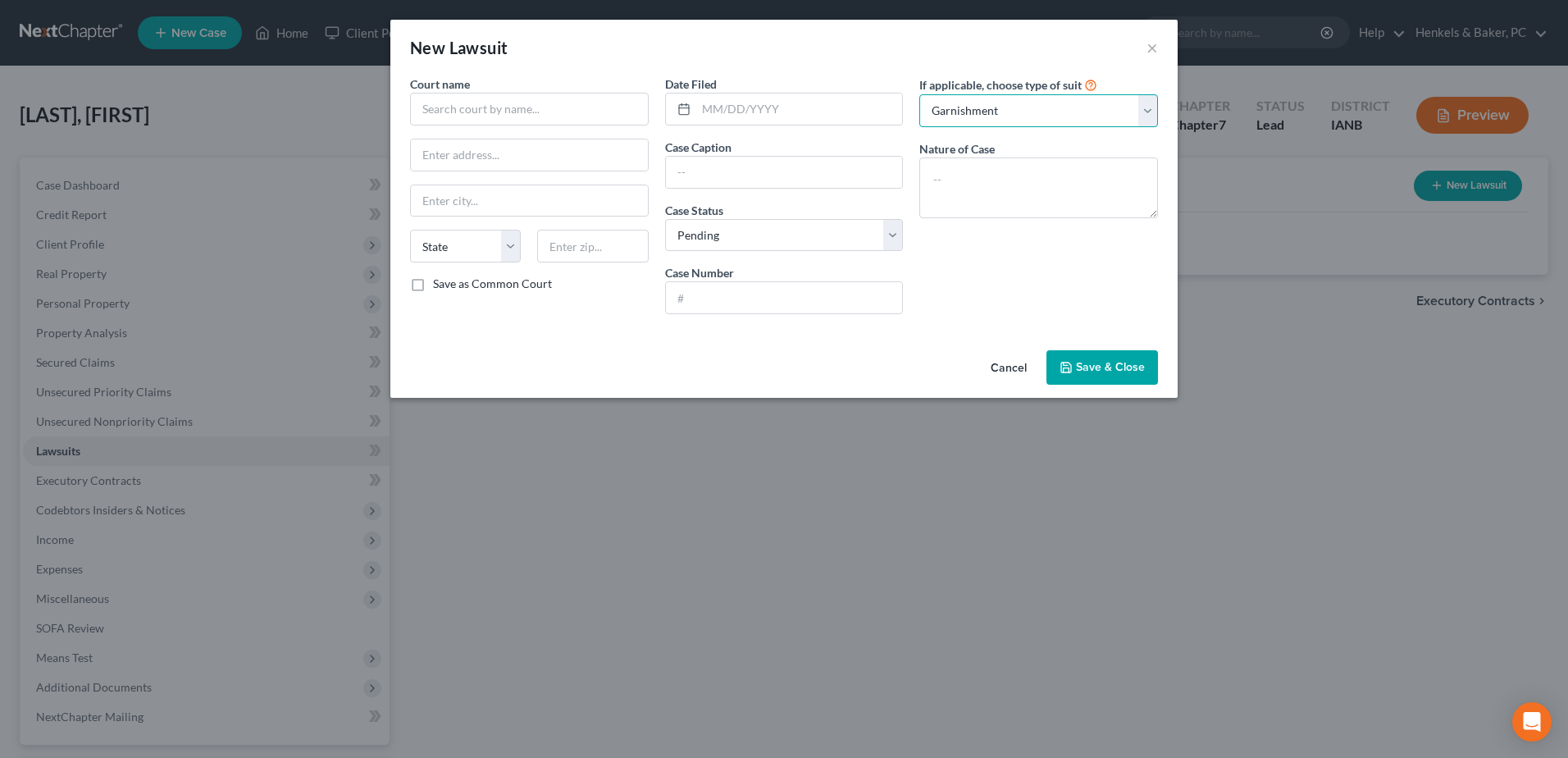click on "Select Repossession Garnishment Foreclosure Attached, Seized, Or Levied Other" at bounding box center [1038, 111] 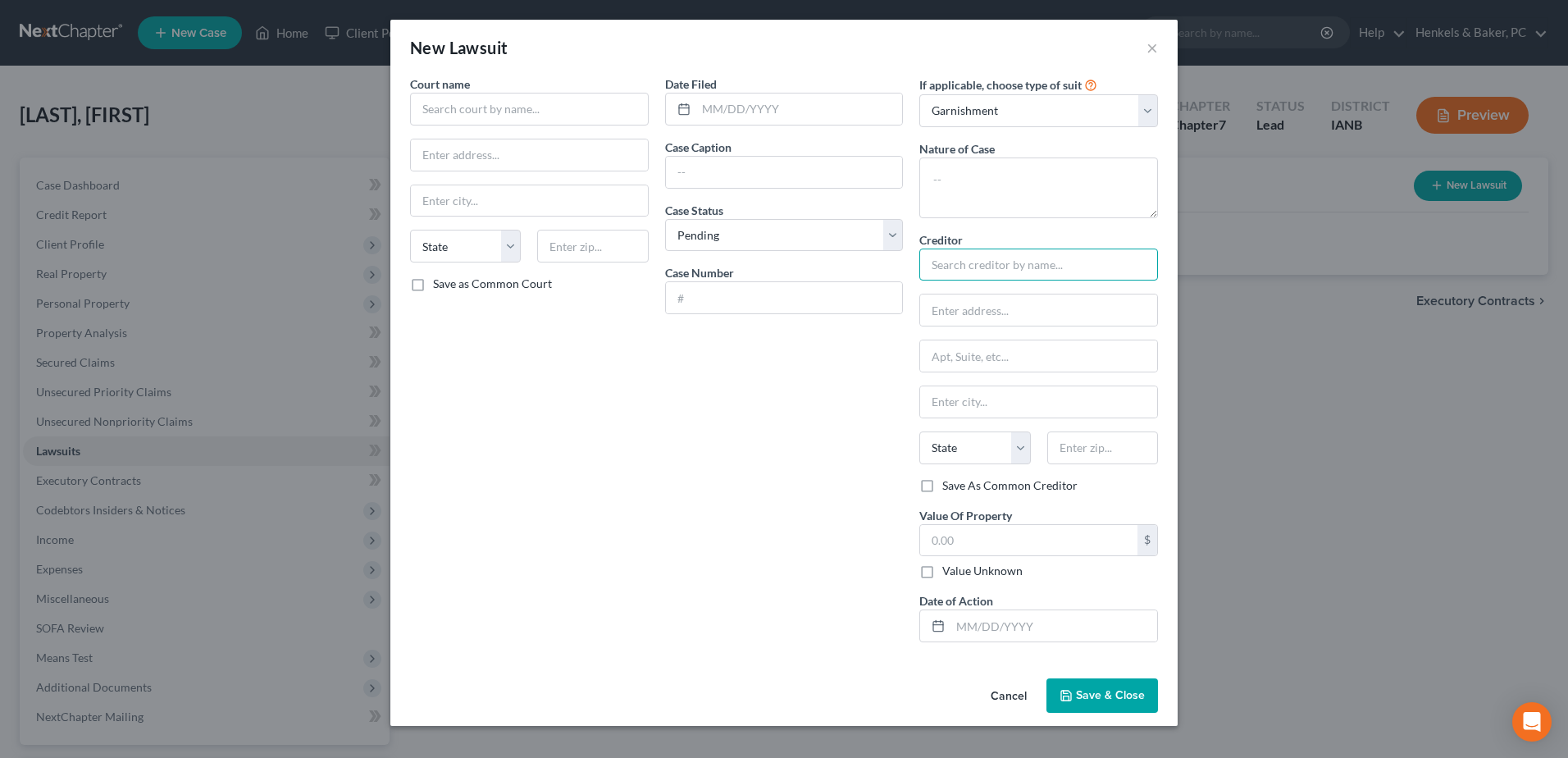 click at bounding box center (1038, 265) 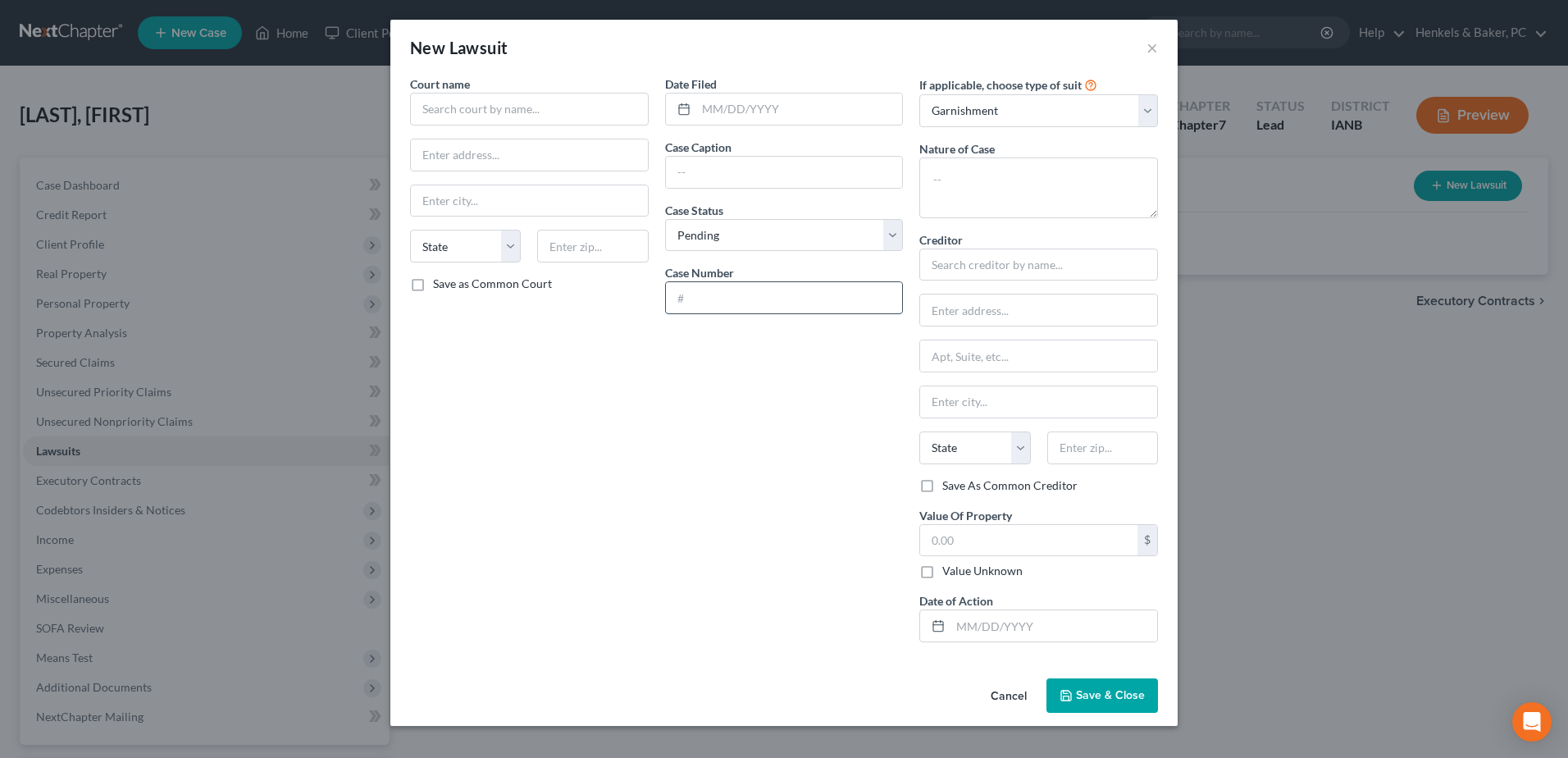 paste on "[CASE_NUMBER]" 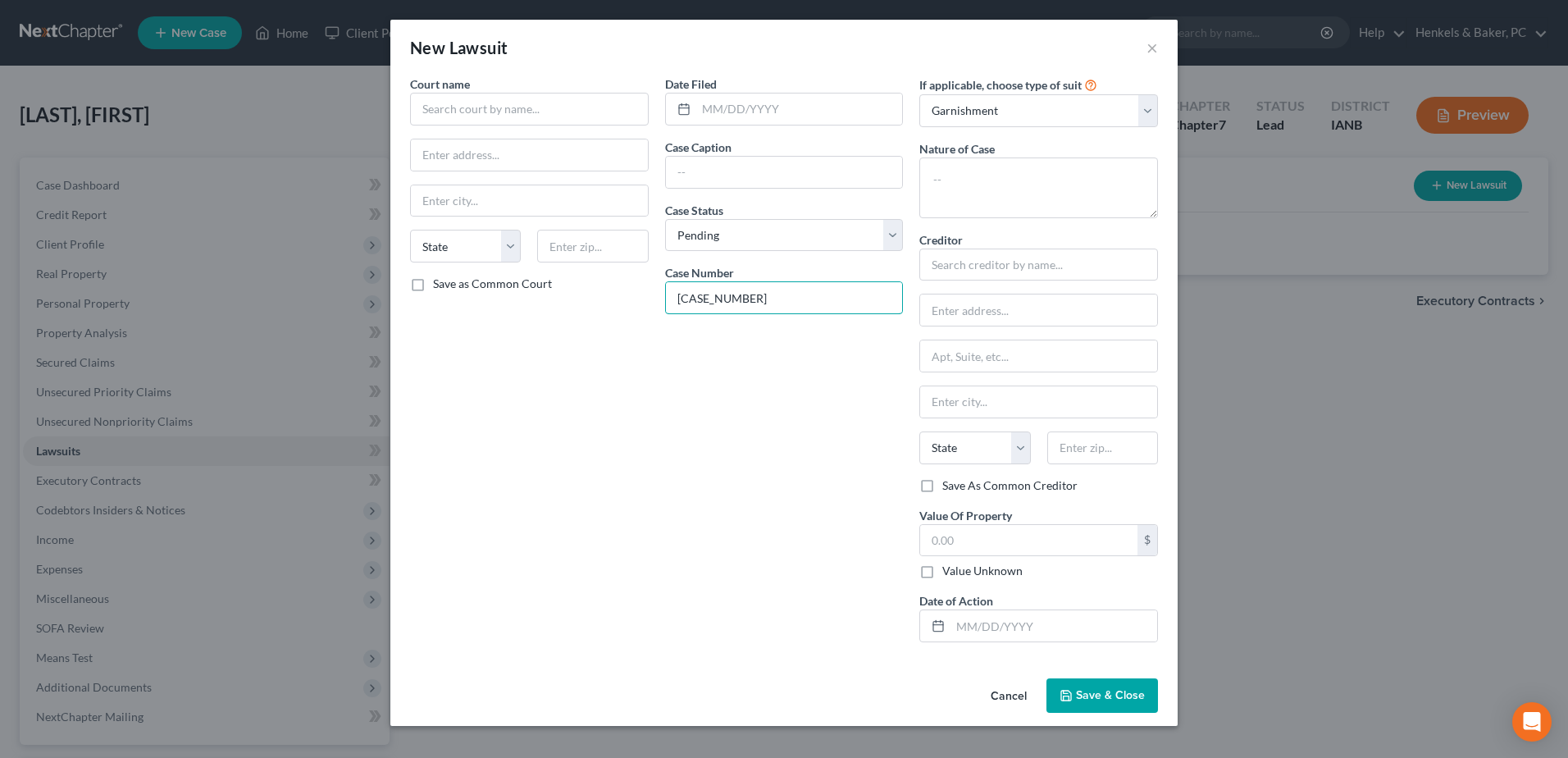 type on "[CASE_NUMBER]" 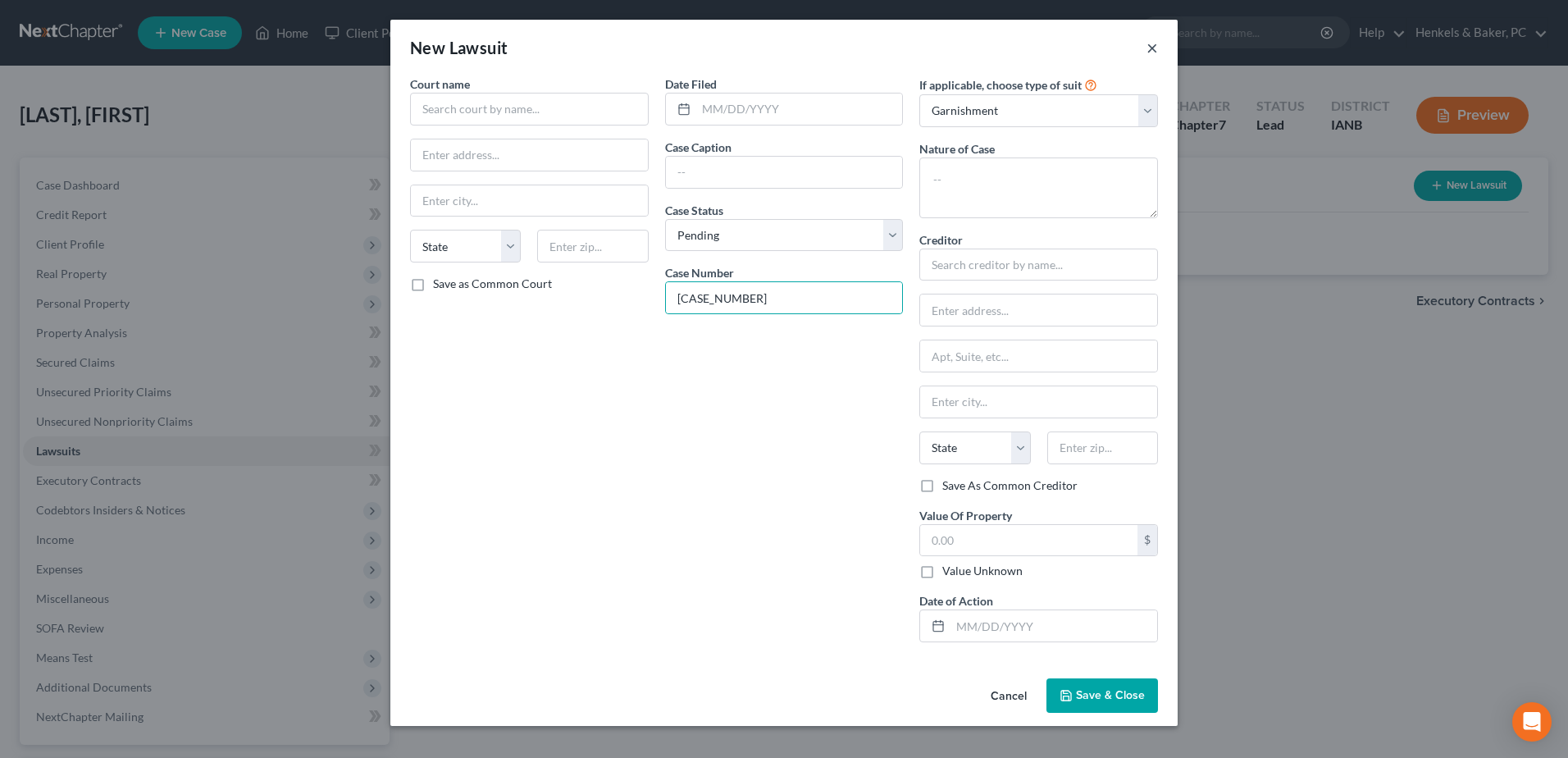 click on "New   Lawsuit ×" at bounding box center [784, 48] 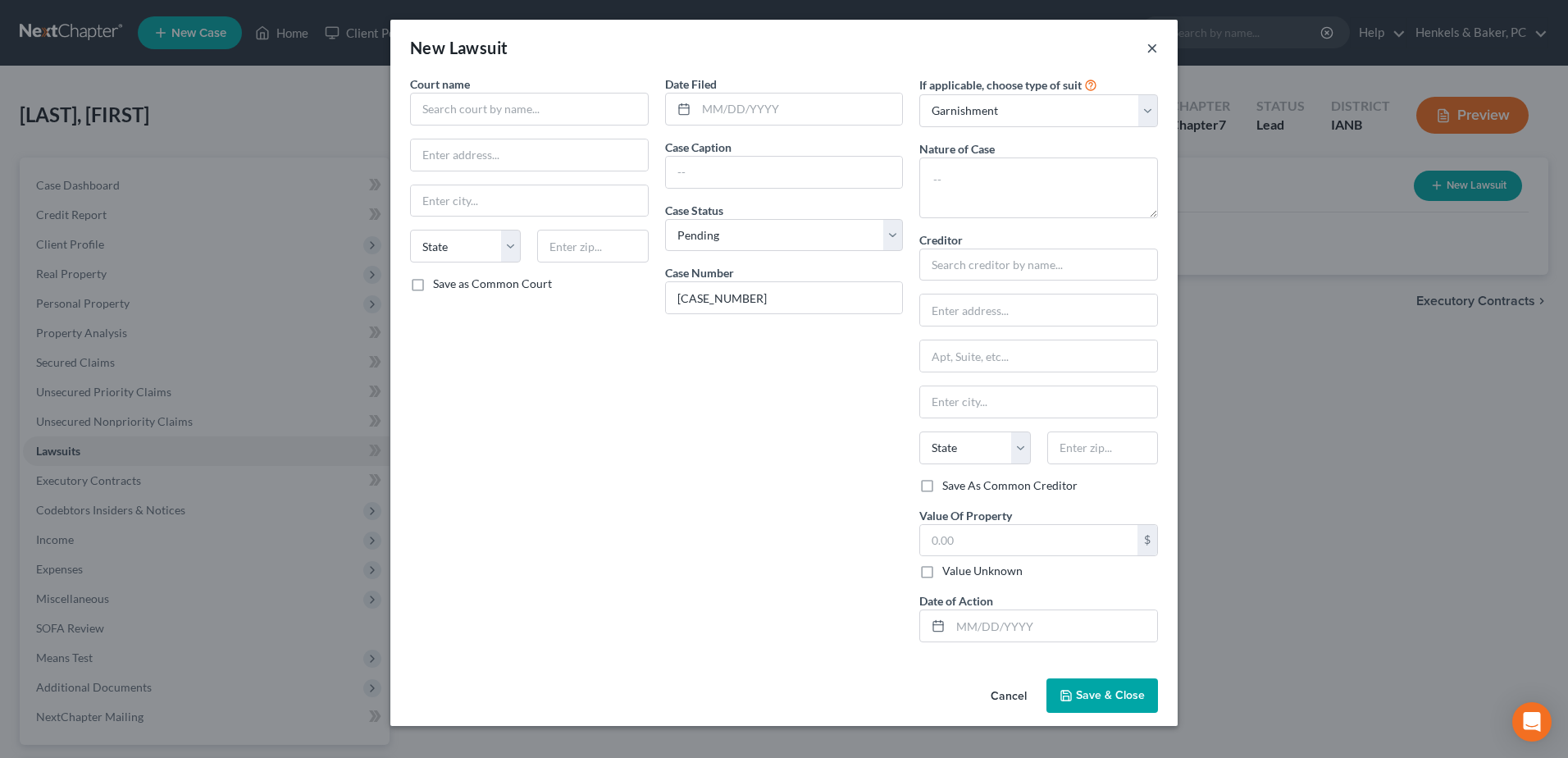 click on "×" at bounding box center [1152, 48] 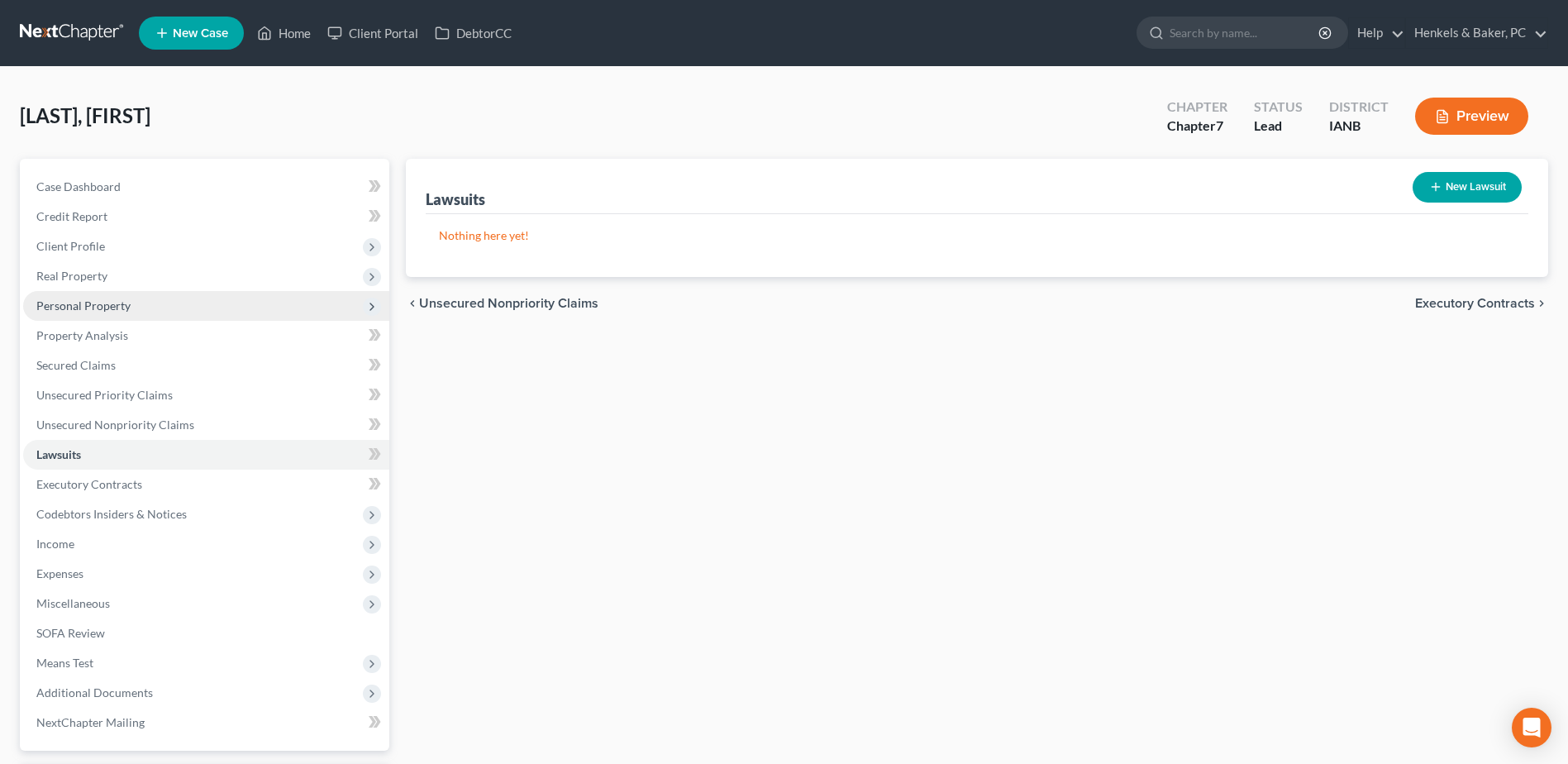 click on "Personal Property" at bounding box center (83, 305) 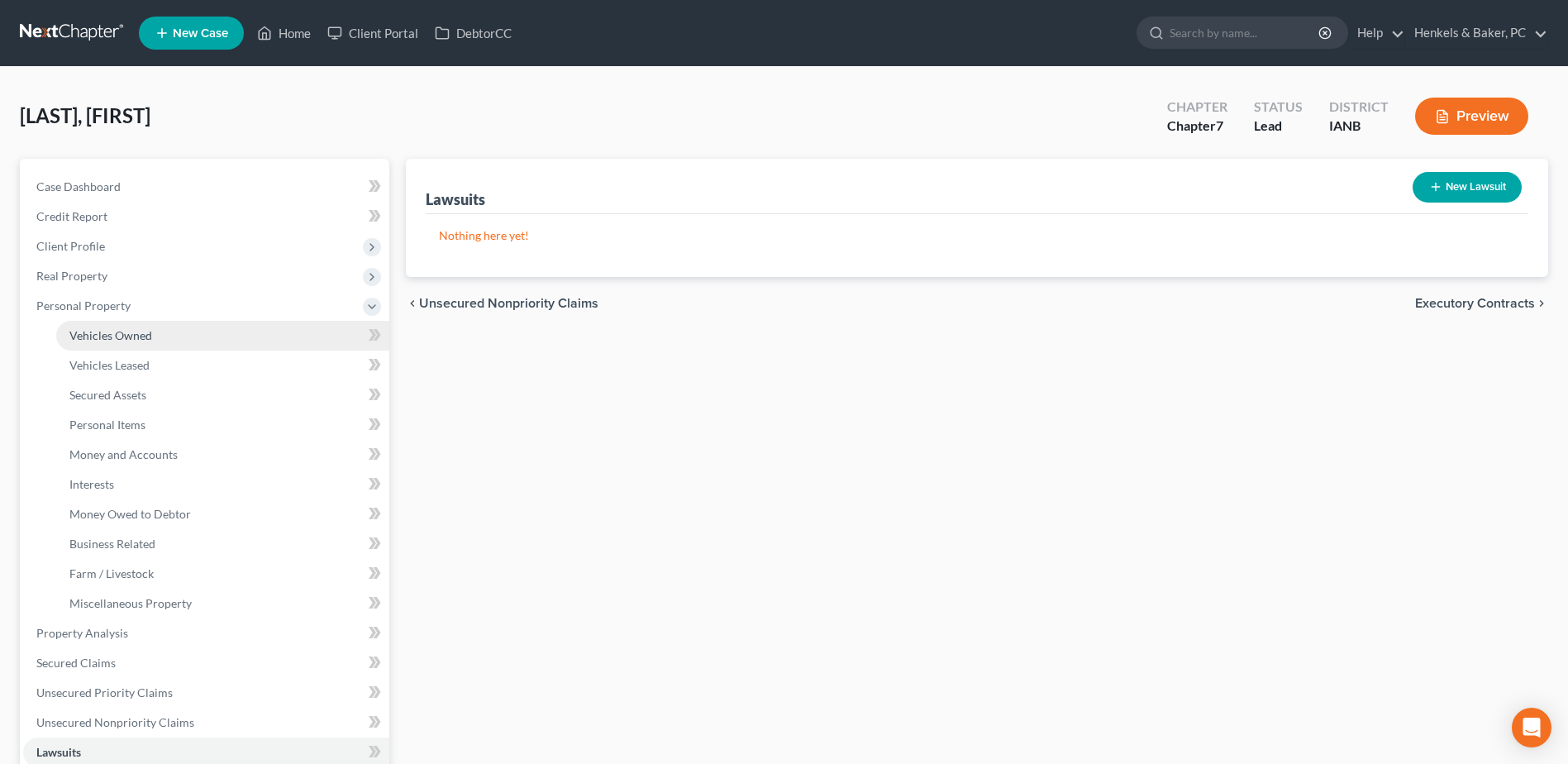 click on "Vehicles Owned" at bounding box center (222, 336) 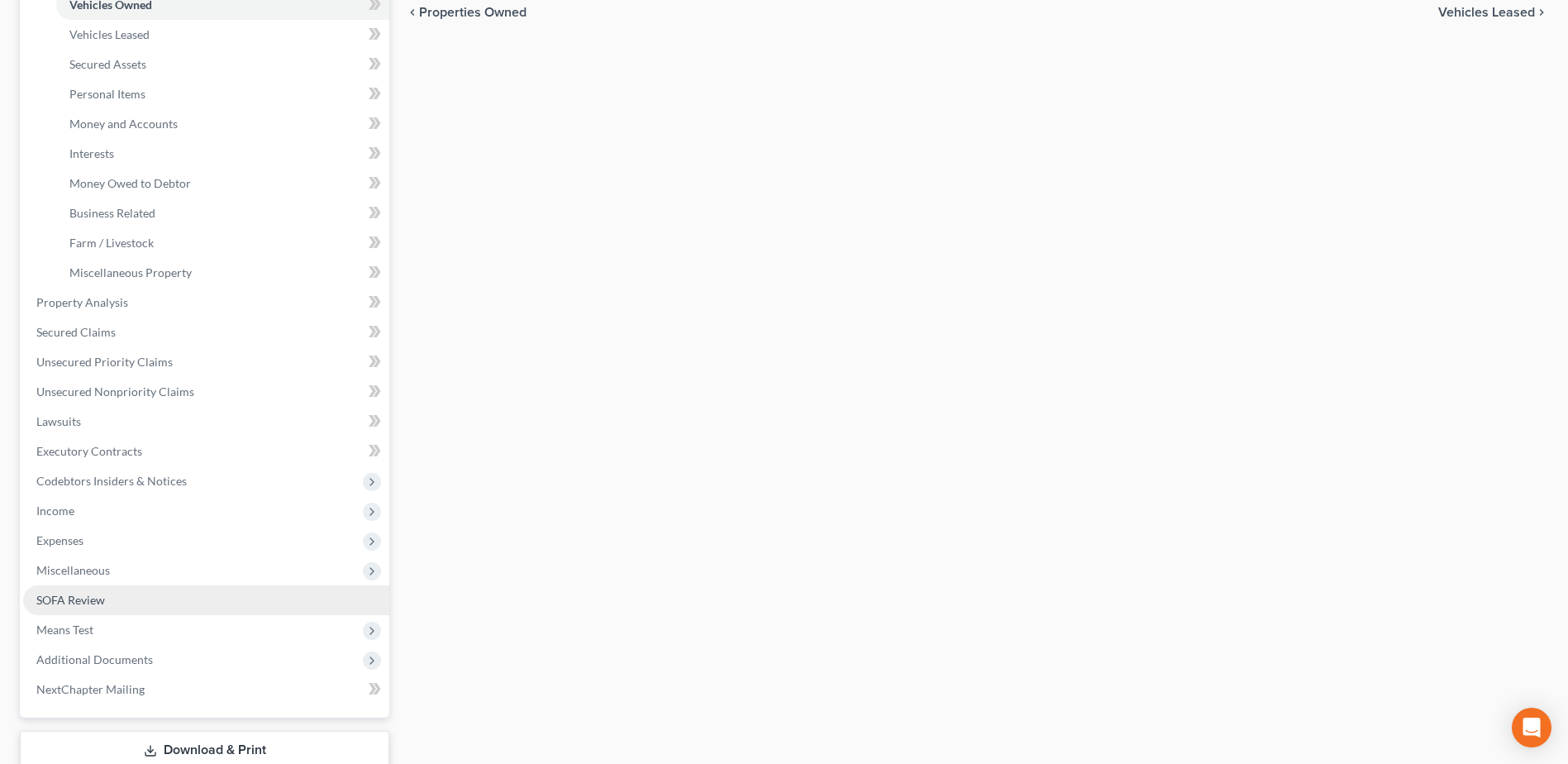 click on "SOFA Review" at bounding box center [70, 599] 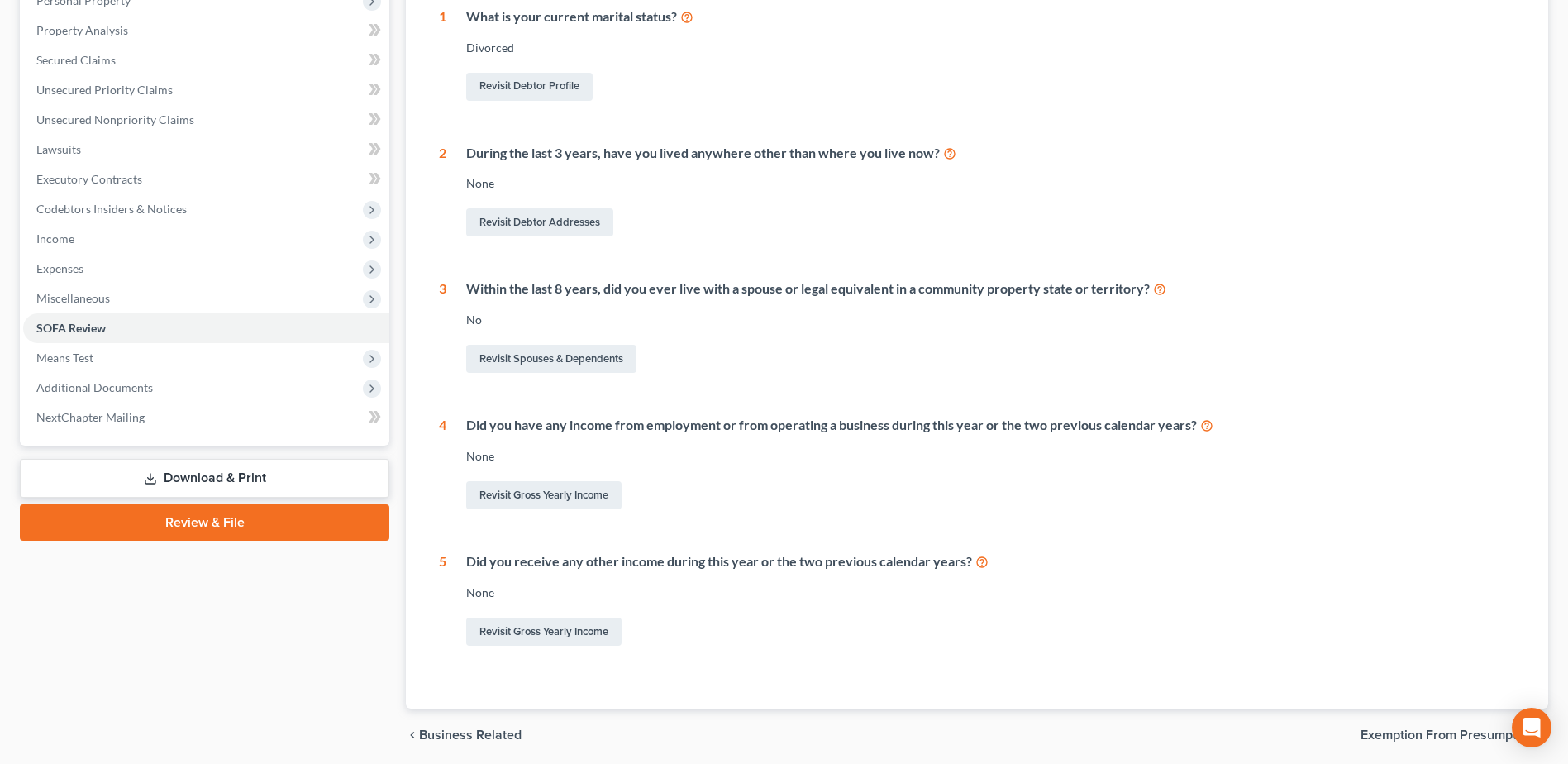 scroll, scrollTop: 331, scrollLeft: 0, axis: vertical 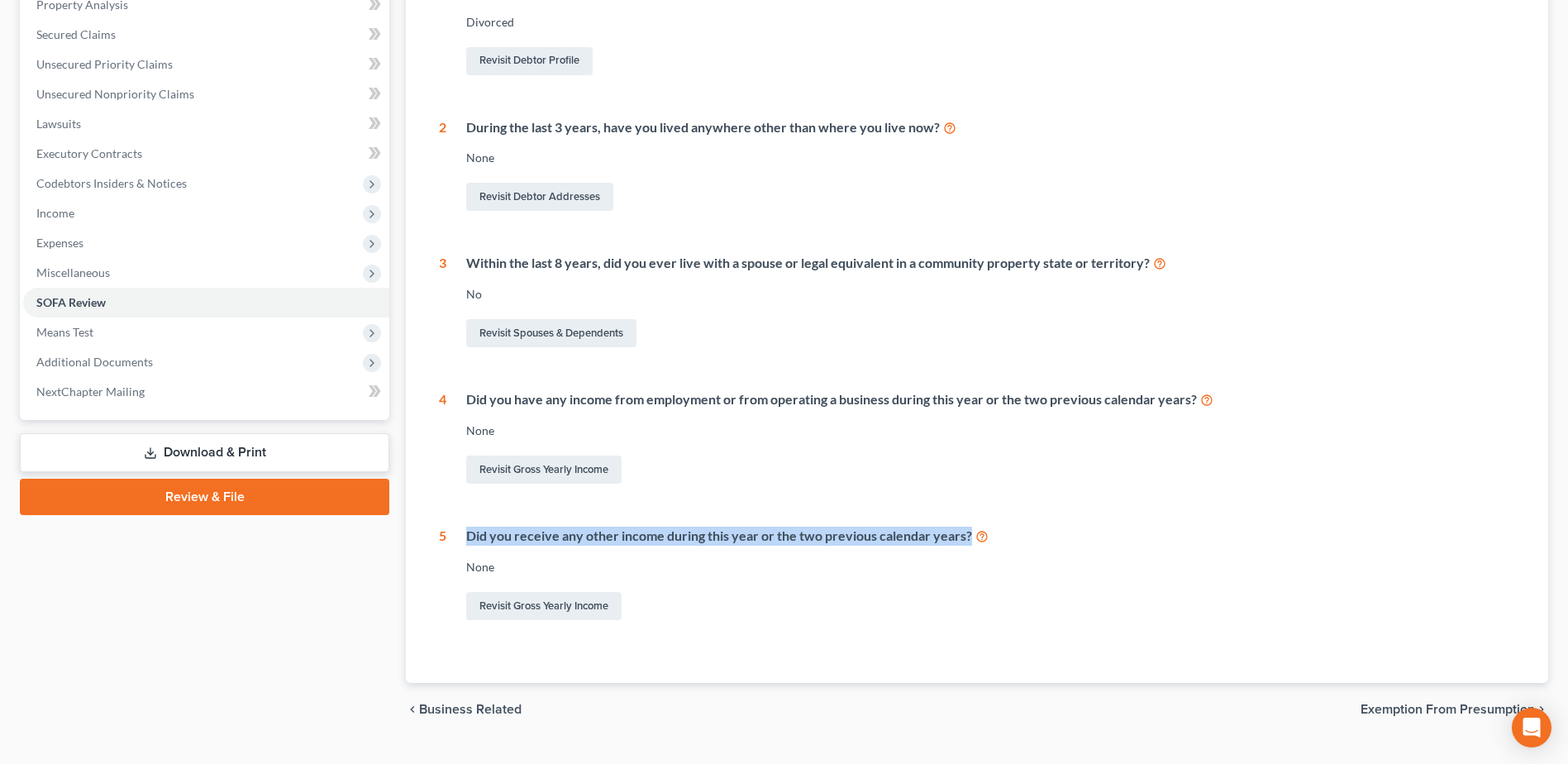 drag, startPoint x: 1018, startPoint y: 528, endPoint x: 466, endPoint y: 526, distance: 552.0036 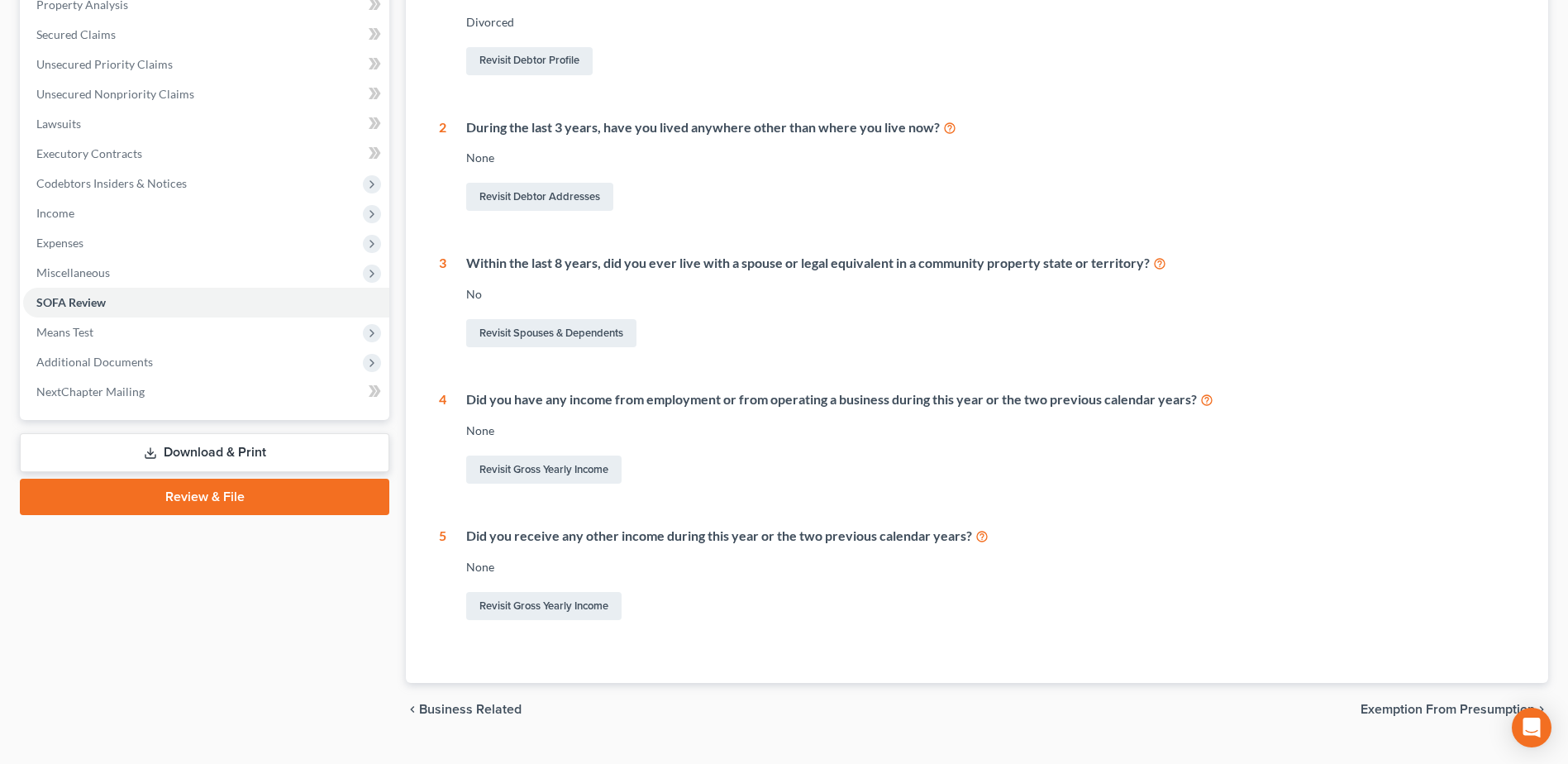 click on "Did you receive any other income during this year or the two previous calendar years? None Revisit Gross Yearly Income" at bounding box center [980, 575] 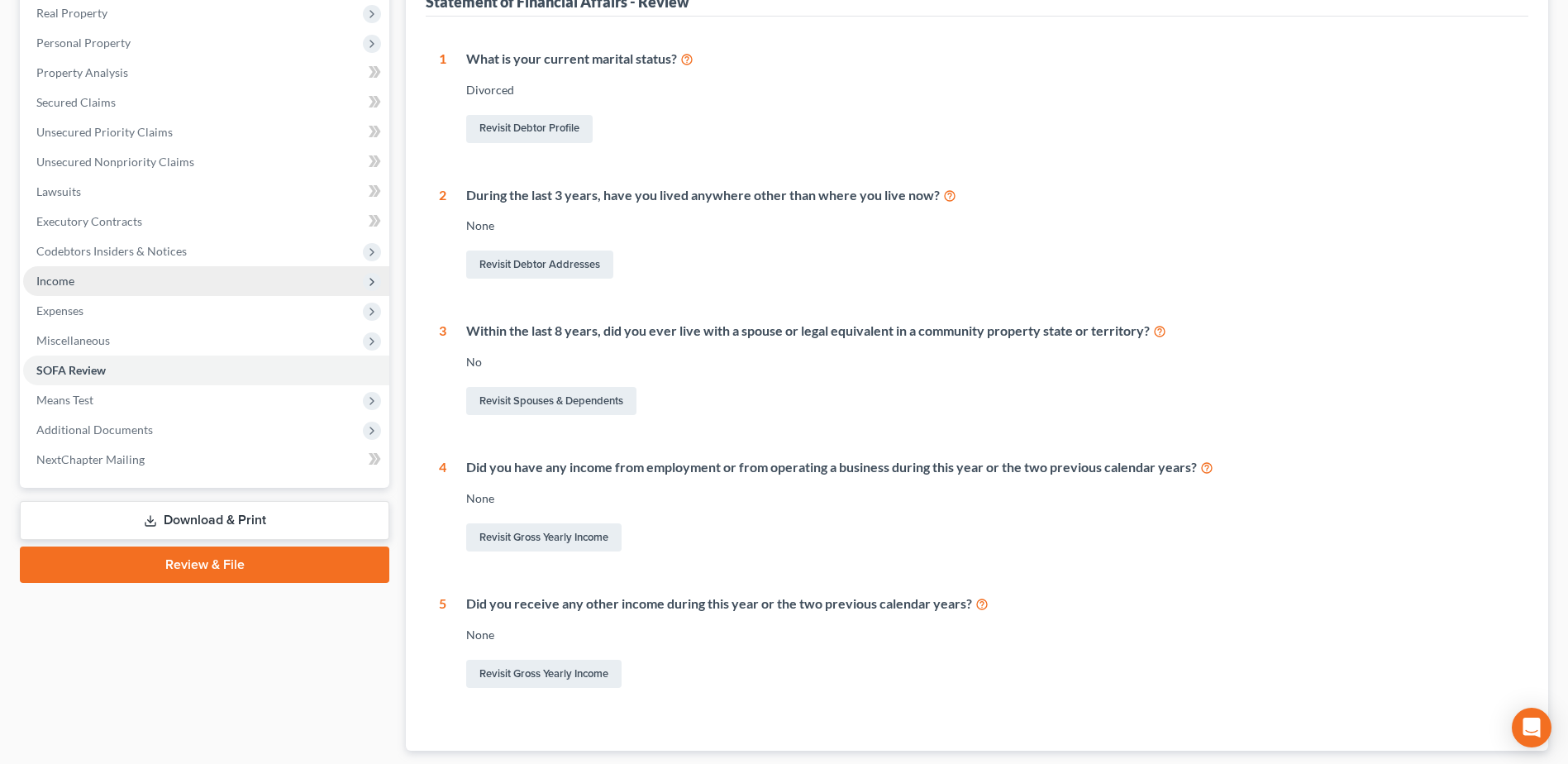 scroll, scrollTop: 165, scrollLeft: 0, axis: vertical 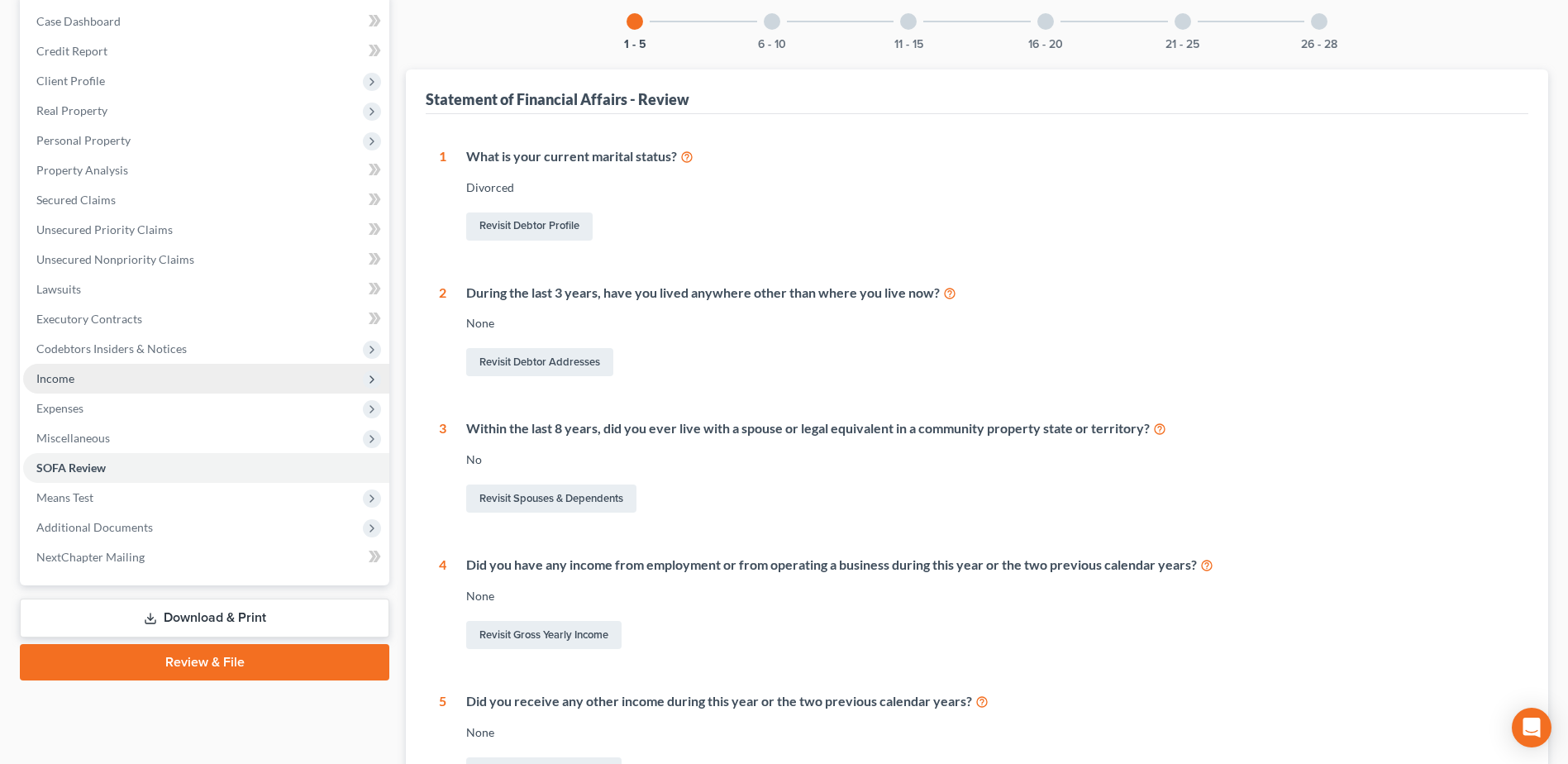 click on "Income" at bounding box center [206, 379] 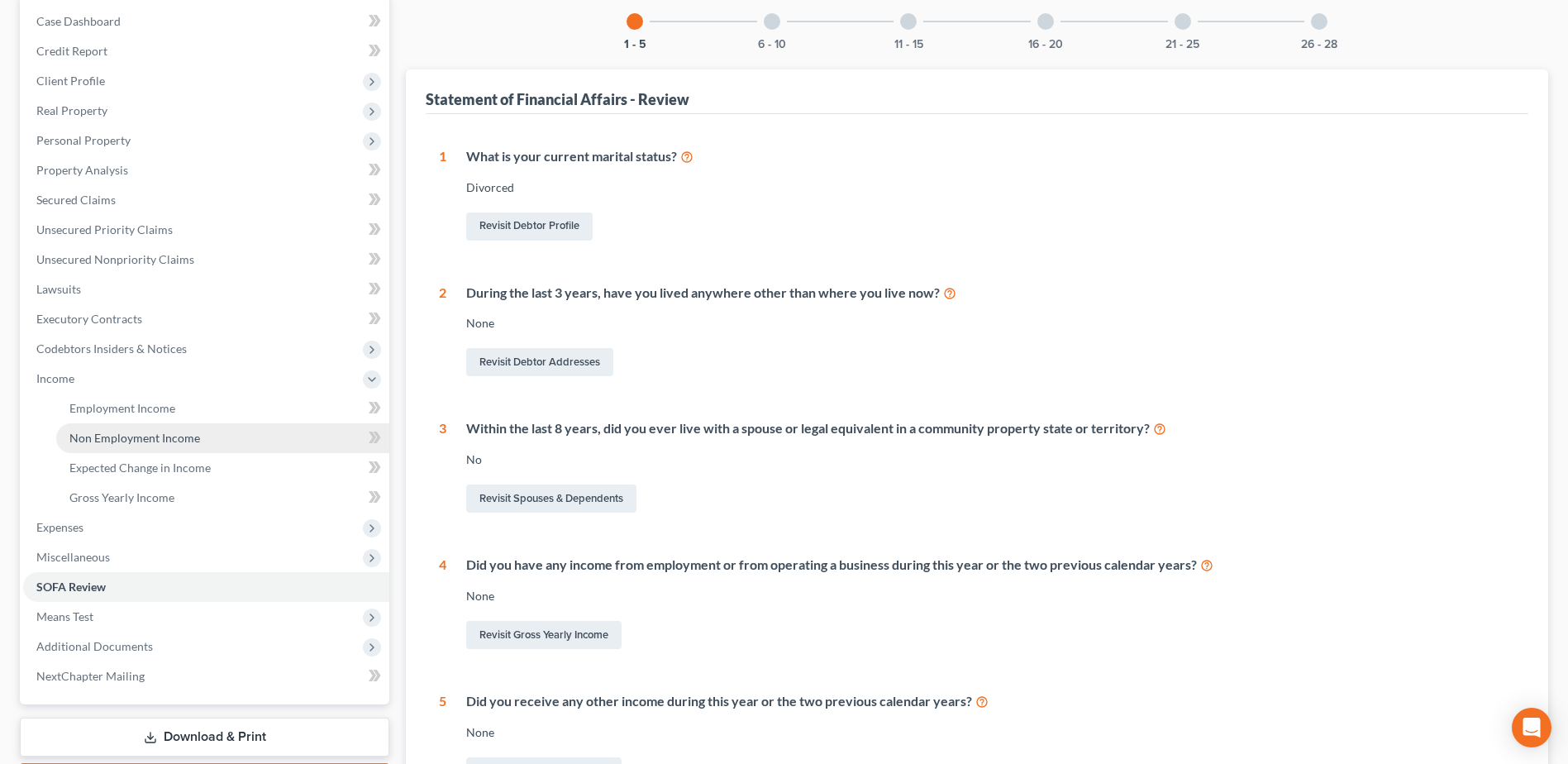 click on "Non Employment Income" at bounding box center (135, 437) 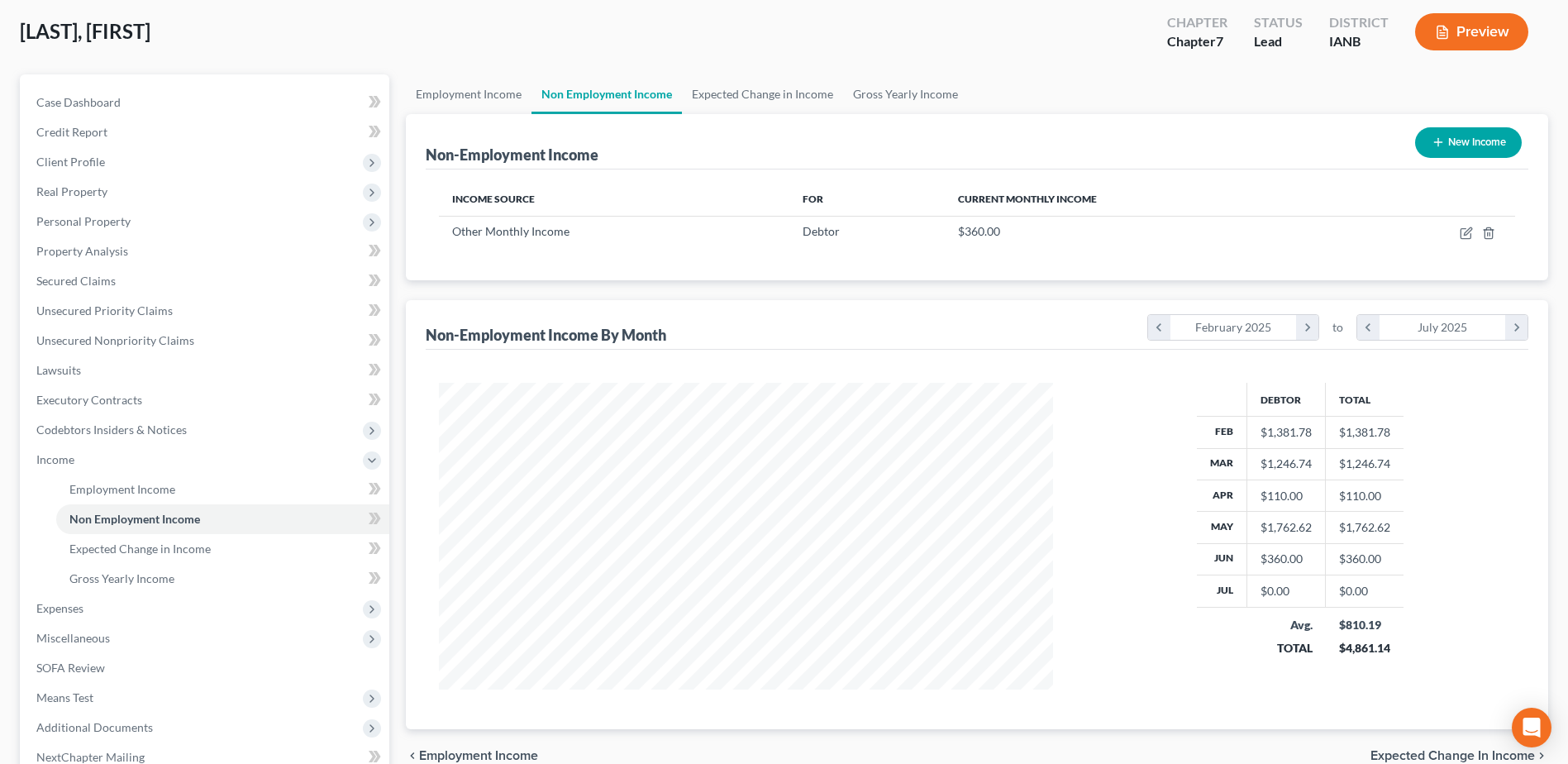 scroll, scrollTop: 0, scrollLeft: 0, axis: both 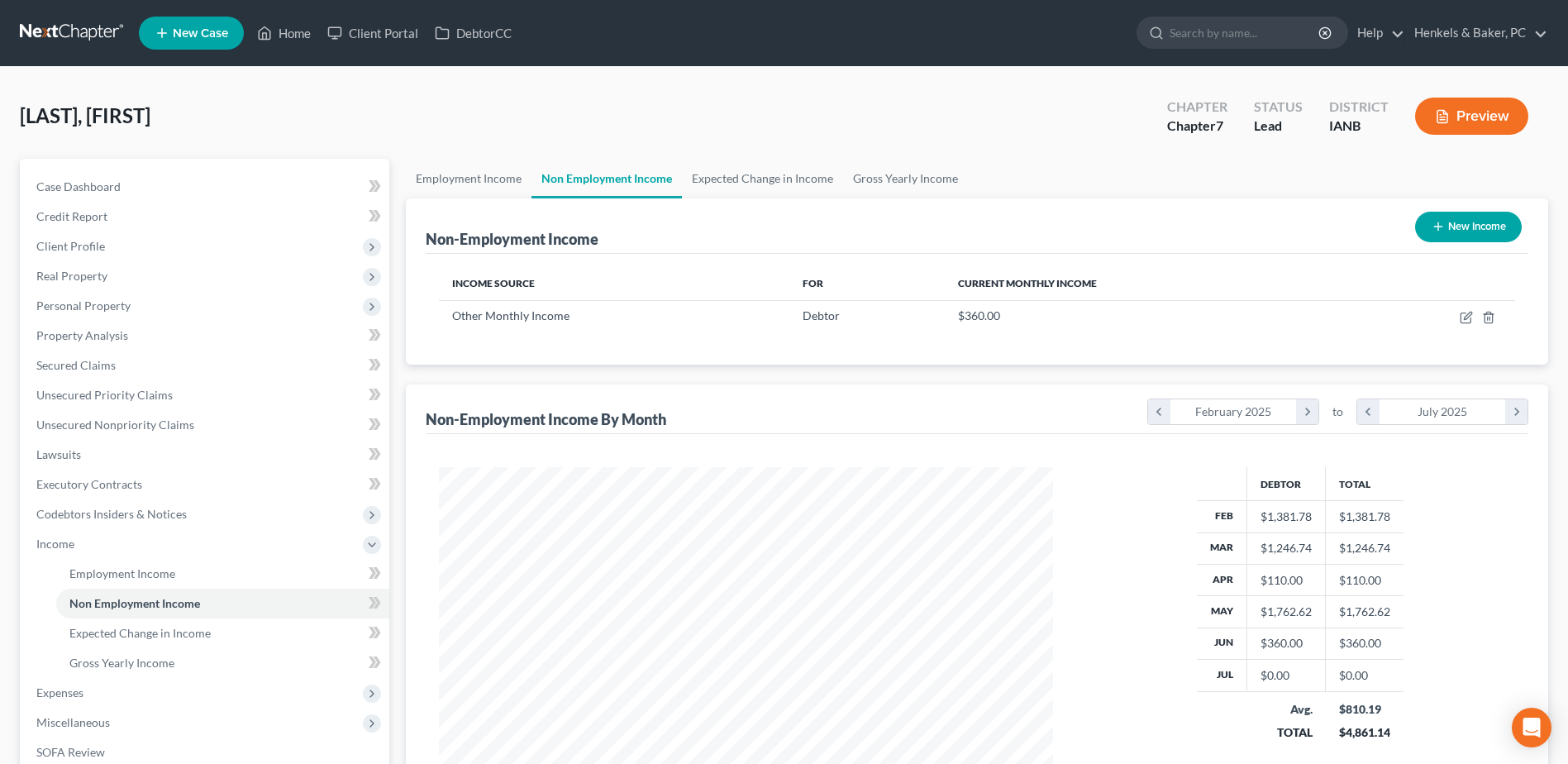 drag, startPoint x: 608, startPoint y: 240, endPoint x: 789, endPoint y: 238, distance: 181.01105 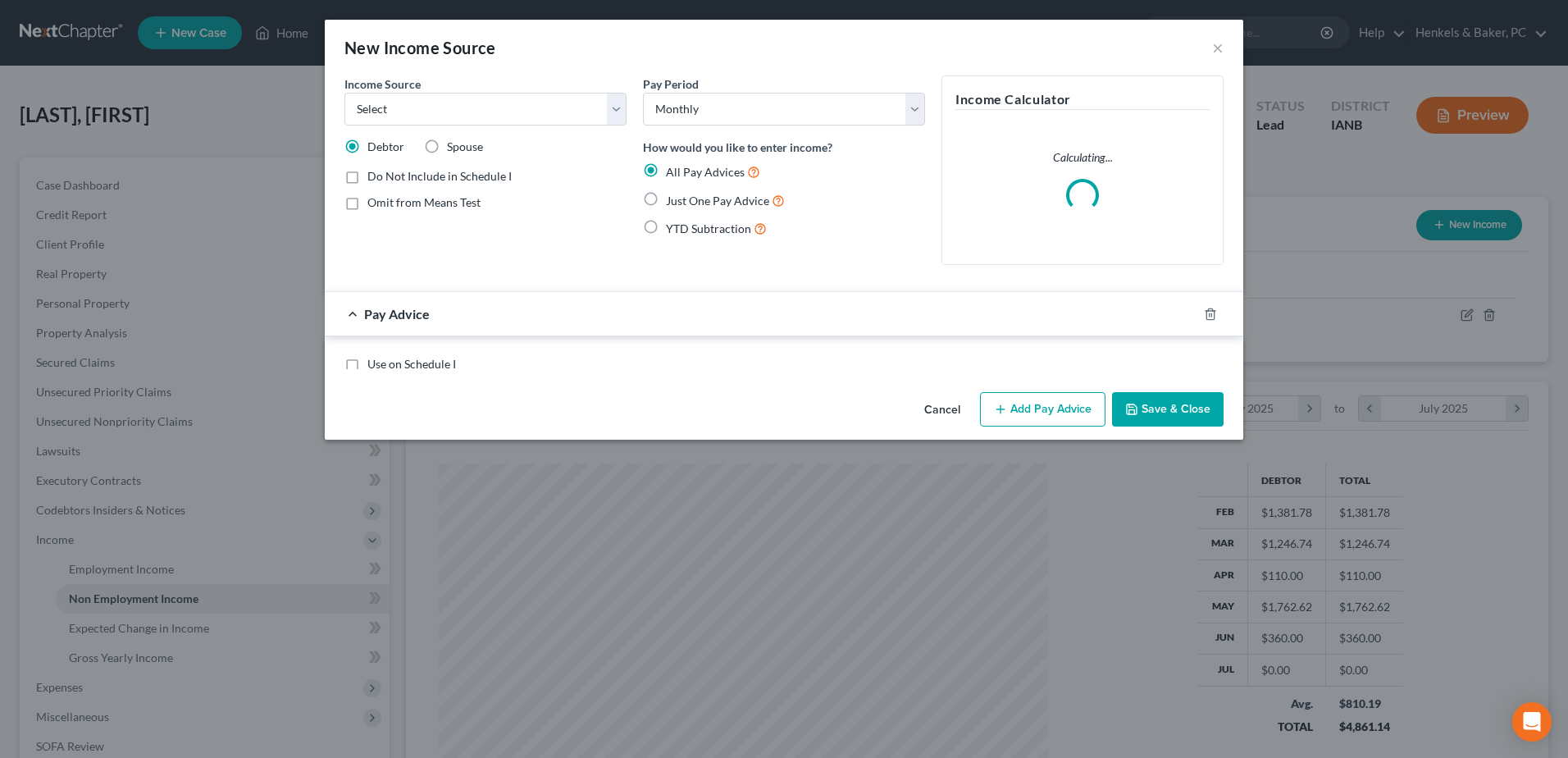 scroll, scrollTop: 820040, scrollLeft: 819437, axis: both 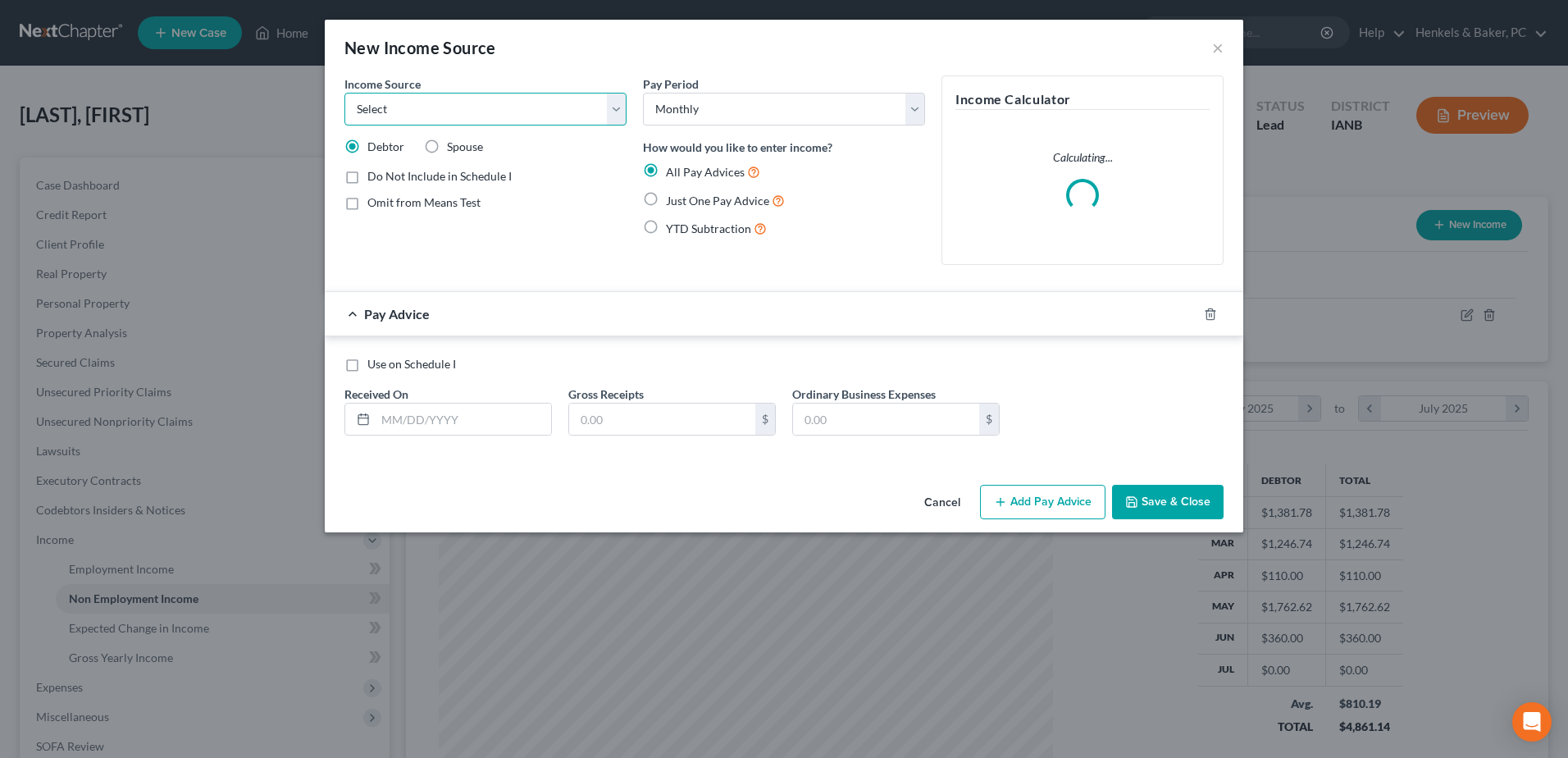 click on "Select Unemployment Disability (from employer) Pension Retirement Social Security / Social Security Disability Other Government Assistance Interests, Dividends or Royalties Child / Family Support Contributions to Household Property / Rental Business, Professional or Farm Alimony / Maintenance Payments Military Disability Benefits Other Monthly Income" at bounding box center [485, 109] 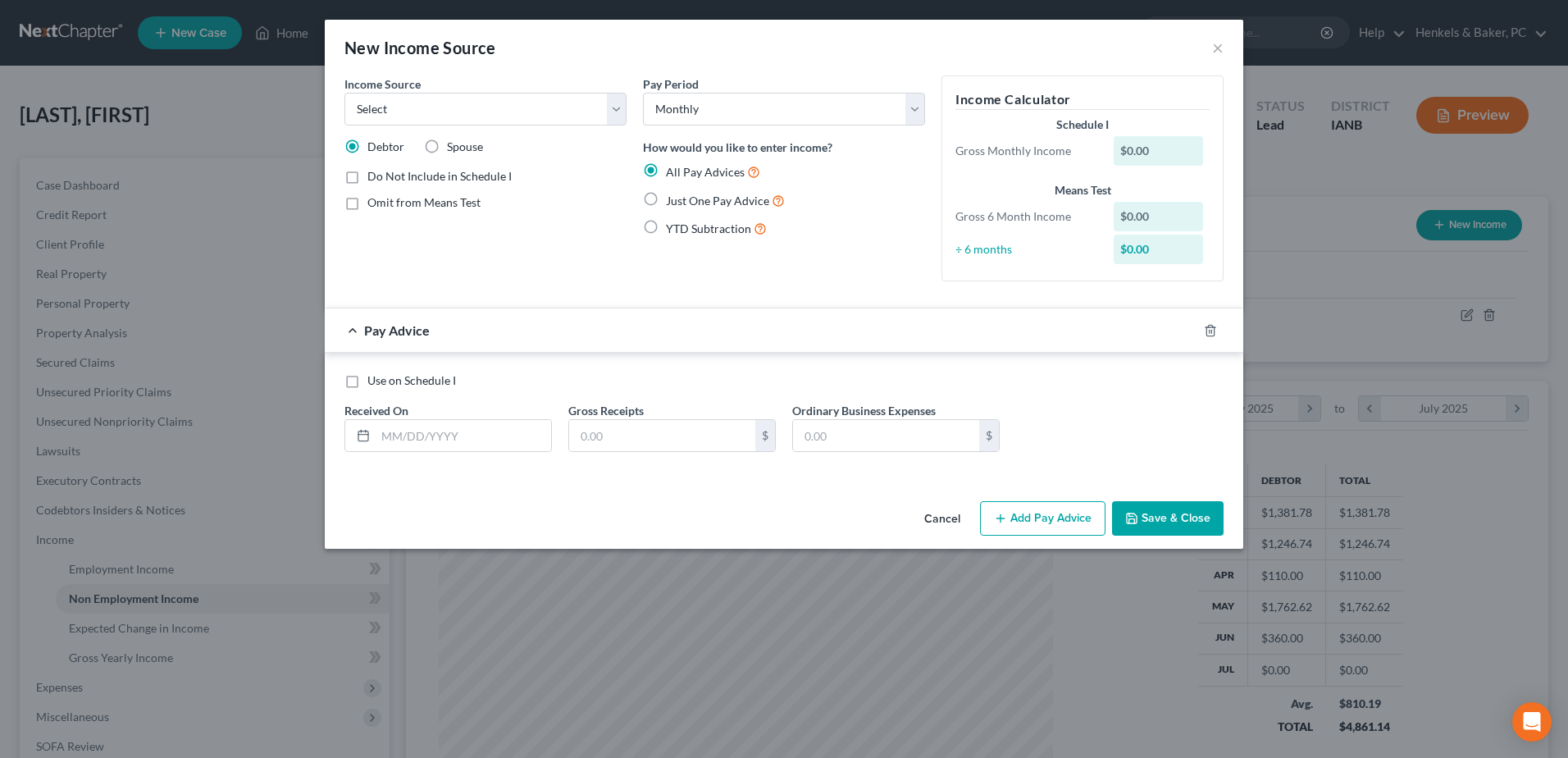 click on "Pay Period Select Monthly Twice Monthly Every Other Week Weekly How would you like to enter income?
All Pay Advices
Just One Pay Advice
YTD Subtraction" at bounding box center [784, 185] 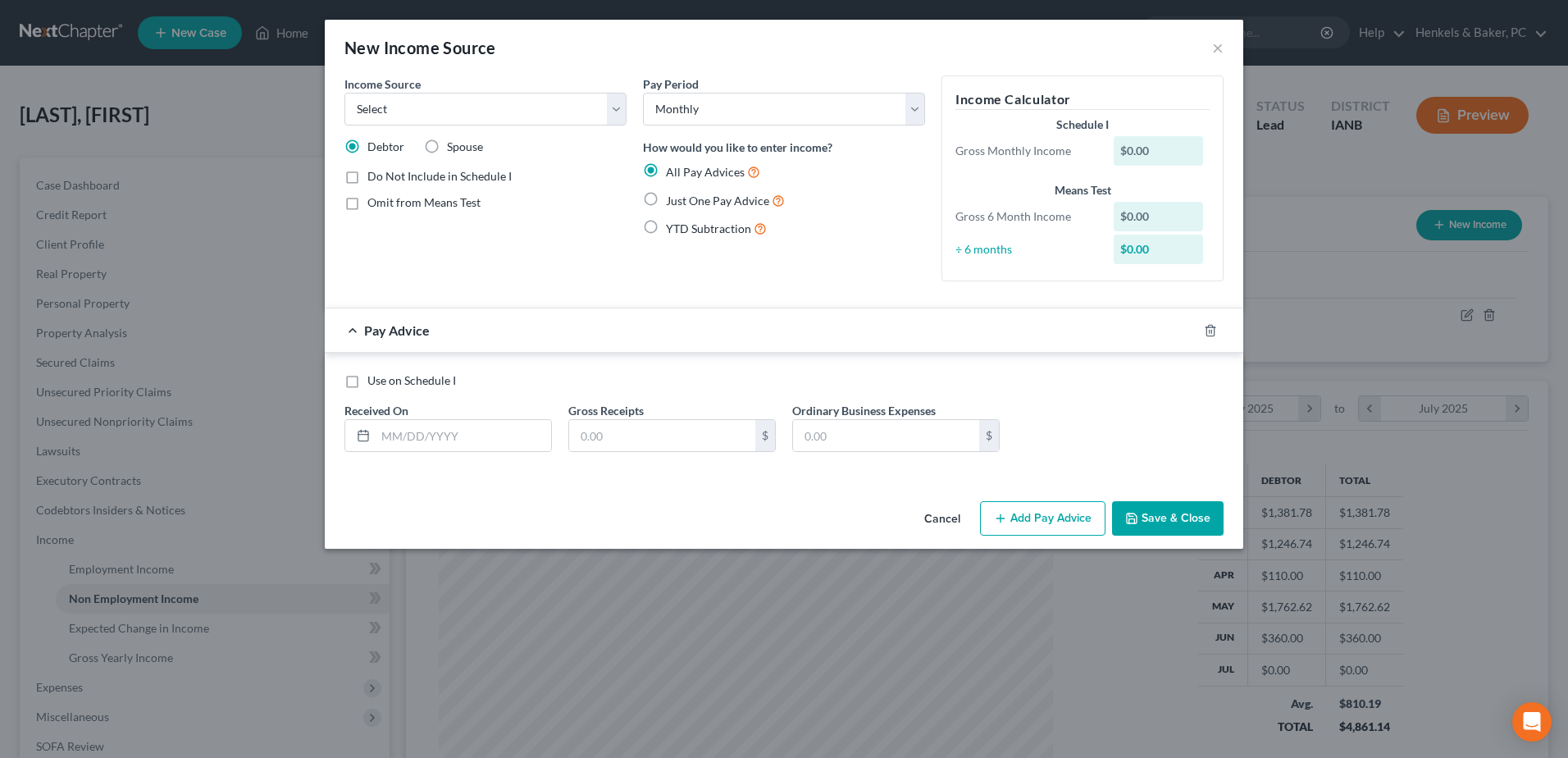 click on "Cancel" at bounding box center (942, 519) 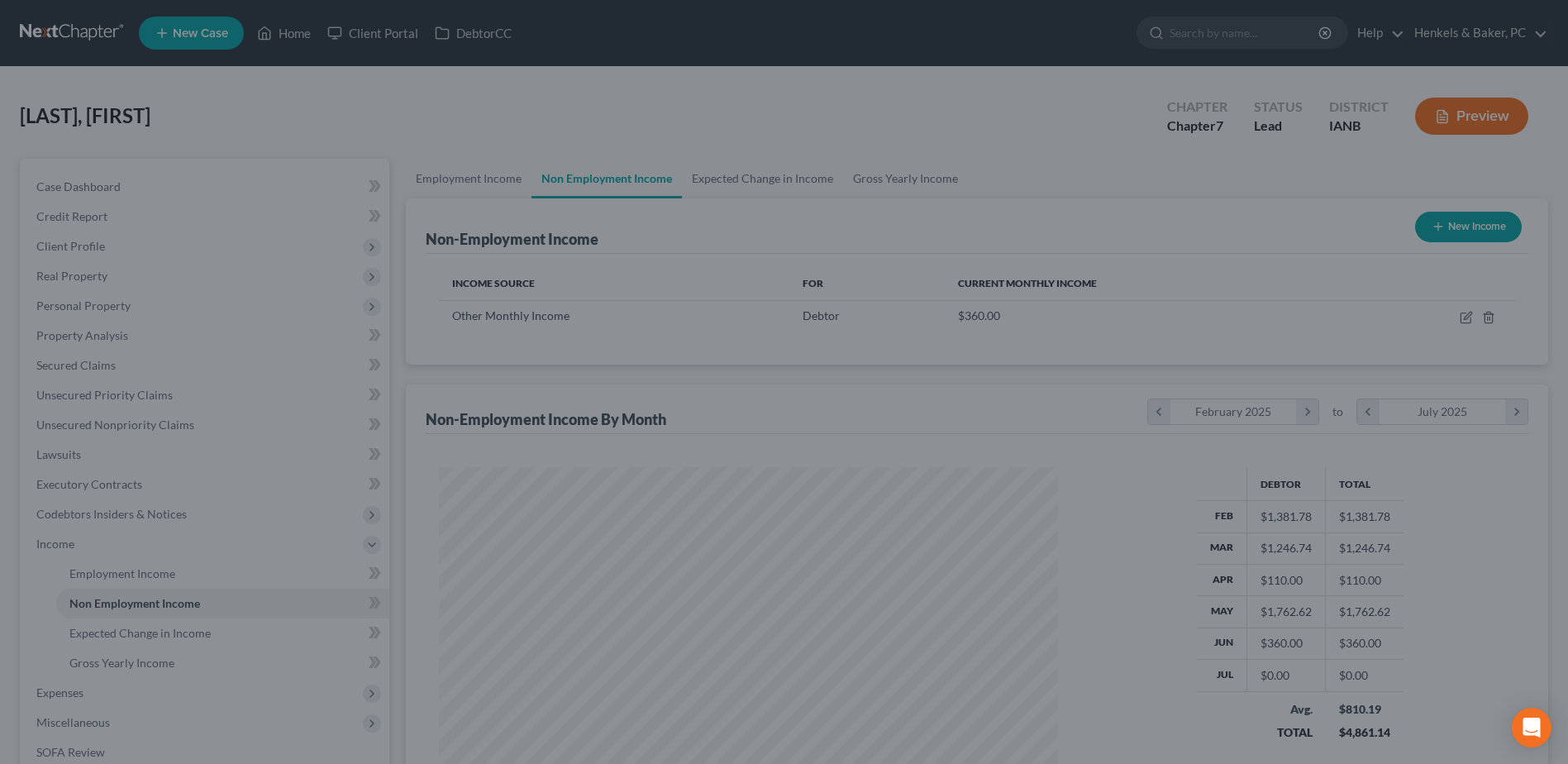 scroll, scrollTop: 307, scrollLeft: 646, axis: both 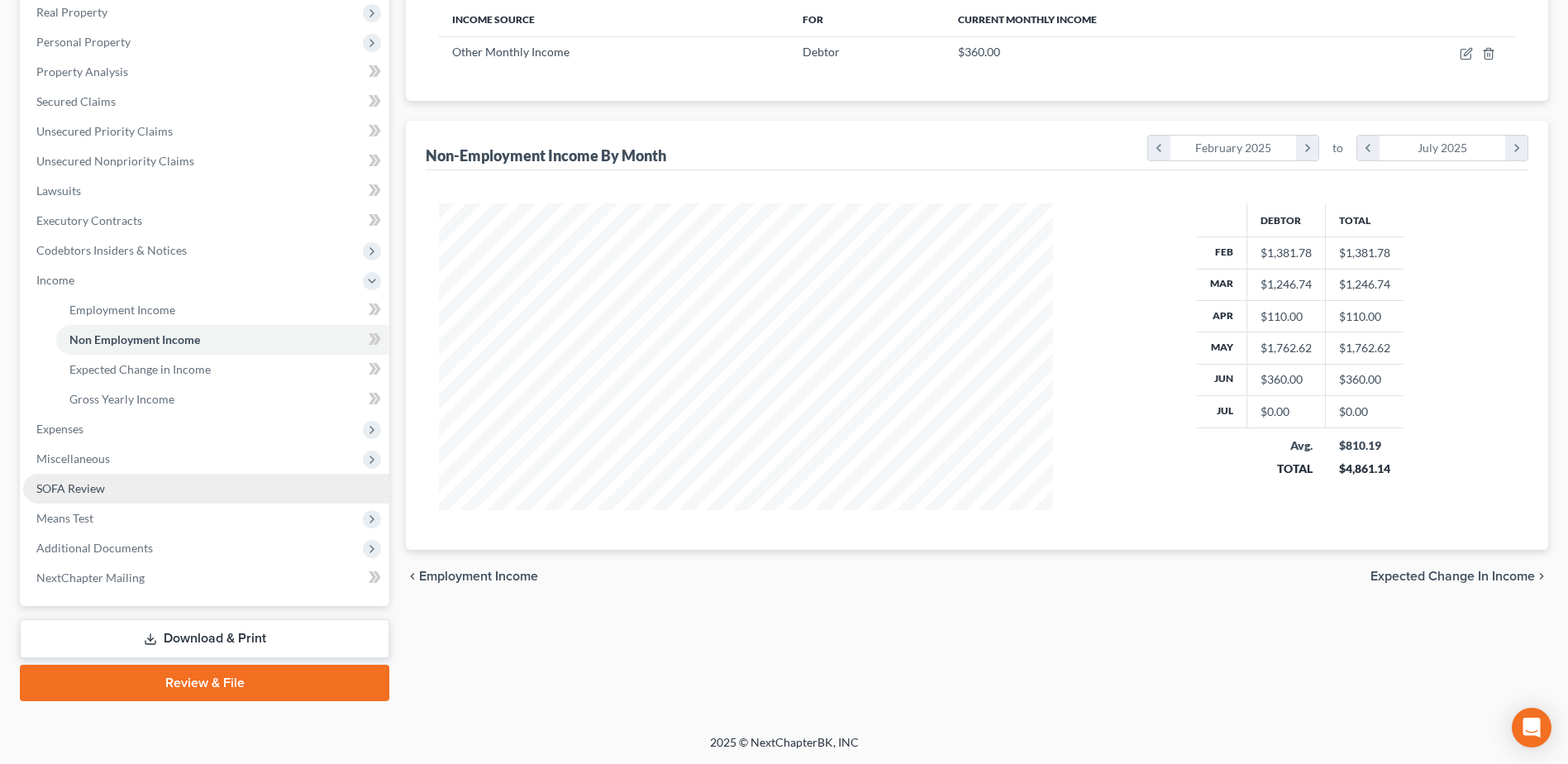 click on "SOFA Review" at bounding box center (206, 489) 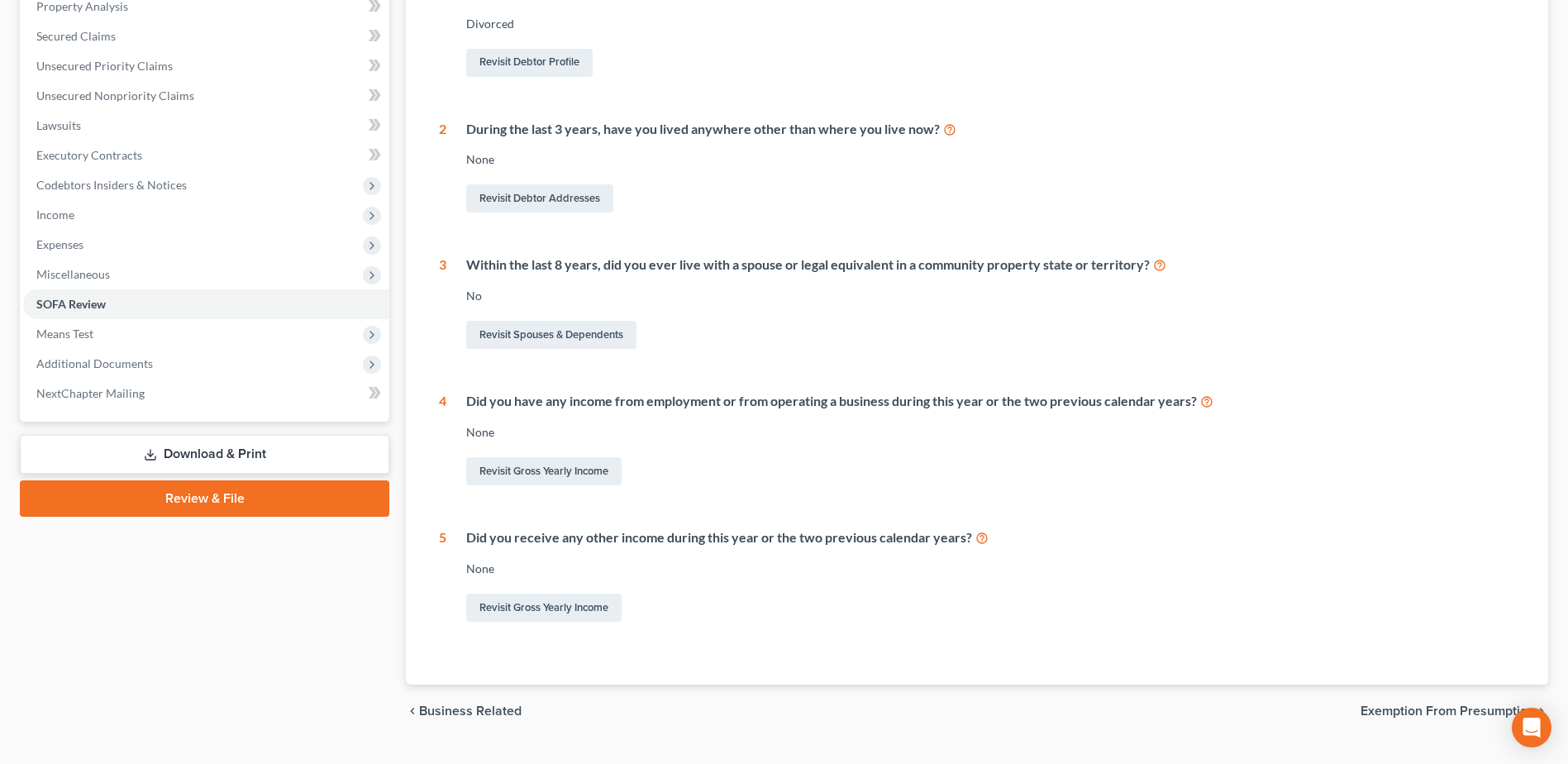 scroll, scrollTop: 331, scrollLeft: 0, axis: vertical 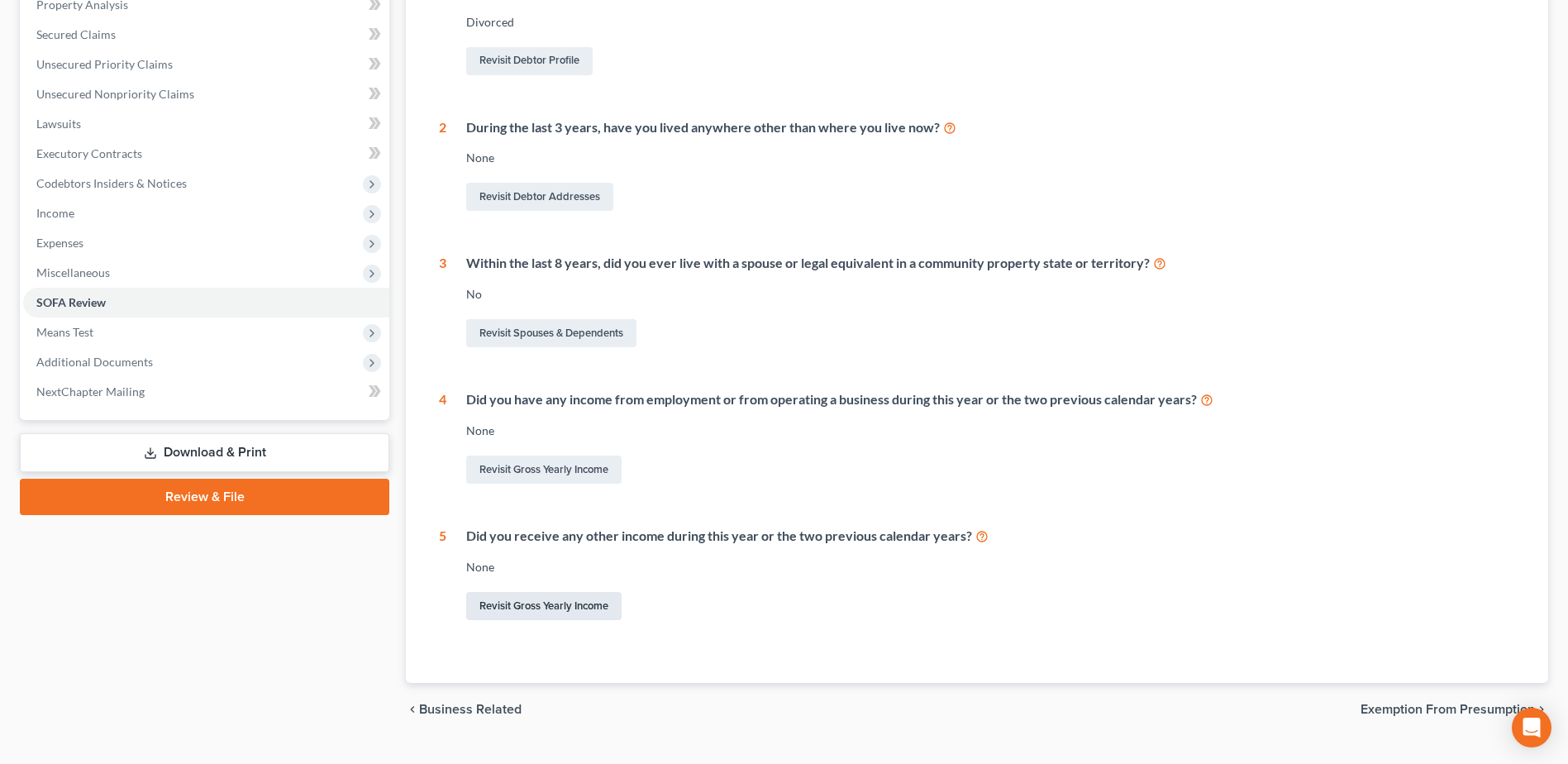 click on "Revisit Gross Yearly Income" at bounding box center (544, 606) 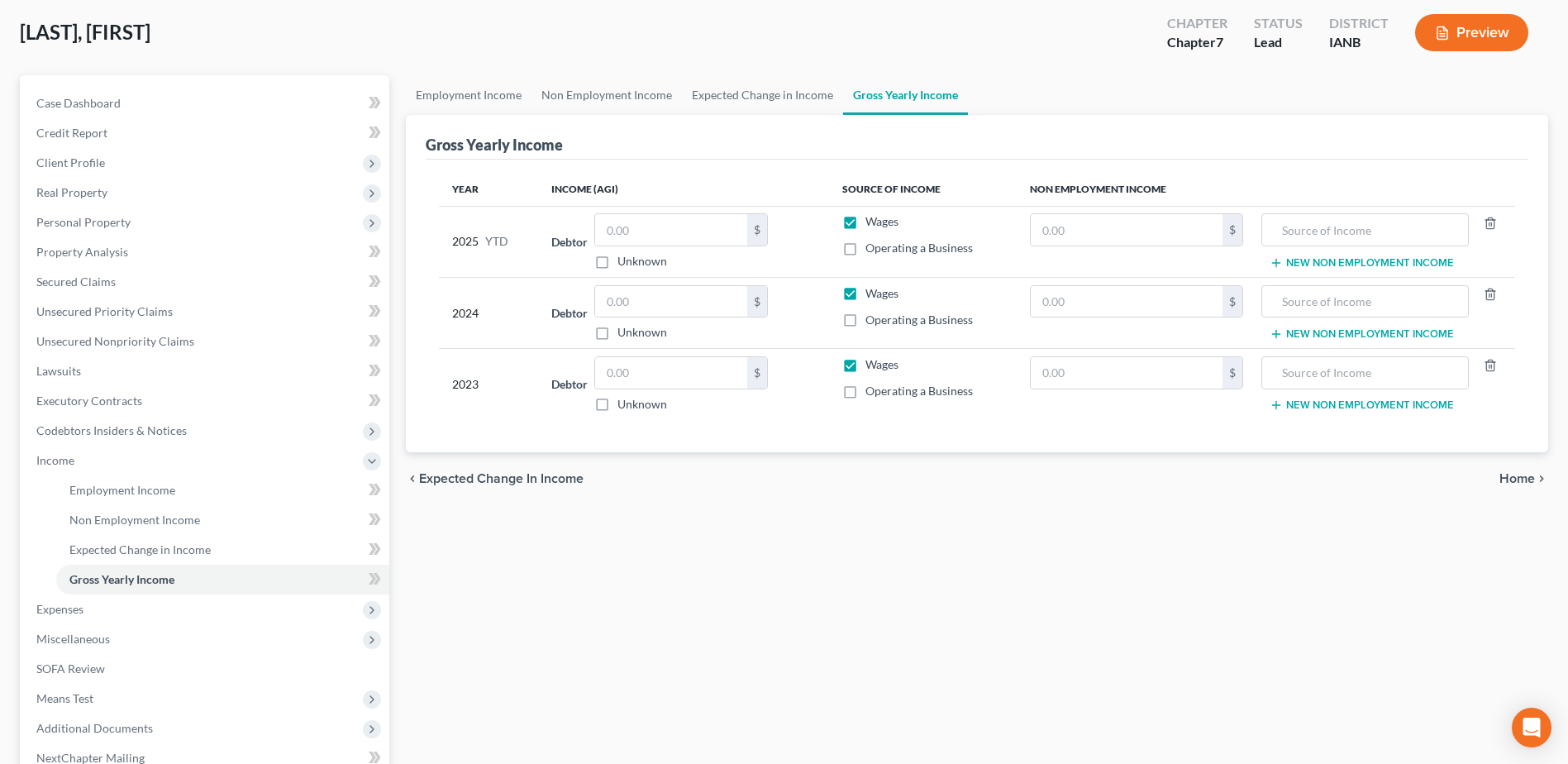 scroll, scrollTop: 0, scrollLeft: 0, axis: both 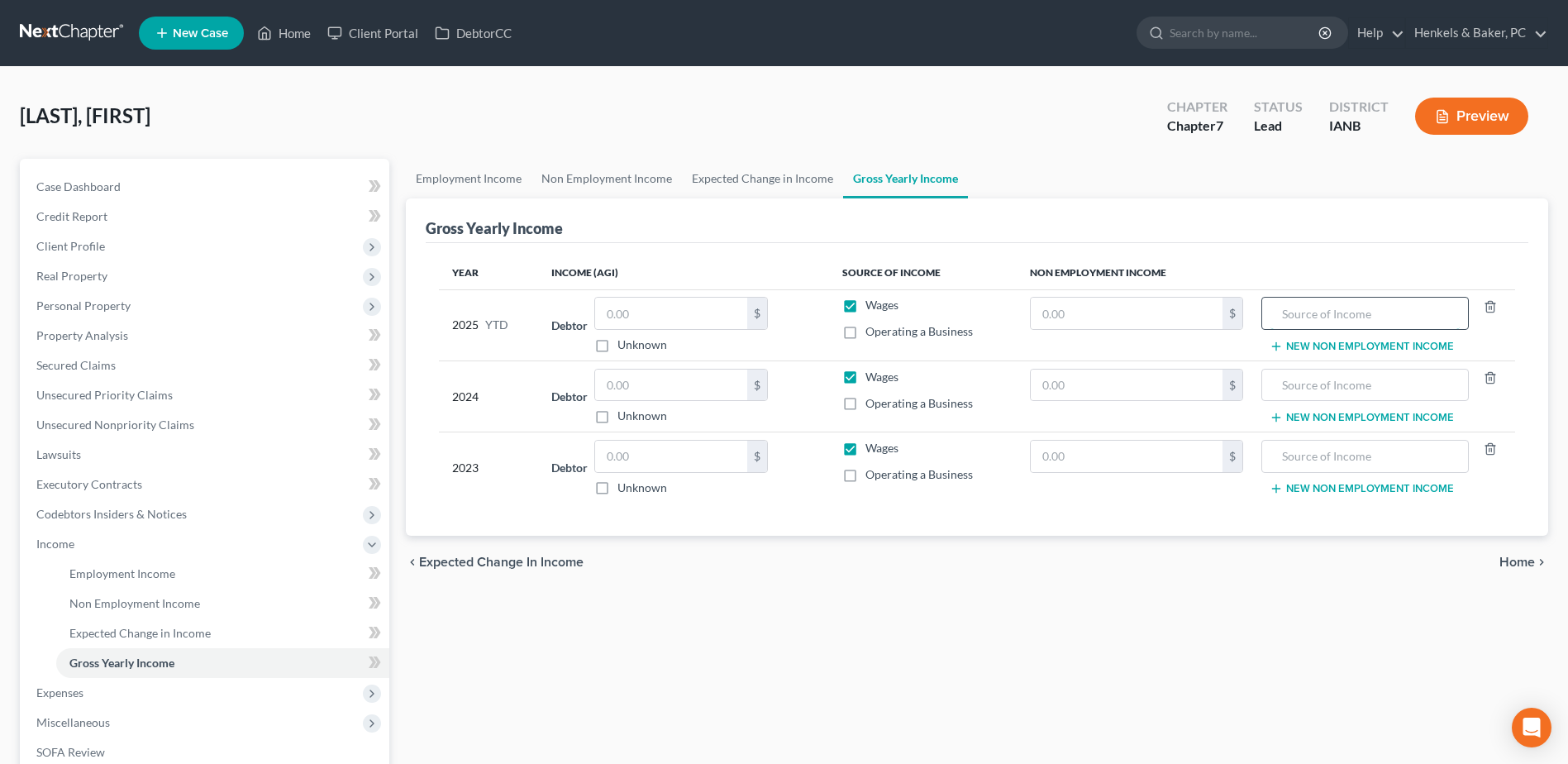 click at bounding box center [1365, 313] 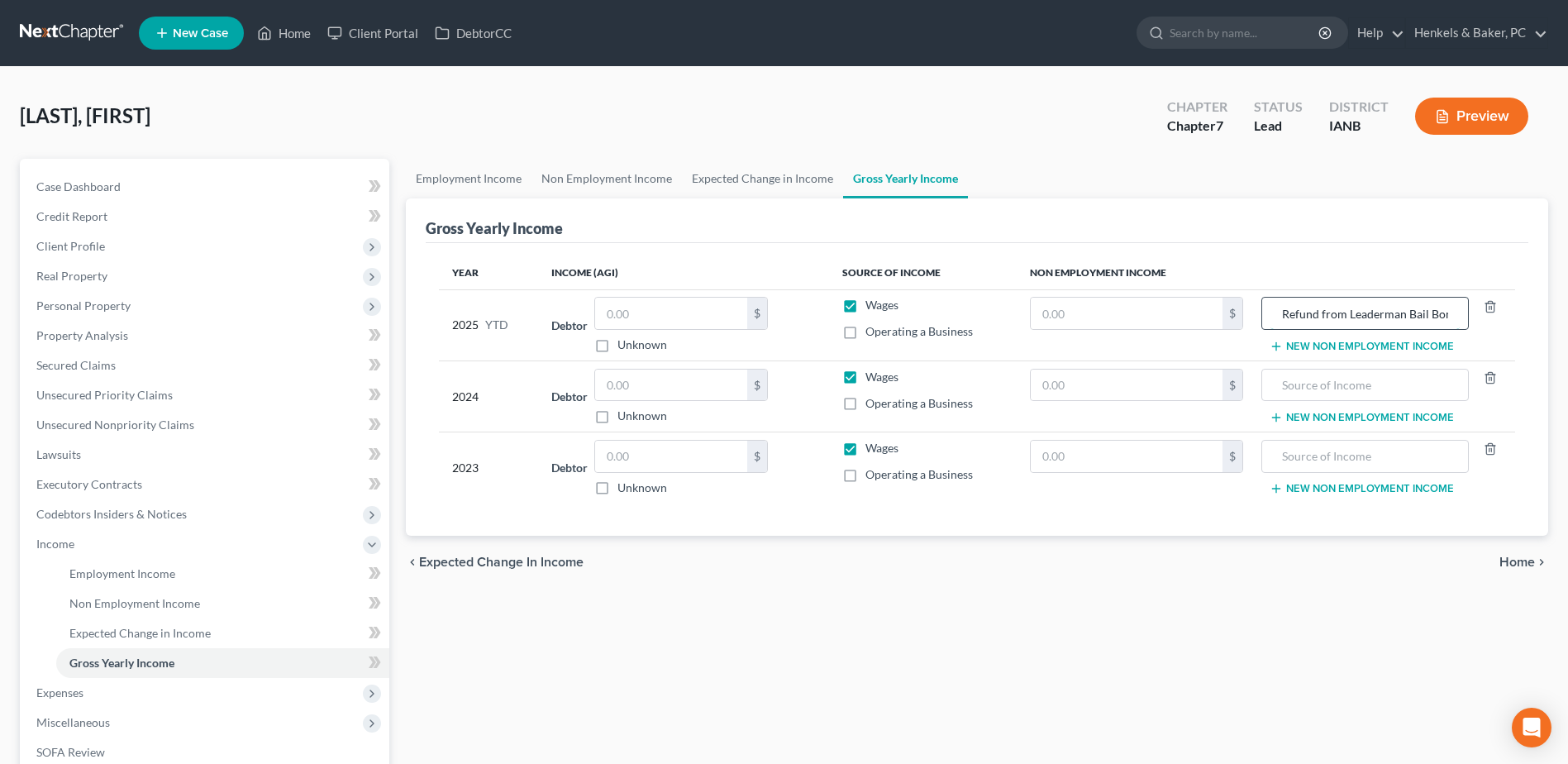 scroll, scrollTop: 0, scrollLeft: 245, axis: horizontal 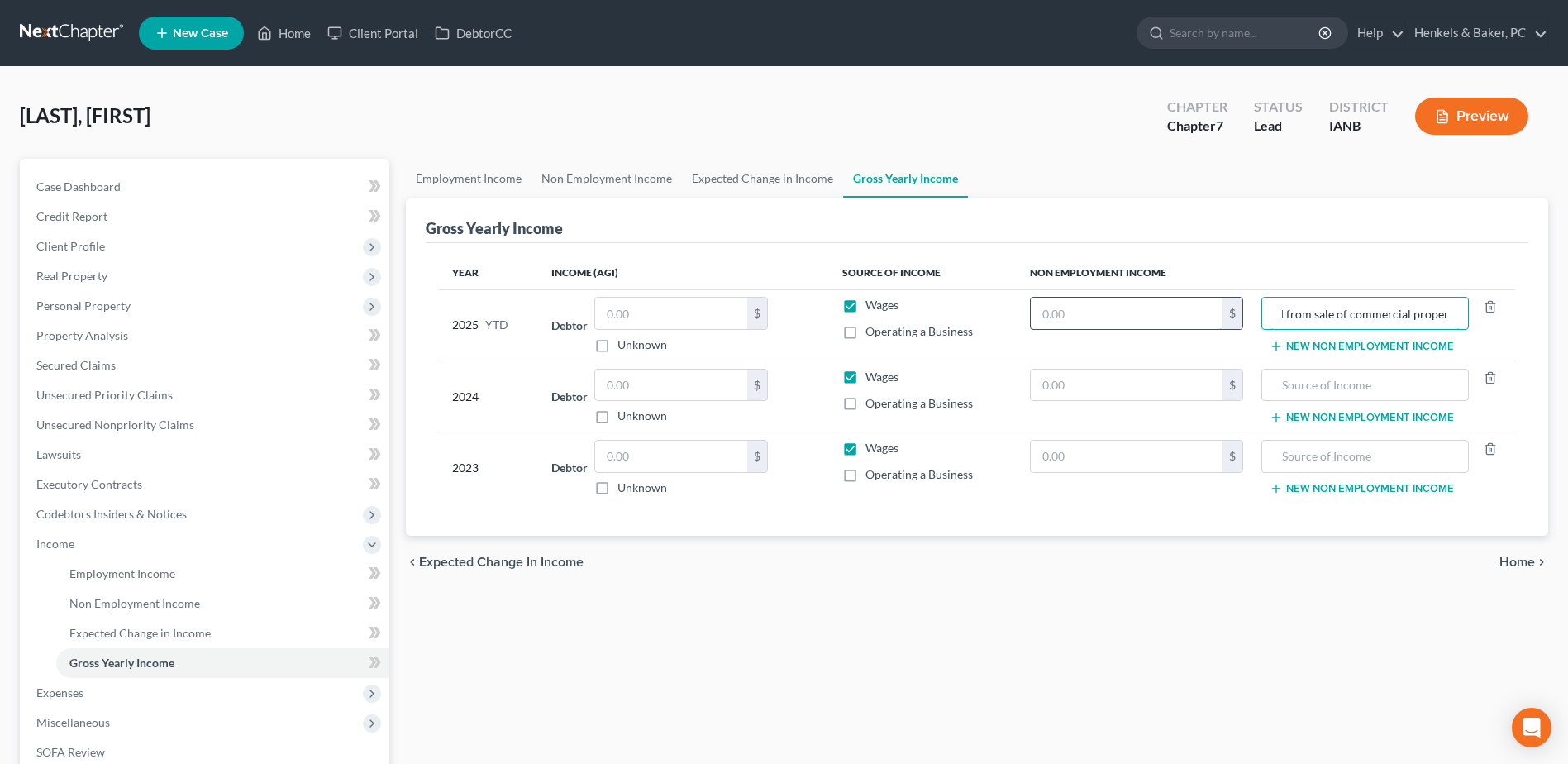 type on "Refund from Leaderman Bail Bonds – funds held from sale of commercial property" 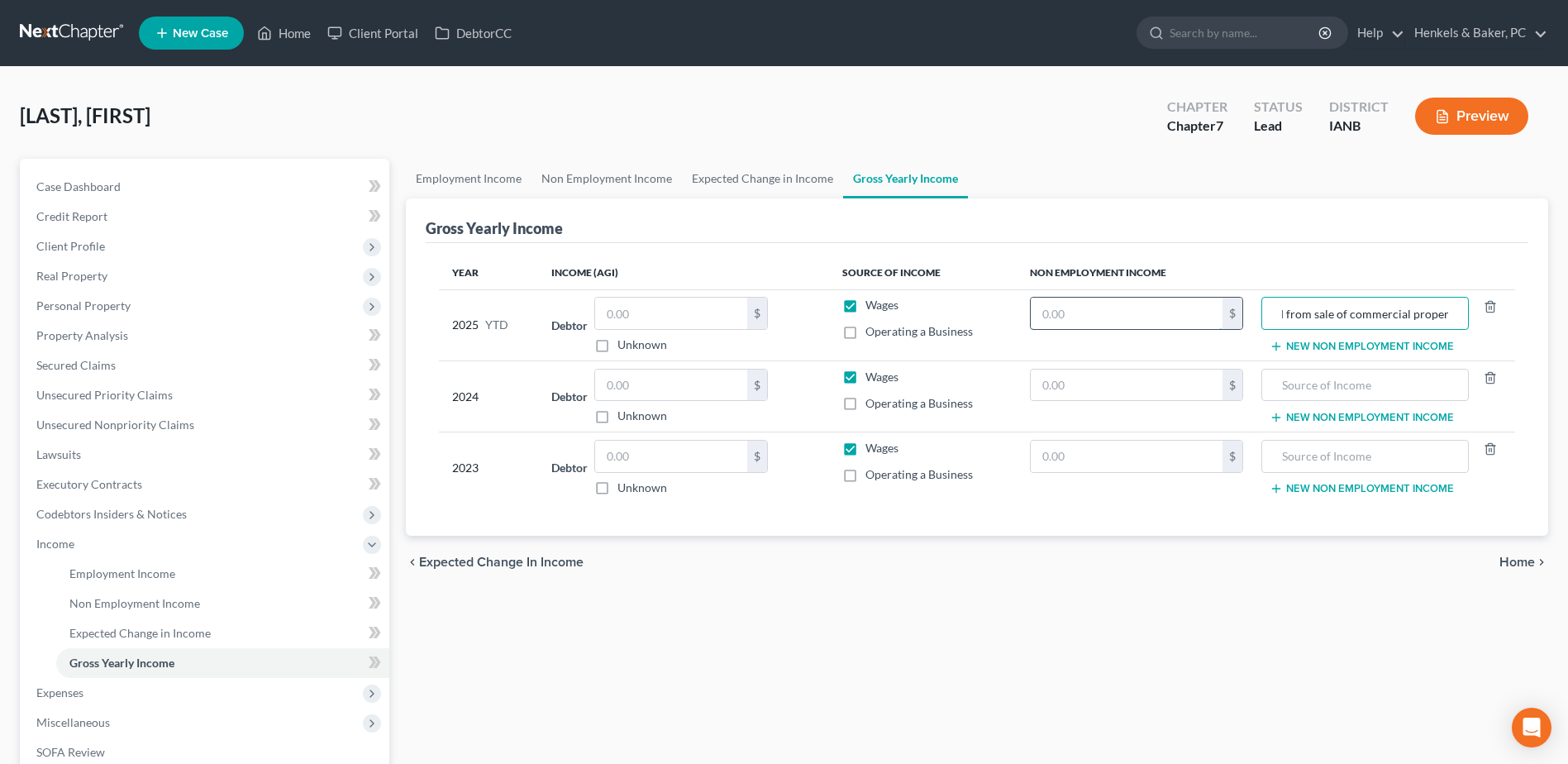 scroll, scrollTop: 0, scrollLeft: 0, axis: both 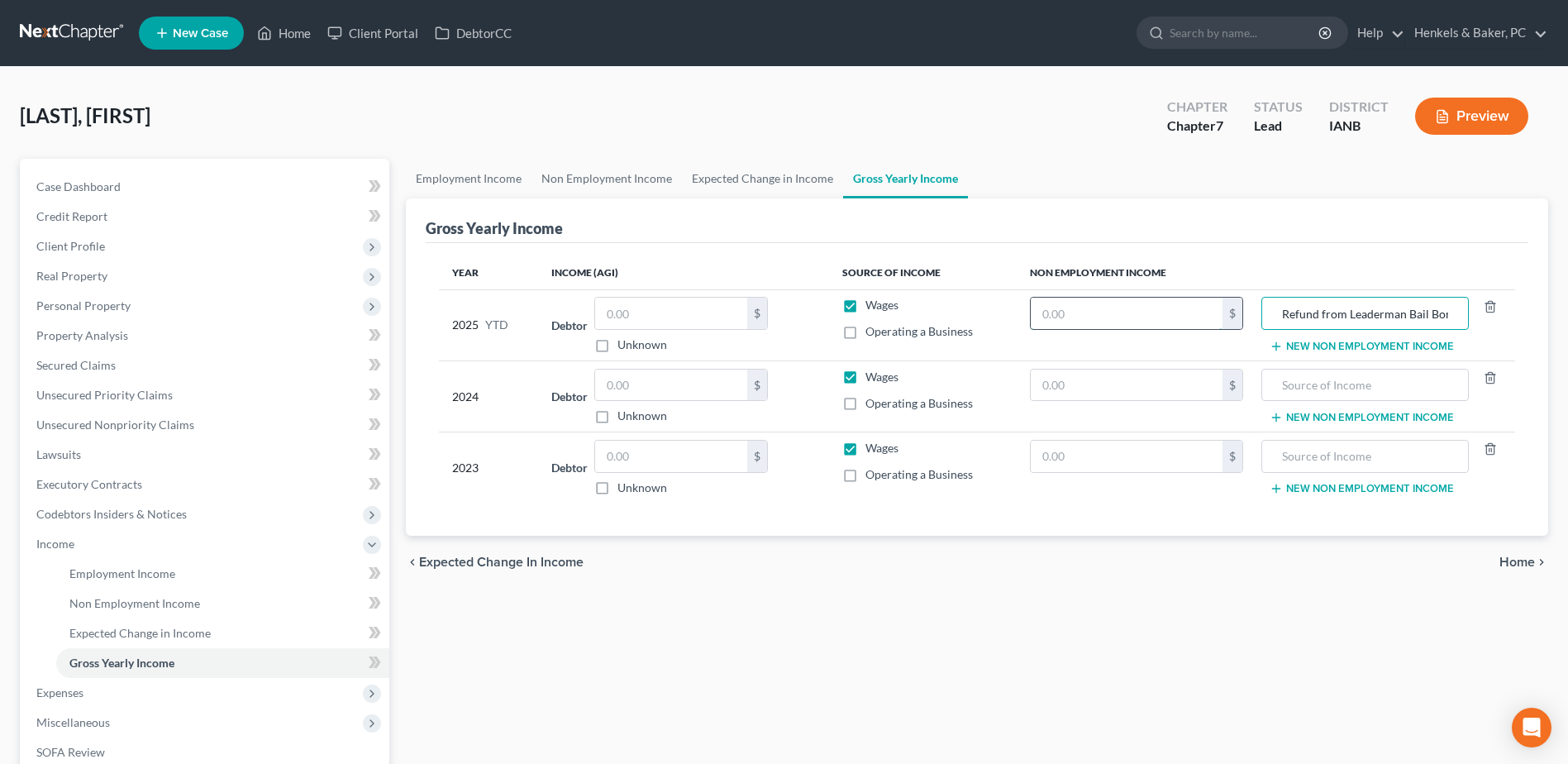 click at bounding box center [1127, 313] 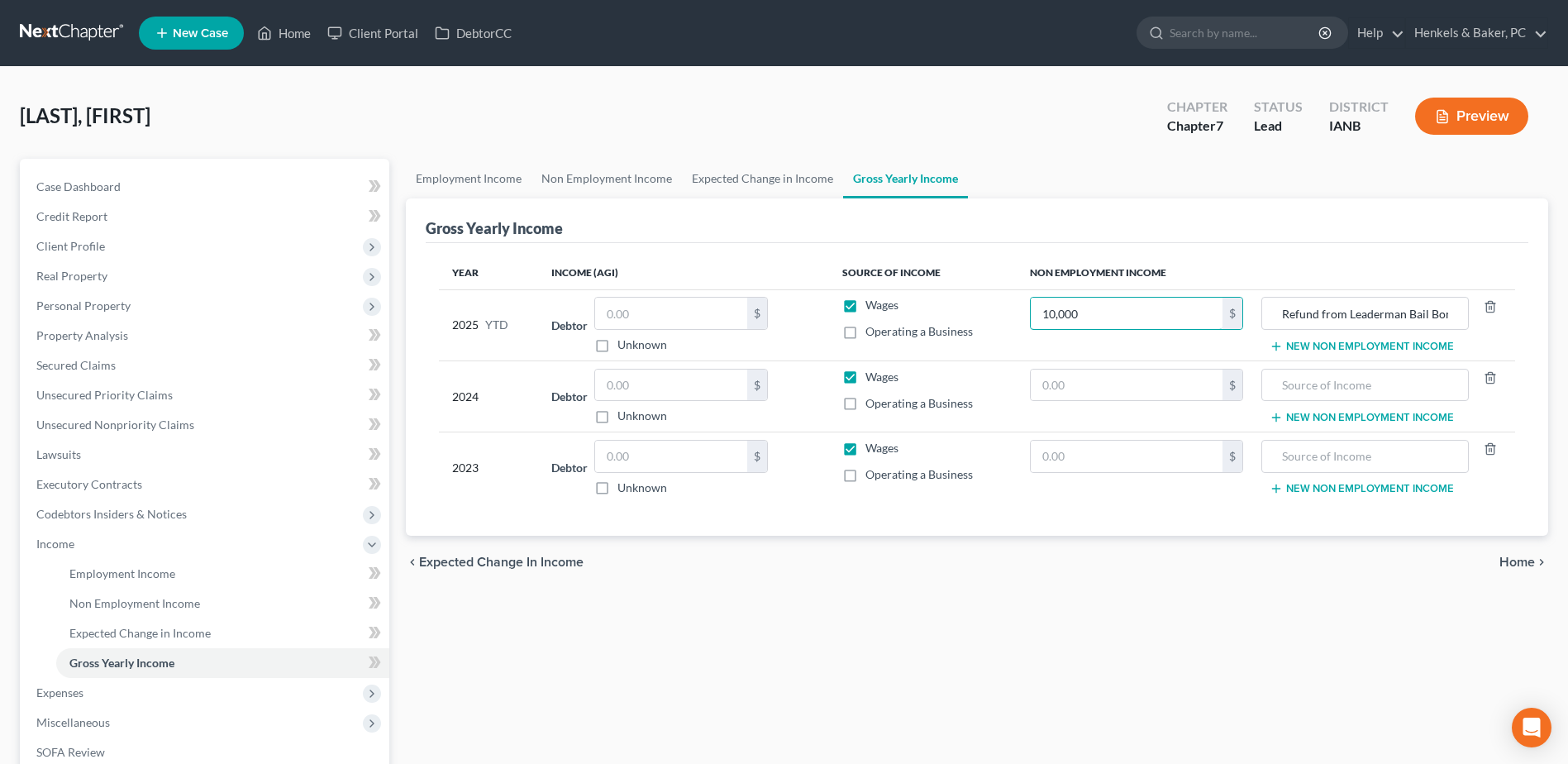type on "10,000" 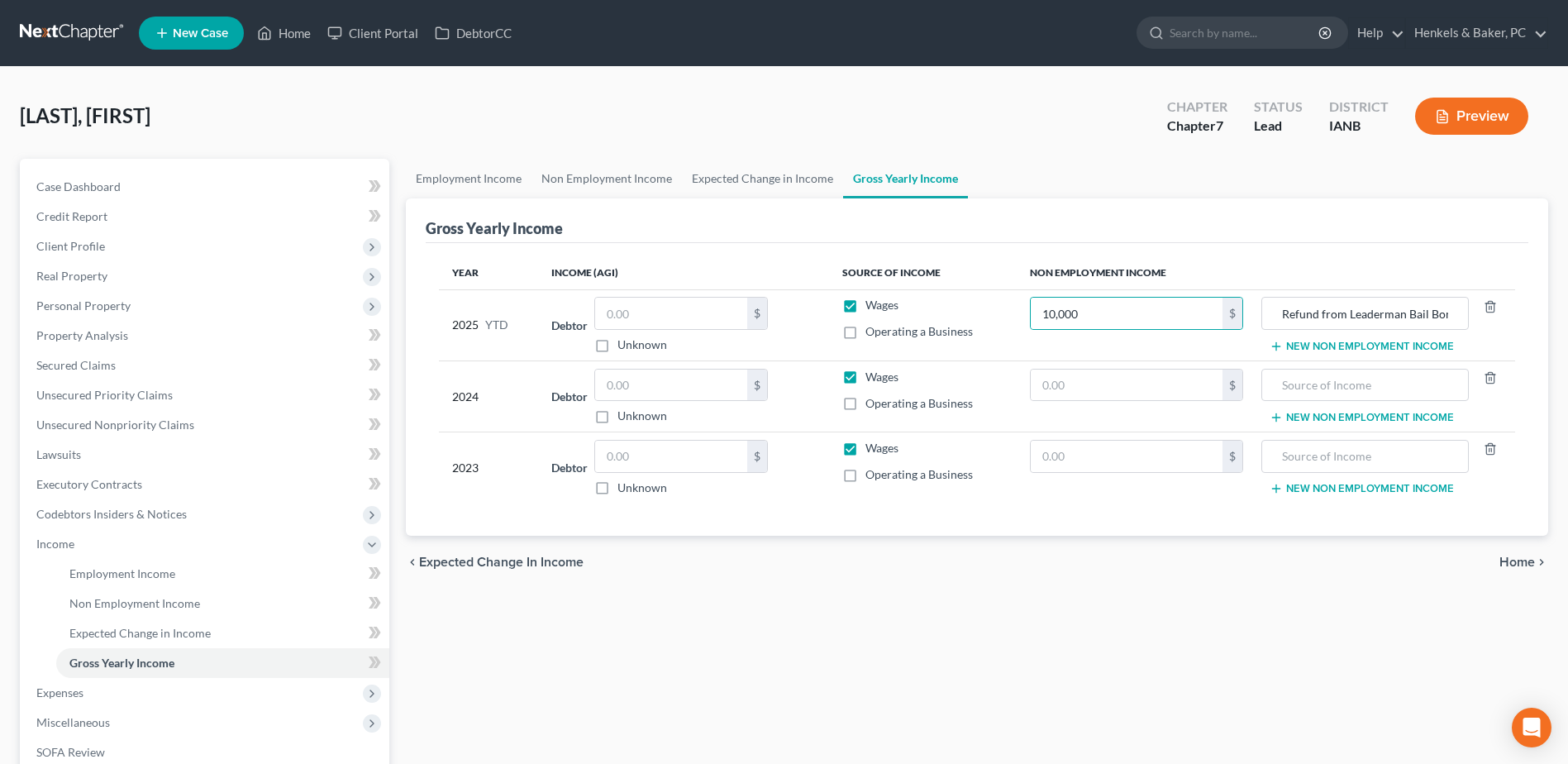 click on "Employment Income
Non Employment Income
Expected Change in Income
Gross Yearly Income
Gross Yearly Income
Year Income (AGI) Source of Income Non Employment Income 2025  YTD Debtor
$
Unknown
Balance Undetermined
$
Unknown
Wages Operating a Business 10,000 $ Refund from Leaderman Bail Bonds – funds held from sale of commercial property New Non Employment Income 2024 Debtor
$
Unknown
Balance Undetermined
$
Unknown
Wages Operating a Business $ New Non Employment Income 2023 Debtor
$
Unknown
Balance Undetermined
$
Unknown
Wages Operating a Business $ New Non Employment Income
chevron_left
Expected Change in Income" at bounding box center (977, 561) 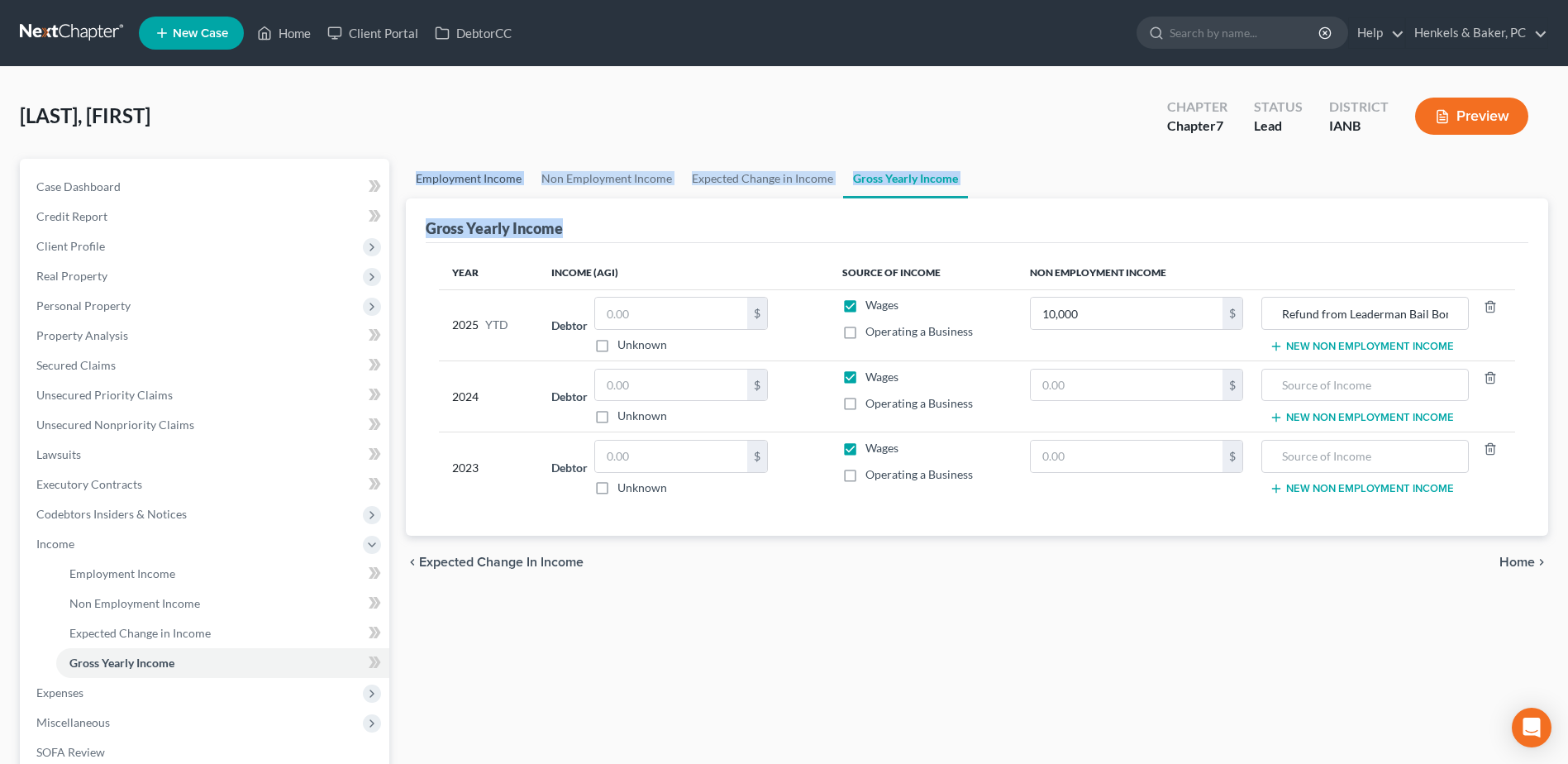 drag, startPoint x: 1530, startPoint y: 495, endPoint x: 413, endPoint y: 173, distance: 1162.4857 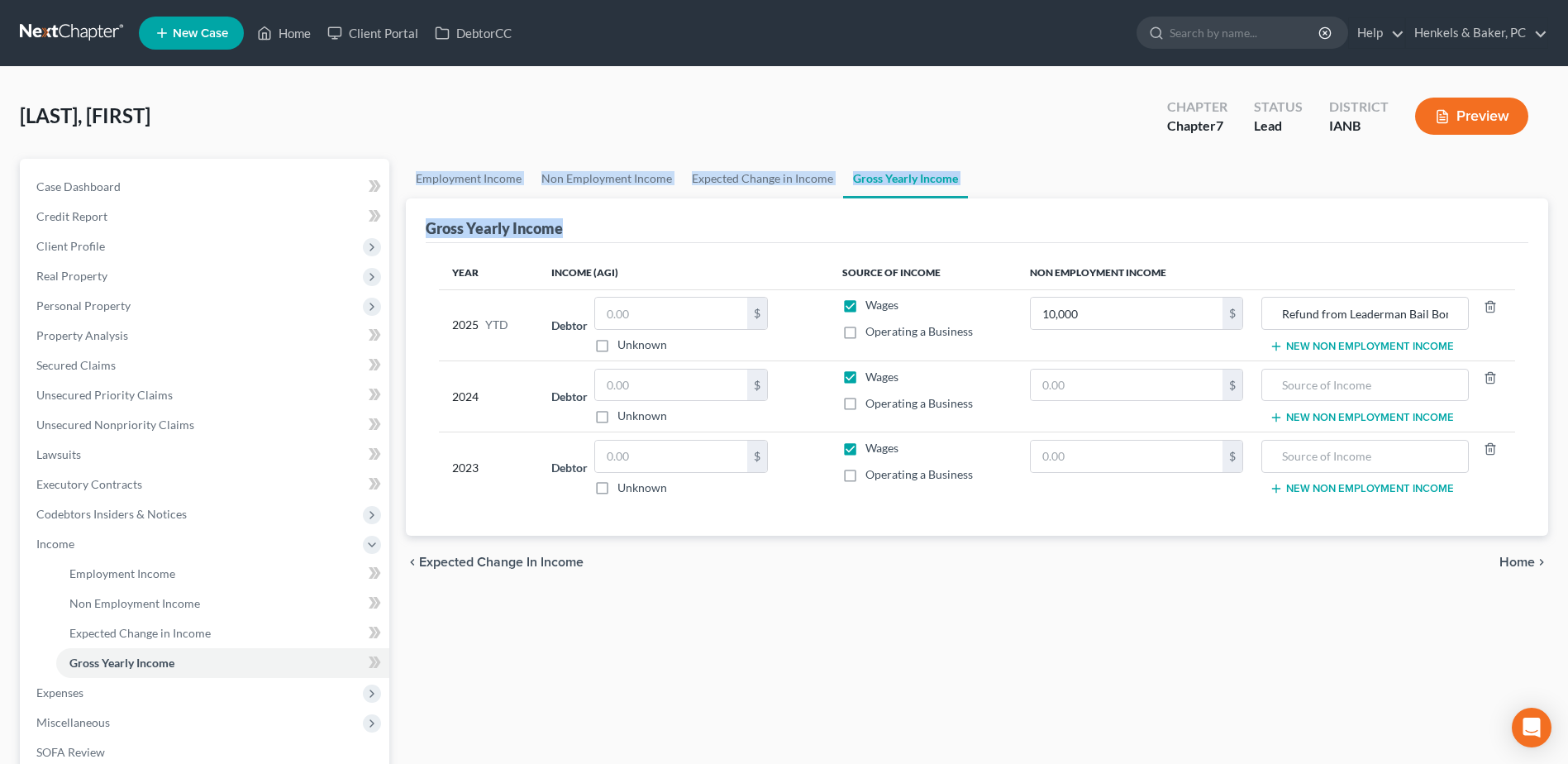 click on "Year Income (AGI) Source of Income Non Employment Income 2025  YTD Debtor
$
Unknown
Balance Undetermined
$
Unknown
Wages Operating a Business 10,000 $ Refund from Leaderman Bail Bonds – funds held from sale of commercial property New Non Employment Income 2024 Debtor
$
Unknown
Balance Undetermined
$
Unknown
Wages Operating a Business $ New Non Employment Income 2023 Debtor
$
Unknown
Balance Undetermined
$
Unknown
Wages Operating a Business $ New Non Employment Income" at bounding box center [977, 389] 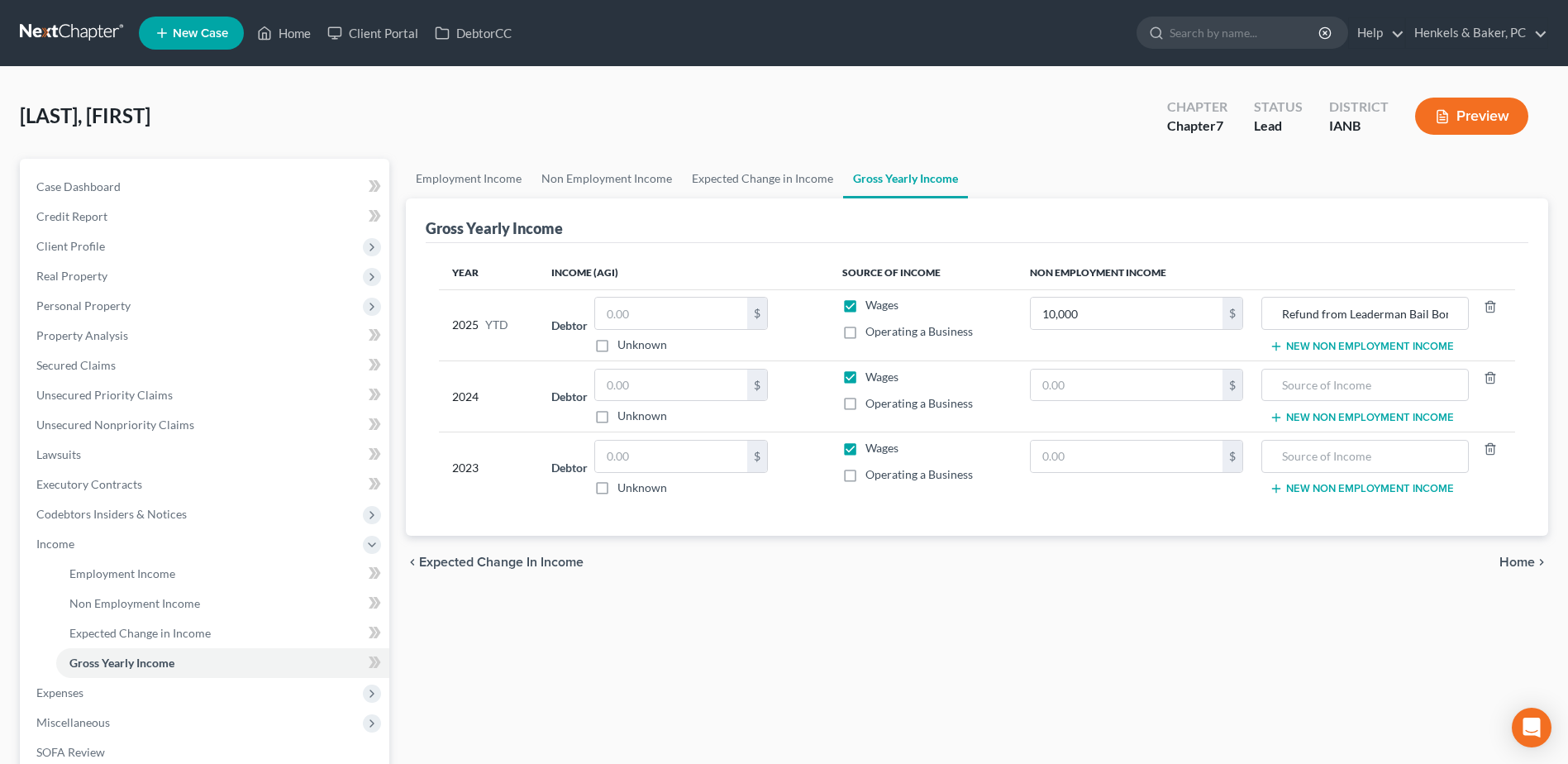 click on "Employment Income
Non Employment Income
Expected Change in Income
Gross Yearly Income
Gross Yearly Income
Year Income (AGI) Source of Income Non Employment Income 2025  YTD Debtor
$
Unknown
Balance Undetermined
$
Unknown
Wages Operating a Business 10,000 $ Refund from Leaderman Bail Bonds – funds held from sale of commercial property New Non Employment Income 2024 Debtor
$
Unknown
Balance Undetermined
$
Unknown
Wages Operating a Business $ New Non Employment Income 2023 Debtor
$
Unknown
Balance Undetermined
$
Unknown
Wages Operating a Business $ New Non Employment Income
chevron_left
Expected Change in Income" at bounding box center (977, 561) 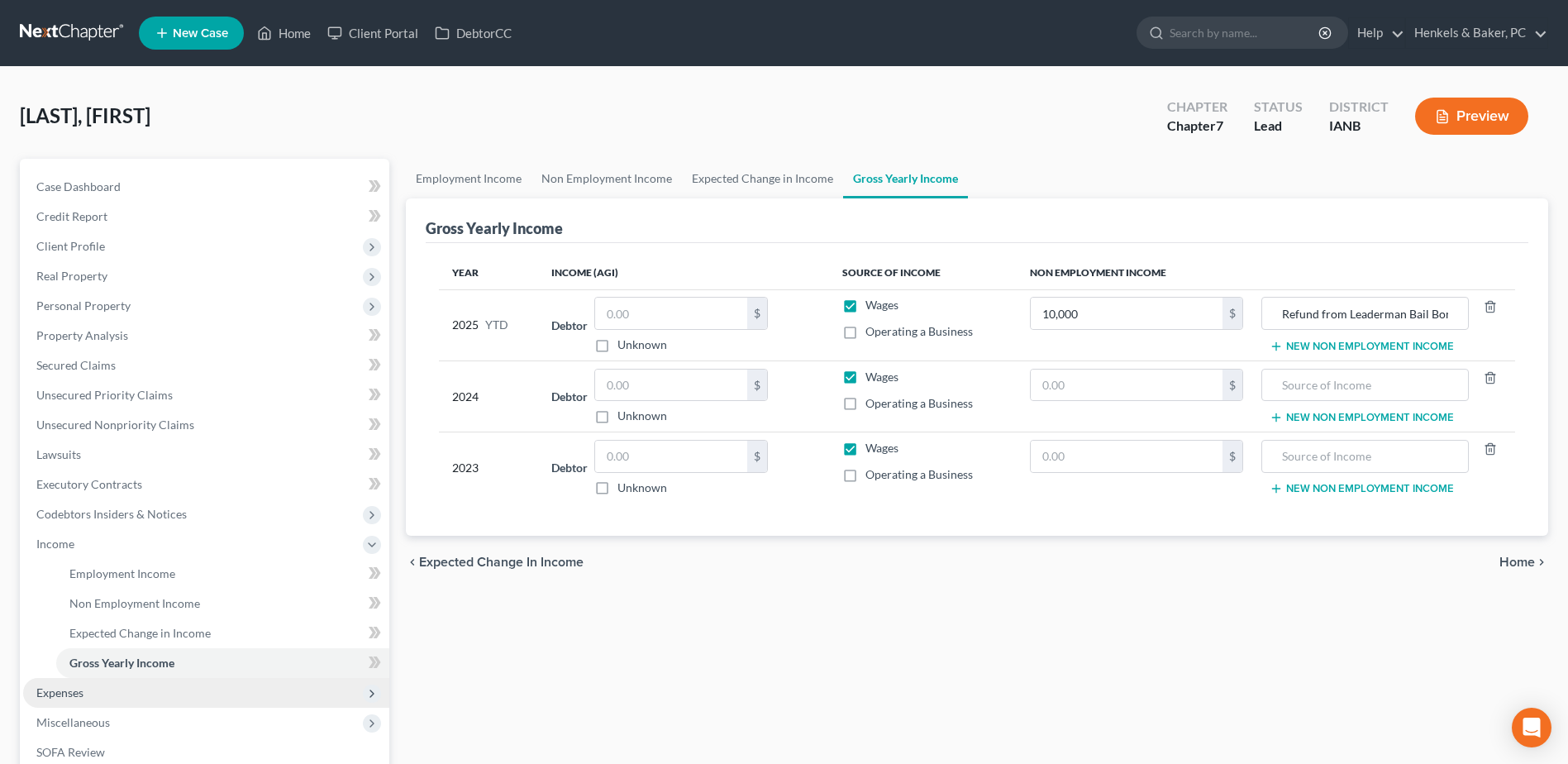 click on "Expenses" at bounding box center [206, 693] 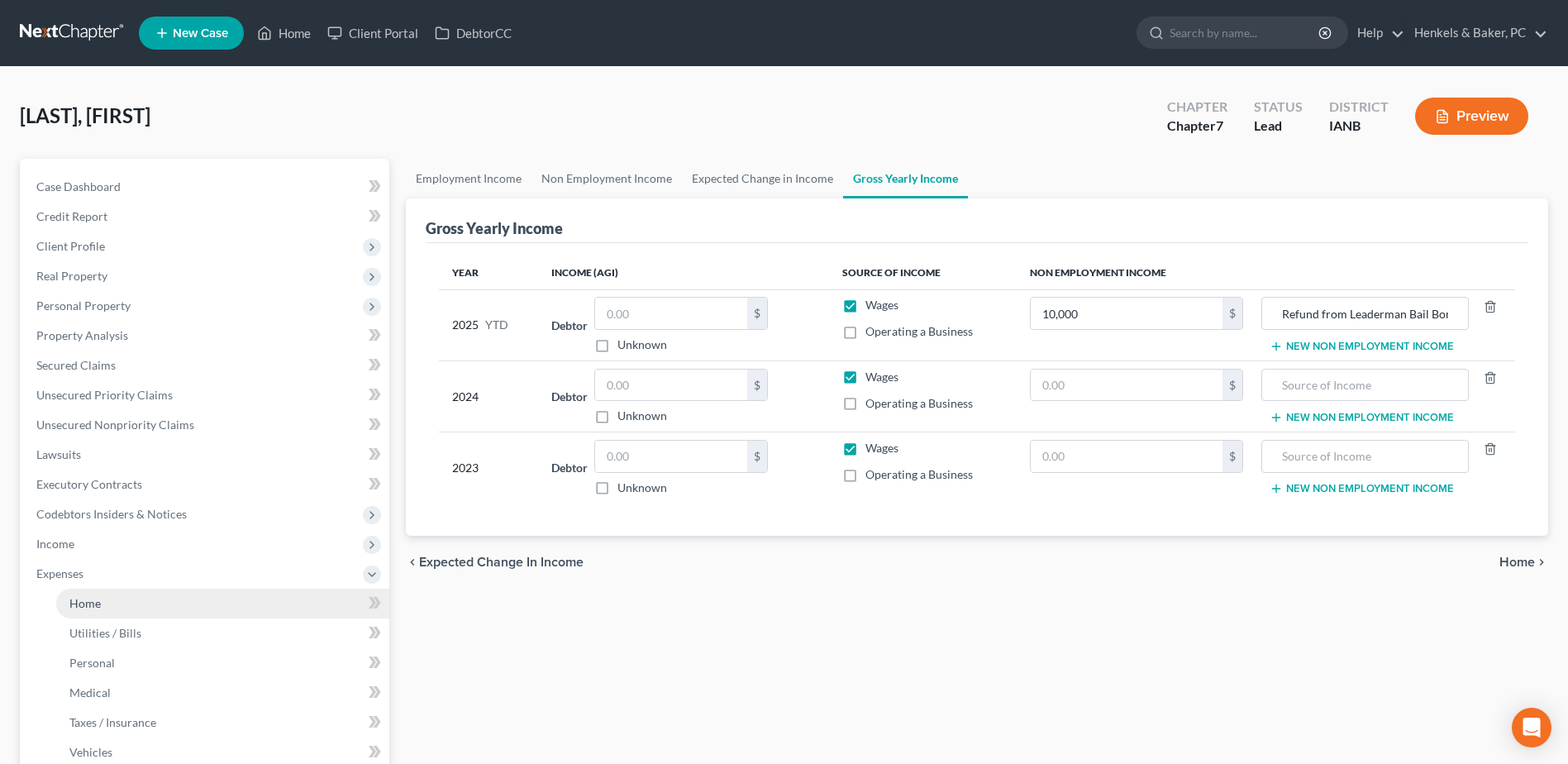 click on "Home" at bounding box center (222, 604) 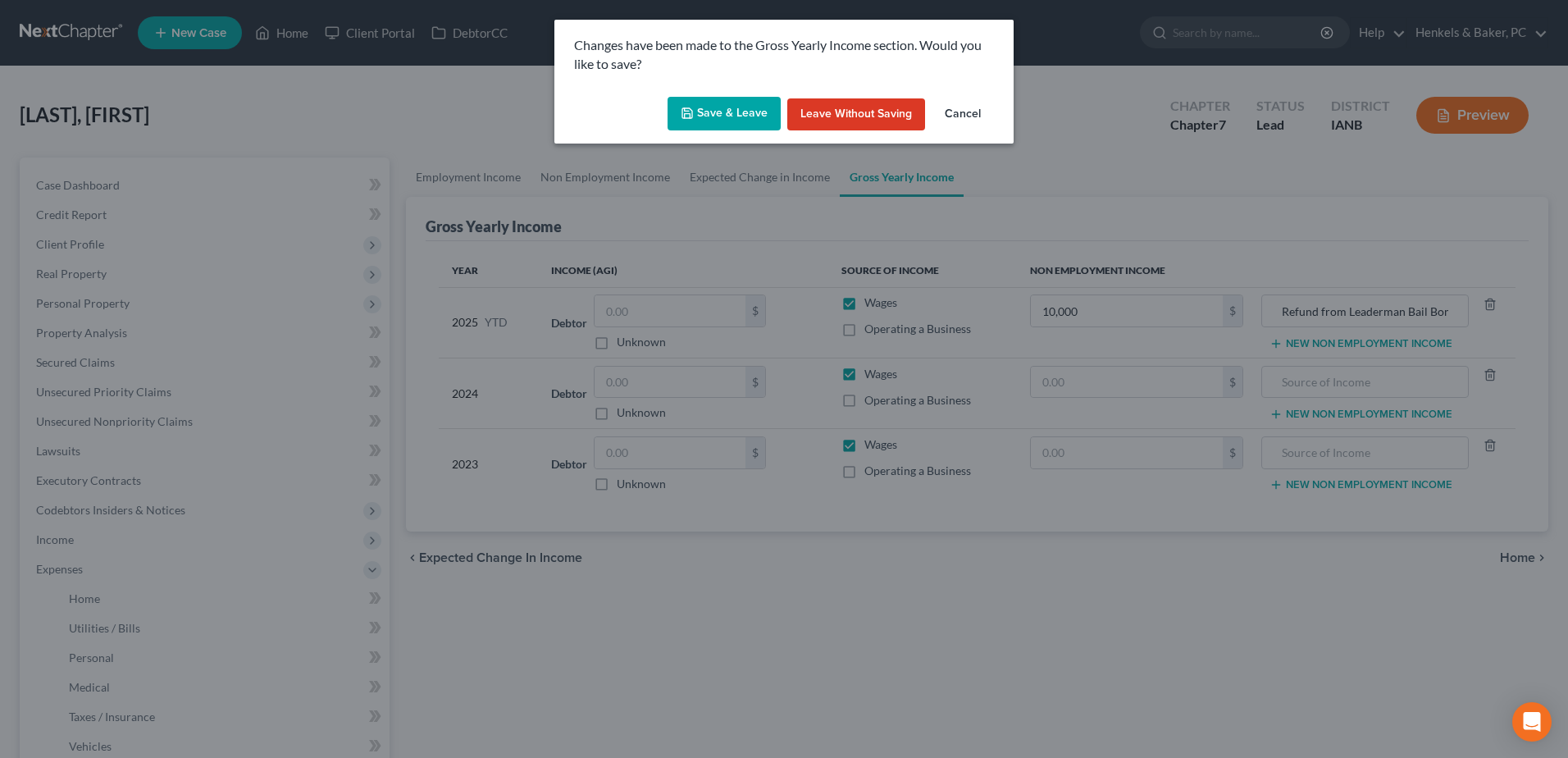 click on "Save & Leave" at bounding box center (724, 114) 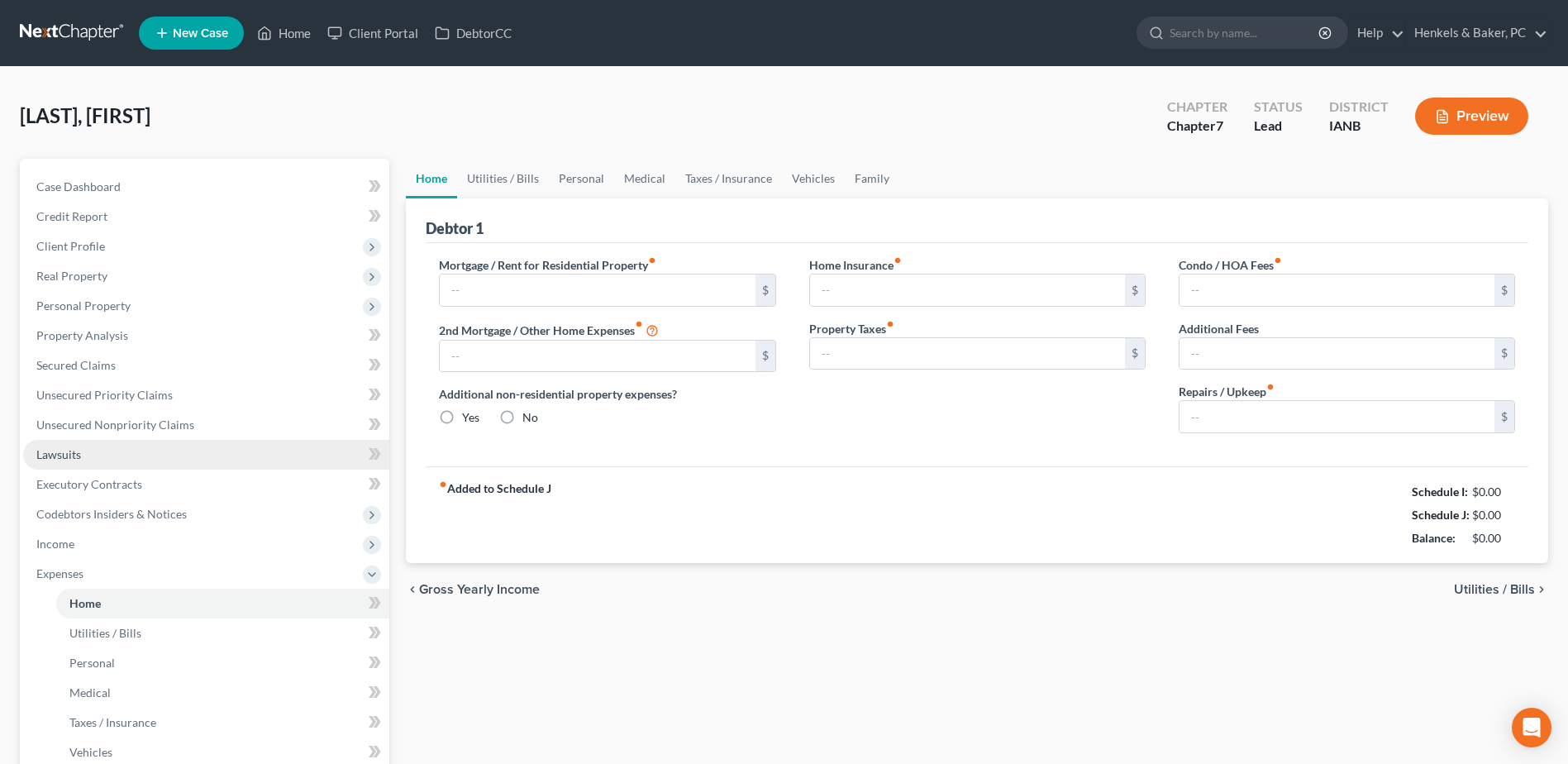 type on "0.00" 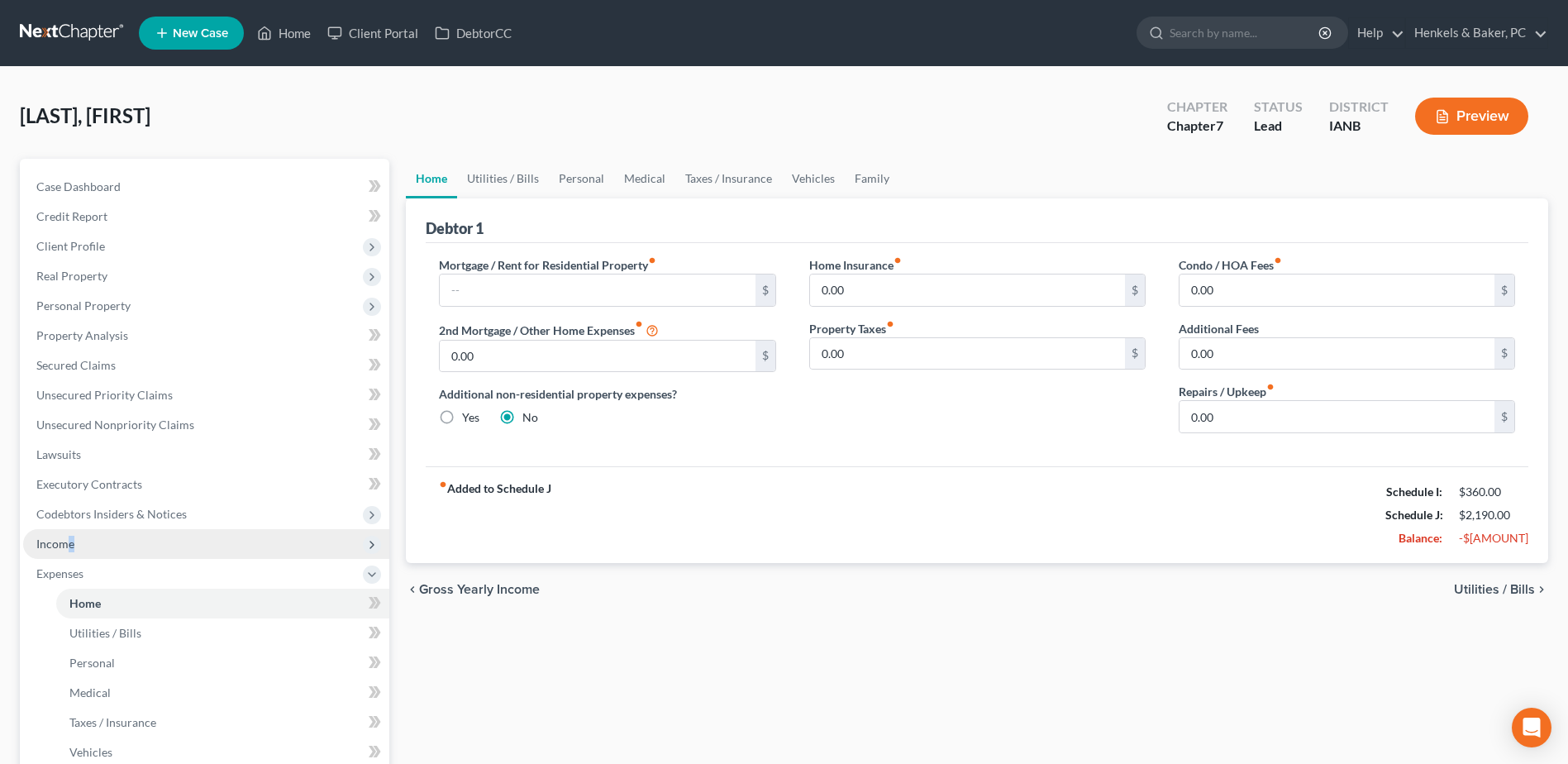 click on "Income" at bounding box center [55, 543] 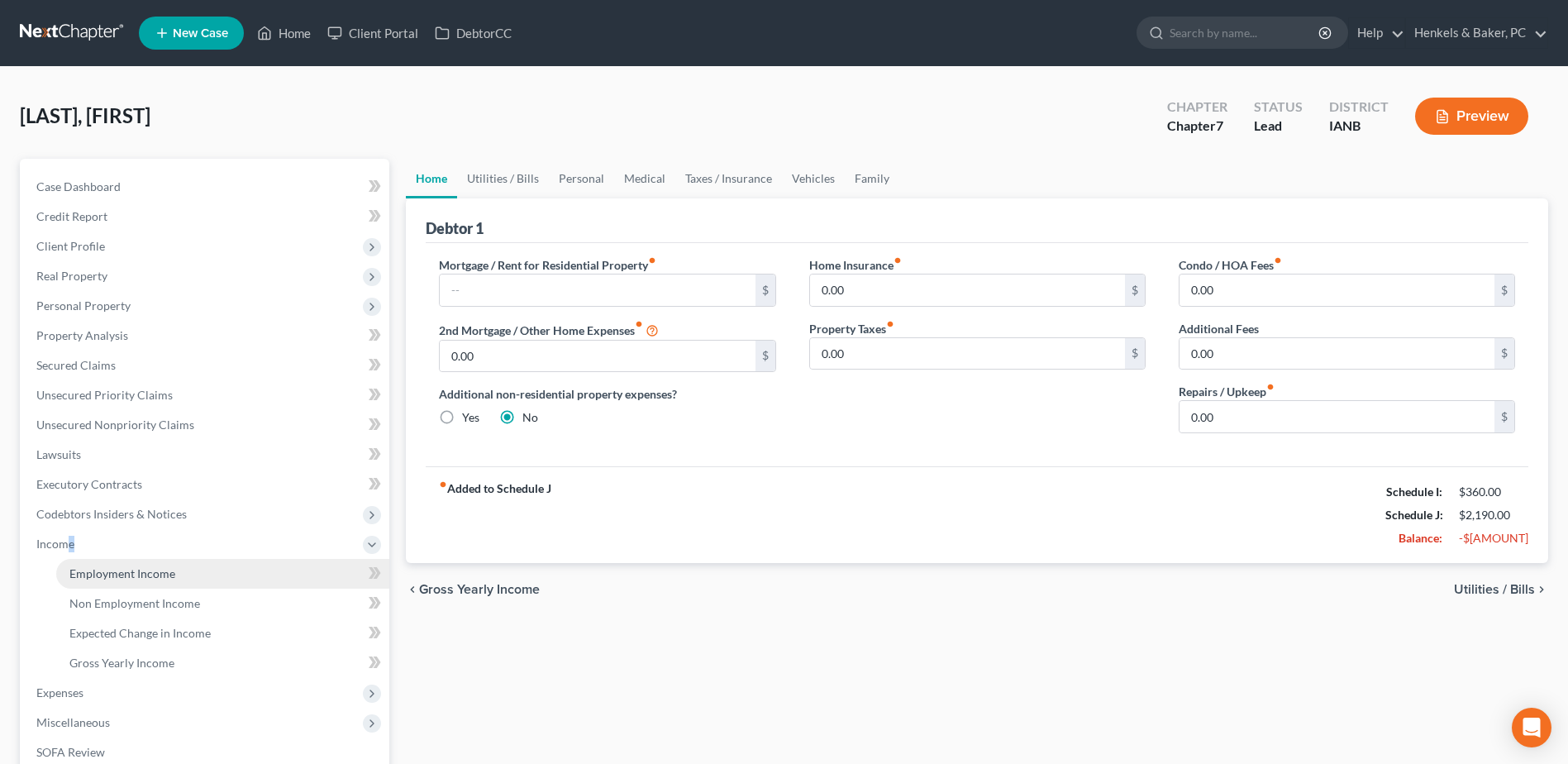 drag, startPoint x: 71, startPoint y: 545, endPoint x: 83, endPoint y: 575, distance: 32.31099 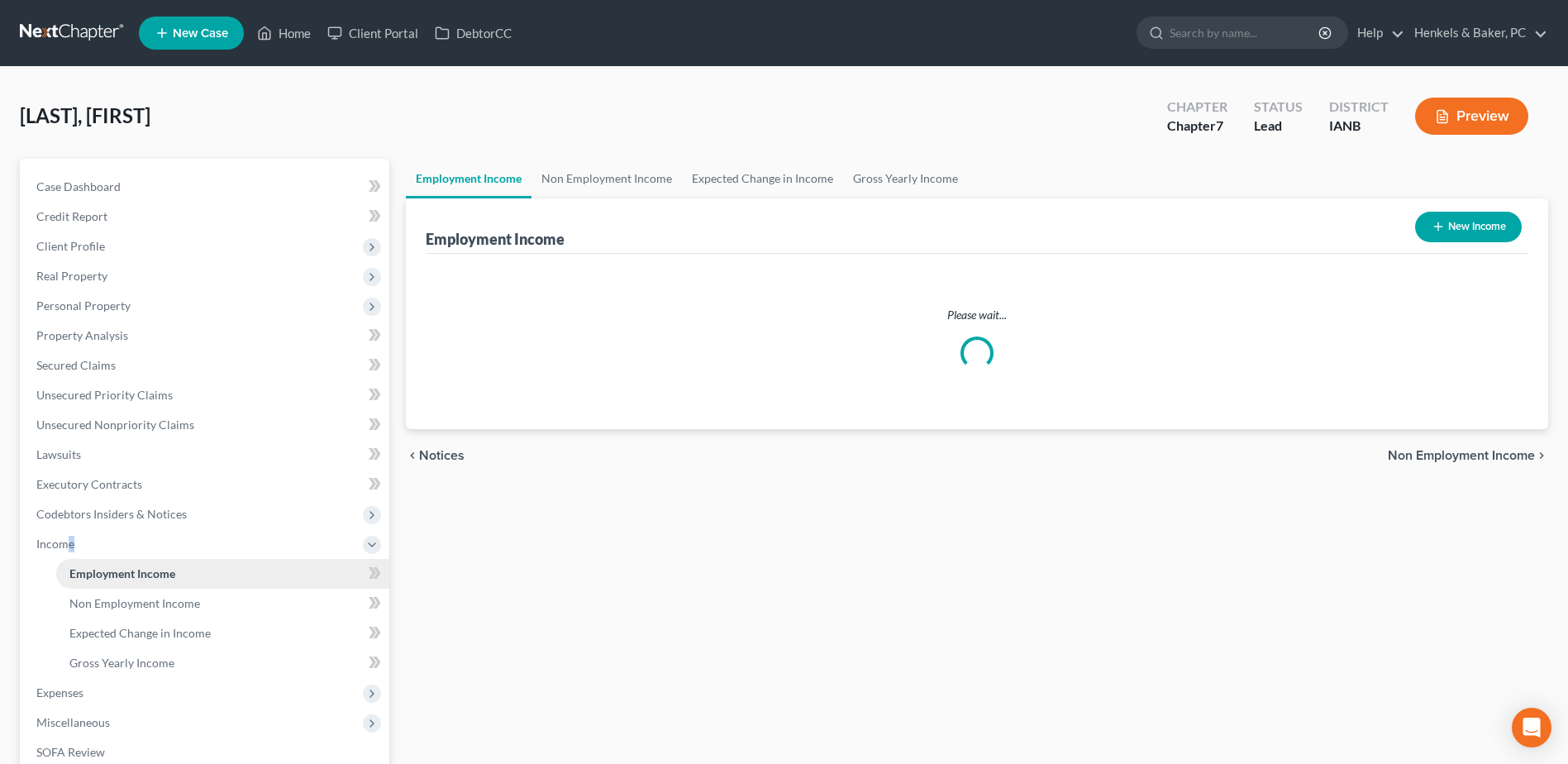 click on "Employment Income" at bounding box center [122, 573] 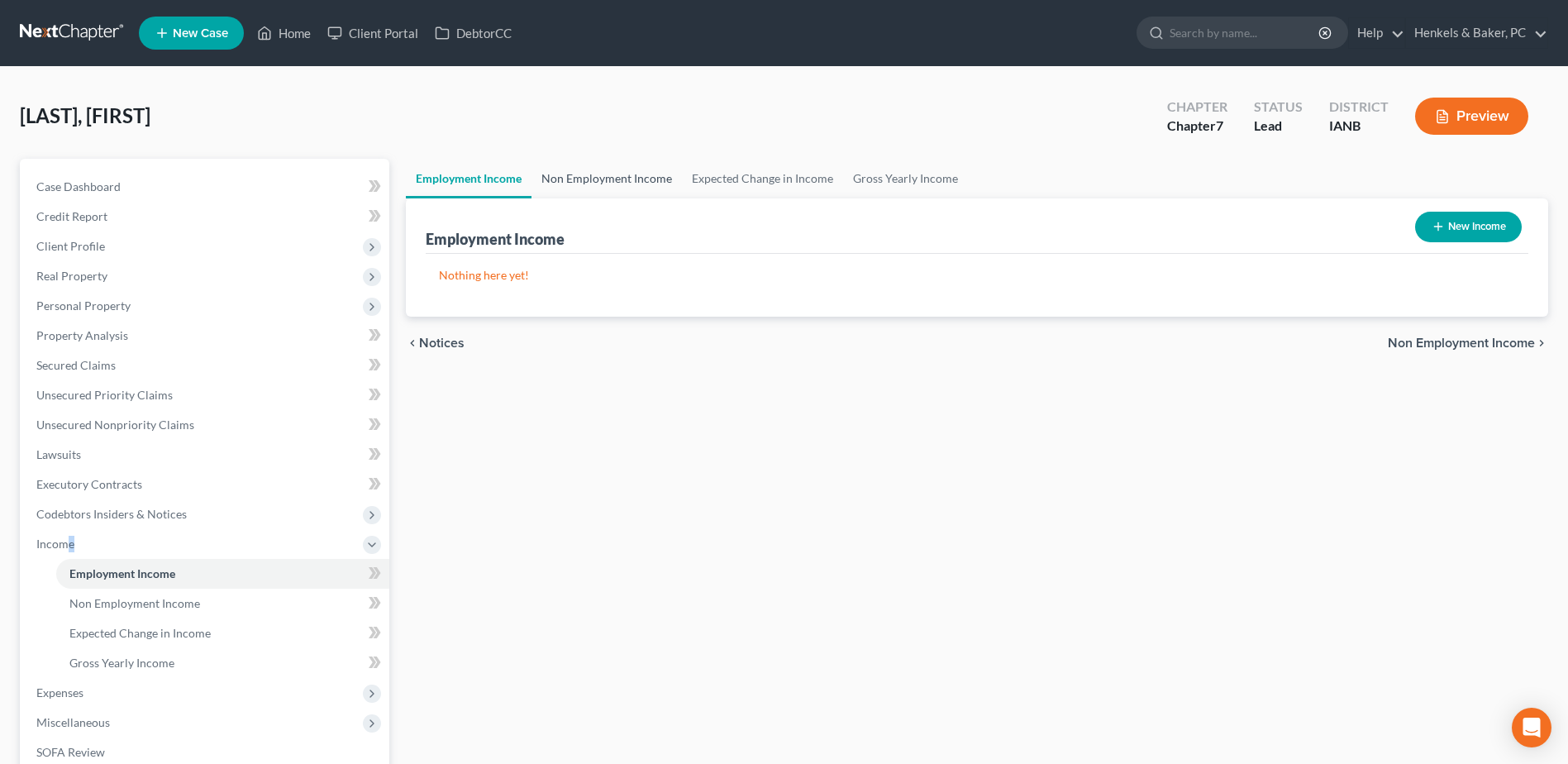click on "Non Employment Income" at bounding box center (607, 179) 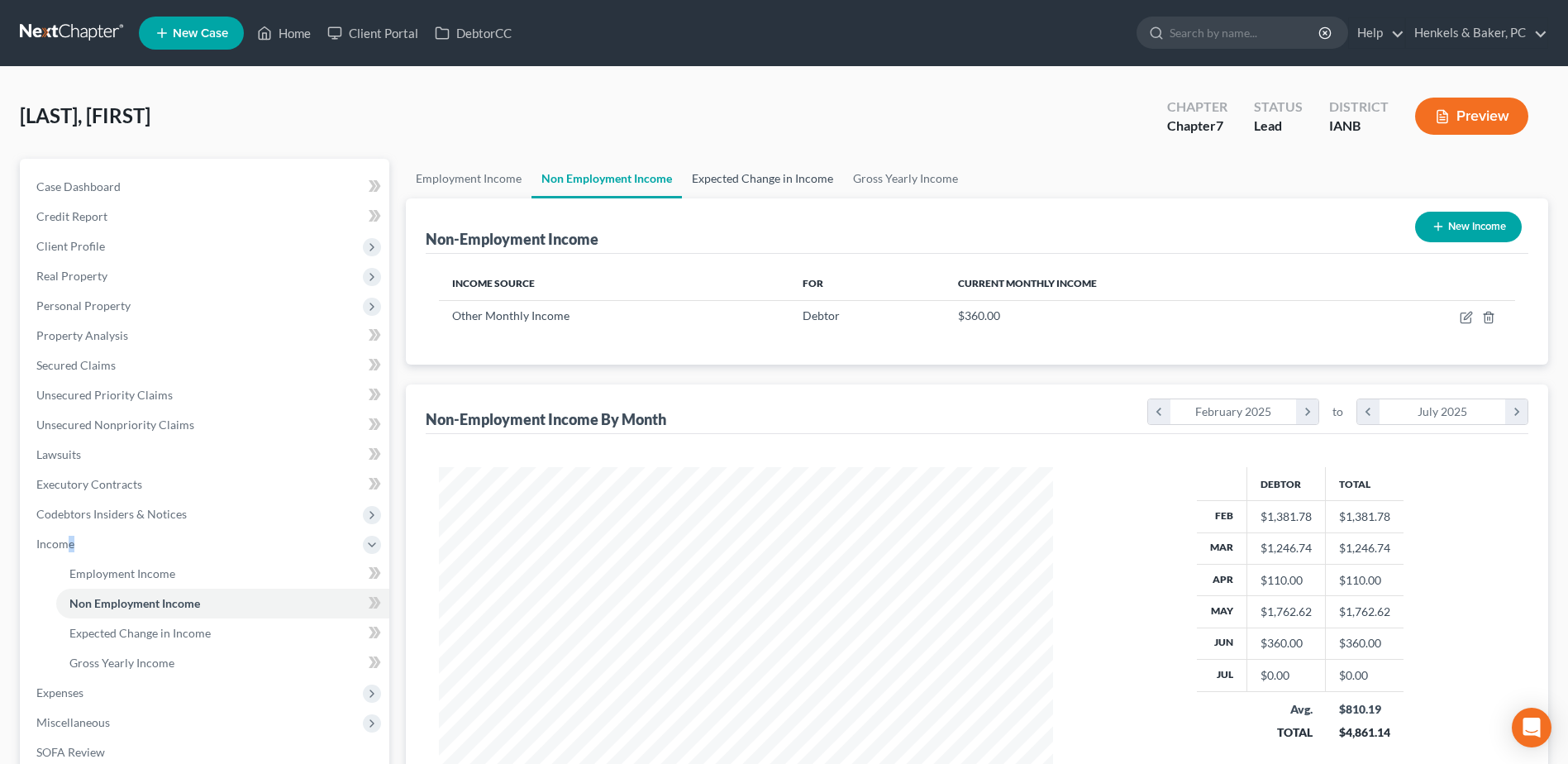 scroll, scrollTop: 826533, scrollLeft: 825921, axis: both 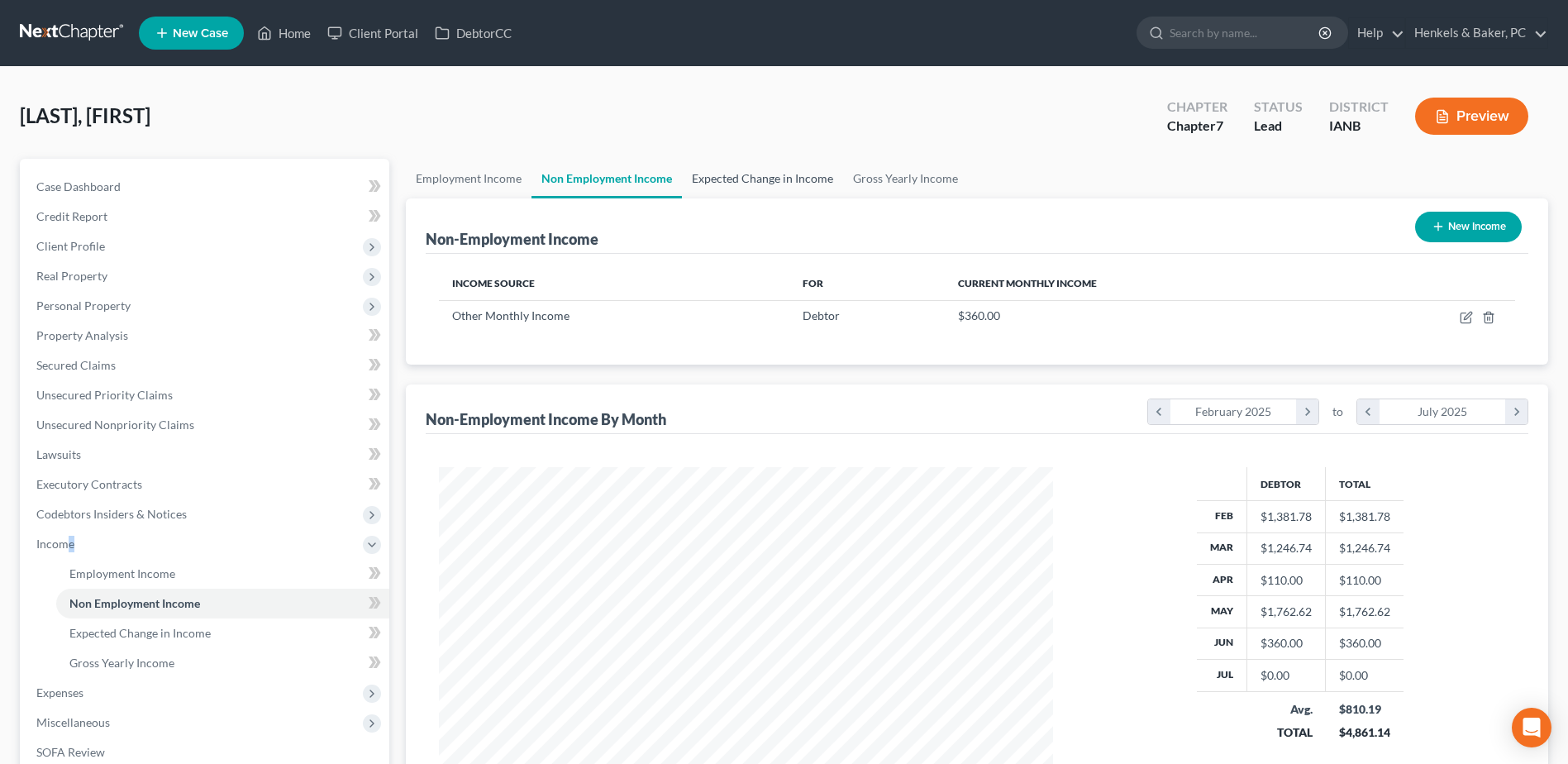 click on "Expected Change in Income" at bounding box center [762, 179] 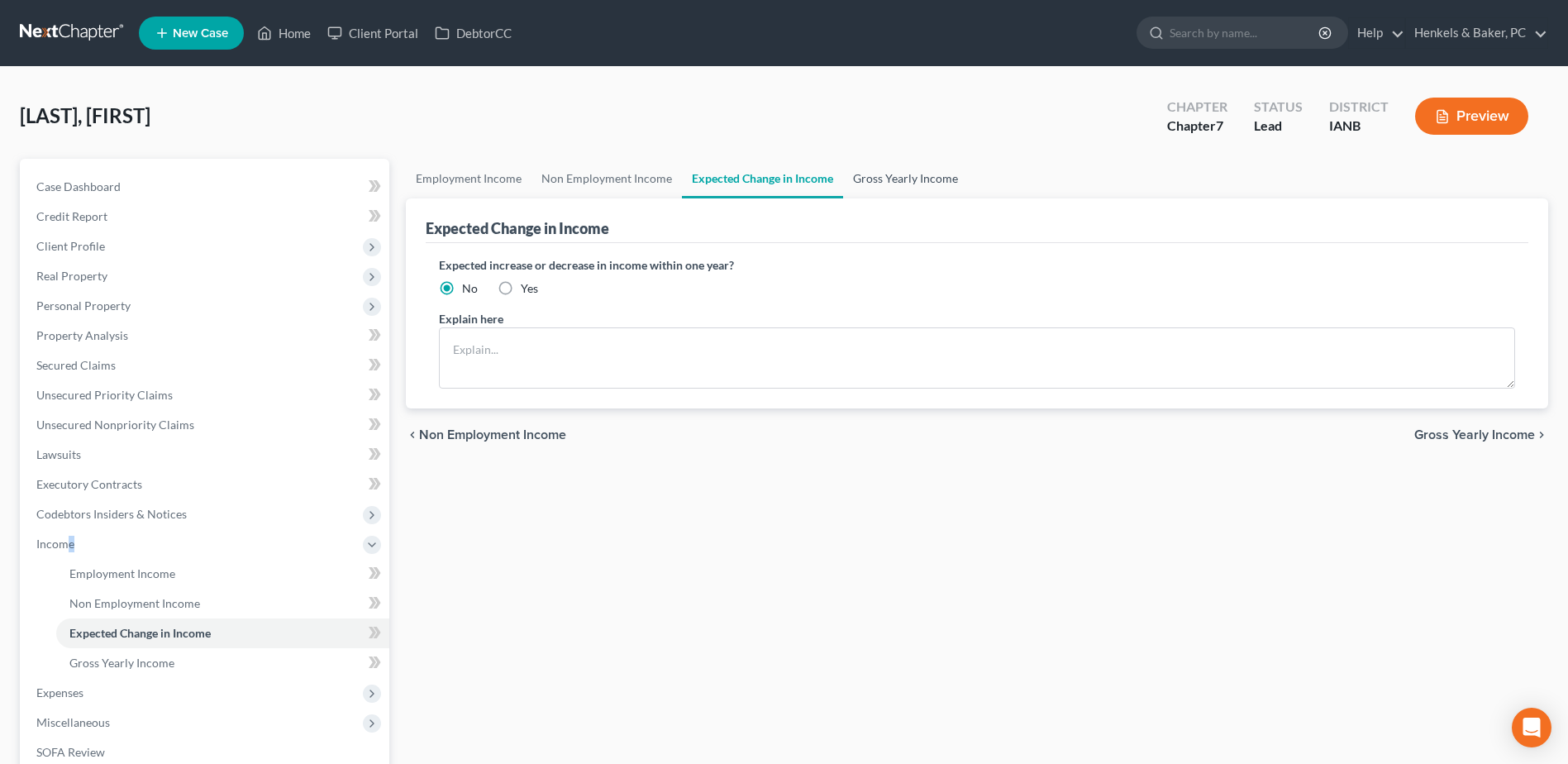 click on "Gross Yearly Income" at bounding box center [905, 179] 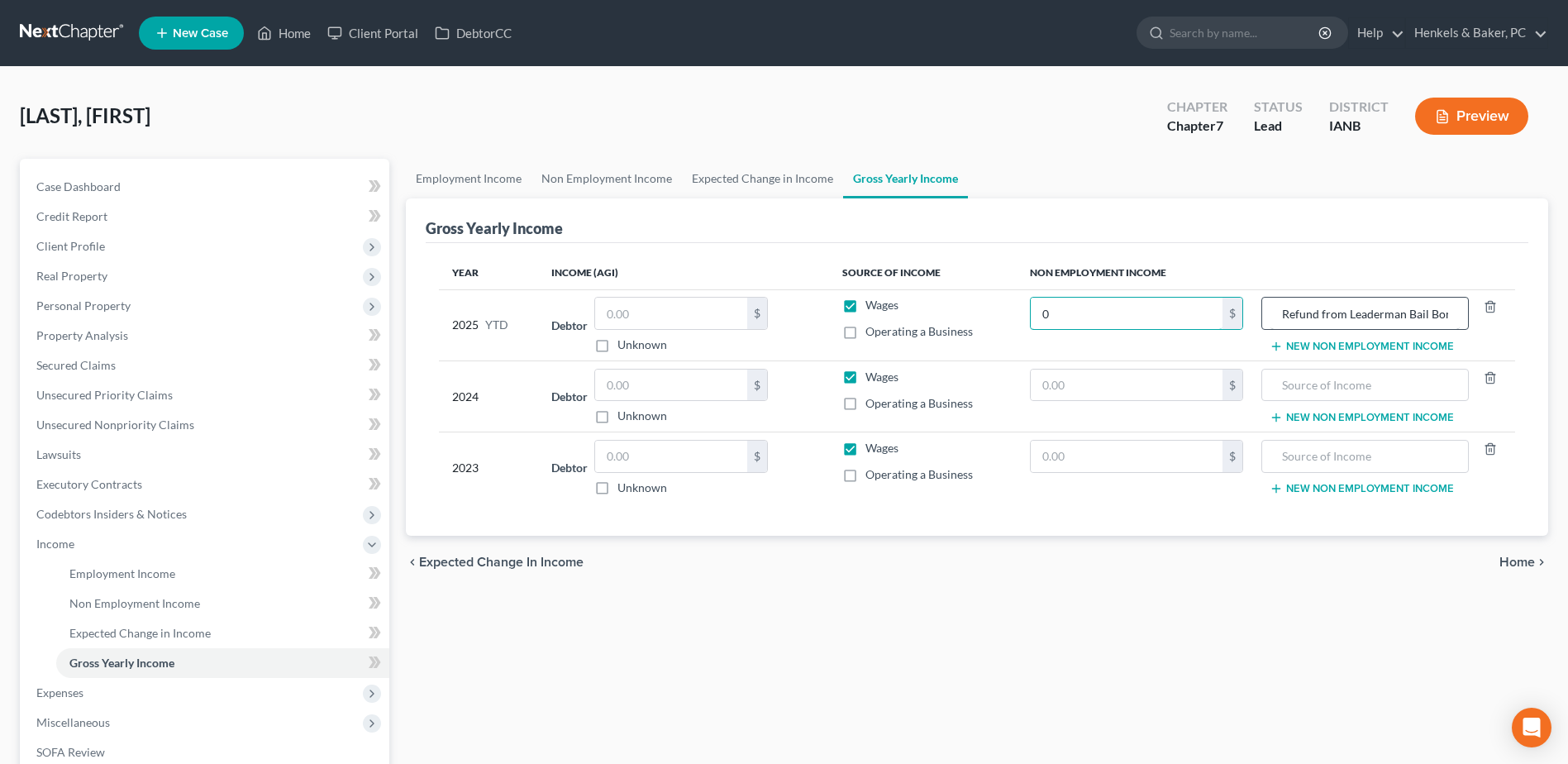 type on "0" 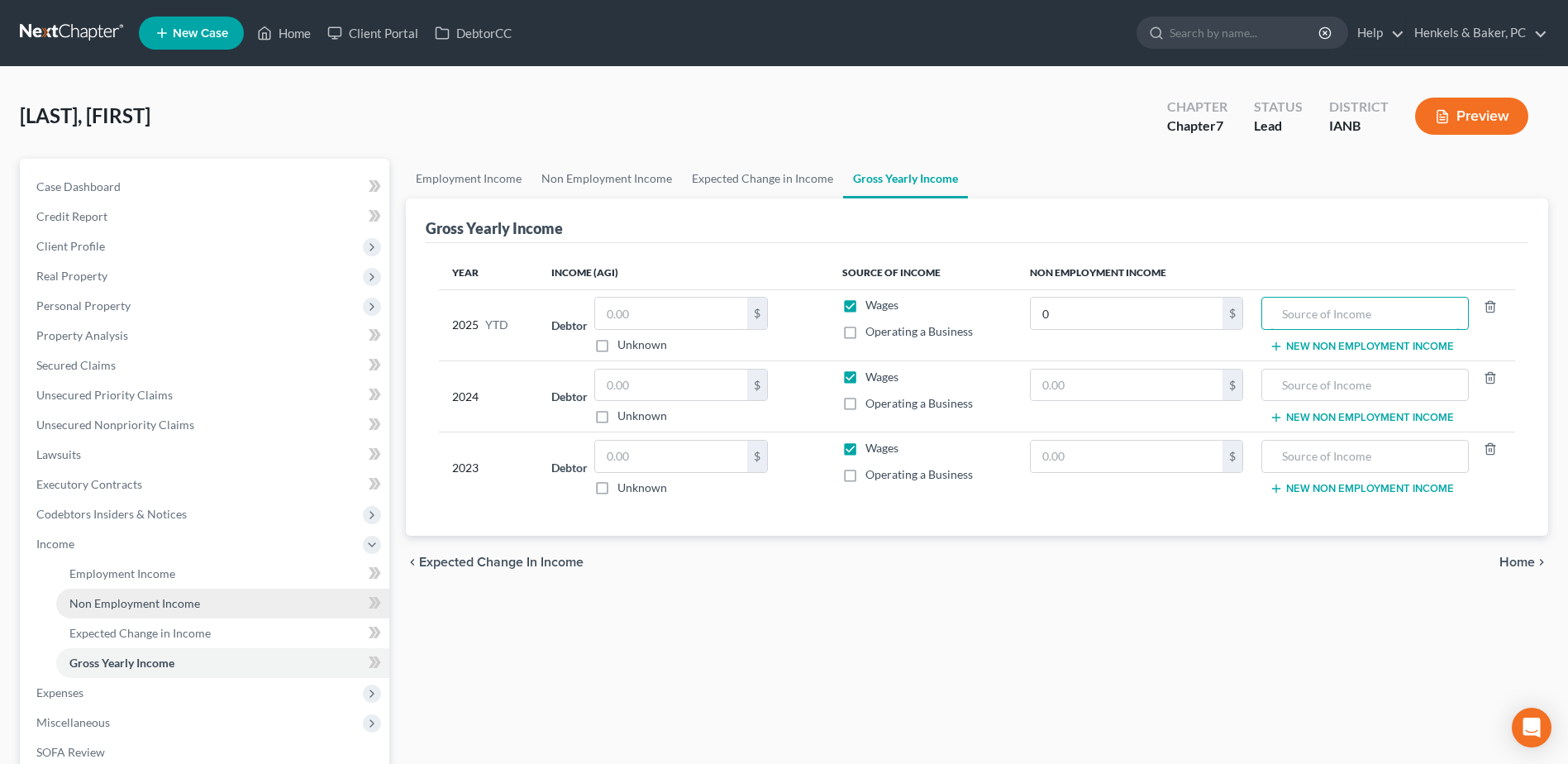 type 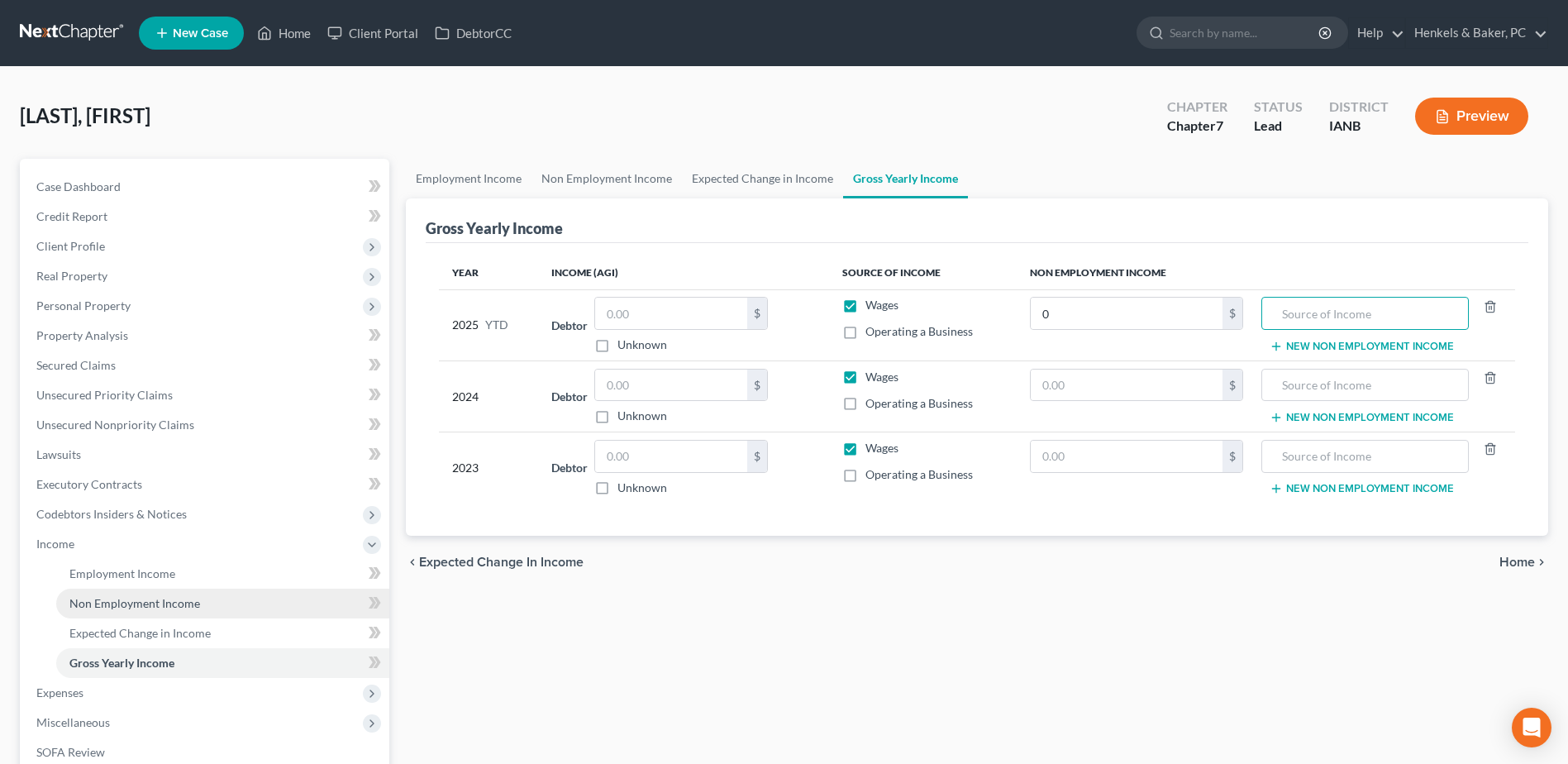 click on "Non Employment Income" at bounding box center [135, 603] 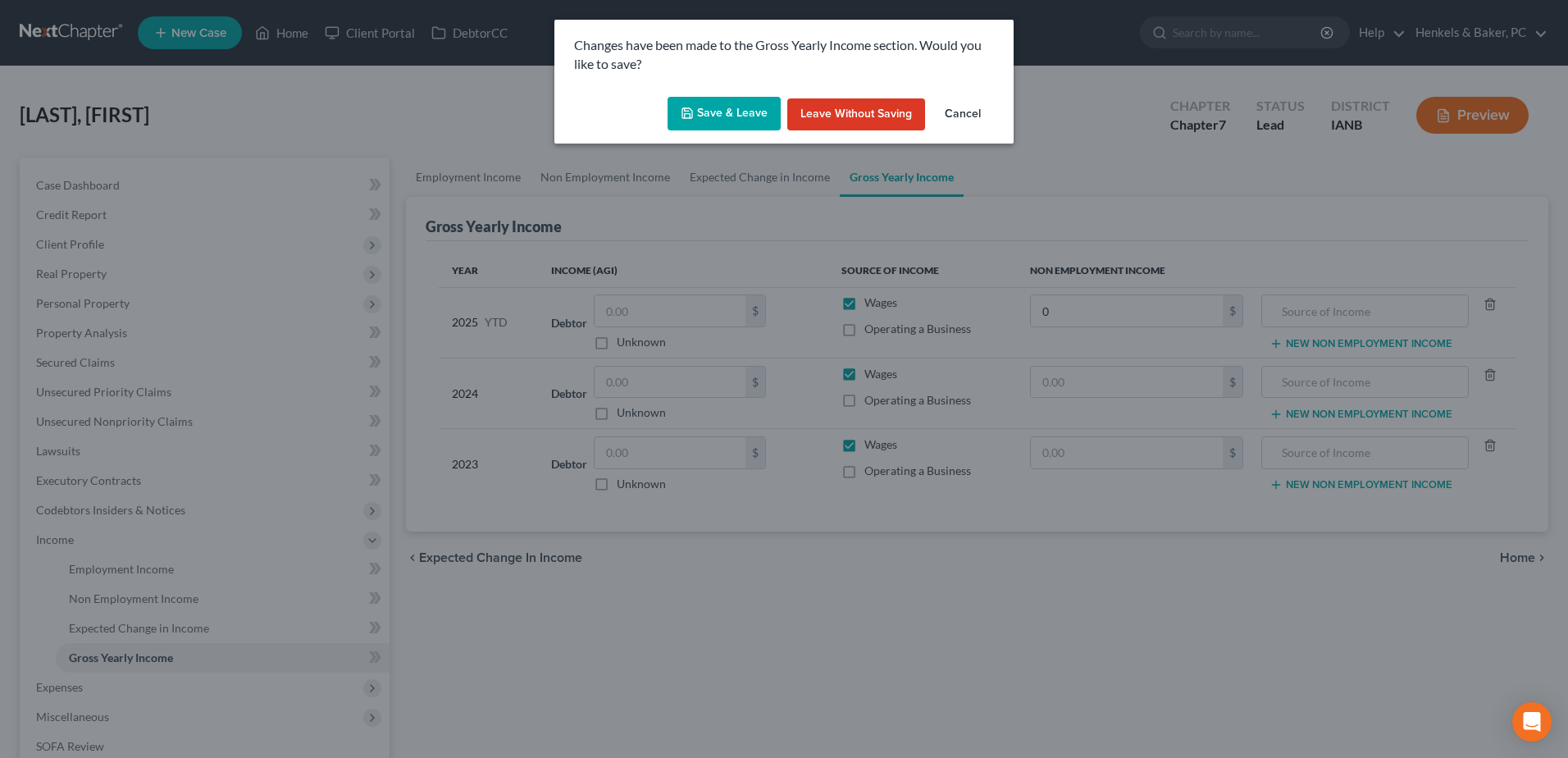 click on "Save & Leave" at bounding box center [724, 114] 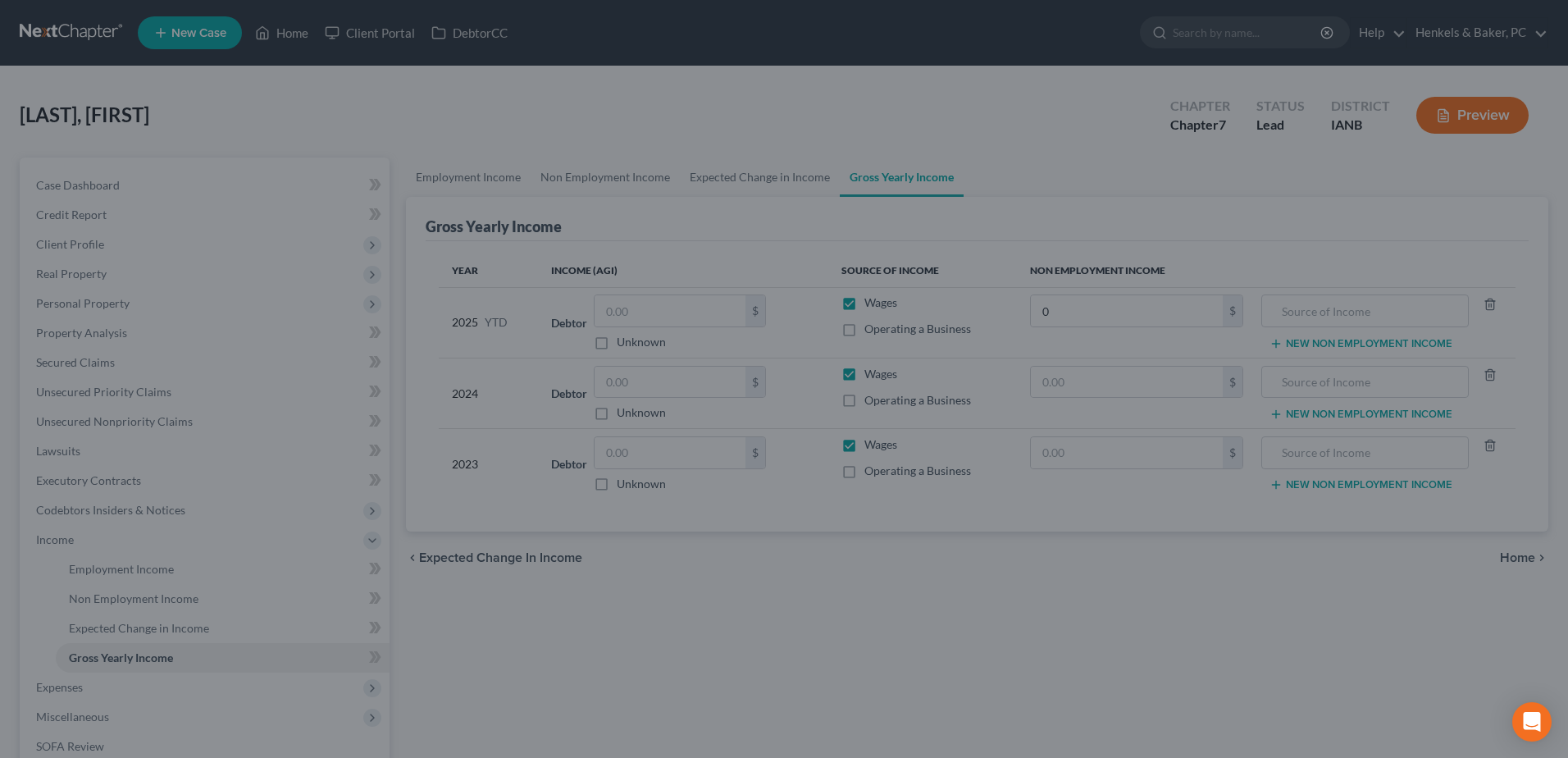 type on "0.00" 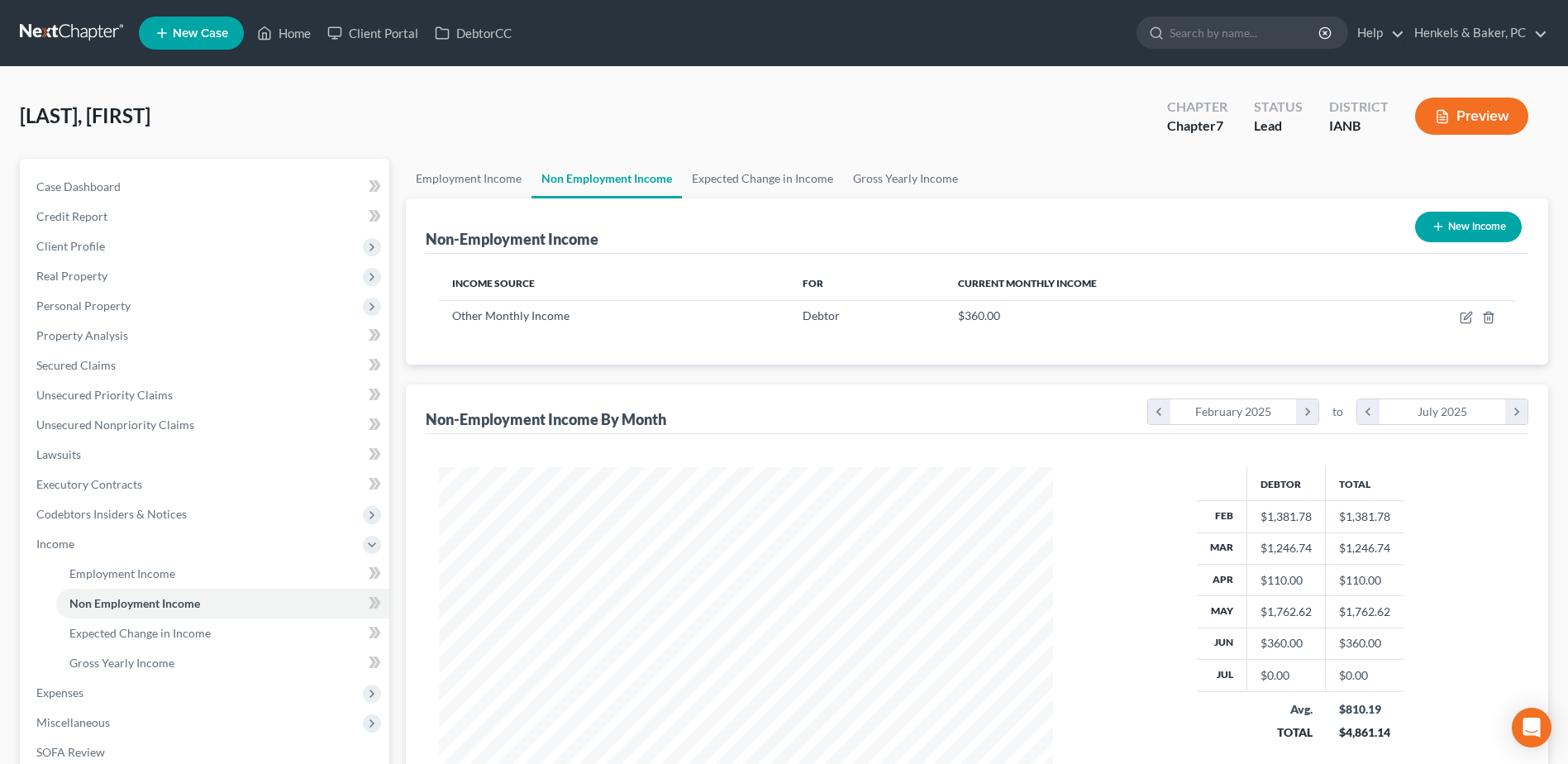 scroll, scrollTop: 826533, scrollLeft: 825921, axis: both 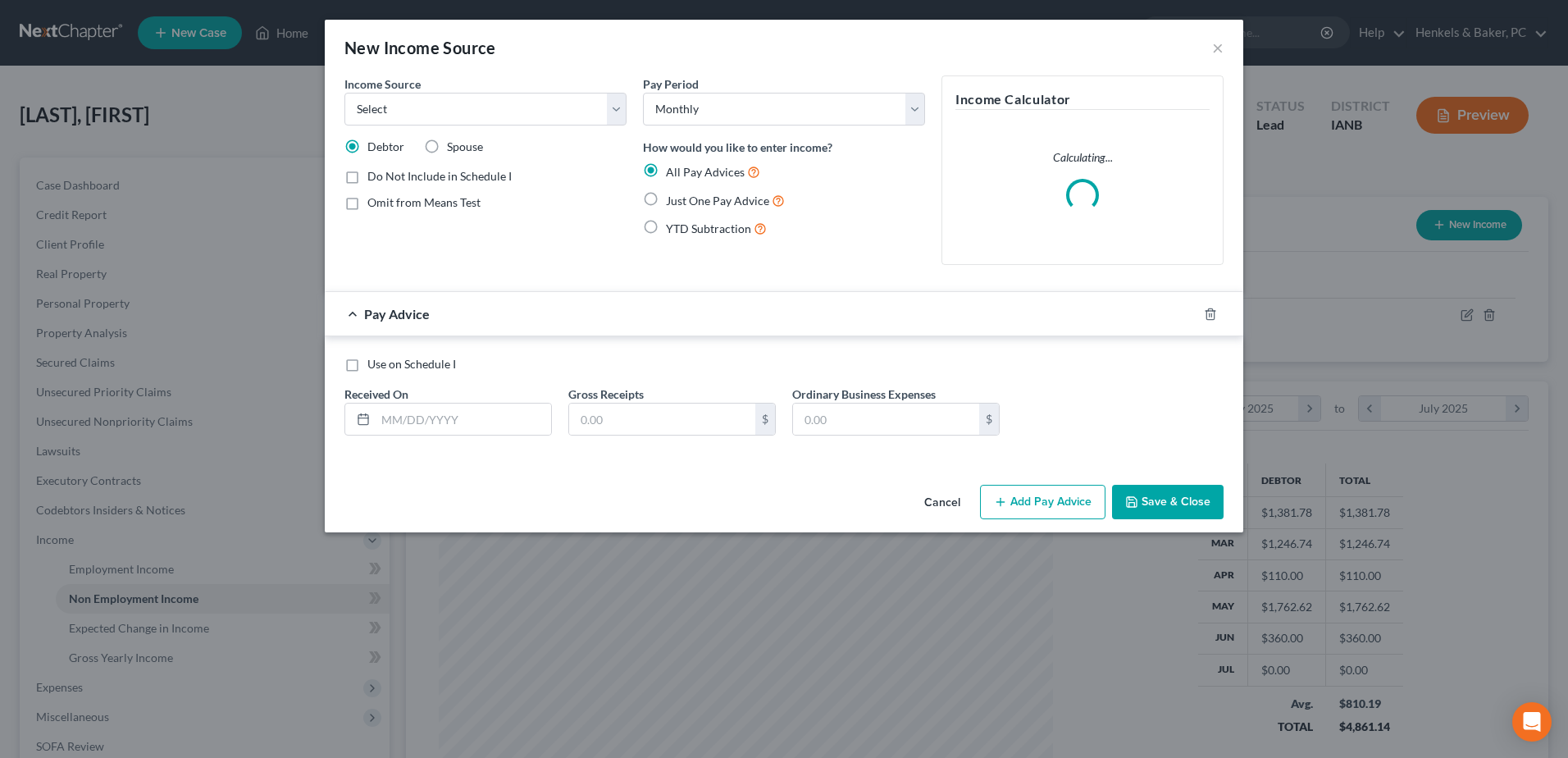 click on "Income Source
*
Select Unemployment Disability (from employer) Pension Retirement Social Security / Social Security Disability Other Government Assistance Interests, Dividends or Royalties Child / Family Support Contributions to Household Property / Rental Business, Professional or Farm Alimony / Maintenance Payments Military Disability Benefits Other Monthly Income Debtor Spouse Do Not Include in Schedule I Omit from Means Test" at bounding box center (485, 176) 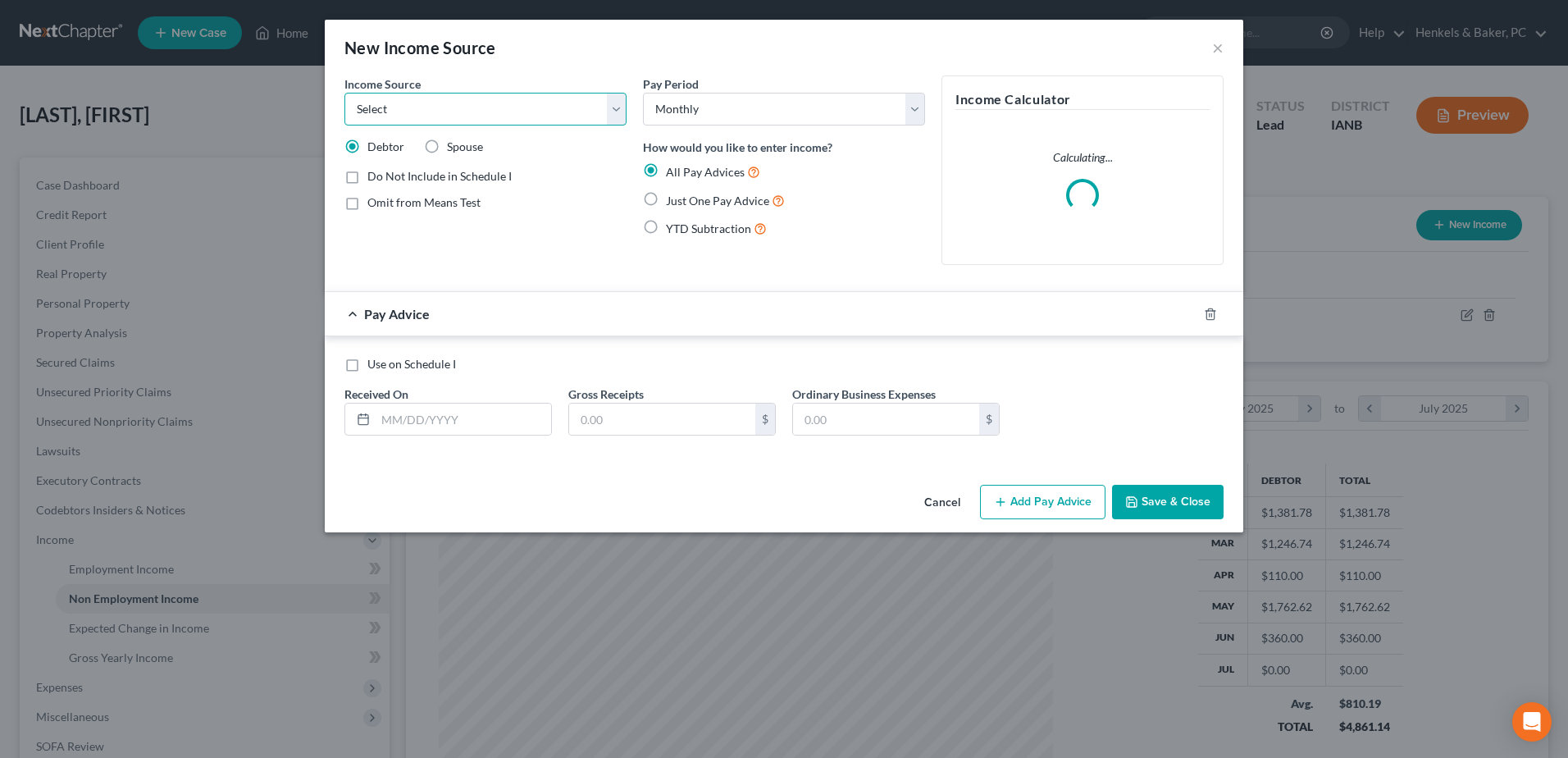 click on "Select Unemployment Disability (from employer) Pension Retirement Social Security / Social Security Disability Other Government Assistance Interests, Dividends or Royalties Child / Family Support Contributions to Household Property / Rental Business, Professional or Farm Alimony / Maintenance Payments Military Disability Benefits Other Monthly Income" at bounding box center [485, 109] 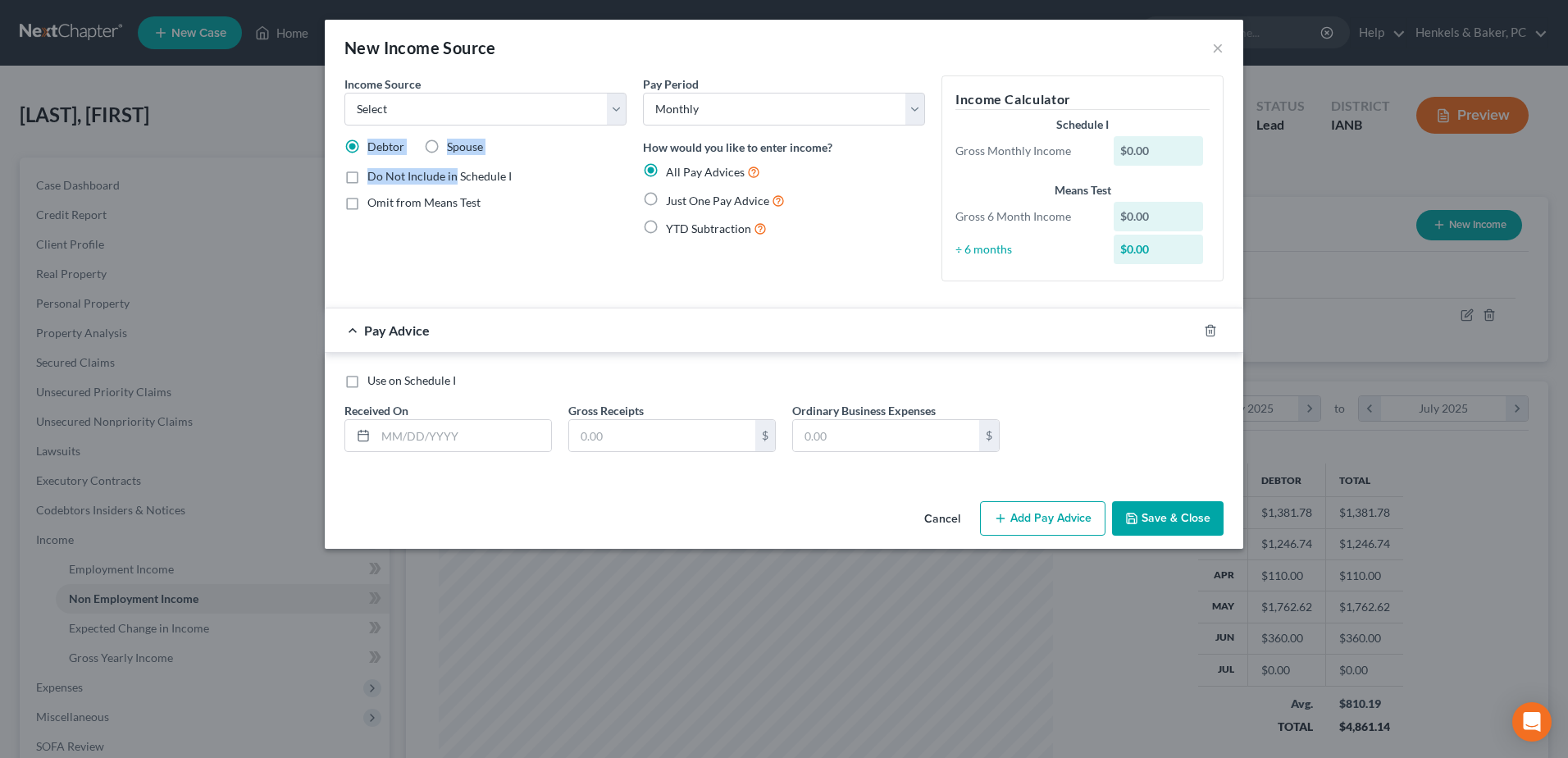 drag, startPoint x: 340, startPoint y: 131, endPoint x: 452, endPoint y: 180, distance: 122.24974 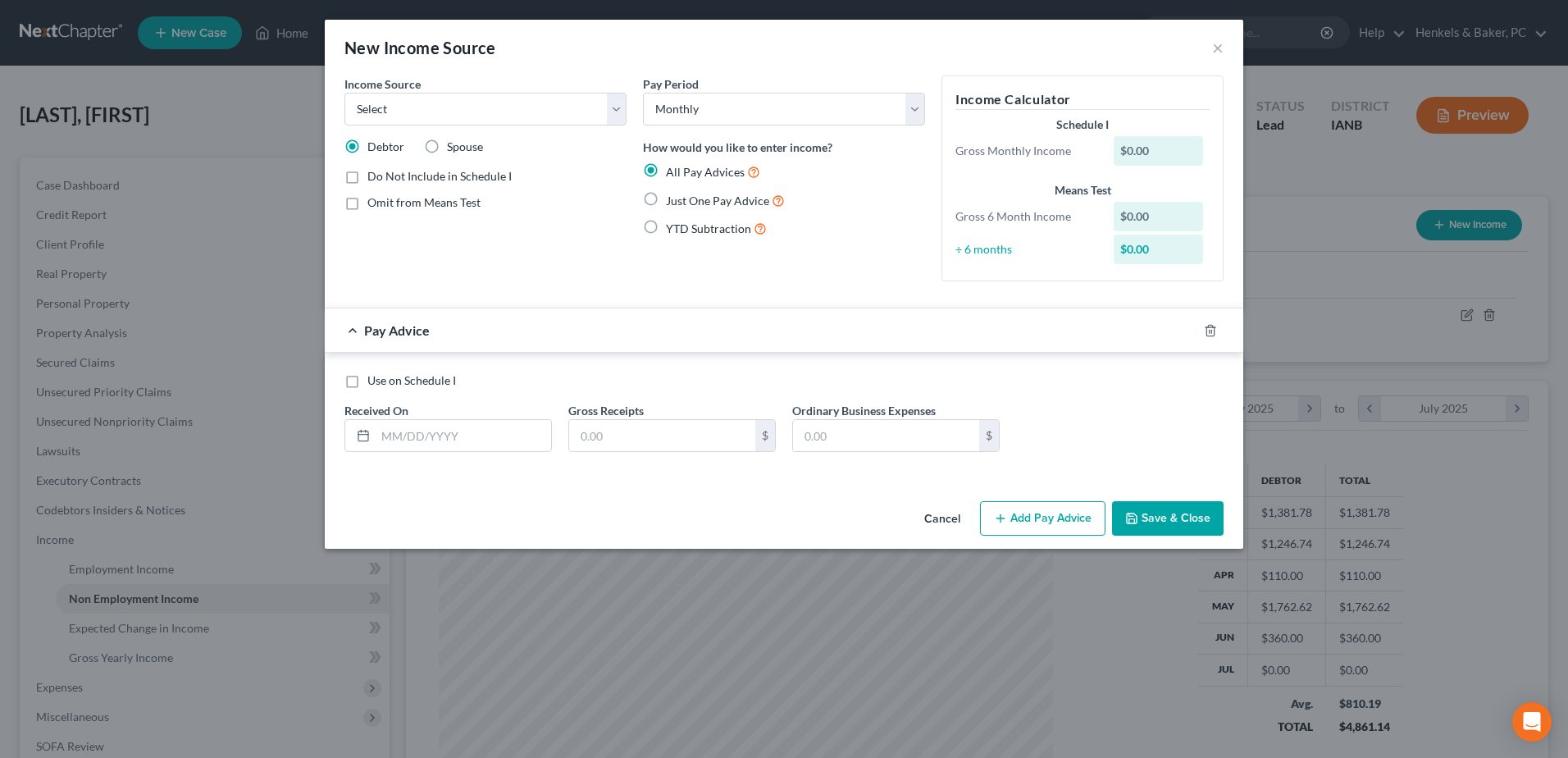 click on "Just One Pay Advice" at bounding box center [725, 200] 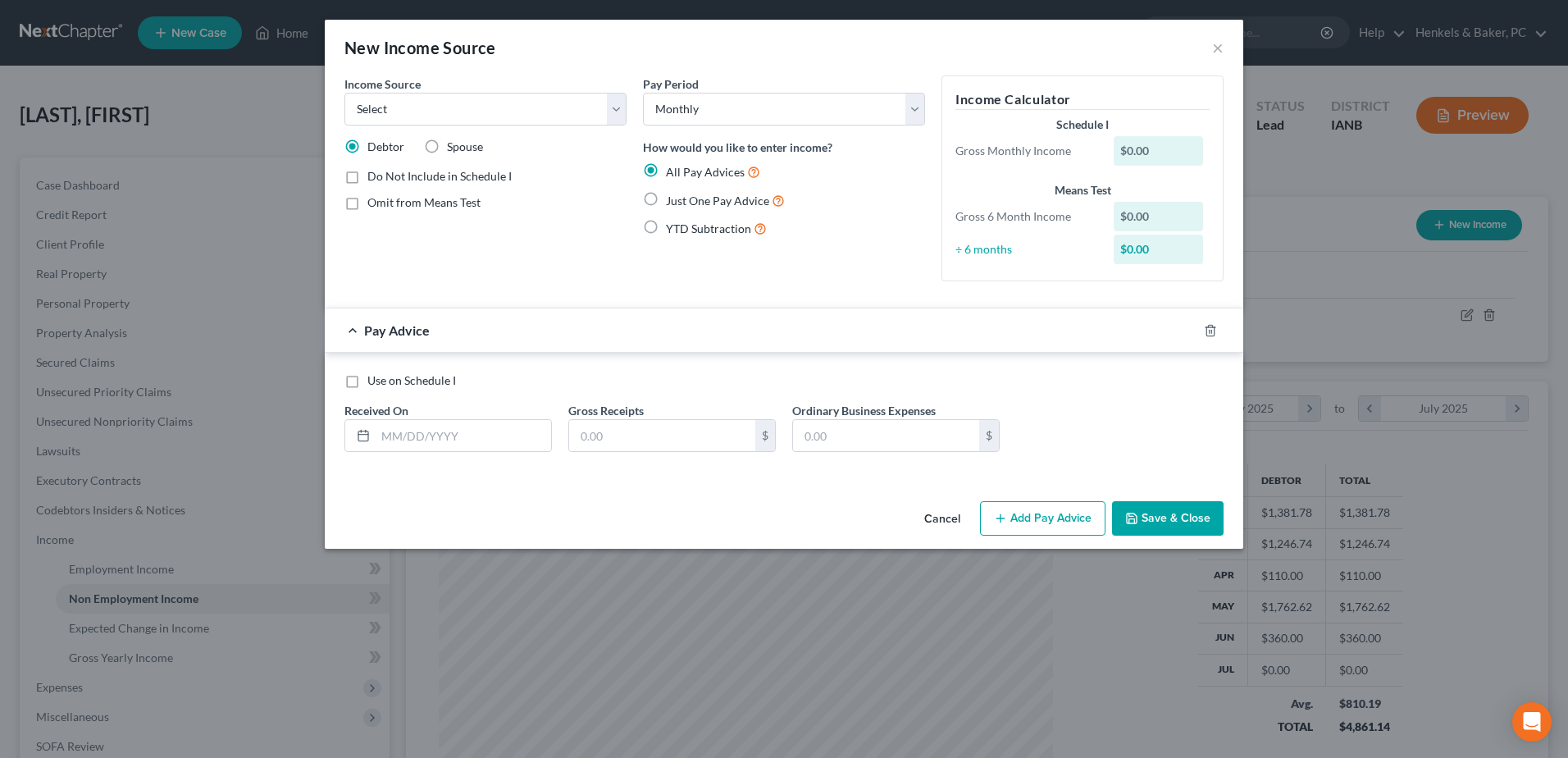 radio on "true" 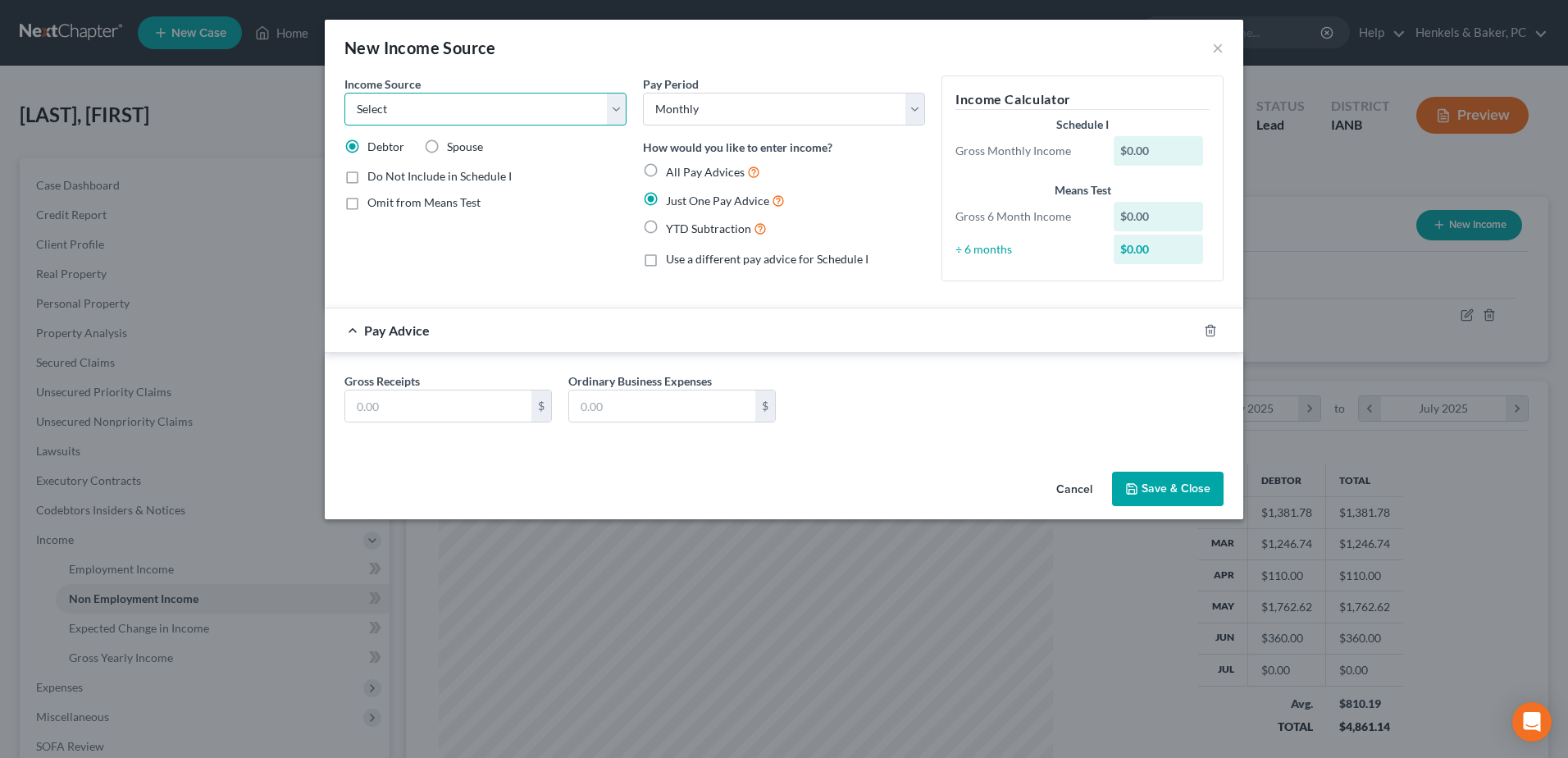 click on "Select Unemployment Disability (from employer) Pension Retirement Social Security / Social Security Disability Other Government Assistance Interests, Dividends or Royalties Child / Family Support Contributions to Household Property / Rental Business, Professional or Farm Alimony / Maintenance Payments Military Disability Benefits Other Monthly Income" at bounding box center (485, 109) 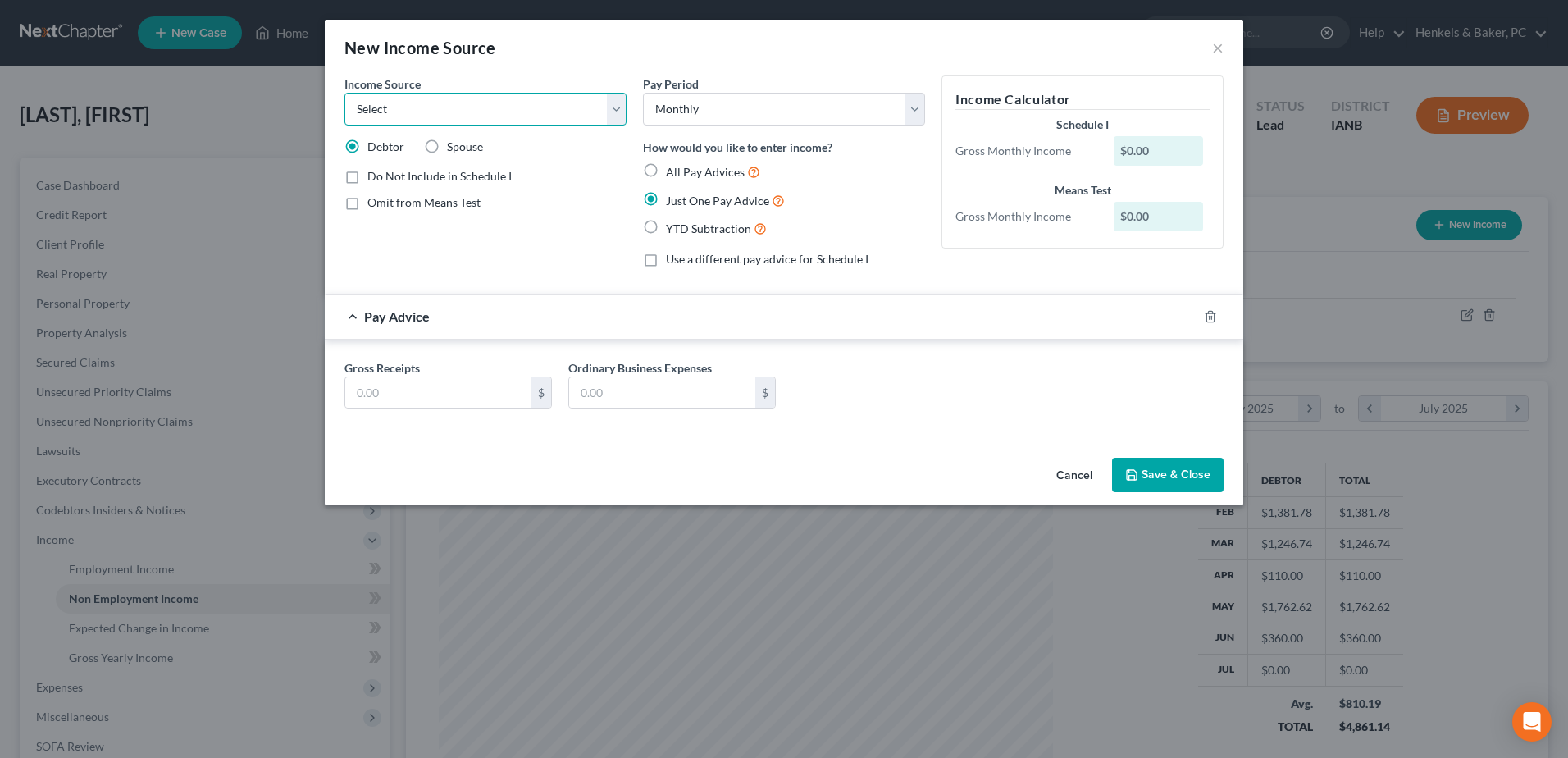 click on "Select Unemployment Disability (from employer) Pension Retirement Social Security / Social Security Disability Other Government Assistance Interests, Dividends or Royalties Child / Family Support Contributions to Household Property / Rental Business, Professional or Farm Alimony / Maintenance Payments Military Disability Benefits Other Monthly Income" at bounding box center (485, 109) 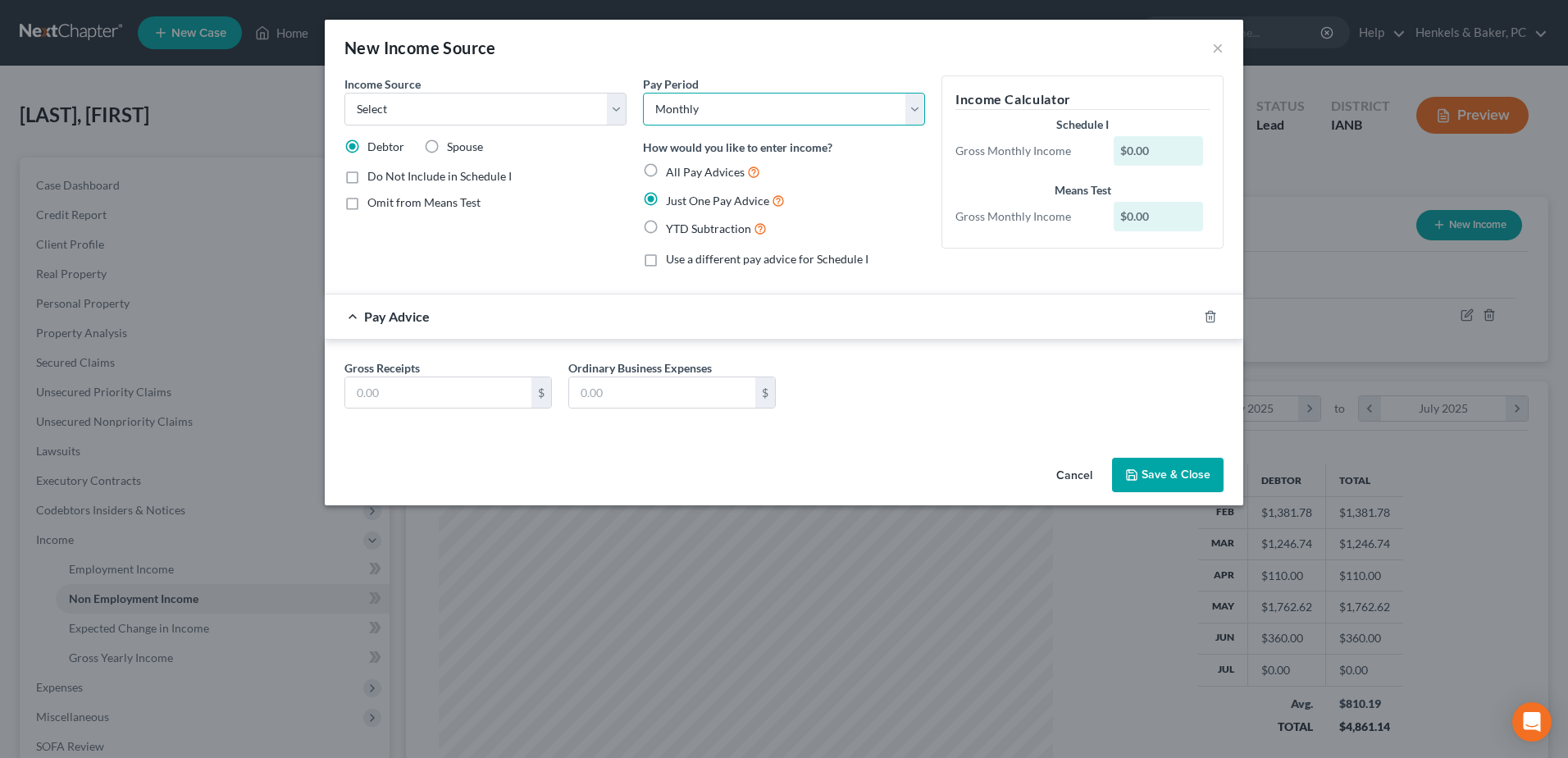 click on "Select Monthly Twice Monthly Every Other Week Weekly" at bounding box center [784, 109] 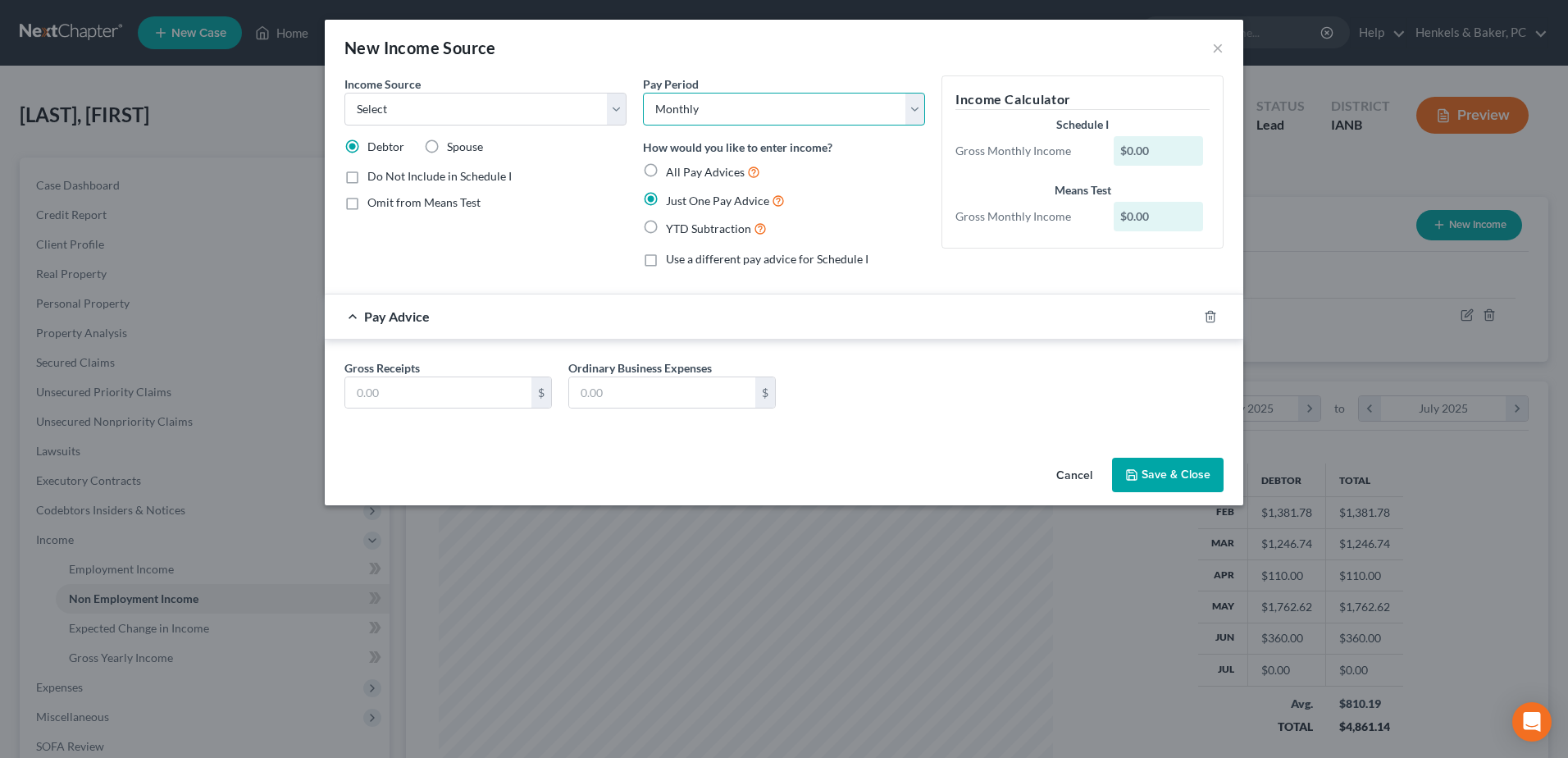 click on "Select Monthly Twice Monthly Every Other Week Weekly" at bounding box center [784, 109] 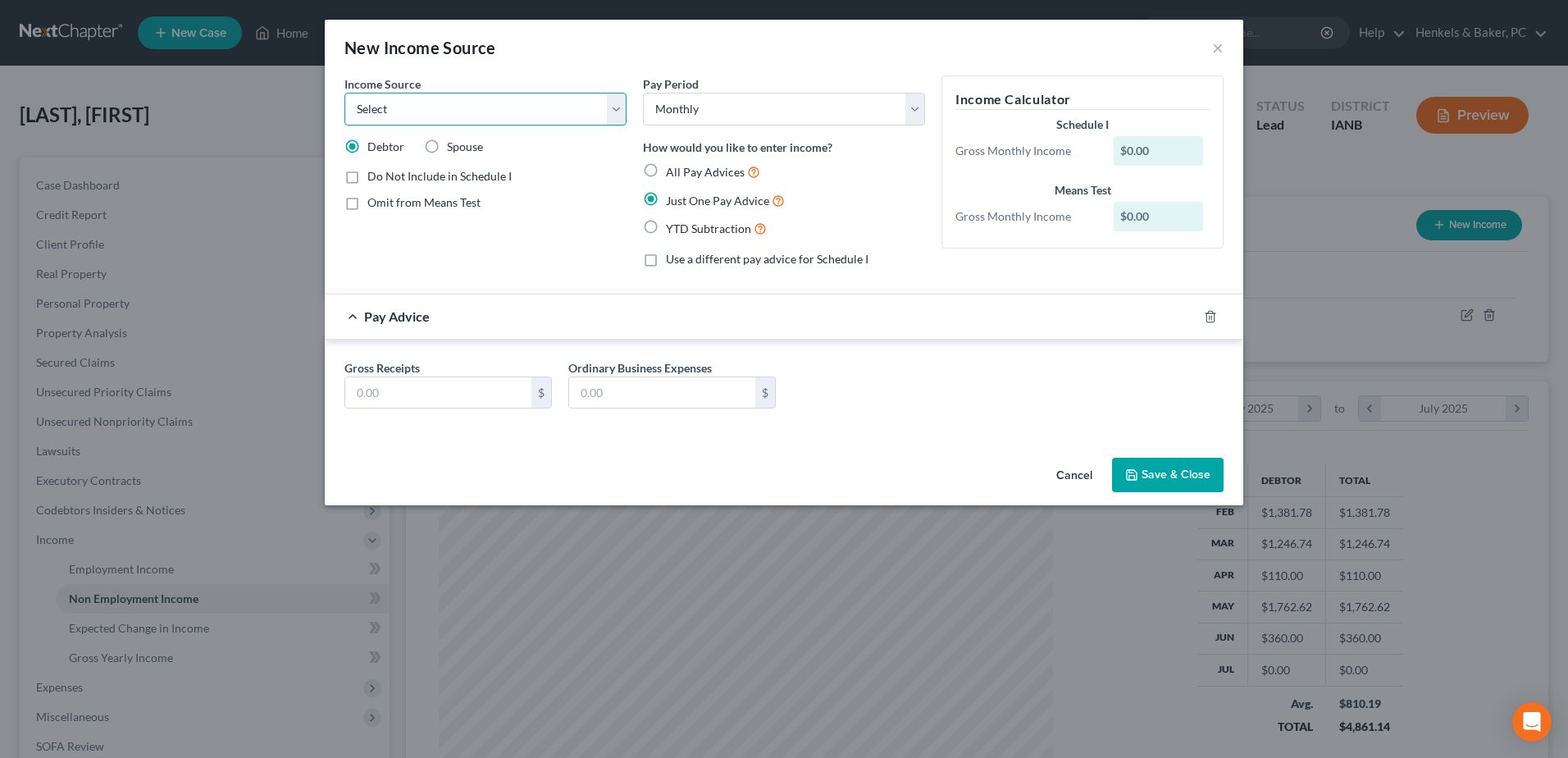 click on "Select Unemployment Disability (from employer) Pension Retirement Social Security / Social Security Disability Other Government Assistance Interests, Dividends or Royalties Child / Family Support Contributions to Household Property / Rental Business, Professional or Farm Alimony / Maintenance Payments Military Disability Benefits Other Monthly Income" at bounding box center [485, 109] 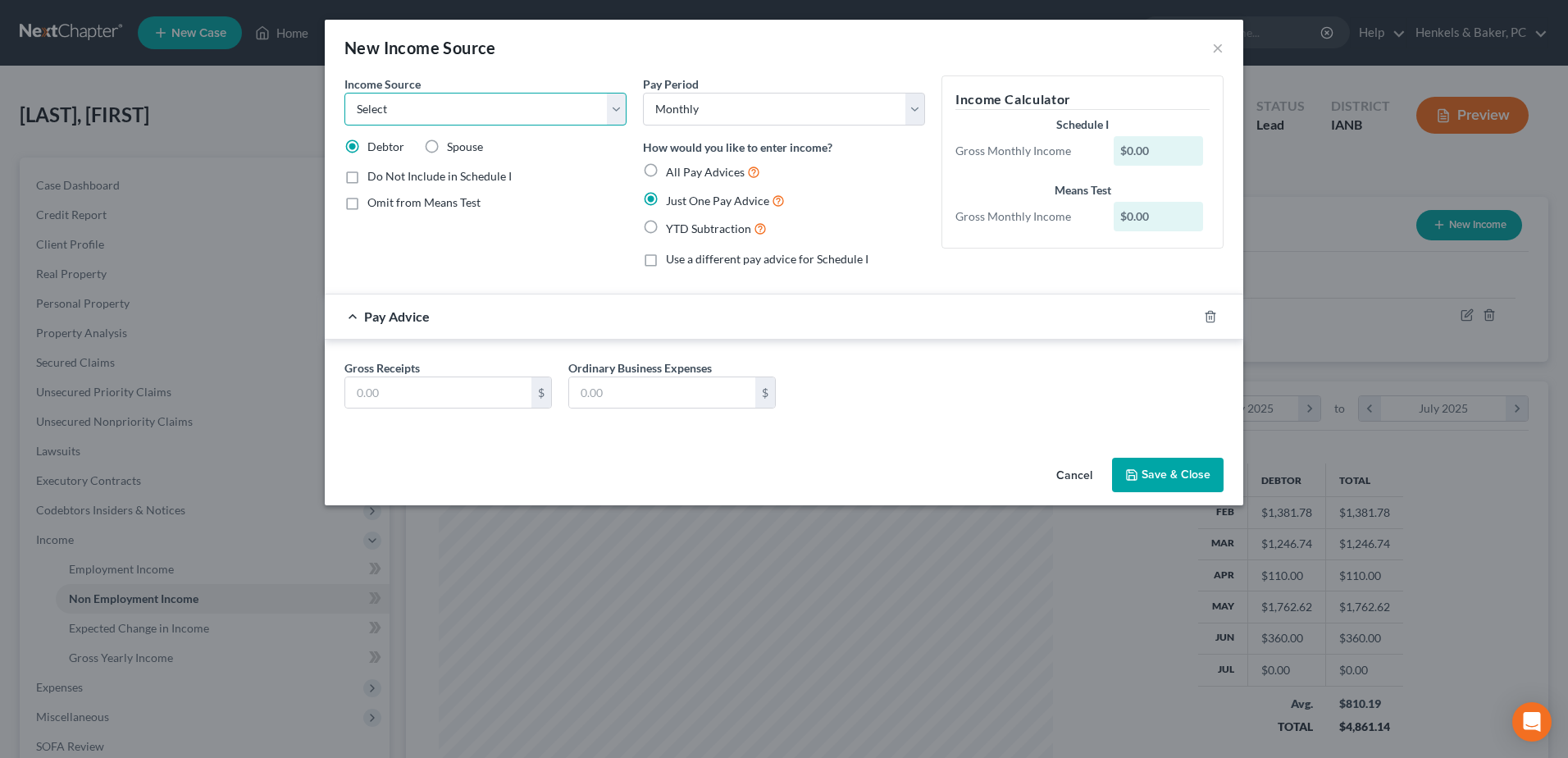 select on "13" 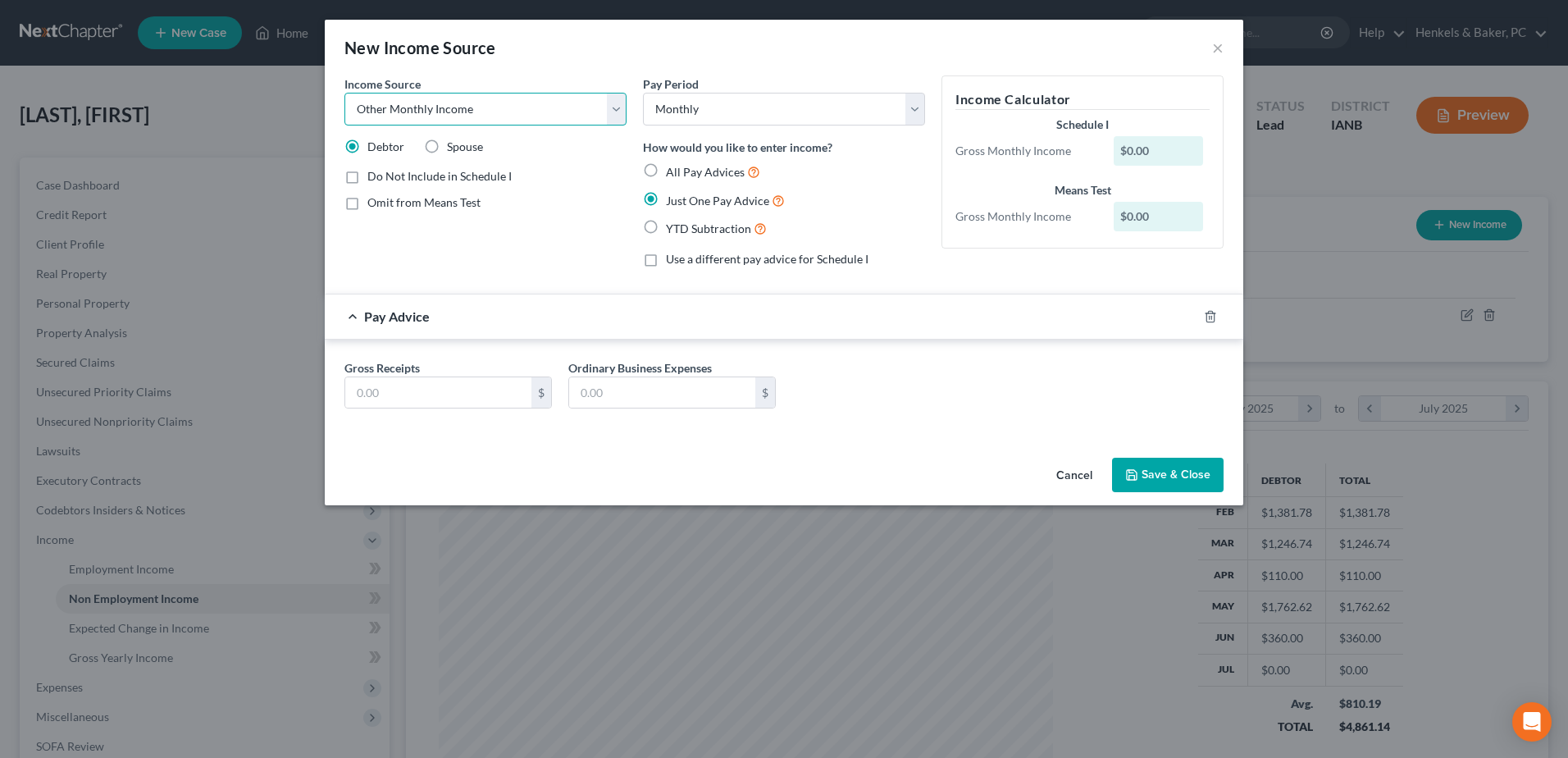 click on "Select Unemployment Disability (from employer) Pension Retirement Social Security / Social Security Disability Other Government Assistance Interests, Dividends or Royalties Child / Family Support Contributions to Household Property / Rental Business, Professional or Farm Alimony / Maintenance Payments Military Disability Benefits Other Monthly Income" at bounding box center [485, 109] 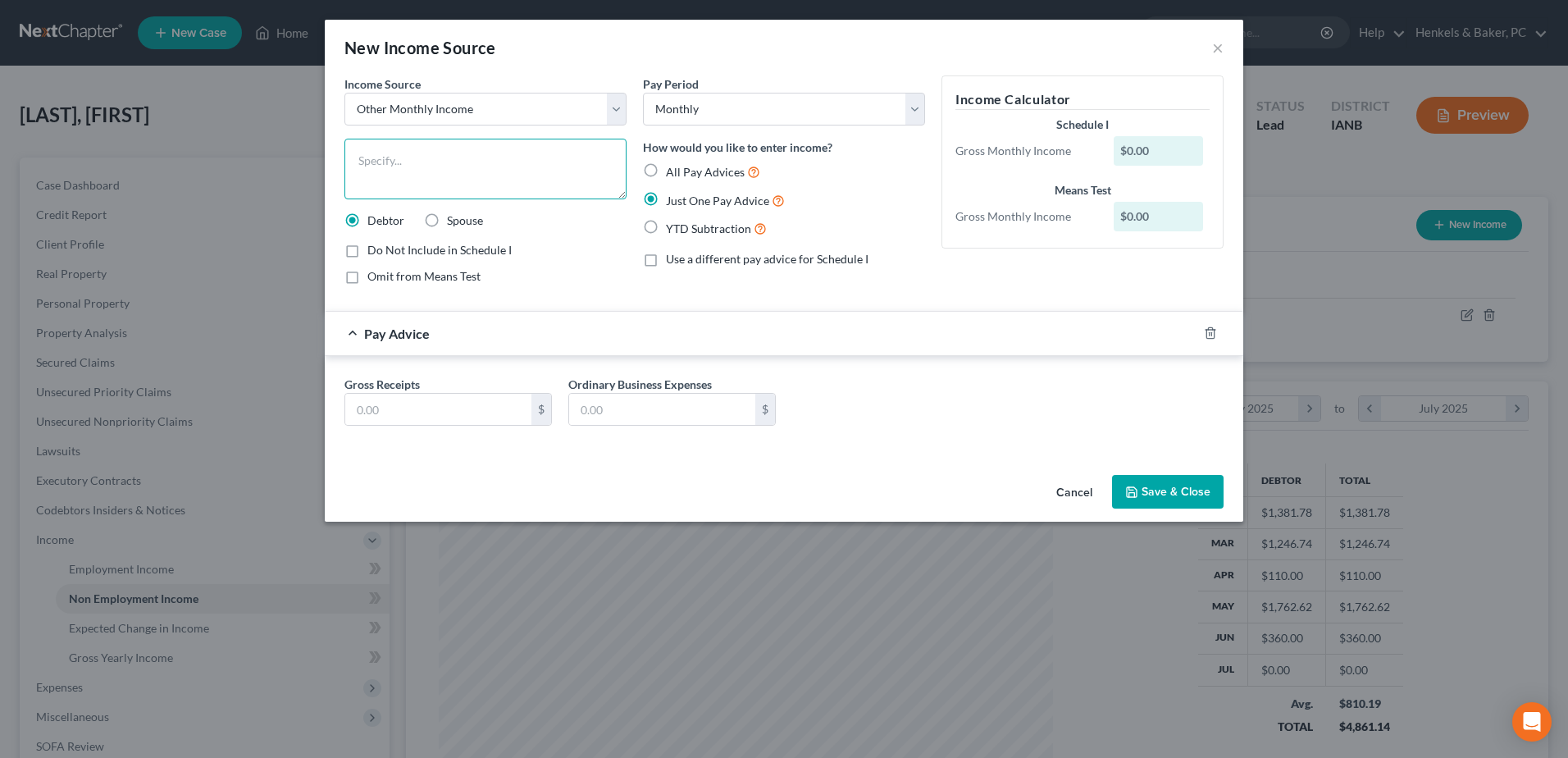 paste on "Refund from Leaderman Bail Bonds – funds held from sale of commercial property" 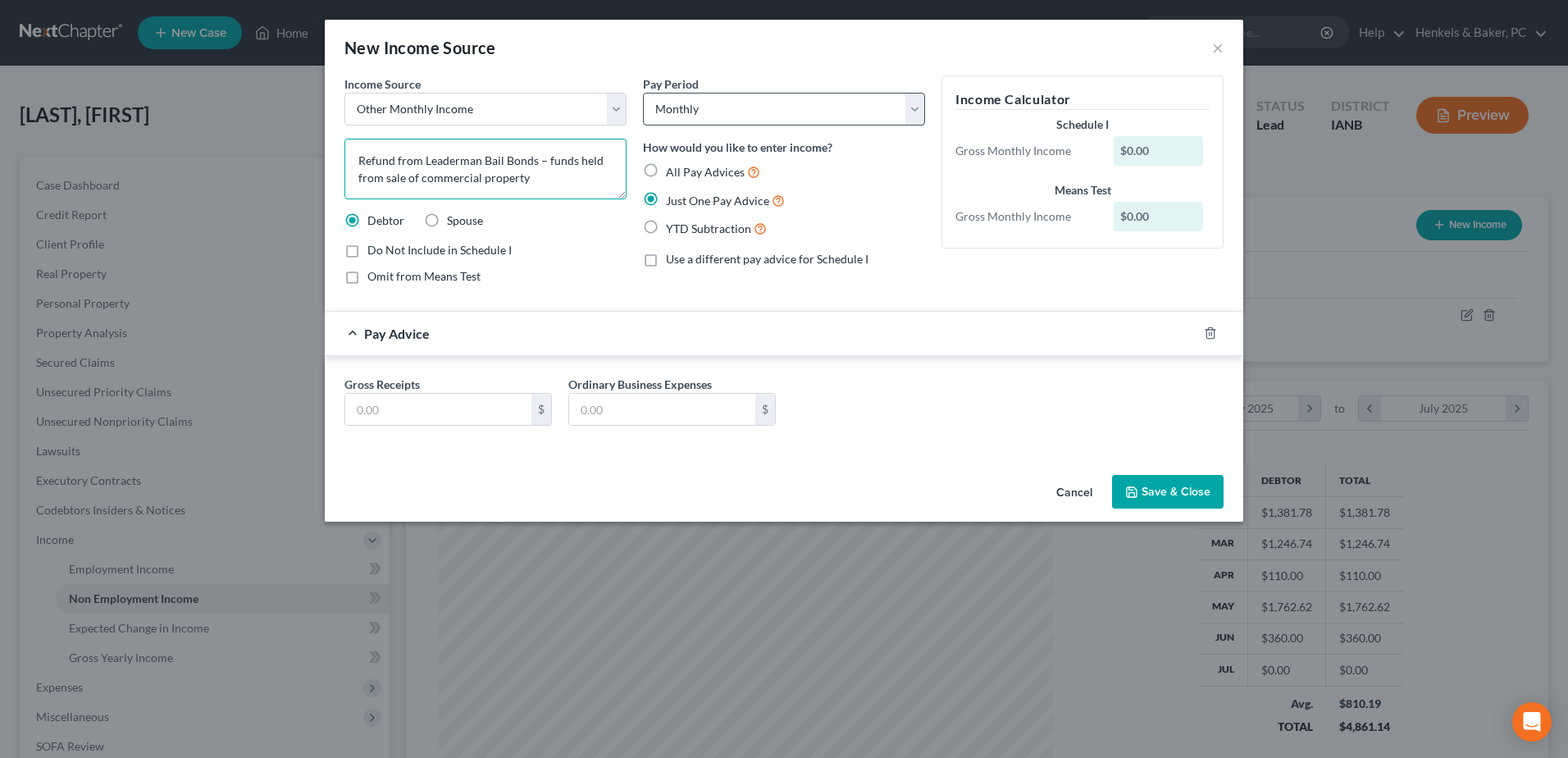 type on "Refund from Leaderman Bail Bonds – funds held from sale of commercial property" 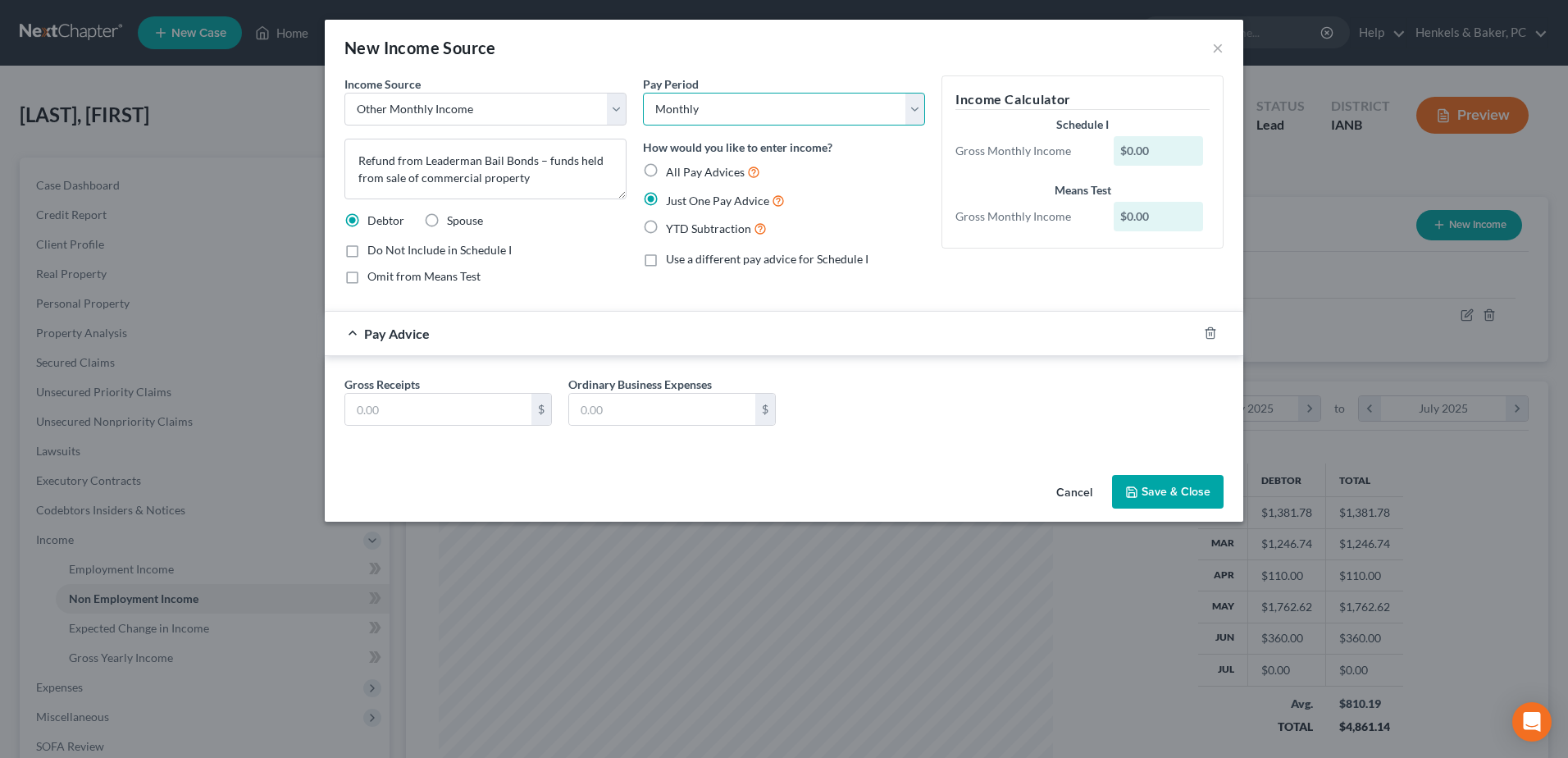 click on "Select Monthly Twice Monthly Every Other Week Weekly" at bounding box center (784, 109) 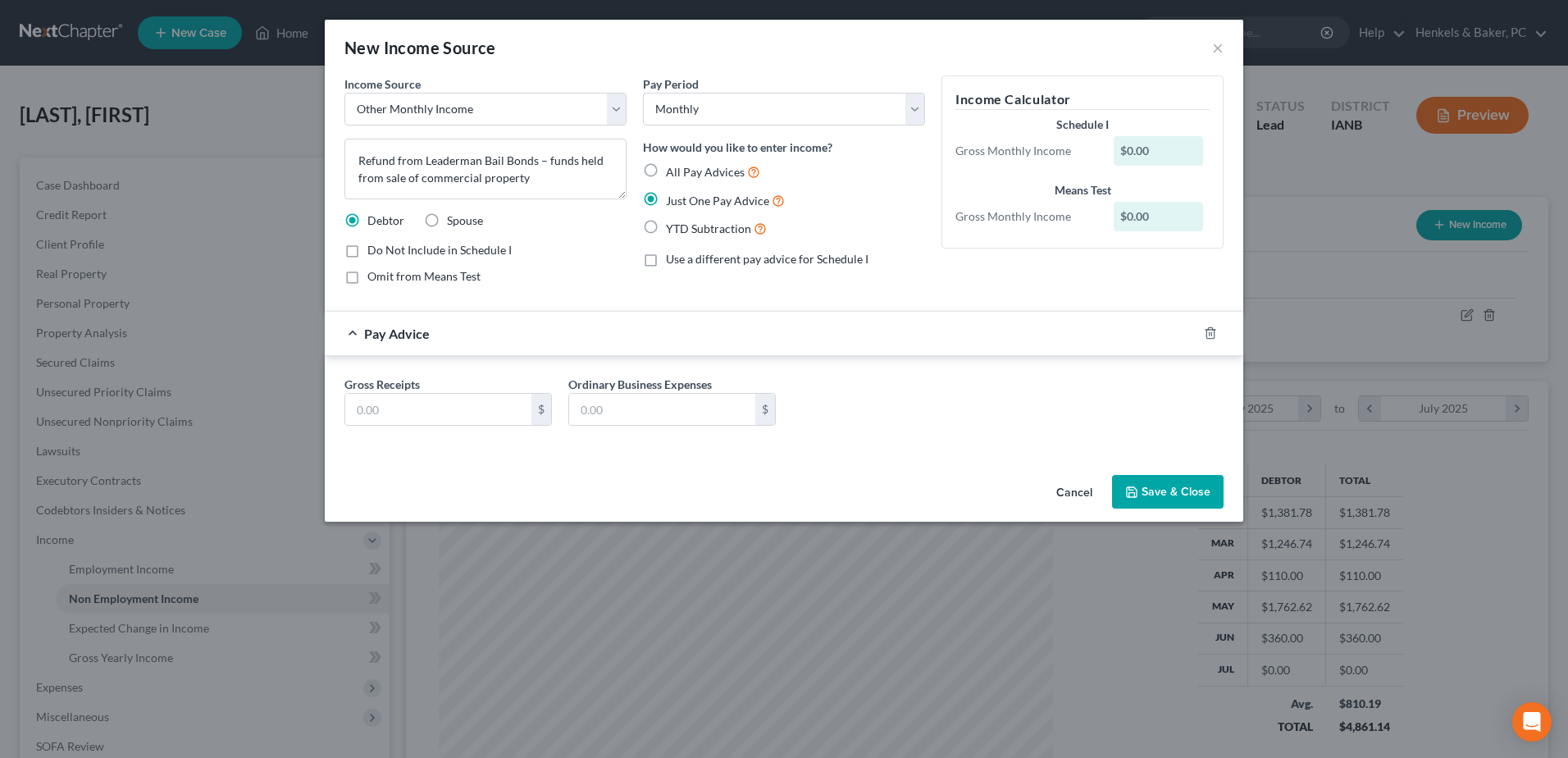 click on "All Pay Advices" at bounding box center [713, 171] 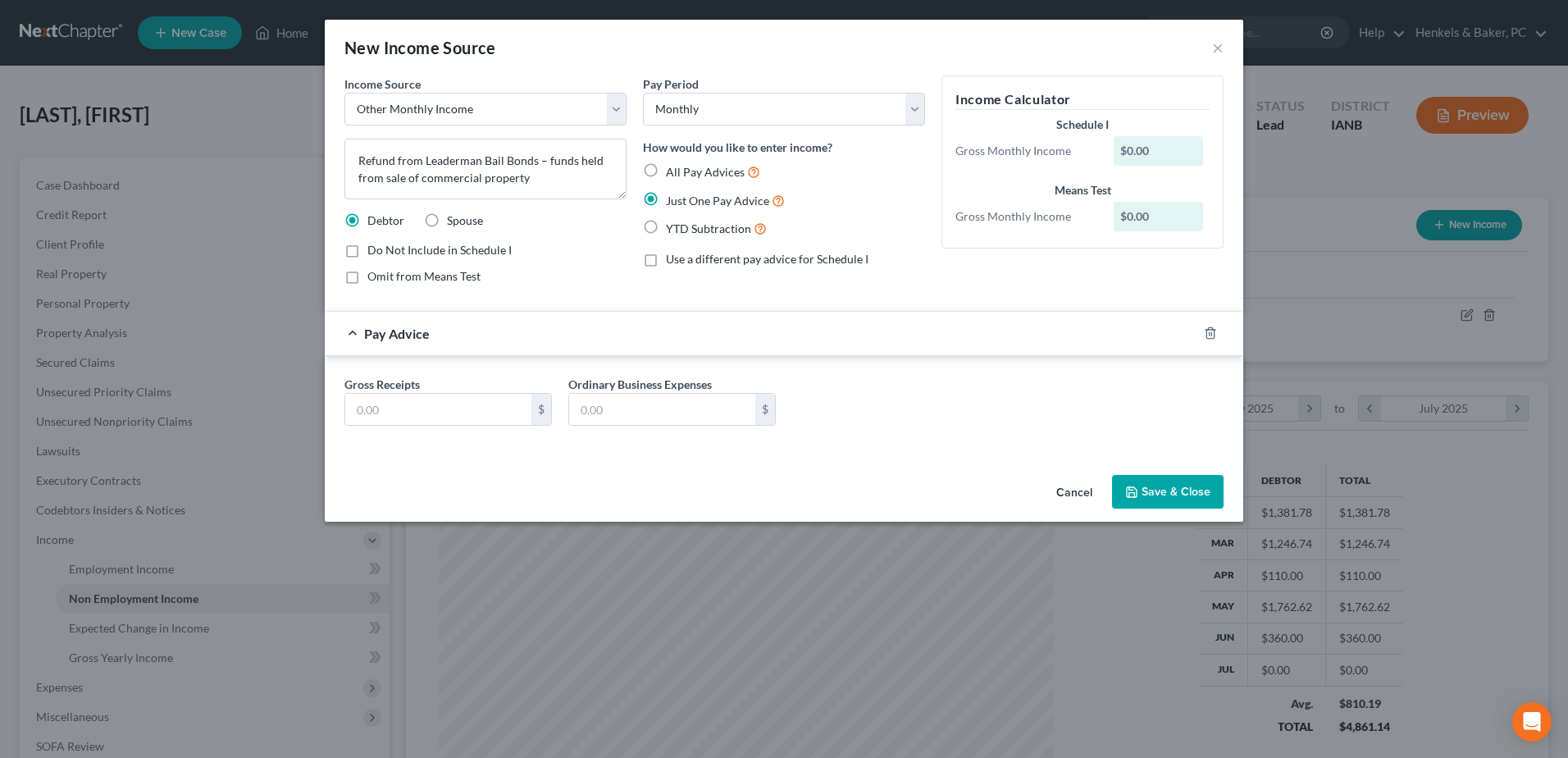 radio on "true" 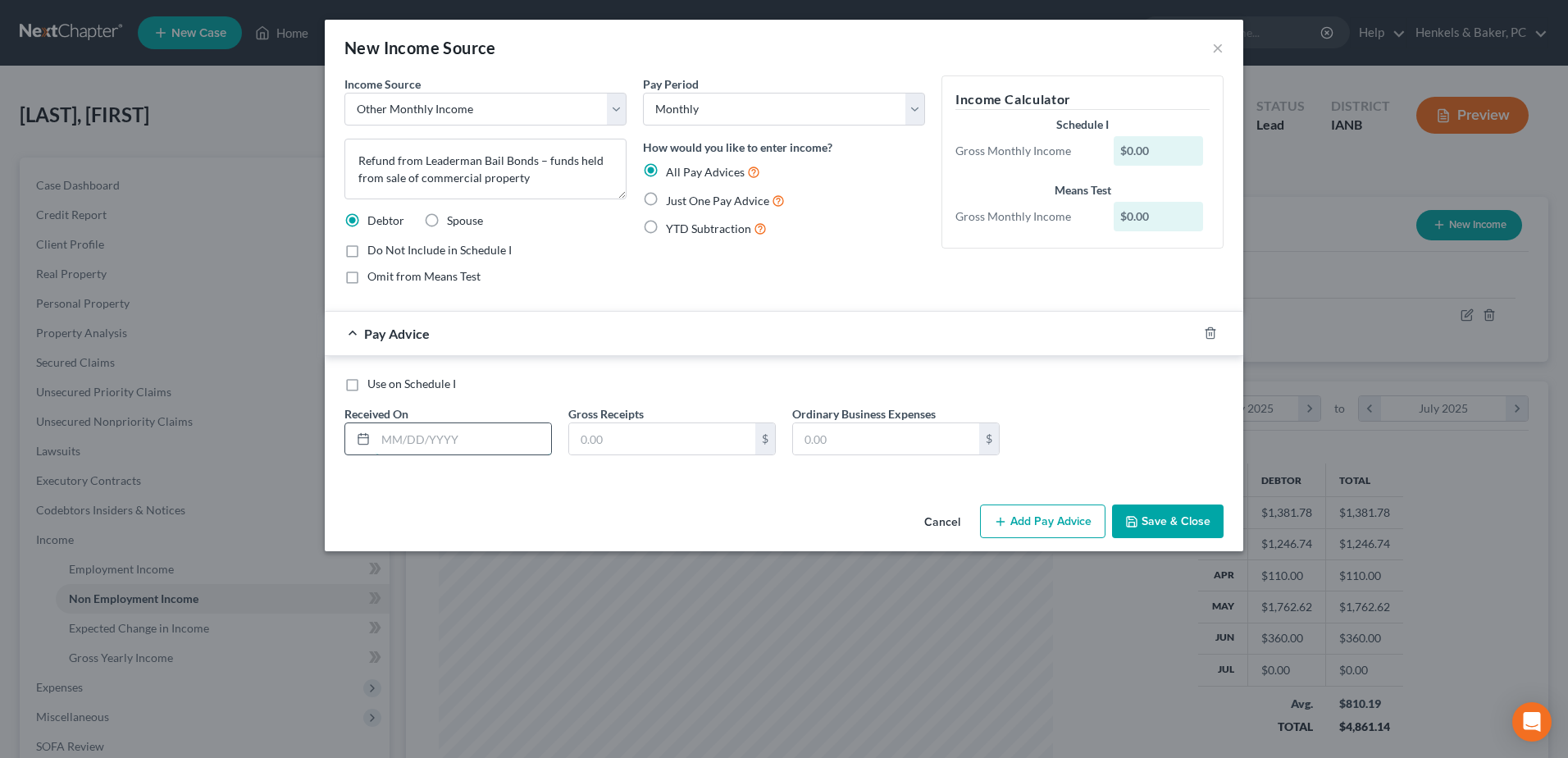 click at bounding box center [463, 439] 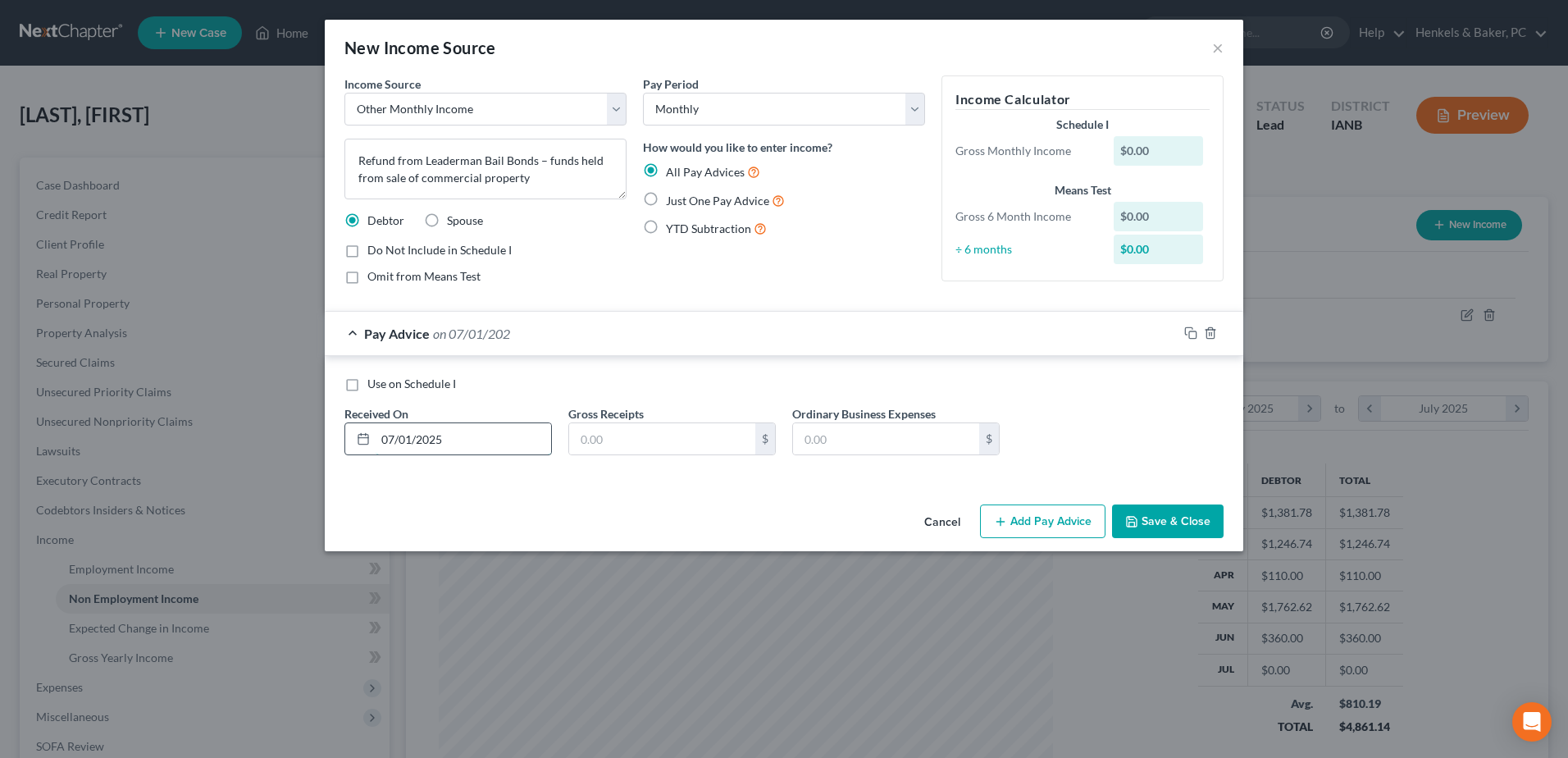 type on "07/01/2025" 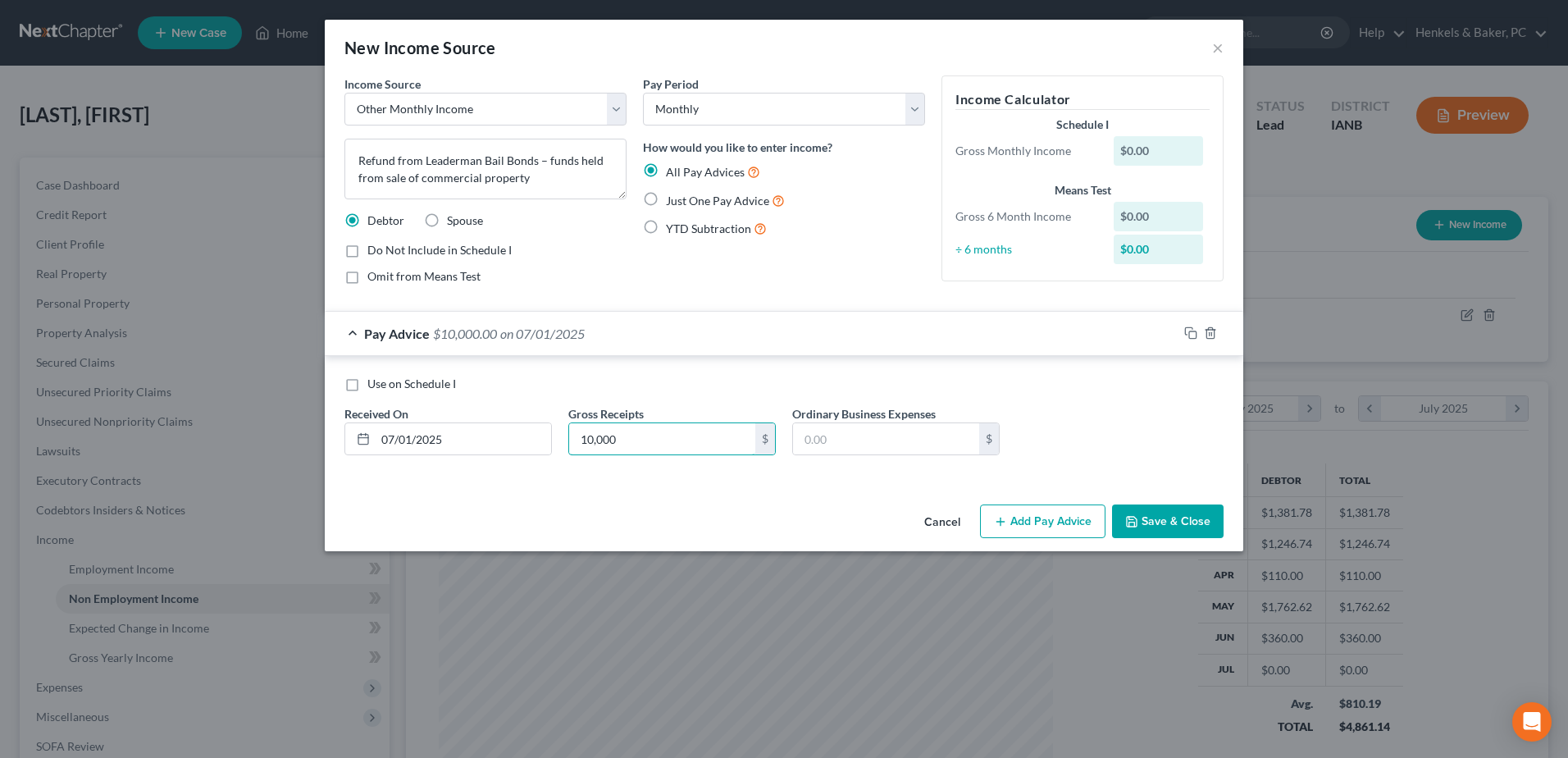 type on "10,000" 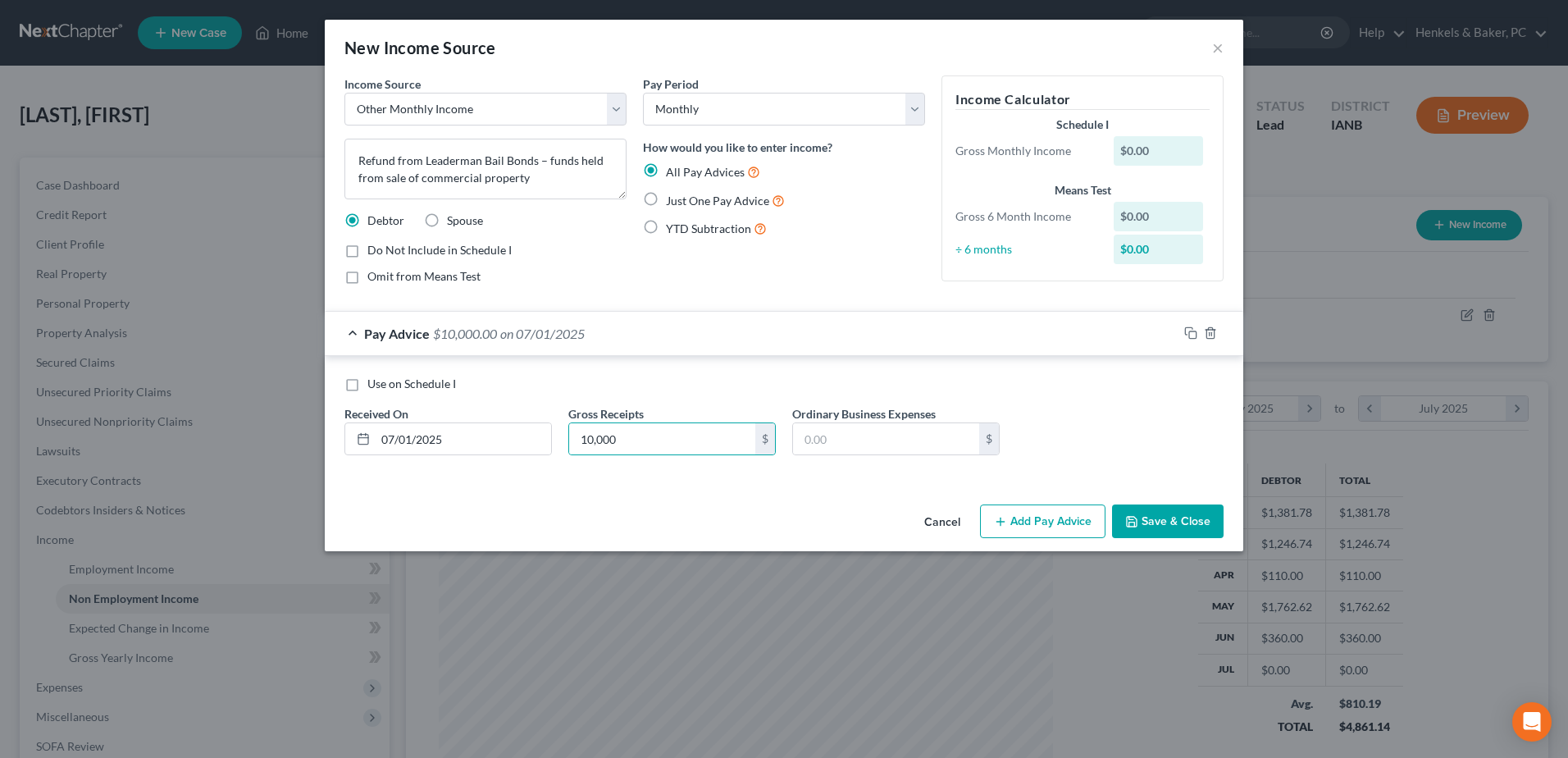 click on "Save & Close" at bounding box center (1168, 522) 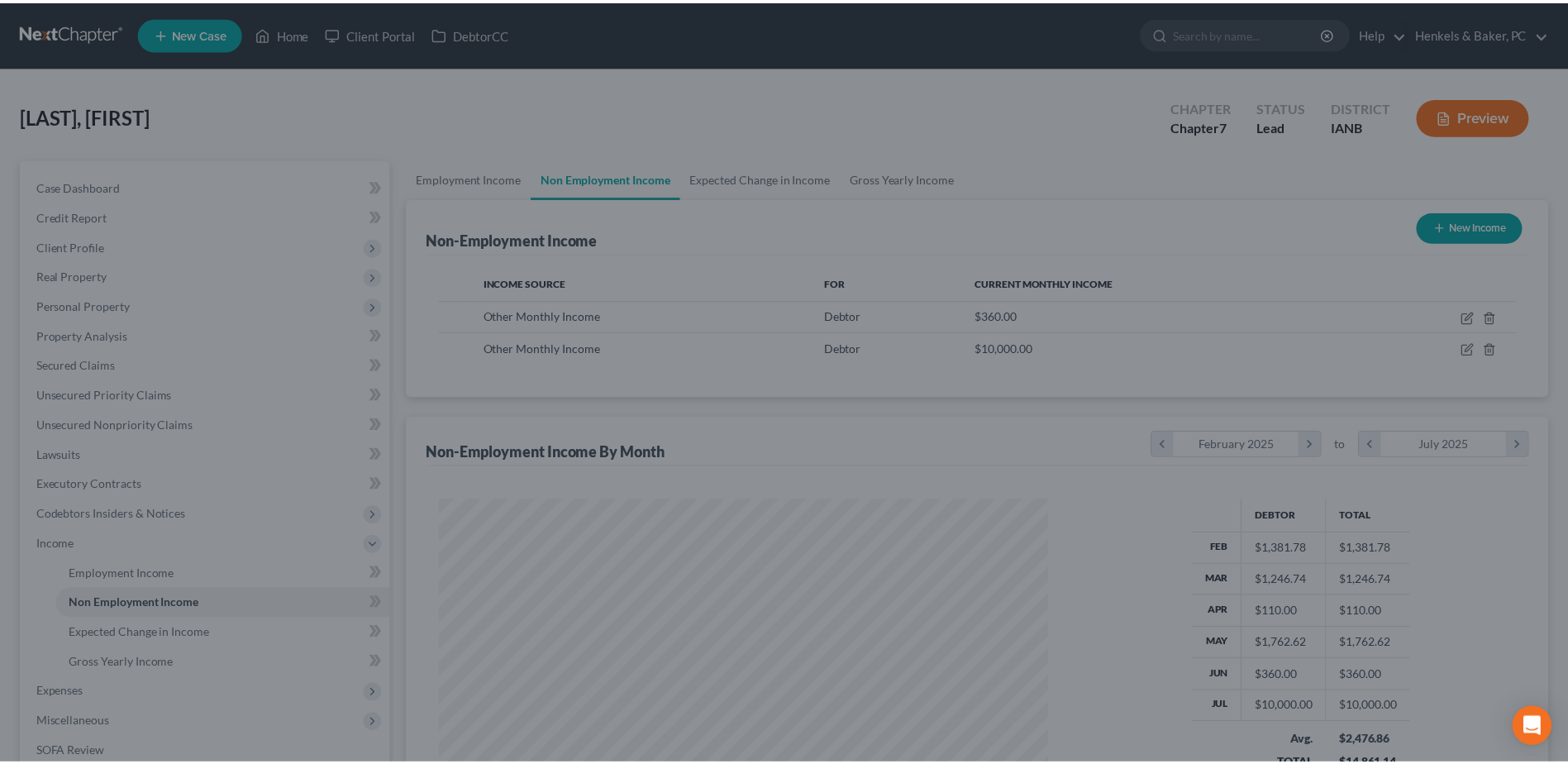 scroll, scrollTop: 307, scrollLeft: 646, axis: both 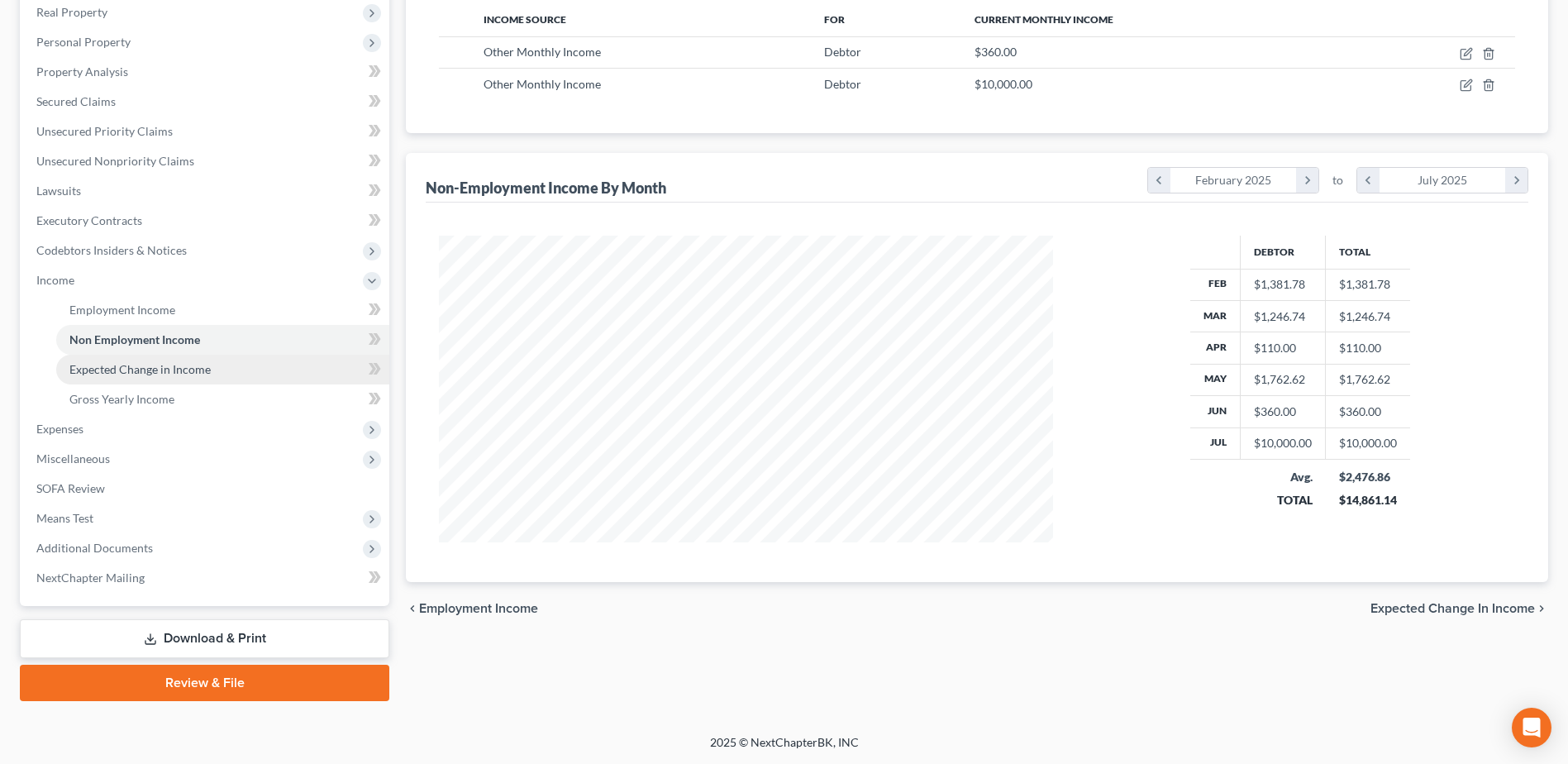 click on "Expected Change in Income" at bounding box center [140, 369] 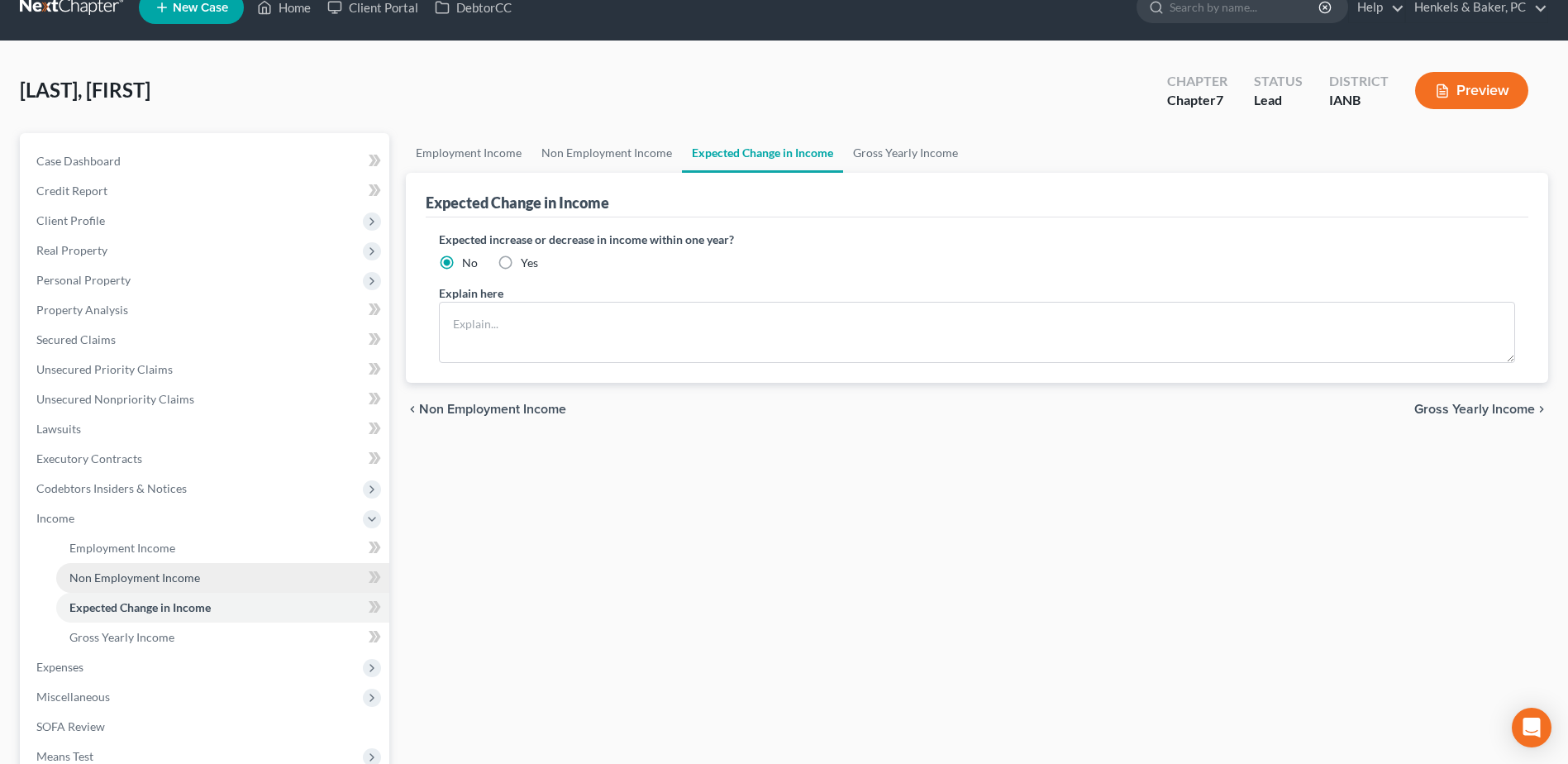 scroll, scrollTop: 0, scrollLeft: 0, axis: both 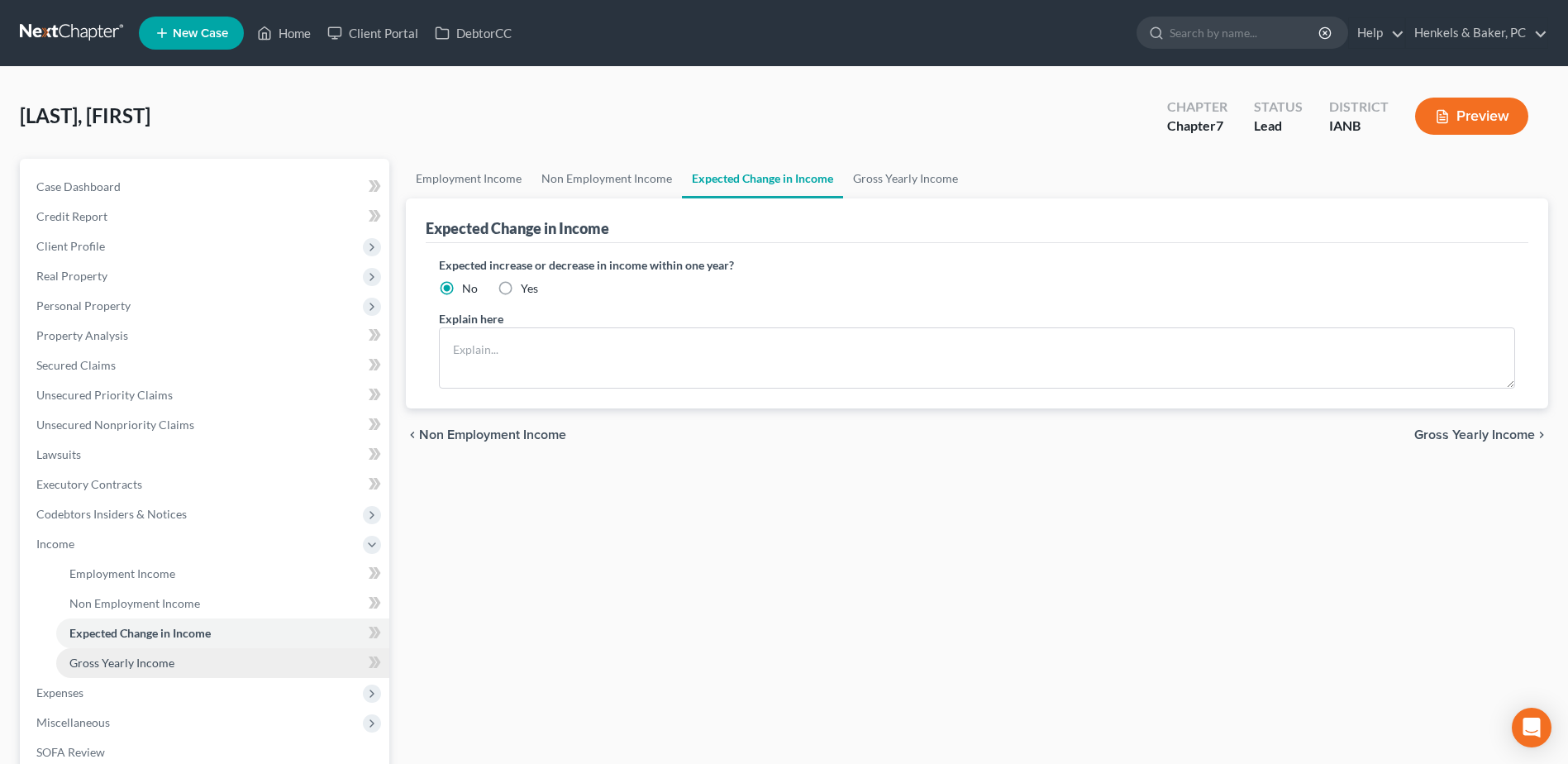 click on "Gross Yearly Income" at bounding box center (222, 663) 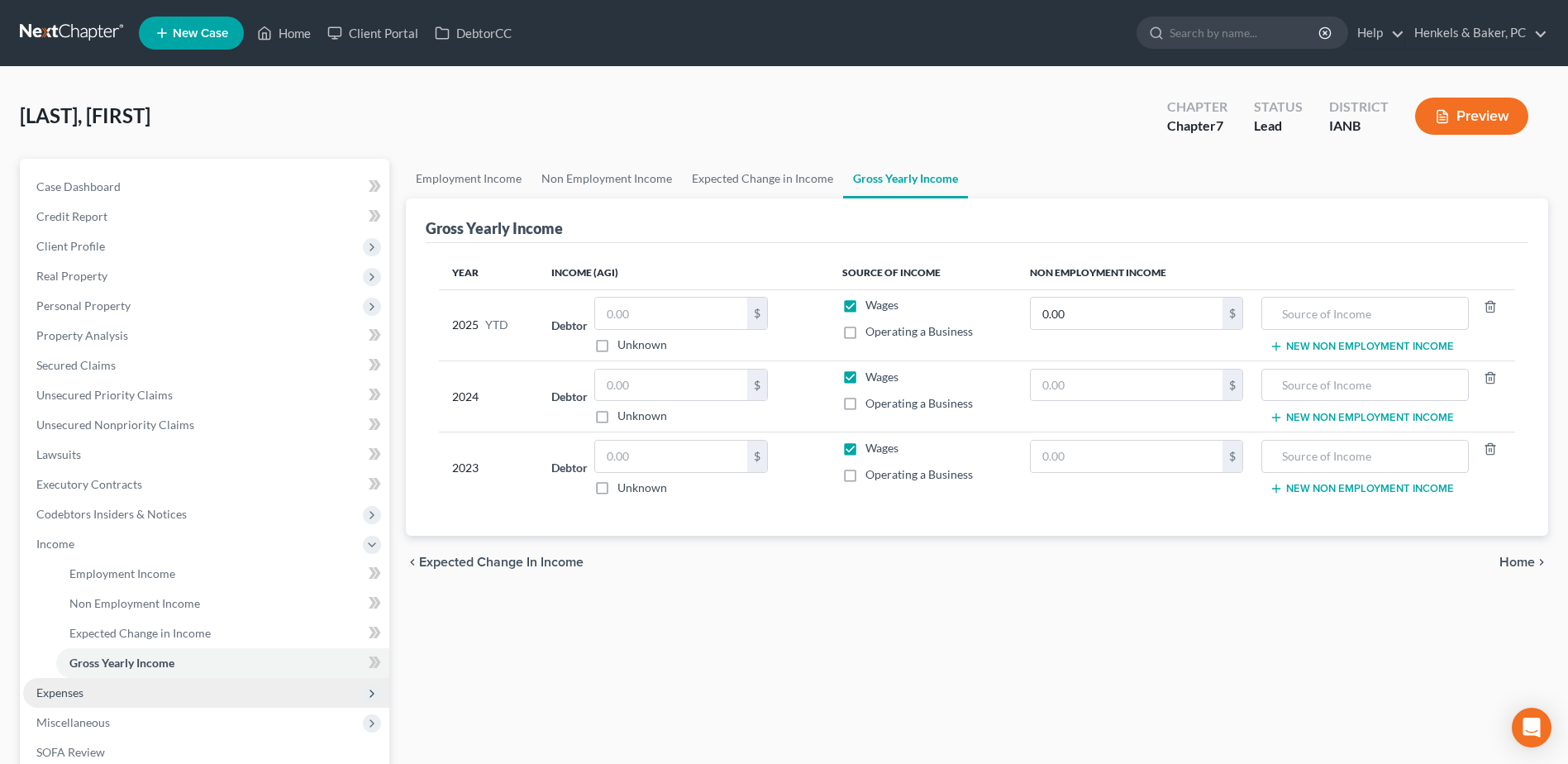 click on "Expenses" at bounding box center [206, 693] 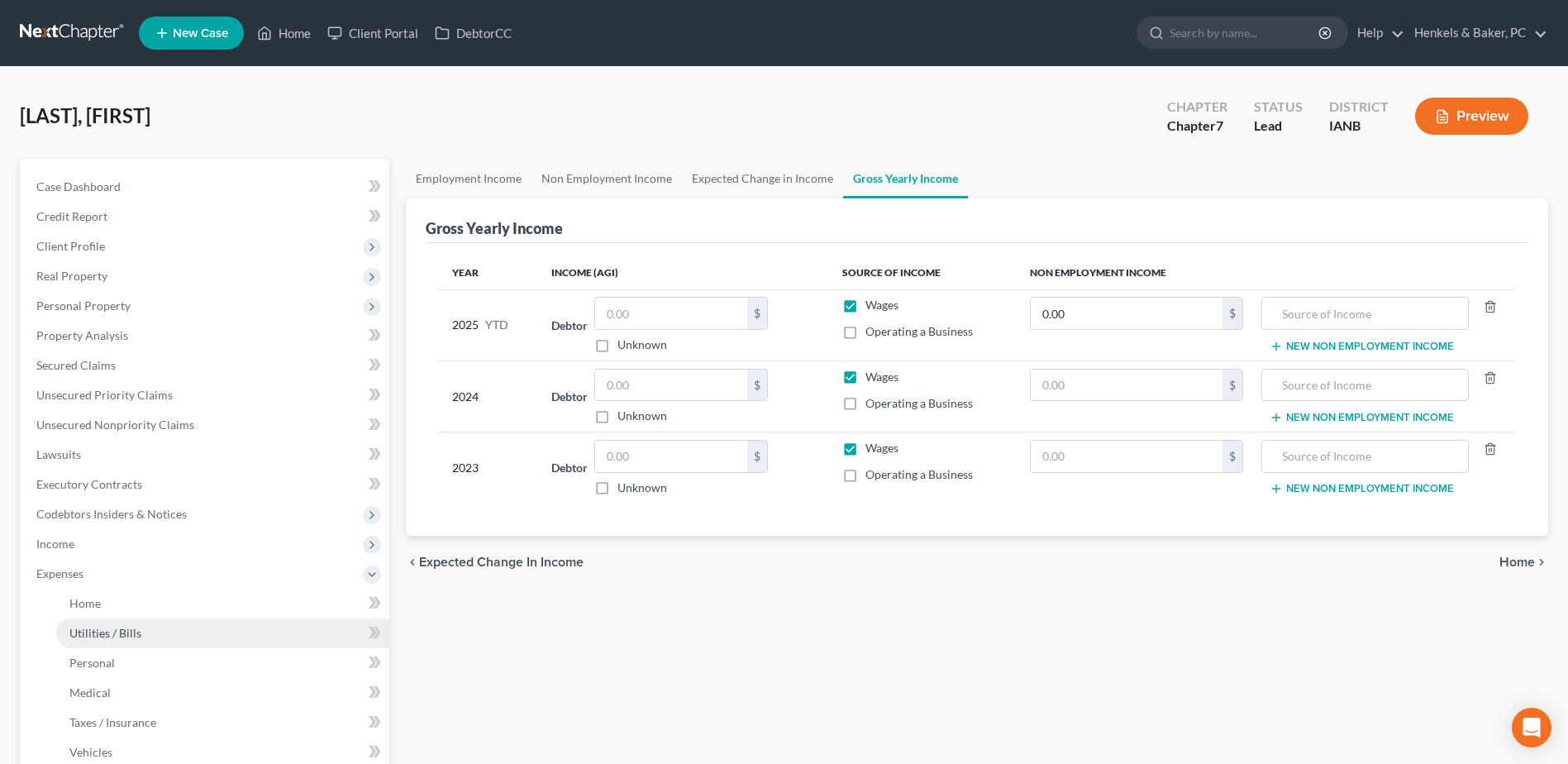 click on "Utilities / Bills" at bounding box center [222, 633] 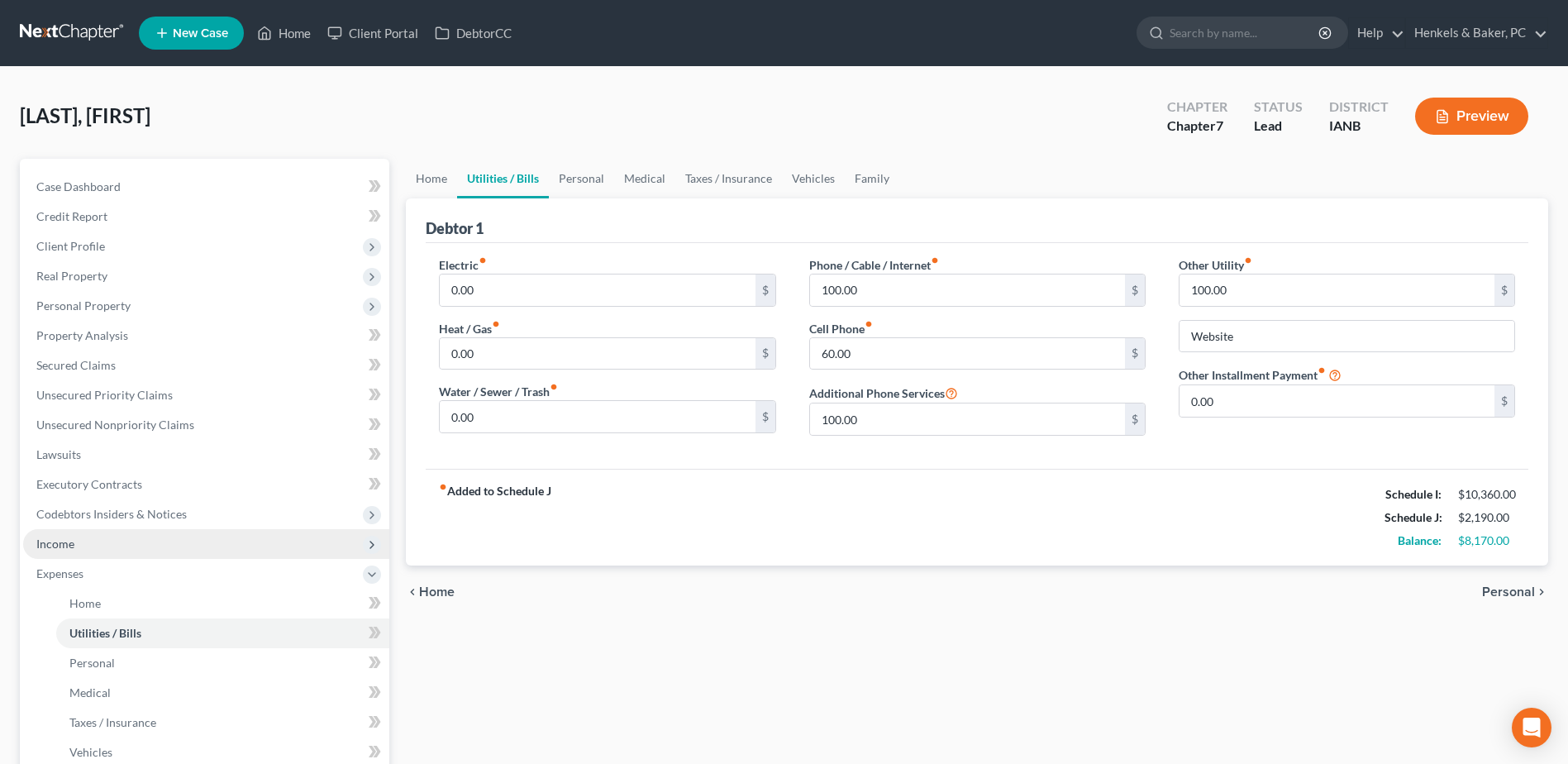 click on "Income" at bounding box center (206, 544) 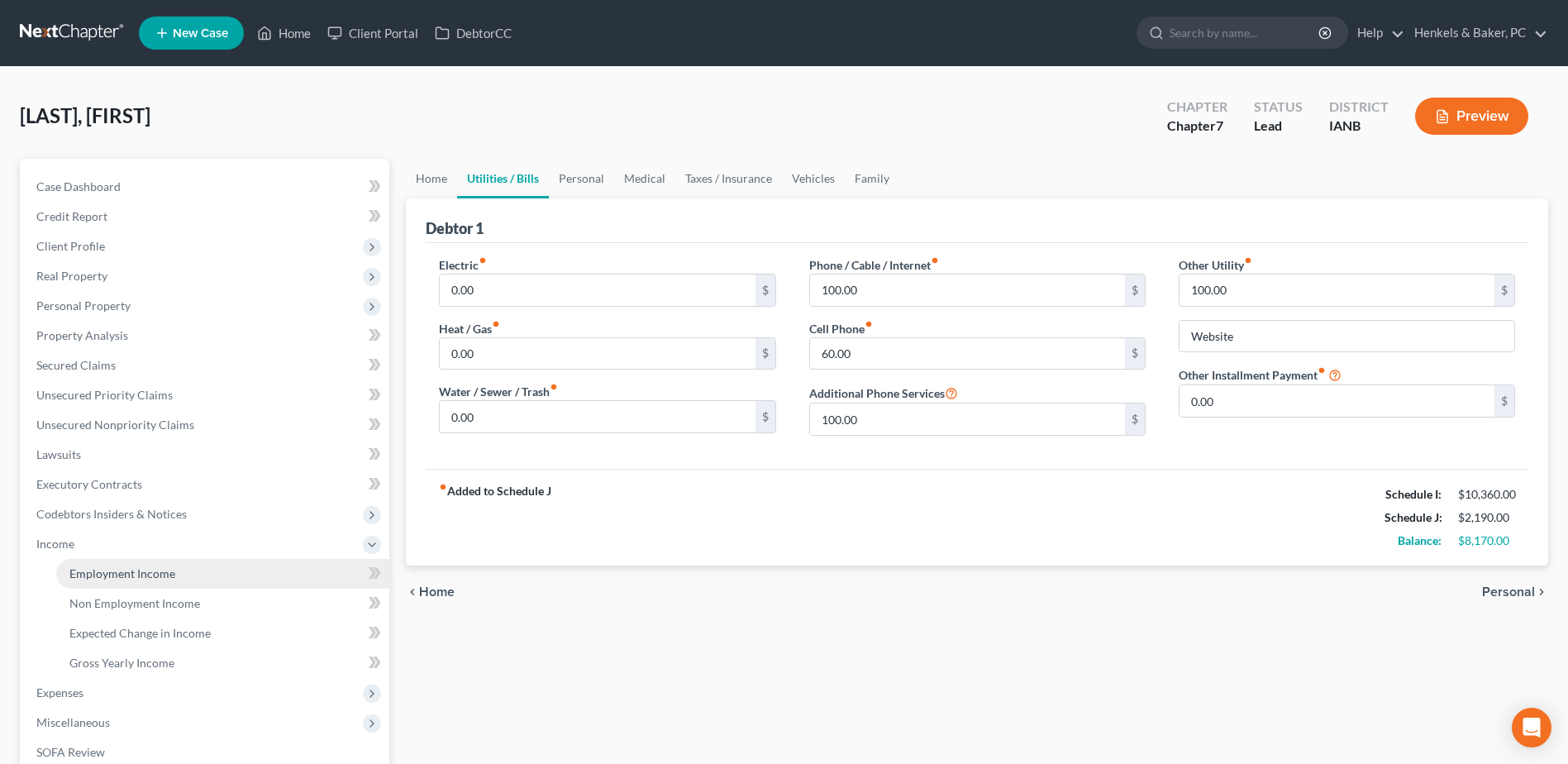click on "Employment Income" at bounding box center (222, 574) 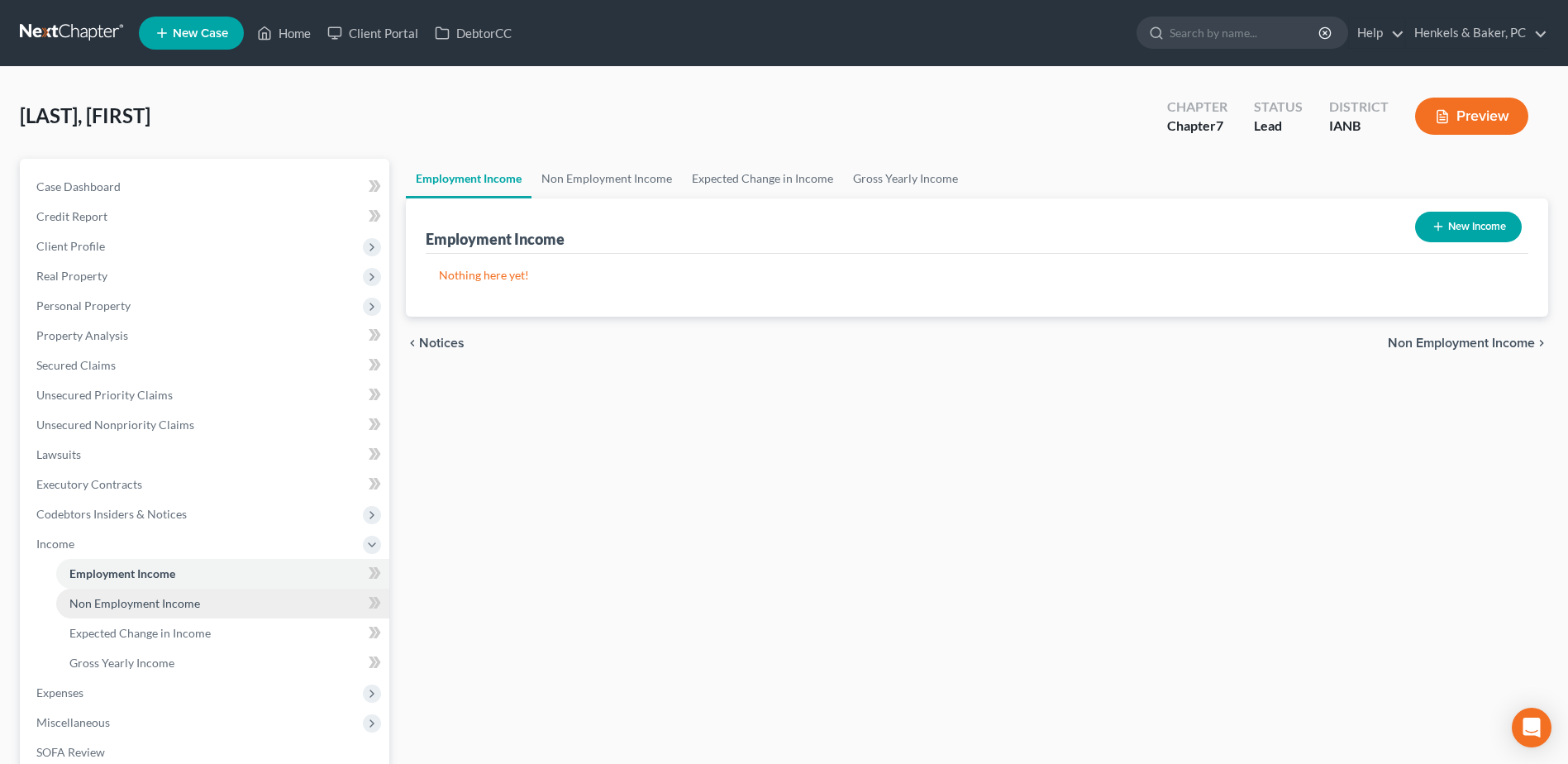 click on "Non Employment Income" at bounding box center [222, 604] 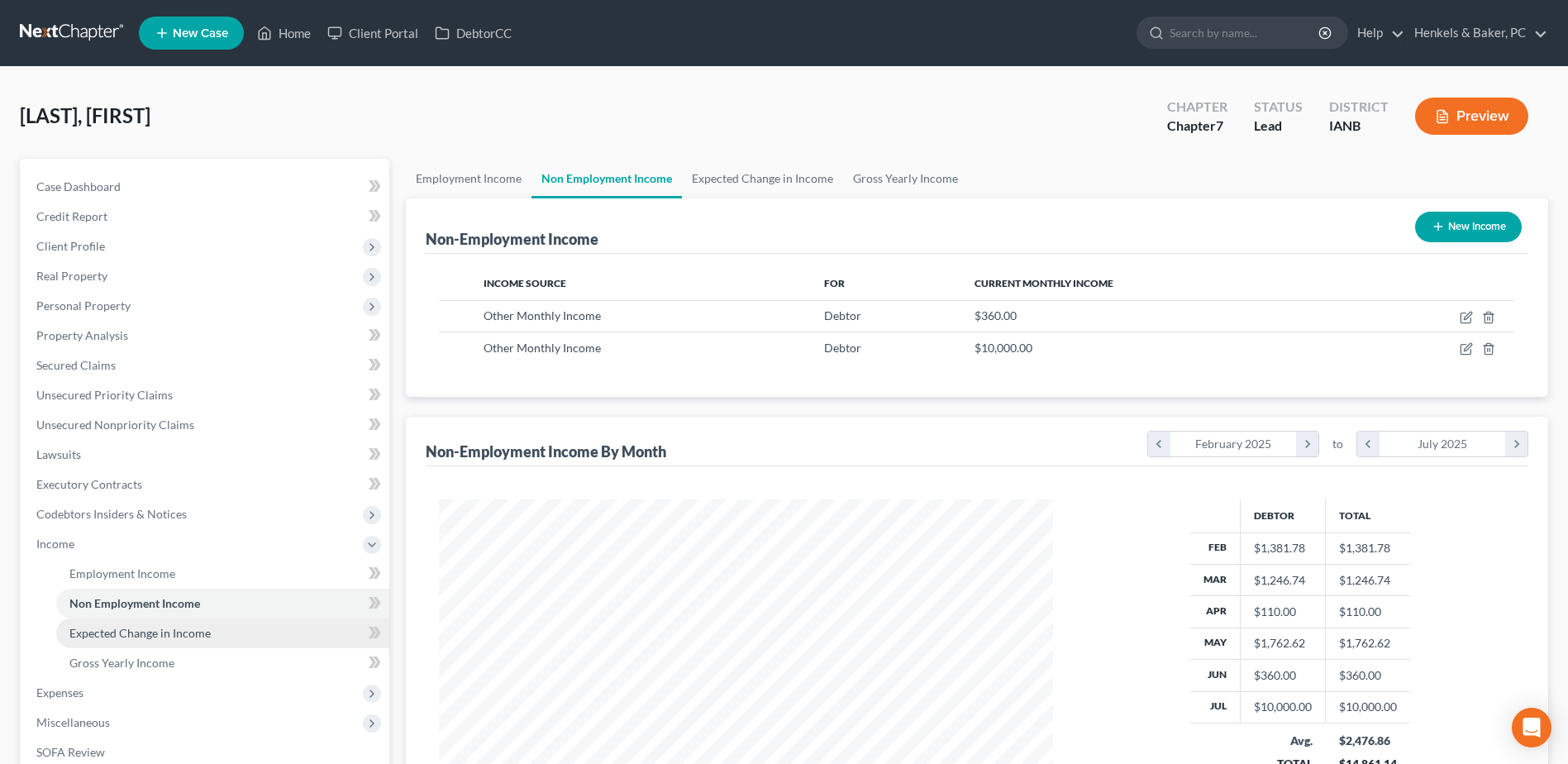 scroll, scrollTop: 826533, scrollLeft: 825921, axis: both 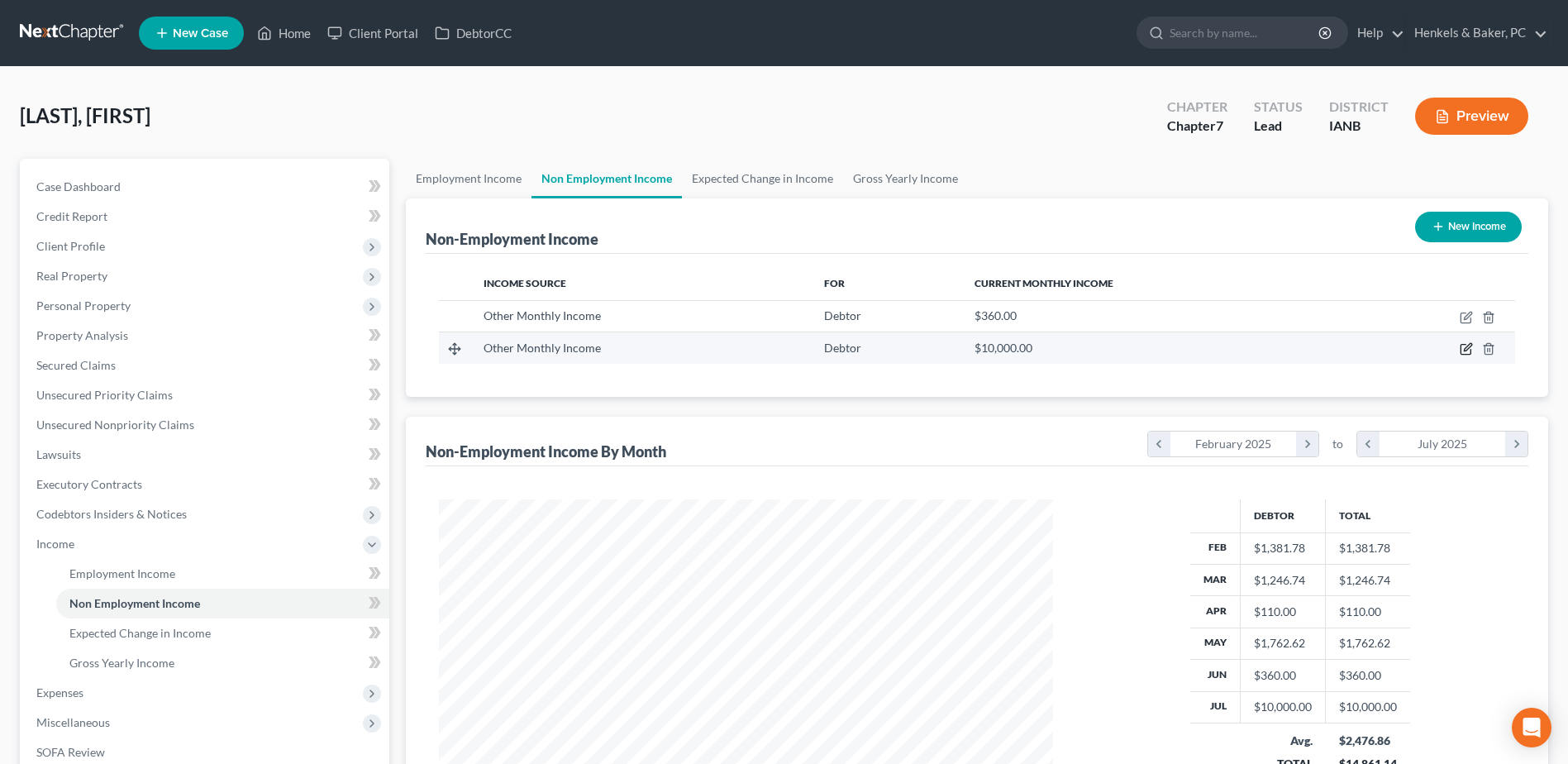 click 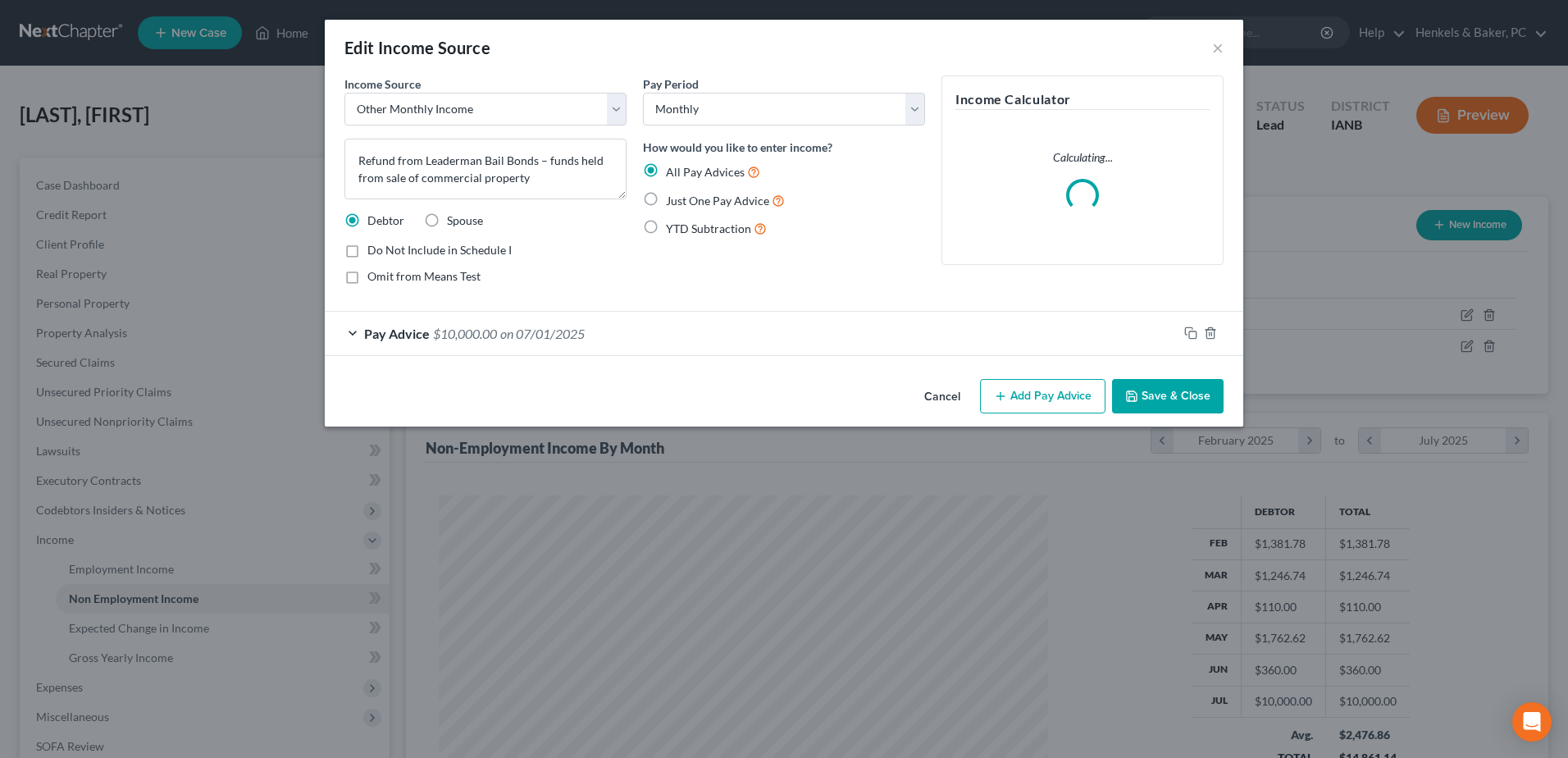 scroll, scrollTop: 820040, scrollLeft: 819437, axis: both 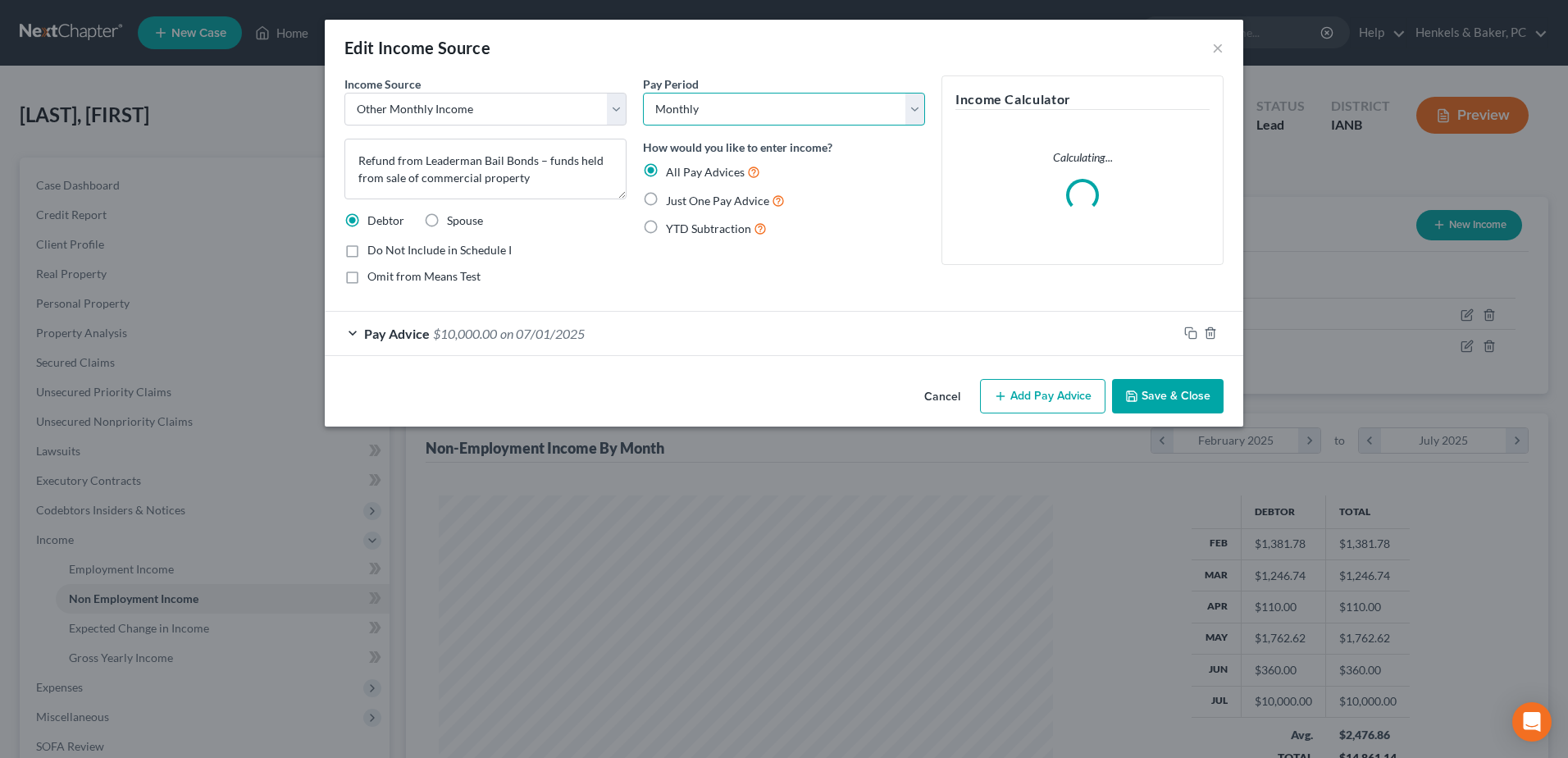 click on "Select Monthly Twice Monthly Every Other Week Weekly" at bounding box center (784, 109) 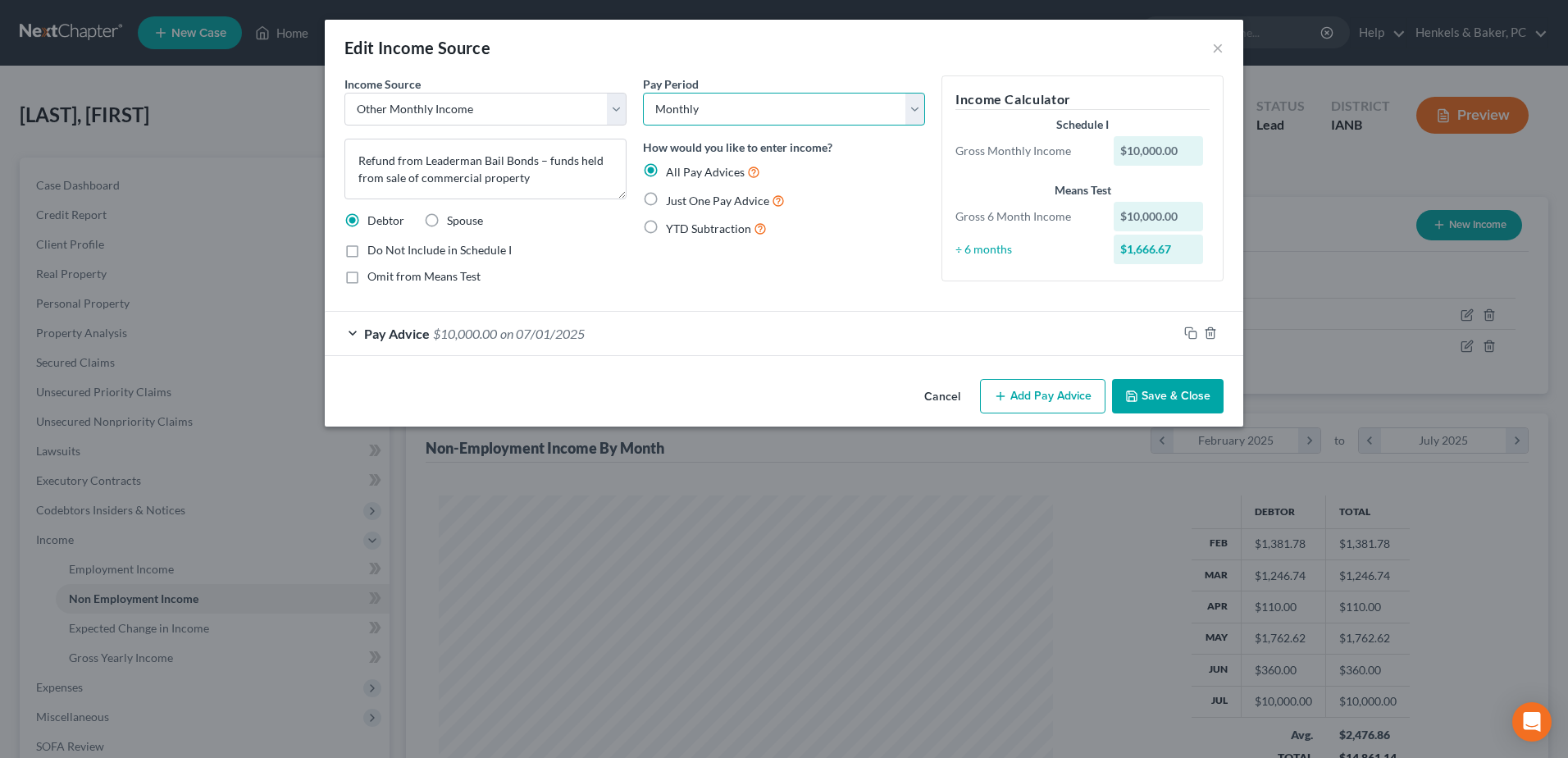 click on "Select Monthly Twice Monthly Every Other Week Weekly" at bounding box center (784, 109) 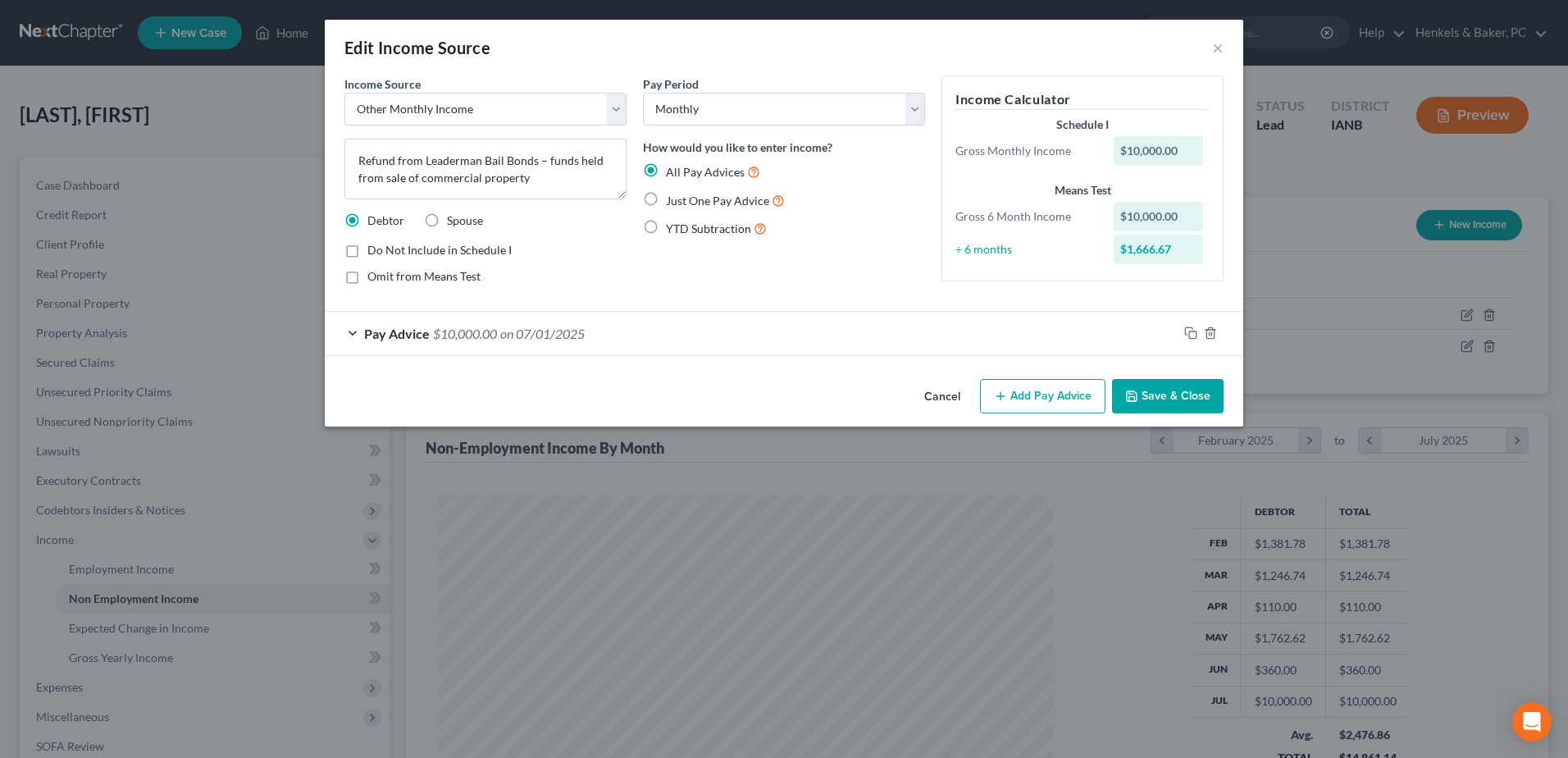 click on "Cancel" at bounding box center [942, 397] 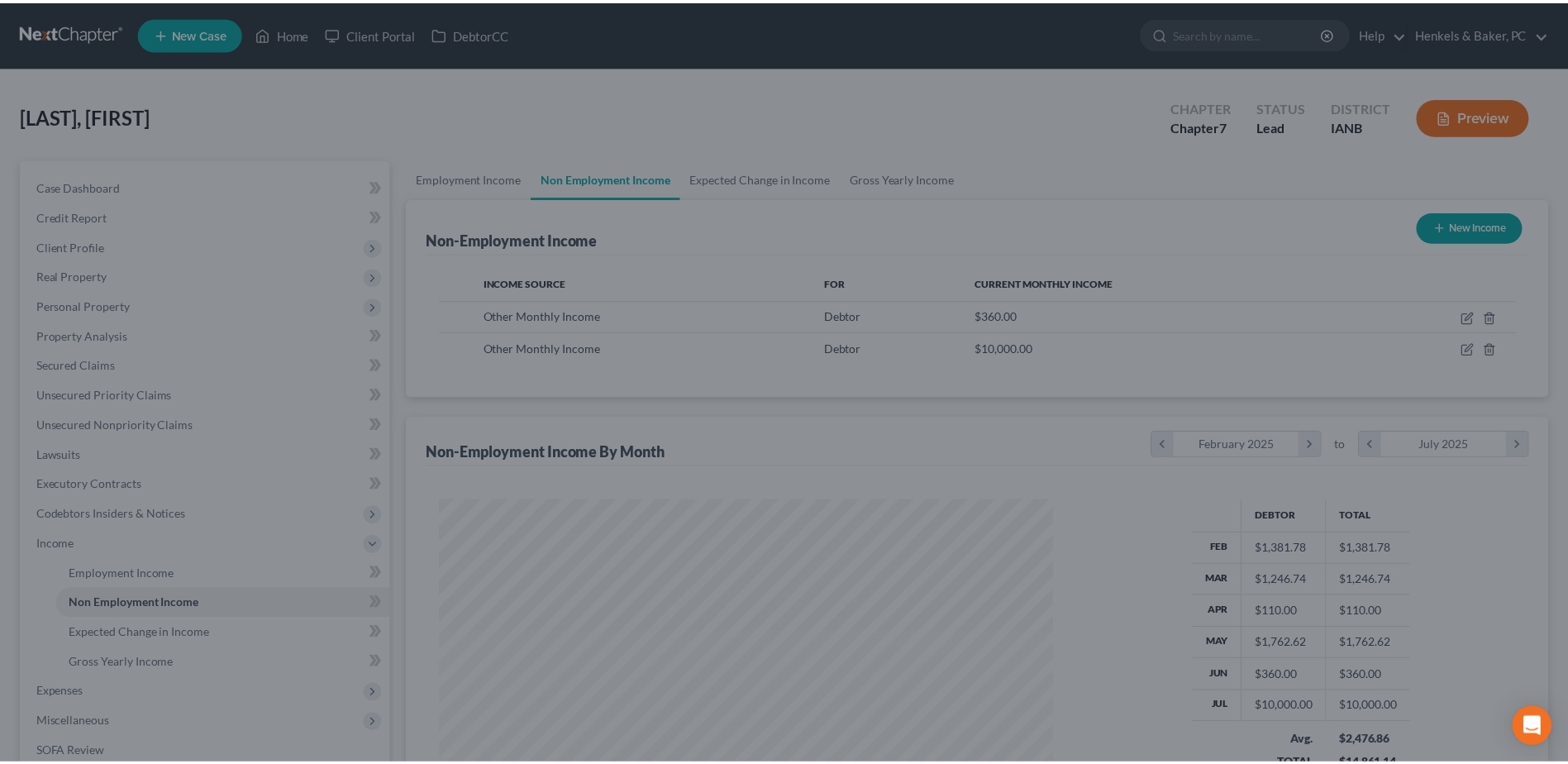 scroll, scrollTop: 307, scrollLeft: 646, axis: both 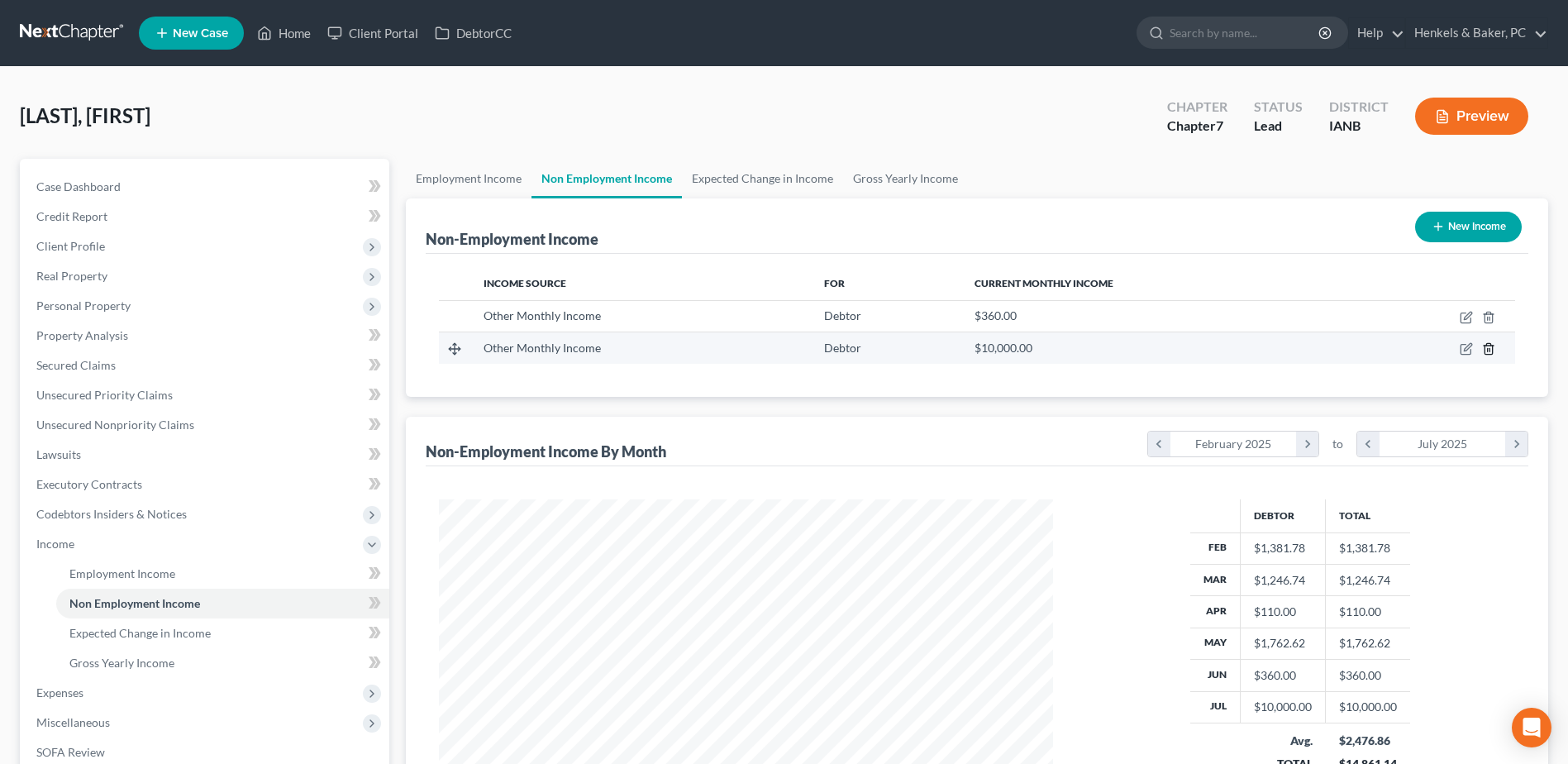 click 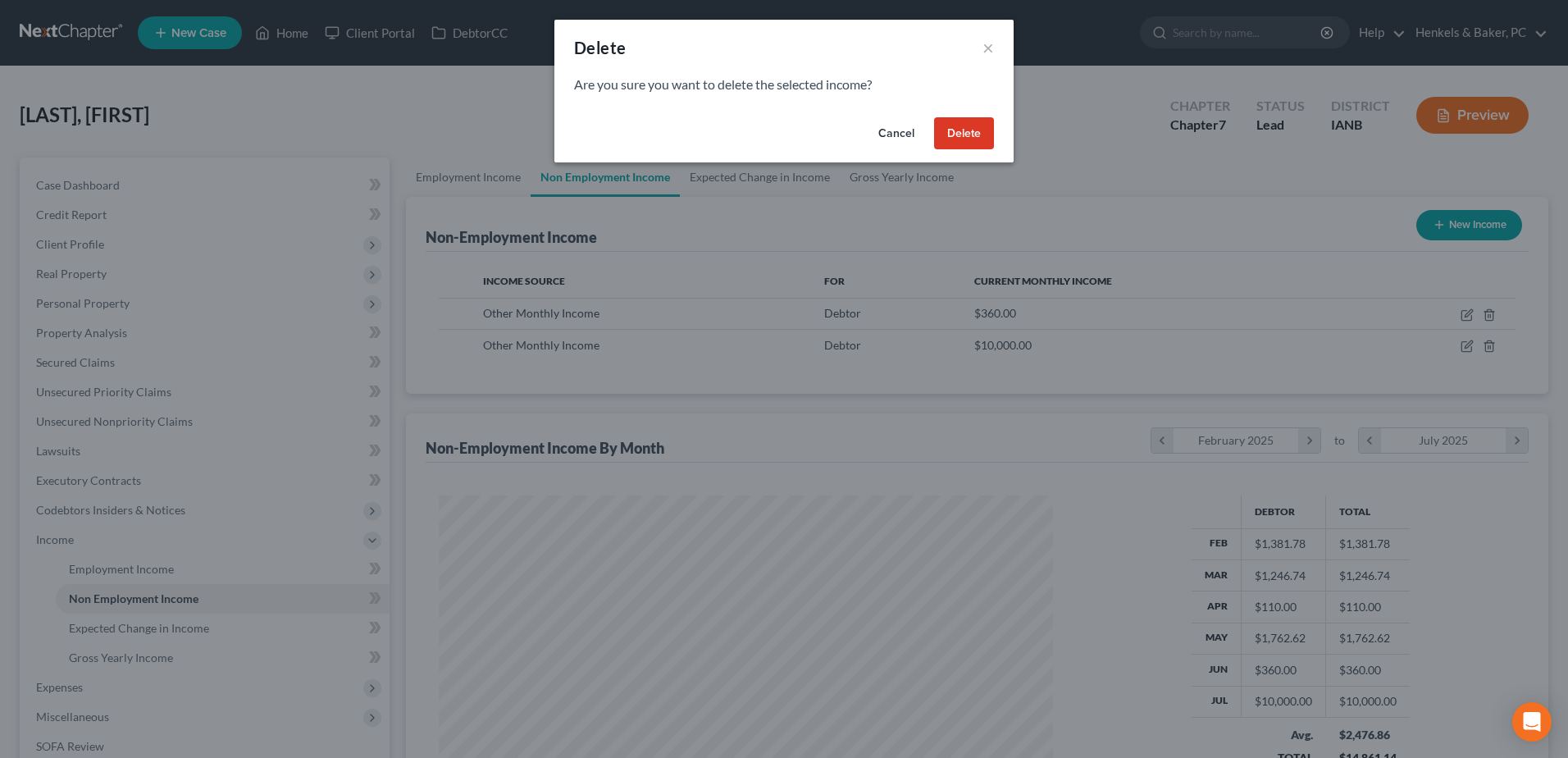 click on "Delete" at bounding box center (964, 134) 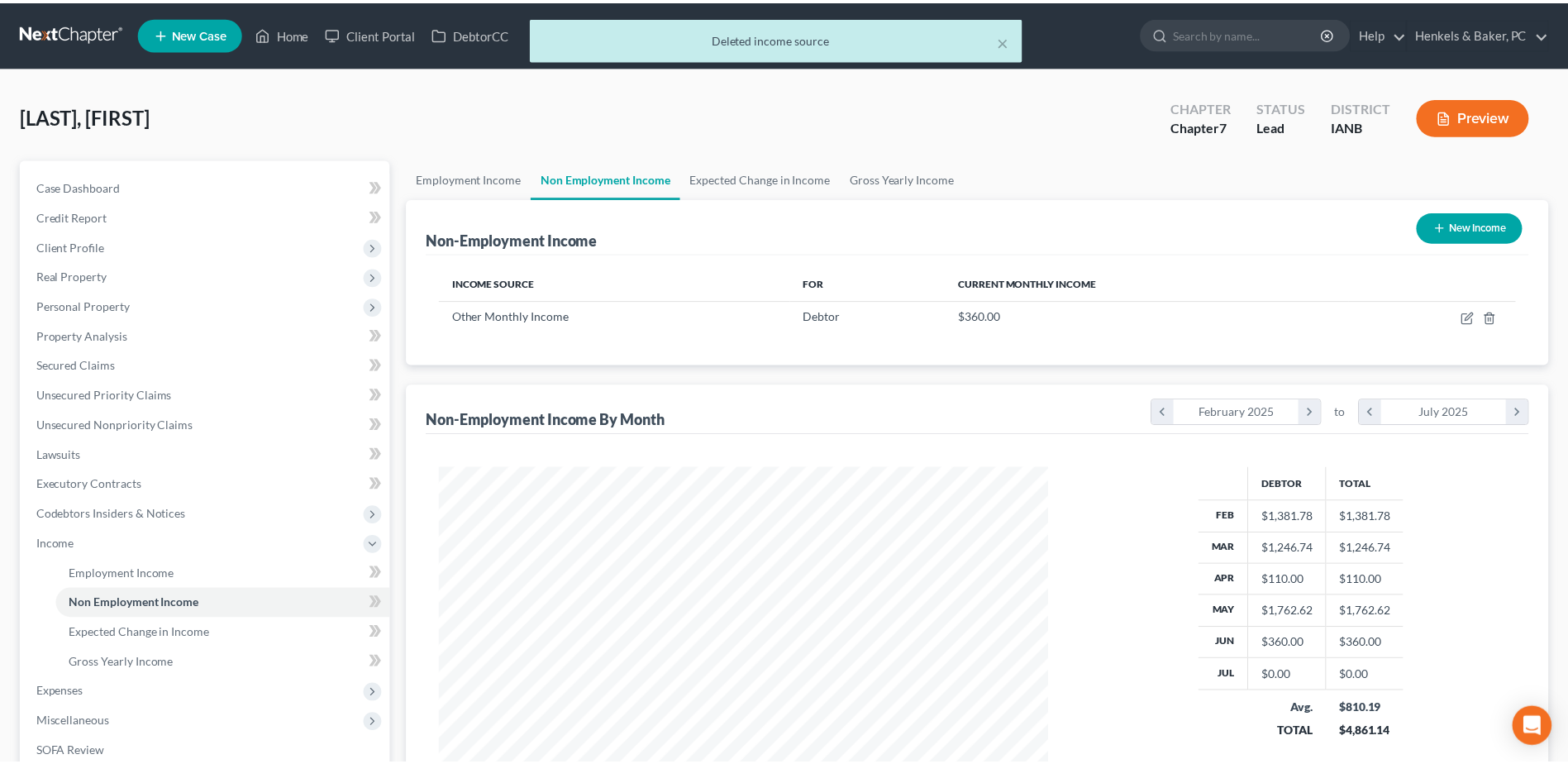 scroll, scrollTop: 307, scrollLeft: 646, axis: both 